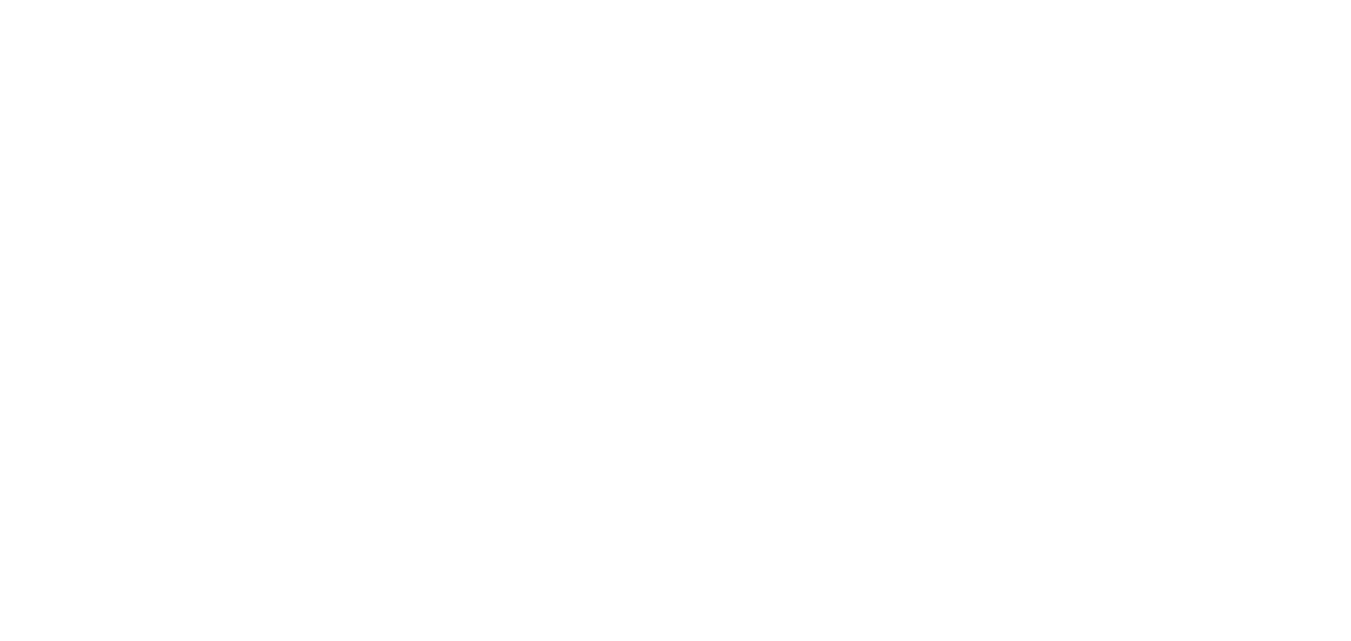 scroll, scrollTop: 0, scrollLeft: 0, axis: both 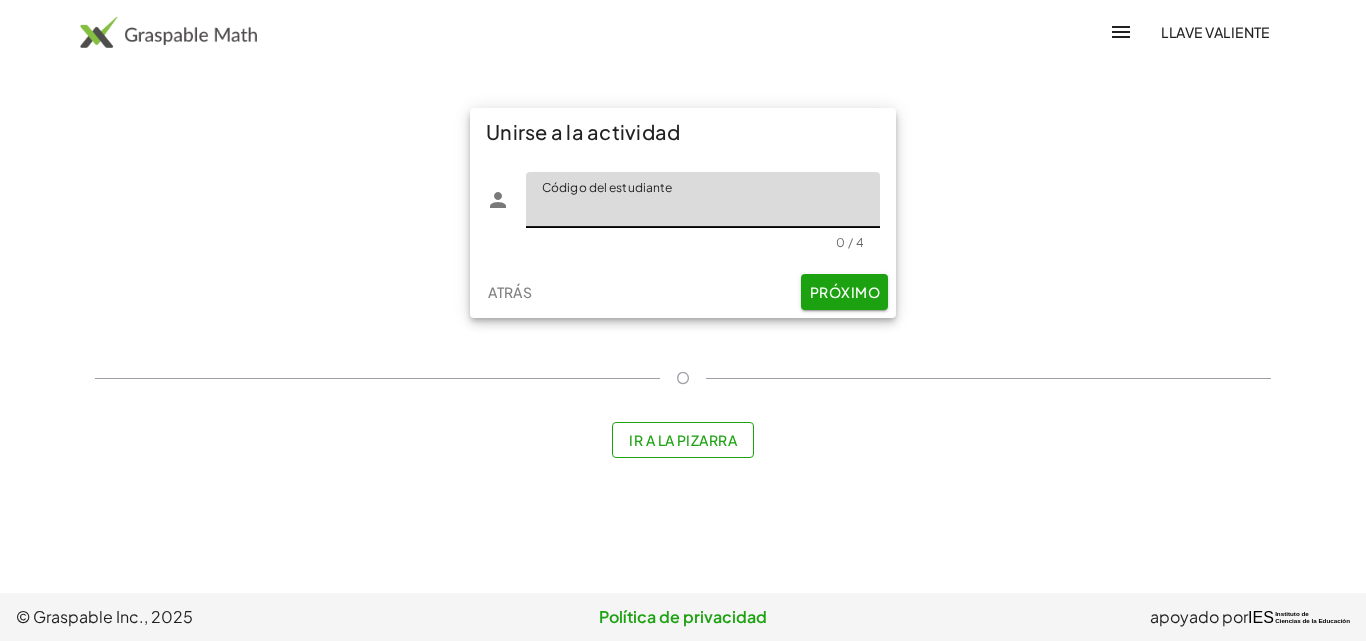 click on "Código del estudiante" 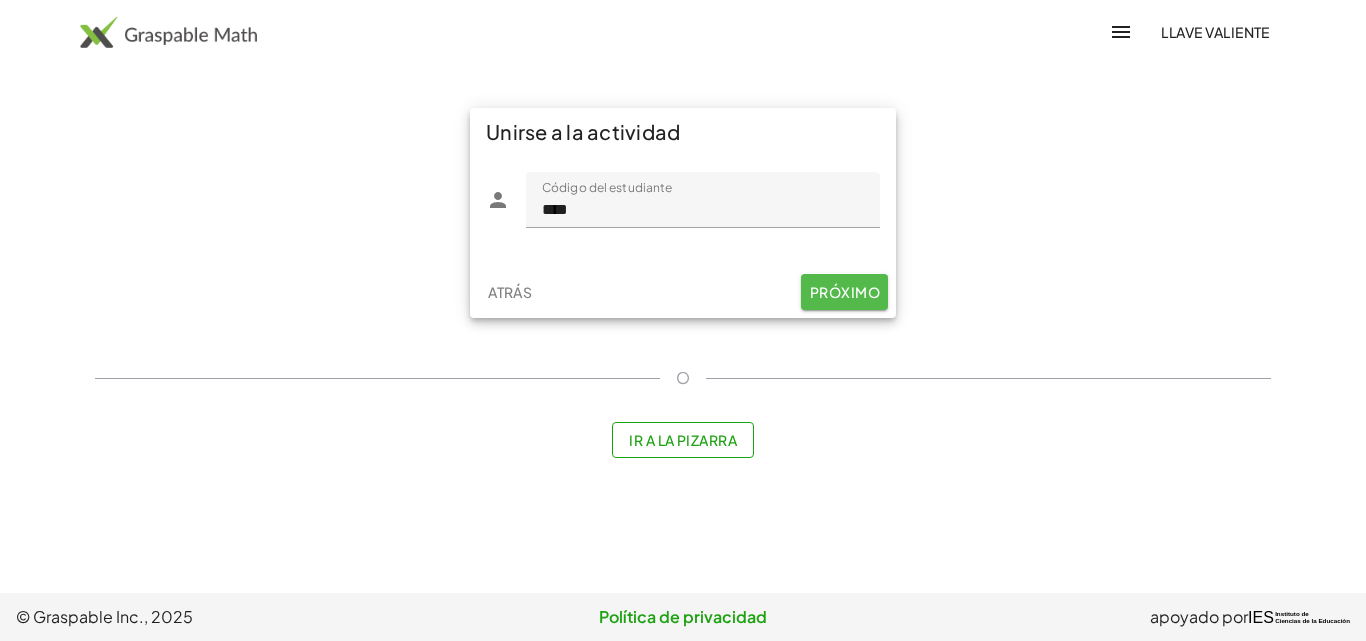 click on "Próximo" 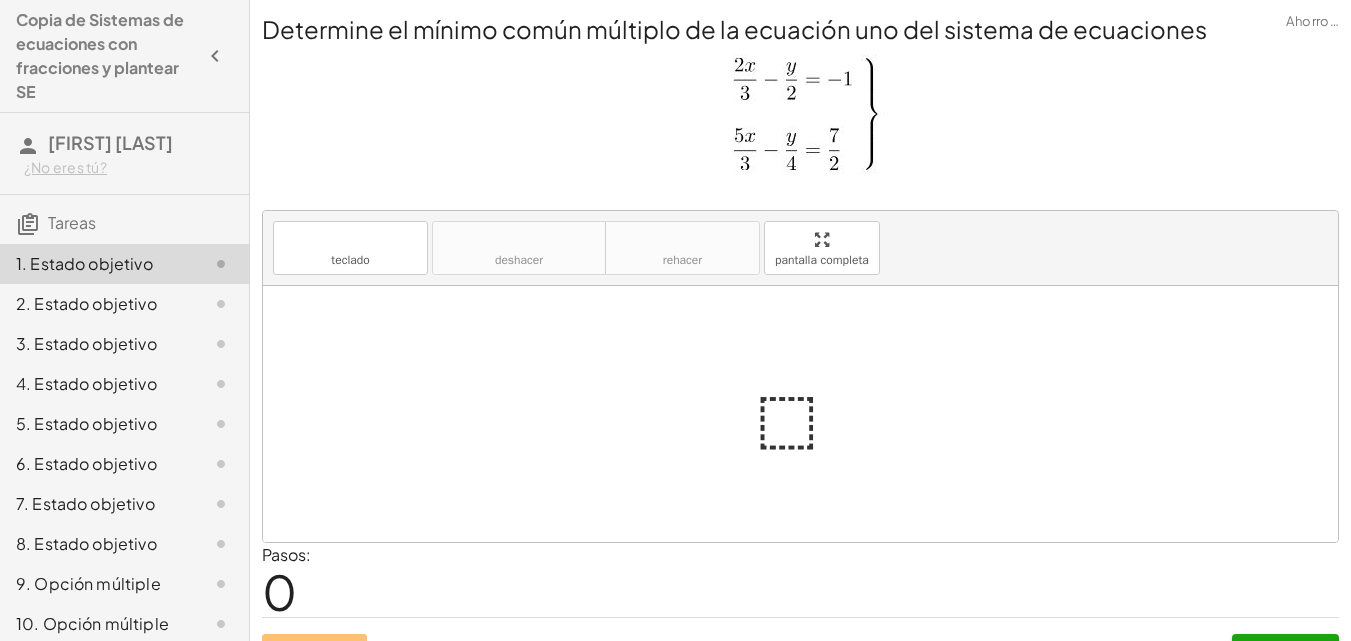 scroll, scrollTop: 91, scrollLeft: 0, axis: vertical 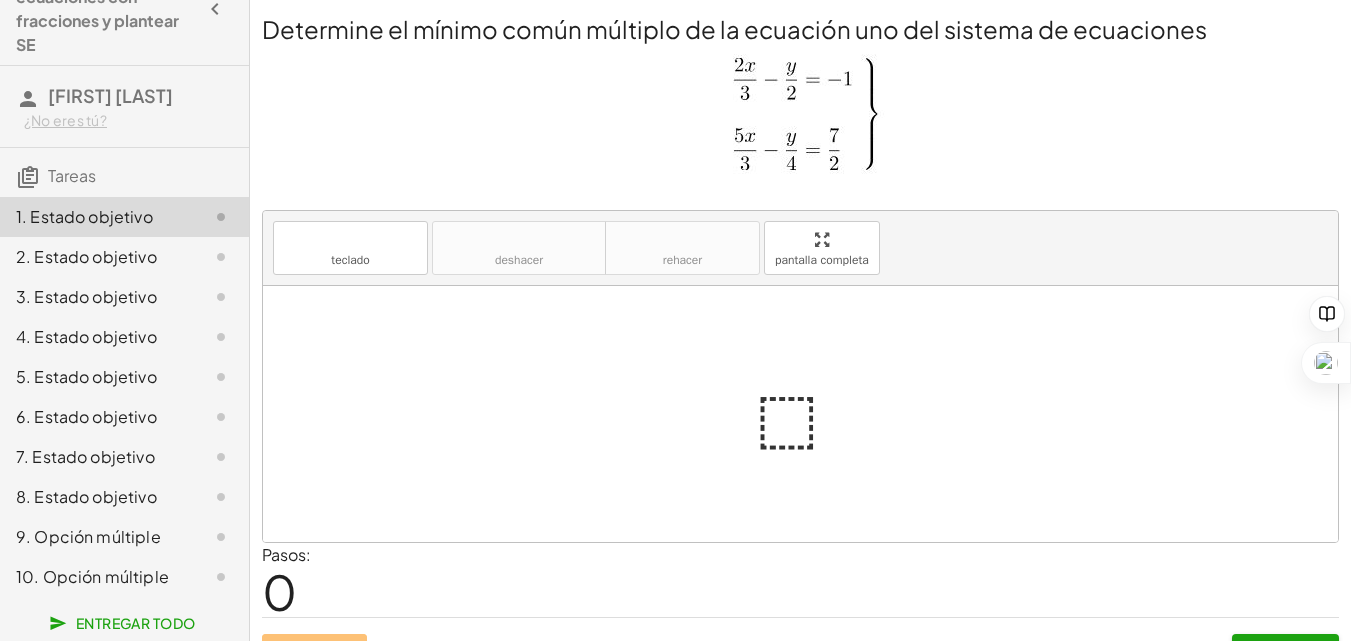 click at bounding box center [808, 414] 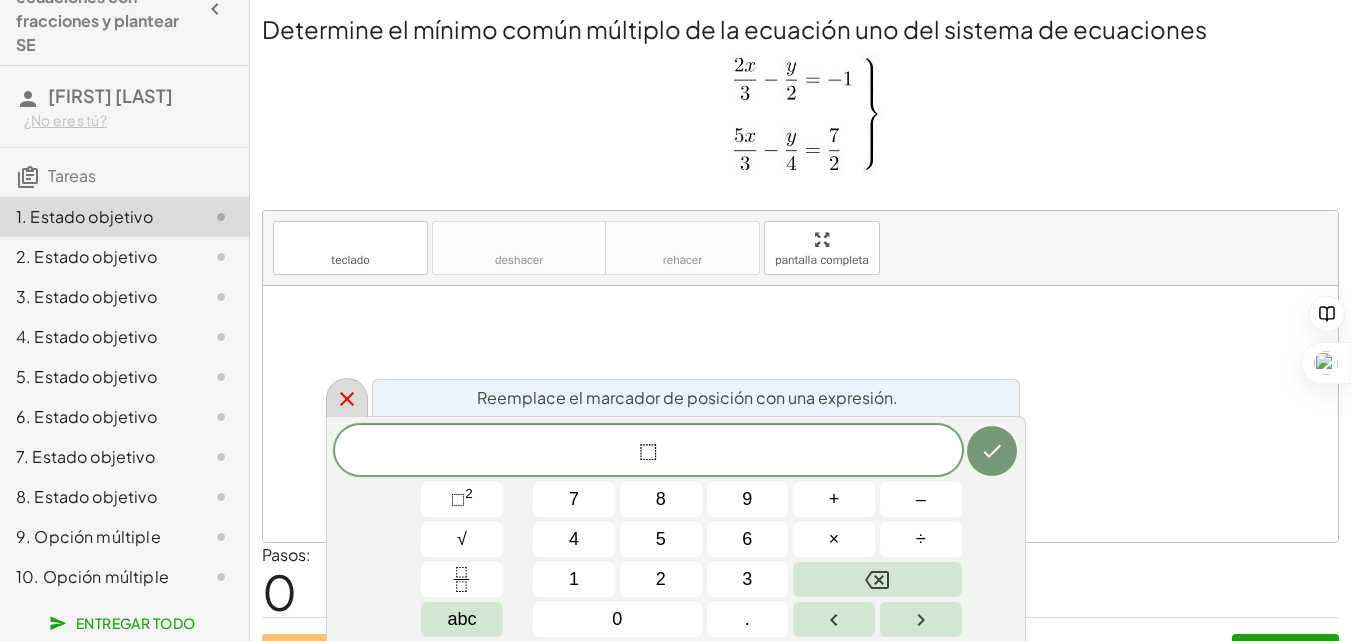 click 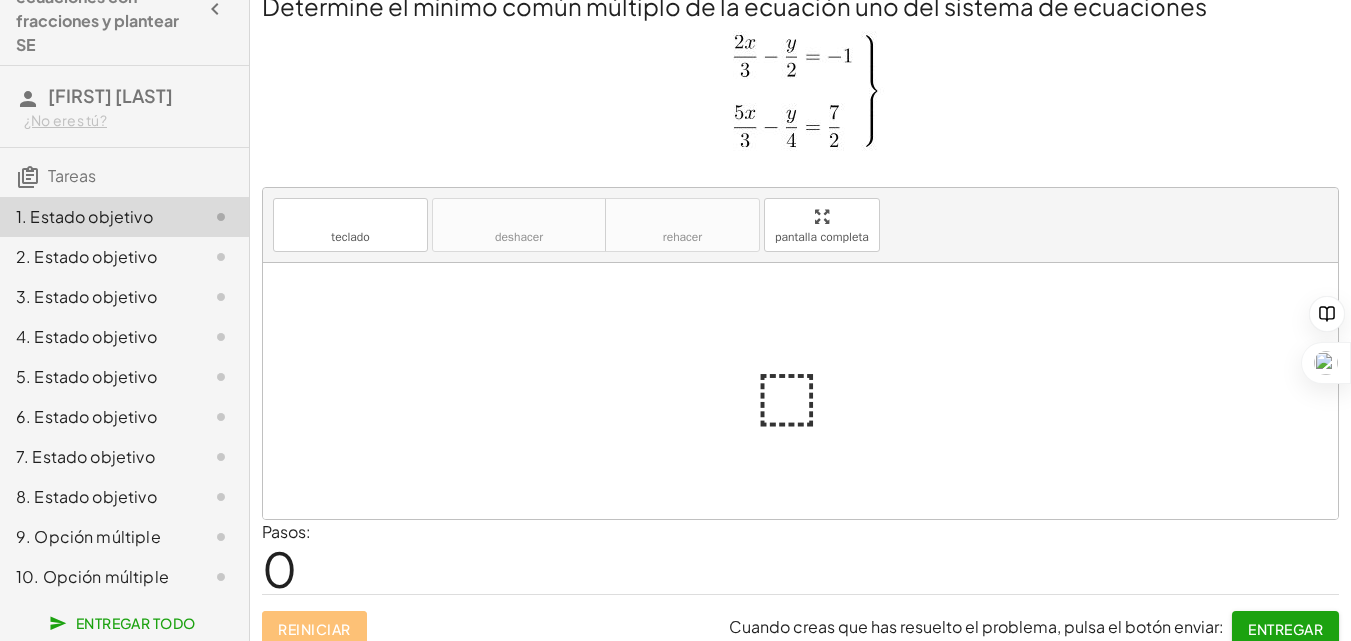 scroll, scrollTop: 0, scrollLeft: 0, axis: both 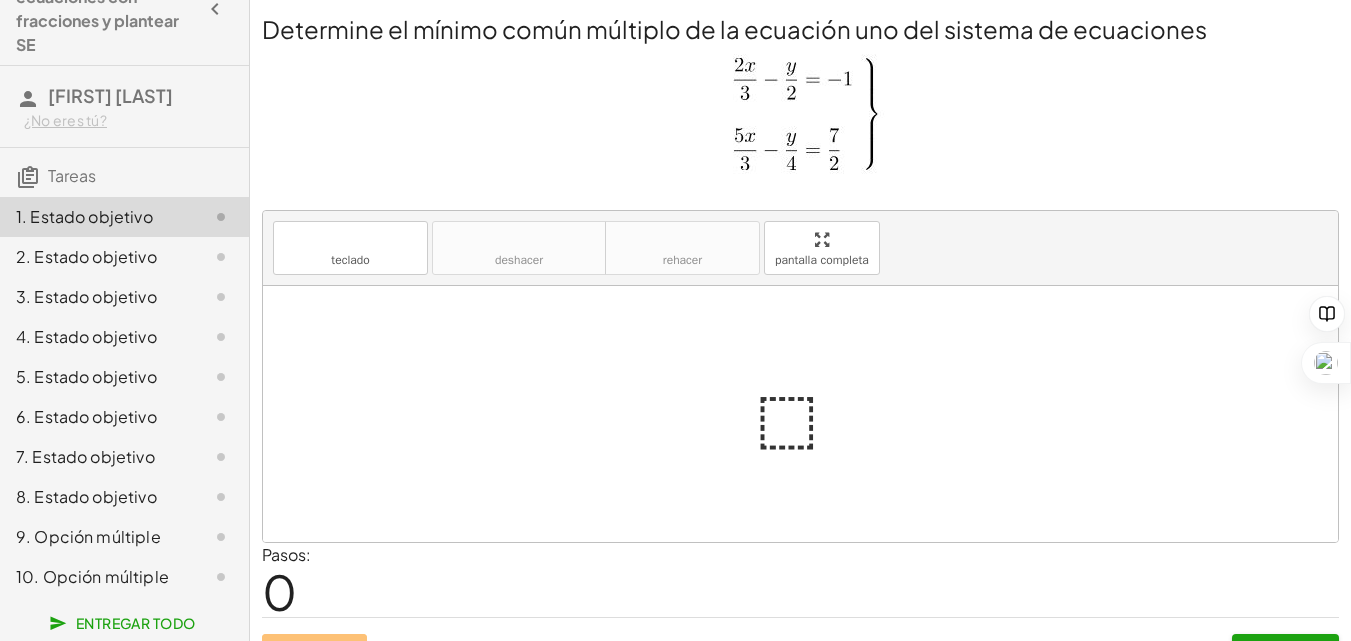 click at bounding box center [801, 117] 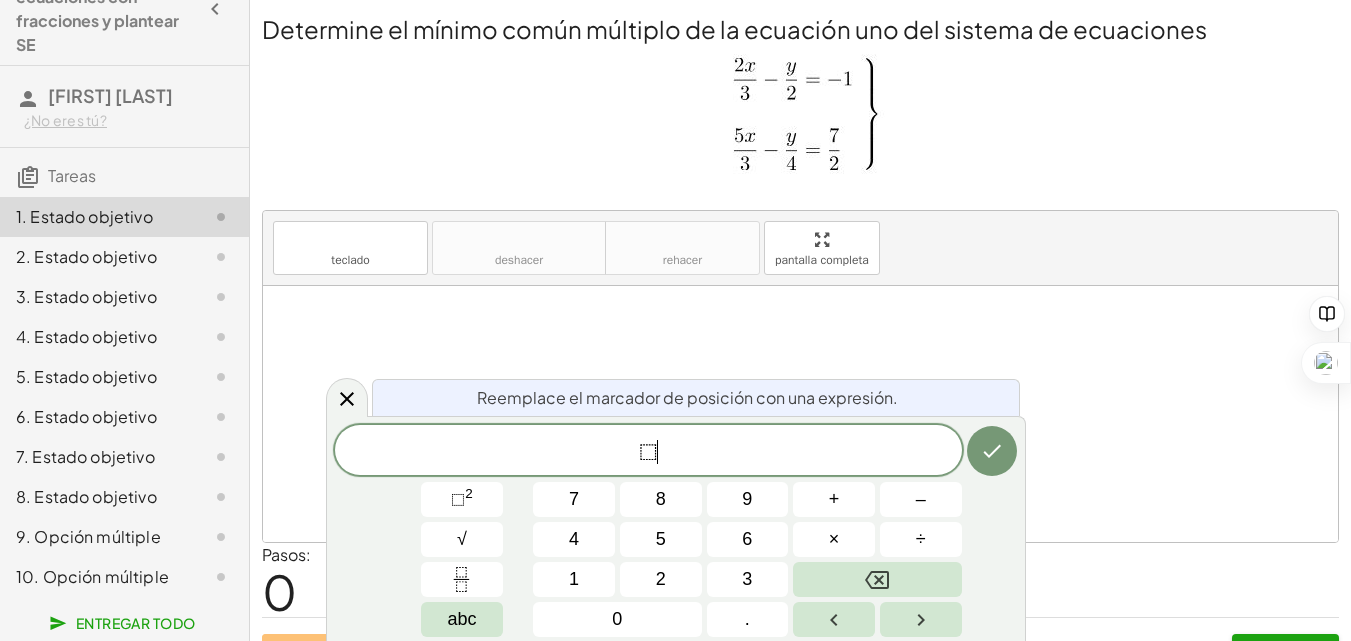 click on "⬚" at bounding box center [648, 452] 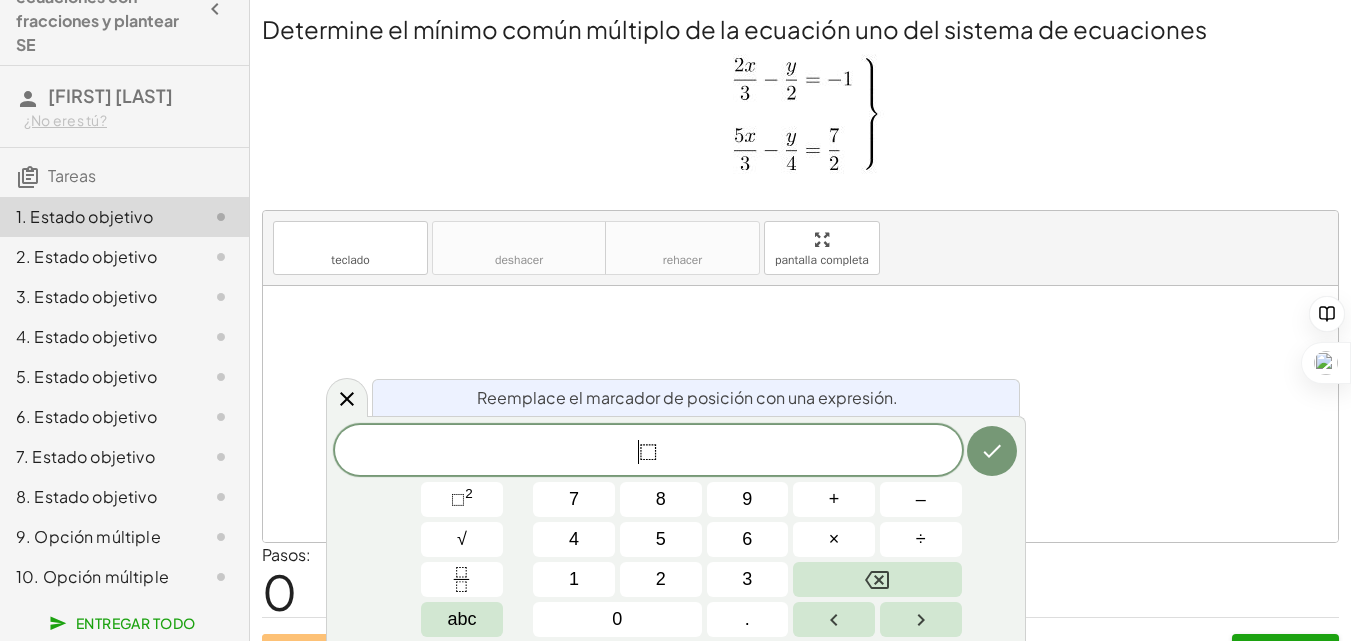 click on "⬚" at bounding box center [648, 452] 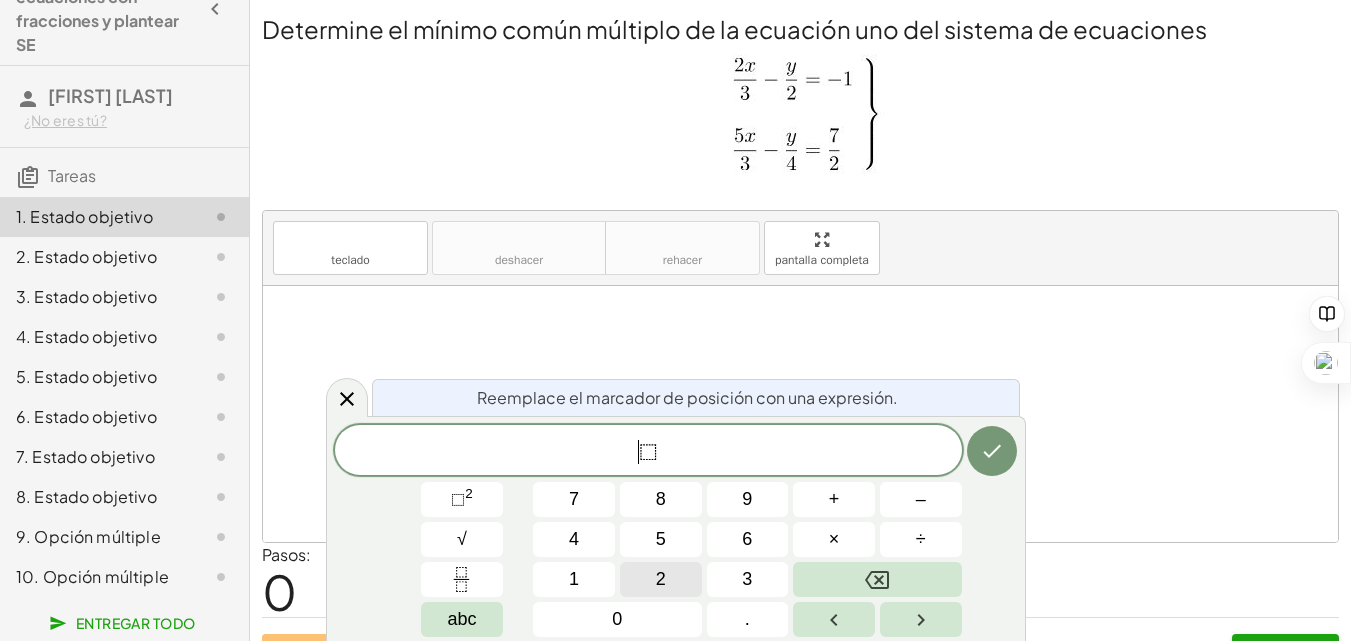 click on "2" at bounding box center [661, 579] 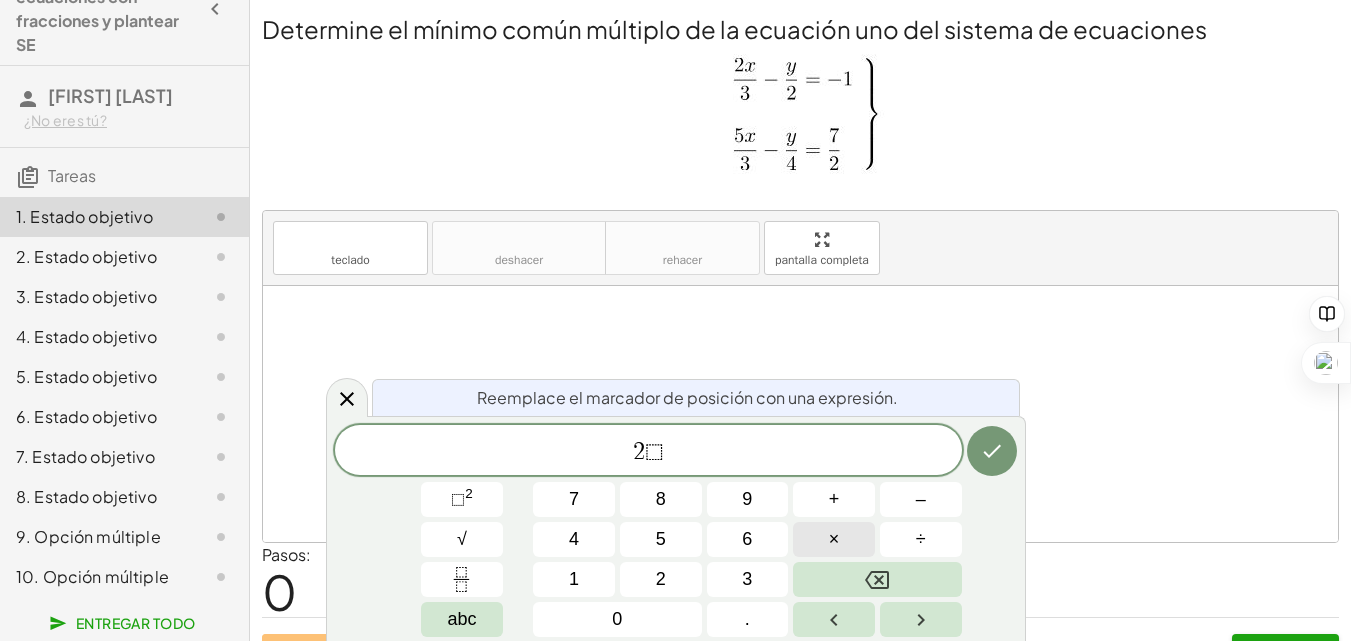 click on "×" at bounding box center (834, 539) 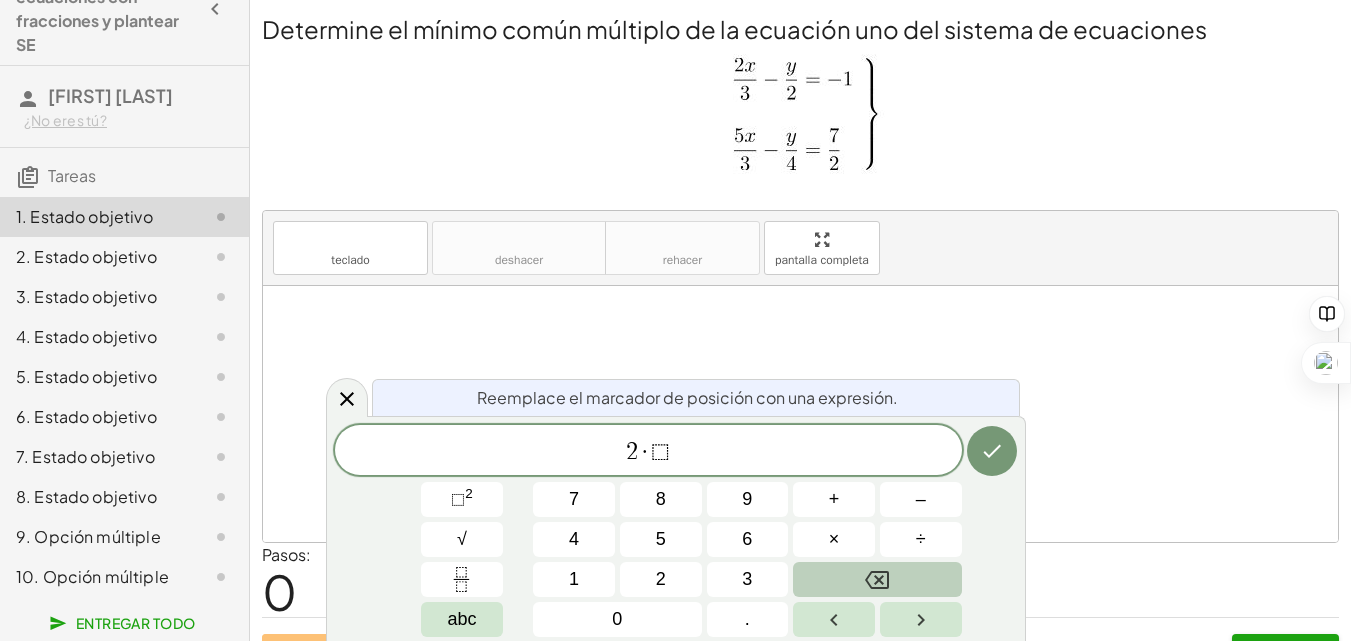 click at bounding box center [877, 579] 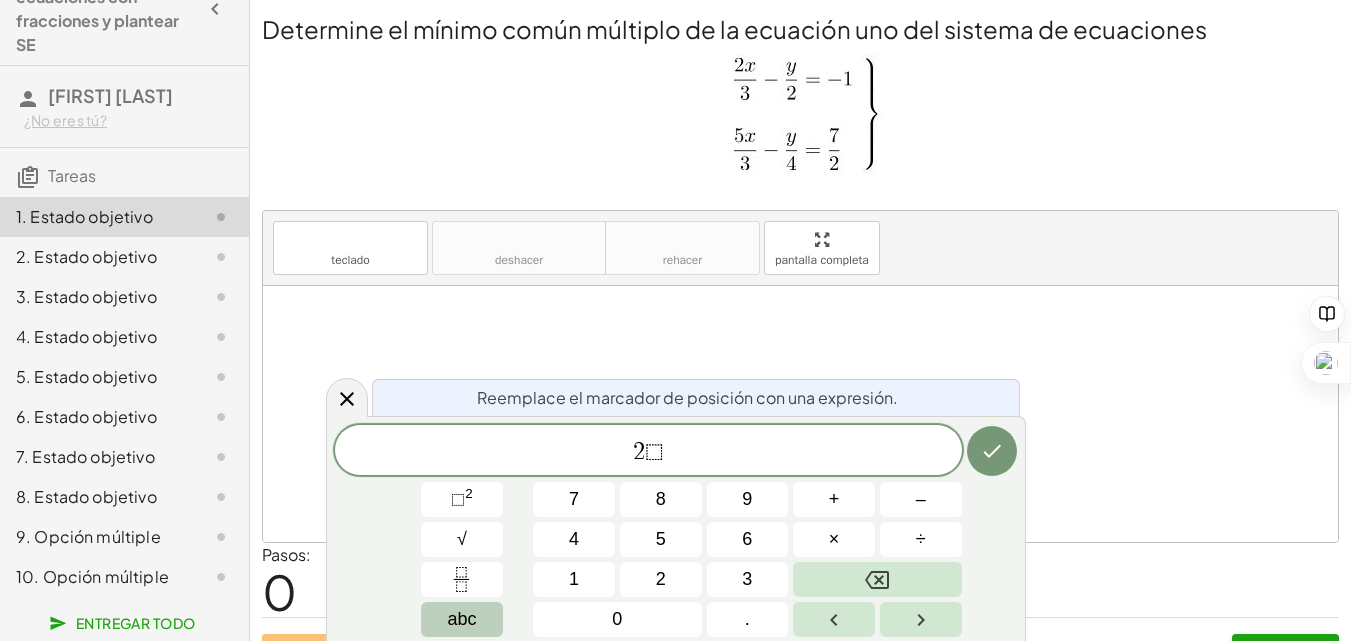 click on "abc" at bounding box center [461, 619] 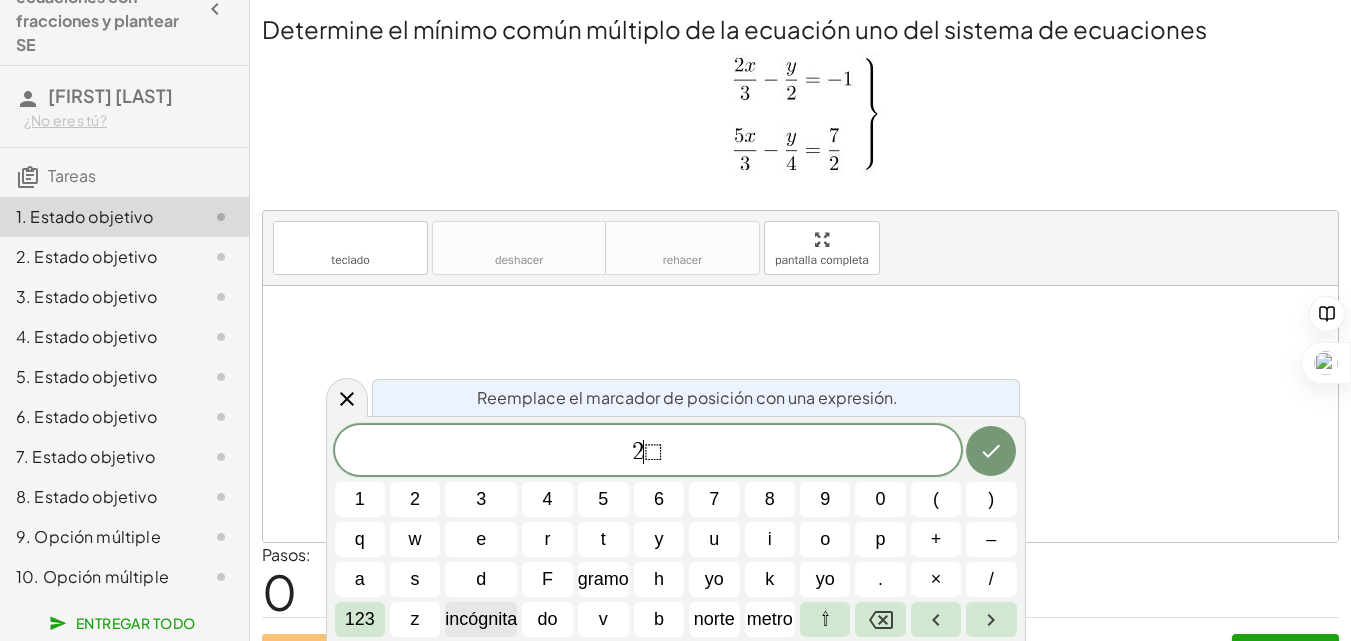 click on "incógnita" at bounding box center (481, 619) 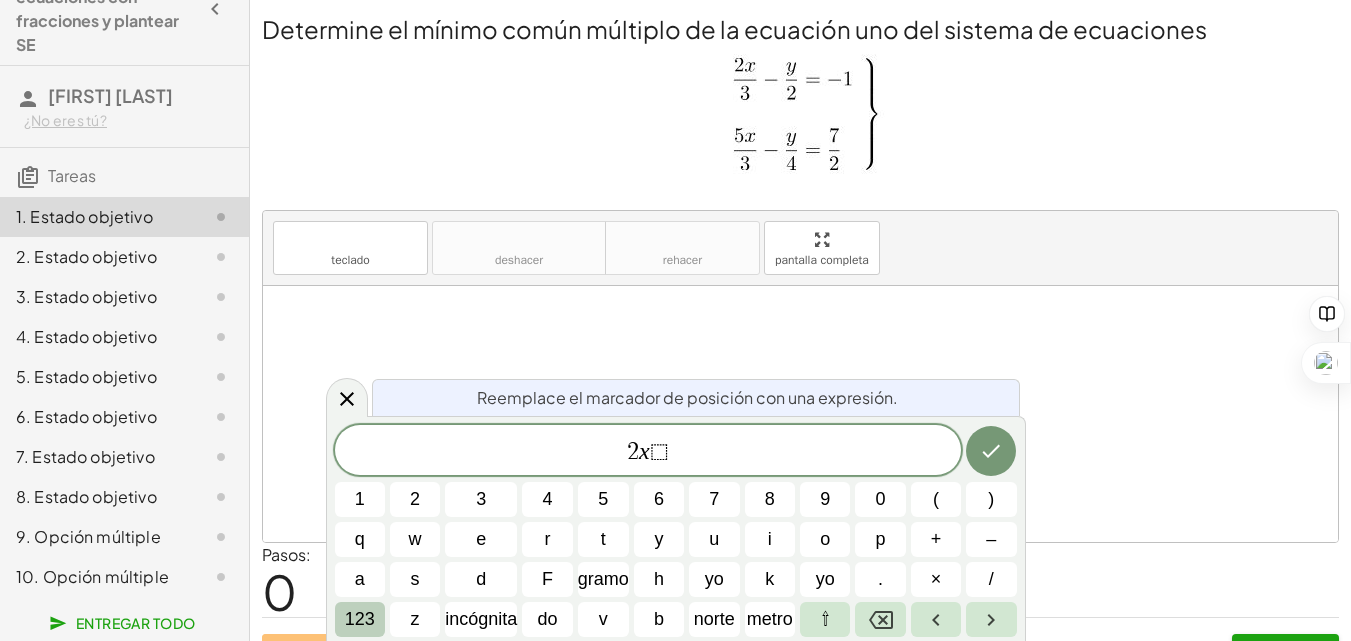 click on "123" at bounding box center (360, 619) 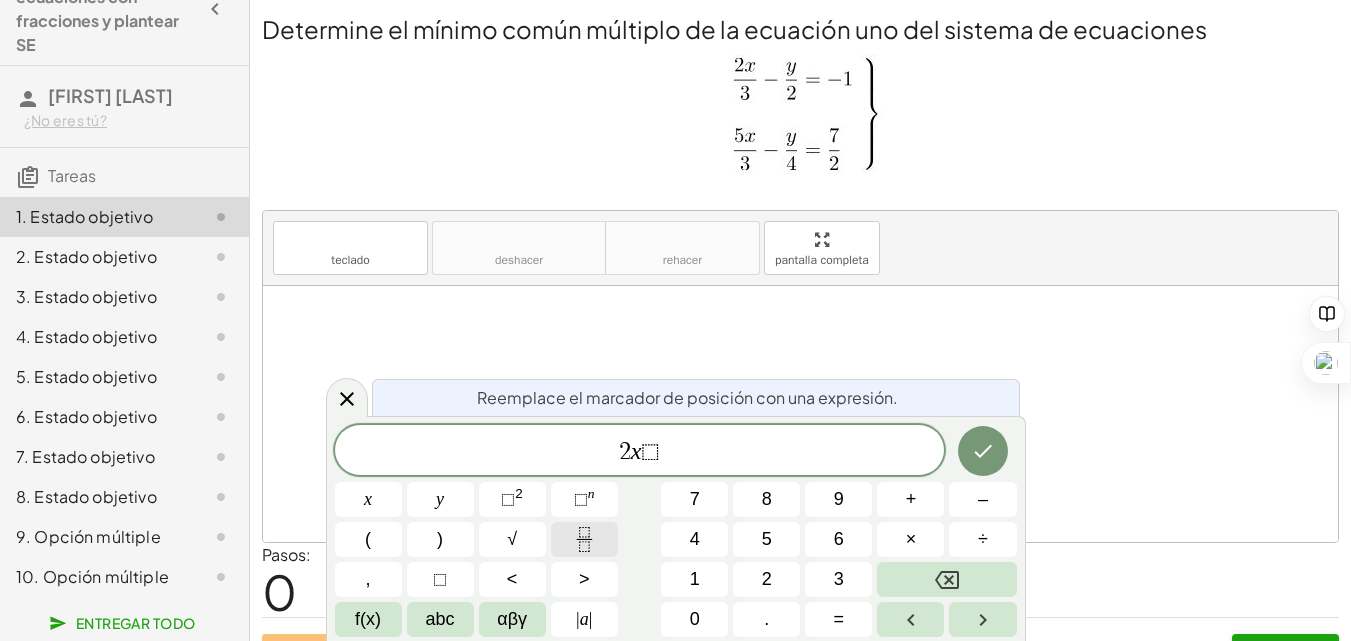 click 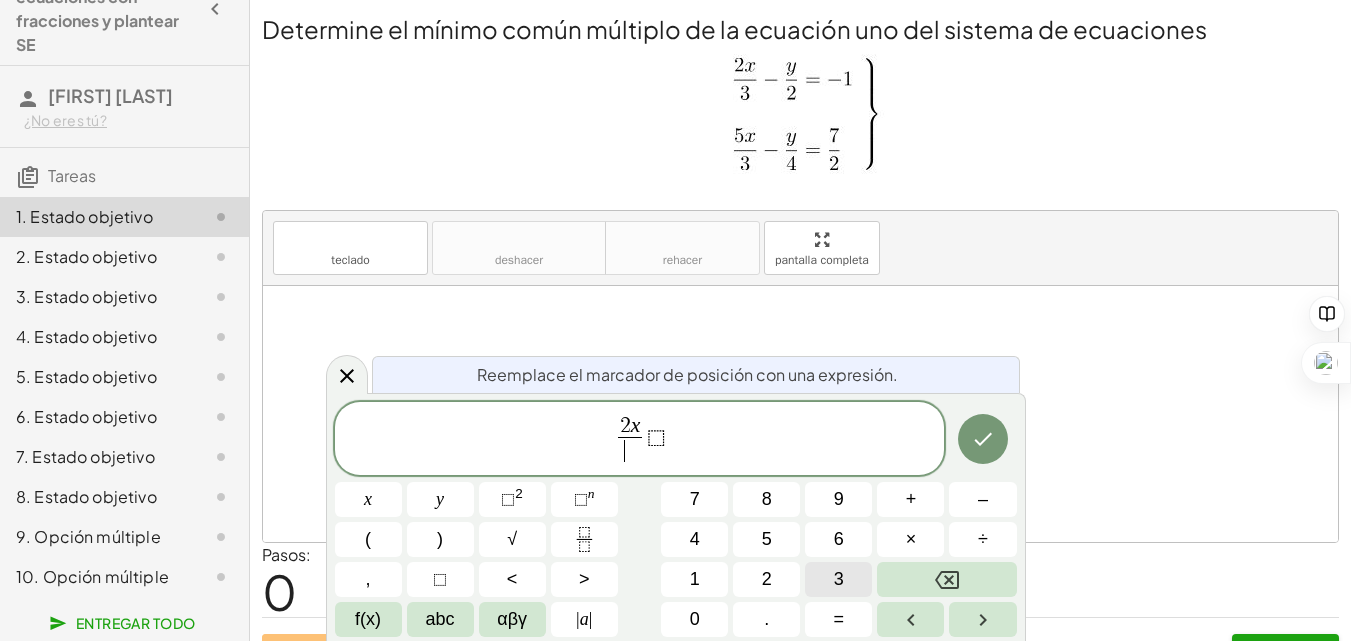 click on "3" at bounding box center (839, 579) 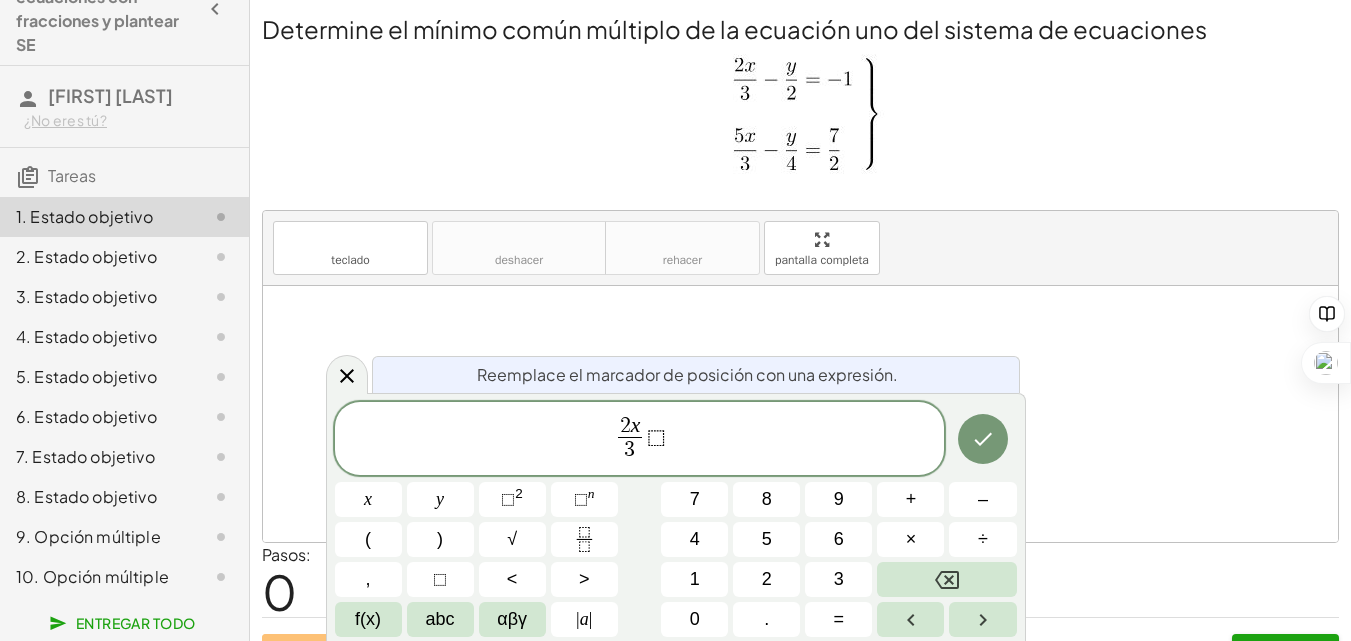 click on "⬚" at bounding box center [656, 437] 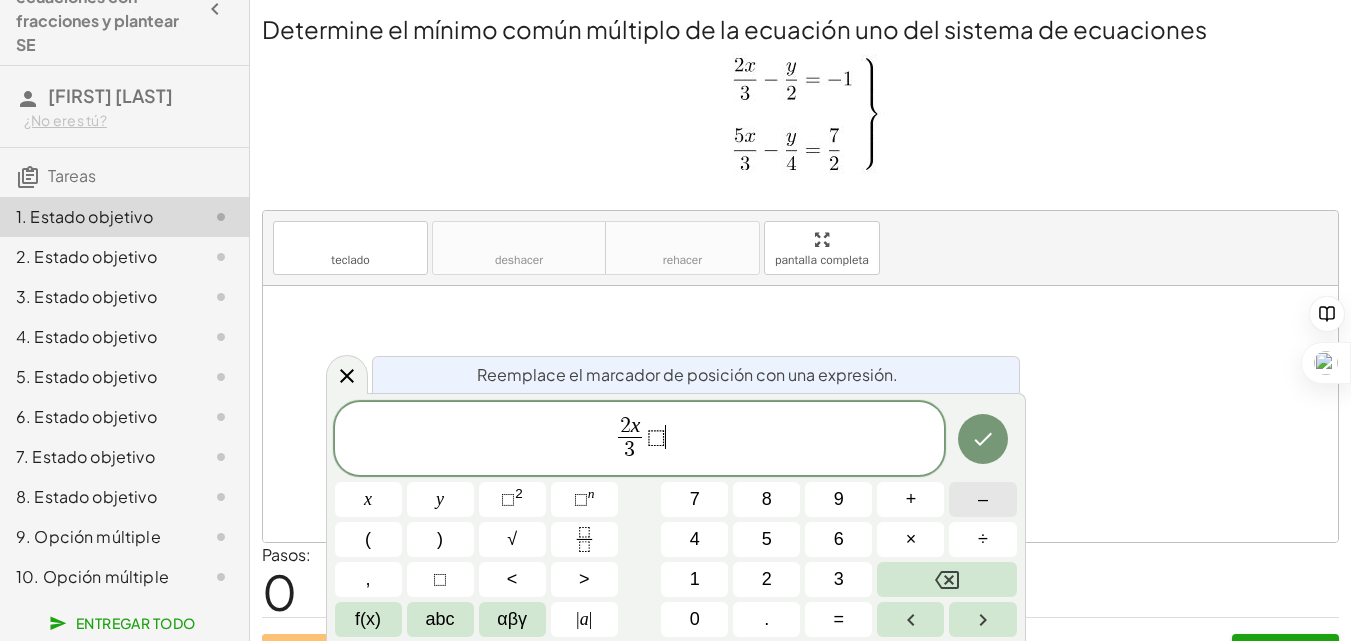 click on "–" at bounding box center (982, 499) 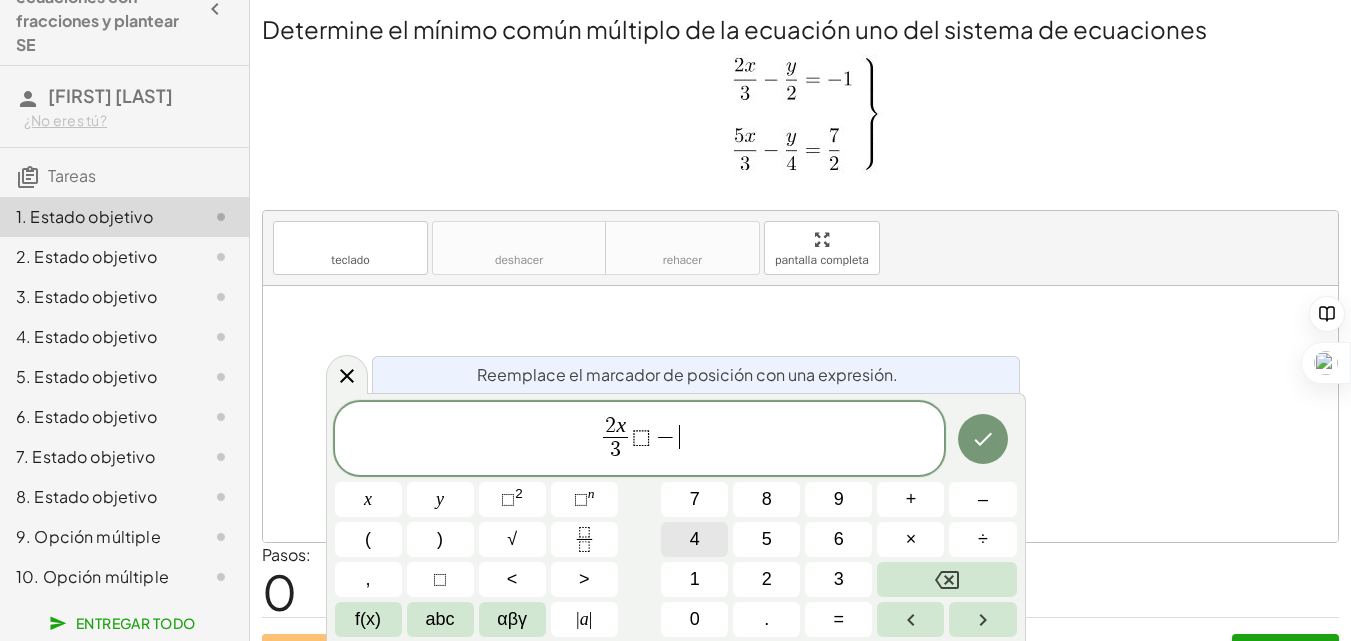 click on "4" at bounding box center (694, 539) 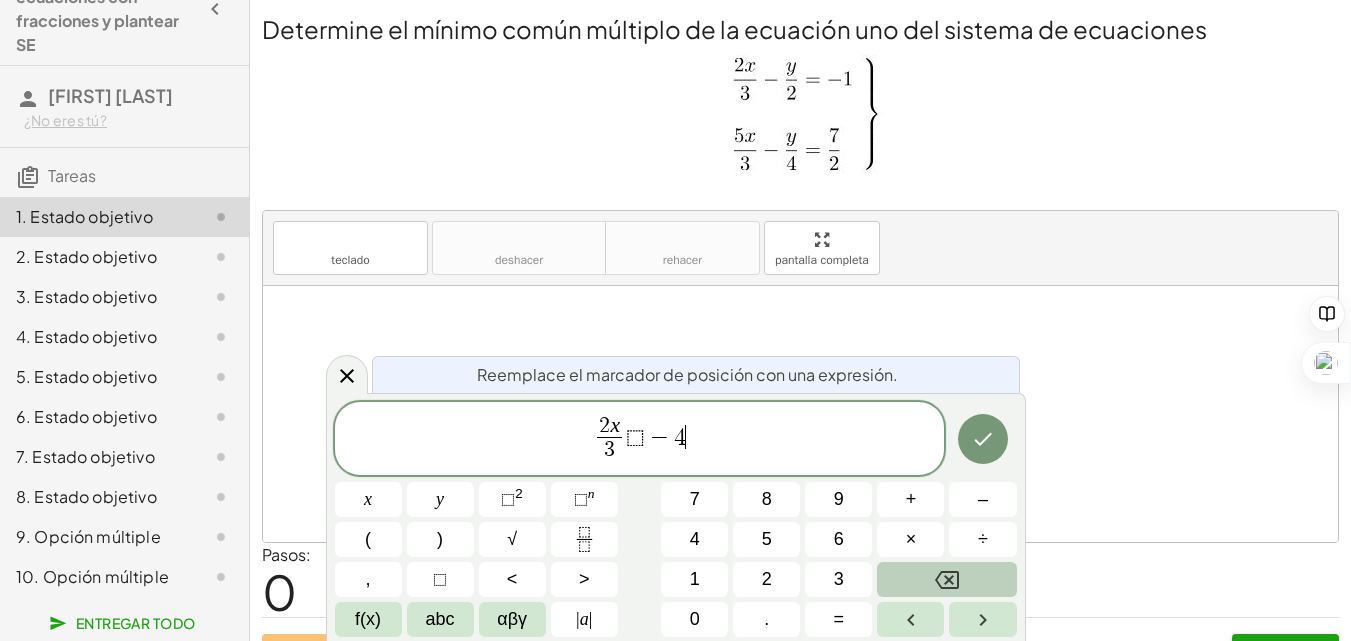 click 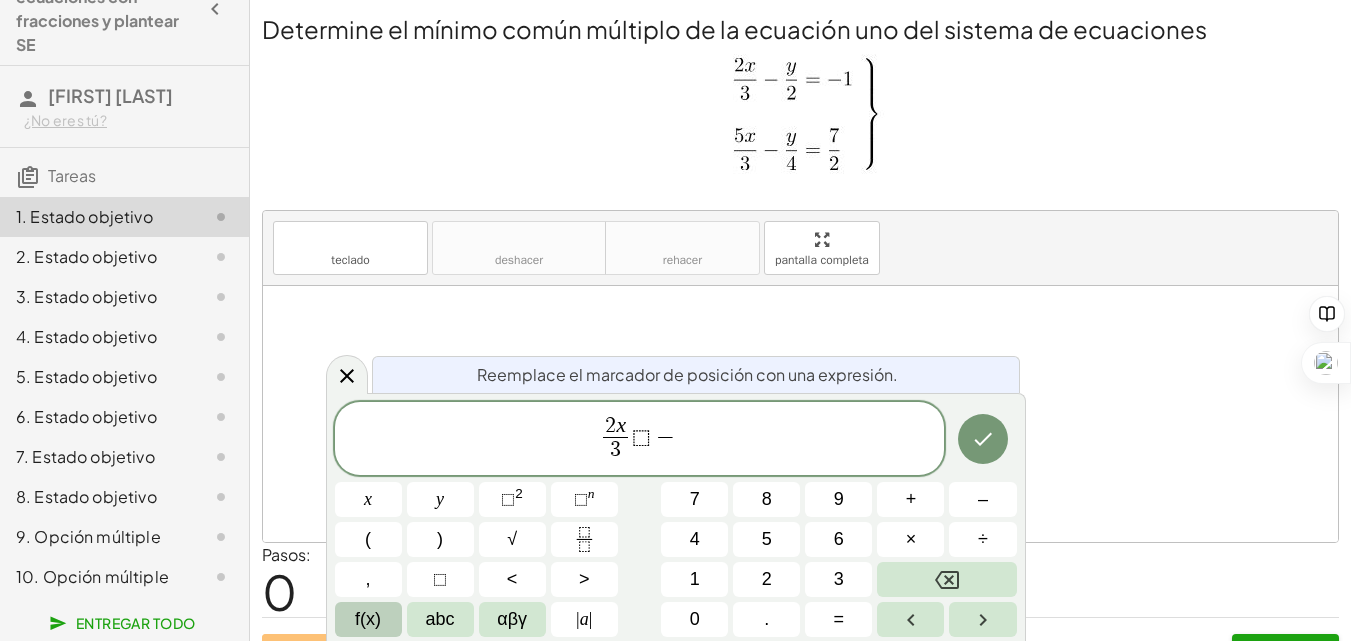 click on "f(x)" at bounding box center (368, 619) 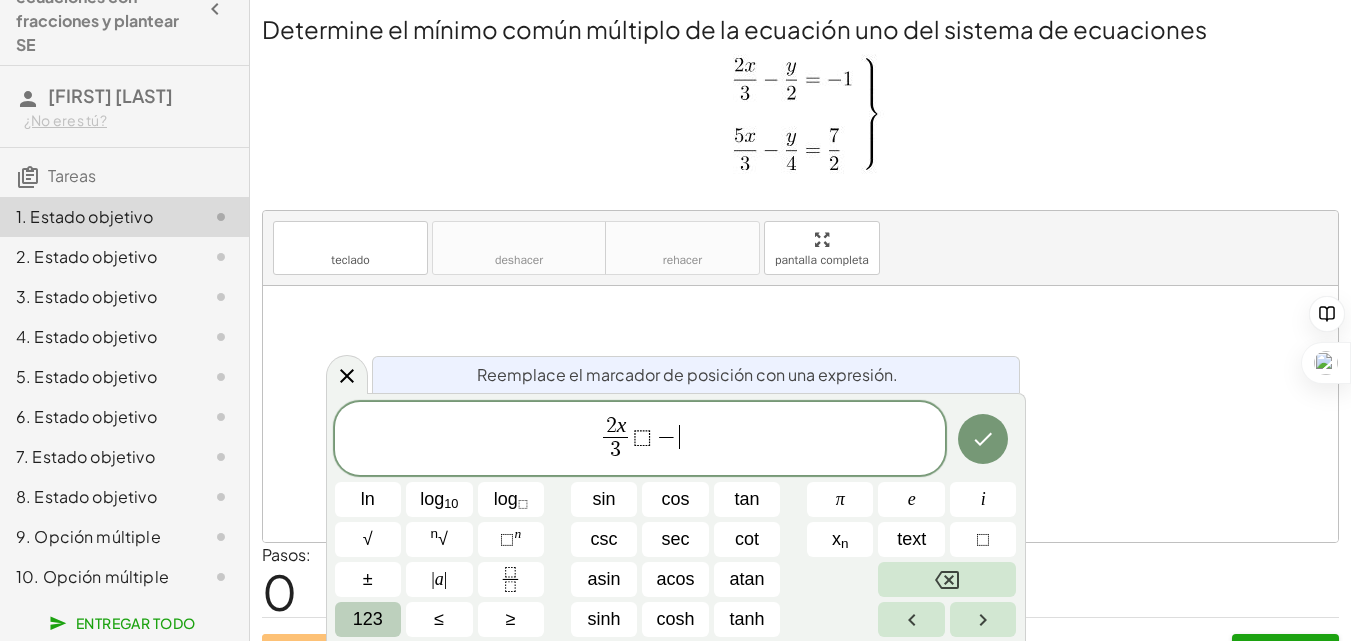 click on "123" at bounding box center [368, 619] 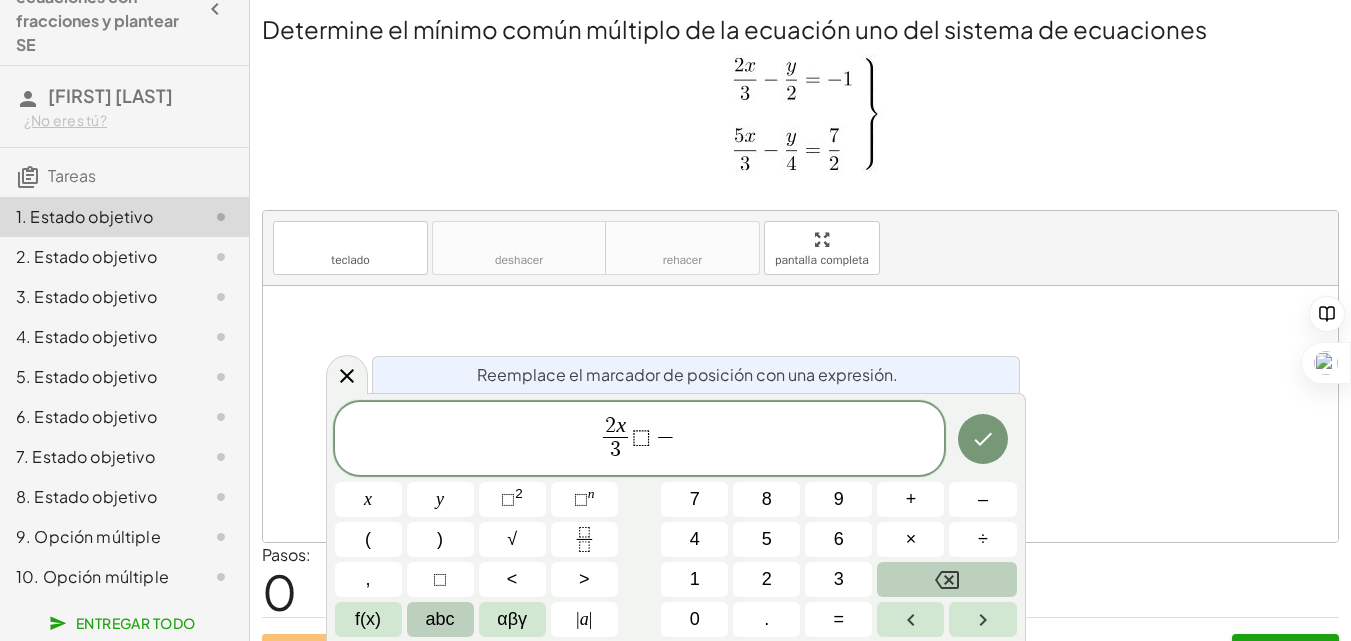 click on "abc" at bounding box center [440, 619] 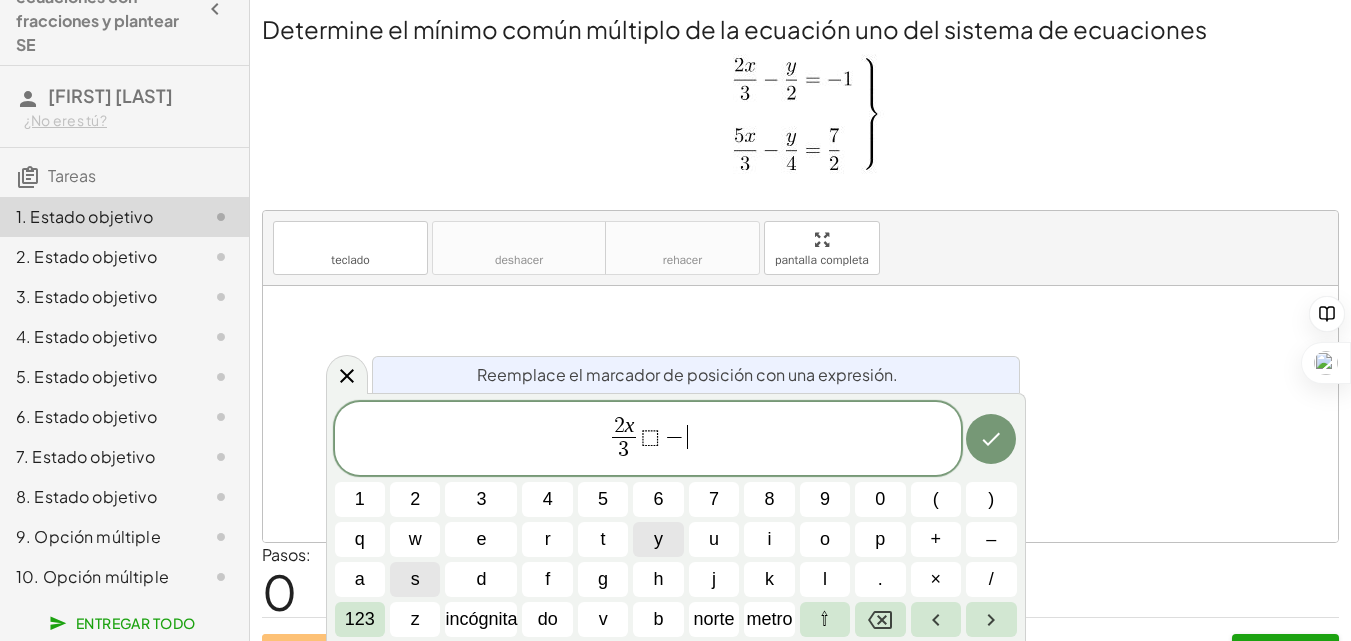 click on "y" at bounding box center [658, 539] 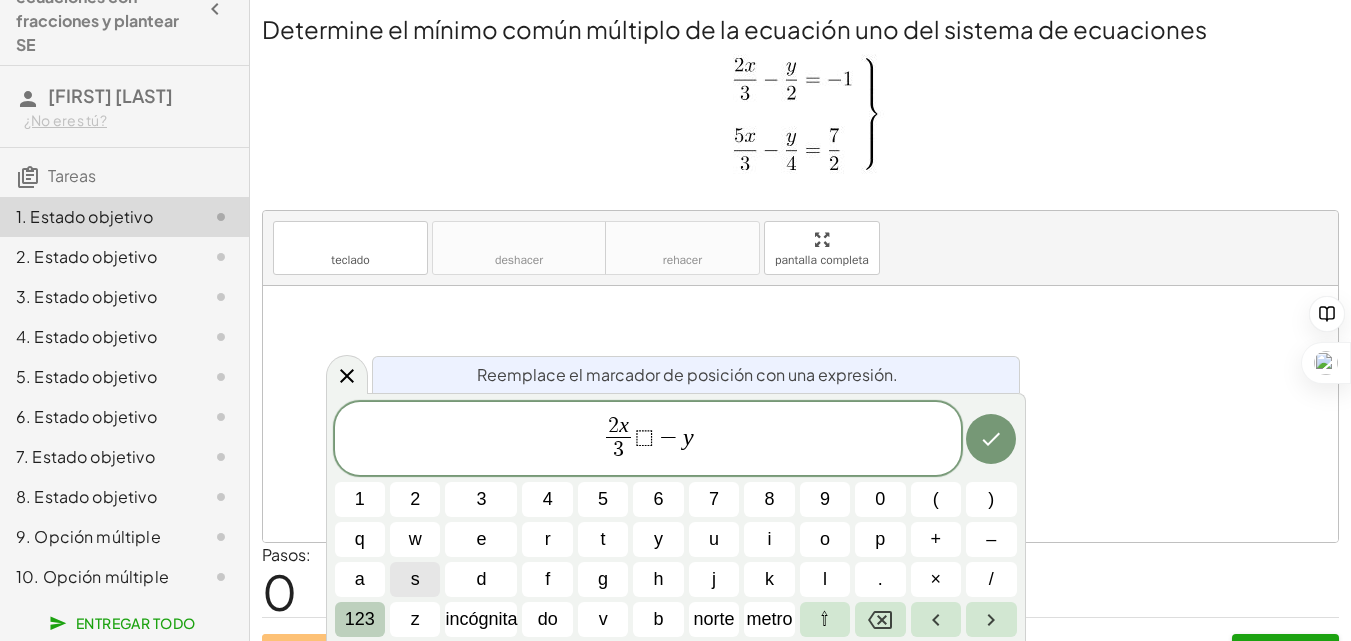 click on "123" at bounding box center (360, 619) 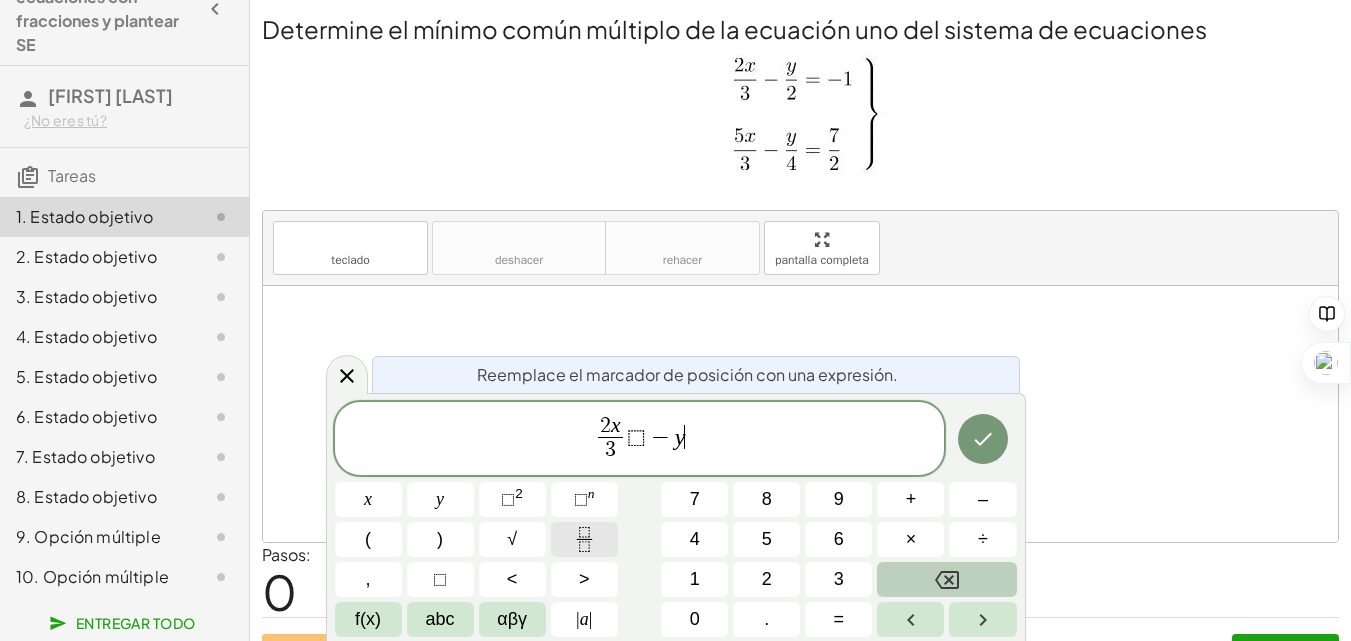 click 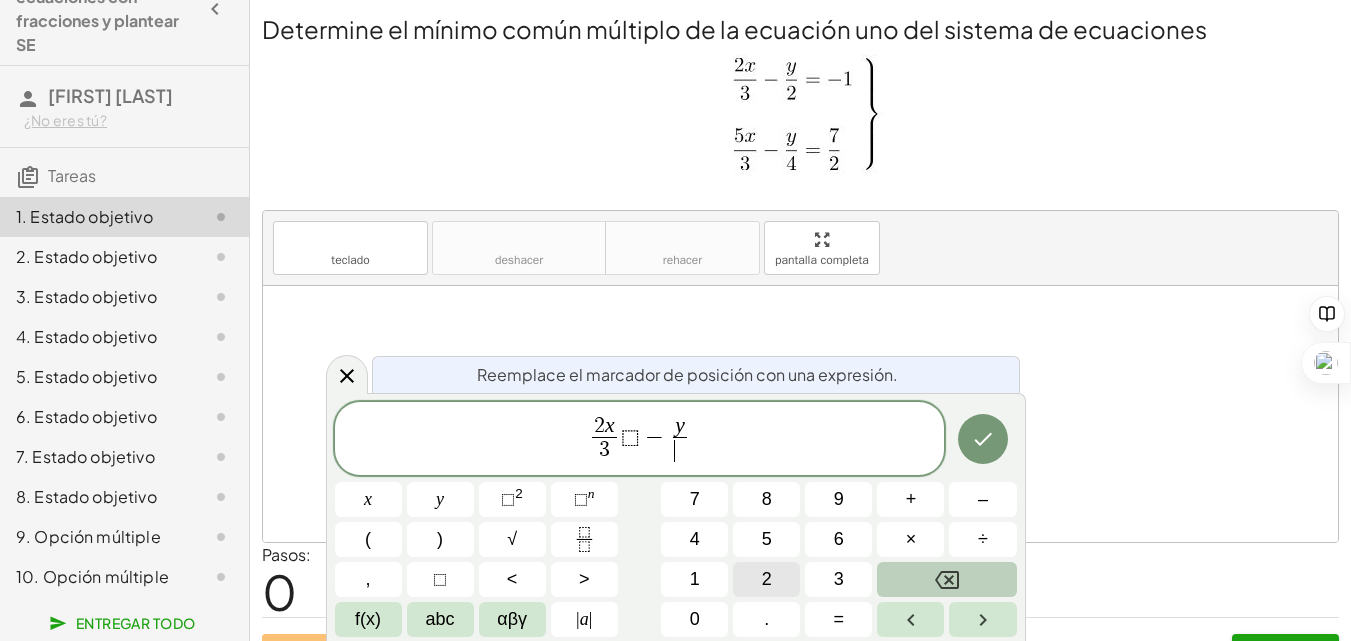 click on "2" at bounding box center [766, 579] 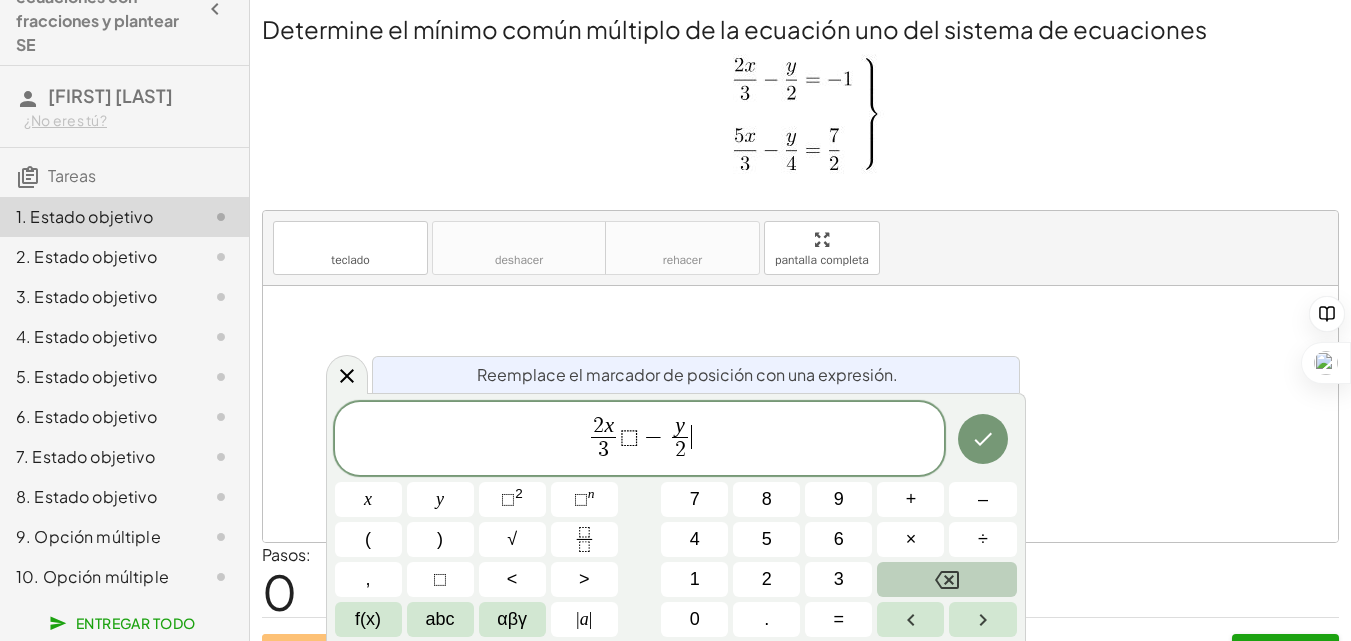 click on "2 x 3 ​ ⬚ − y 2 ​ ​" at bounding box center (640, 440) 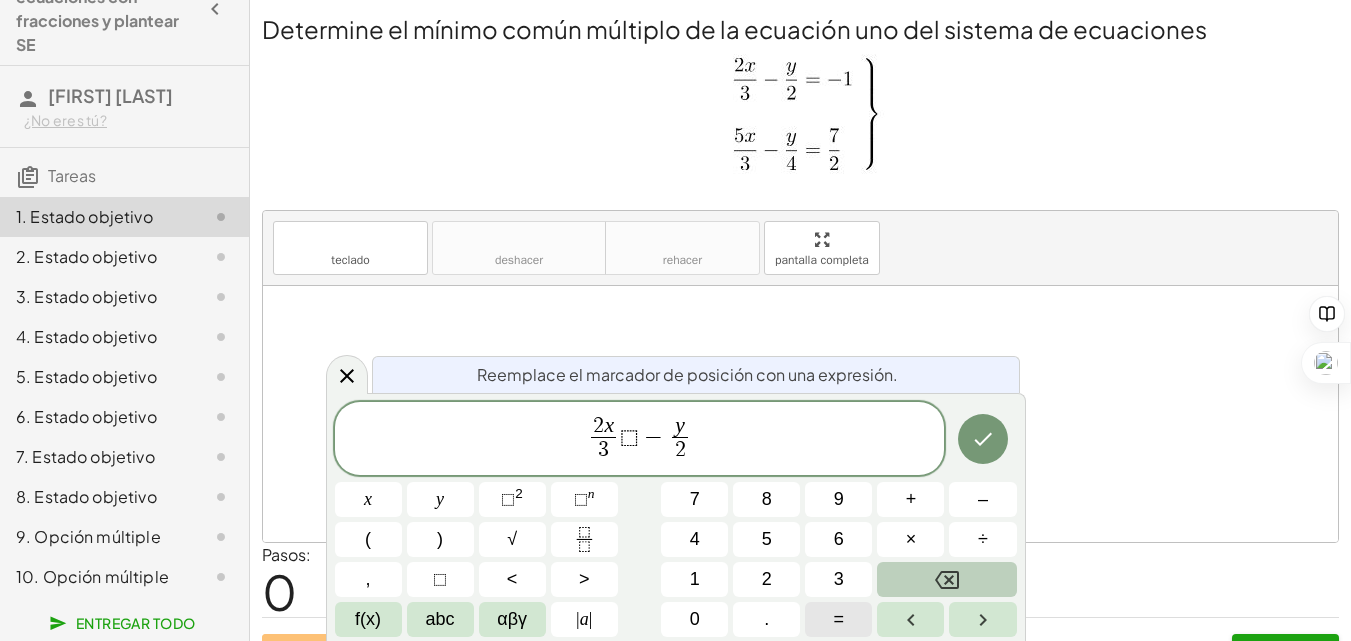 click on "=" at bounding box center (838, 619) 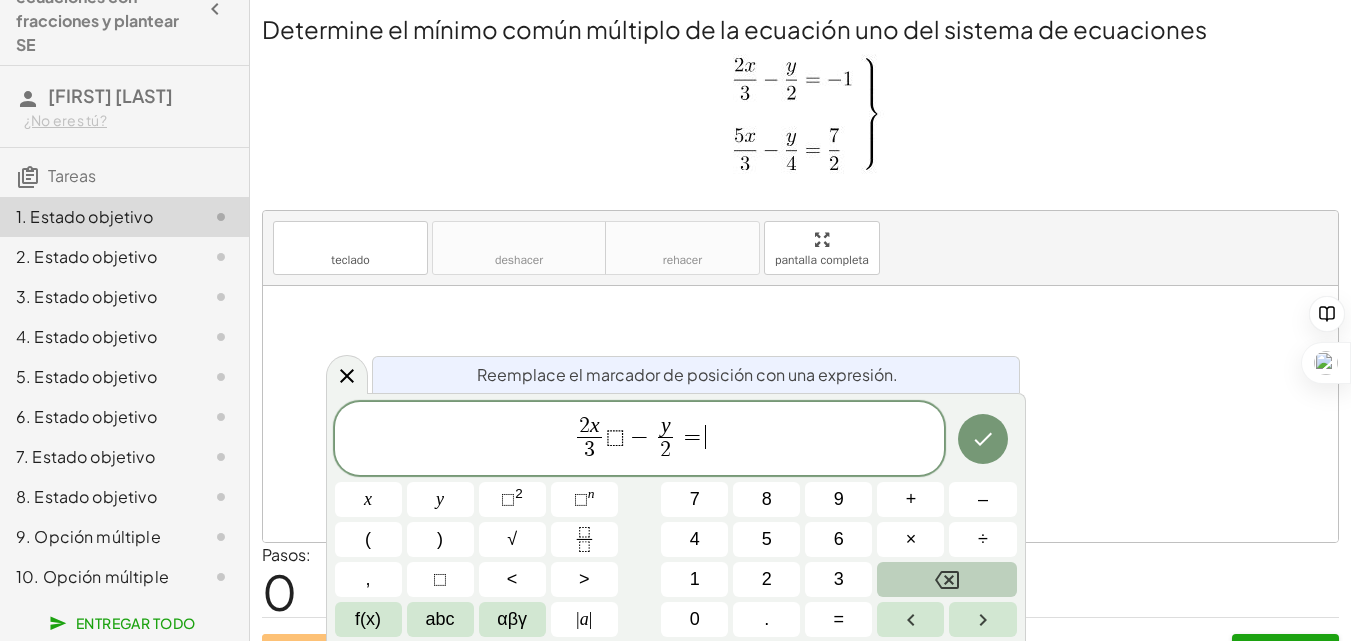 click on "2 x 3 ​ ⬚ − y 2 ​ = ​" at bounding box center (640, 440) 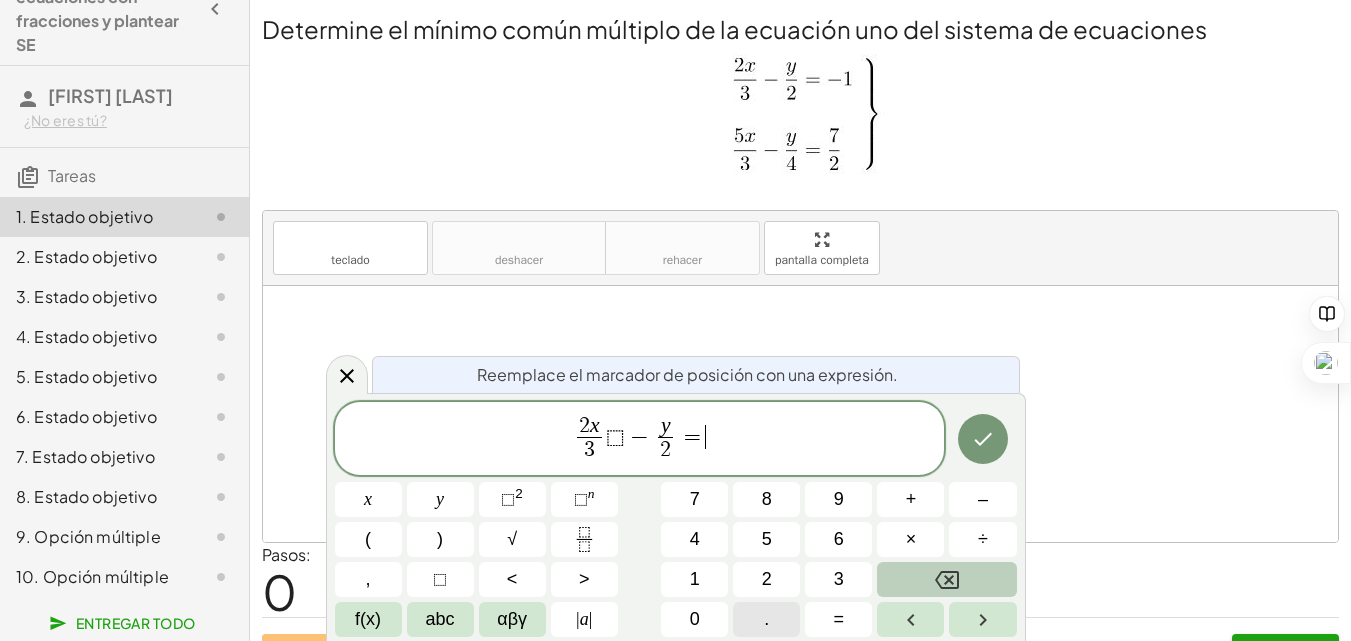 click on "." at bounding box center (766, 619) 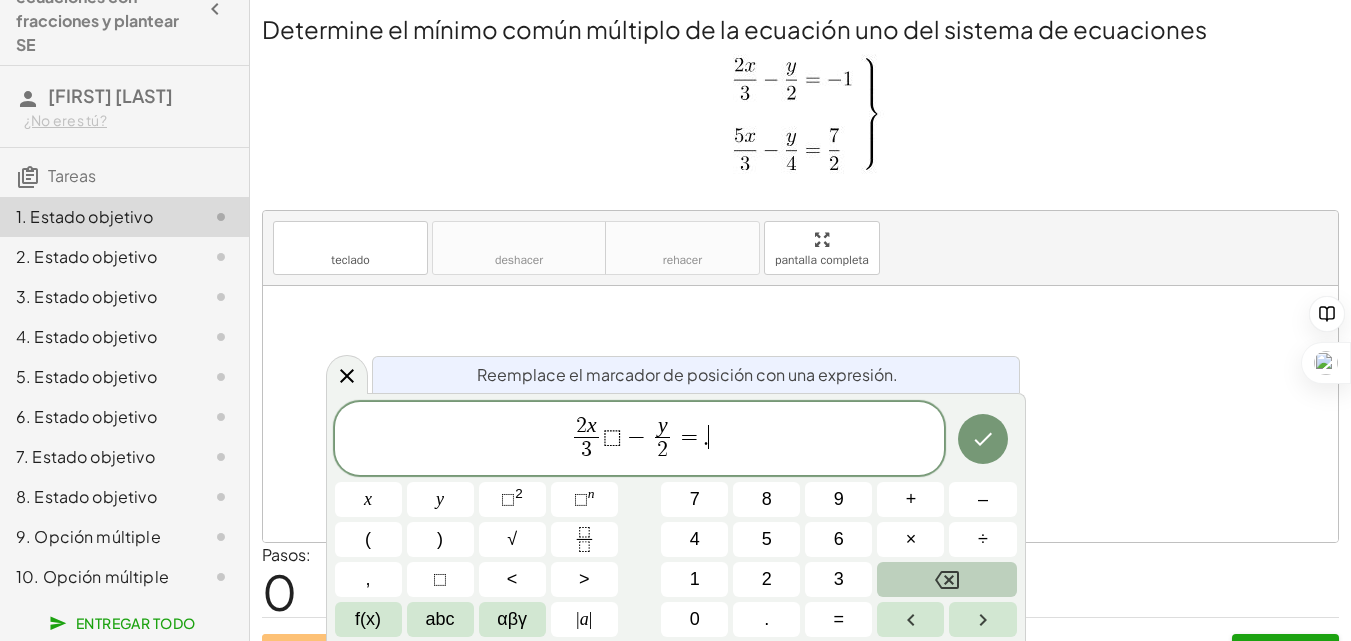 click at bounding box center [946, 579] 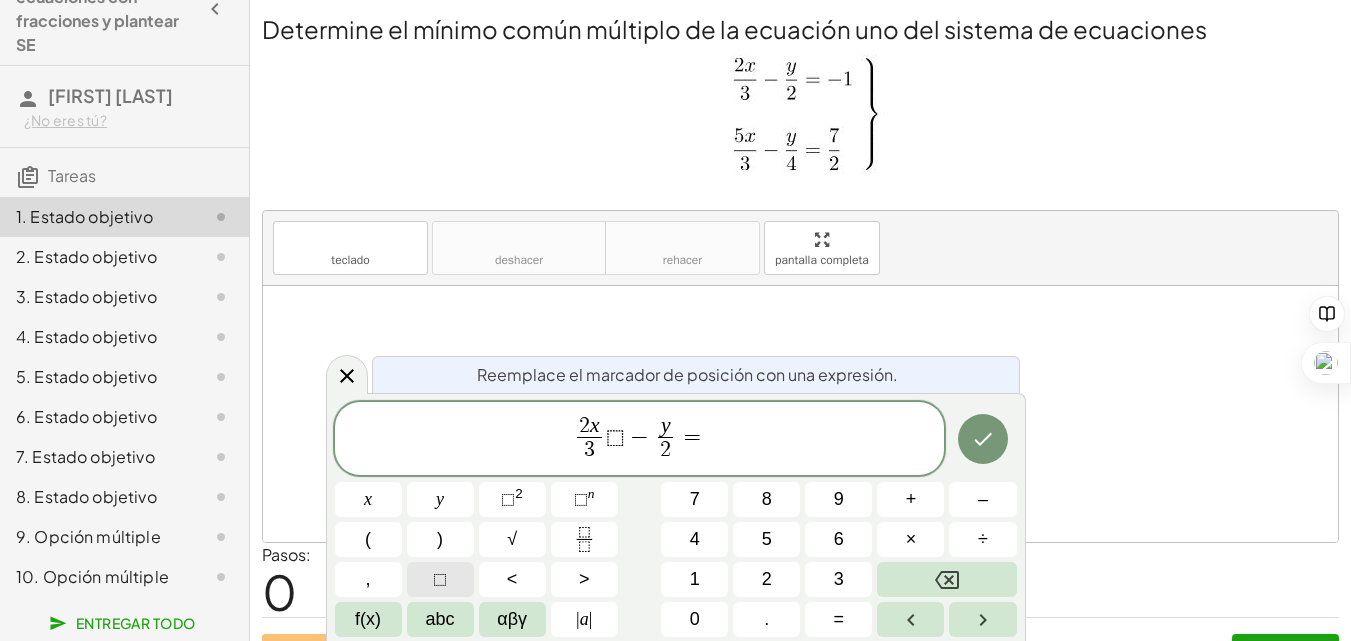 click on "⬚" at bounding box center (440, 579) 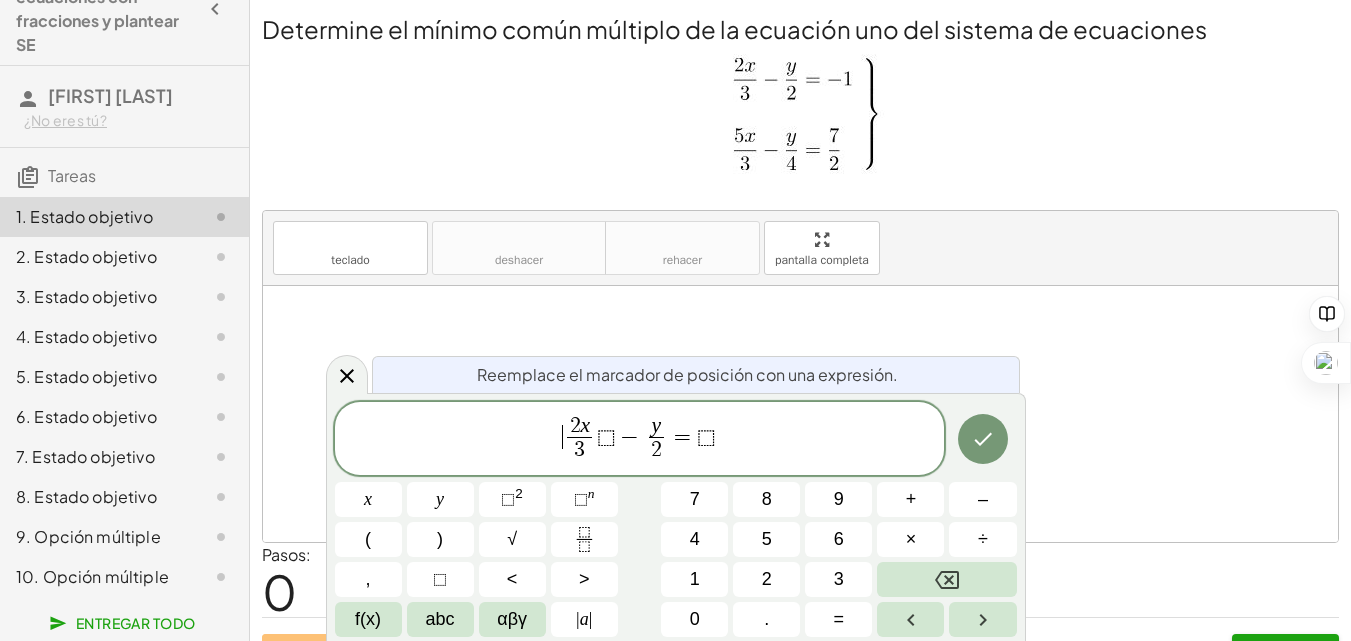 click on "​ 2 x 3 ​ ⬚ − y 2 ​ = ⬚" at bounding box center (640, 440) 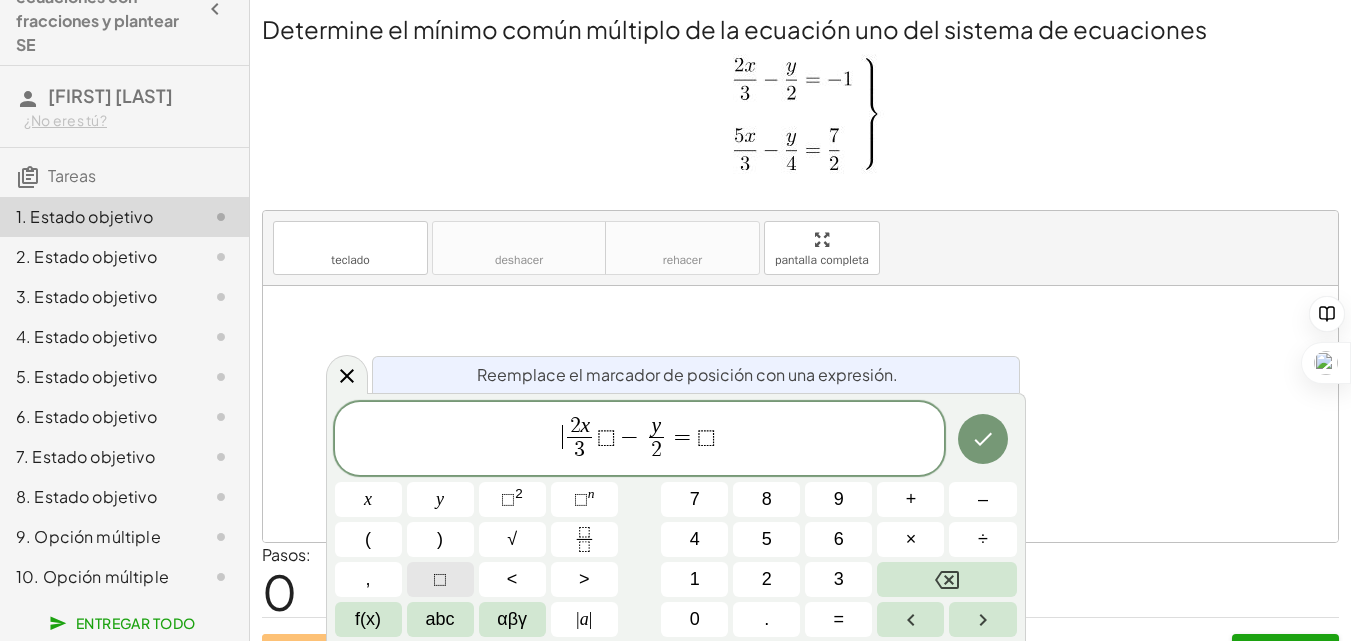 click on "⬚" at bounding box center [440, 579] 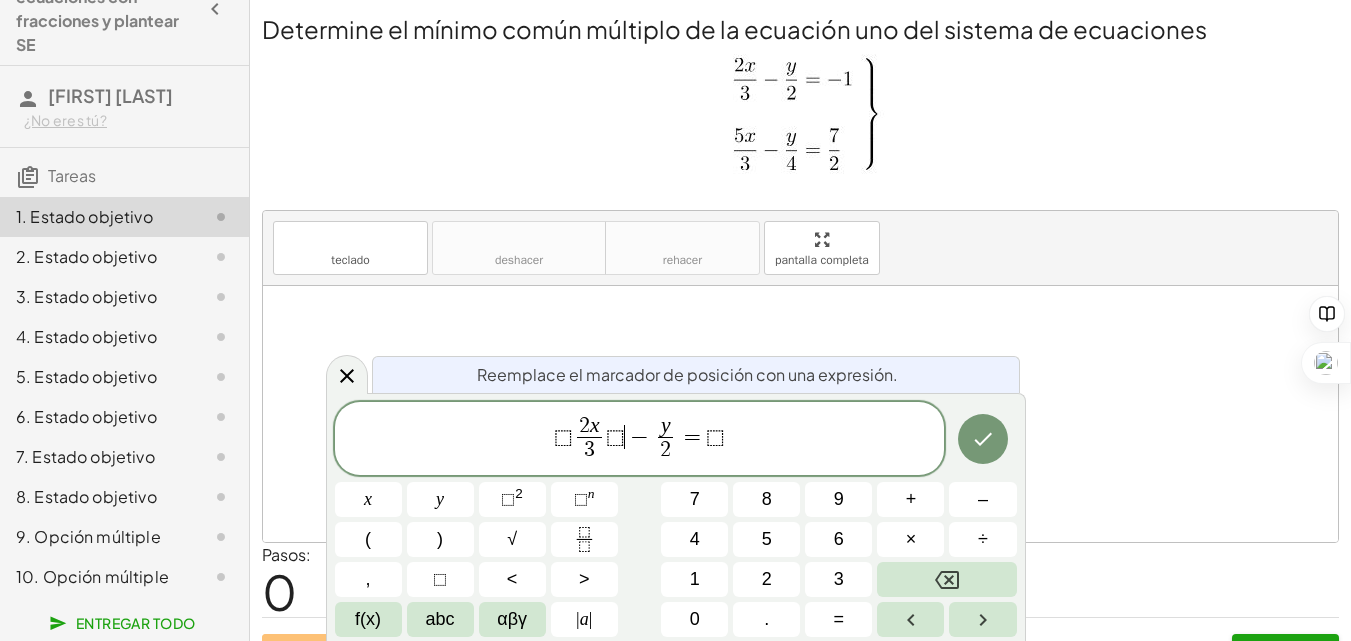click on "⬚" at bounding box center (615, 437) 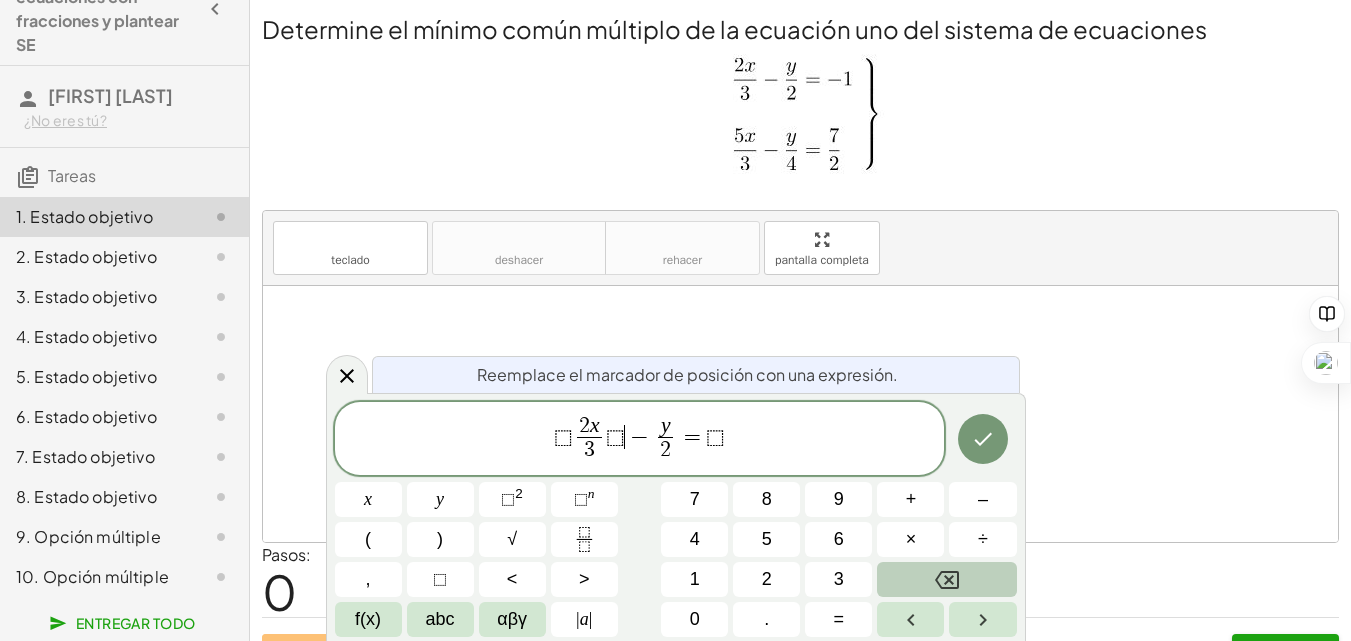 click at bounding box center (946, 579) 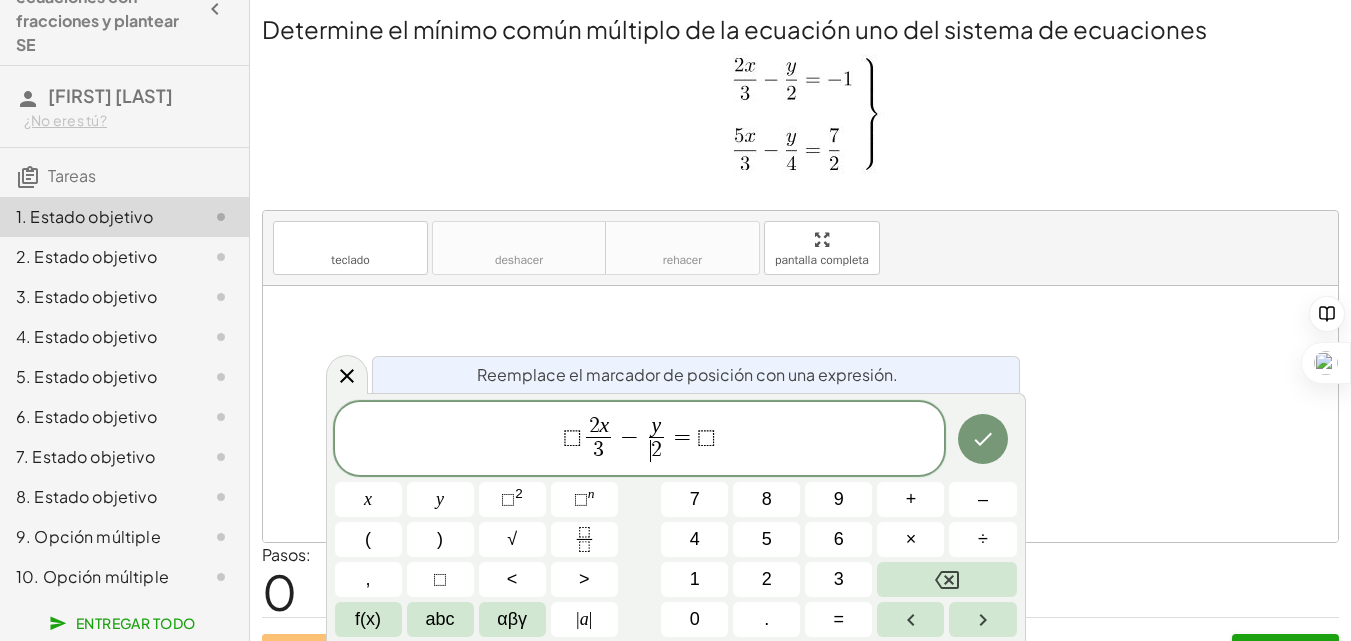 click on "​ 2" at bounding box center [656, 450] 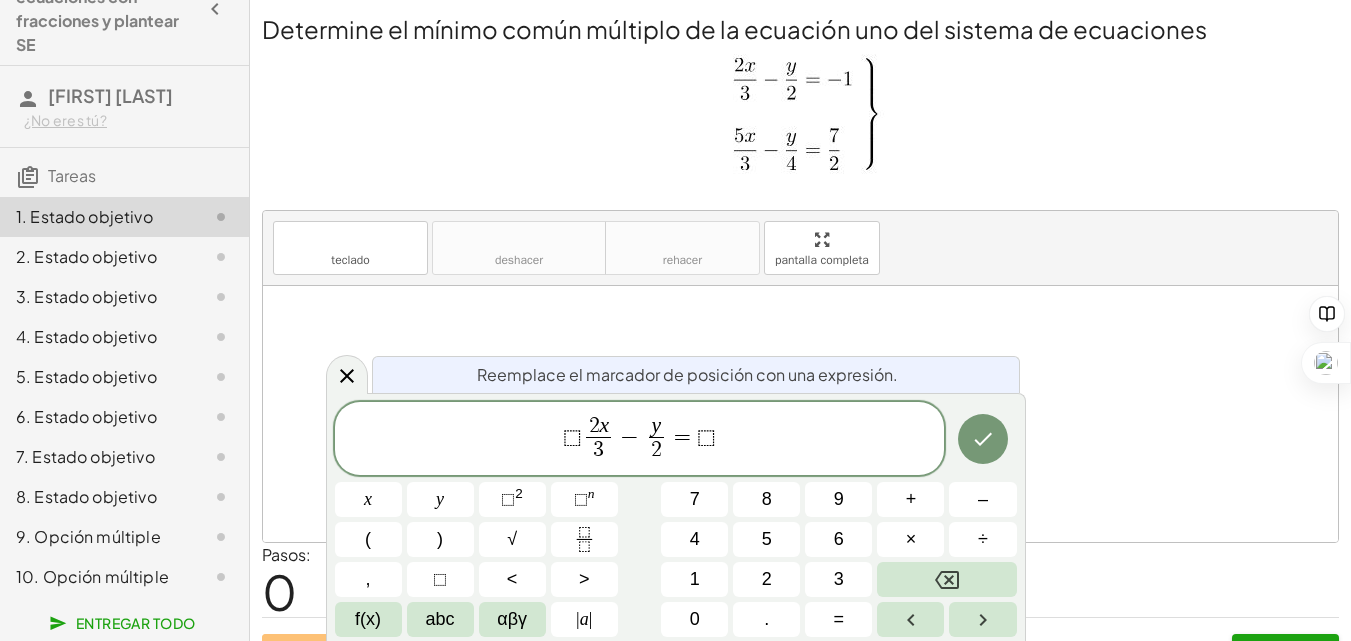 click on "y ​ 2 ​" at bounding box center [656, 440] 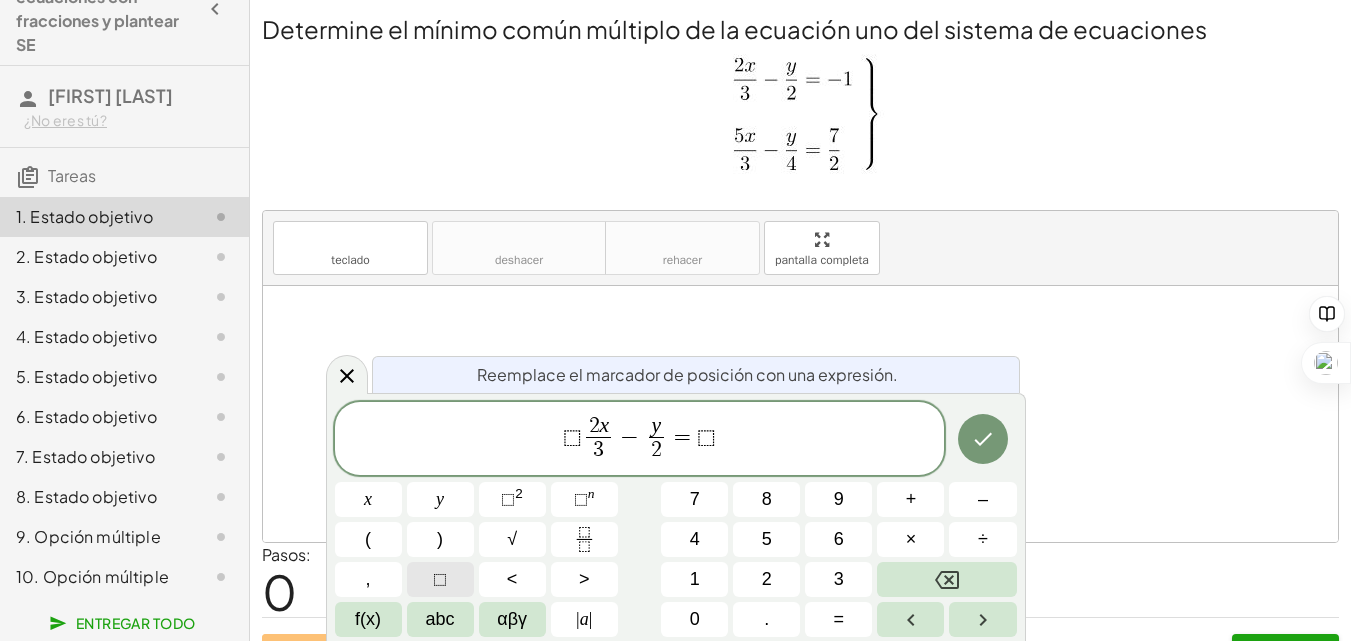 click on "⬚" at bounding box center [440, 579] 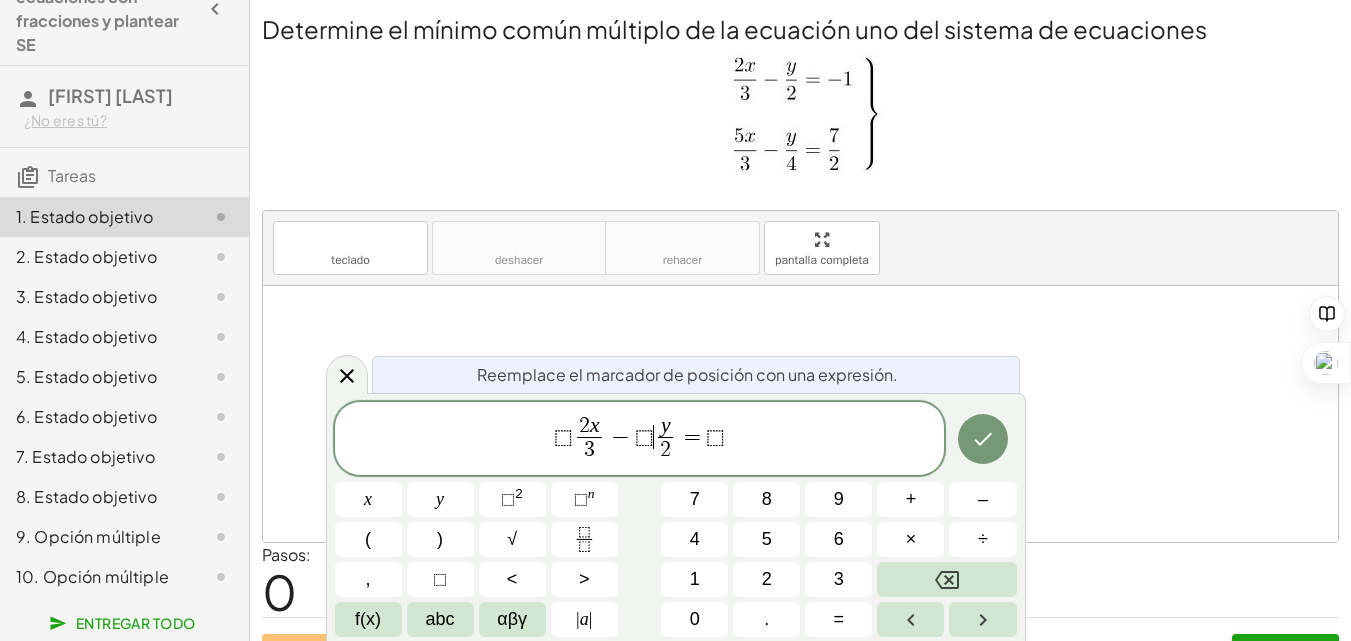 click on "⬚ 2 x 3 ​ − ⬚ ​ y 2 ​ = ⬚" at bounding box center (640, 440) 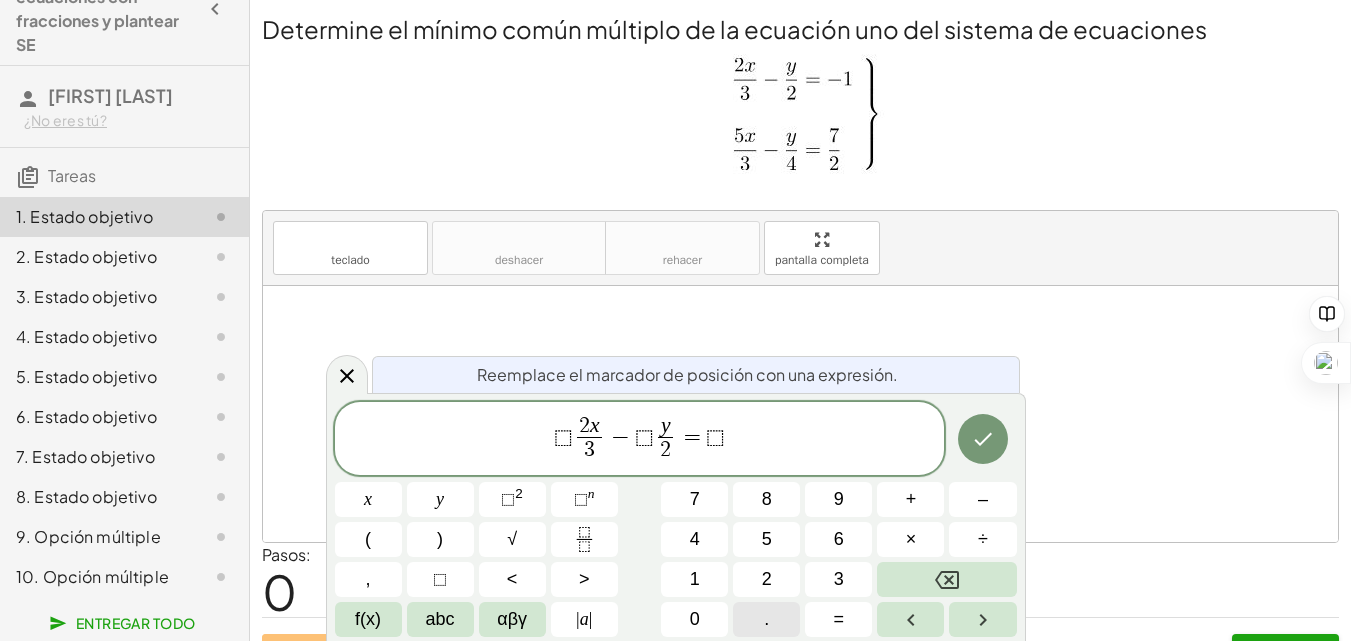 click on "." at bounding box center [766, 619] 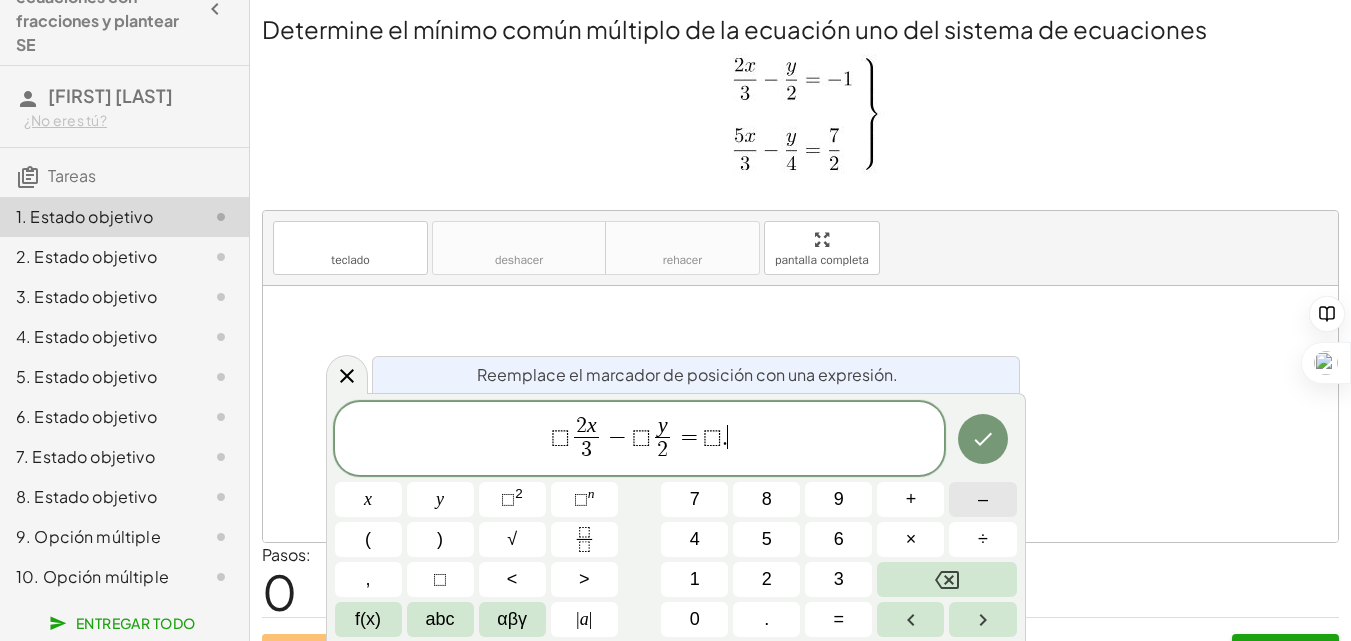 click on "–" at bounding box center [983, 499] 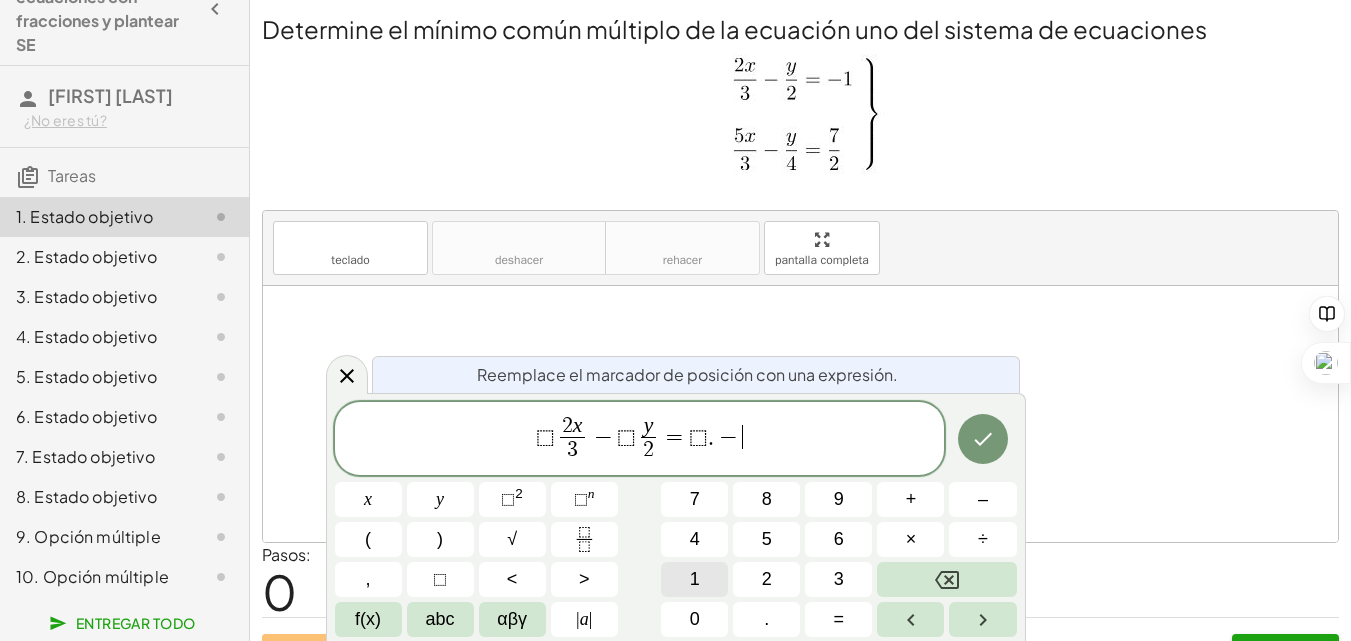 click on "1" at bounding box center [694, 579] 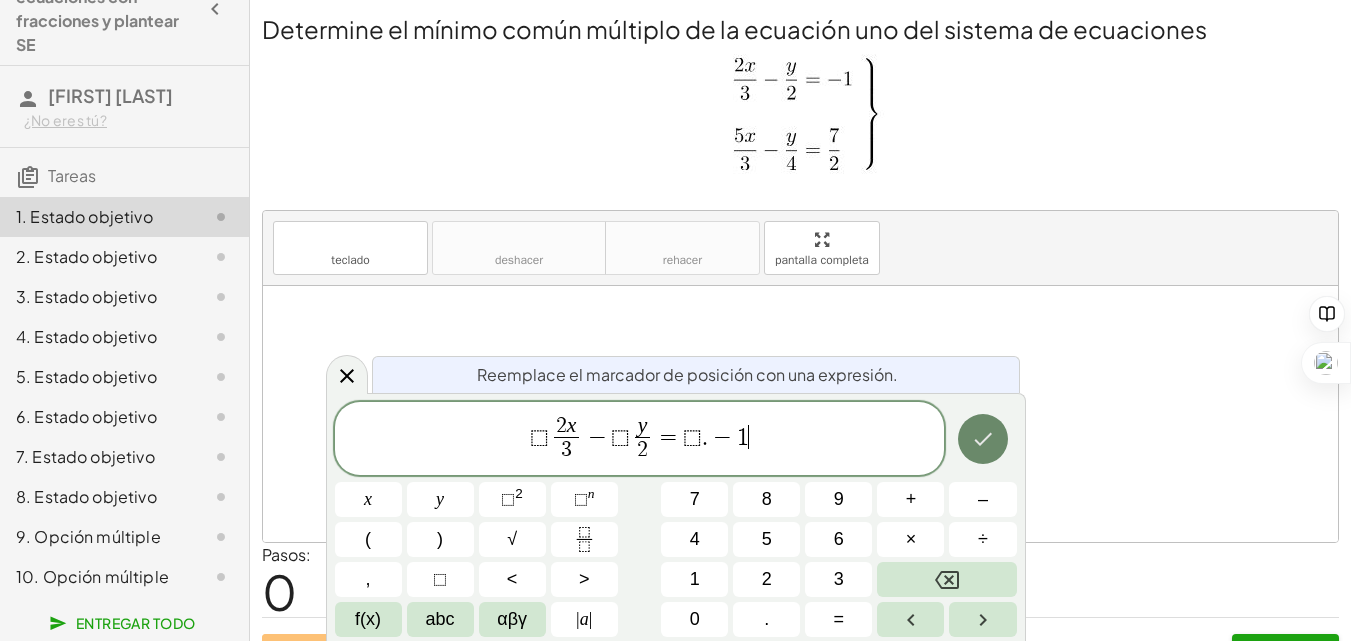 click 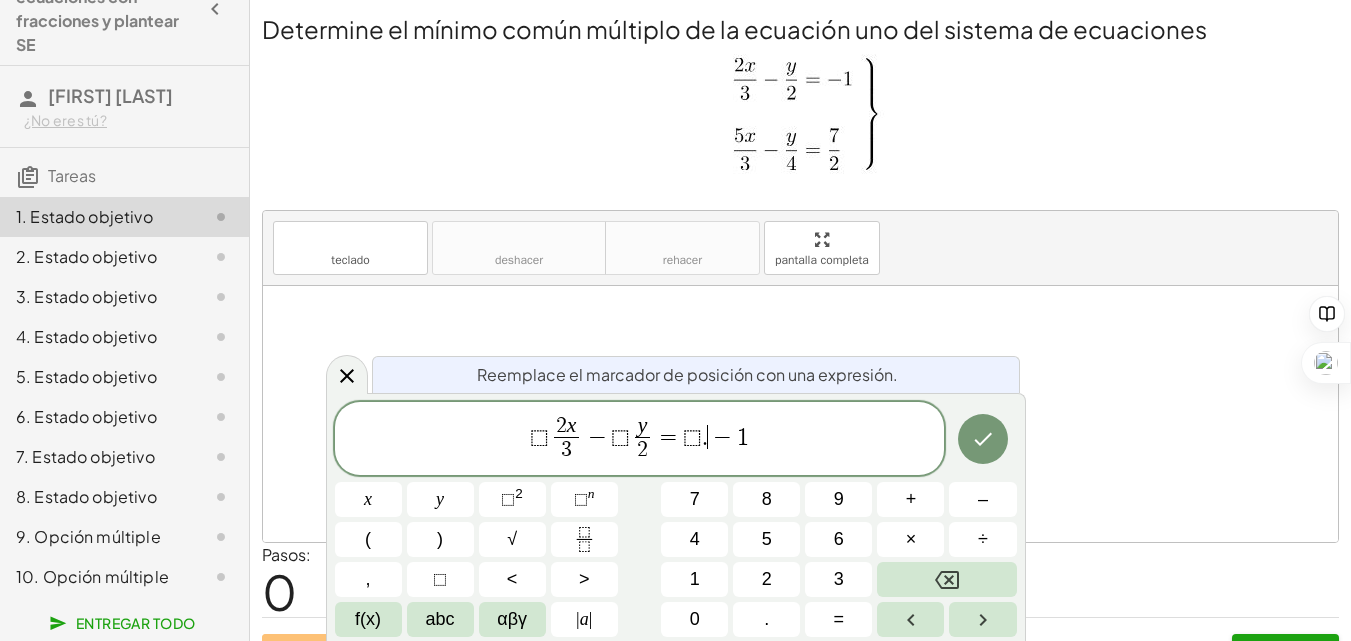 click on "−" at bounding box center (722, 437) 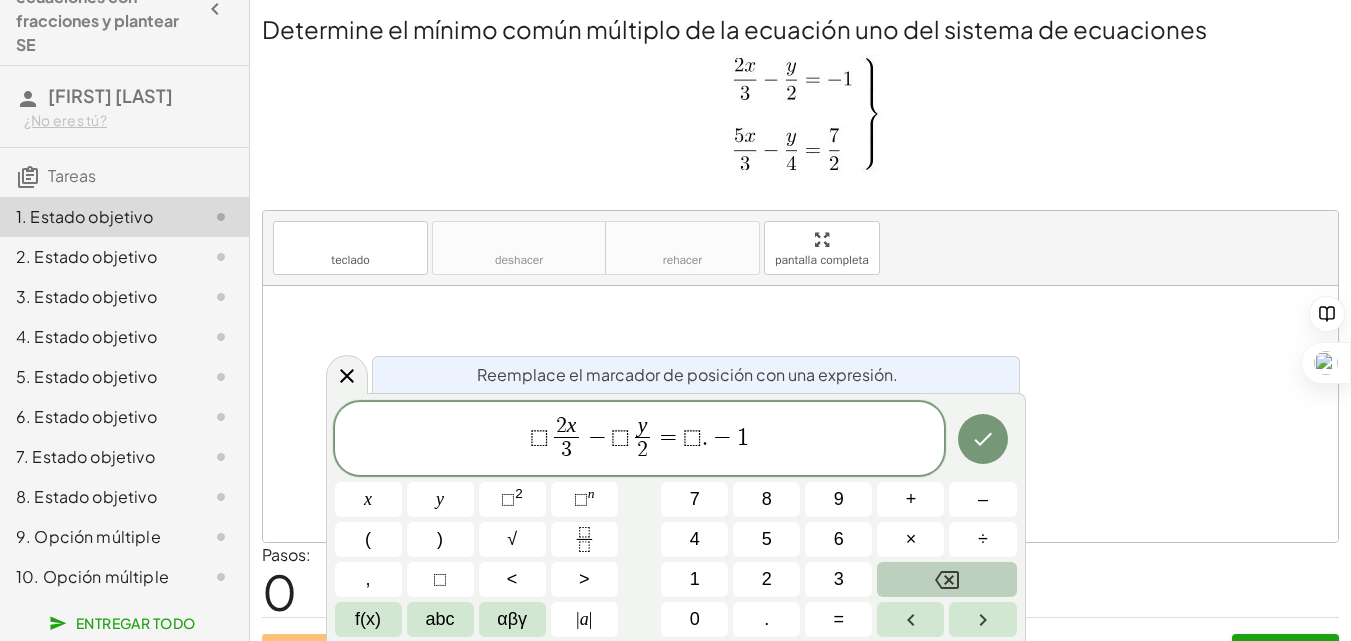 click 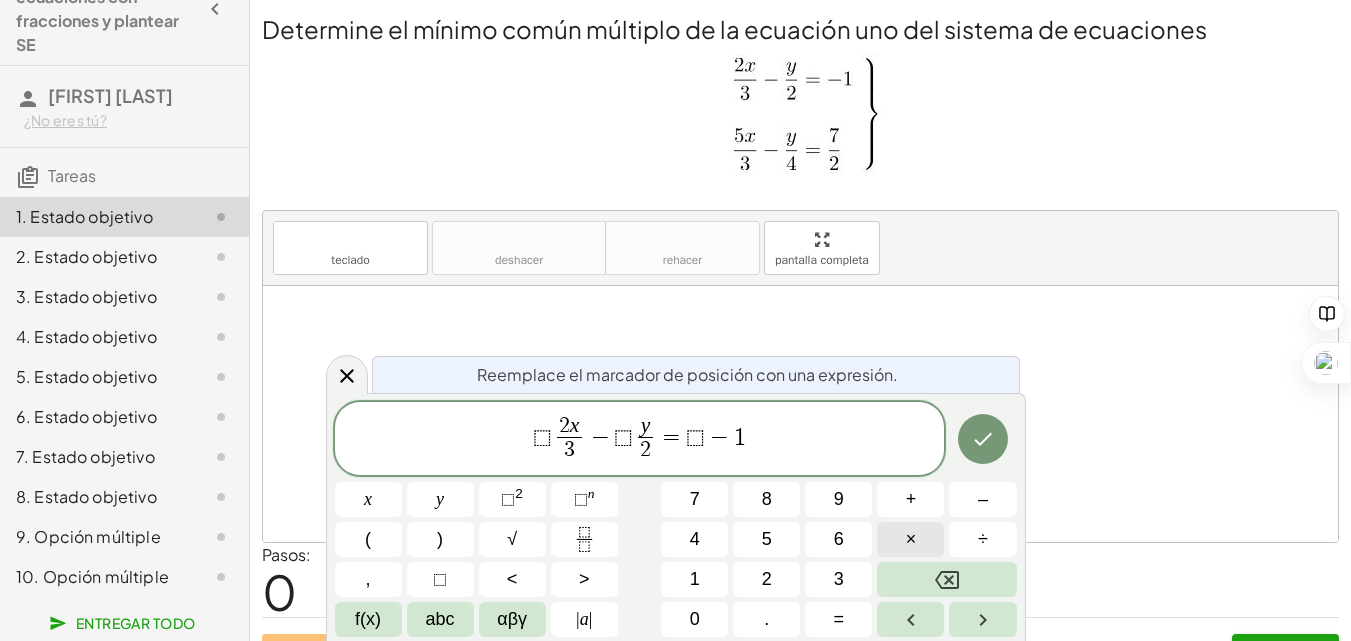 click on "×" at bounding box center [910, 539] 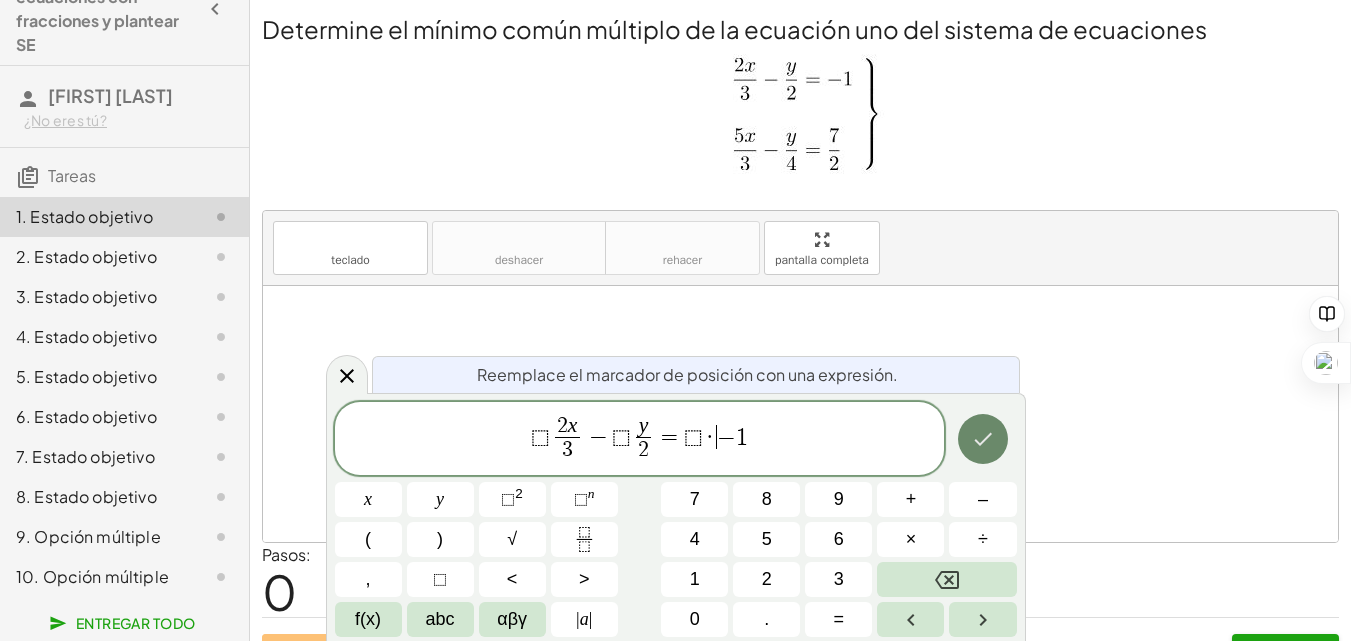 click 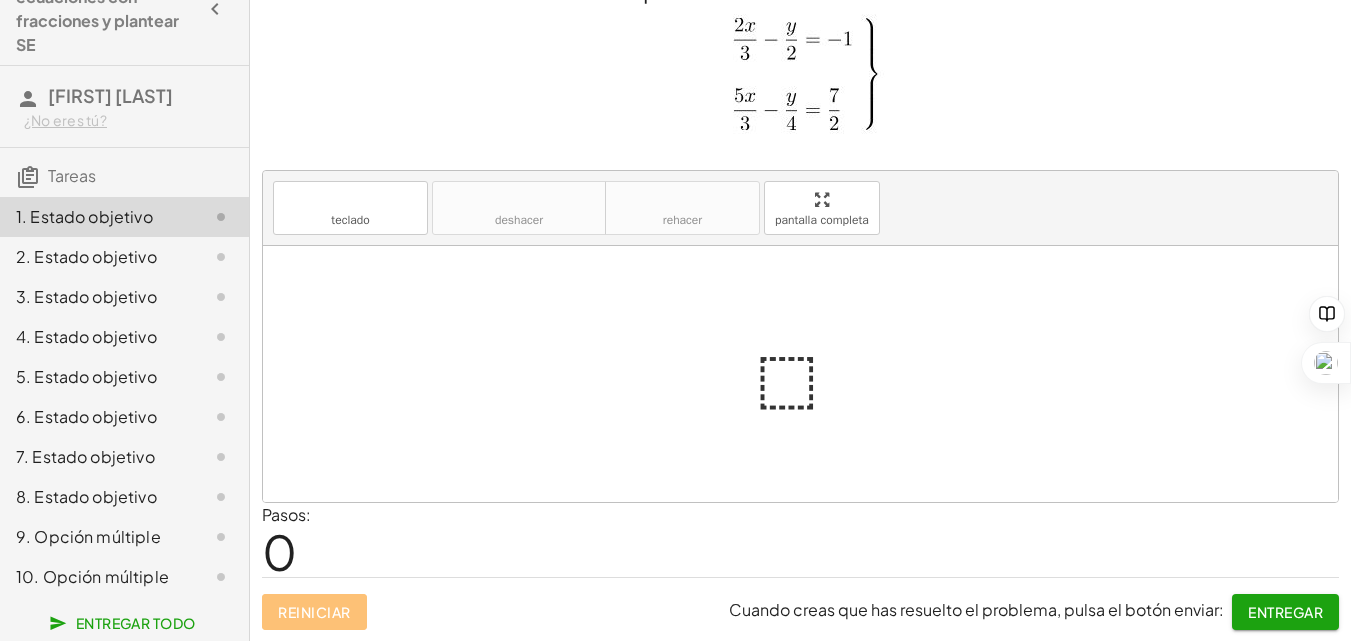 scroll, scrollTop: 0, scrollLeft: 0, axis: both 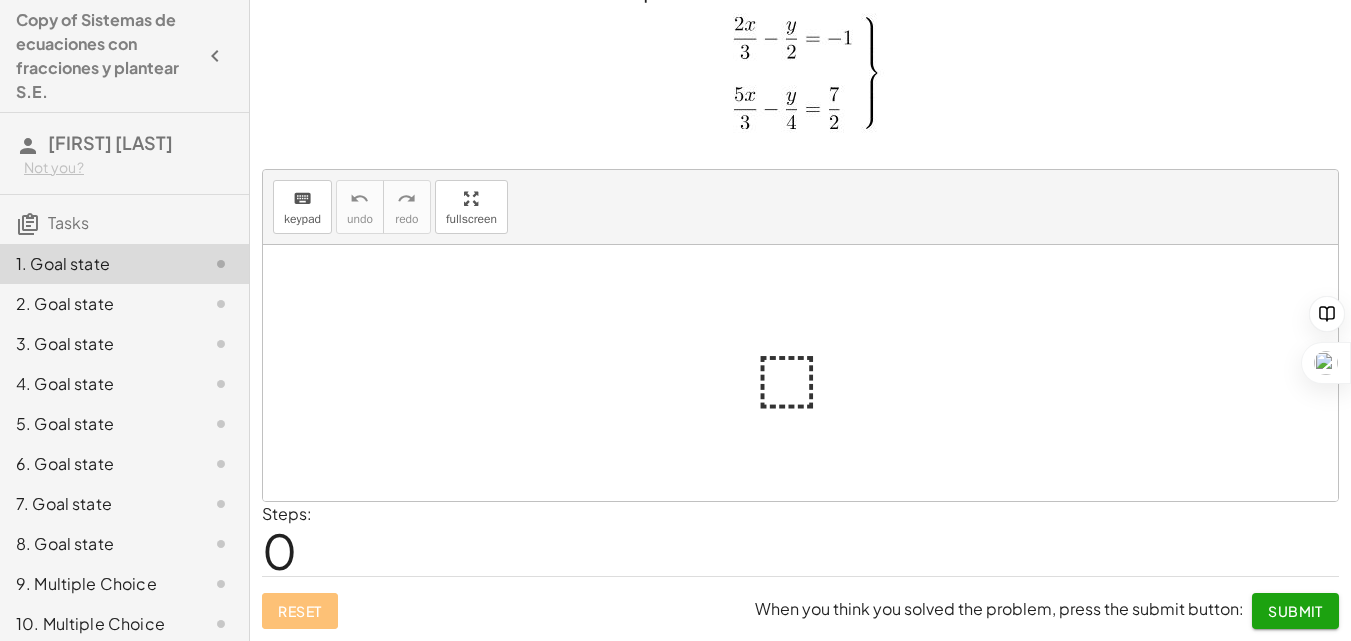 click at bounding box center [808, 373] 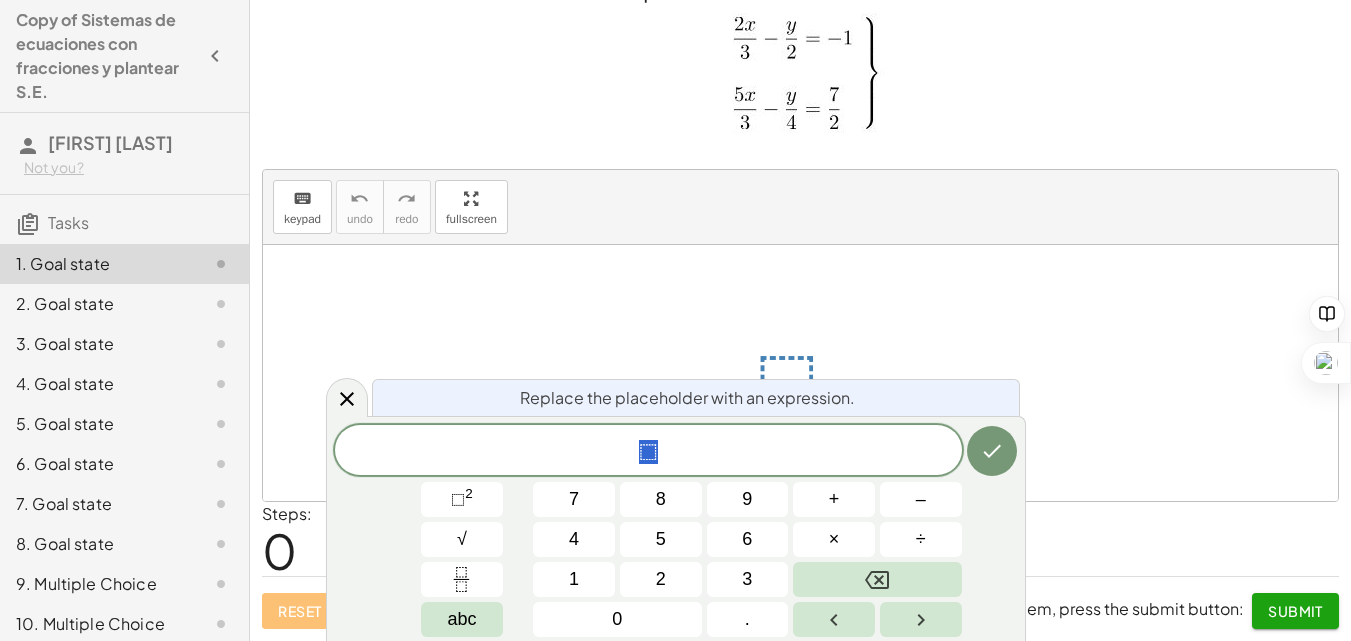 click at bounding box center (808, 373) 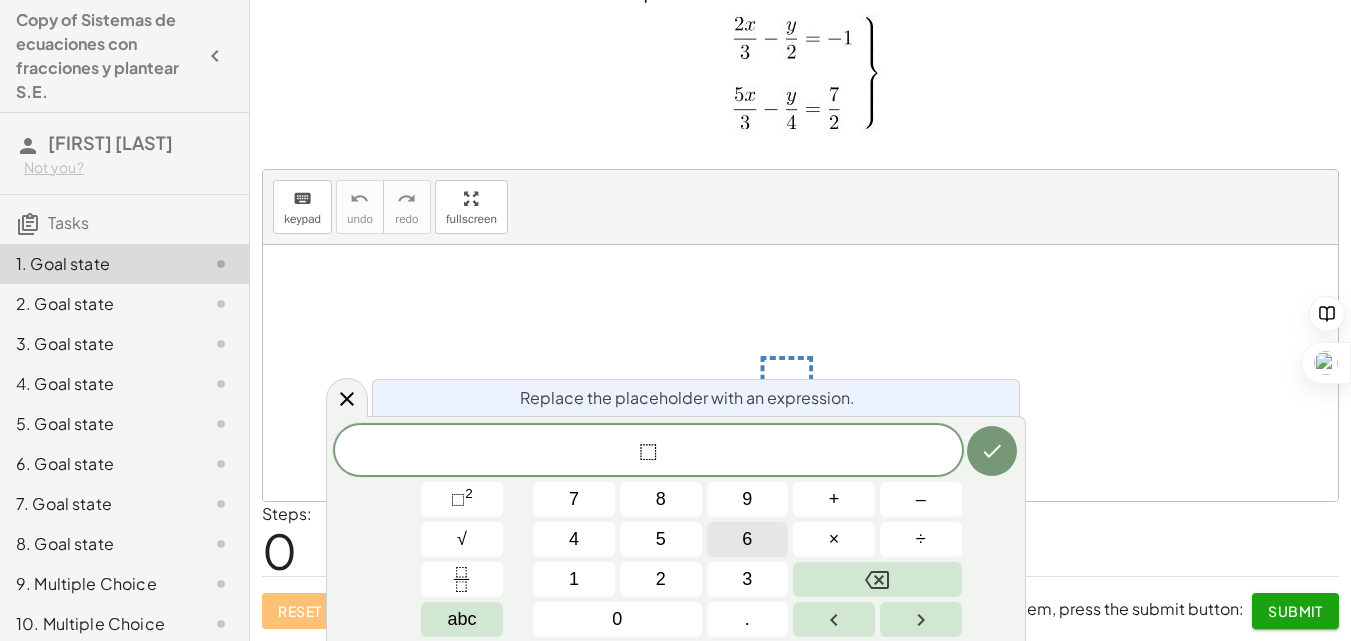 click on "6" at bounding box center (748, 539) 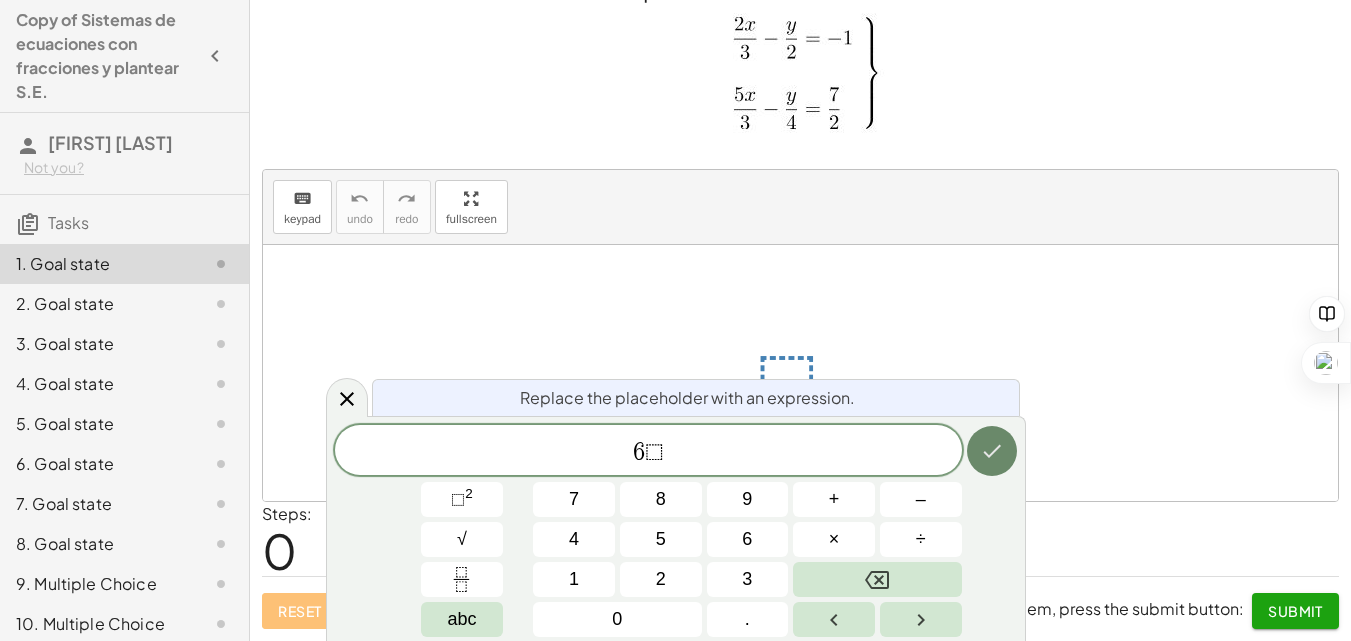 click at bounding box center [992, 451] 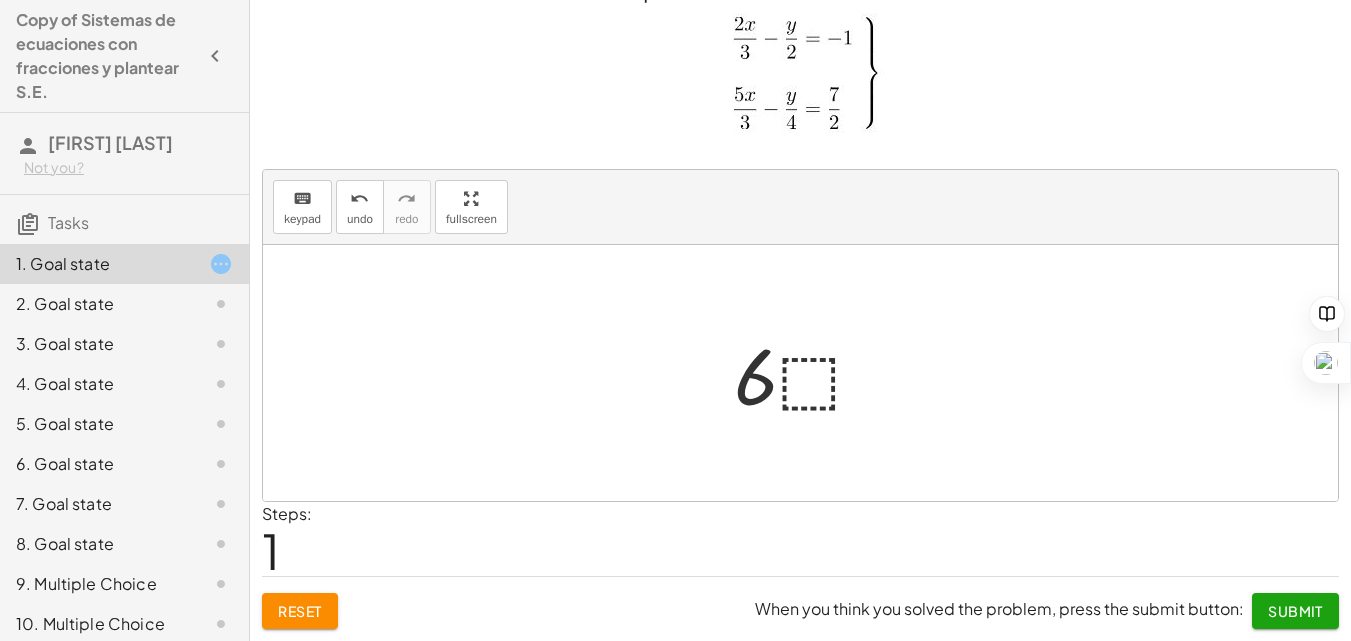 click at bounding box center (808, 373) 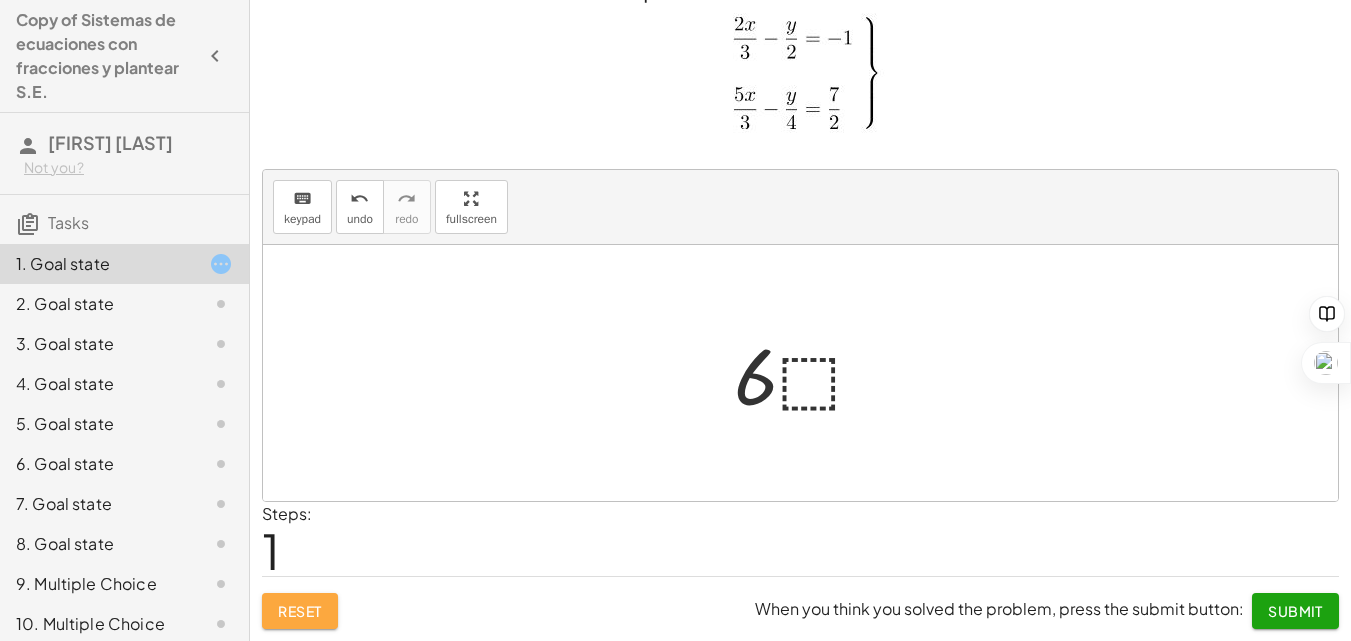 click on "Reset" 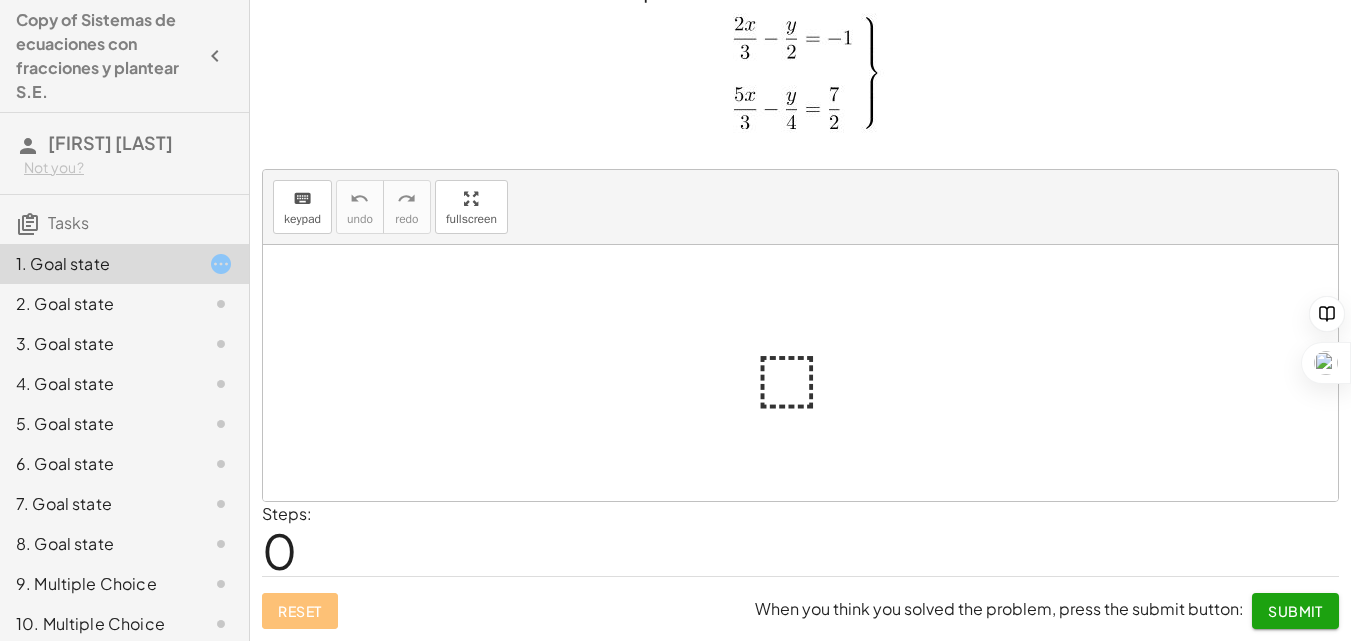click at bounding box center (808, 373) 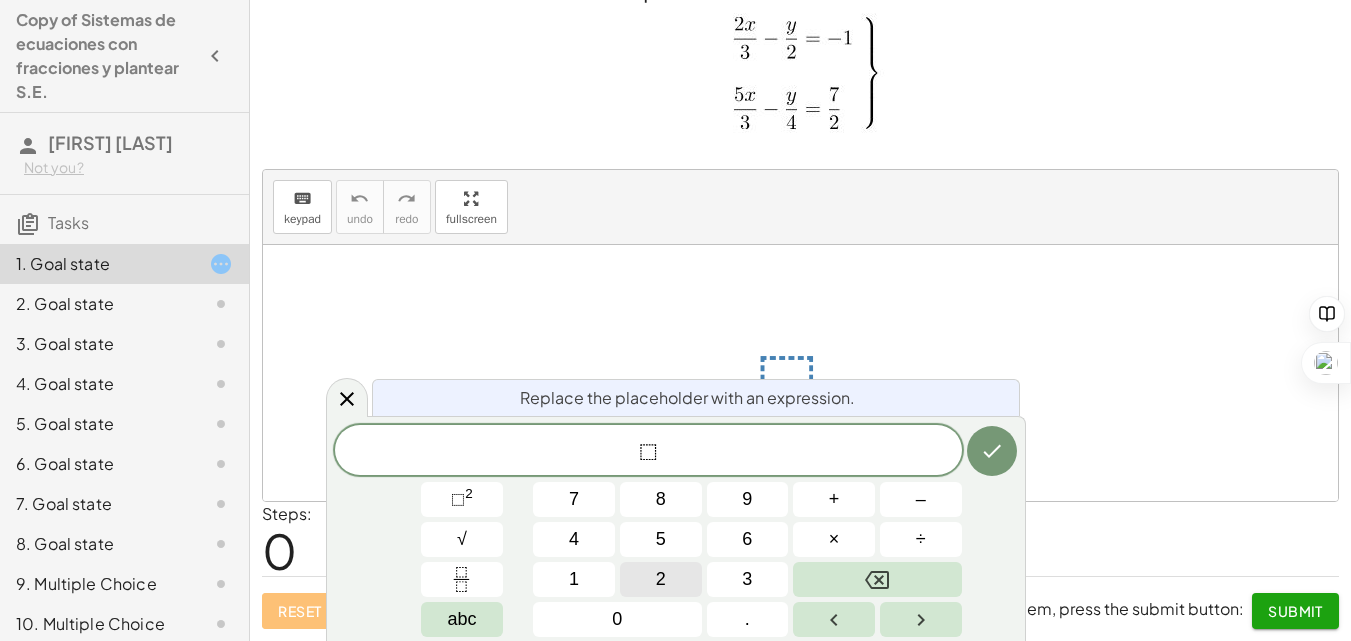 click on "2" at bounding box center (661, 579) 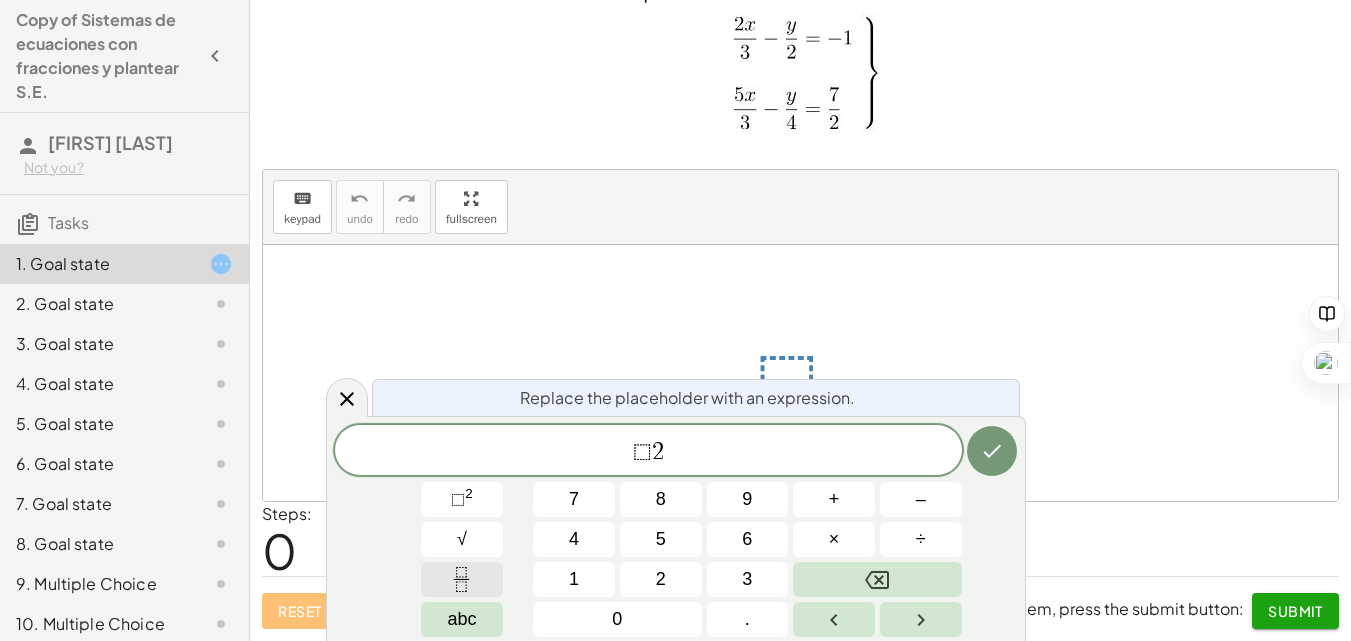 click at bounding box center (462, 579) 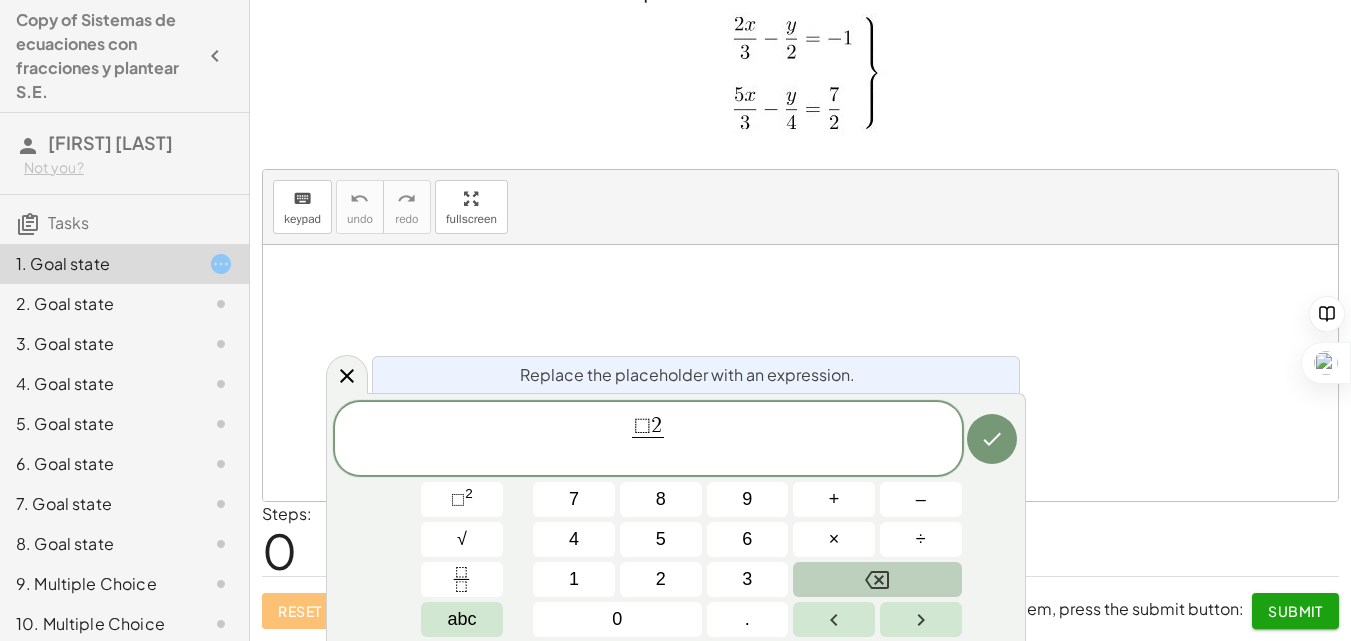 click at bounding box center [877, 579] 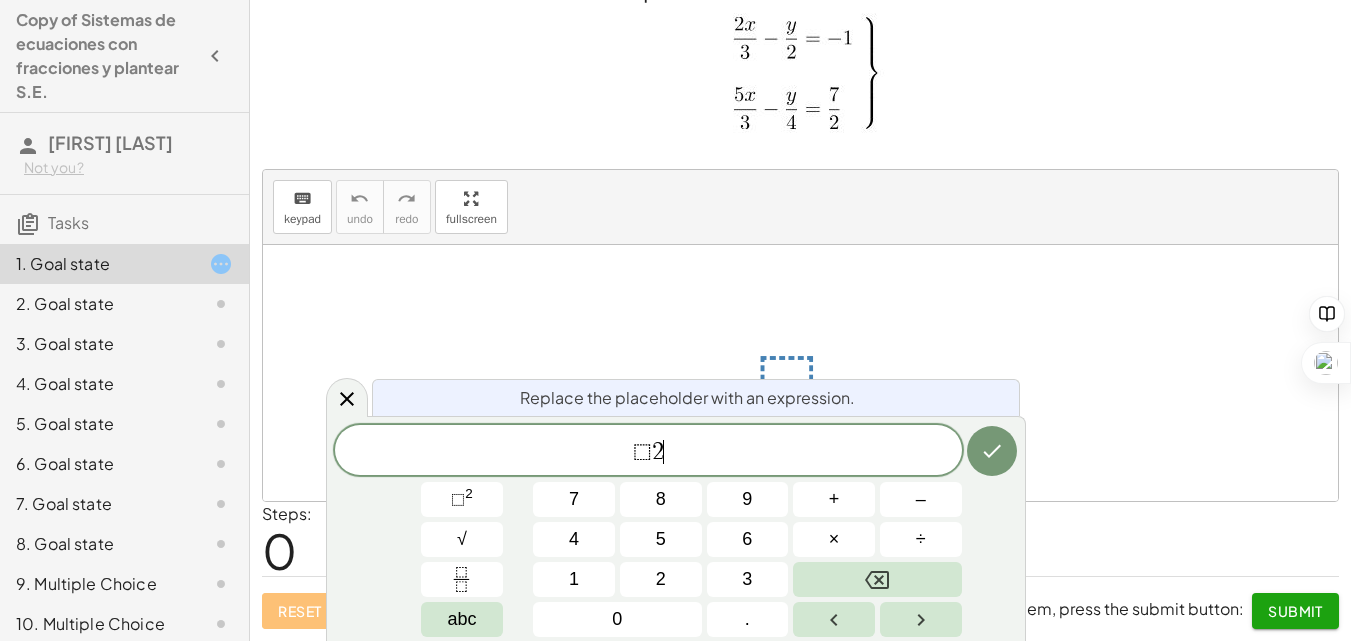 click on "⬚ 2 ​" 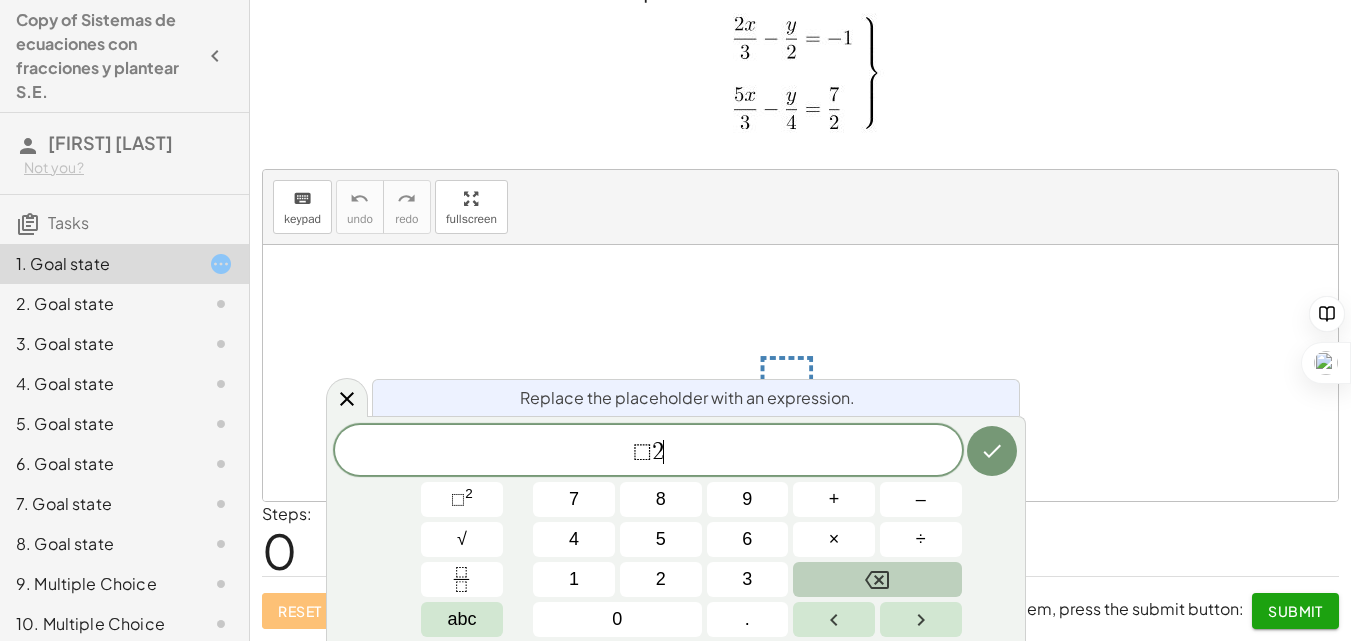 click 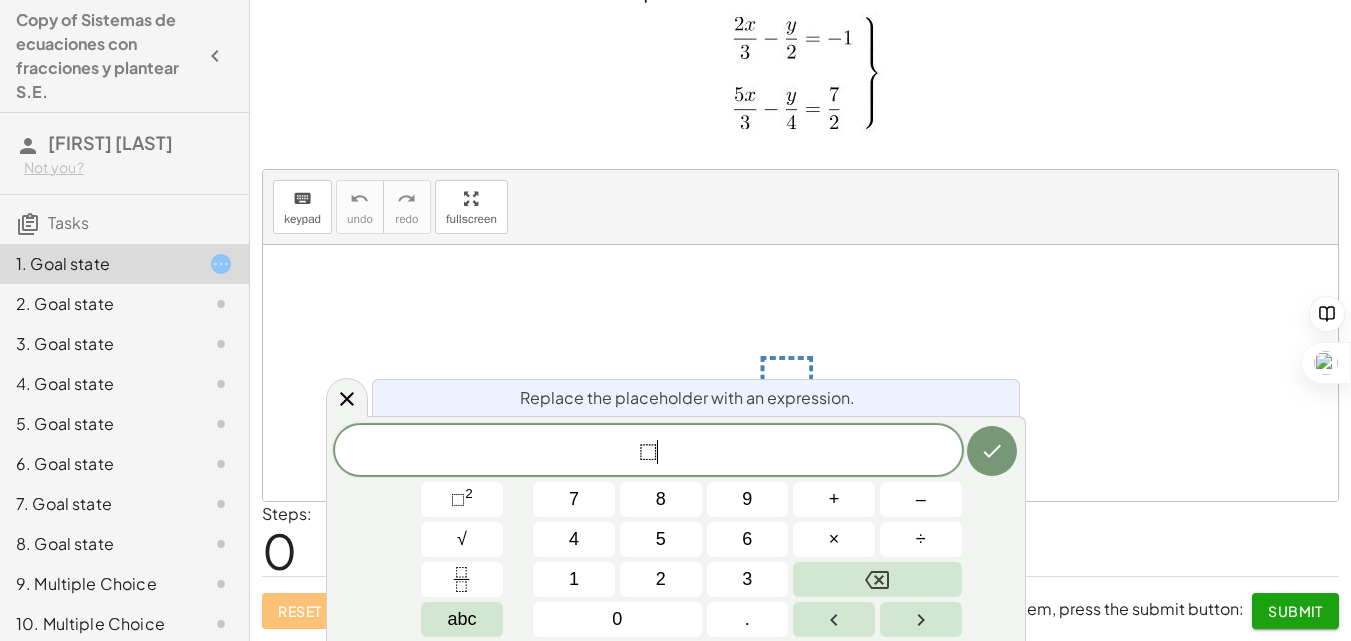 click on "⬚ ​" at bounding box center (648, 452) 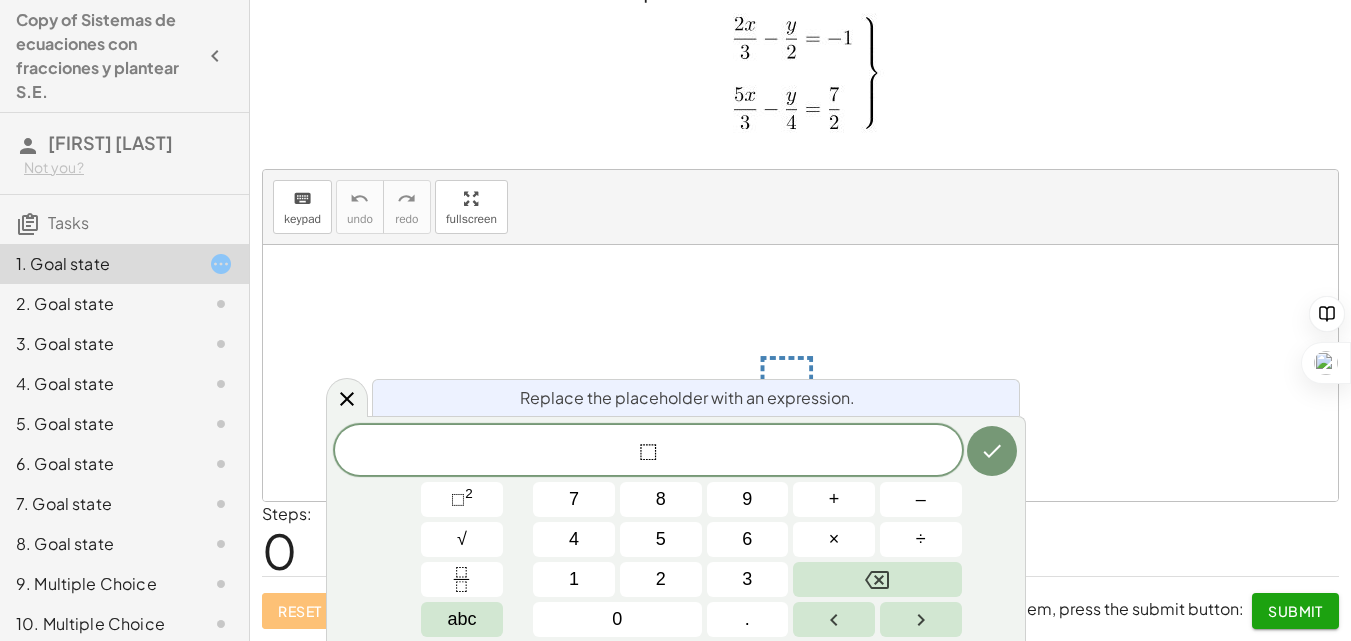 click on "⬚" at bounding box center (648, 452) 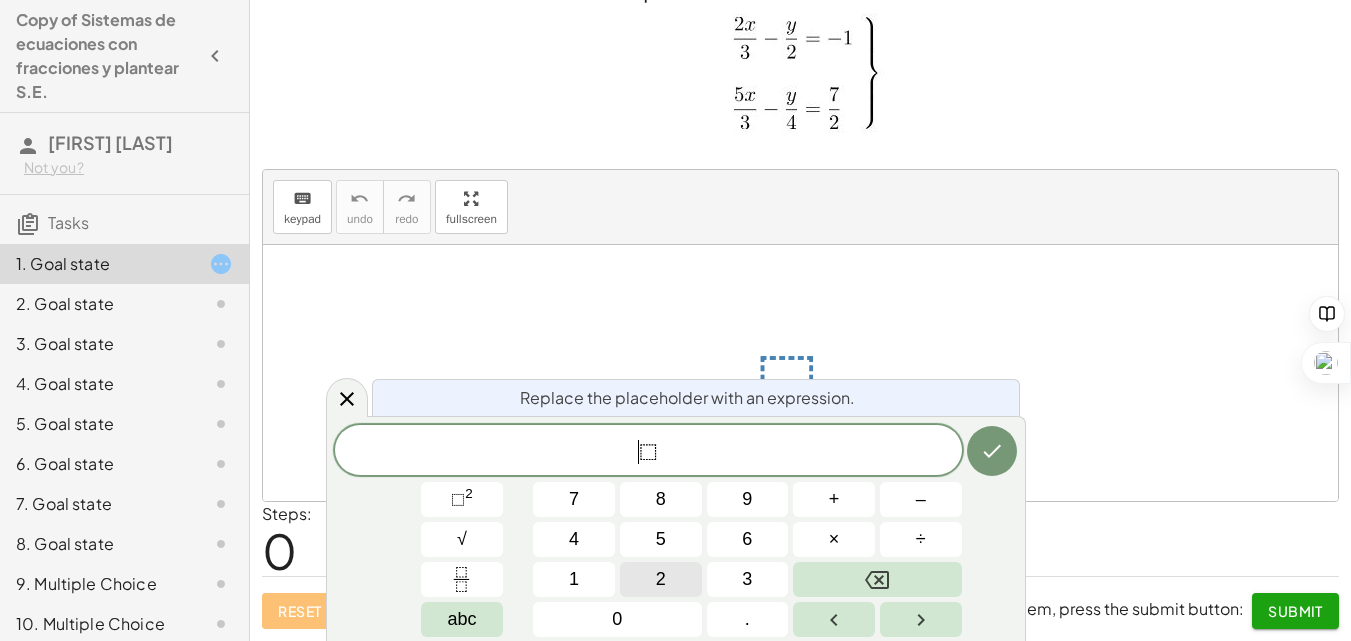 click on "2" at bounding box center (661, 579) 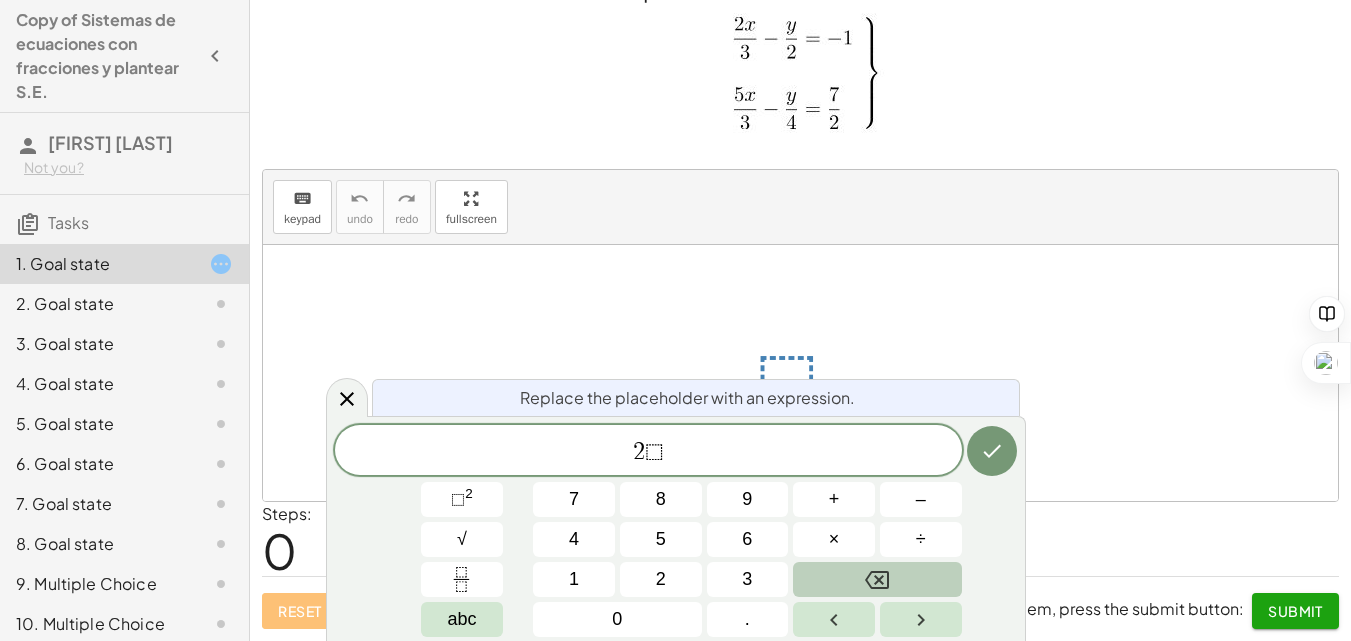click at bounding box center (877, 579) 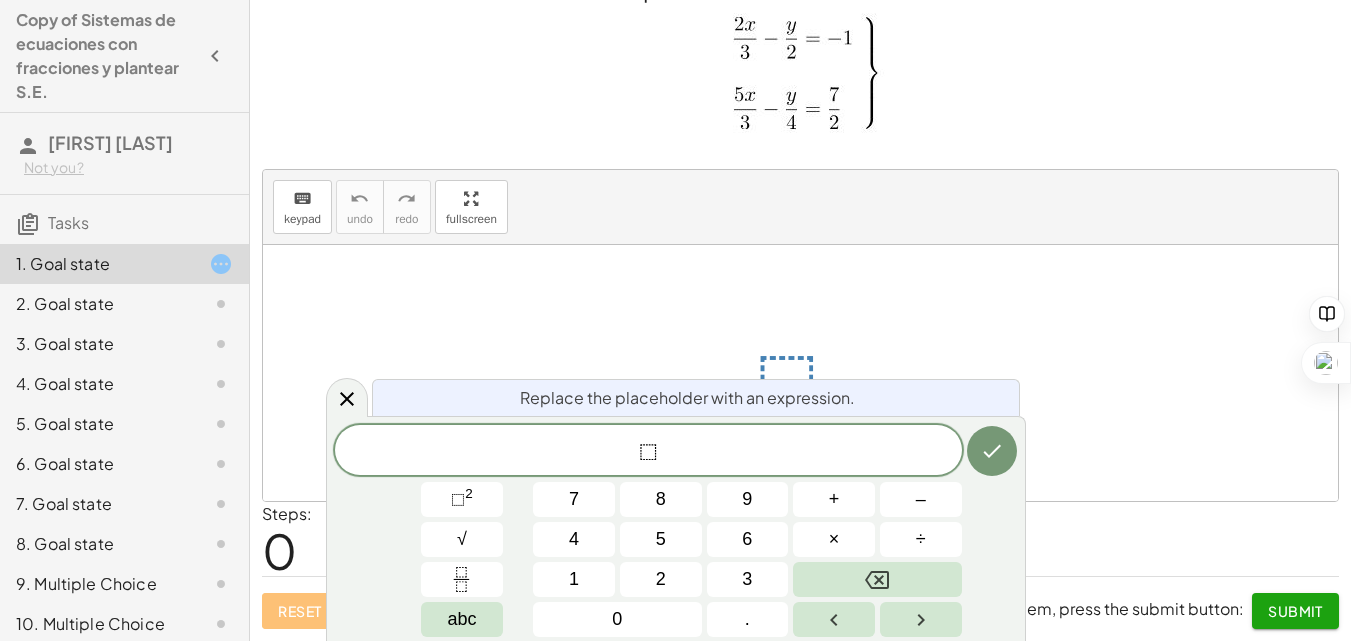 click on "​ ⬚" at bounding box center (648, 452) 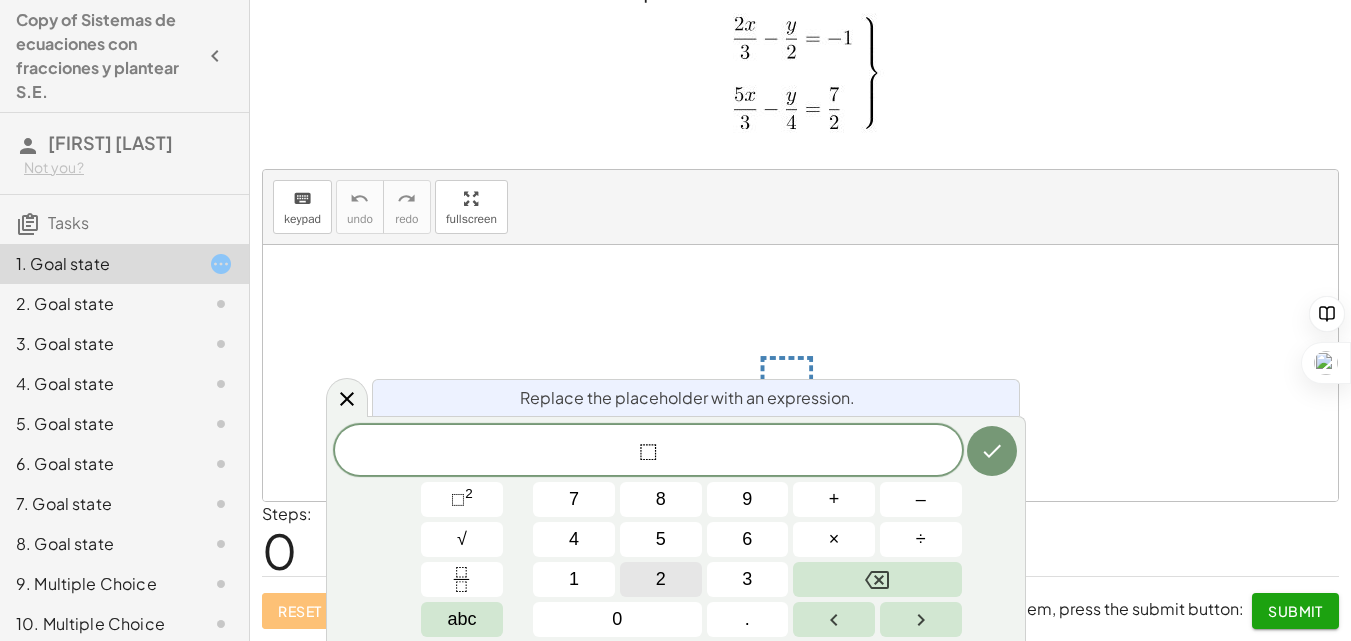 click on "2" at bounding box center [661, 579] 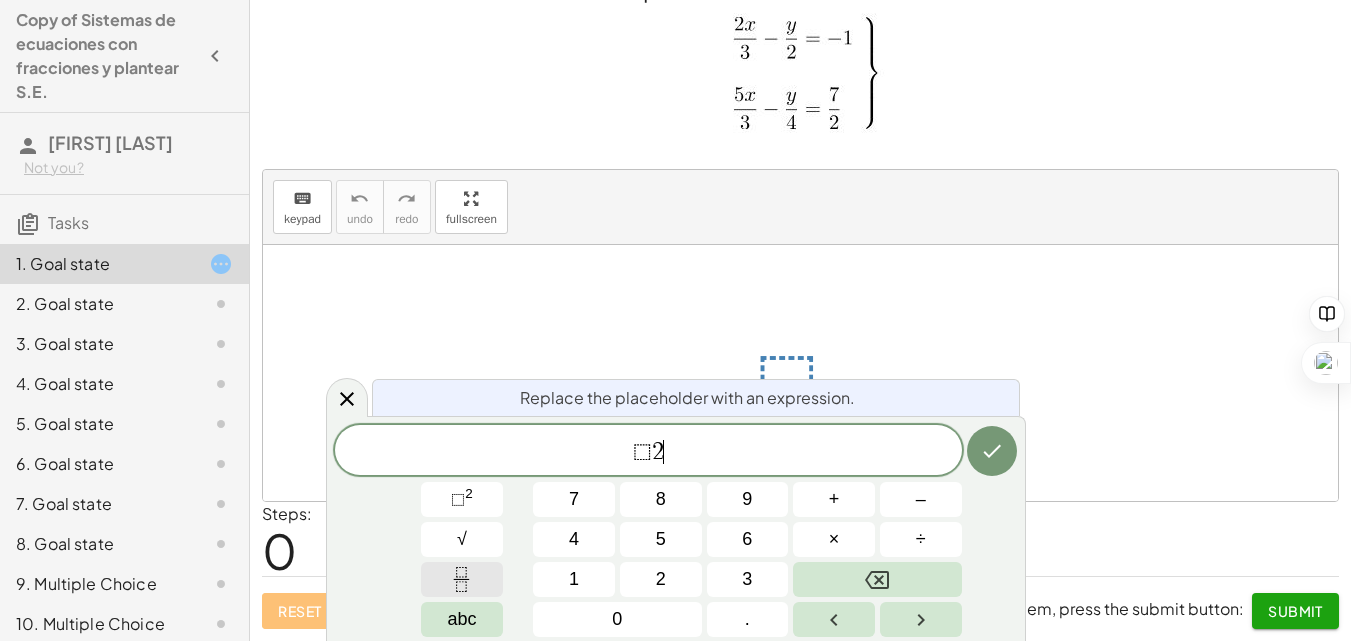 click at bounding box center [462, 579] 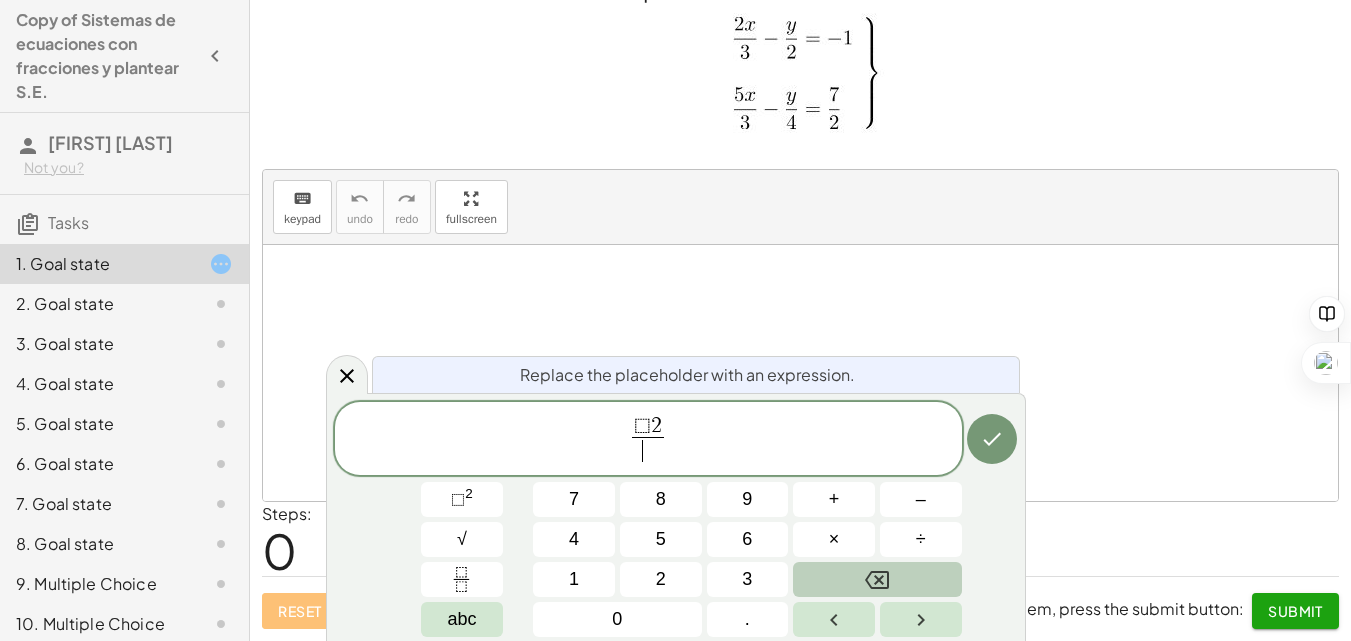 click at bounding box center (877, 579) 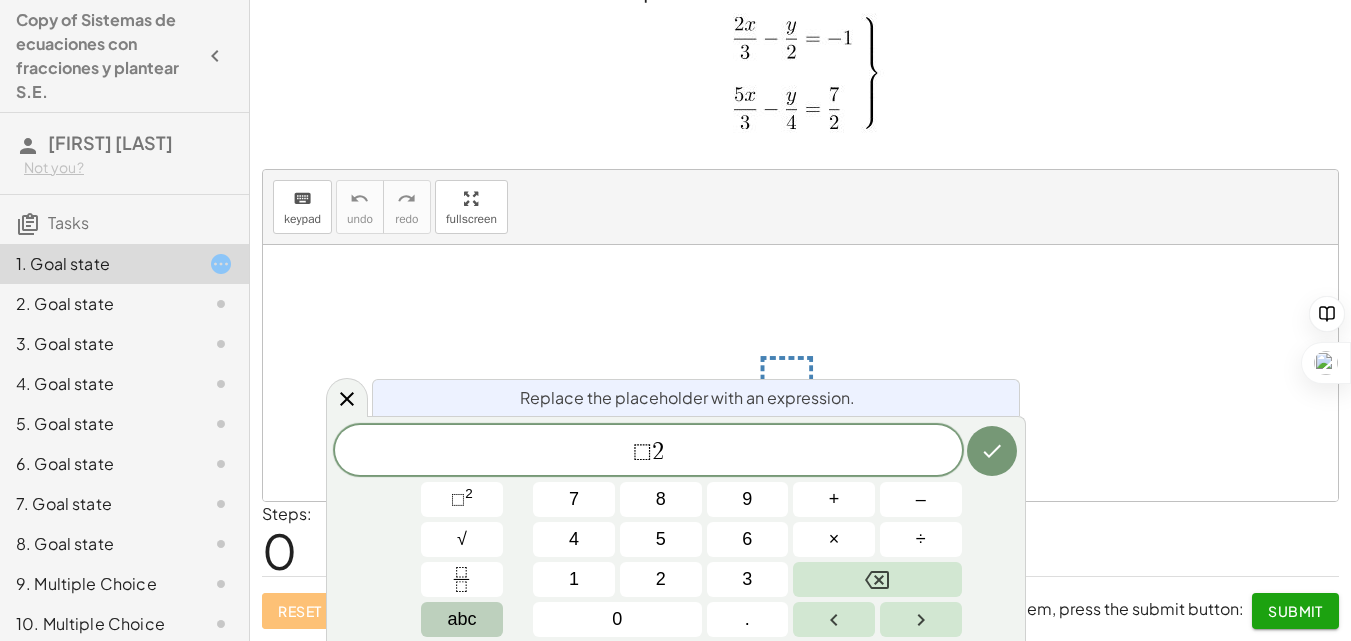 click on "abc" at bounding box center [462, 619] 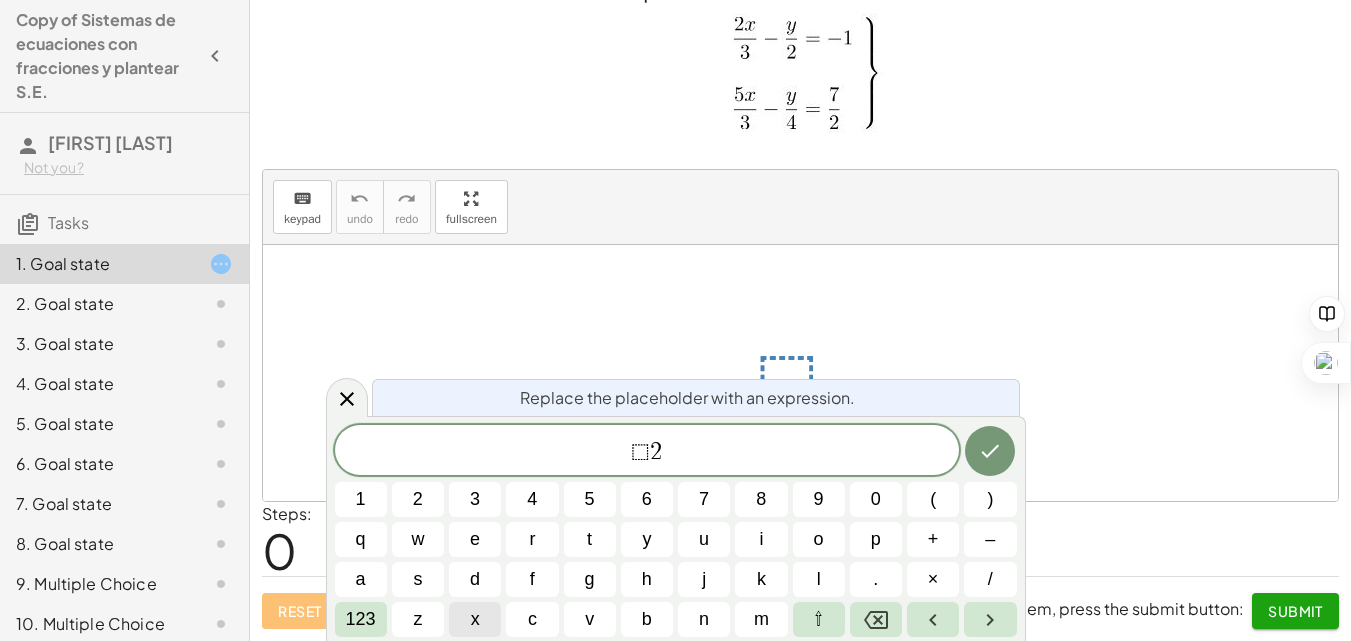 click on "x" at bounding box center [475, 619] 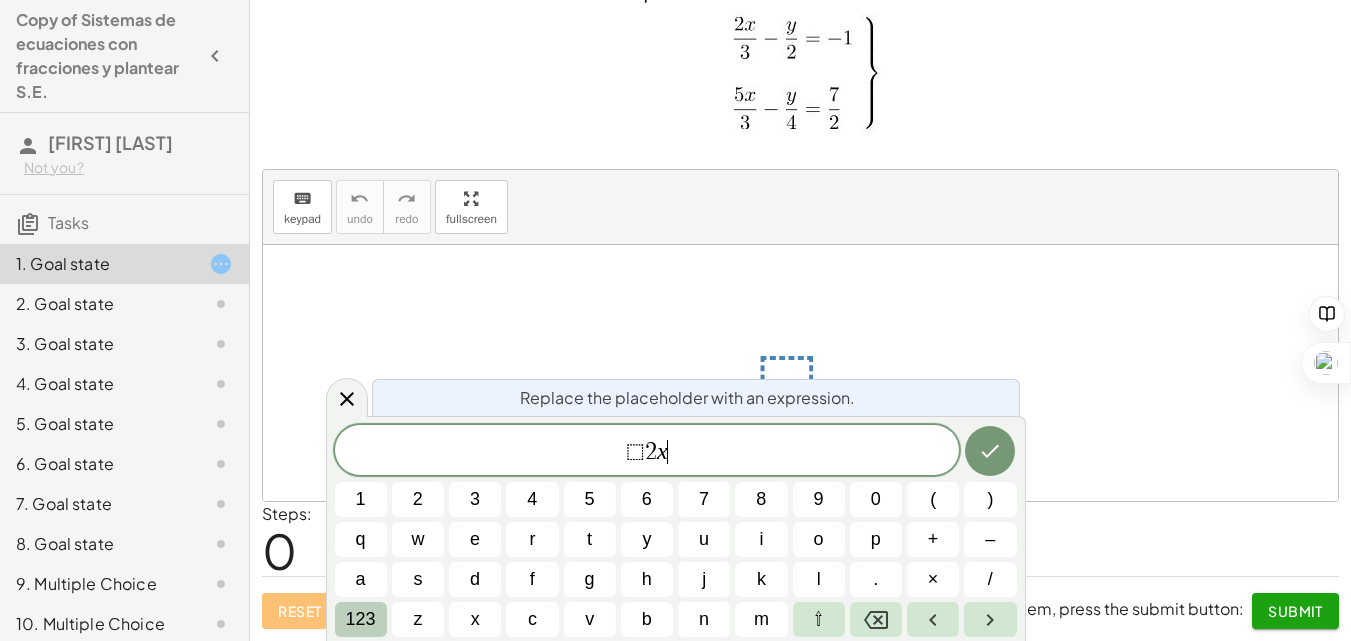click on "123" at bounding box center (361, 619) 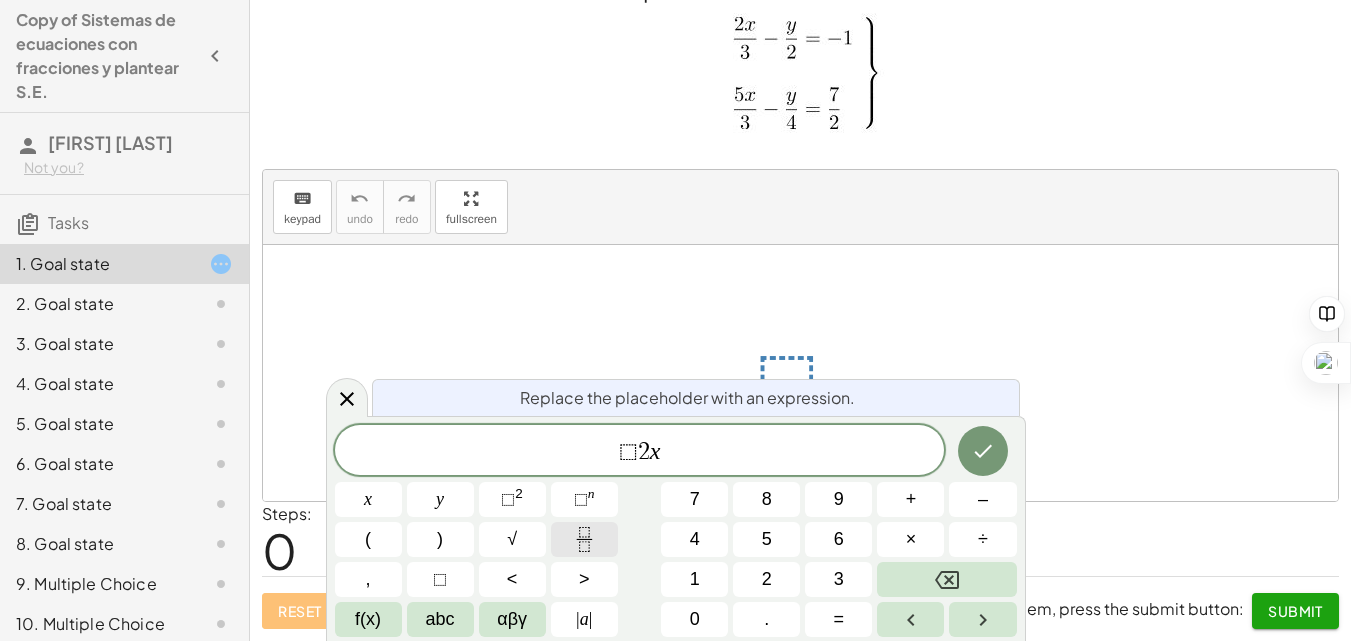 click at bounding box center (584, 539) 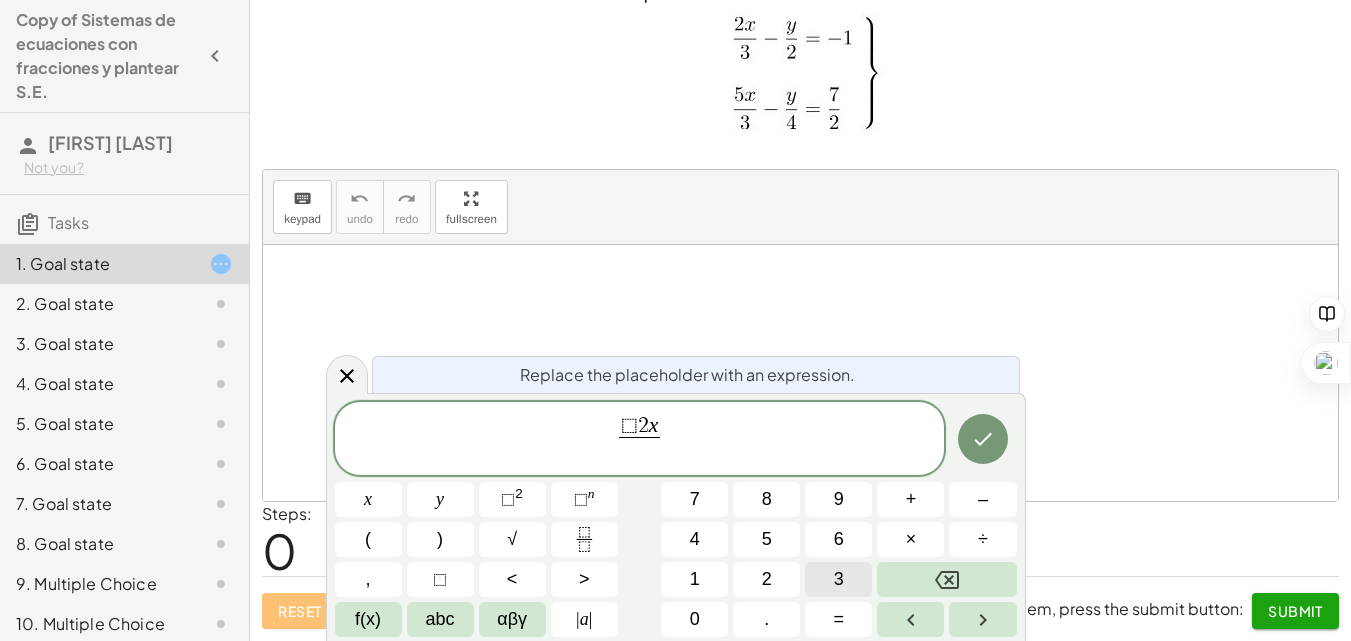 click on "3" at bounding box center [838, 579] 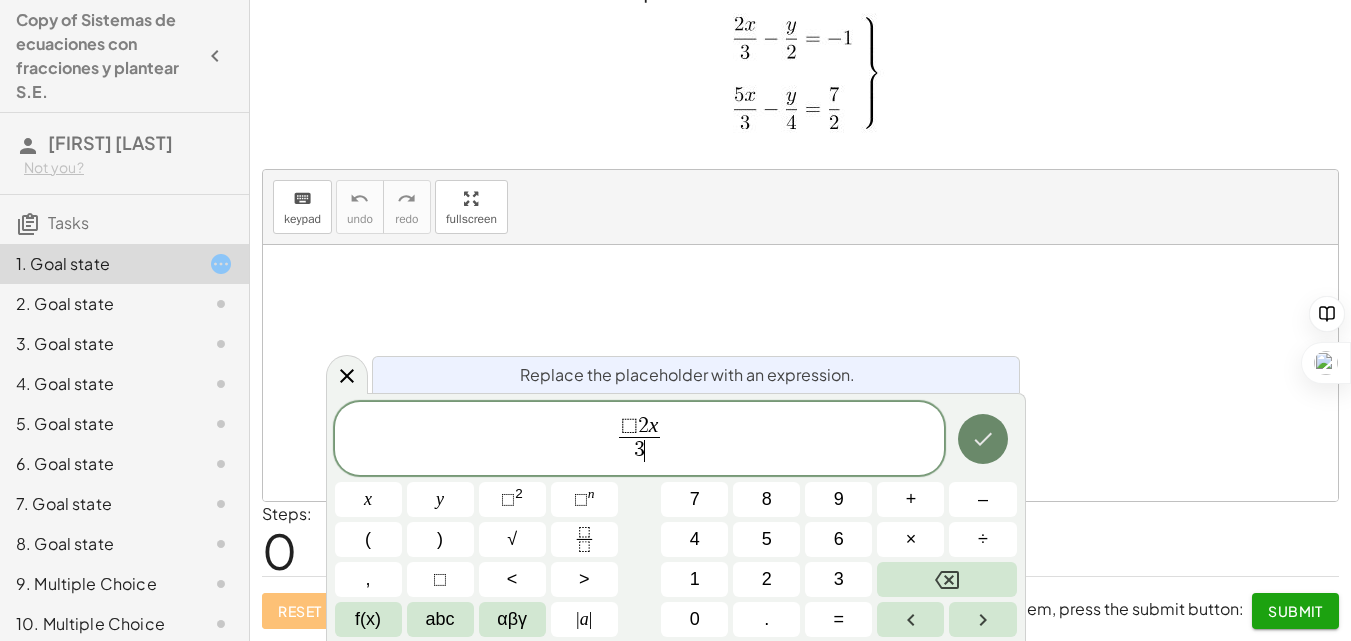 click 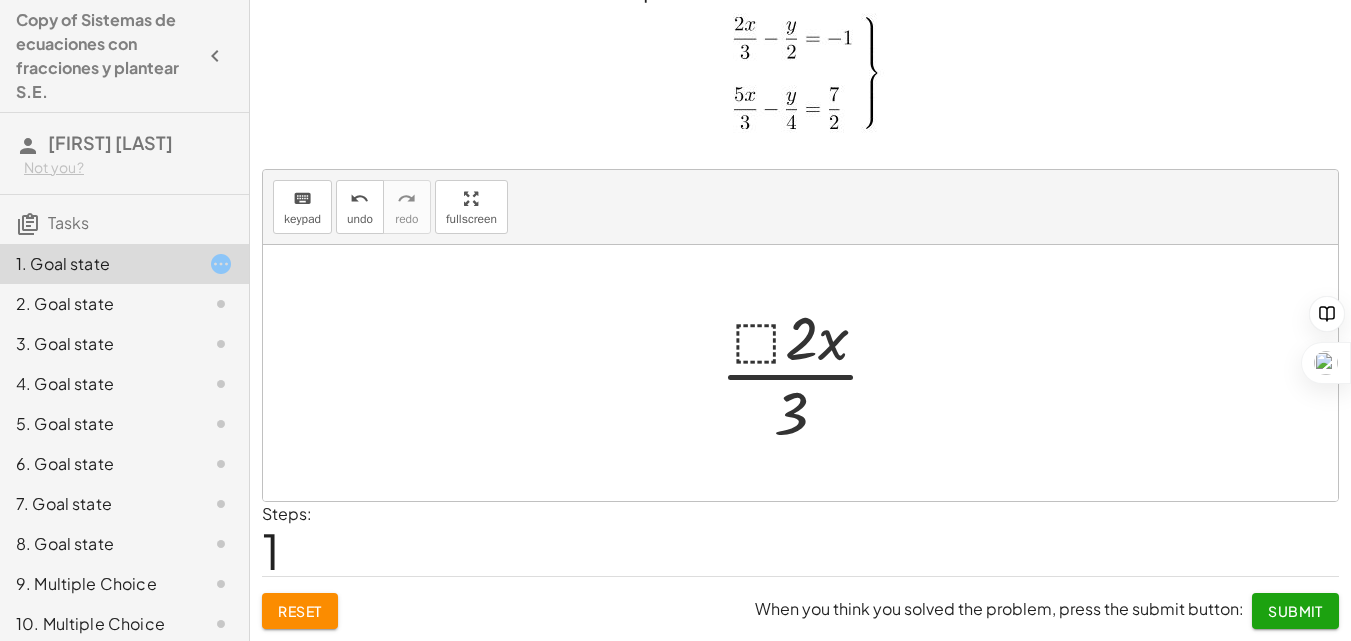 click at bounding box center (808, 373) 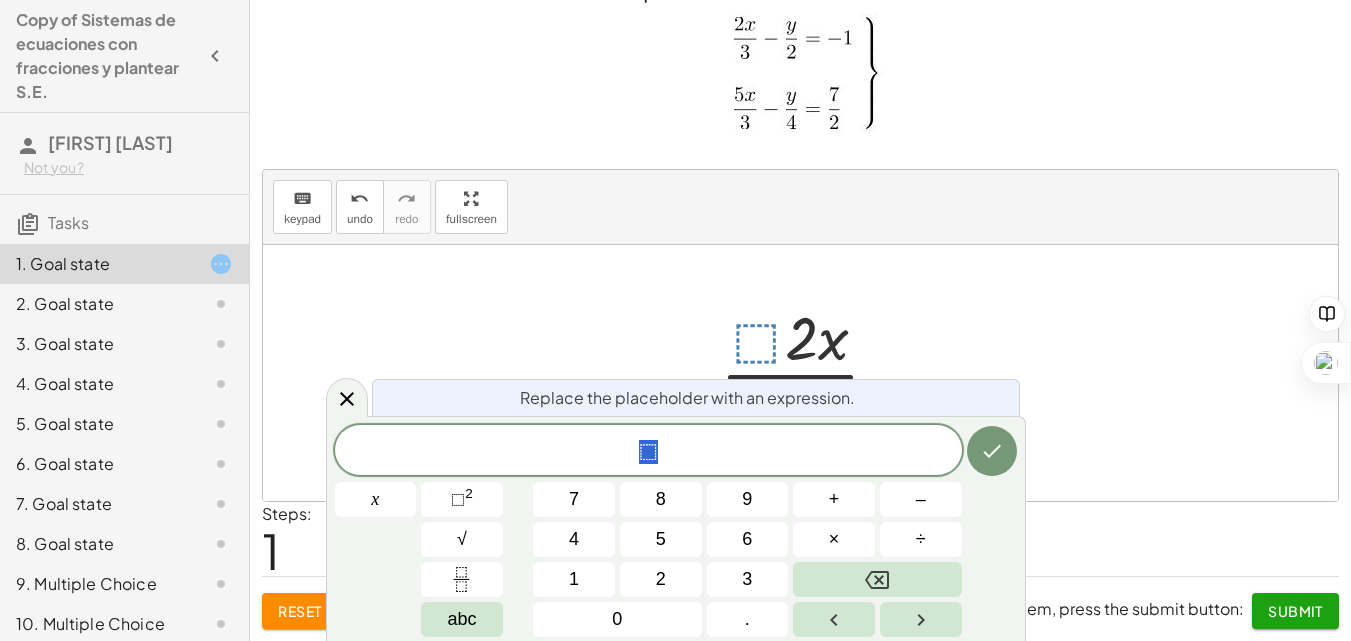 click at bounding box center [808, 373] 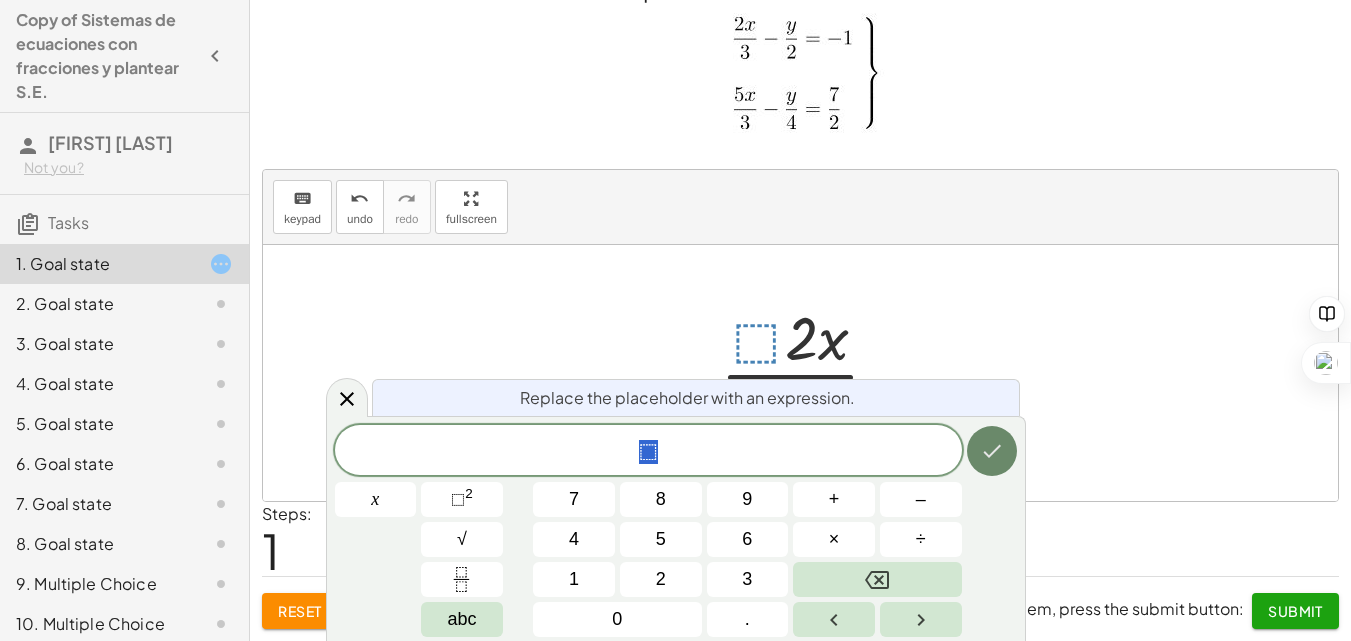 click at bounding box center [992, 451] 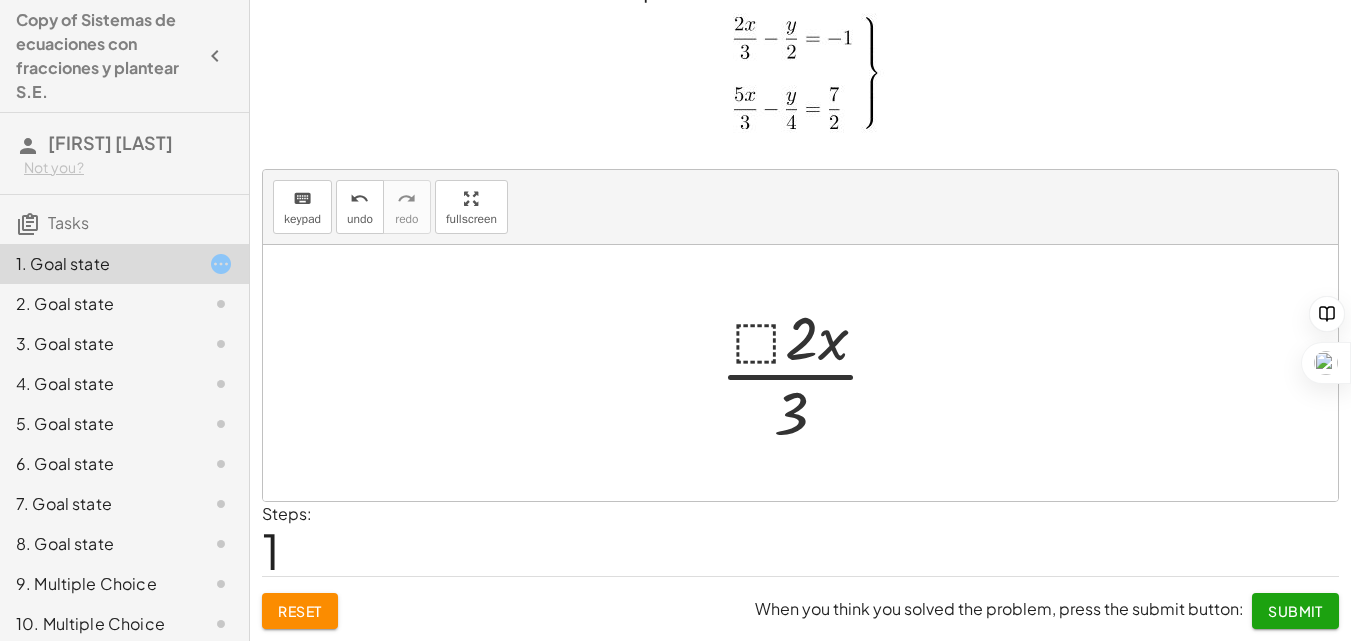 click at bounding box center (808, 373) 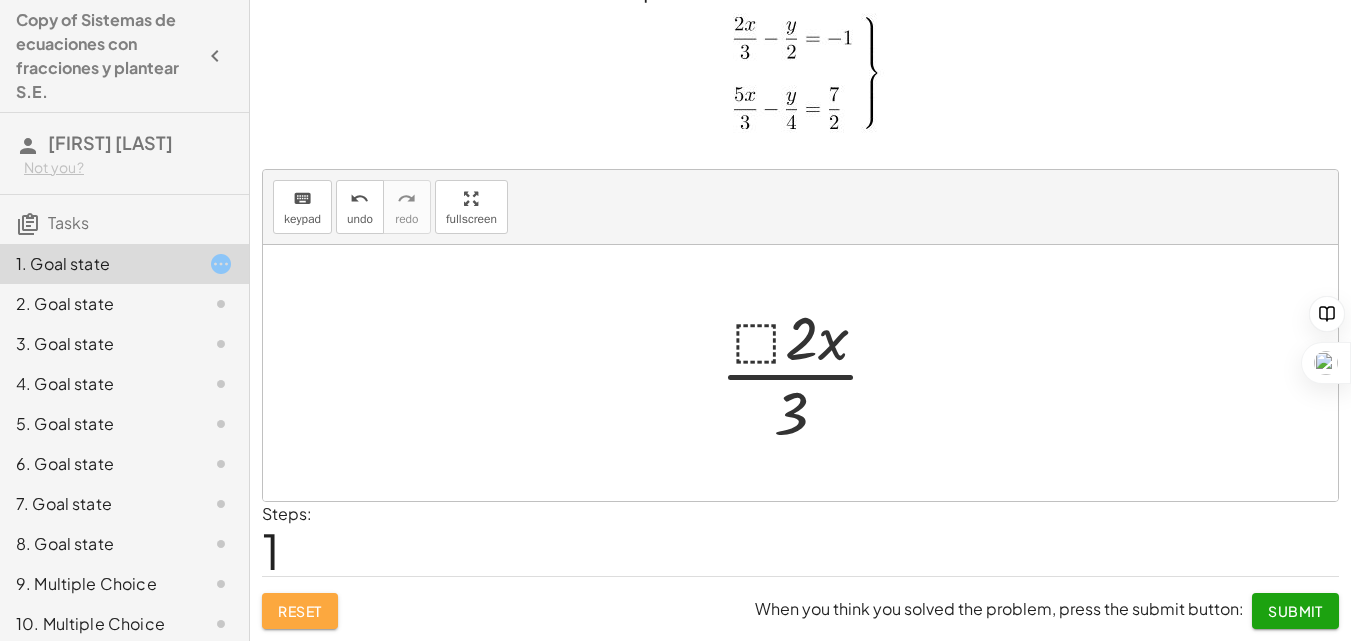 click on "Reset" 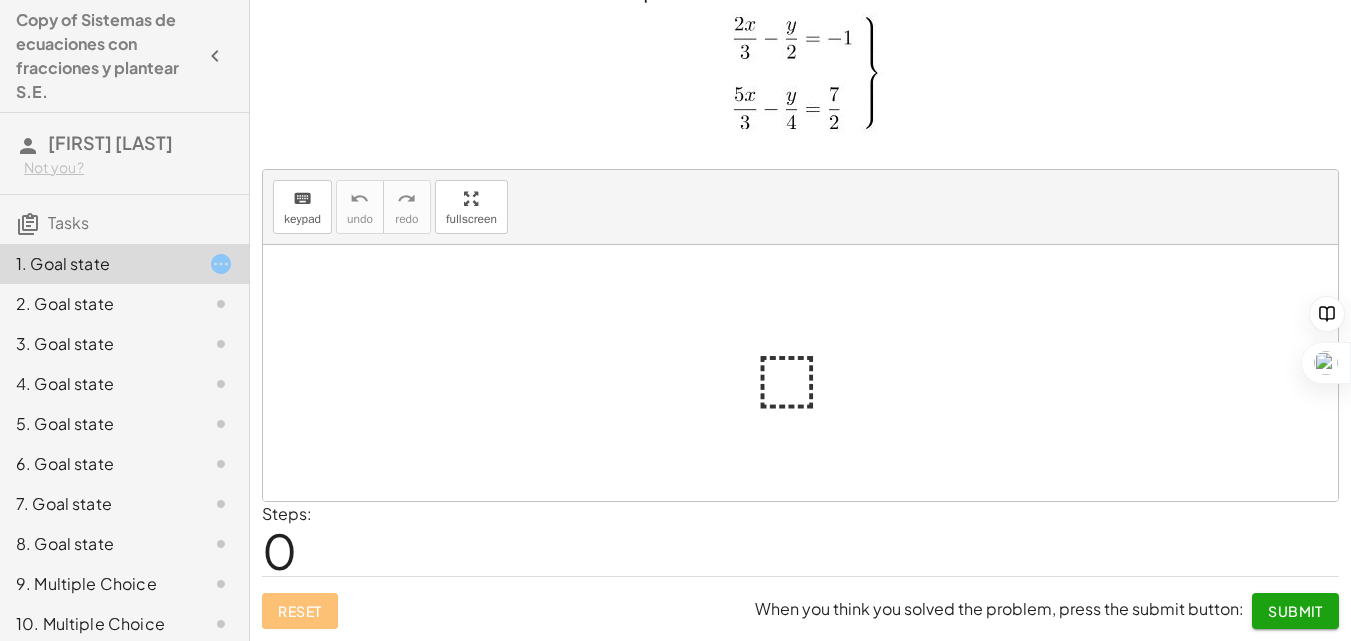 click at bounding box center (808, 373) 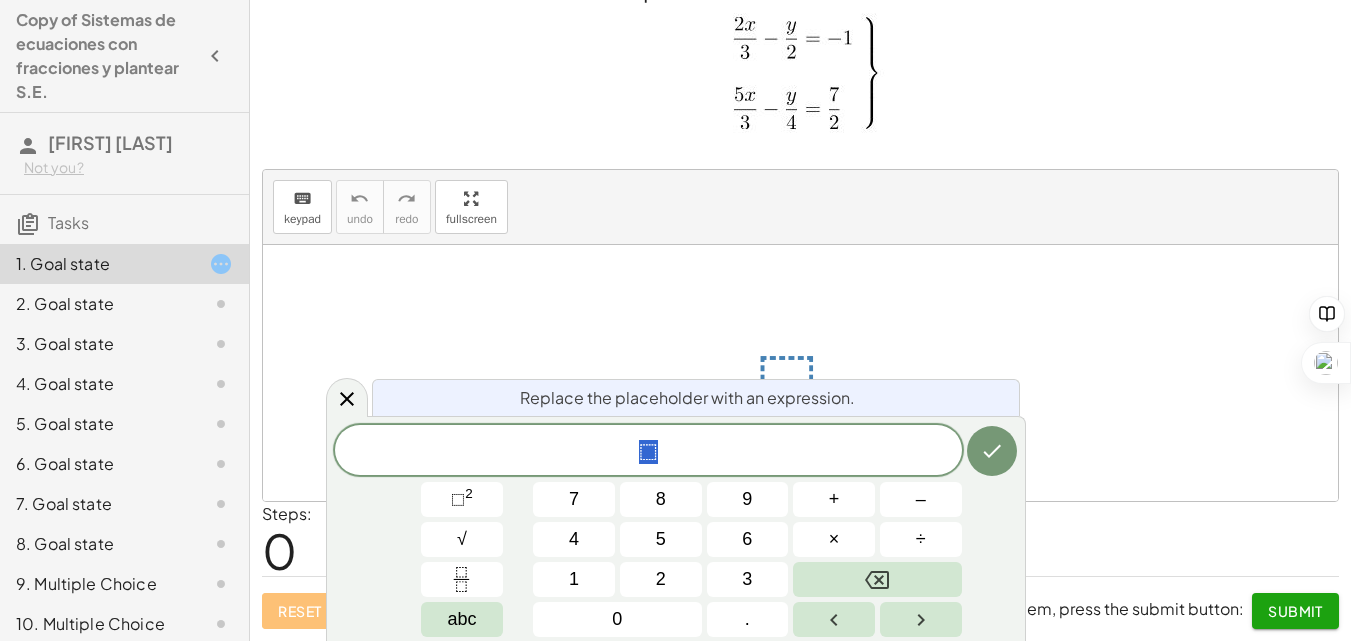 click on "⬚" at bounding box center [648, 452] 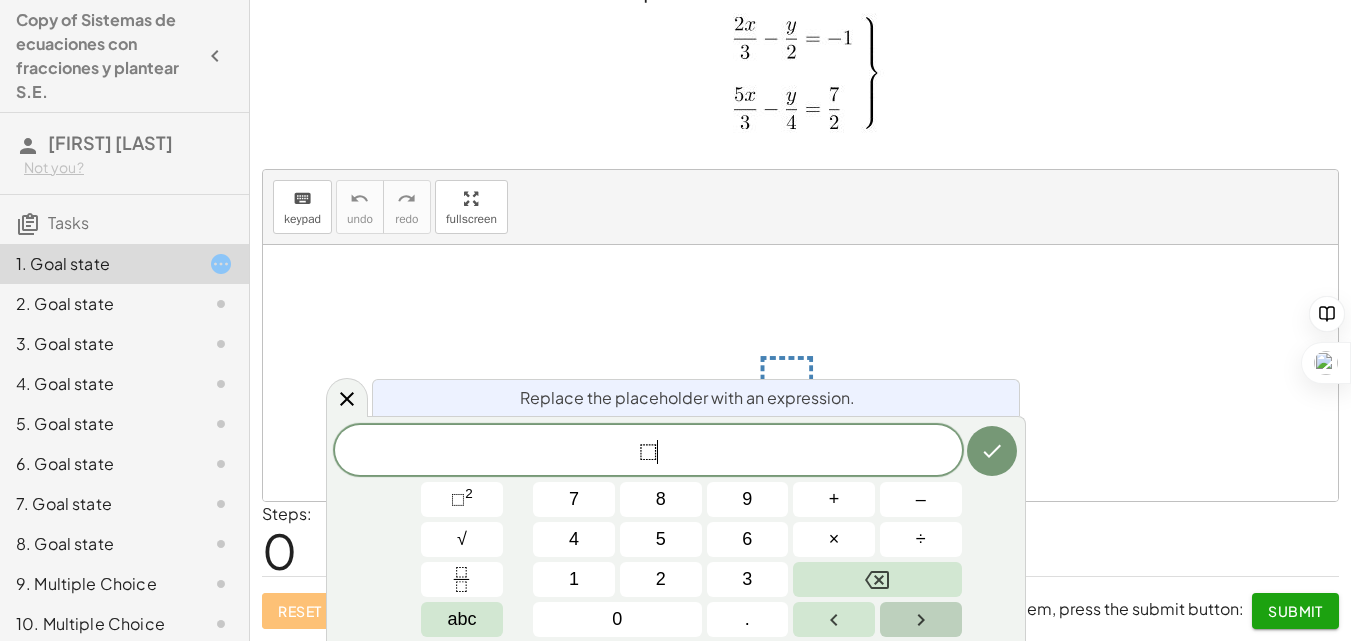 click at bounding box center [921, 619] 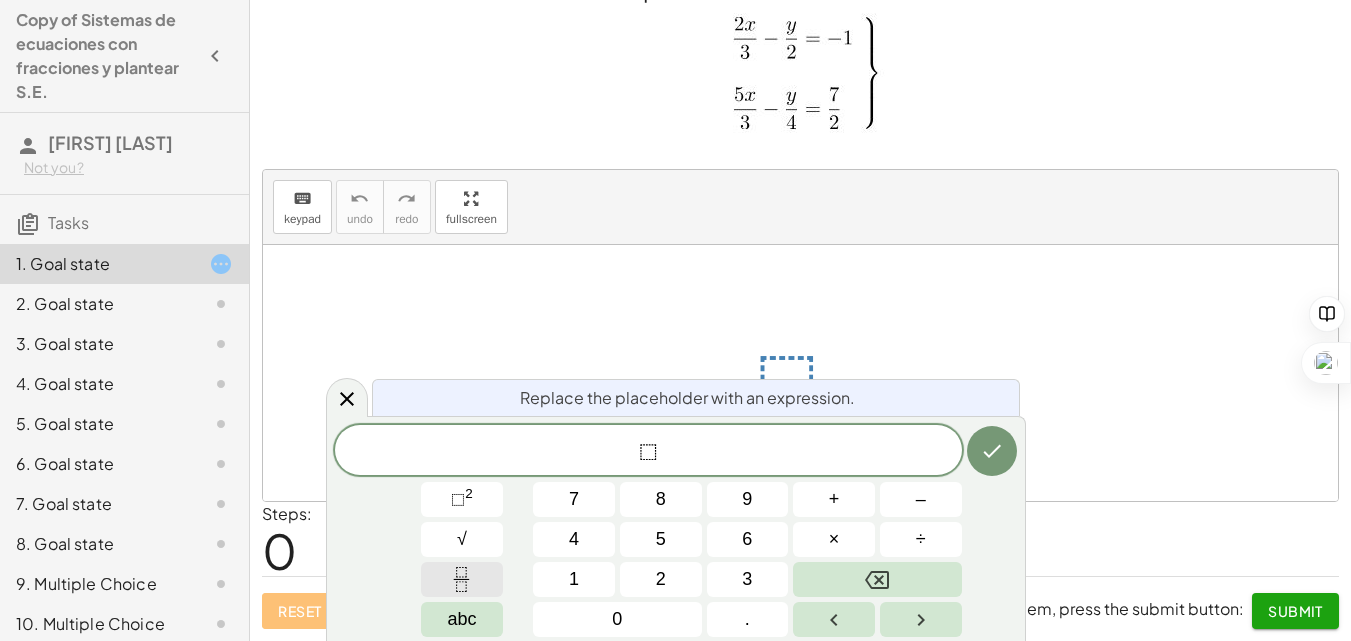 click at bounding box center [462, 579] 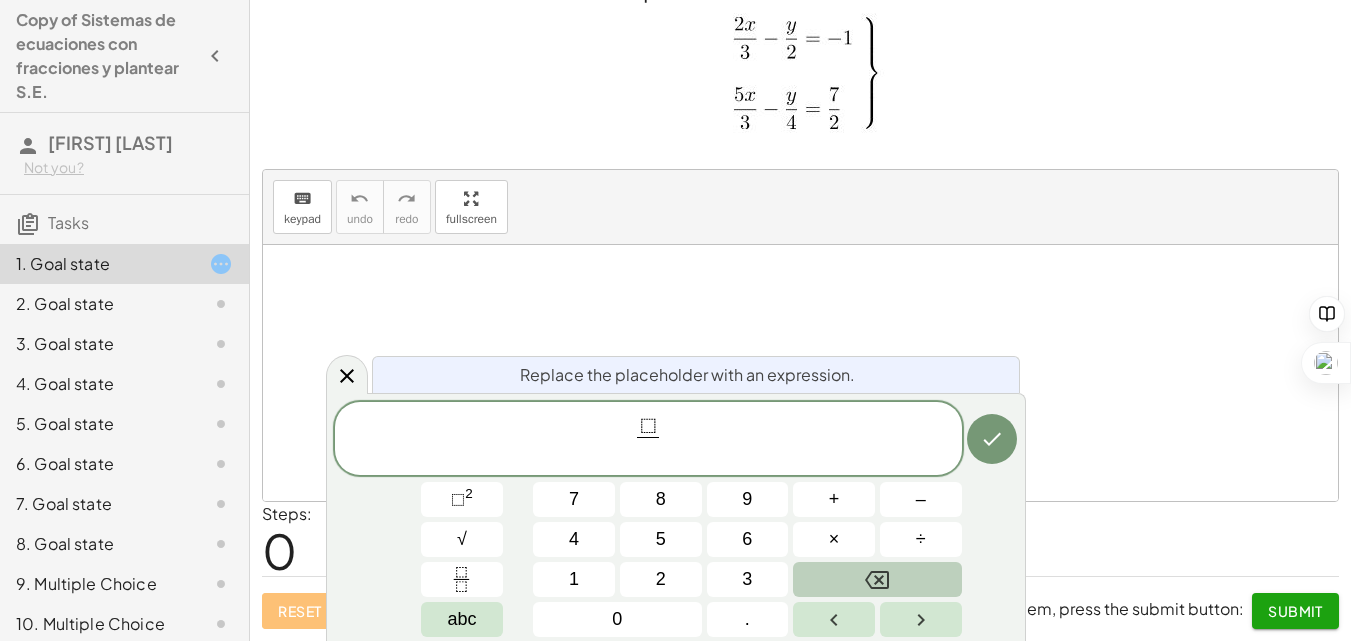 click at bounding box center [877, 579] 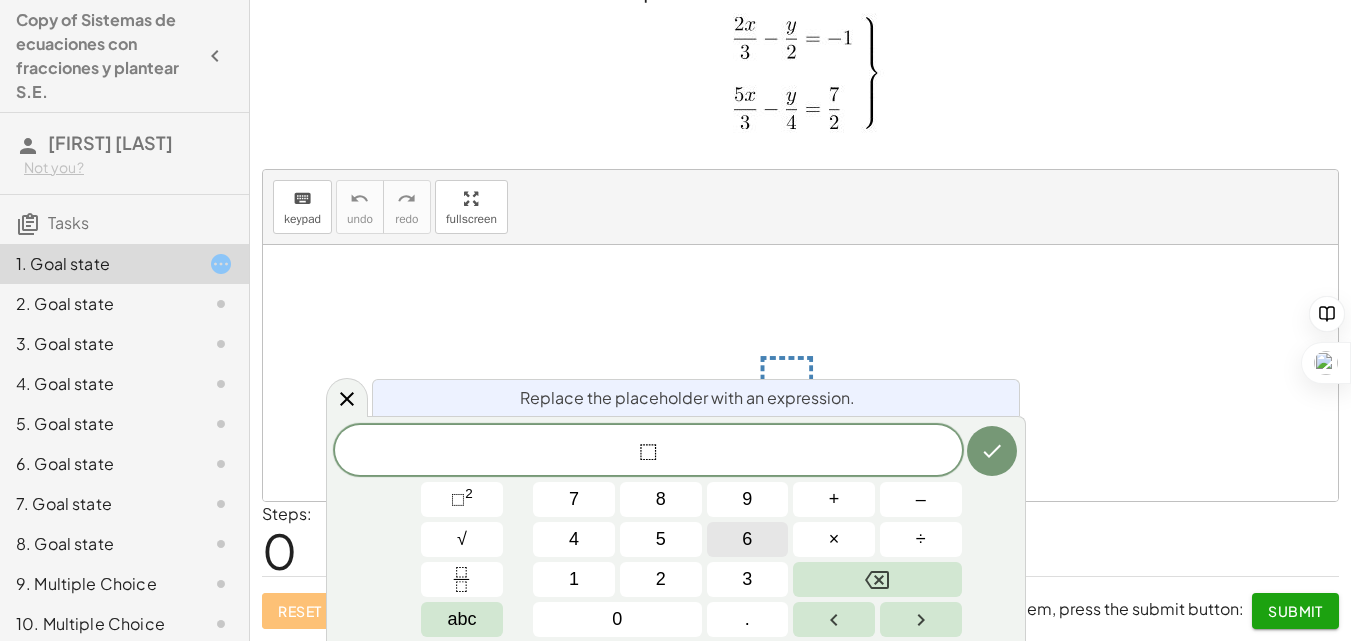 click on "6" at bounding box center [748, 539] 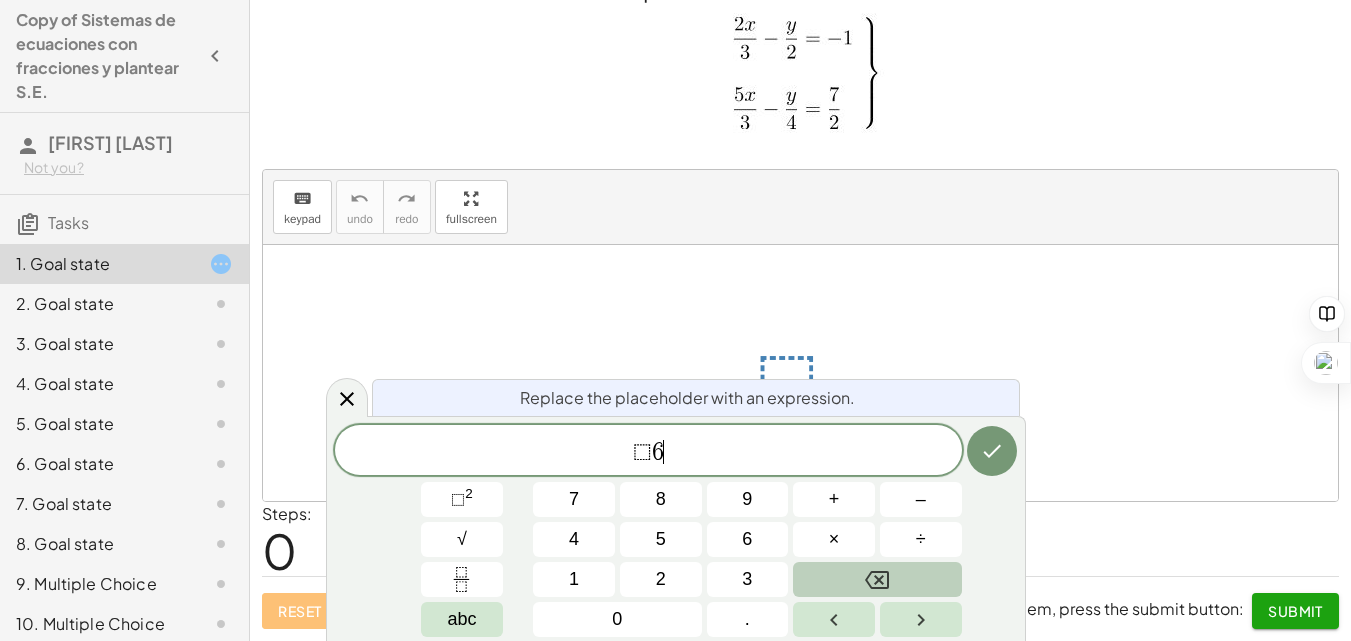 click 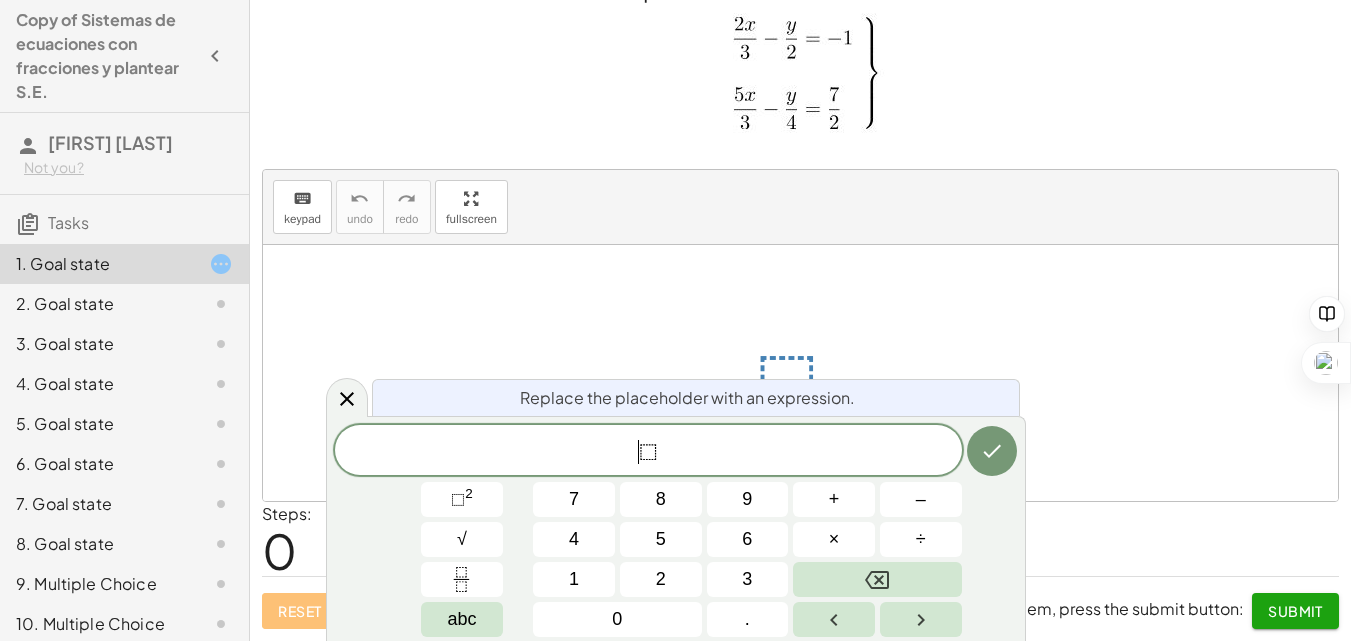 click on "⬚" at bounding box center [648, 452] 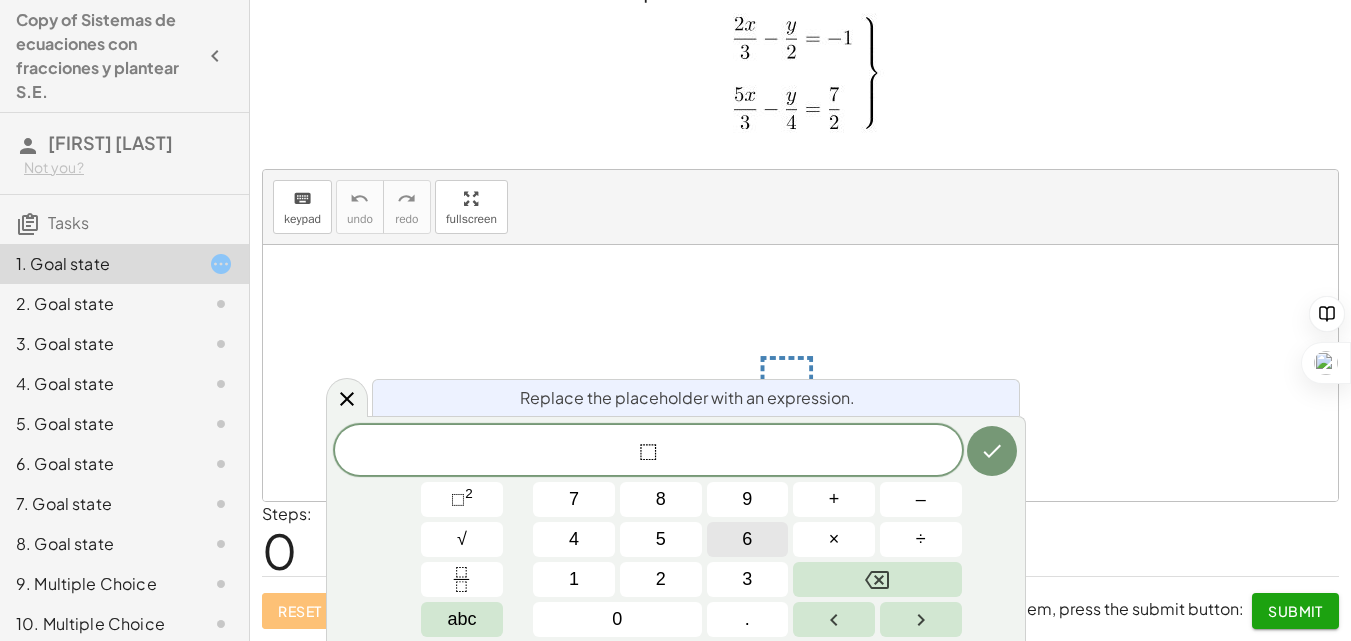 click on "6" at bounding box center (747, 539) 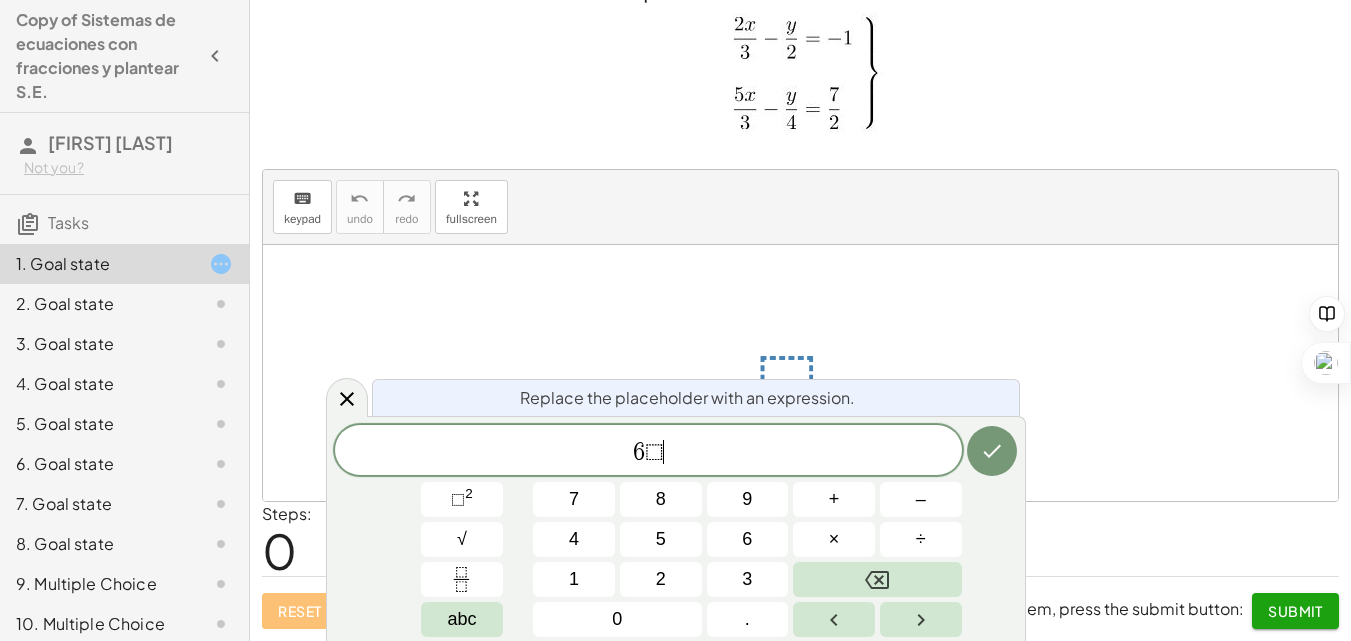 click on "⬚" at bounding box center (654, 452) 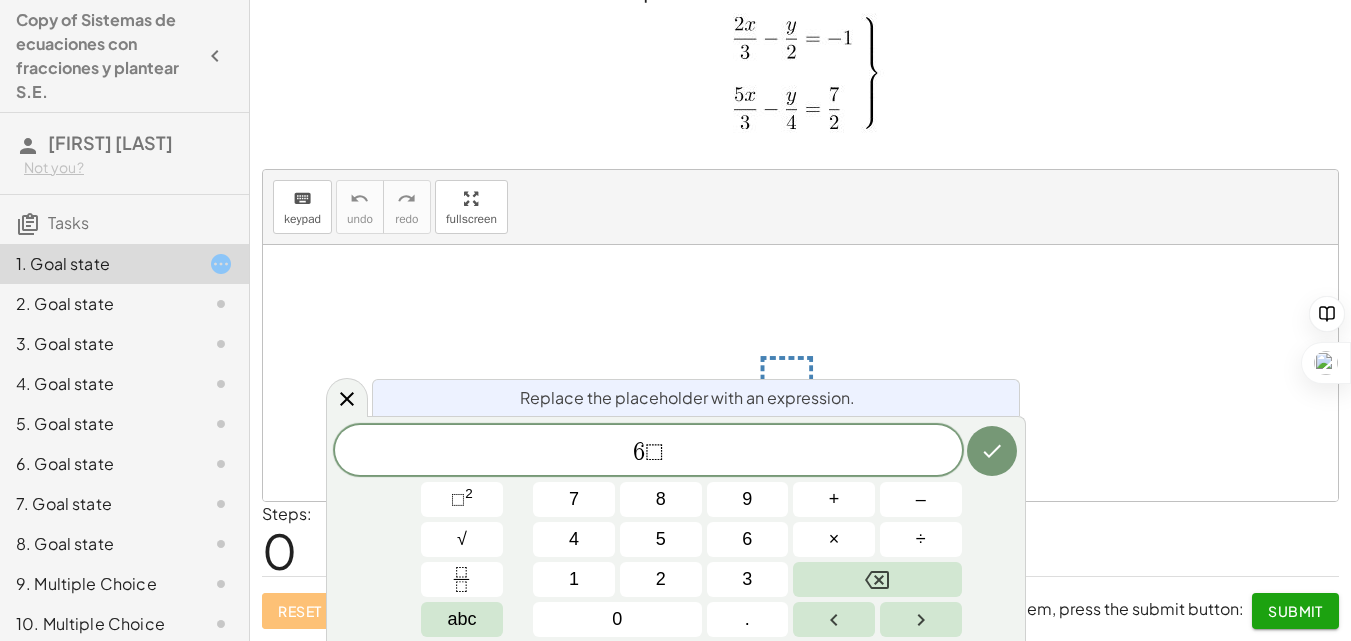 click on "6" at bounding box center [639, 452] 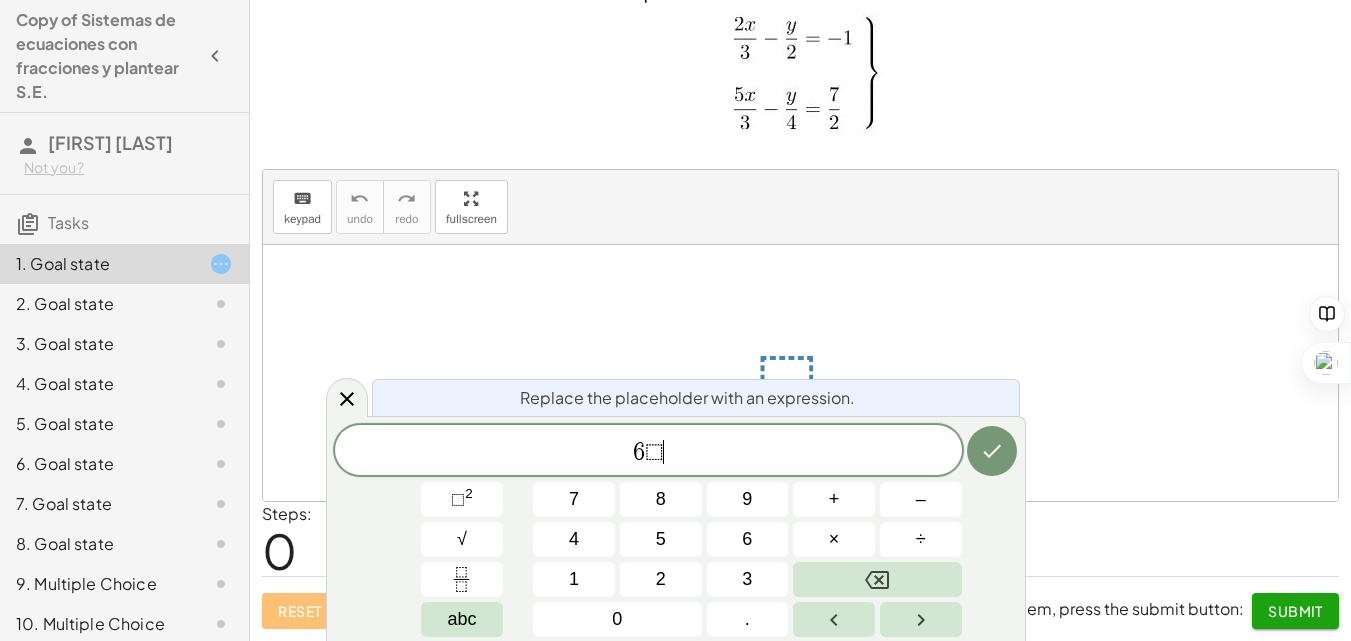 click on "6 ⬚ ​" at bounding box center [648, 452] 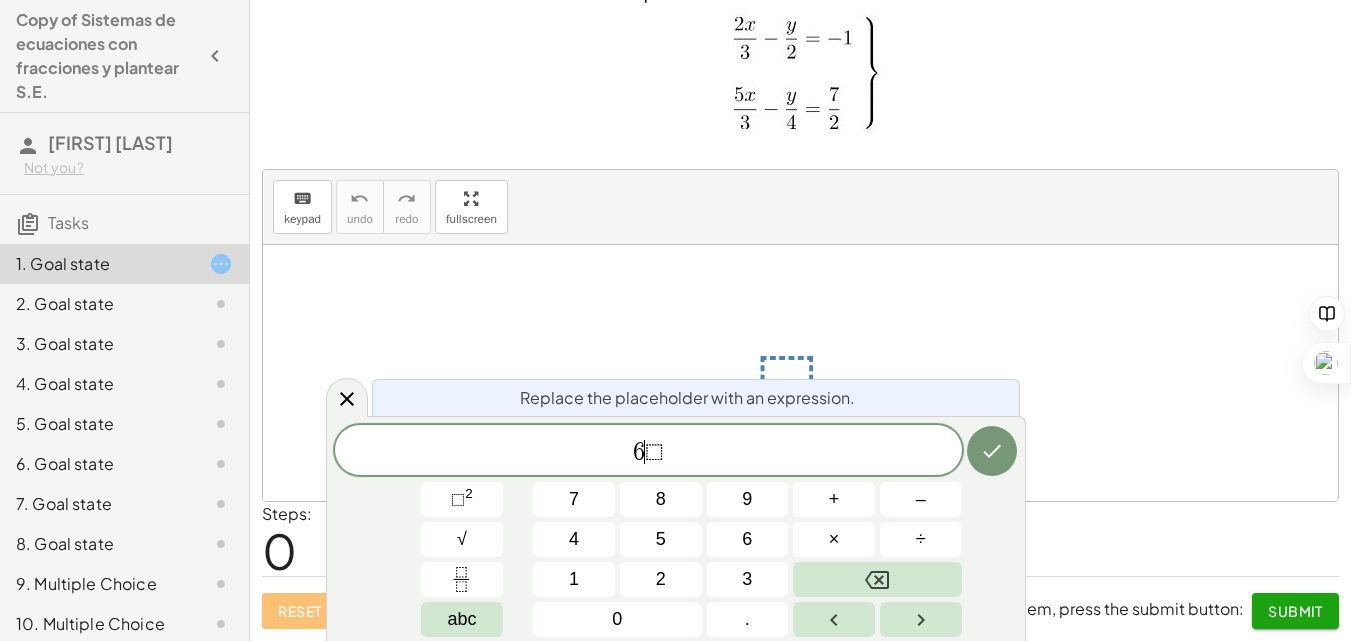click on "⬚" at bounding box center (654, 452) 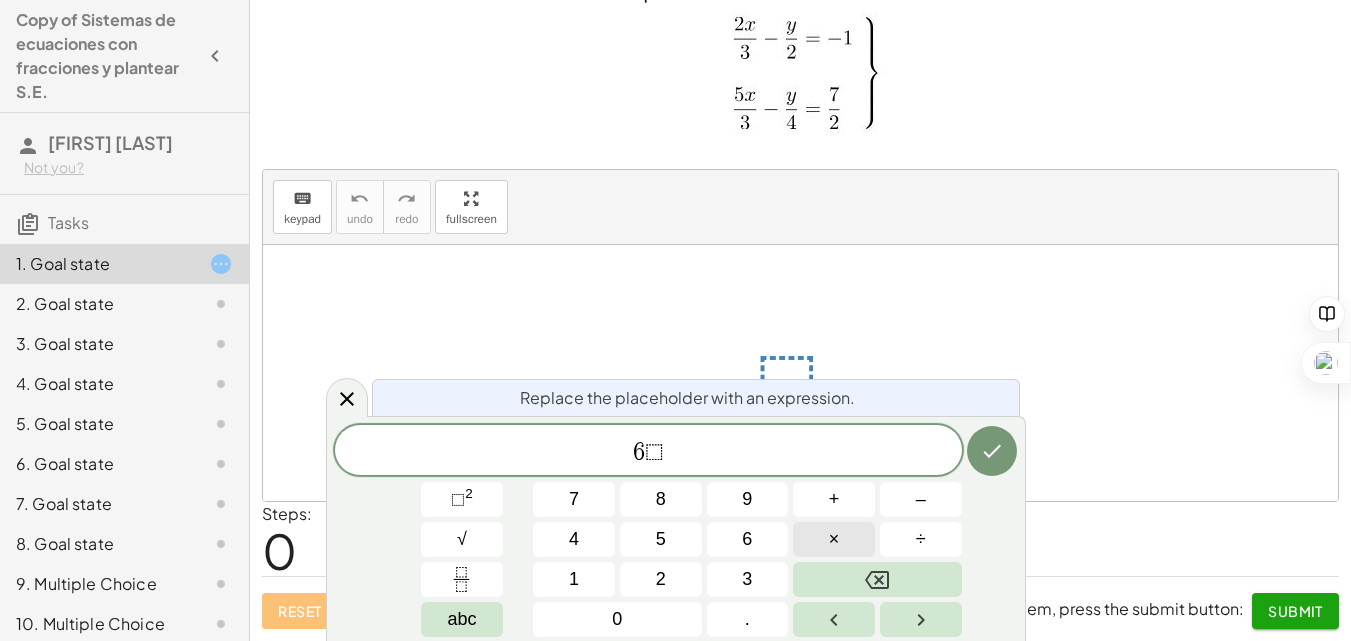 click on "×" at bounding box center (834, 539) 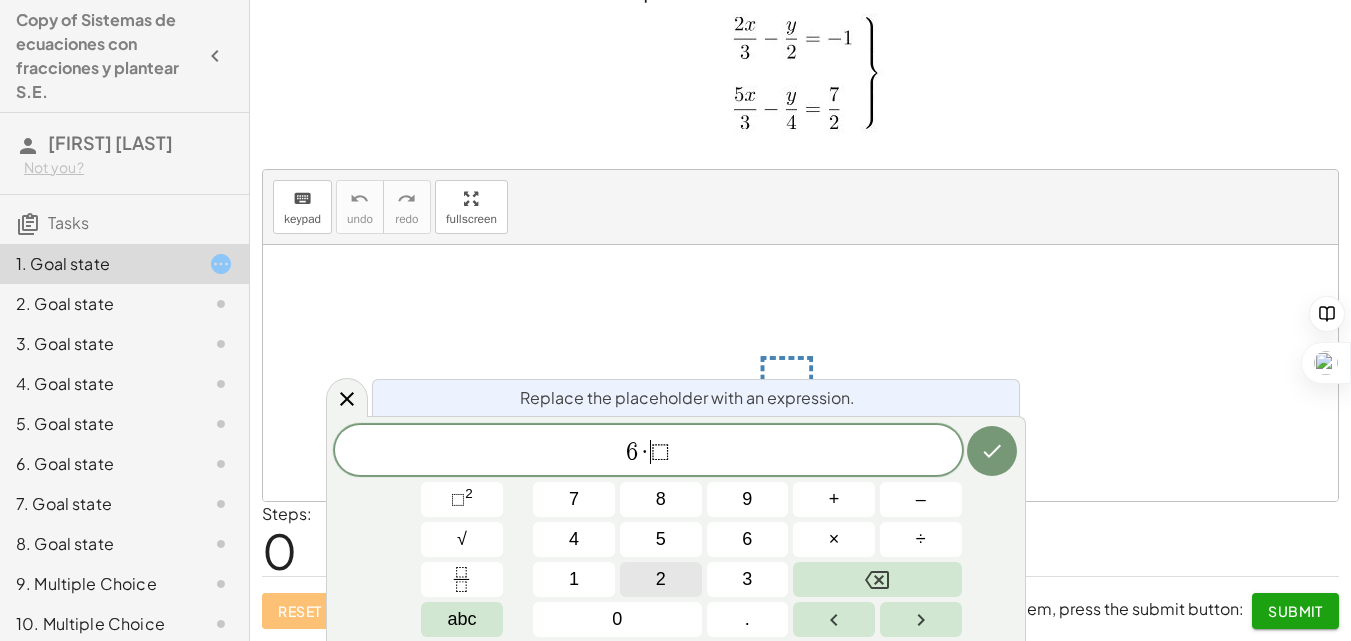 click on "2" at bounding box center [661, 579] 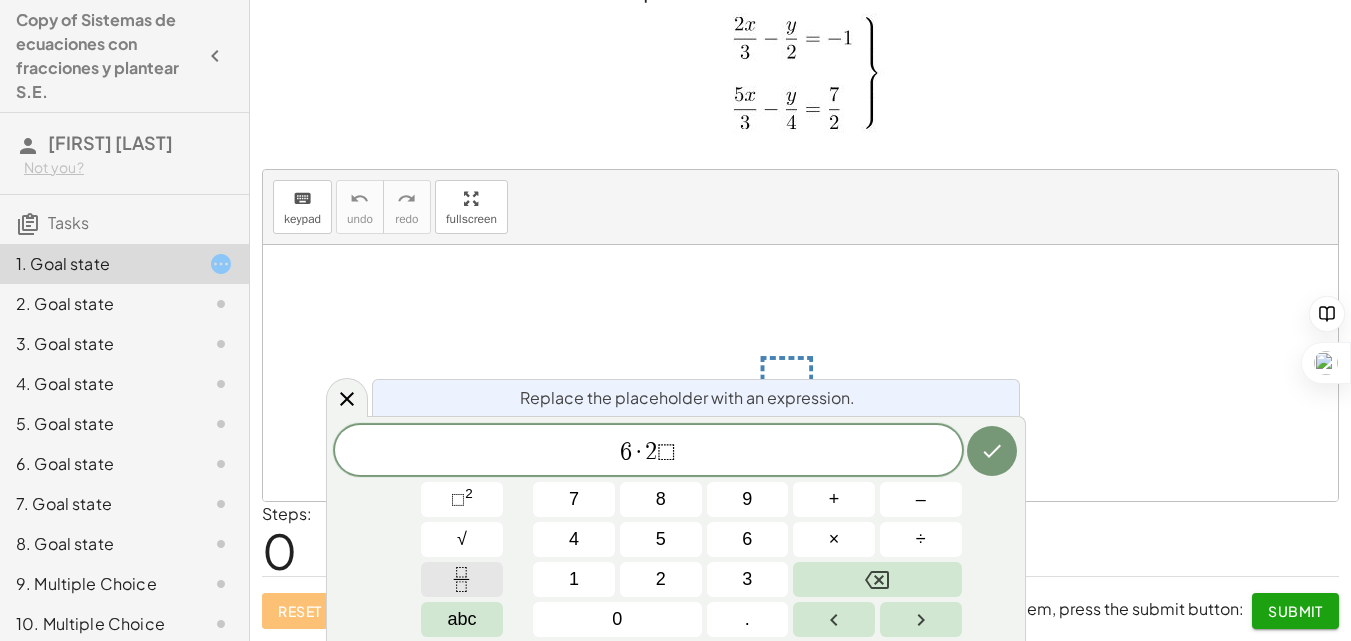 click 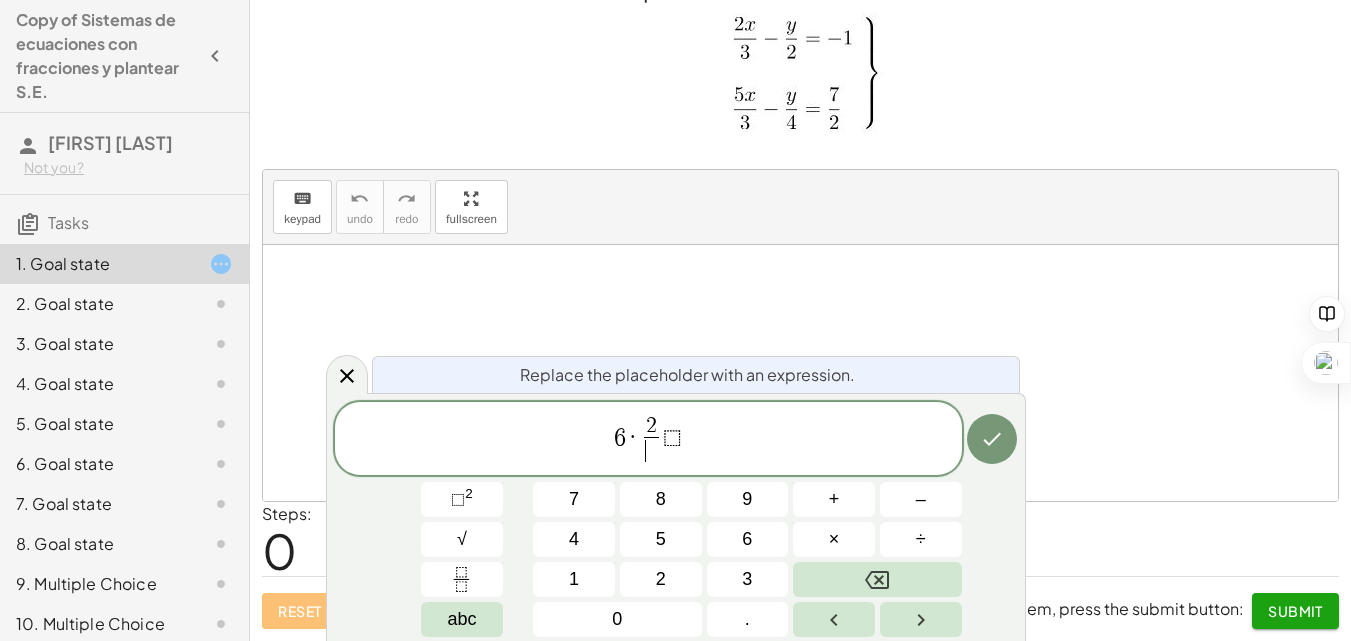 click on "6 · 2 ​ ​ ⬚" at bounding box center (648, 440) 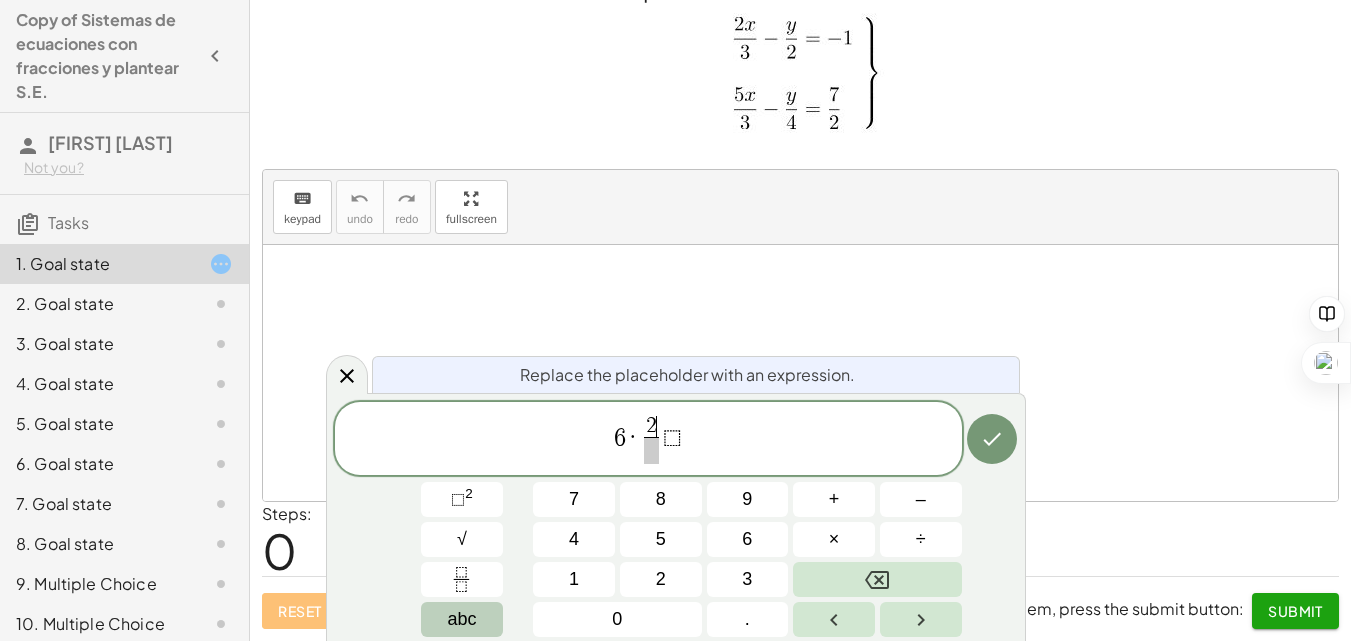 click on "abc" at bounding box center [462, 619] 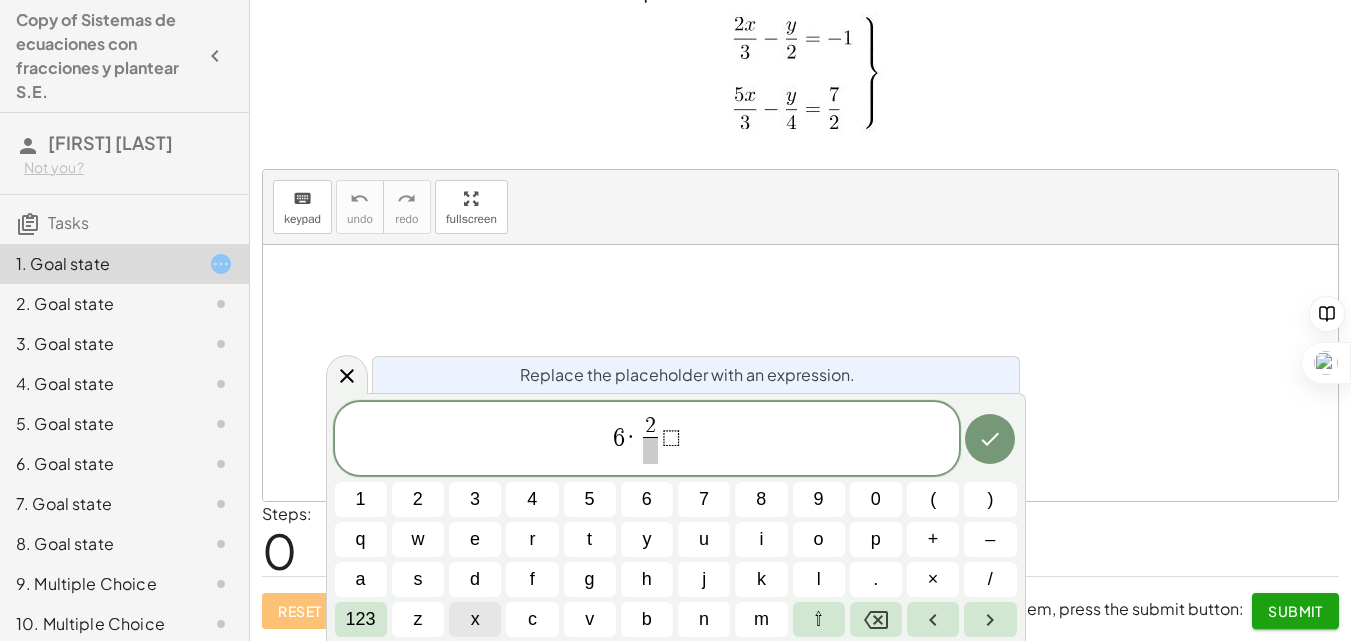 click on "x" at bounding box center [475, 619] 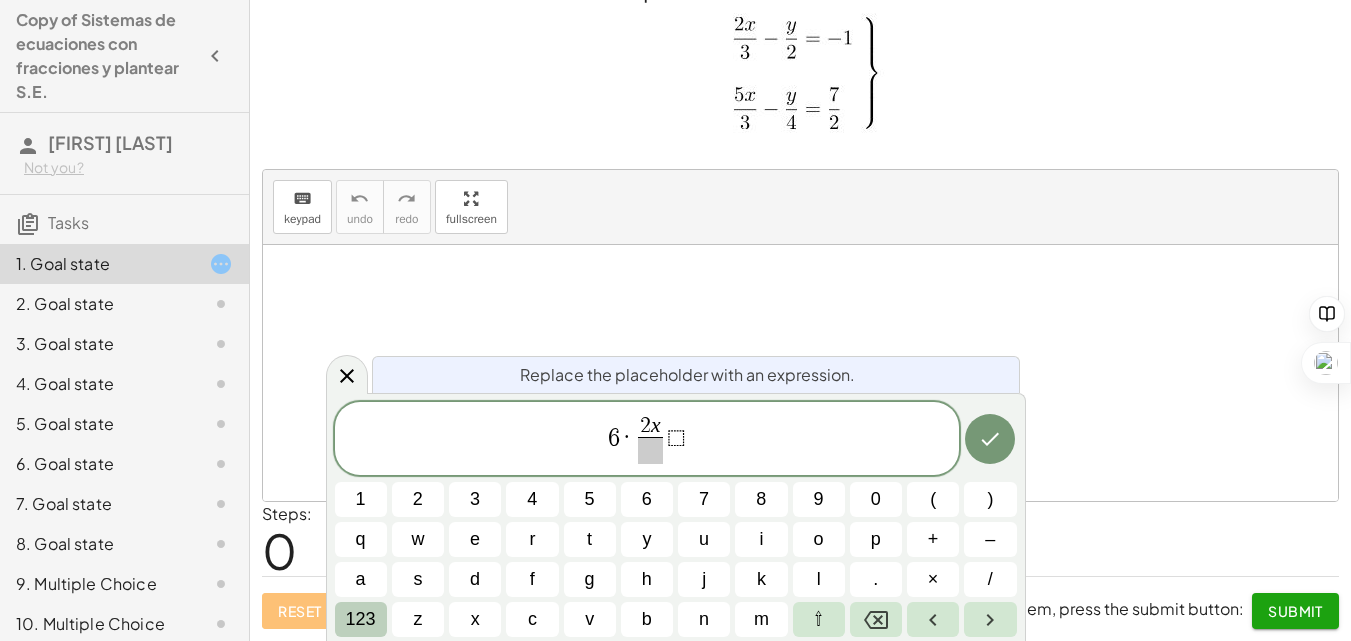 click on "123" at bounding box center (361, 619) 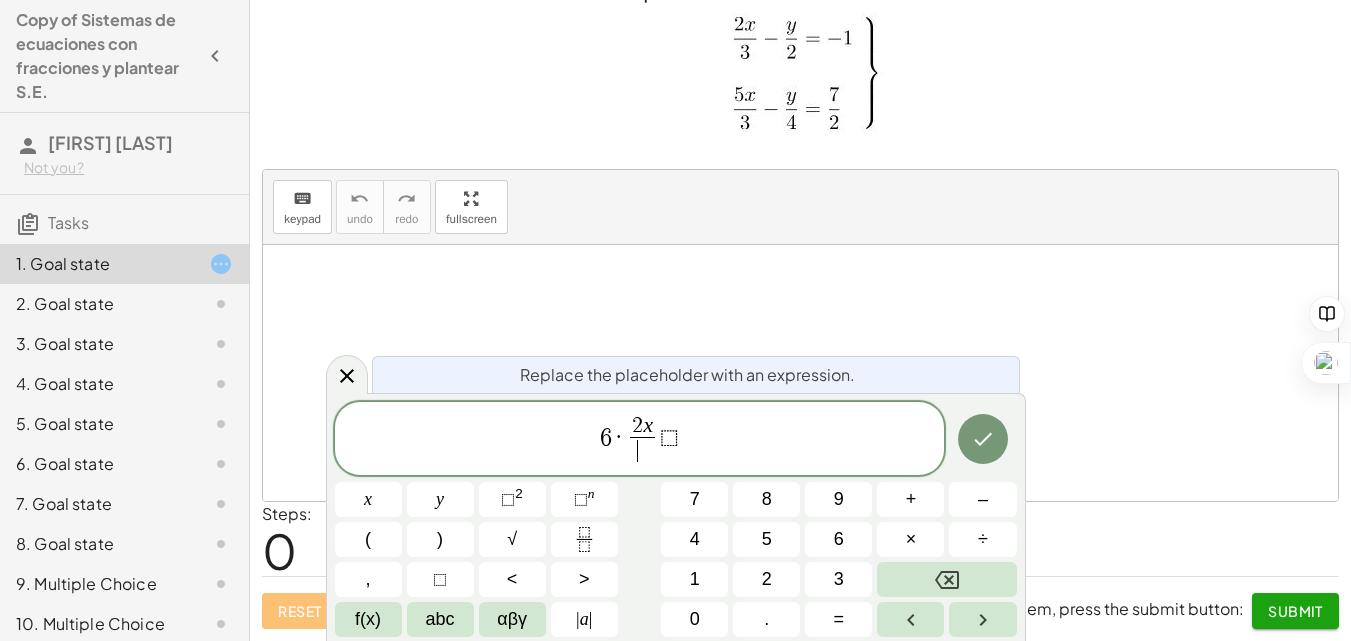 click on "​" at bounding box center (642, 450) 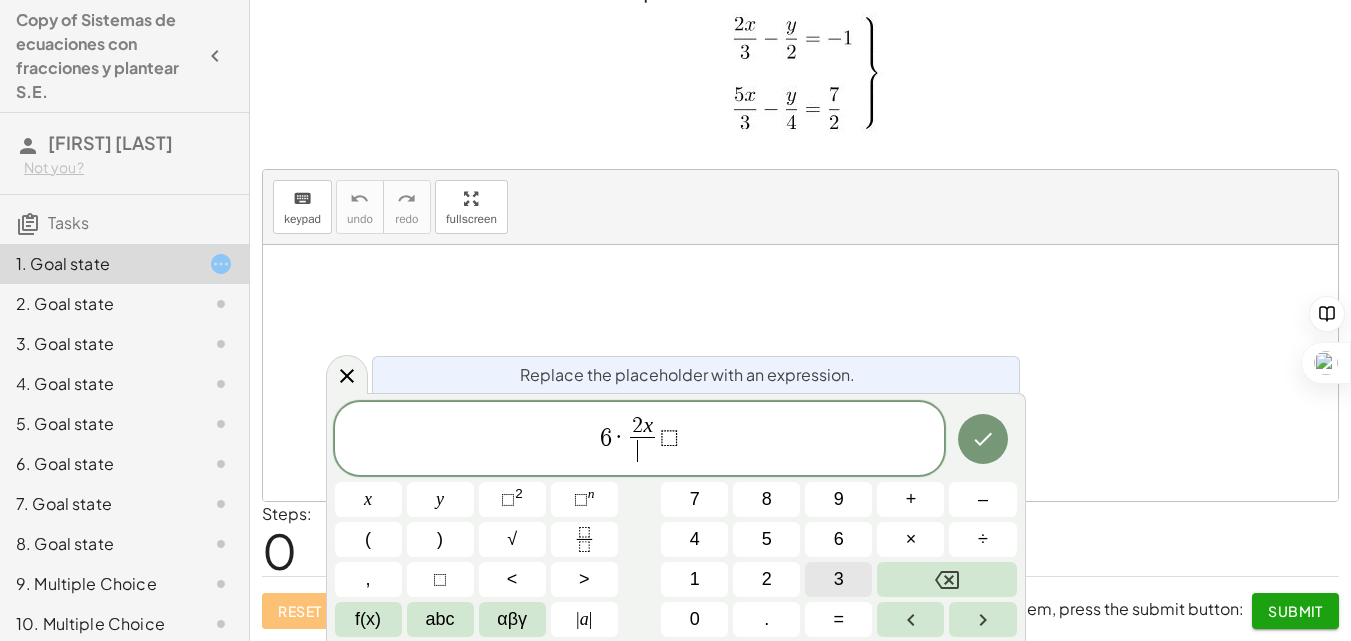 click on "3" at bounding box center (838, 579) 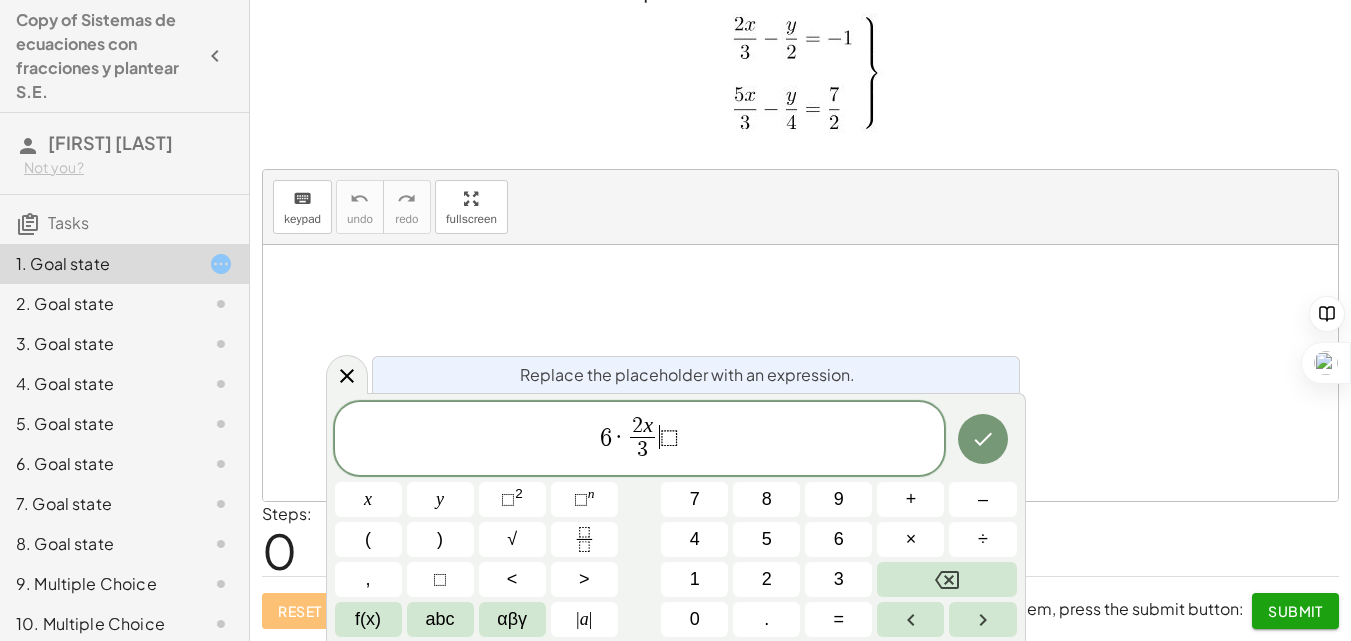 click on "⬚" at bounding box center [669, 437] 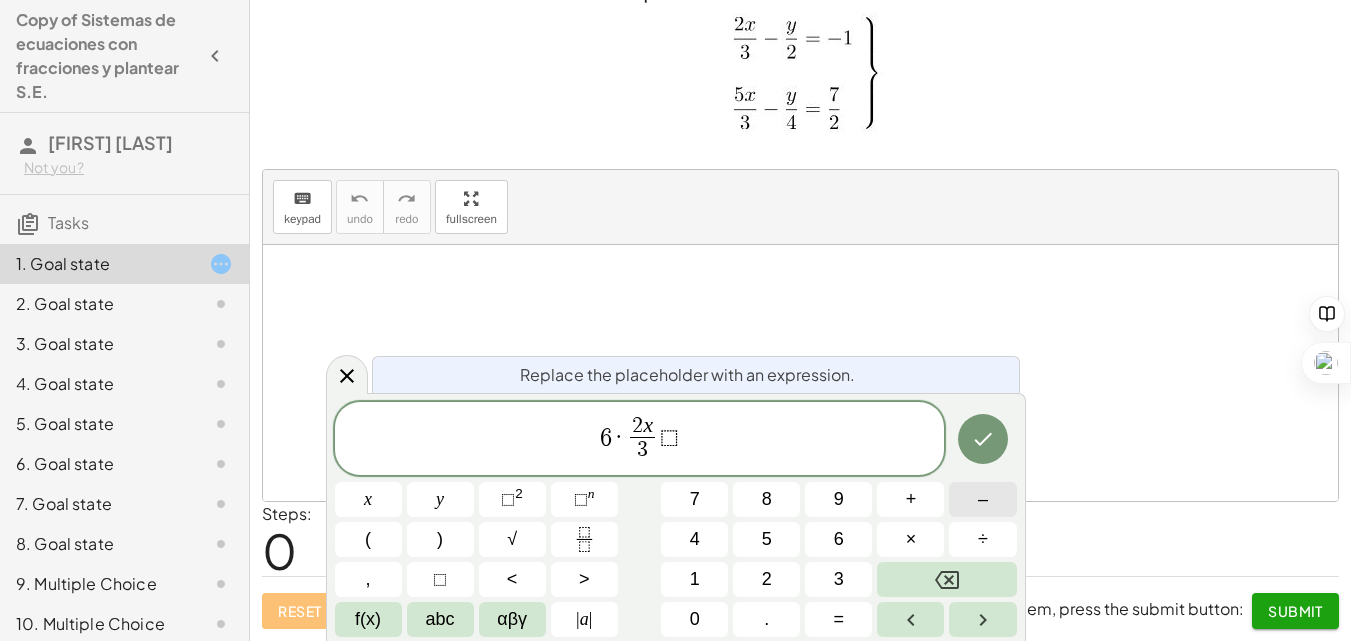 click on "–" at bounding box center [982, 499] 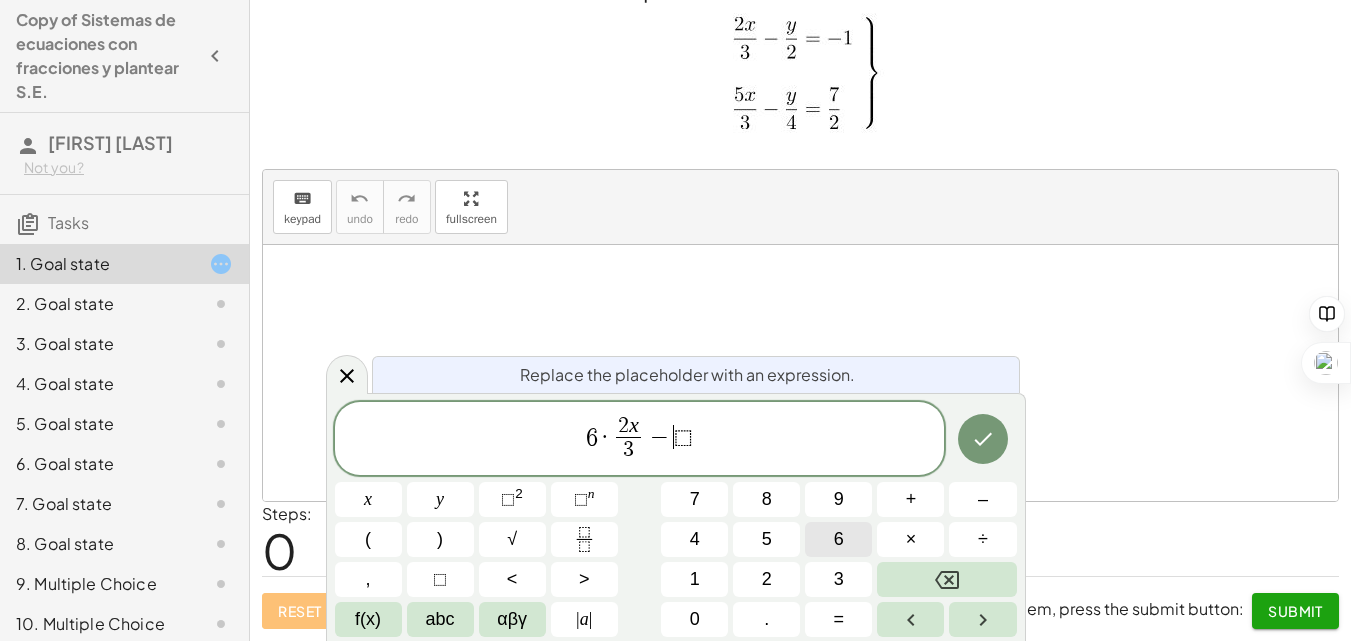 click on "6" at bounding box center [839, 539] 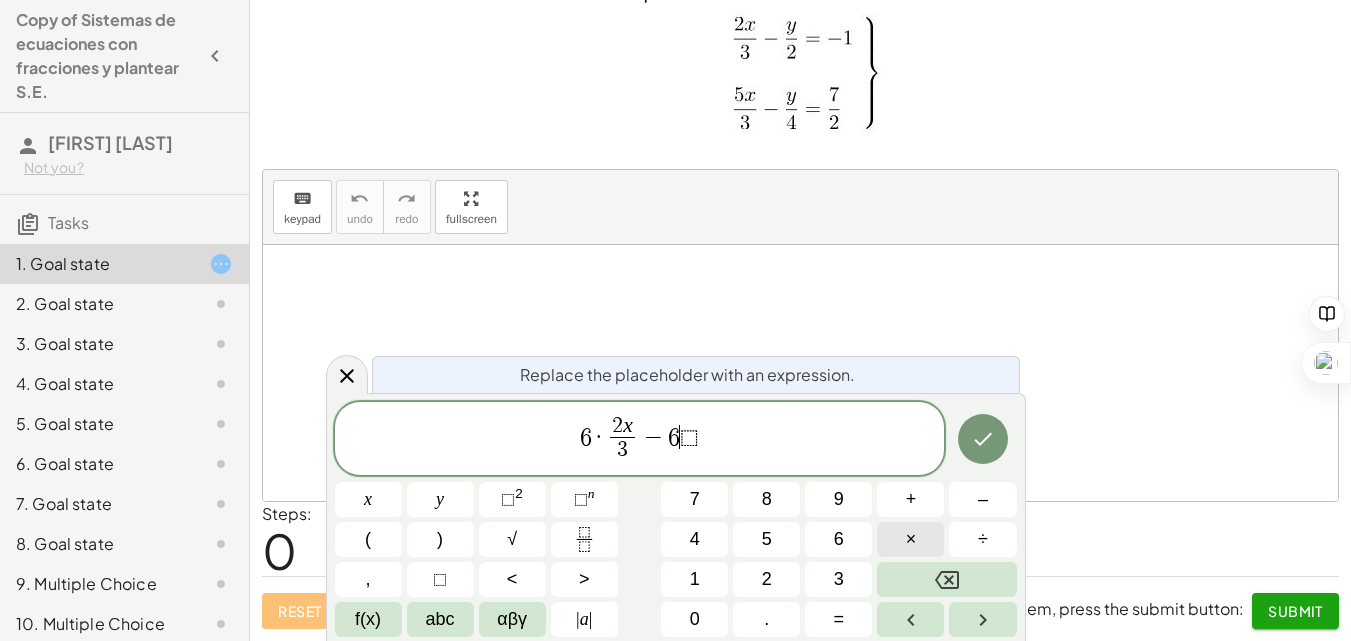 click on "×" at bounding box center [911, 539] 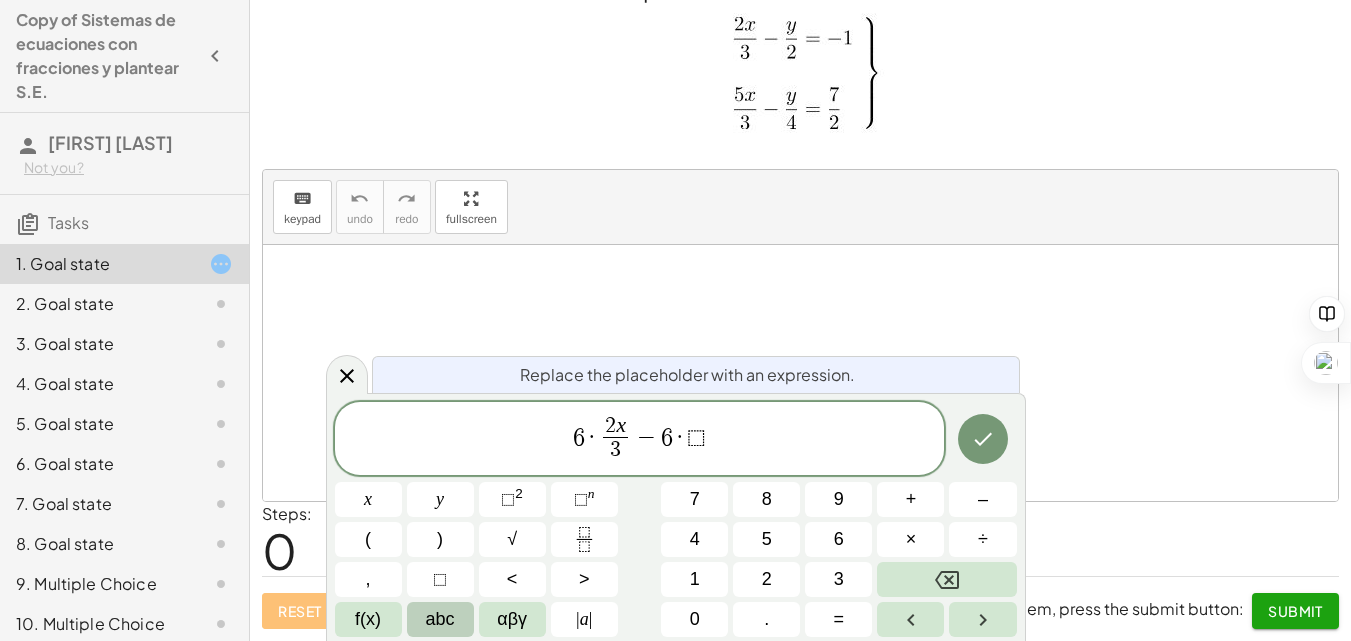 click on "abc" at bounding box center [440, 619] 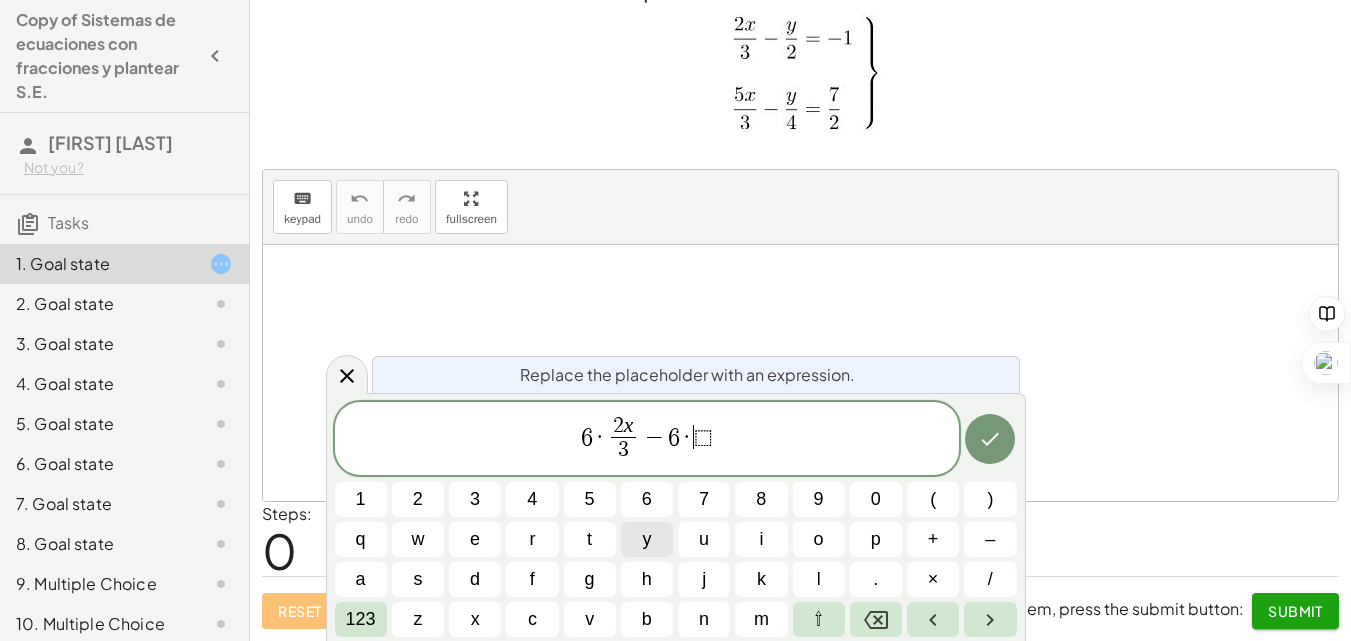 click on "y" at bounding box center [646, 539] 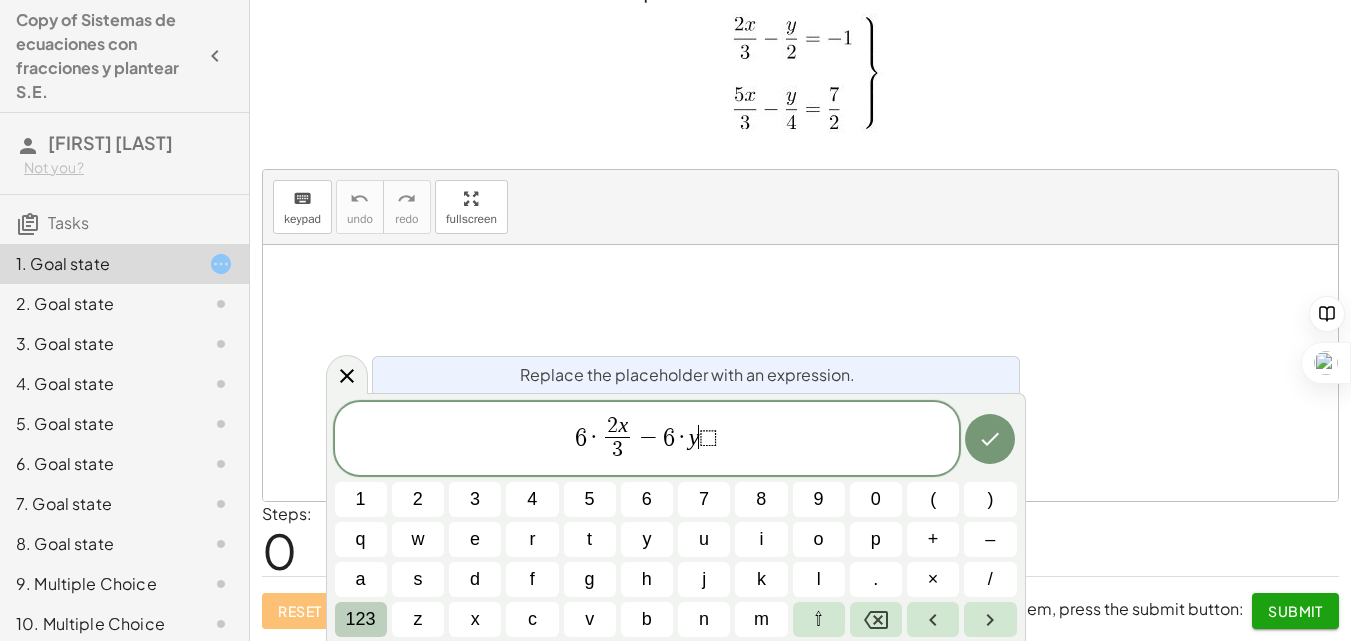 click on "123" at bounding box center (361, 619) 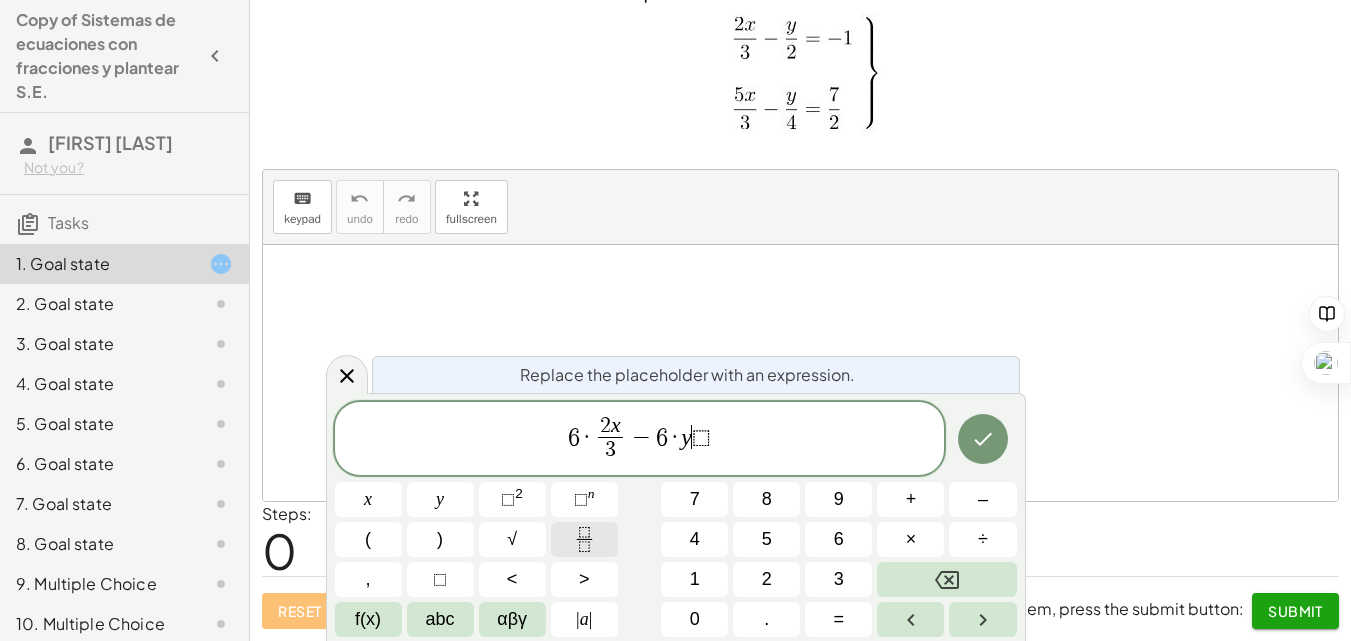 click 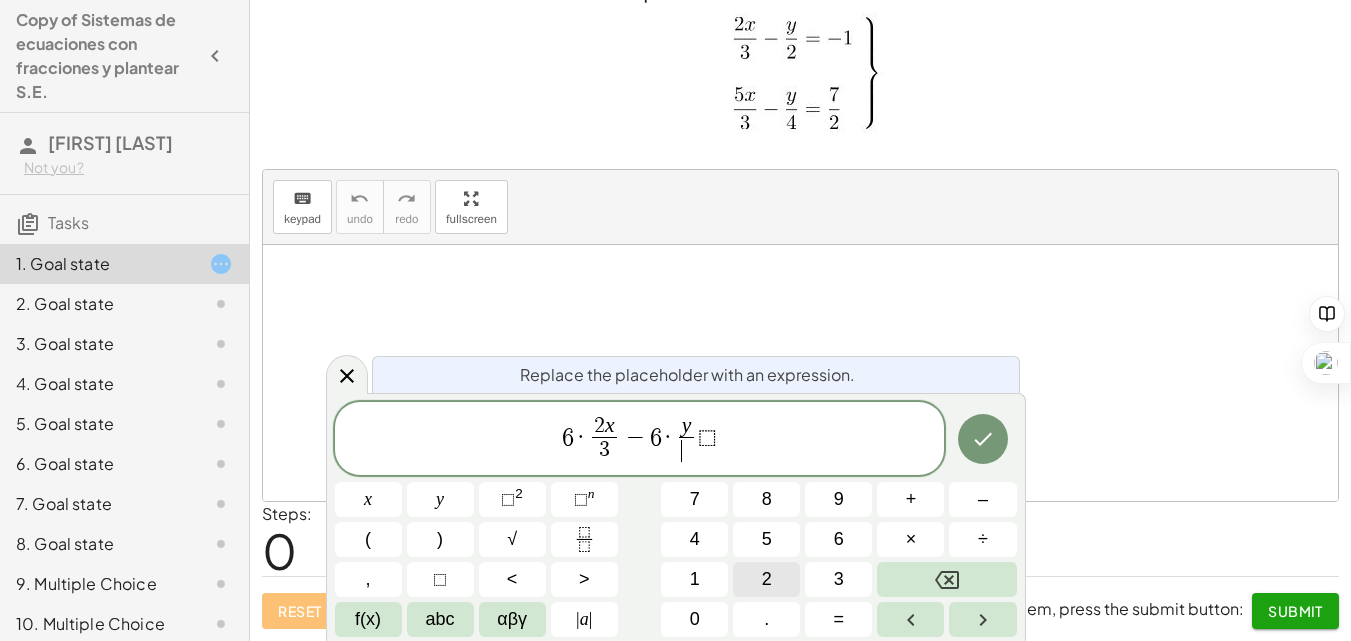 click on "2" at bounding box center [767, 579] 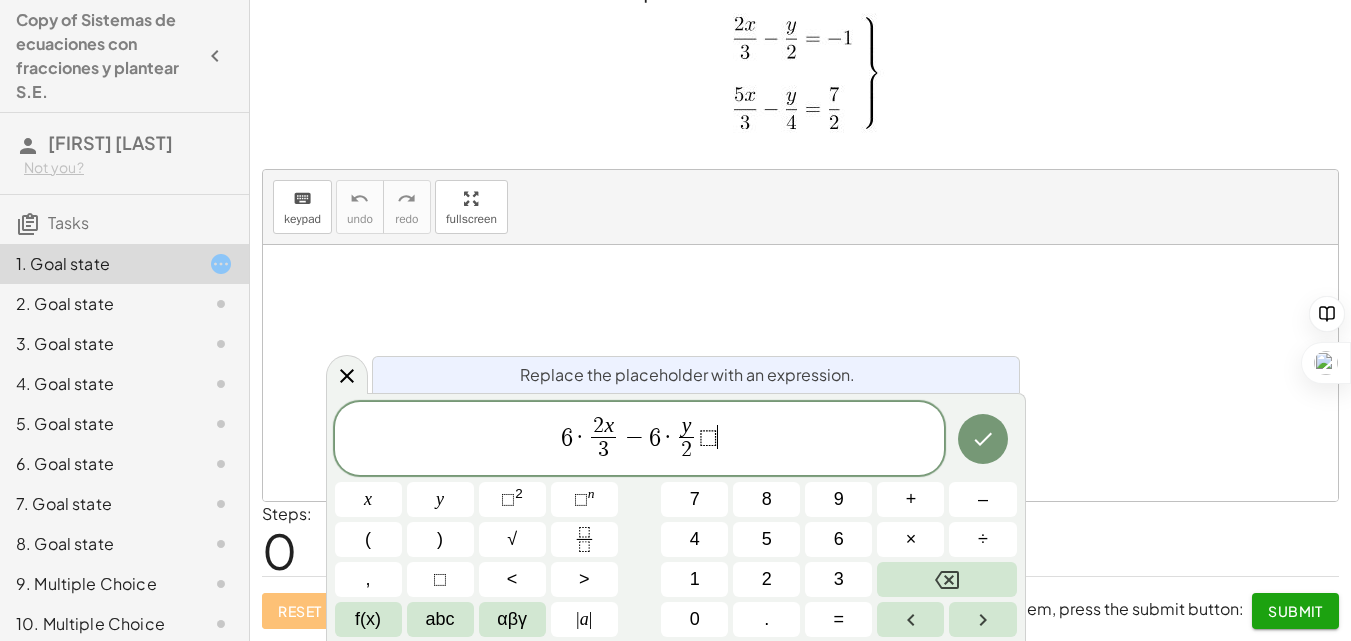 click on "⬚" at bounding box center (708, 437) 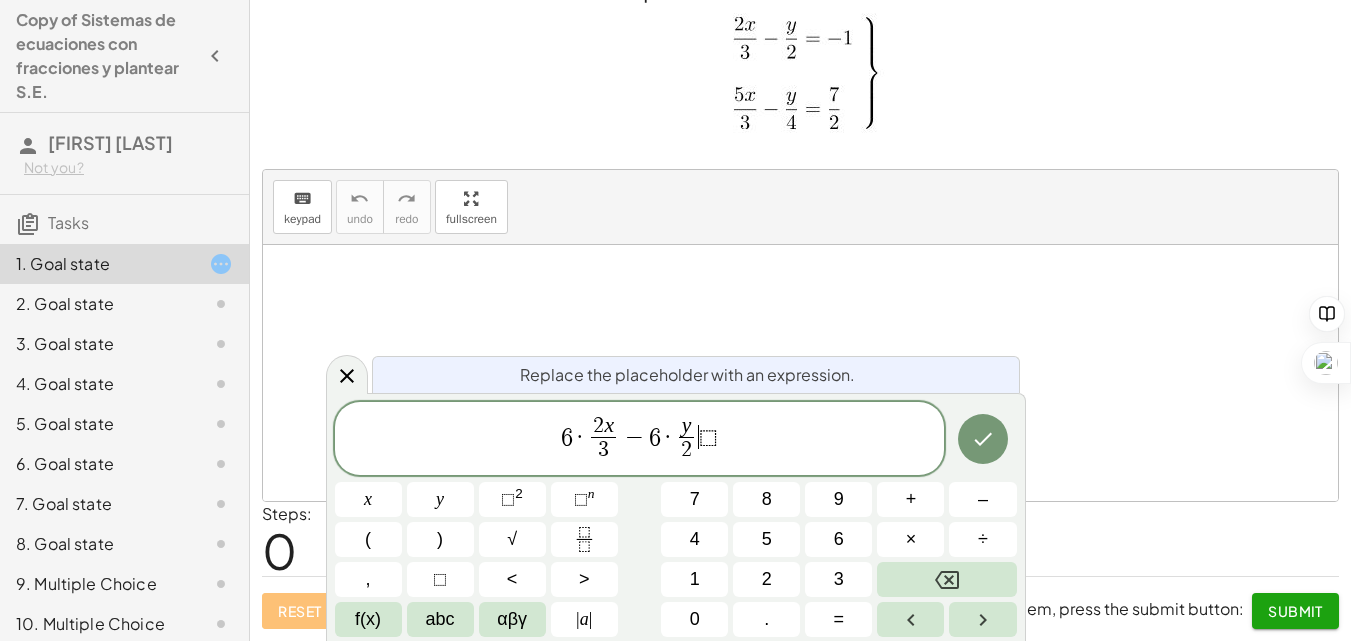 click on "⬚" at bounding box center (708, 437) 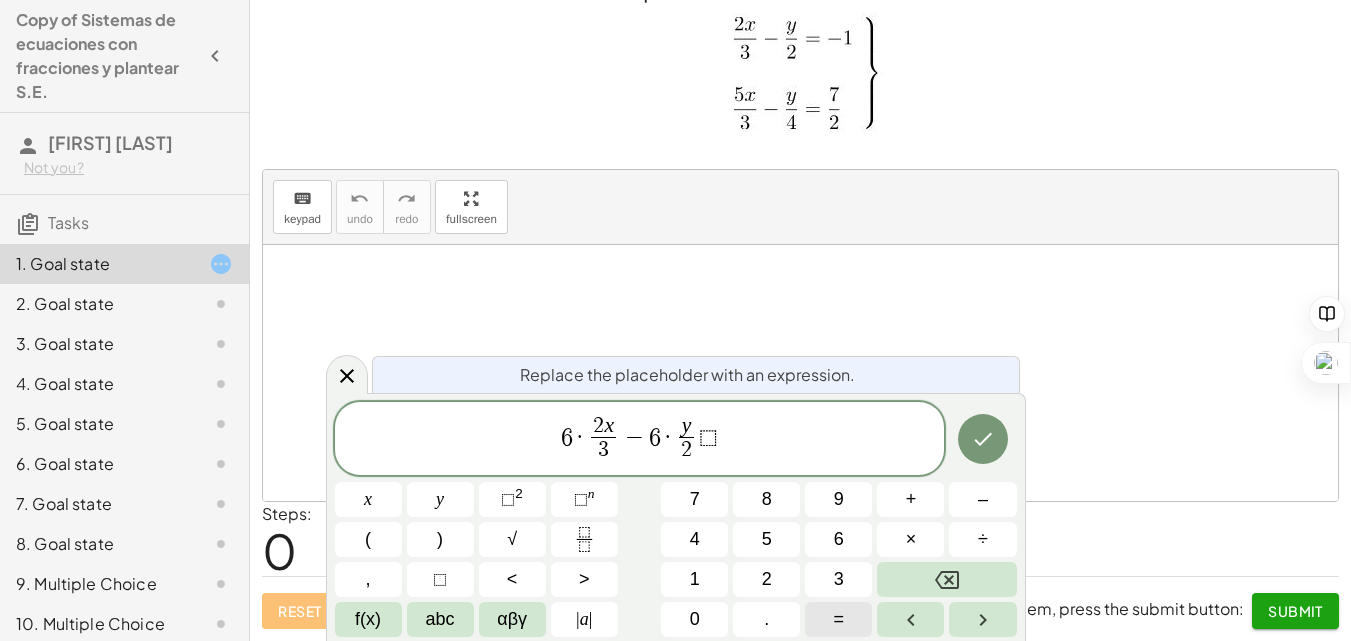 click on "=" at bounding box center [838, 619] 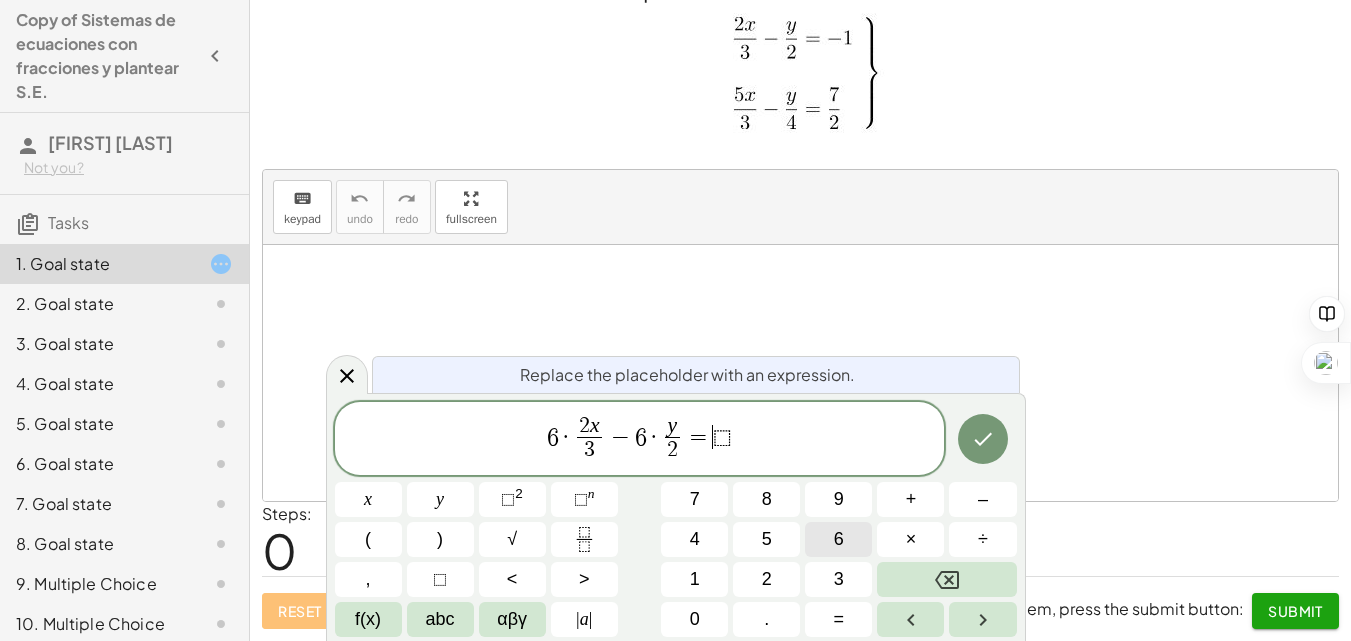 click on "6" at bounding box center (839, 539) 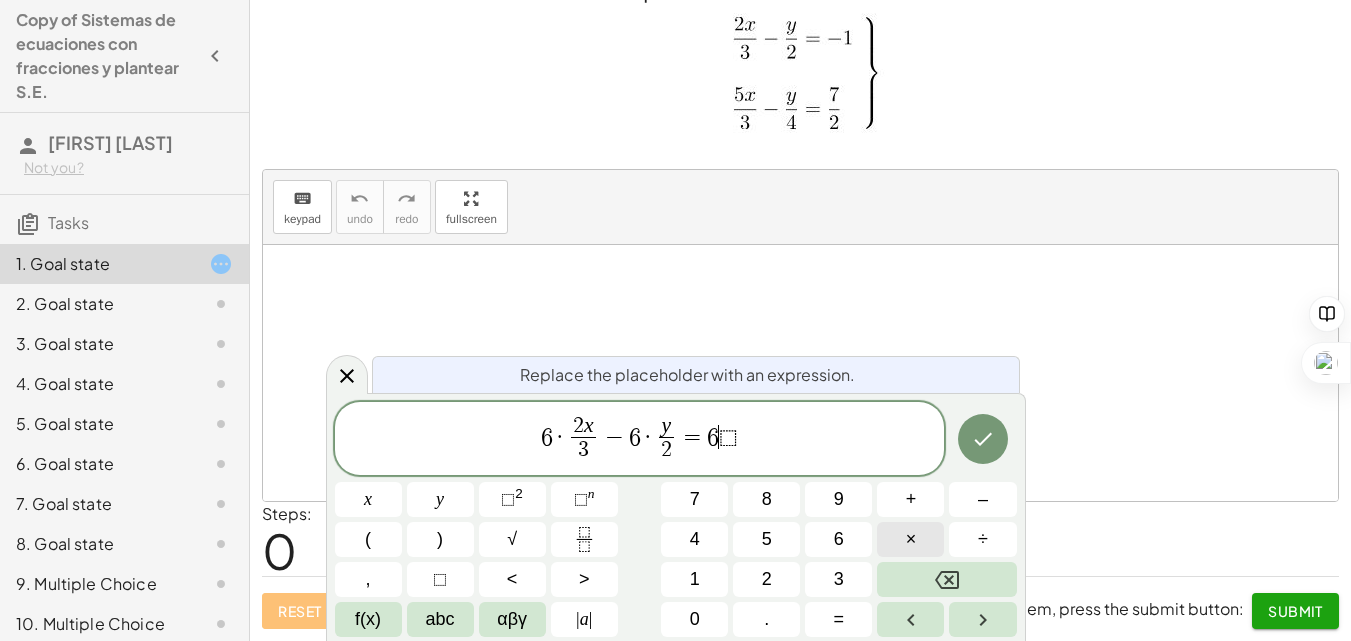 click on "×" at bounding box center [910, 539] 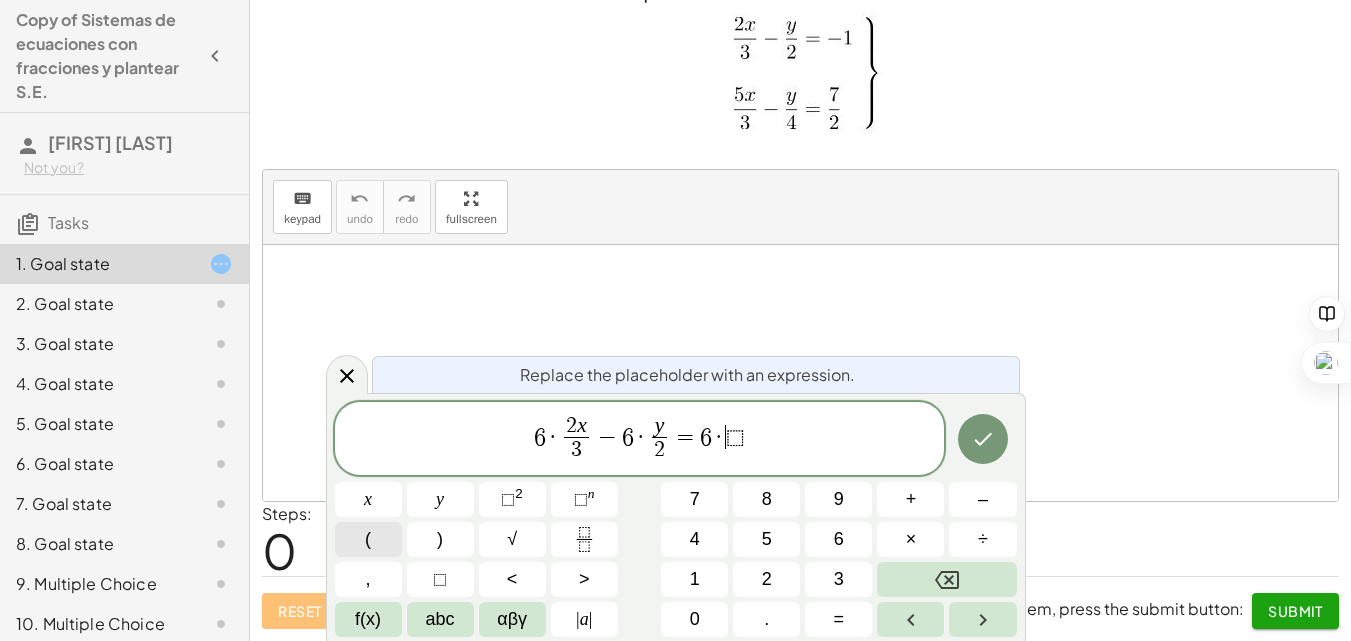 click on "(" at bounding box center [368, 539] 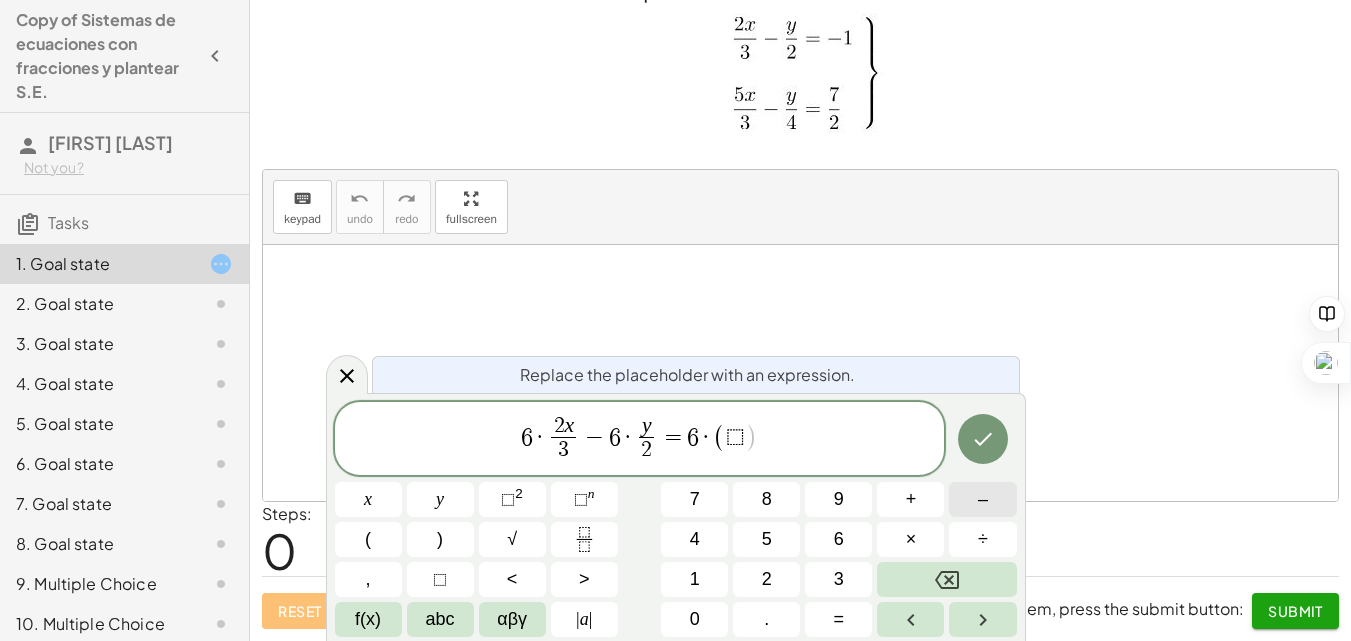 click on "–" at bounding box center (983, 499) 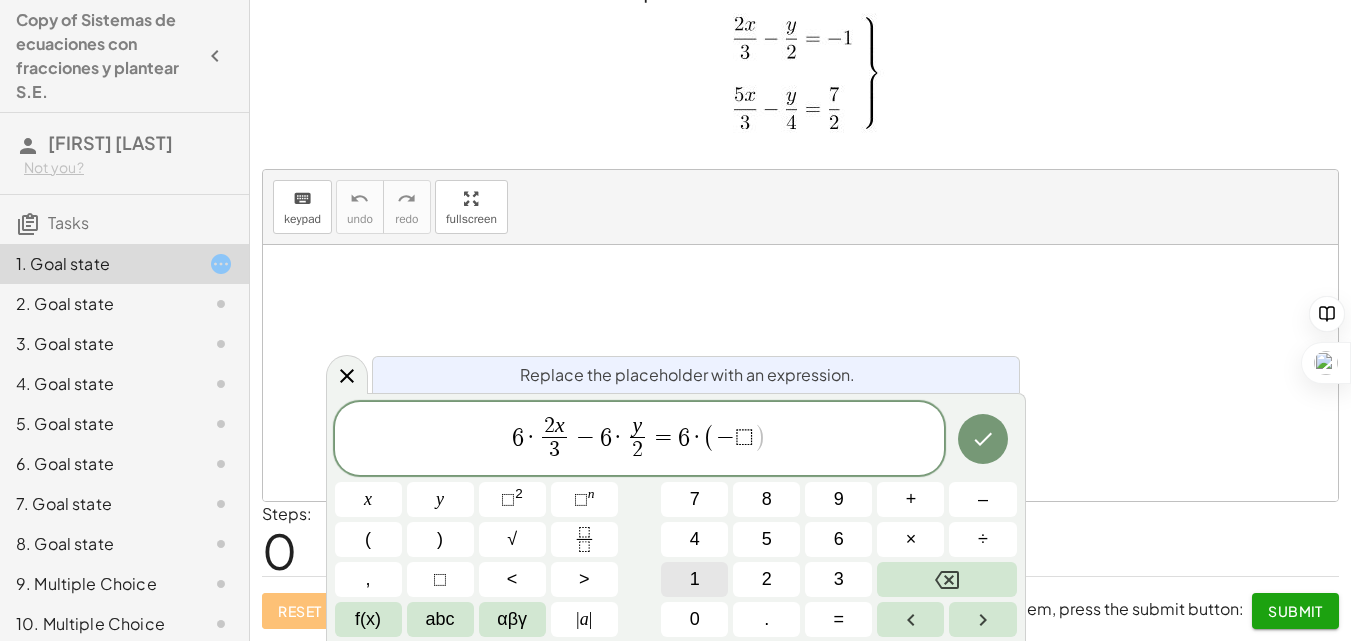 click on "1" at bounding box center (694, 579) 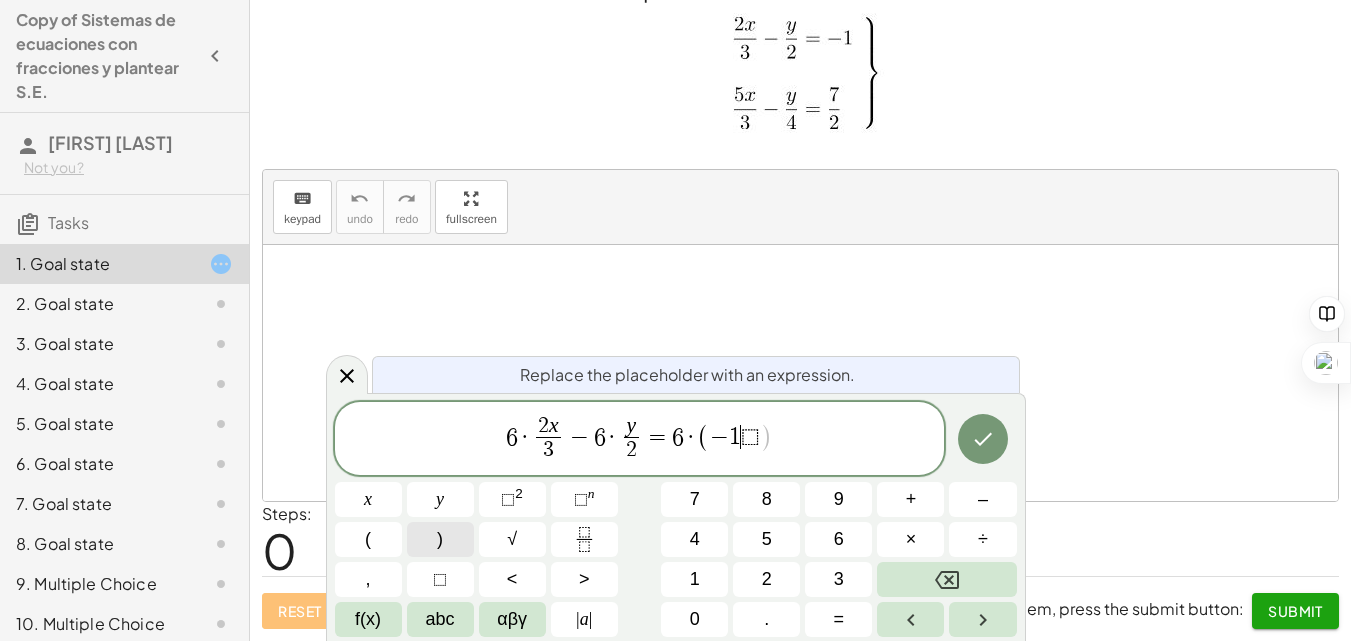 click on ")" at bounding box center (440, 539) 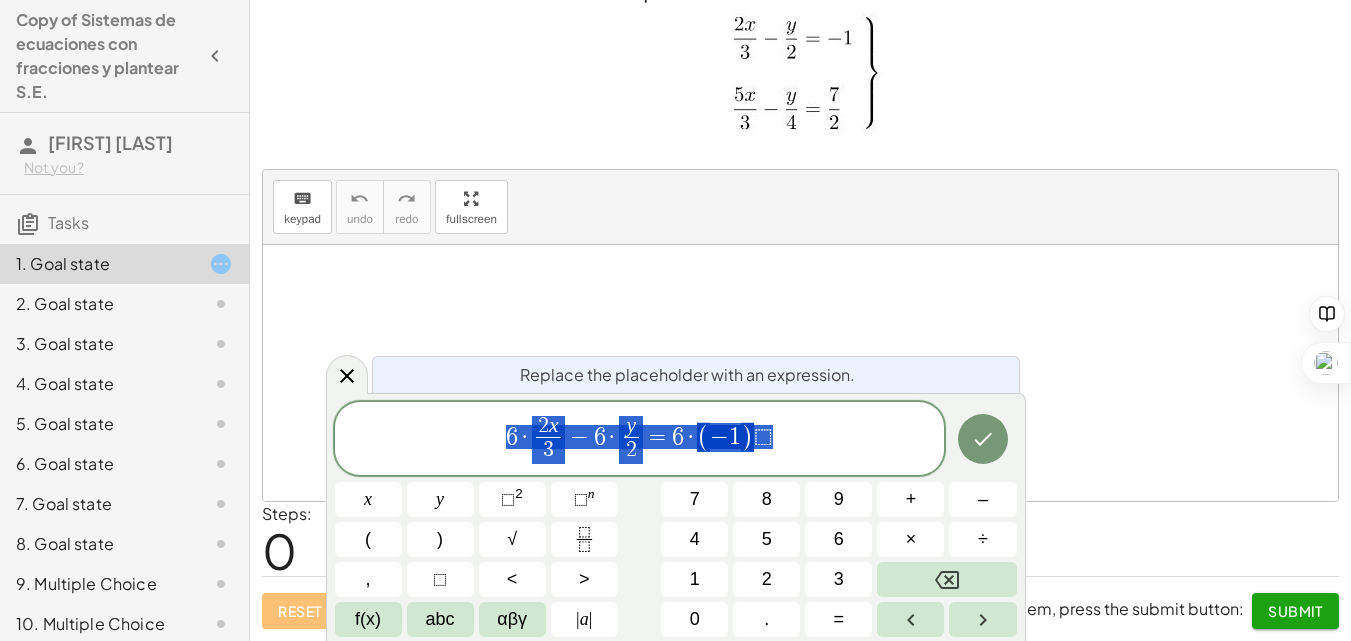 drag, startPoint x: 503, startPoint y: 452, endPoint x: 830, endPoint y: 449, distance: 327.01376 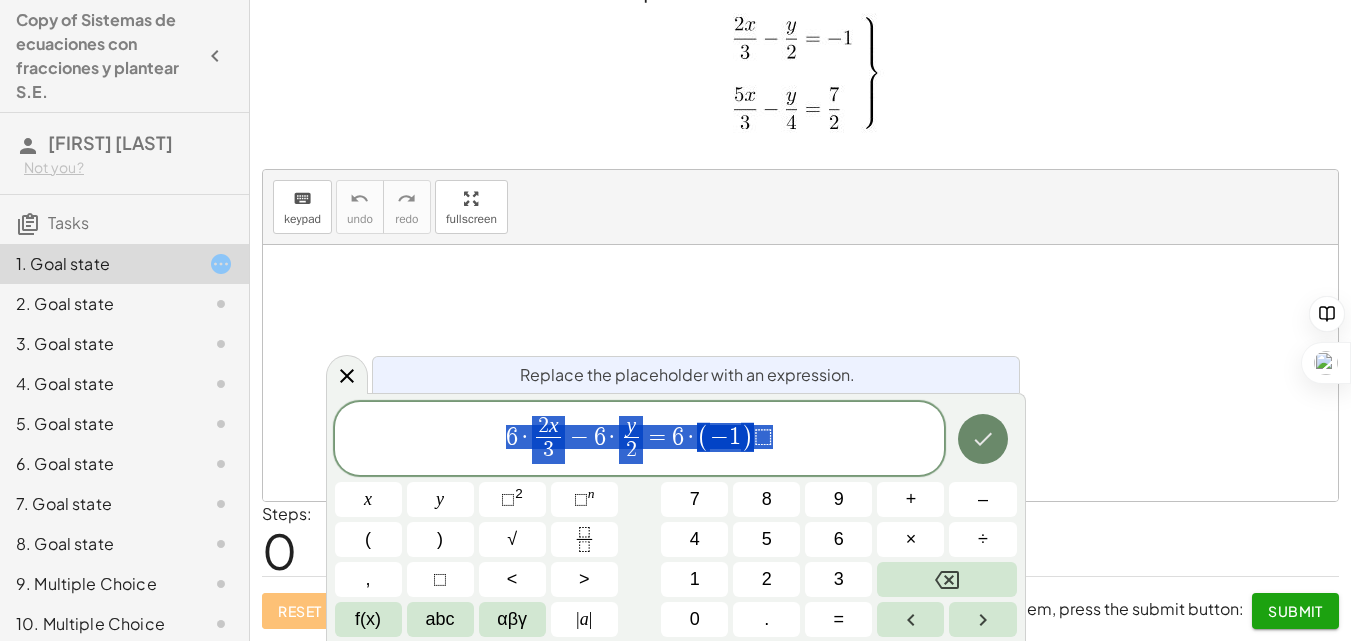 click 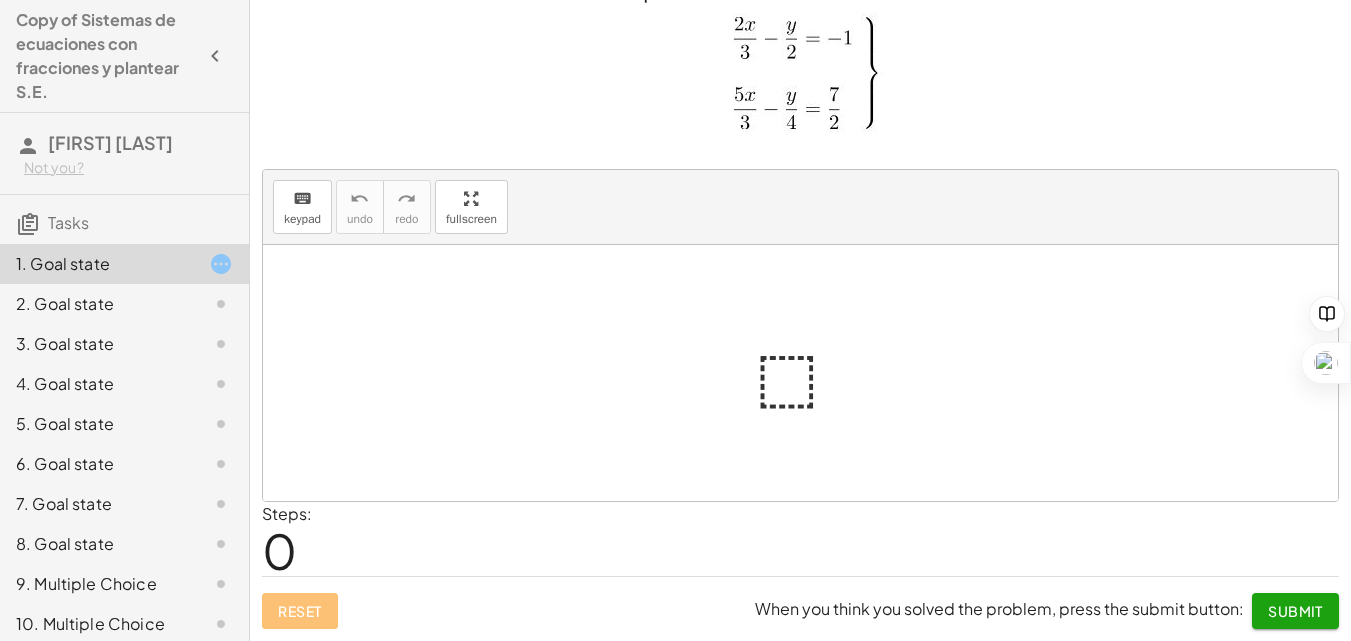 click at bounding box center [808, 373] 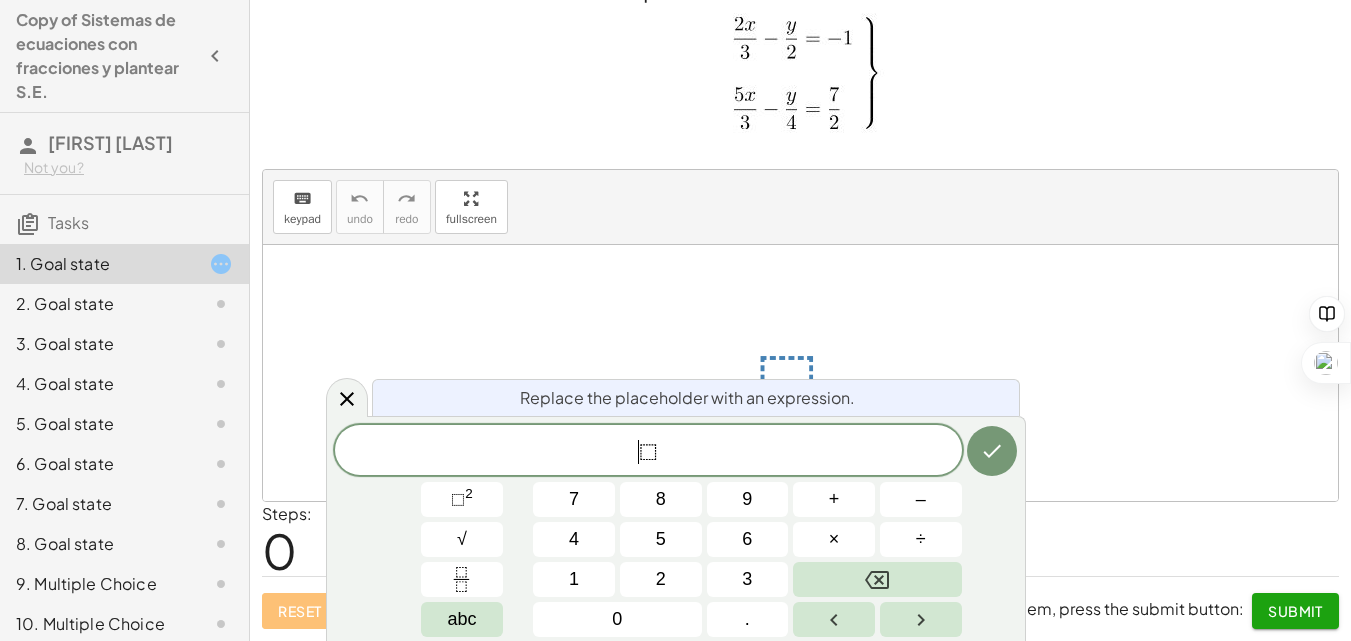 click at bounding box center (800, 373) 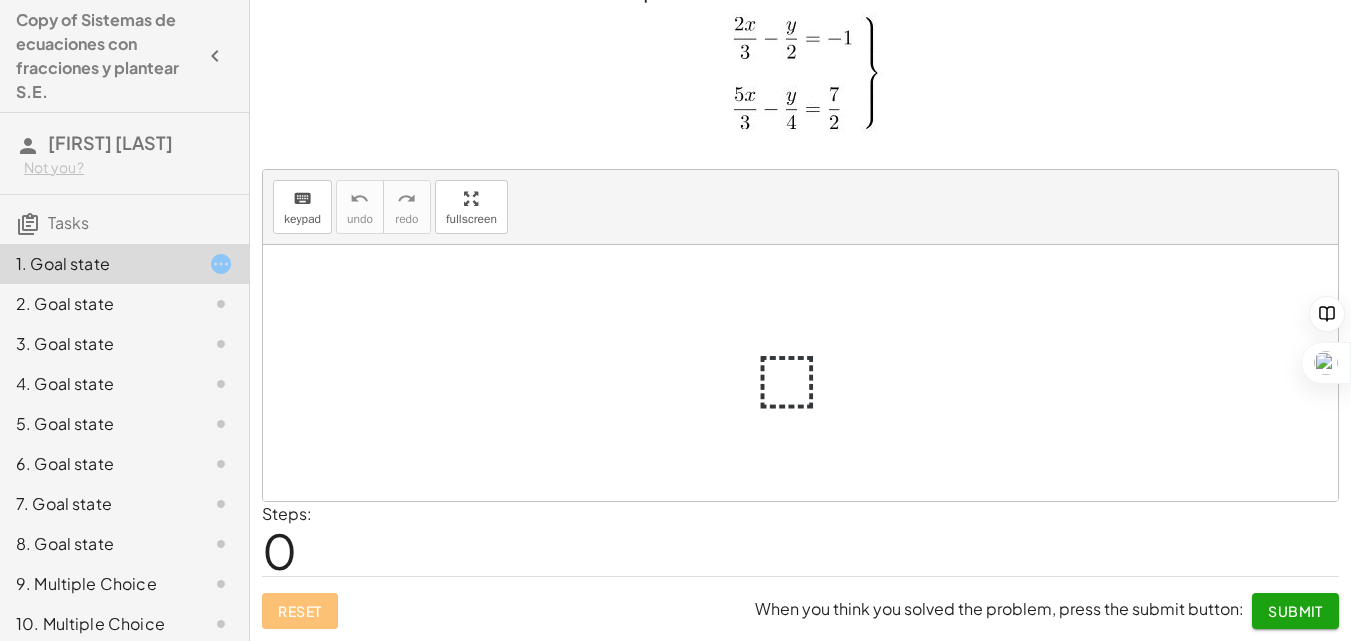 click at bounding box center (808, 373) 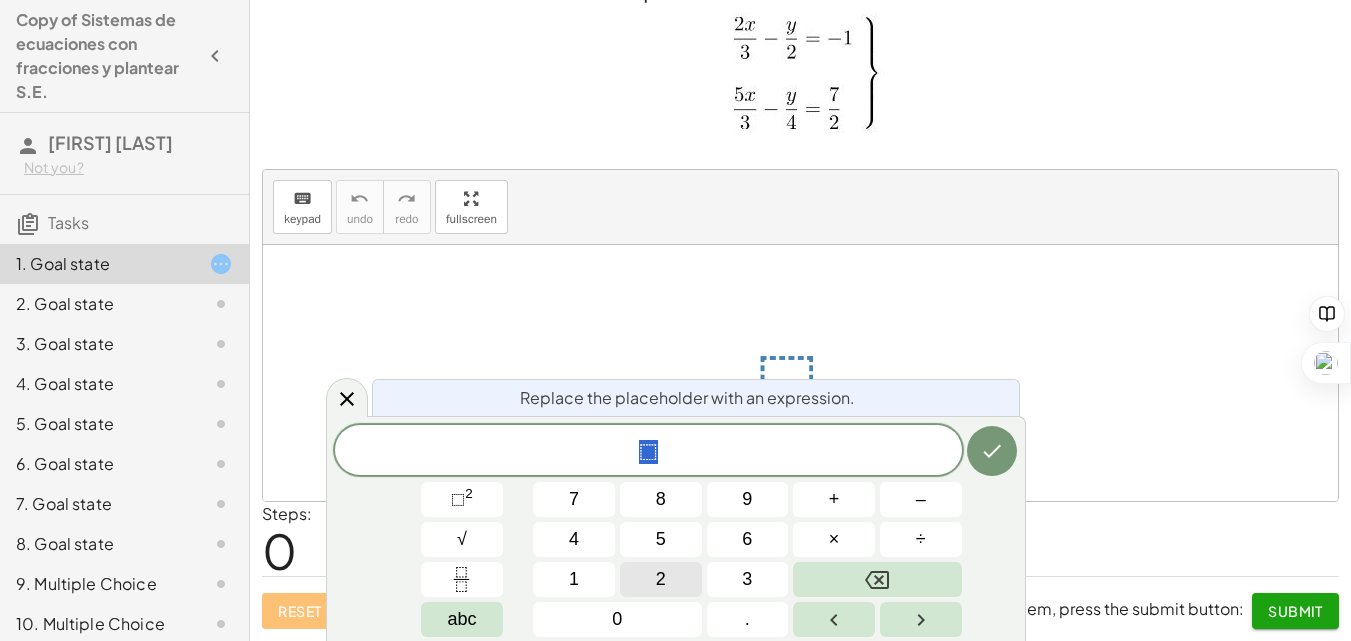 click on "2" at bounding box center [661, 579] 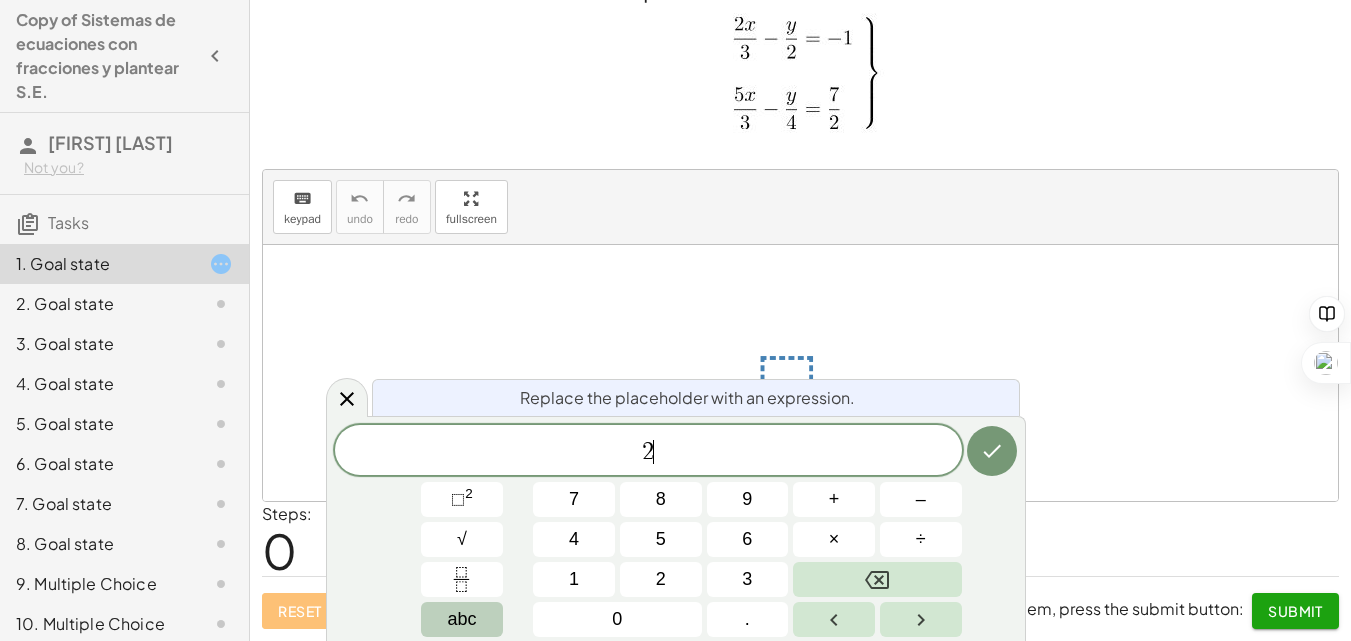 click on "abc" at bounding box center (461, 619) 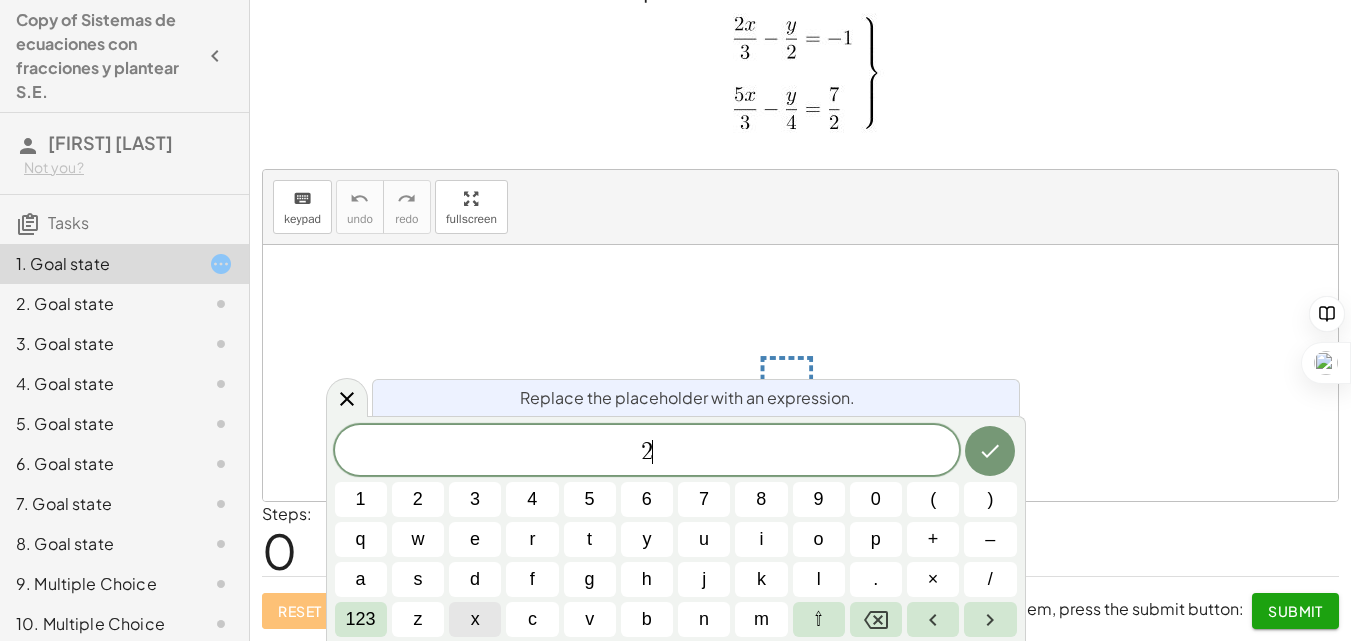 click on "x" at bounding box center [475, 619] 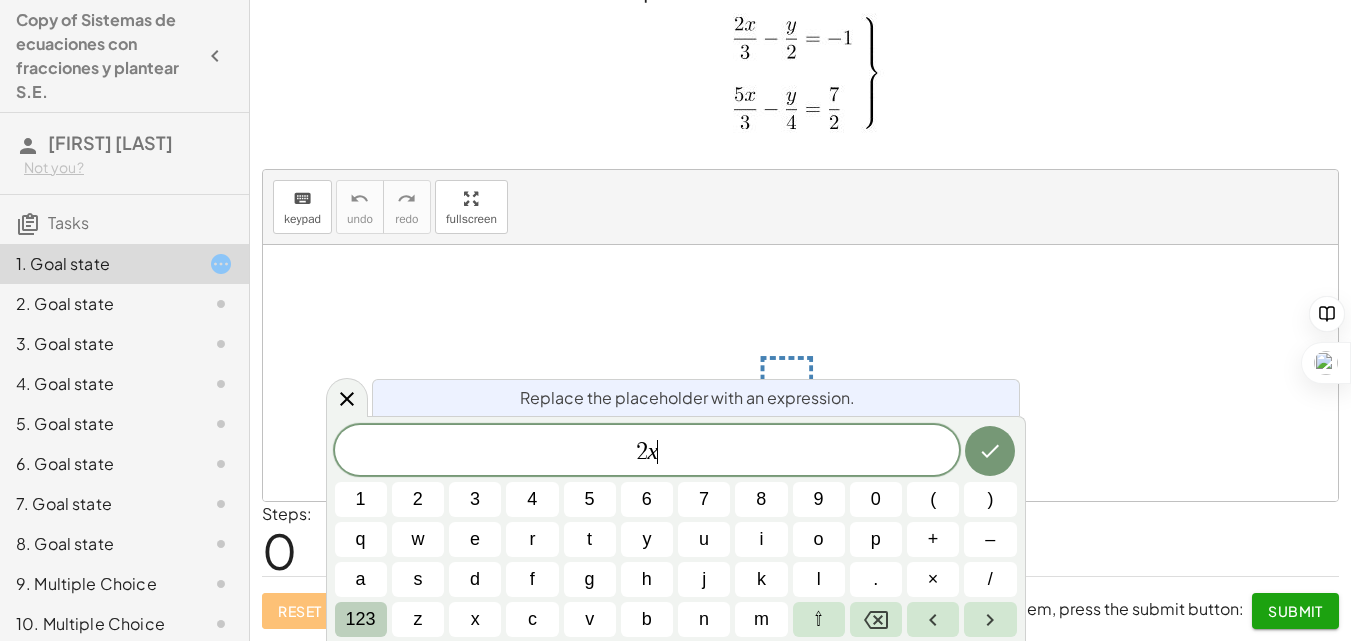click on "123" at bounding box center [361, 619] 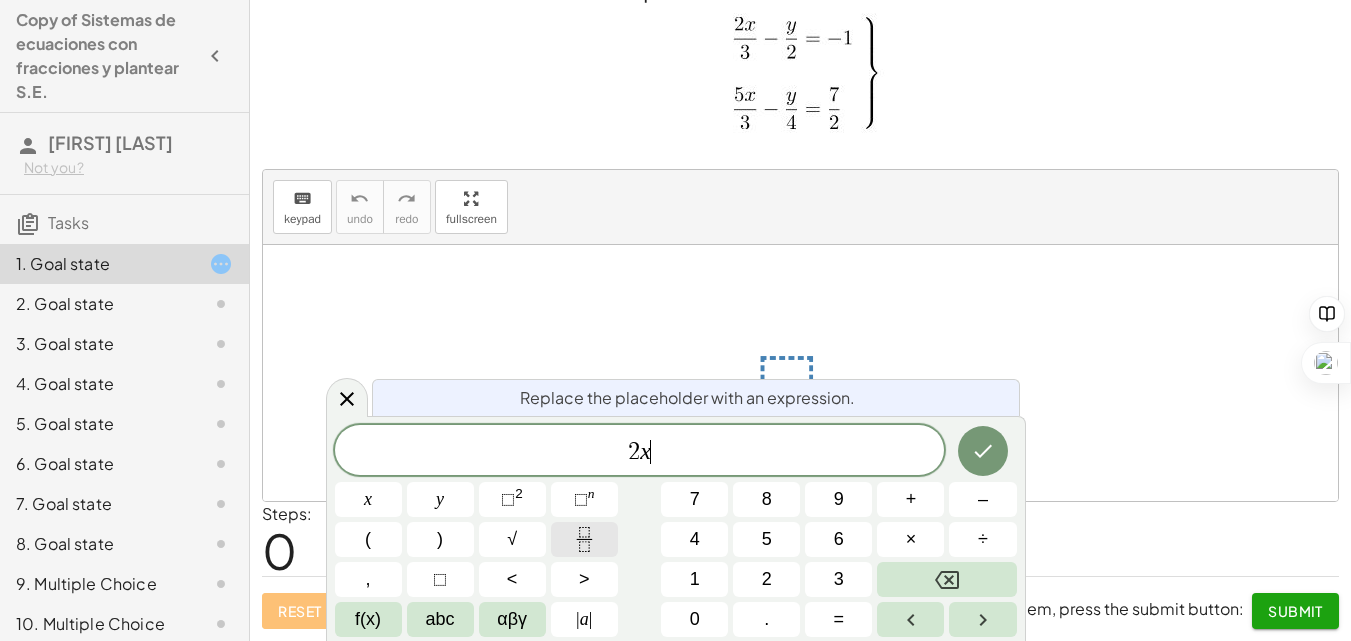 click 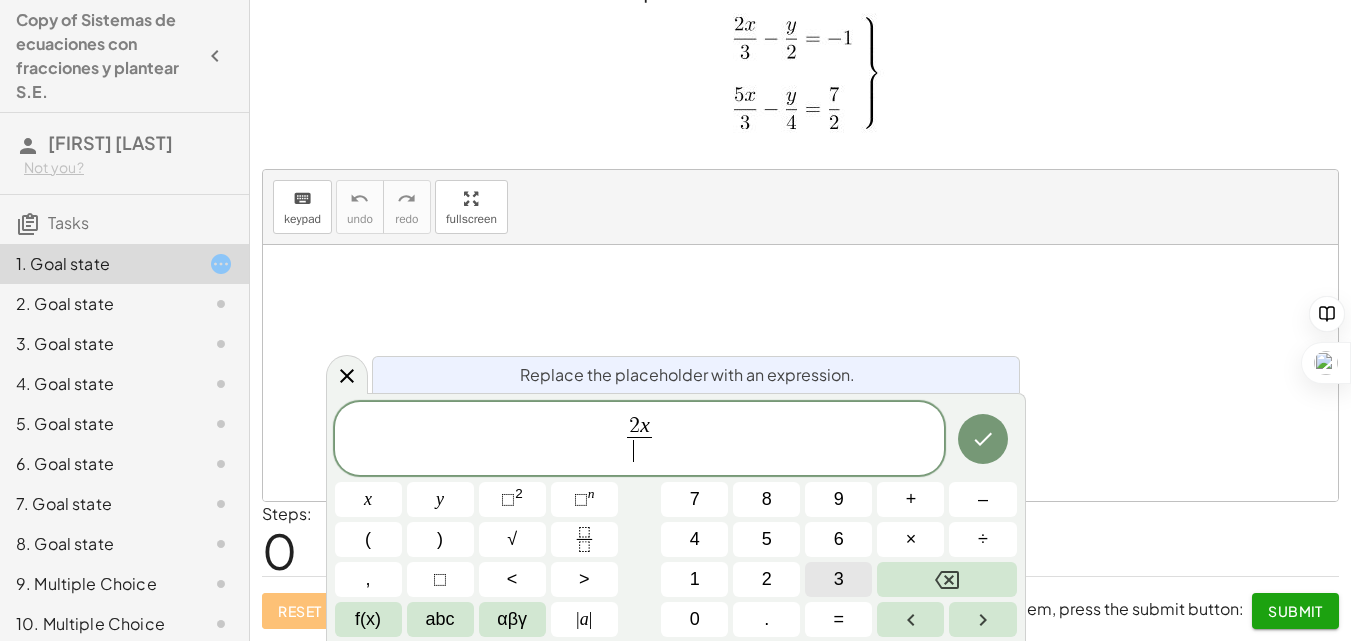 click on "3" at bounding box center [838, 579] 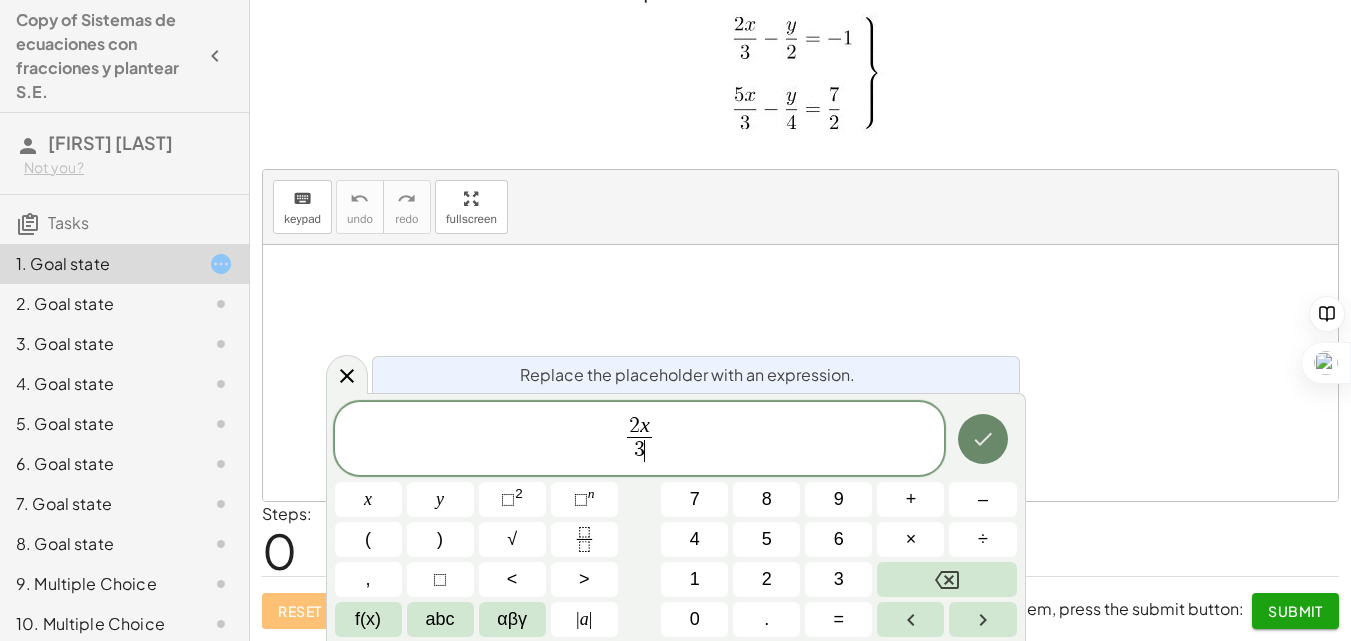 click 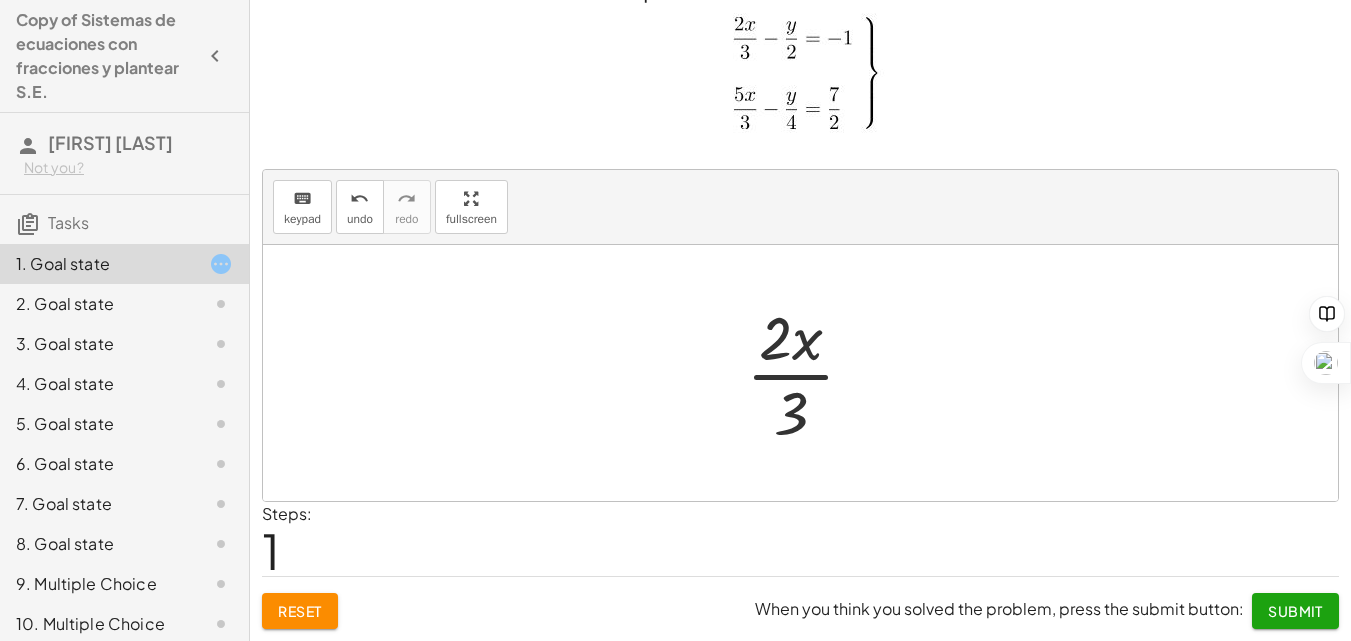 click at bounding box center [808, 373] 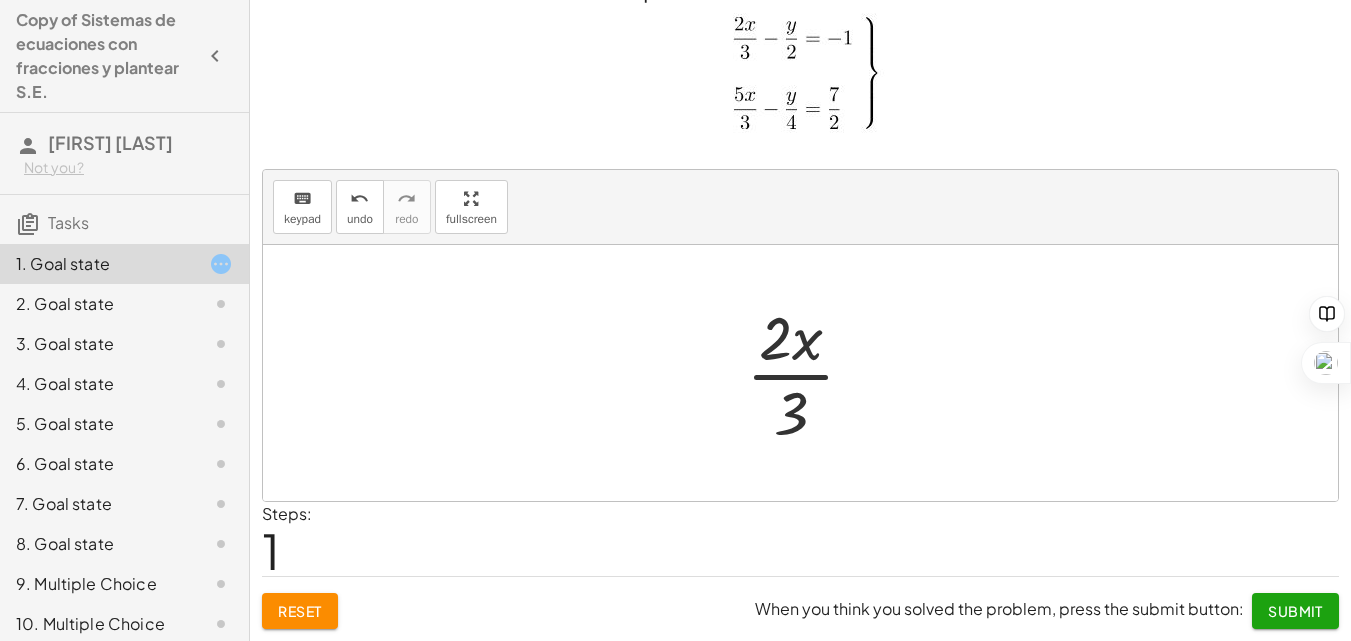 click at bounding box center (808, 373) 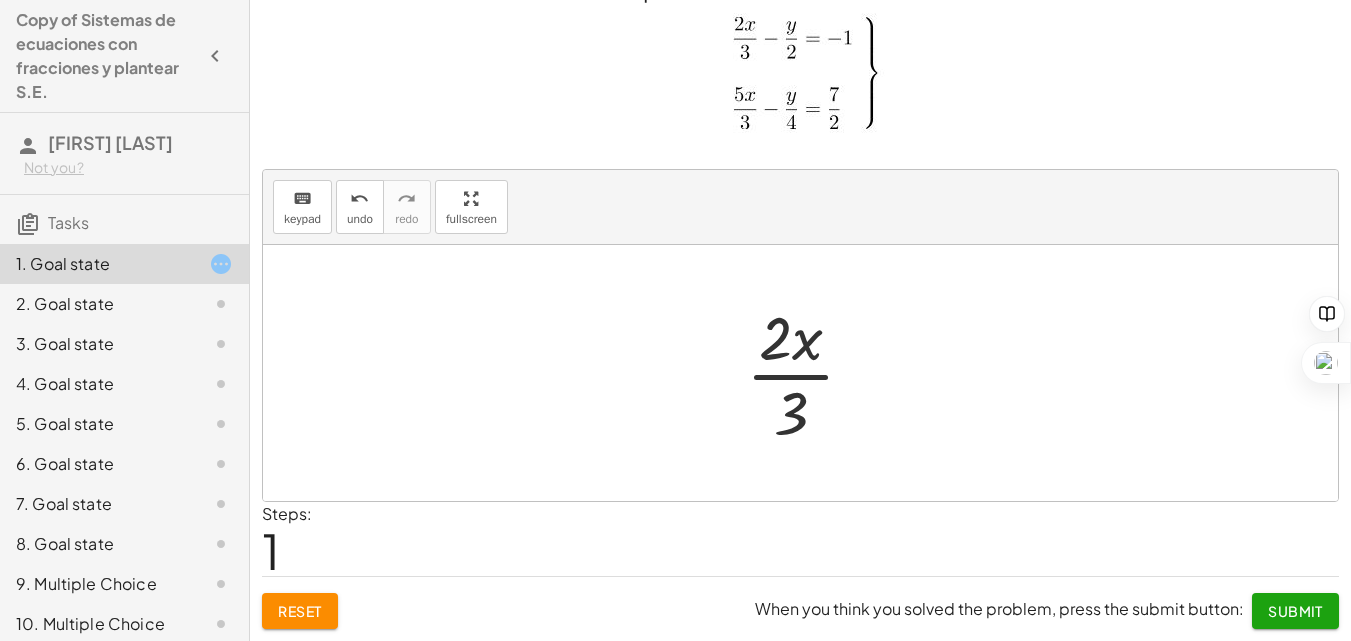click on "Reset" at bounding box center (300, 611) 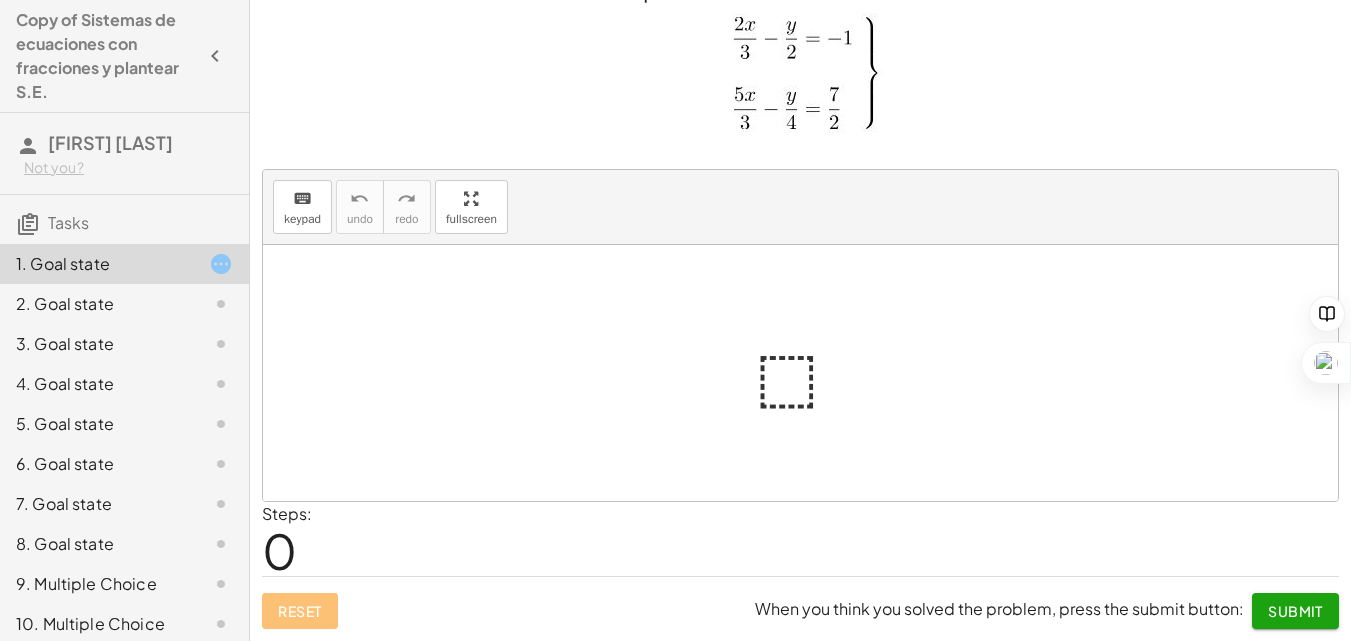 click at bounding box center (808, 373) 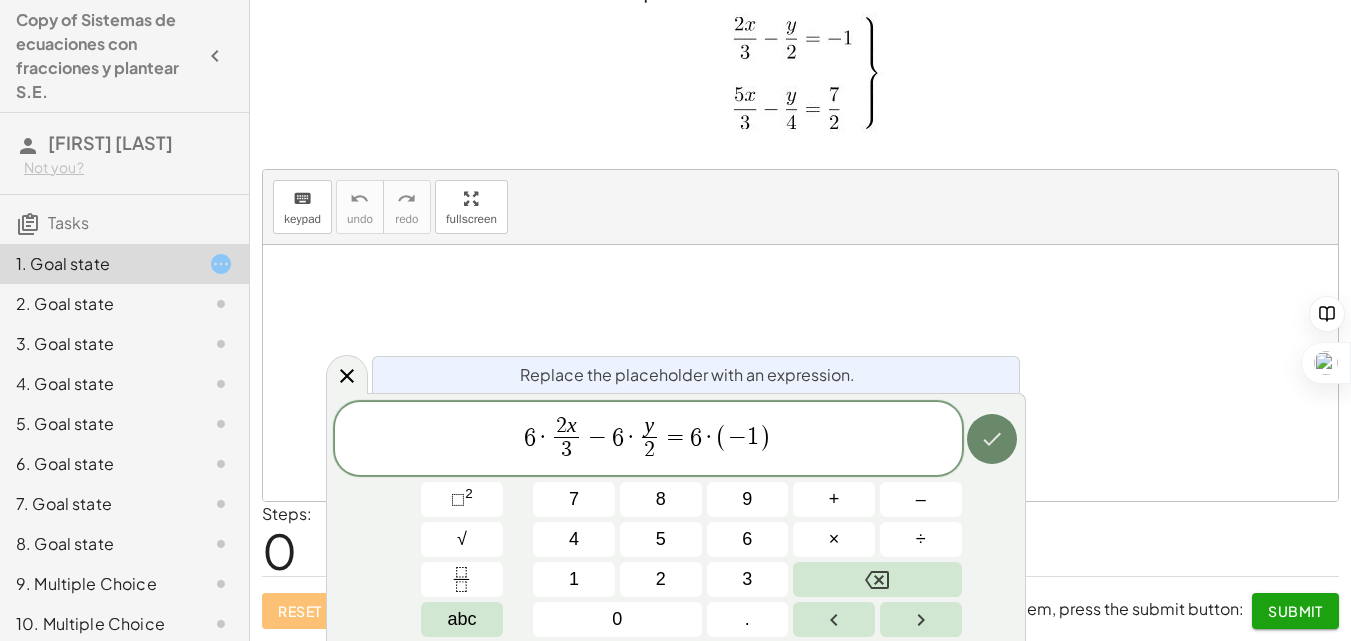 click at bounding box center [992, 439] 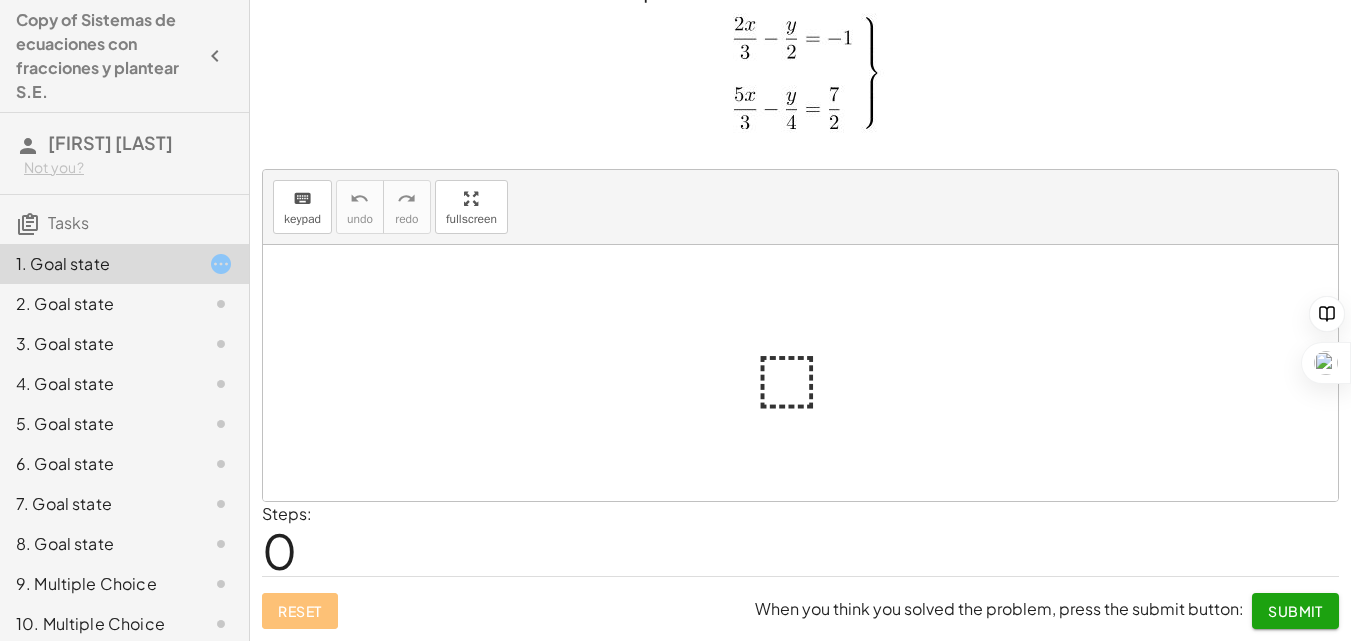 click at bounding box center [808, 373] 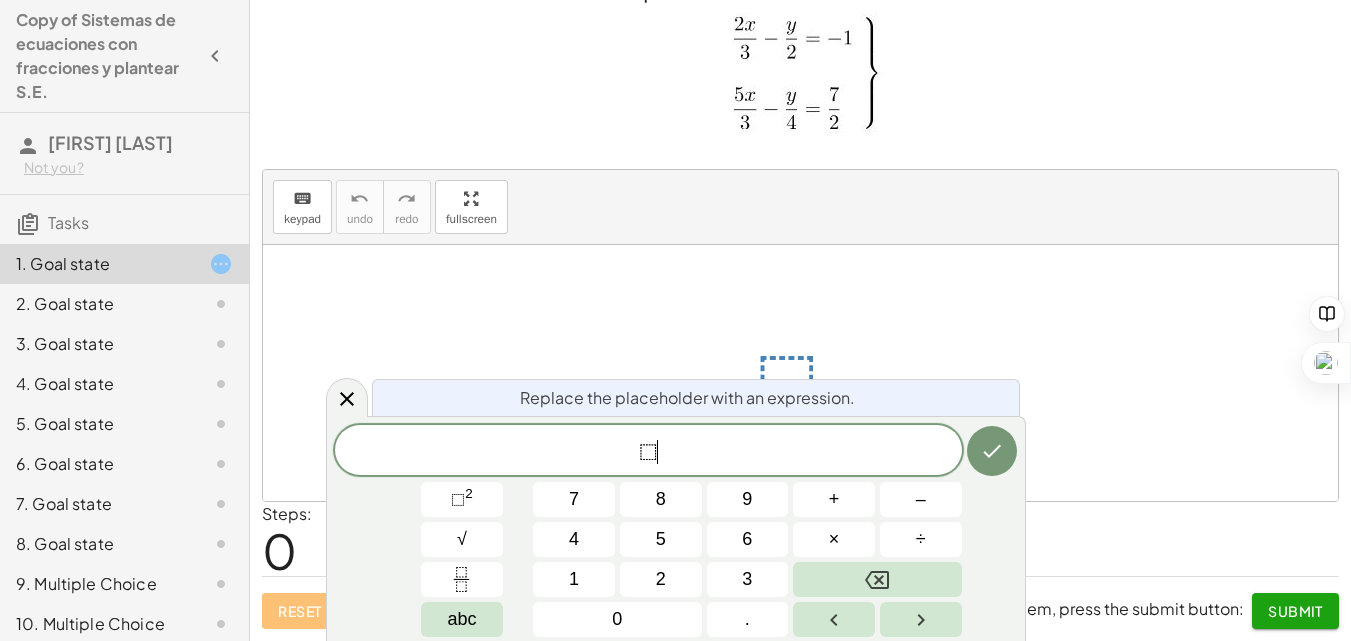 click on "⬚ ​" at bounding box center (648, 452) 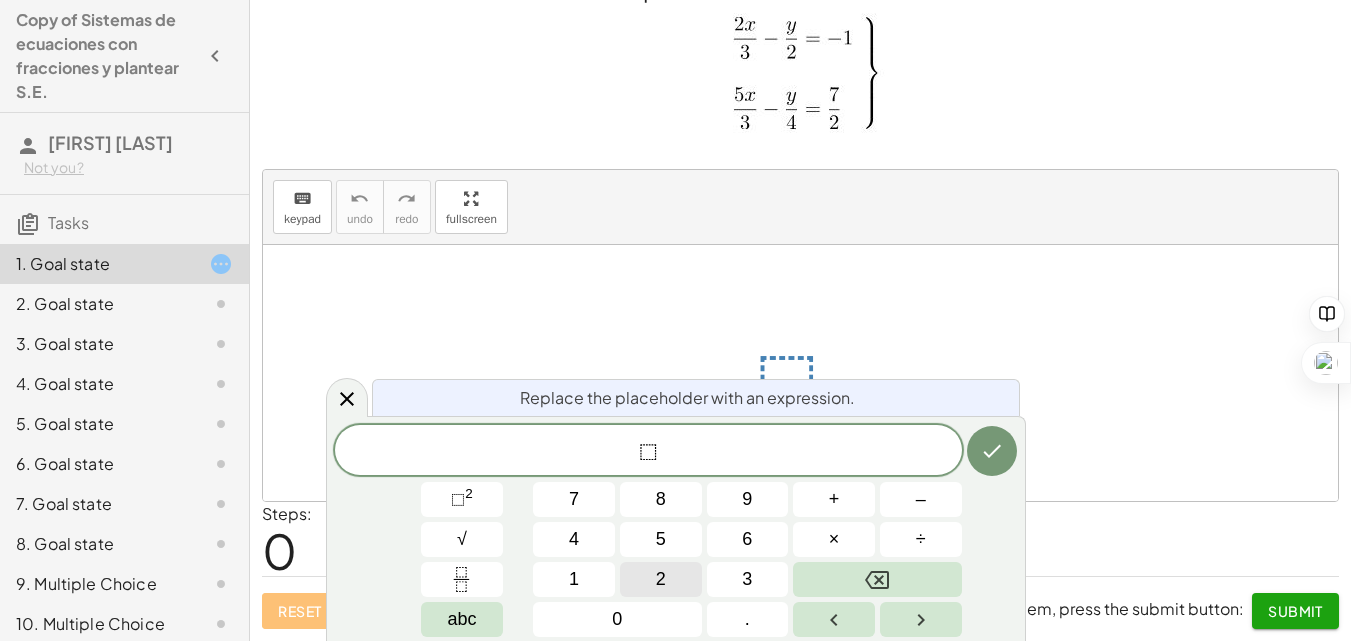 click on "2" at bounding box center [661, 579] 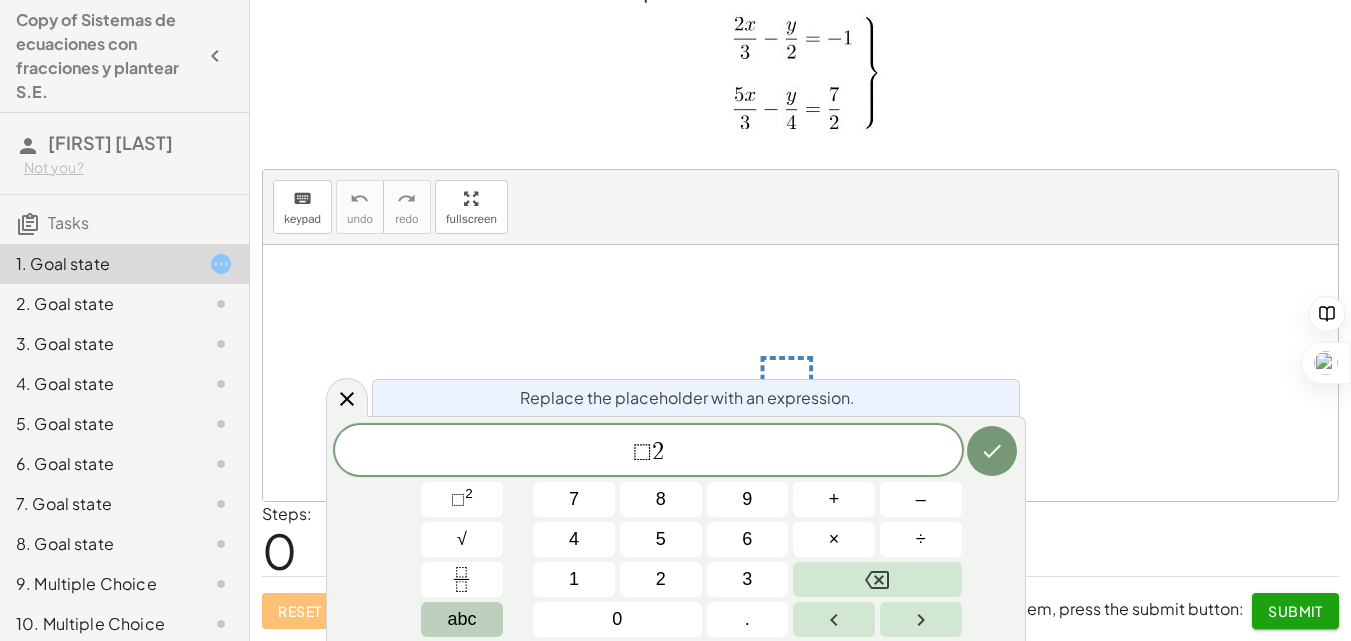 click on "abc" at bounding box center (462, 619) 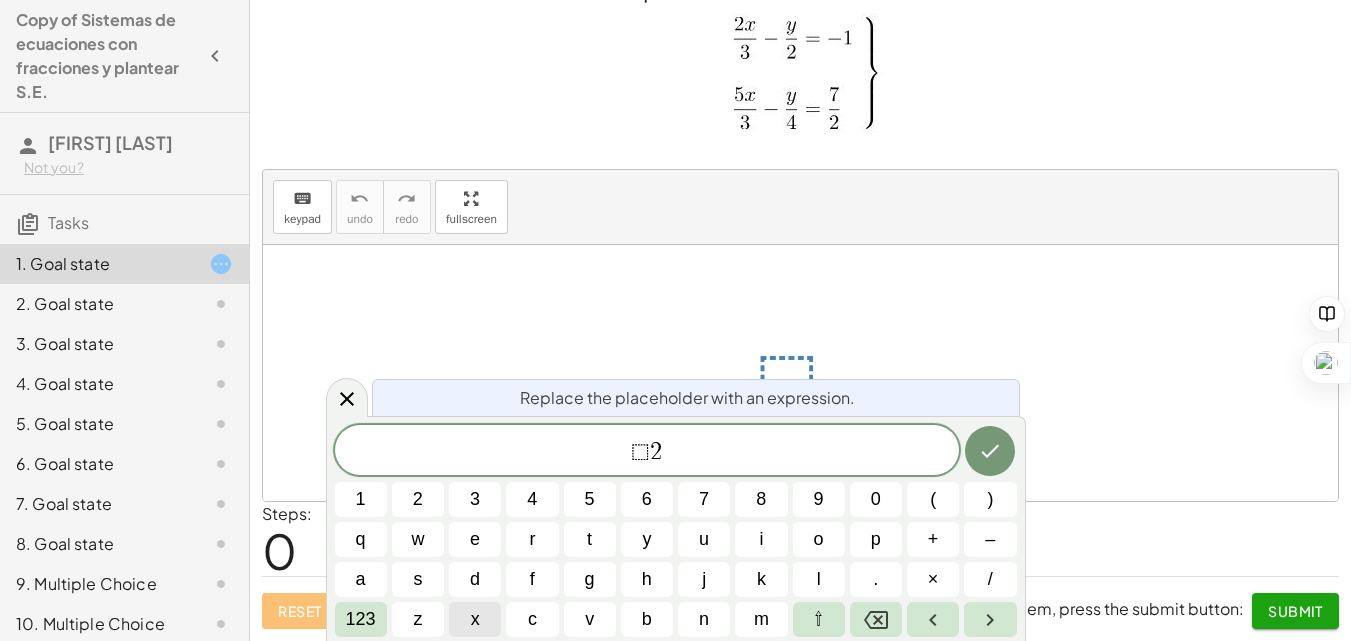 click on "x" at bounding box center [475, 619] 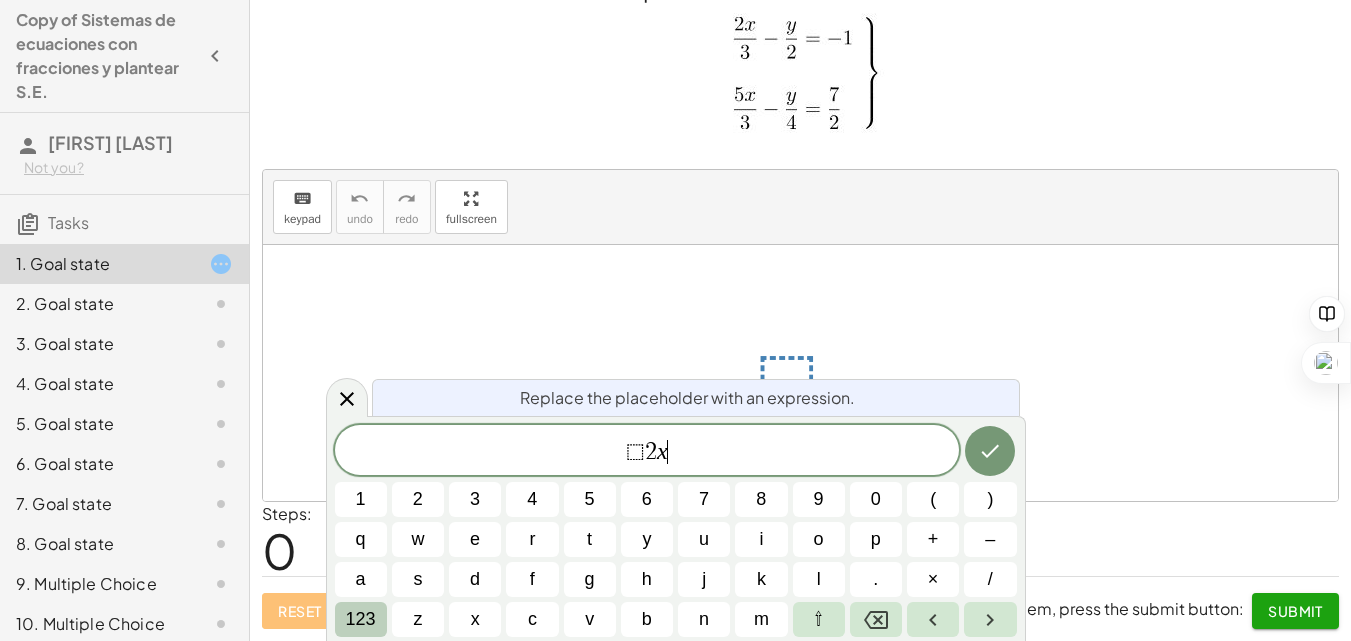 click on "123" at bounding box center (361, 619) 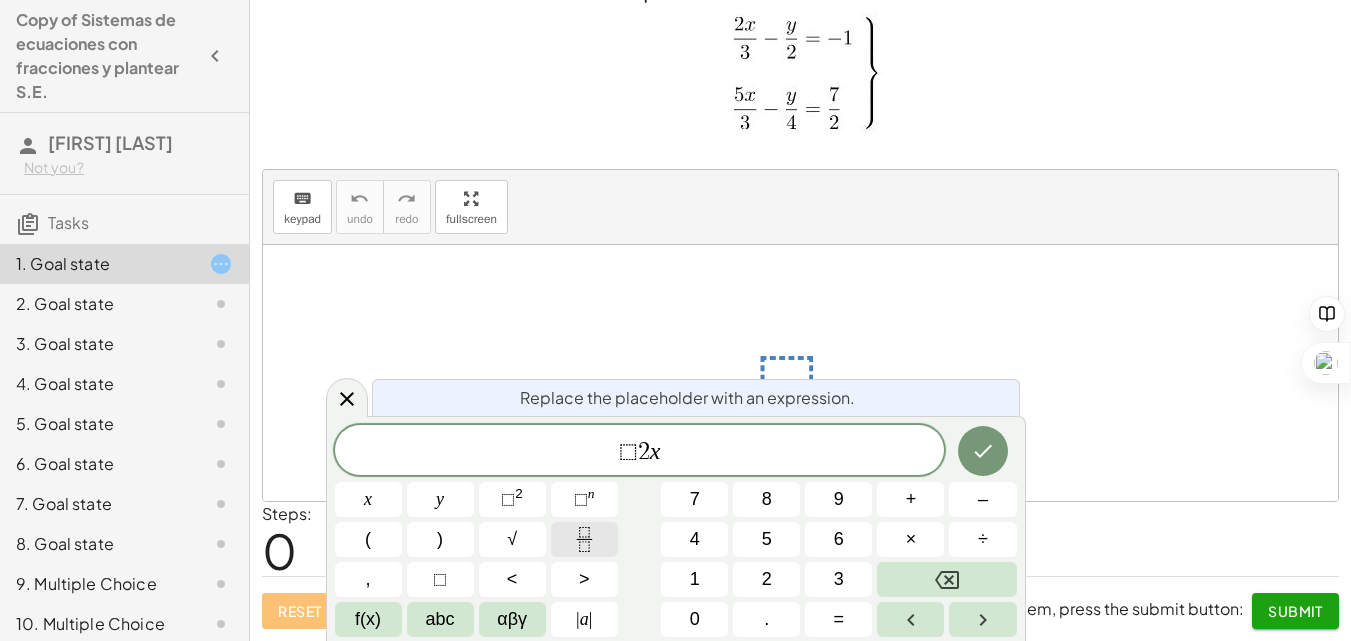 click at bounding box center (584, 539) 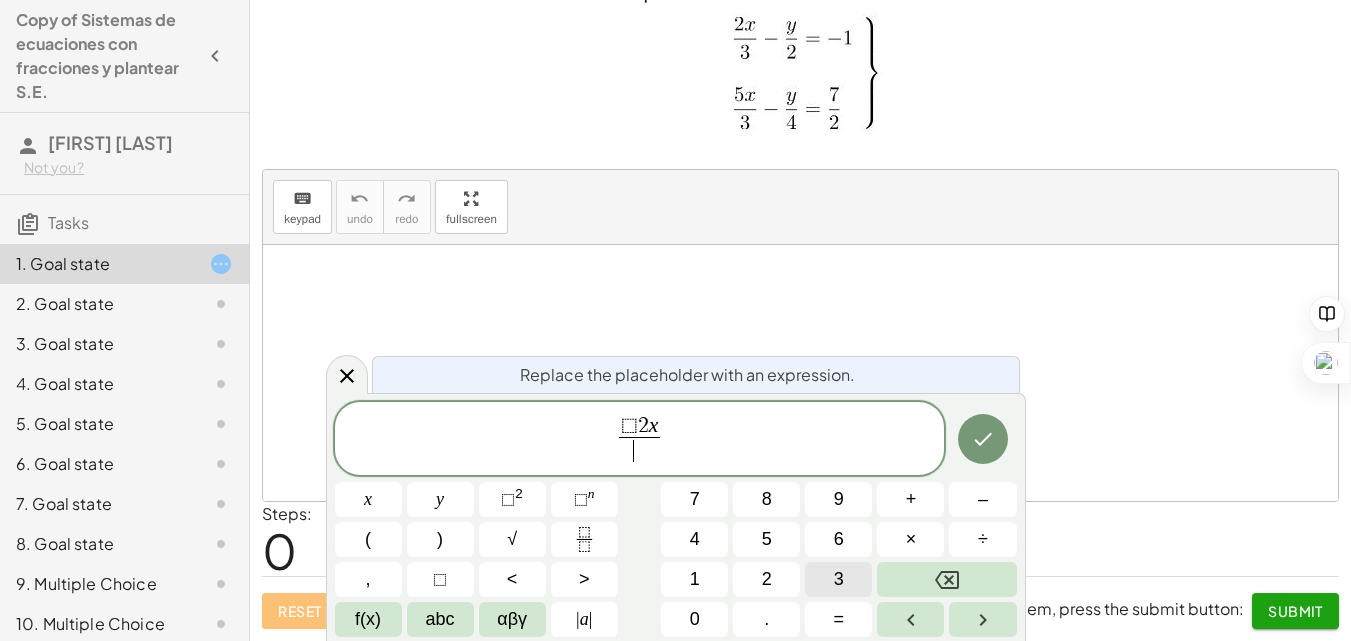 click on "3" at bounding box center [838, 579] 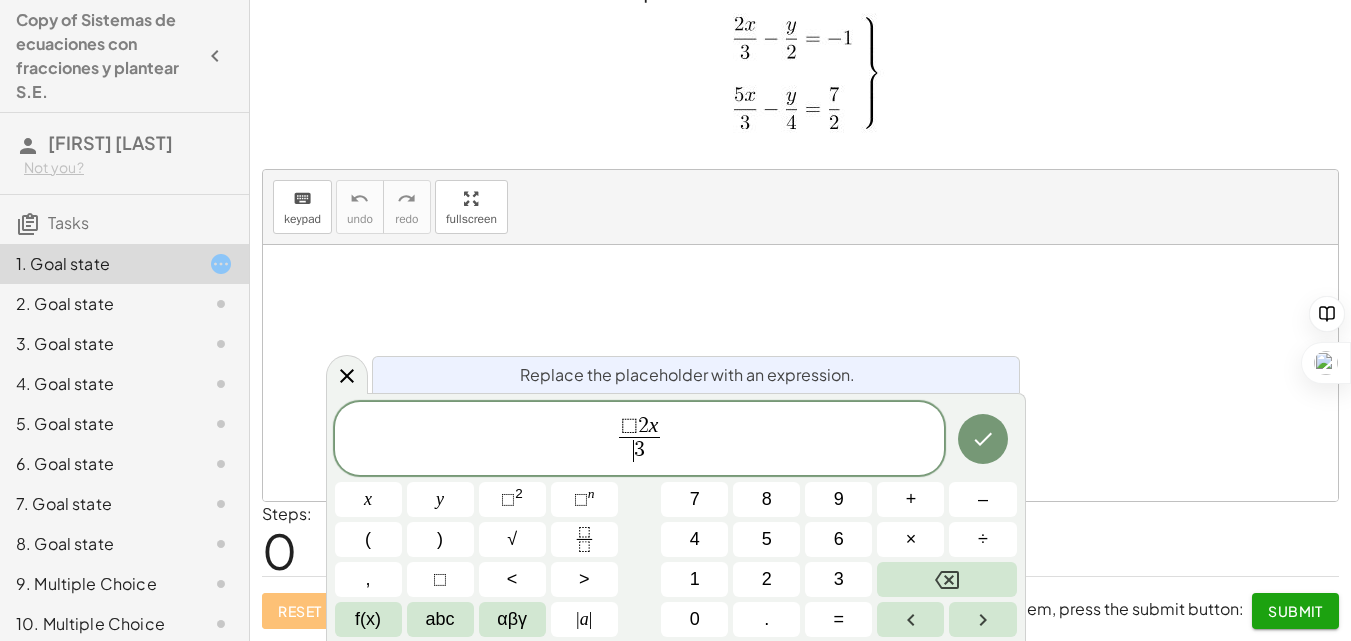 click on "​ 3" at bounding box center (640, 450) 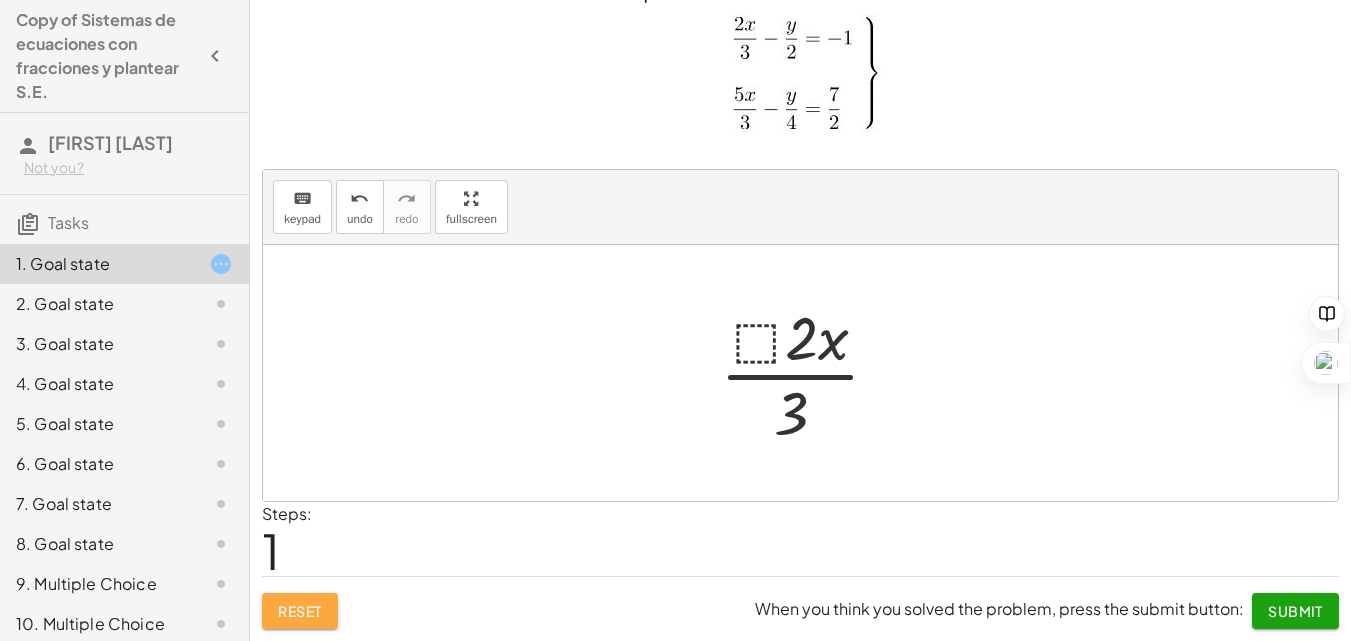 click on "Reset" at bounding box center [300, 611] 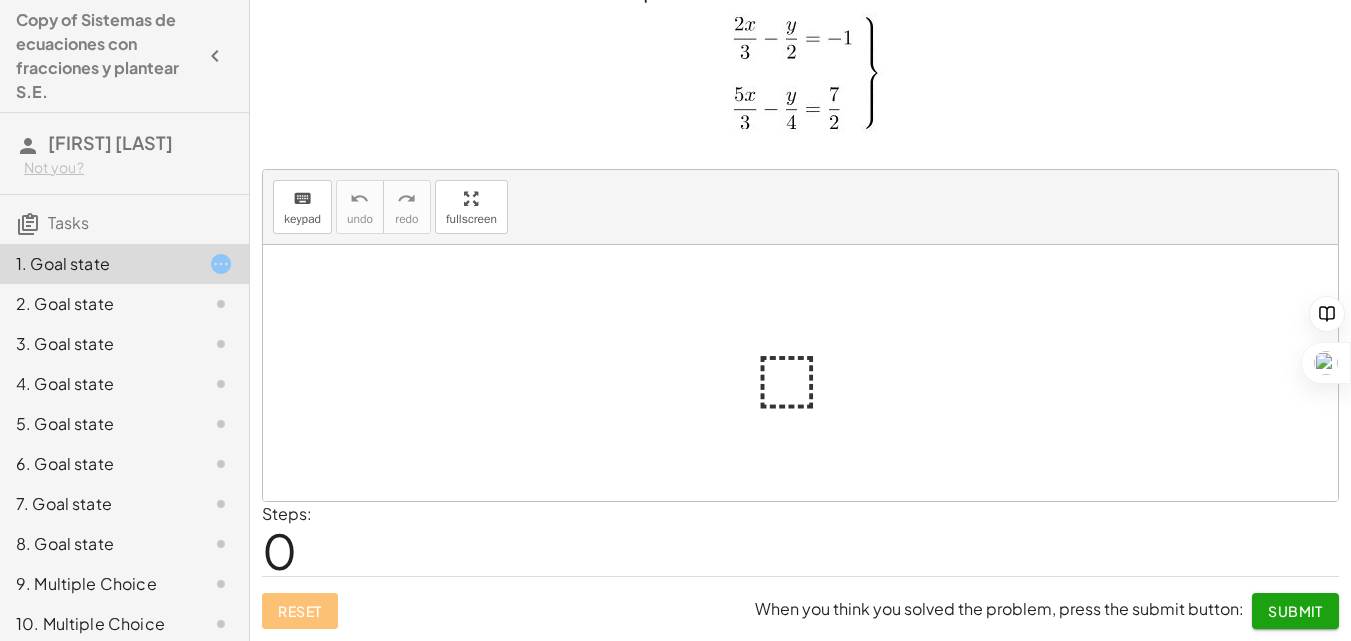 click on "Steps:  0" at bounding box center [800, 539] 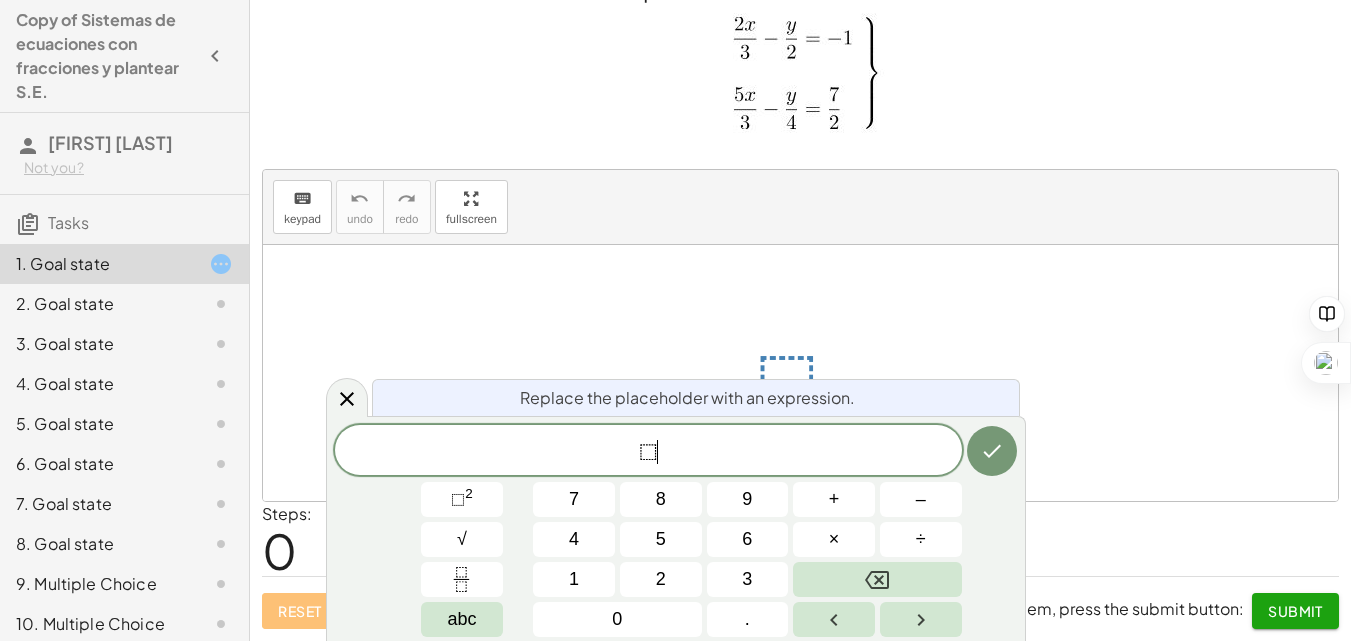 click on "⬚ ​" at bounding box center [648, 452] 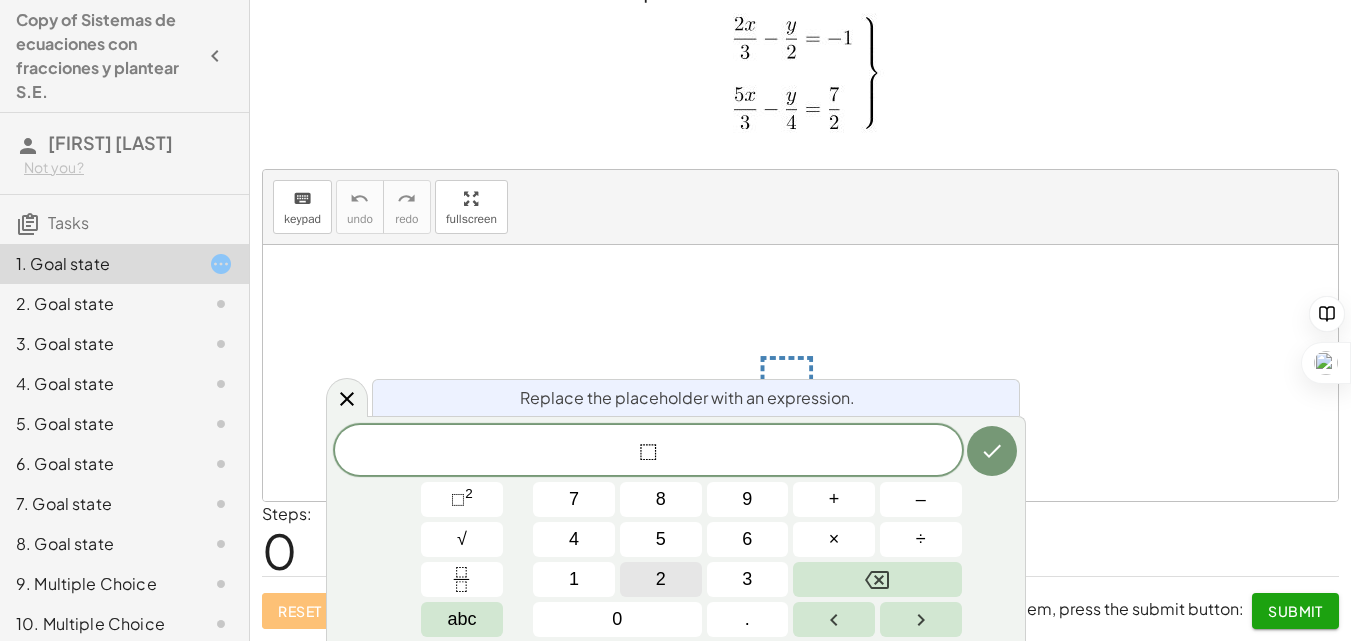 click on "2" at bounding box center (661, 579) 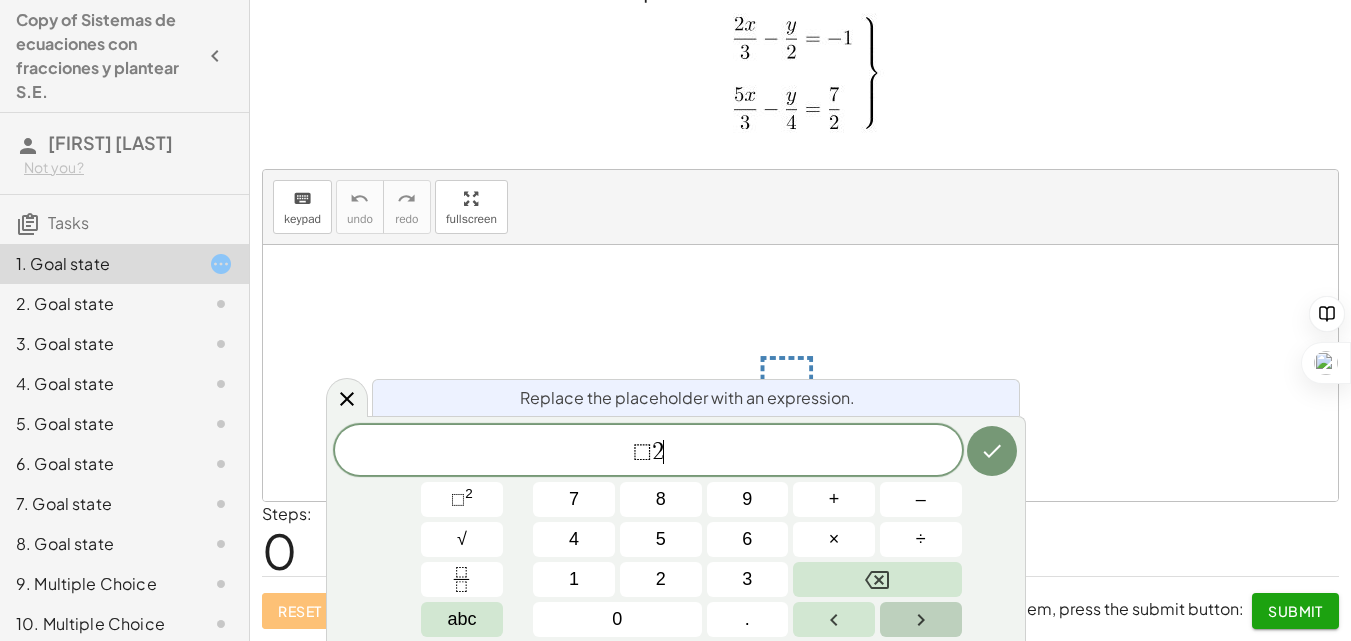 click at bounding box center [921, 619] 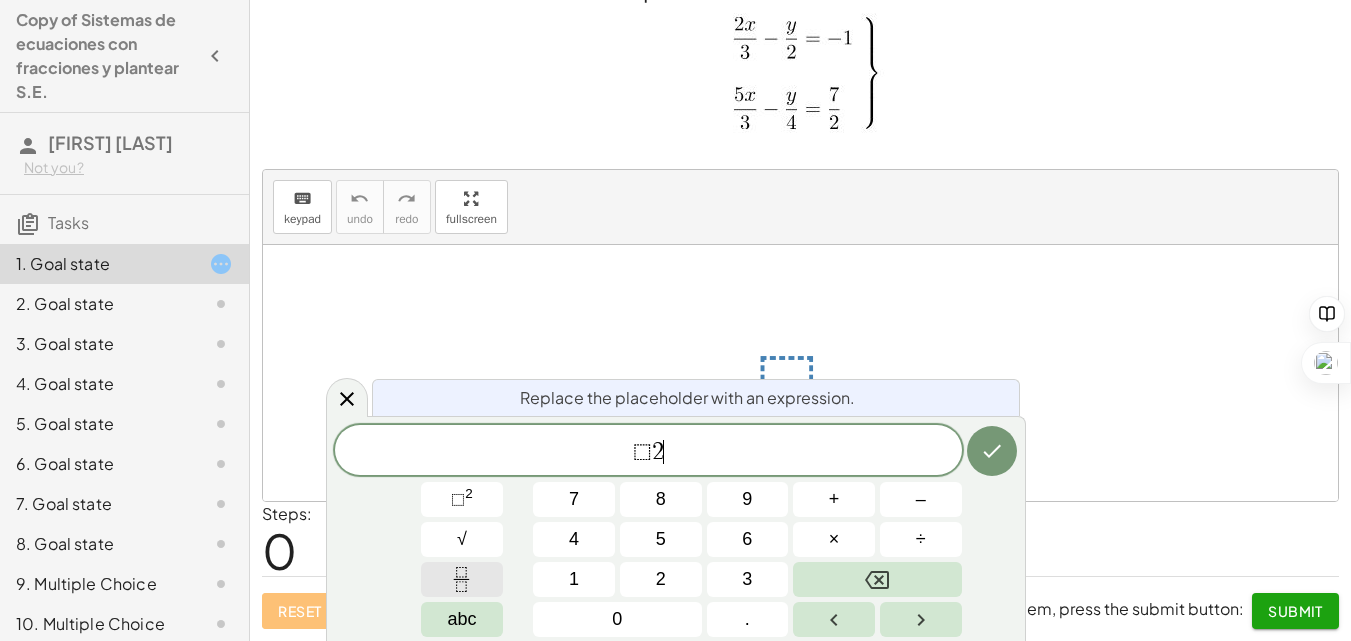click 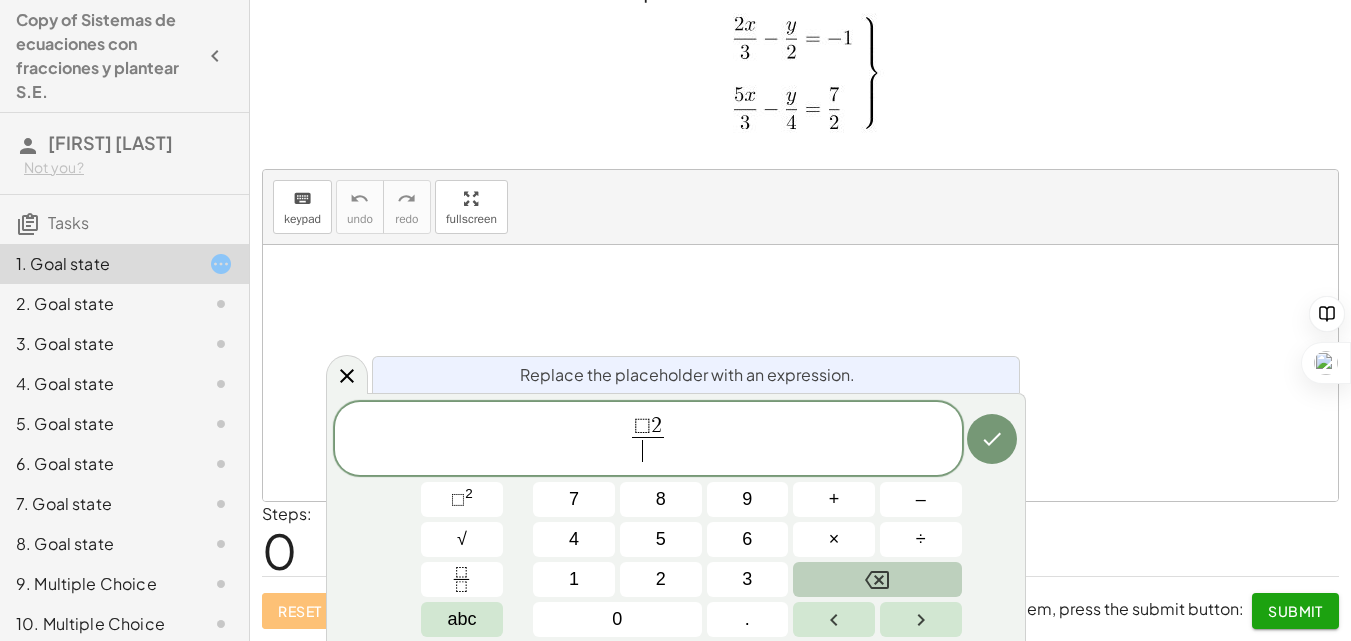 click 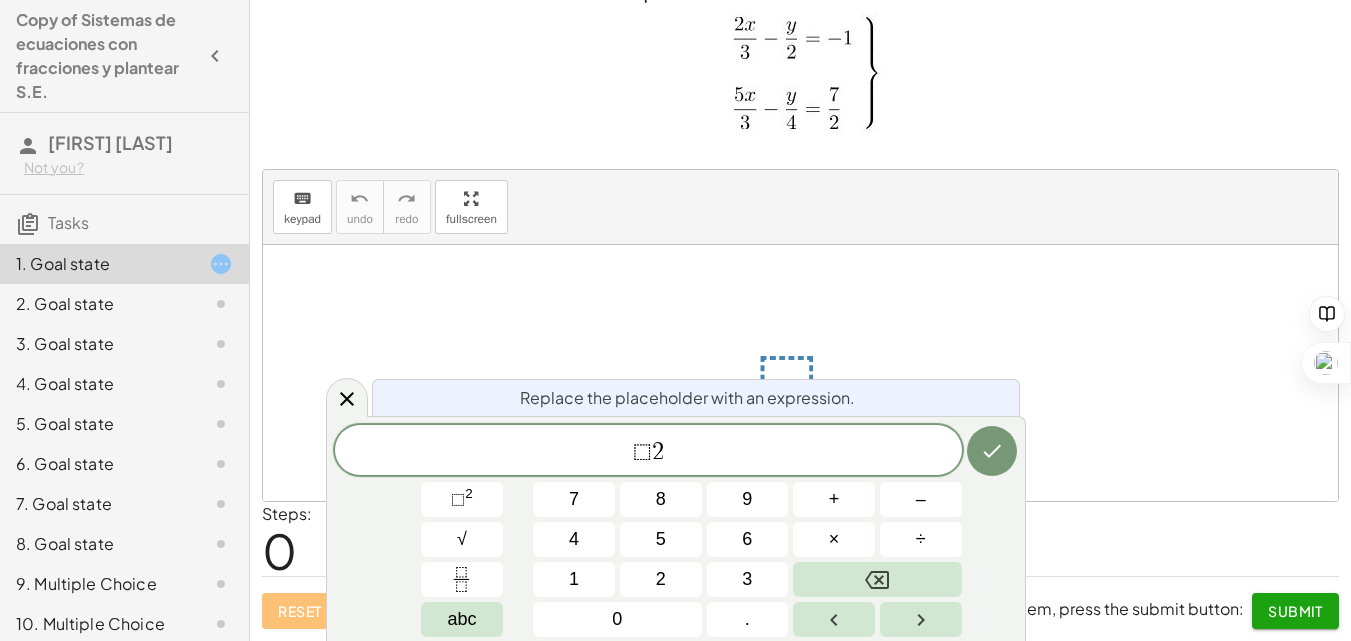 click on "⬚" at bounding box center (642, 452) 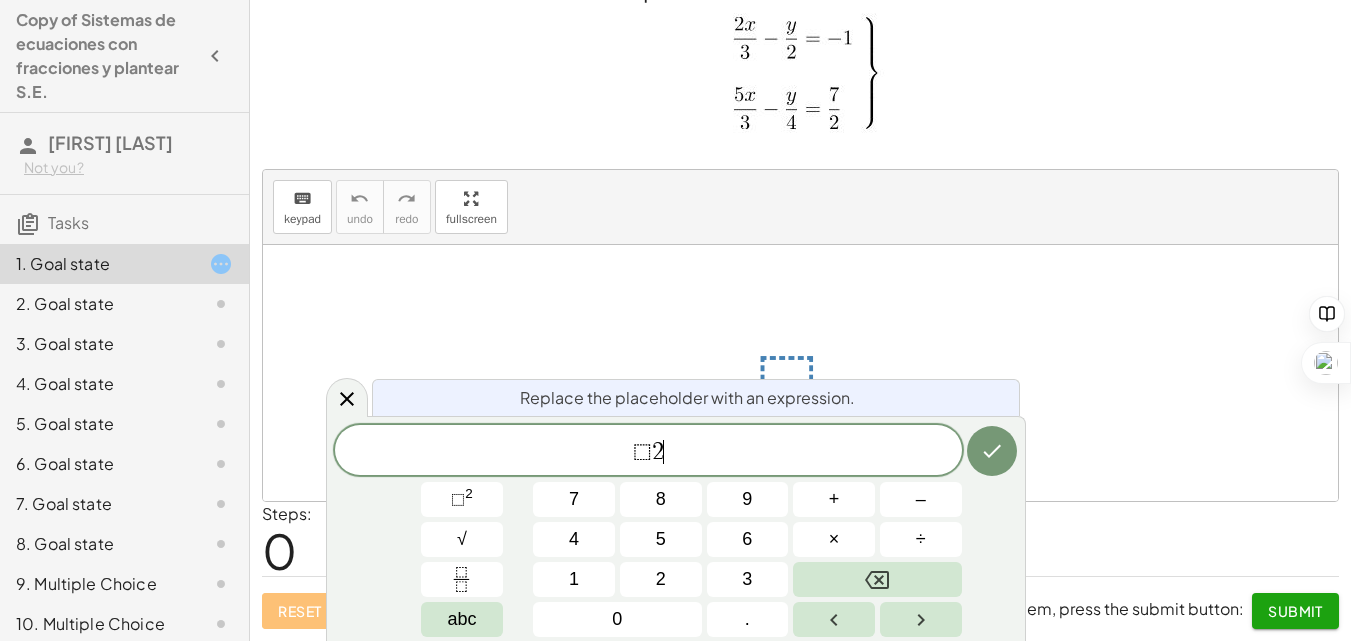 click on "⬚ 2 ​" at bounding box center (648, 452) 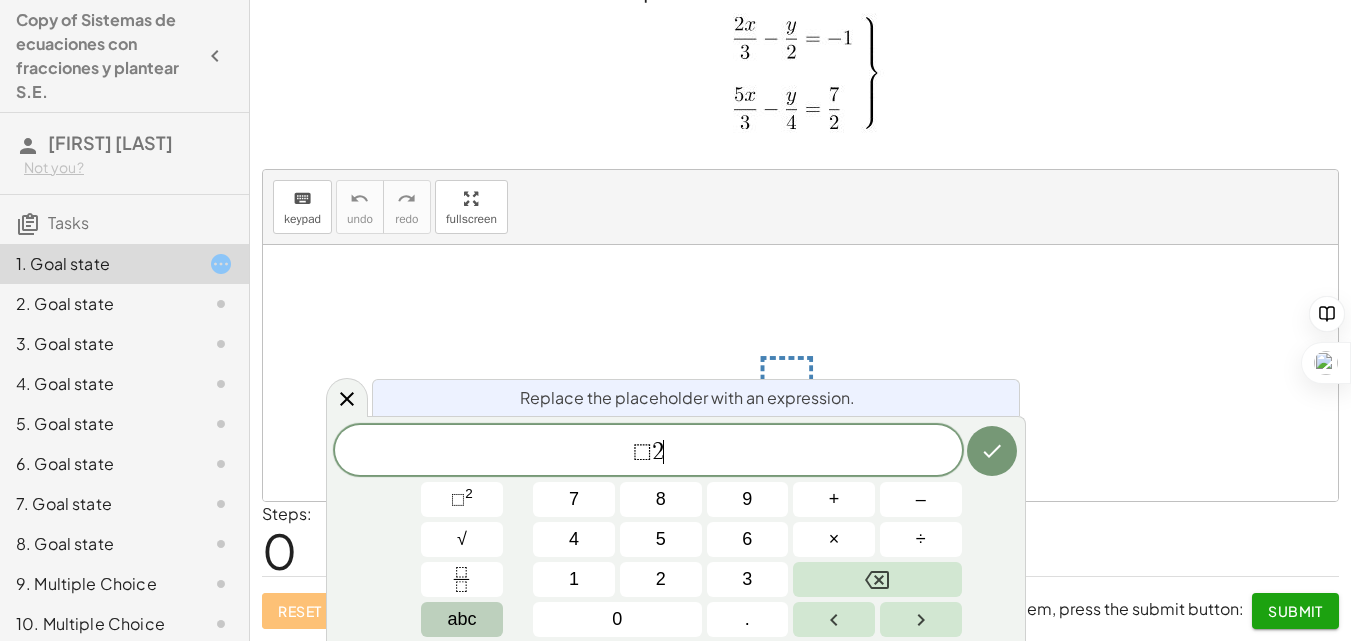 click on "abc" at bounding box center [461, 619] 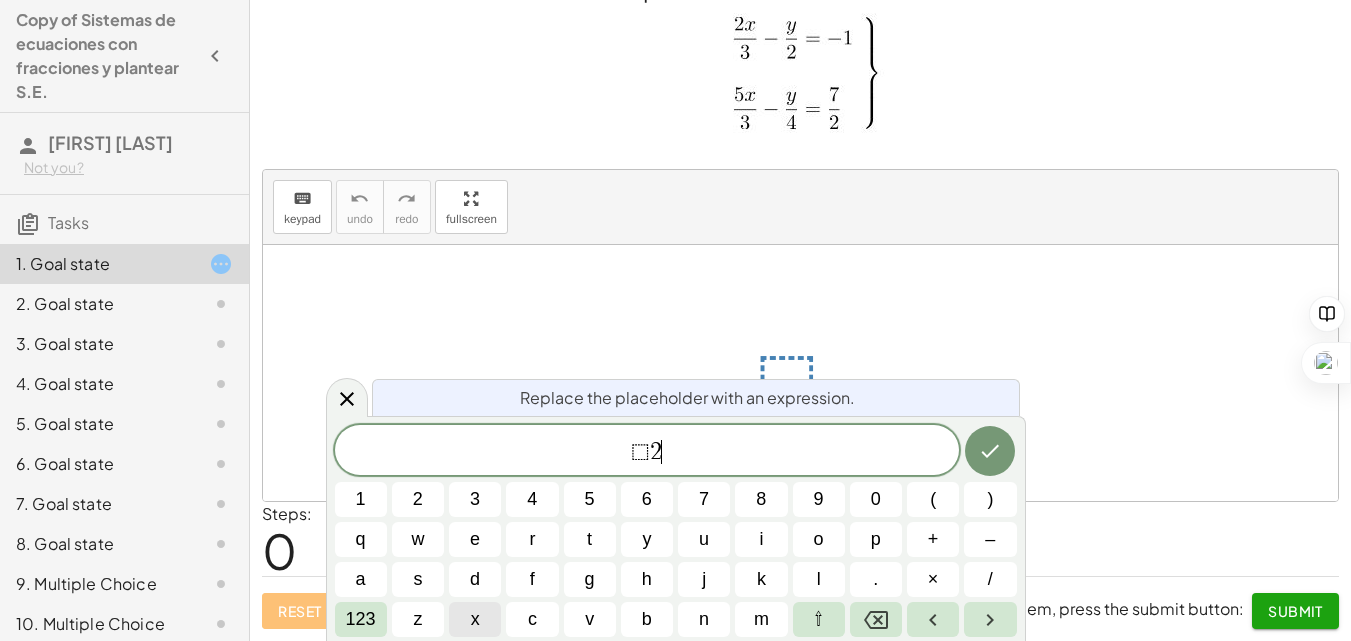 click on "x" at bounding box center [475, 619] 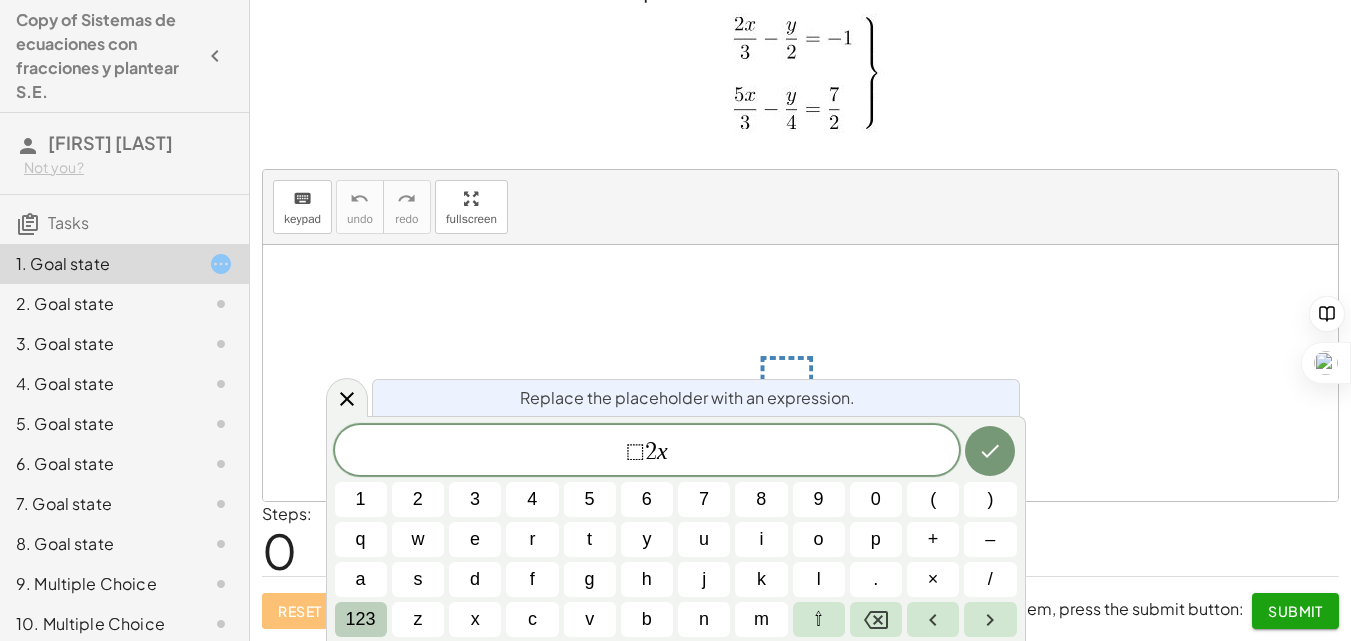 click on "123" at bounding box center (361, 619) 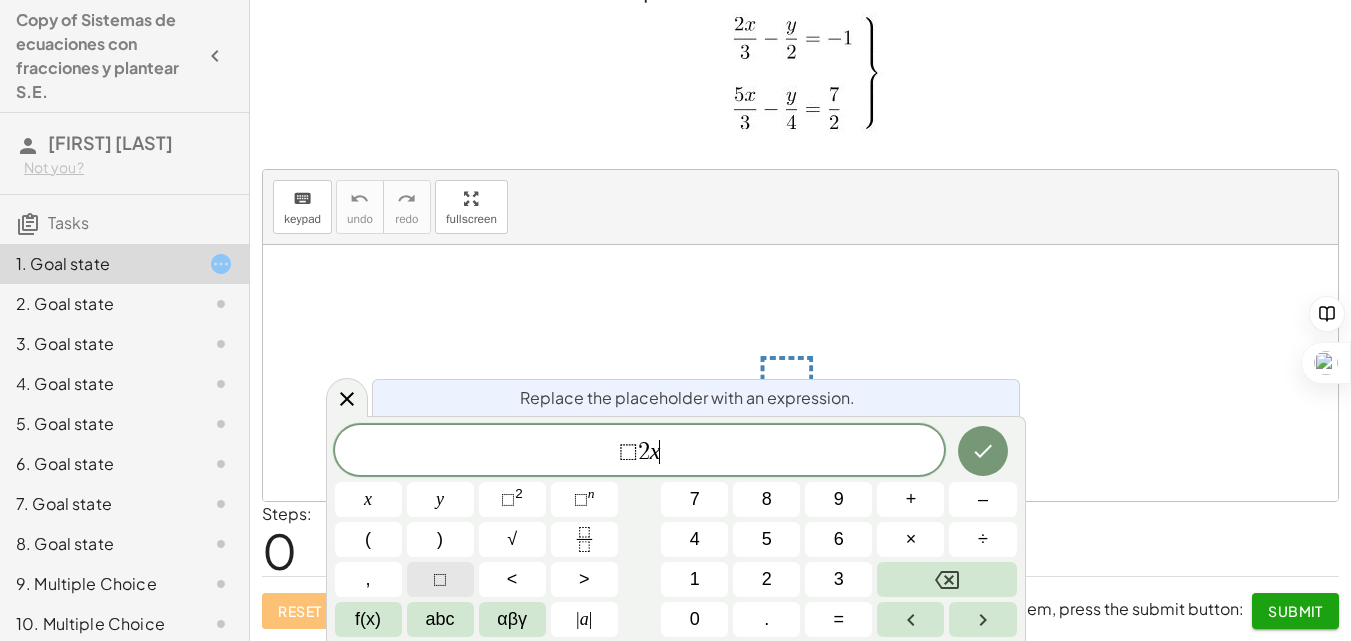 click on "⬚" at bounding box center (440, 579) 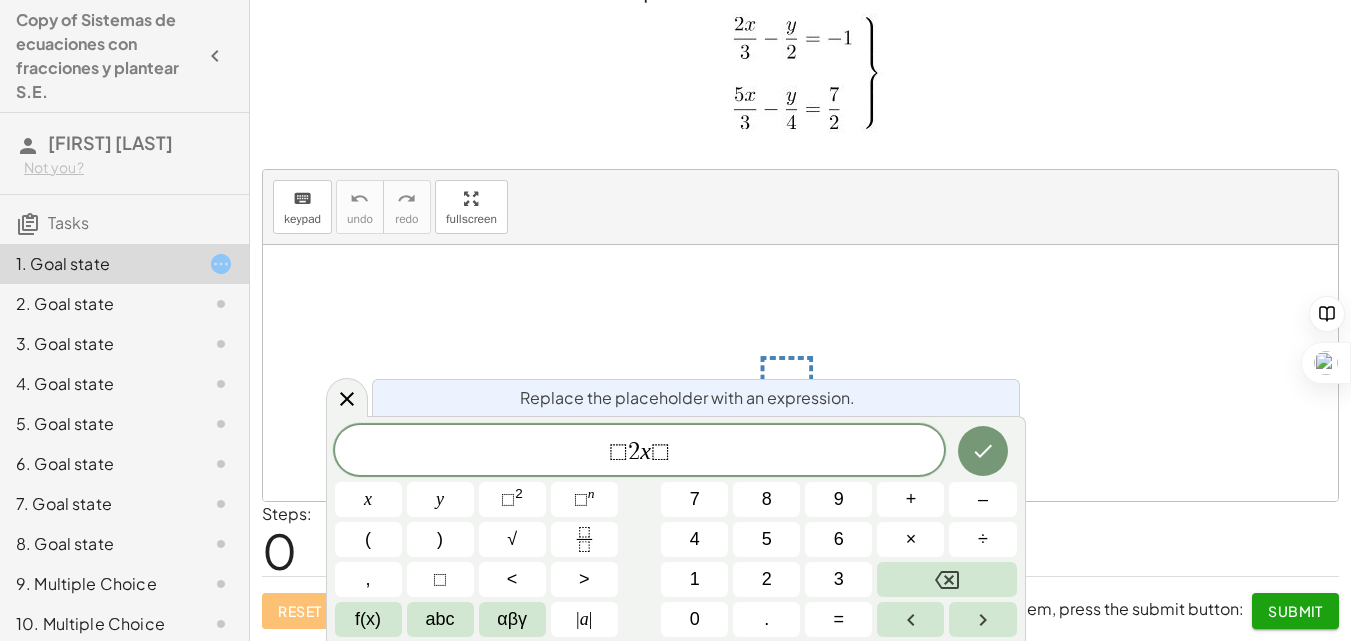 click on "⬚ 2 x ⬚ x y ⬚ 2 ⬚ n 7 8 9 + – ( ) √ 4 5 6 × ÷ , ⬚ < > 1 2 3 f(x) abc αβγ | a | 0 . =" at bounding box center (676, 531) 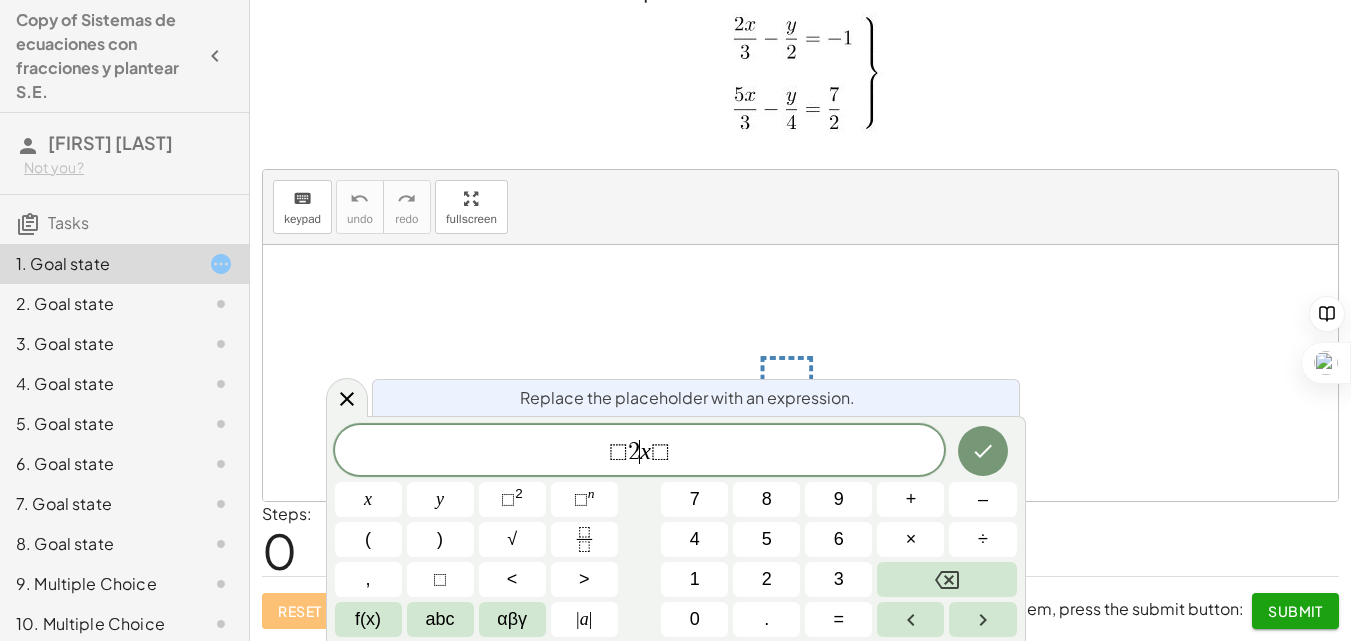 click on "x" at bounding box center [645, 451] 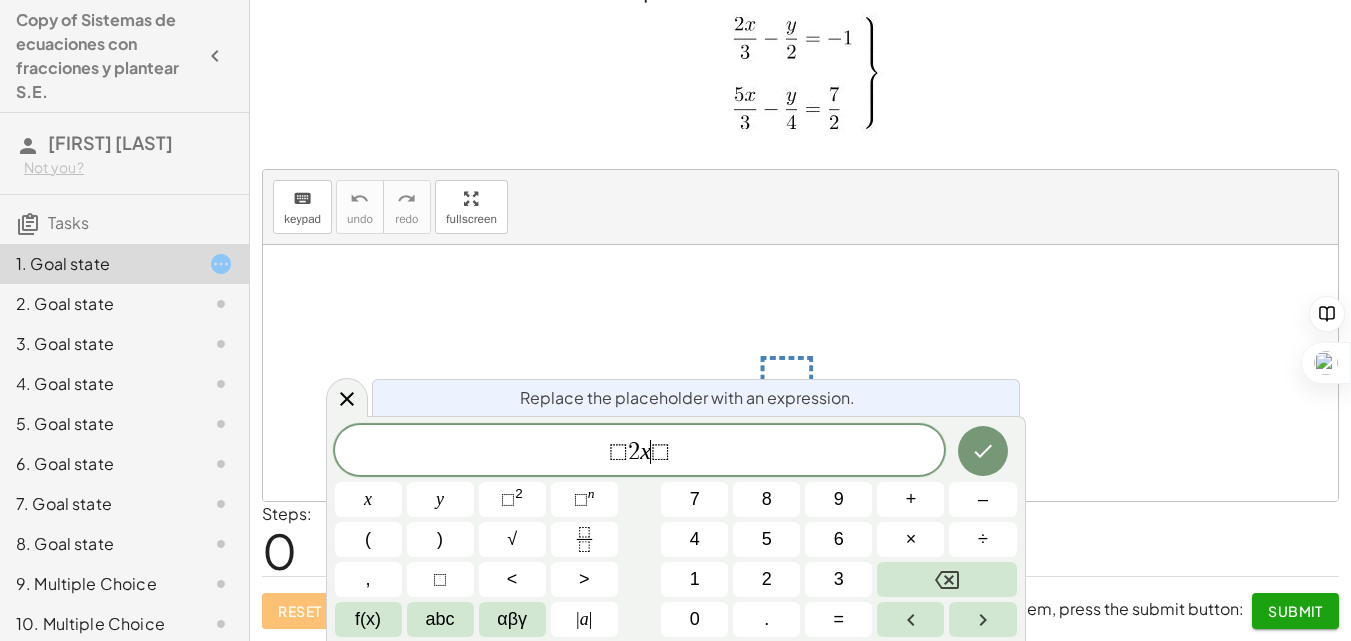 click on "⬚ 2 x ​ ⬚" at bounding box center (640, 452) 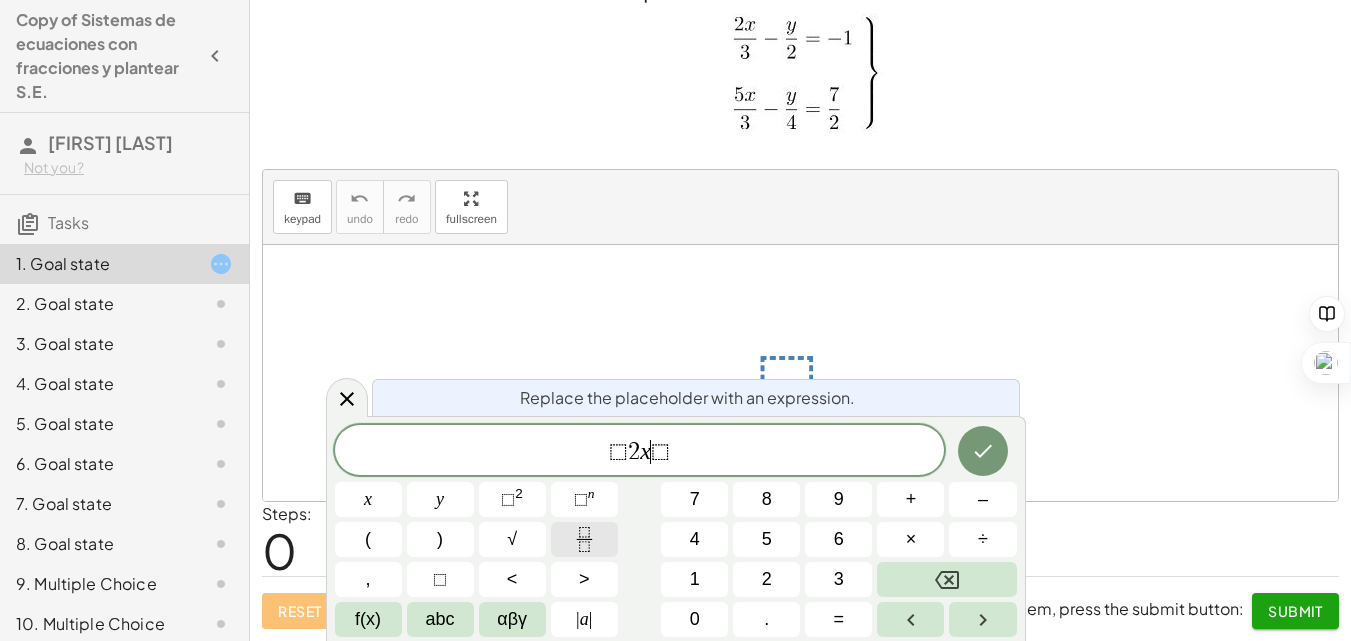 click 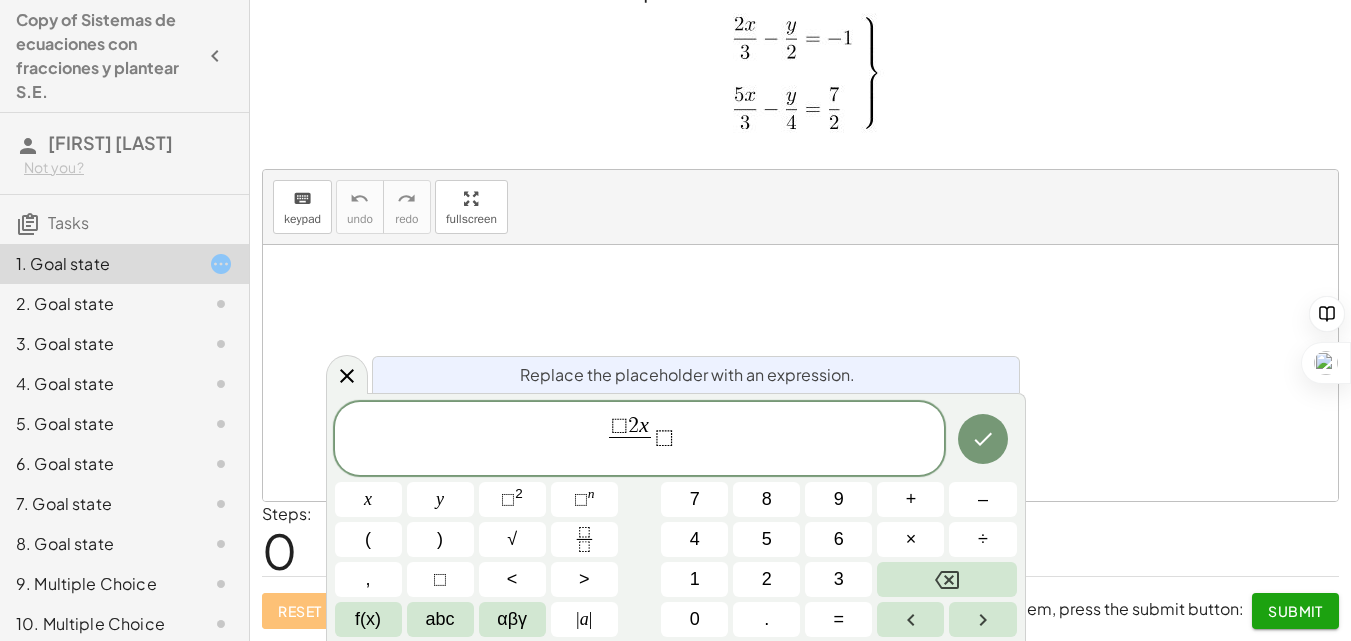 click on "​" at bounding box center (630, 450) 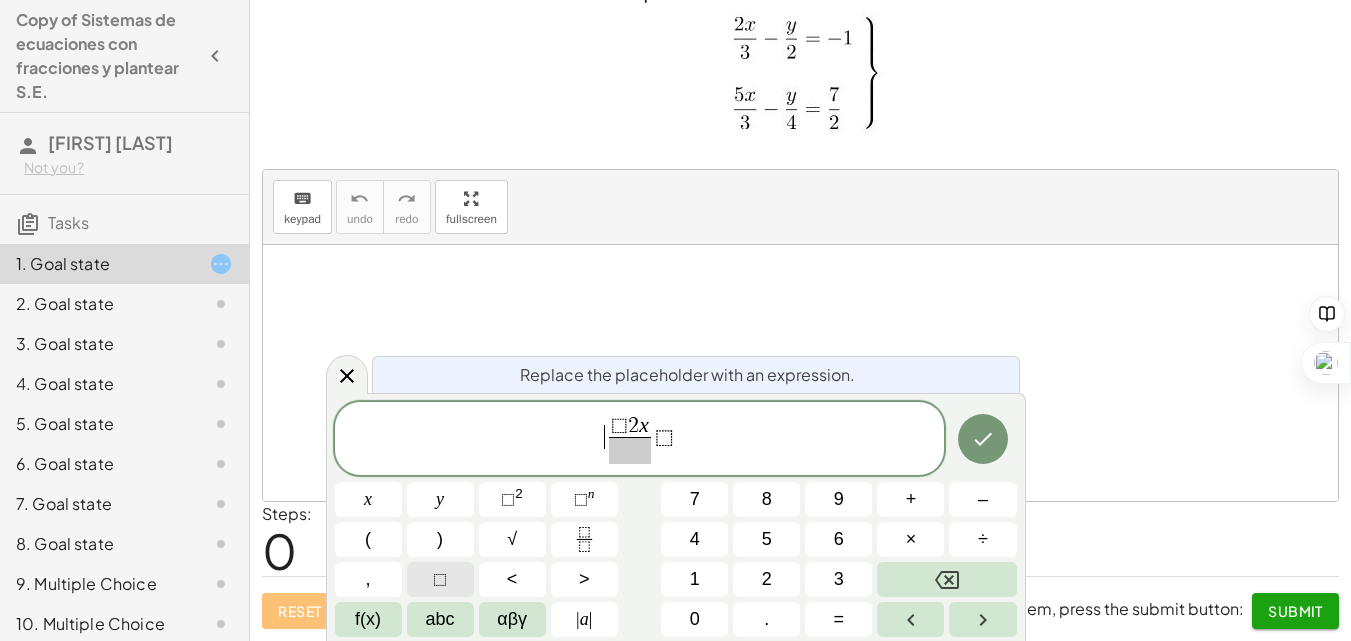 click on "⬚" at bounding box center (440, 579) 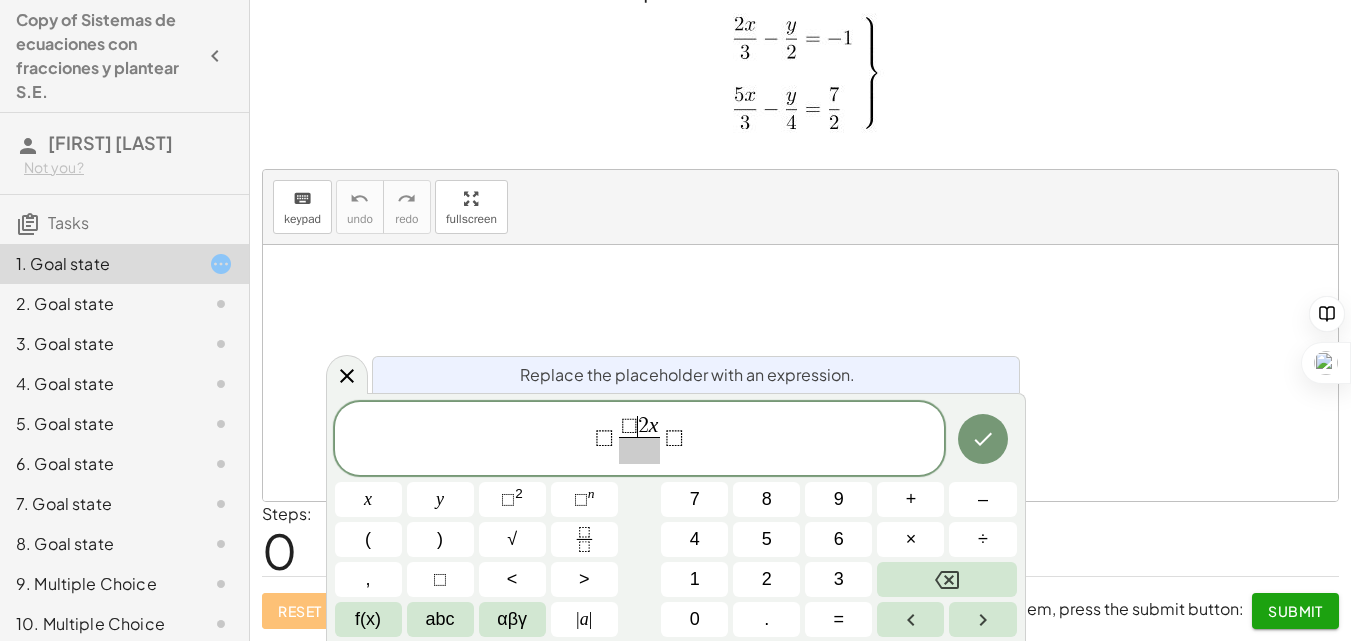 click on "2" at bounding box center [643, 426] 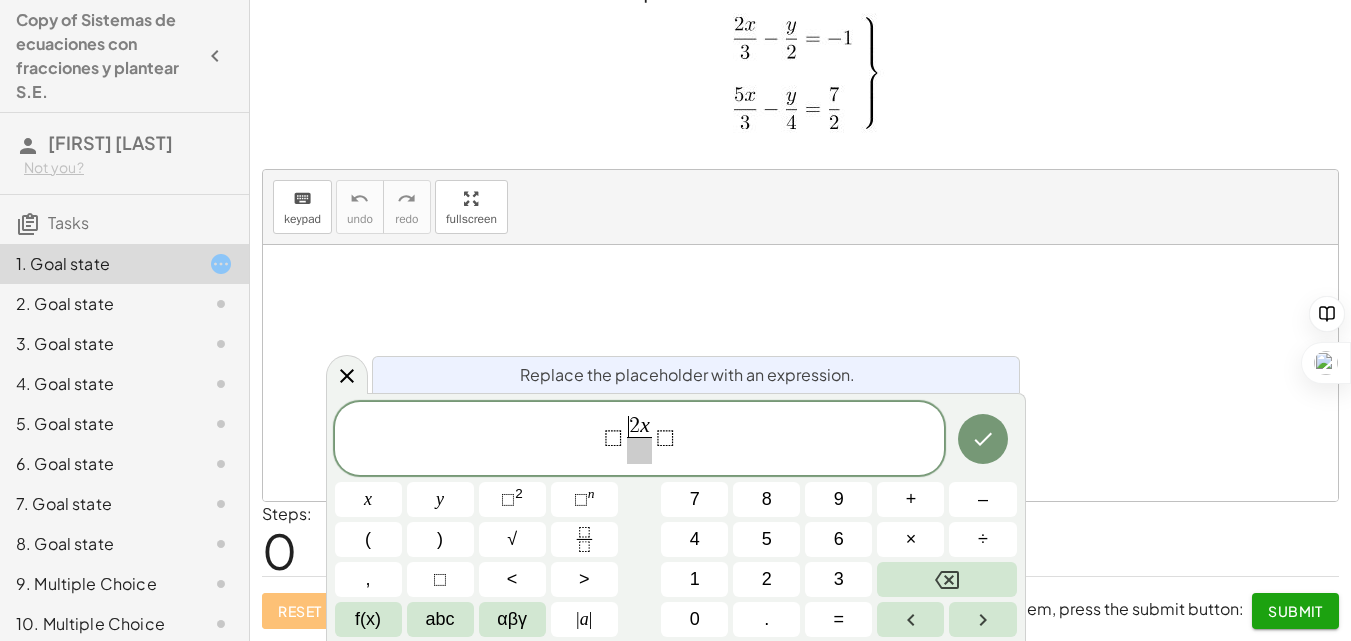 click at bounding box center [639, 450] 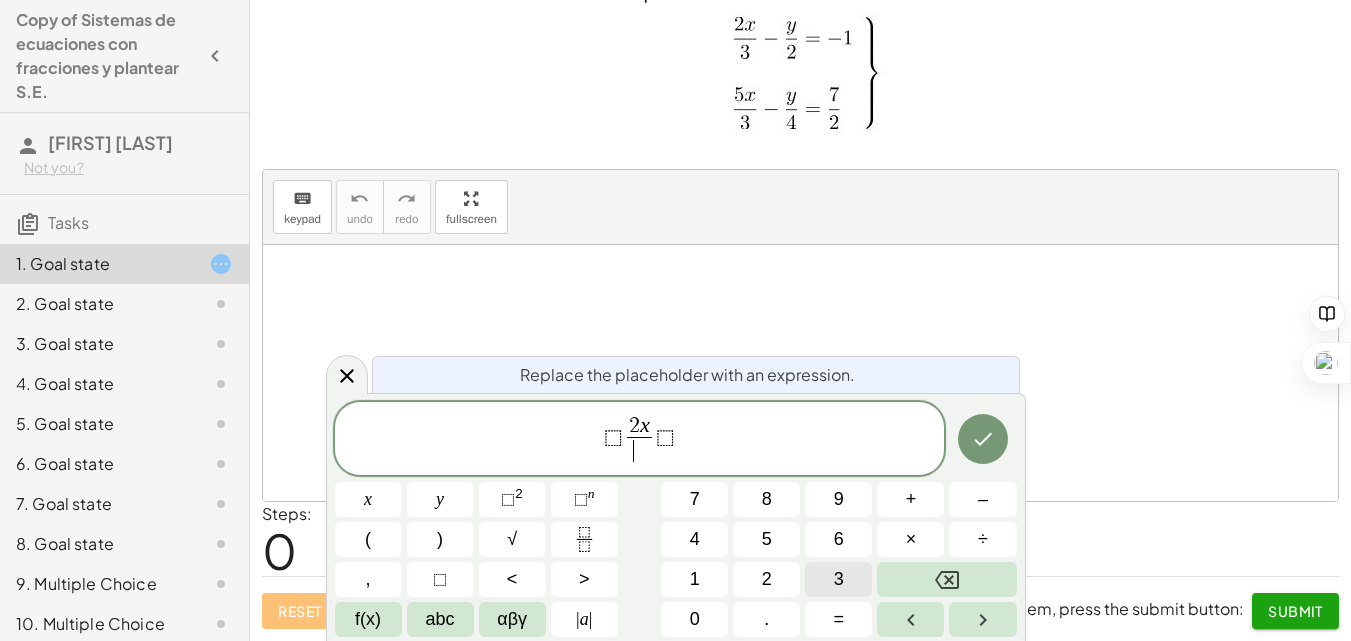 click on "3" at bounding box center [838, 579] 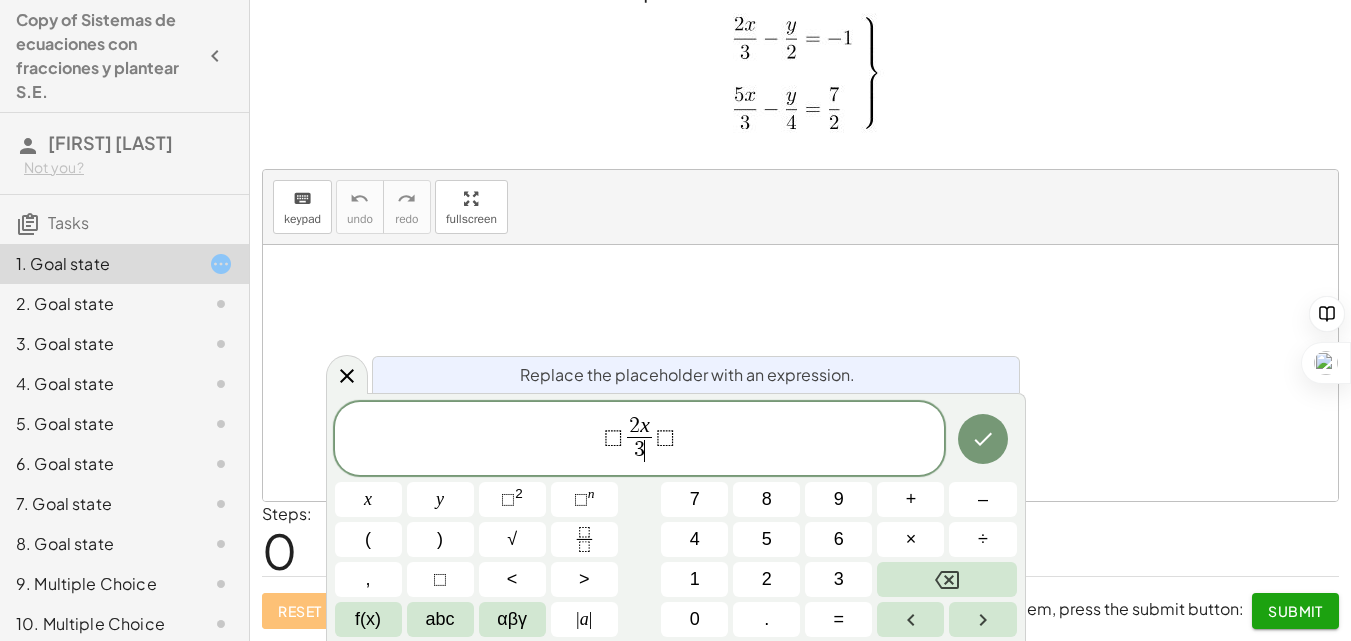 click on "⬚ 2 x 3 ​ ​ ⬚" at bounding box center [640, 440] 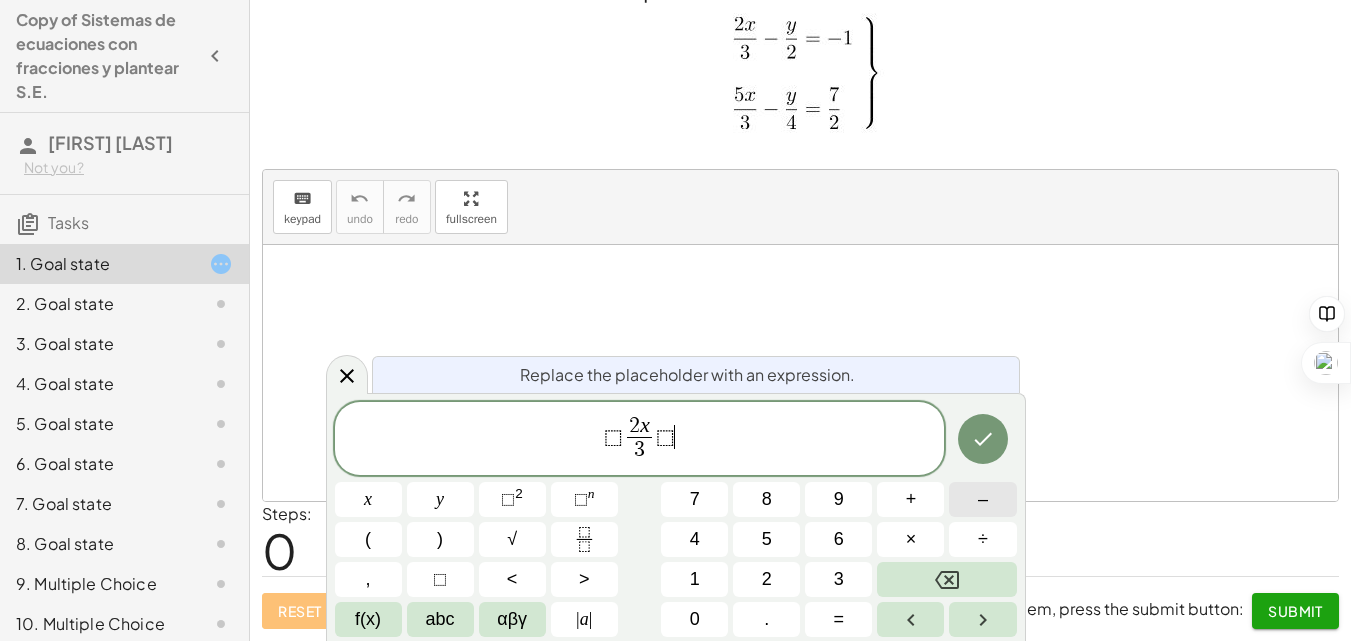 click on "–" at bounding box center (982, 499) 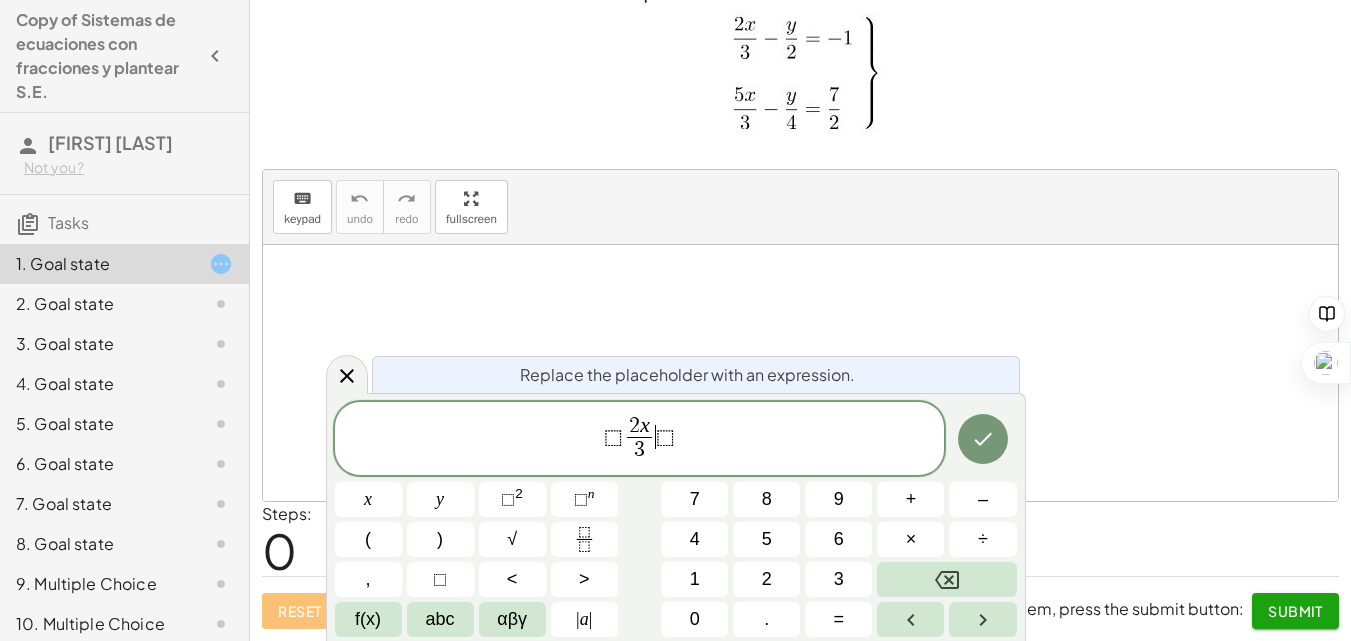 click on "2 x 3 ​" at bounding box center [640, 440] 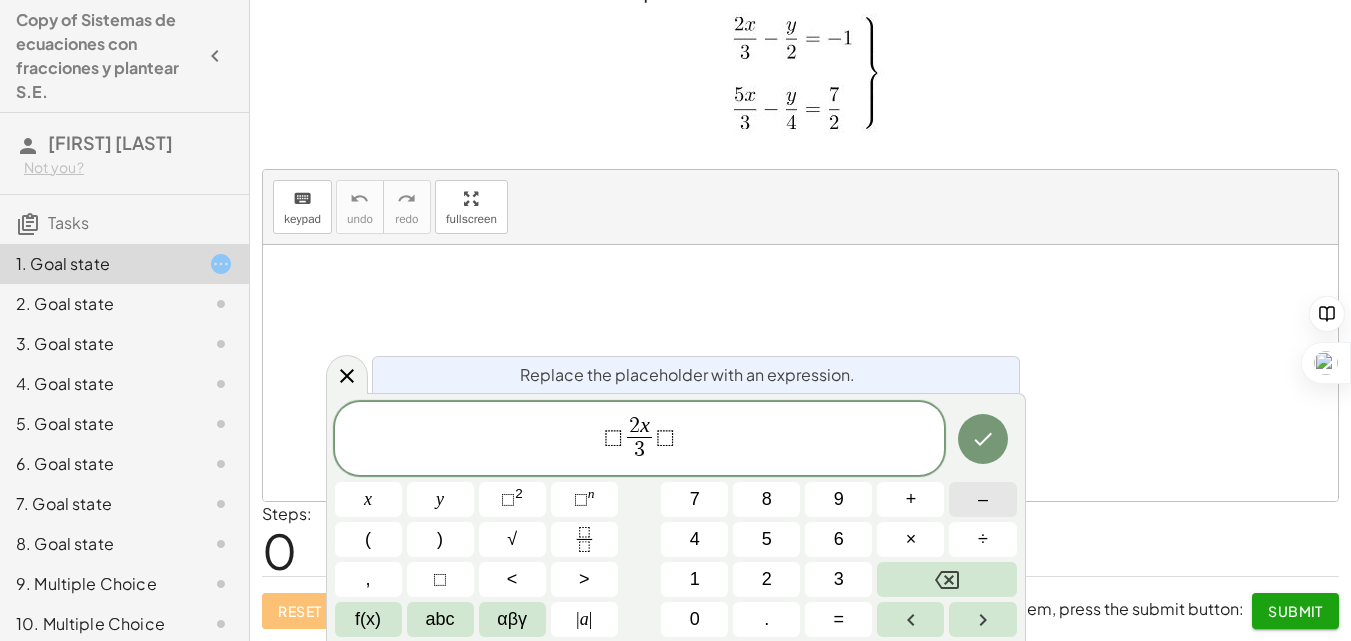 click on "–" at bounding box center (982, 499) 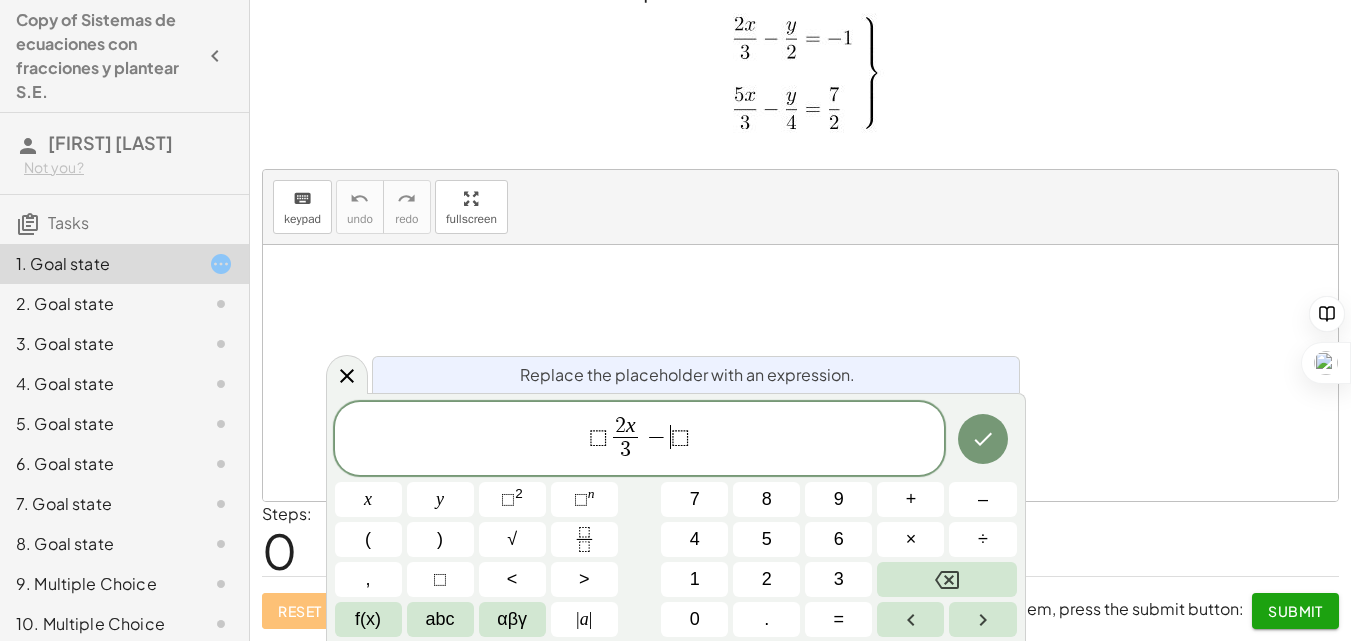 click on "⬚ 2 x 3 ​ − ​ ⬚" at bounding box center (640, 440) 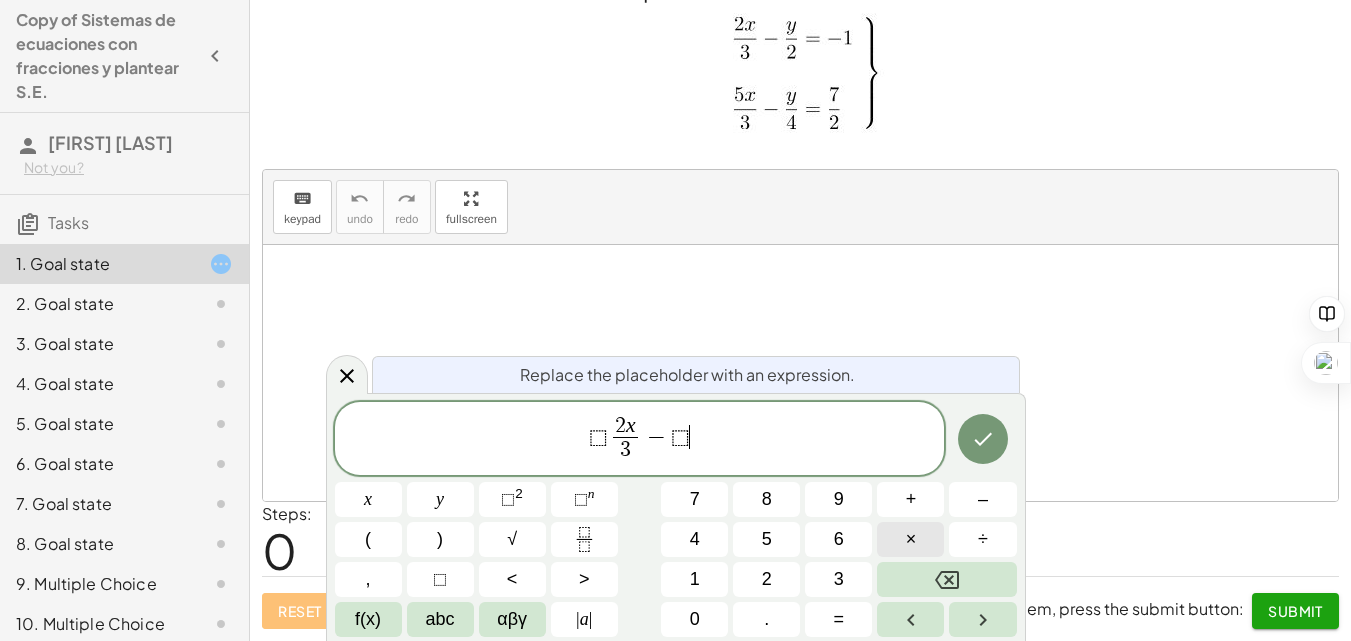 click on "×" at bounding box center [911, 539] 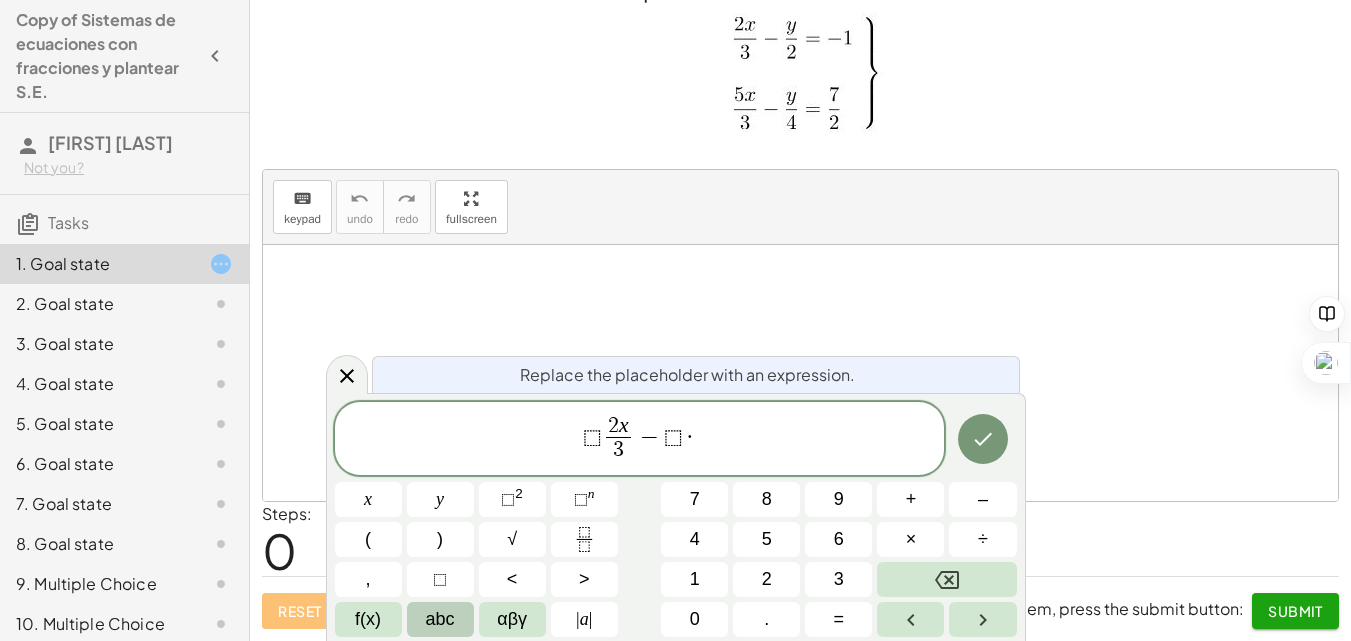 click on "abc" at bounding box center [440, 619] 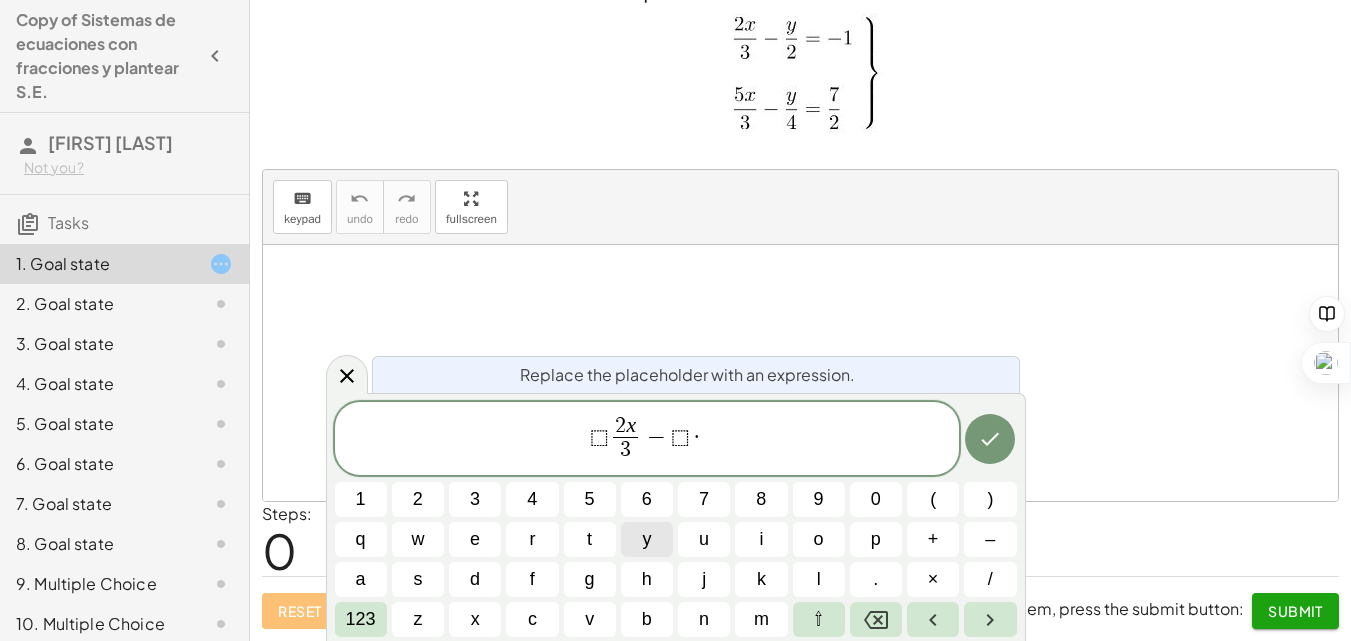 click on "y" at bounding box center [646, 539] 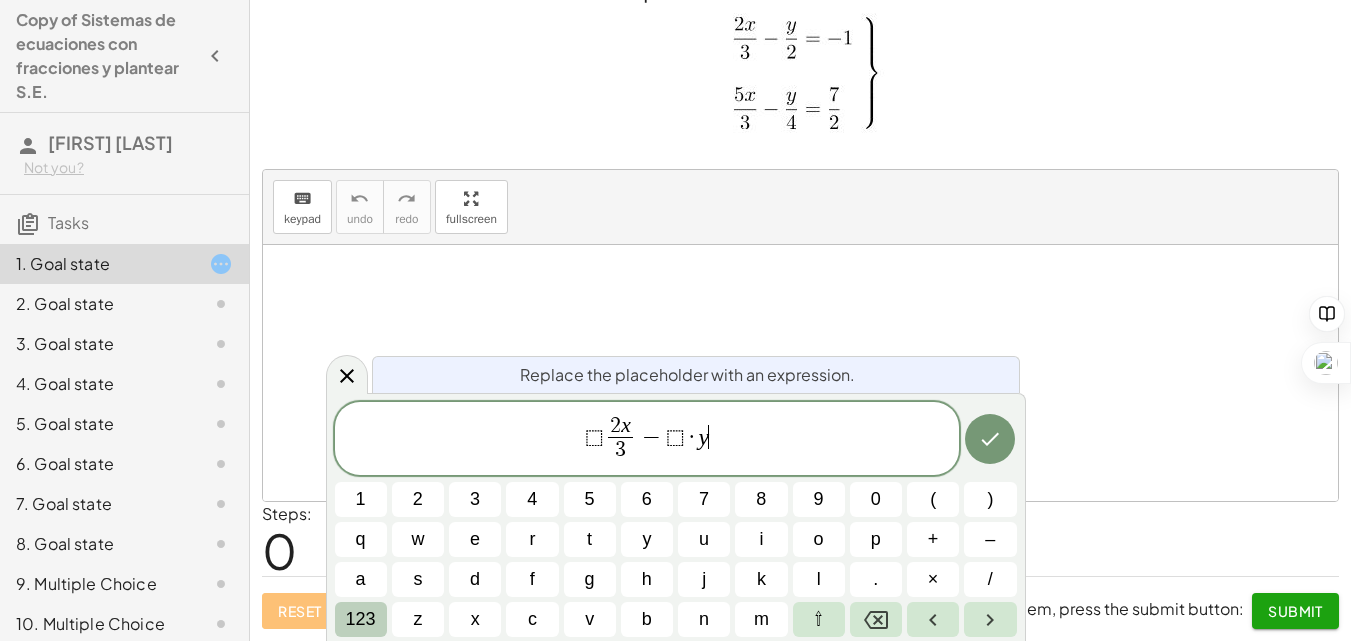click on "123" at bounding box center [361, 619] 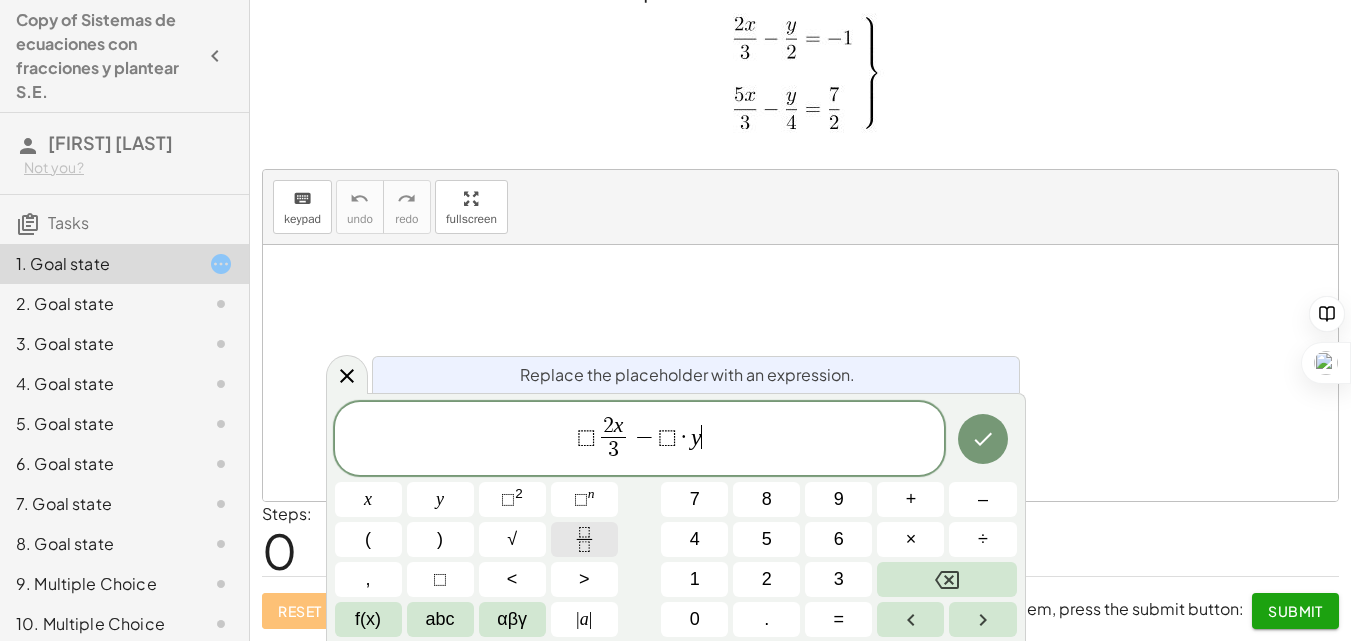 click 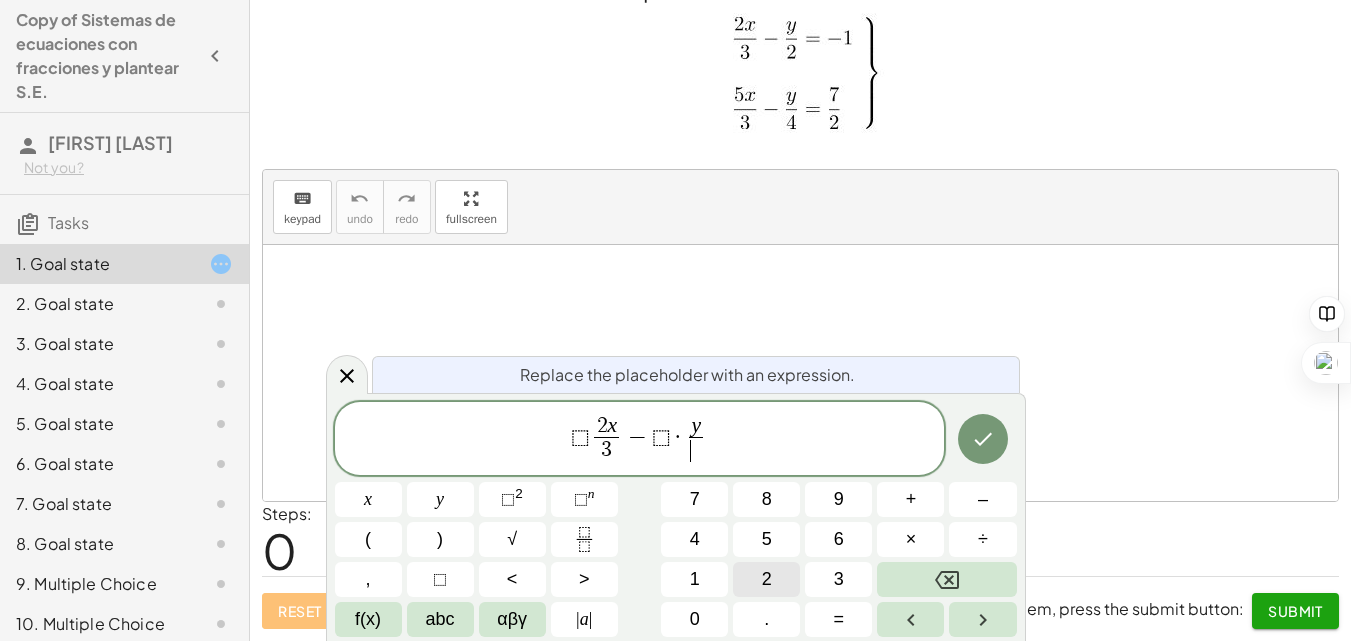 click on "2" at bounding box center [767, 579] 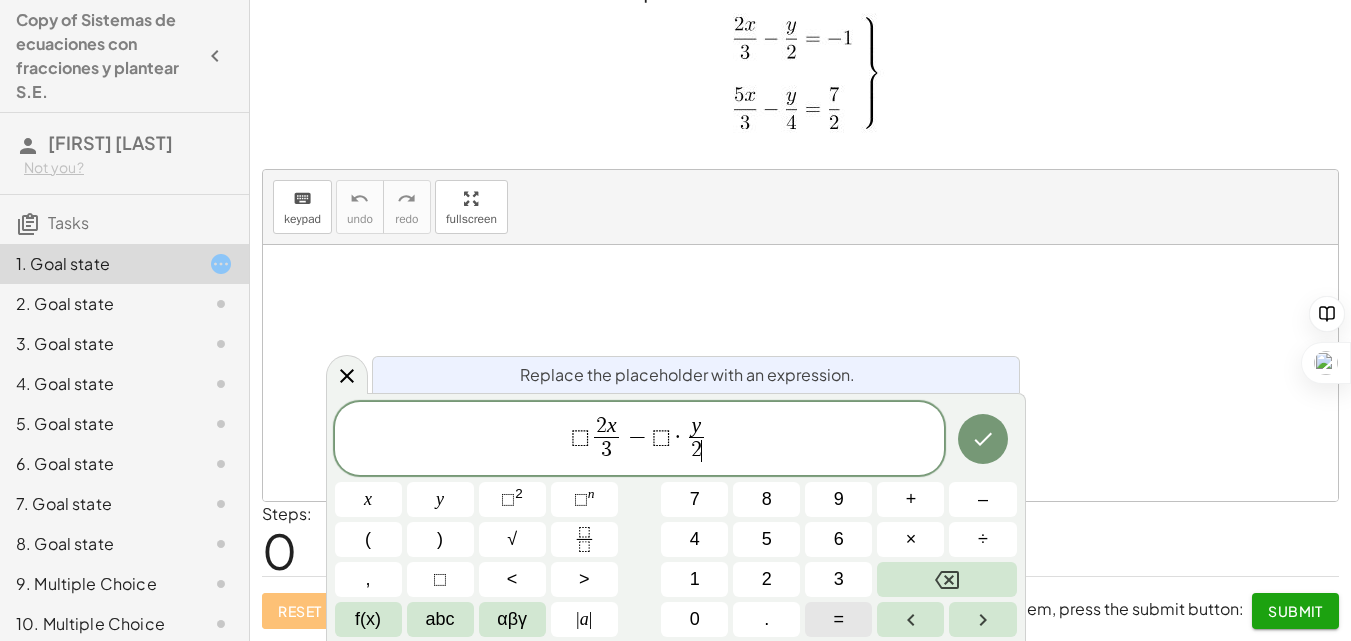 click on "=" at bounding box center [839, 619] 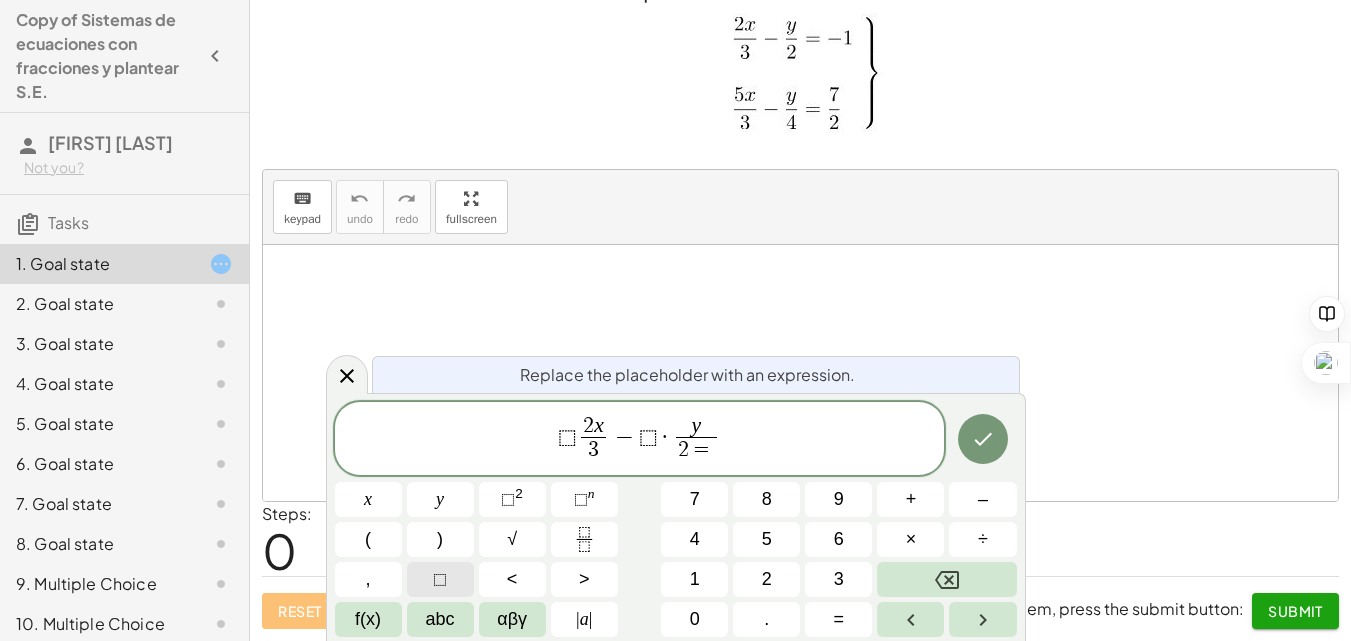 click on "⬚" at bounding box center (440, 579) 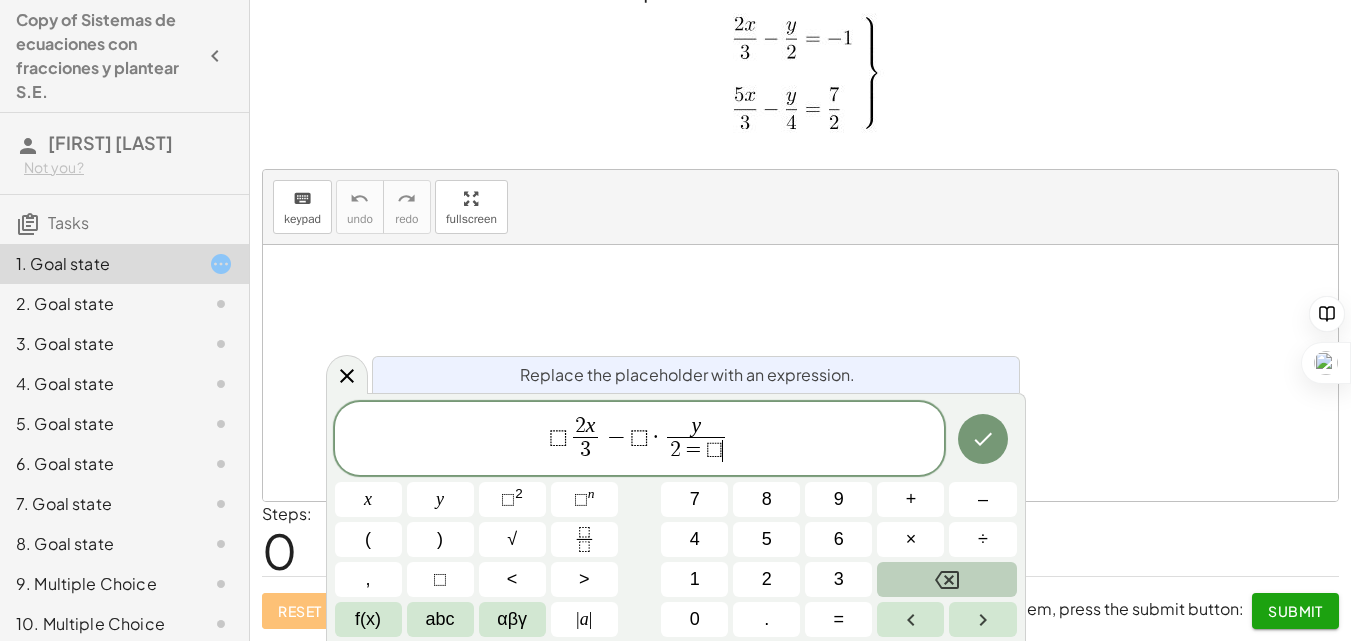 click at bounding box center [946, 579] 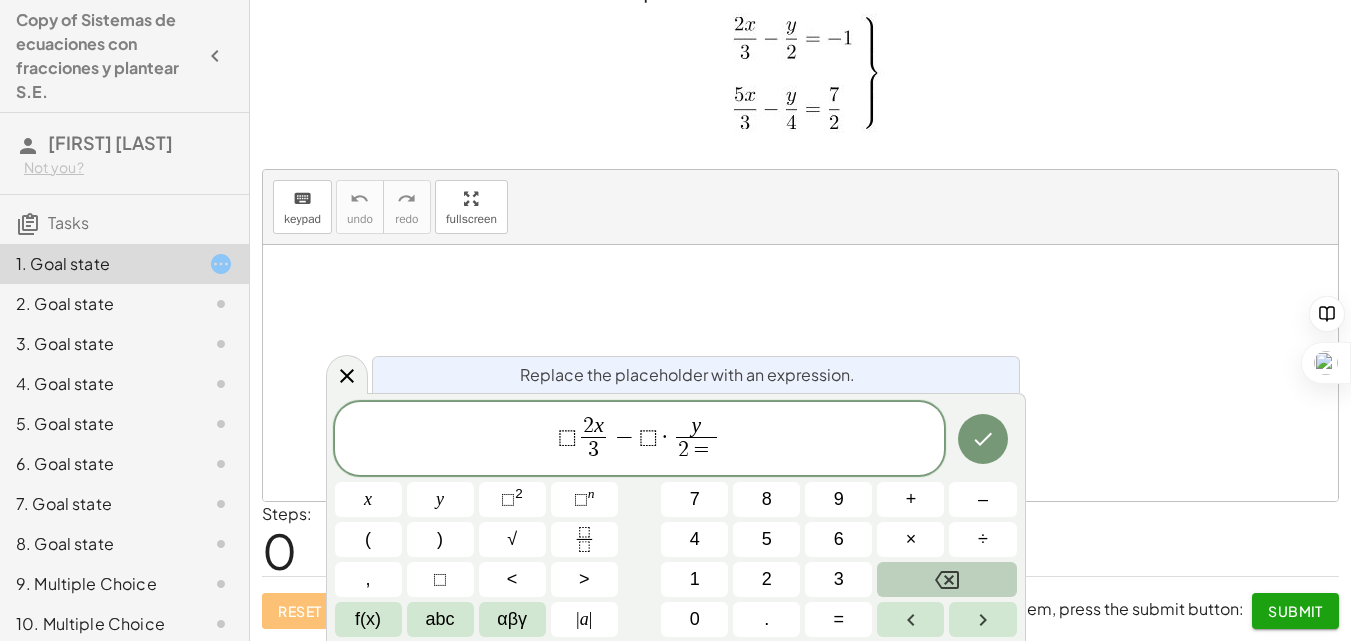 click at bounding box center (946, 579) 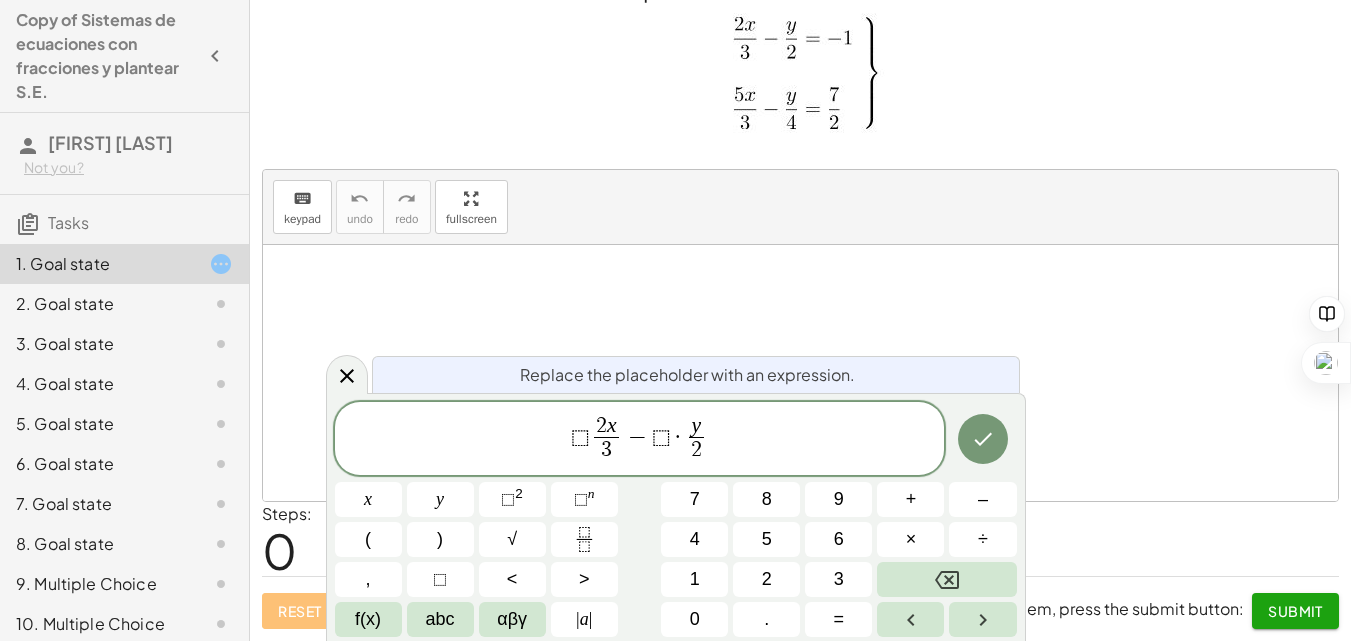 click on "⬚ 2 x 3 ​ − ⬚ · y 2 ​ ​" at bounding box center [640, 440] 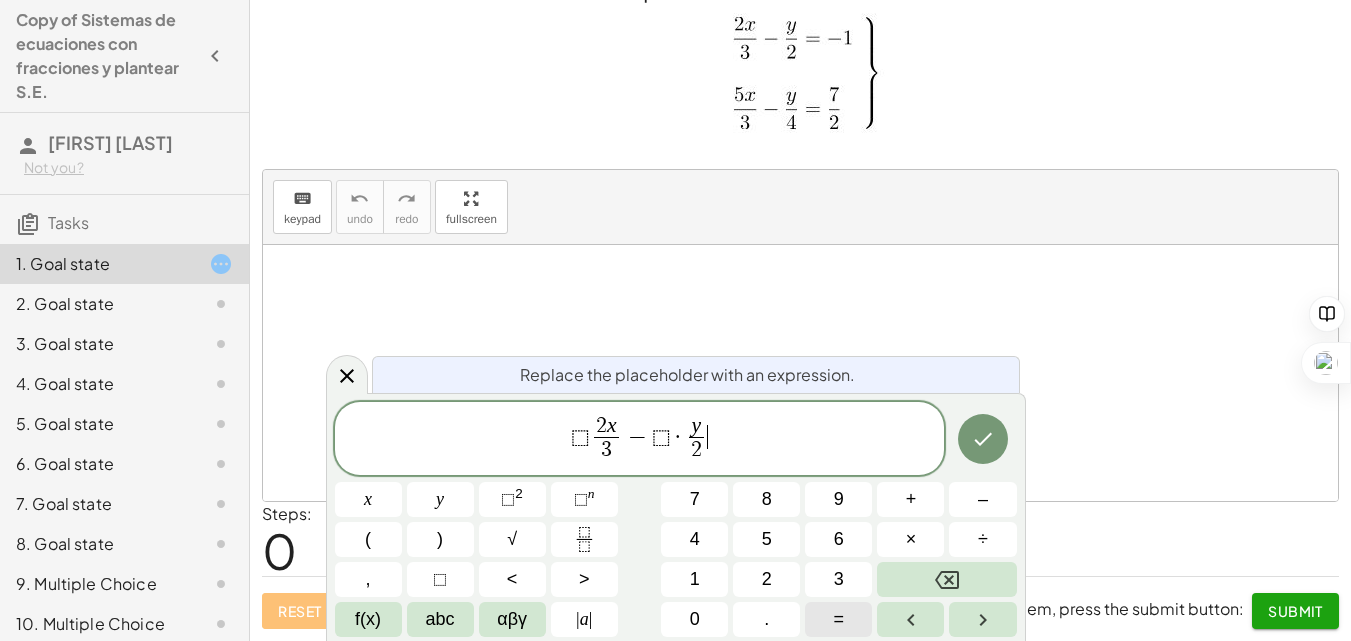 click on "=" at bounding box center (839, 619) 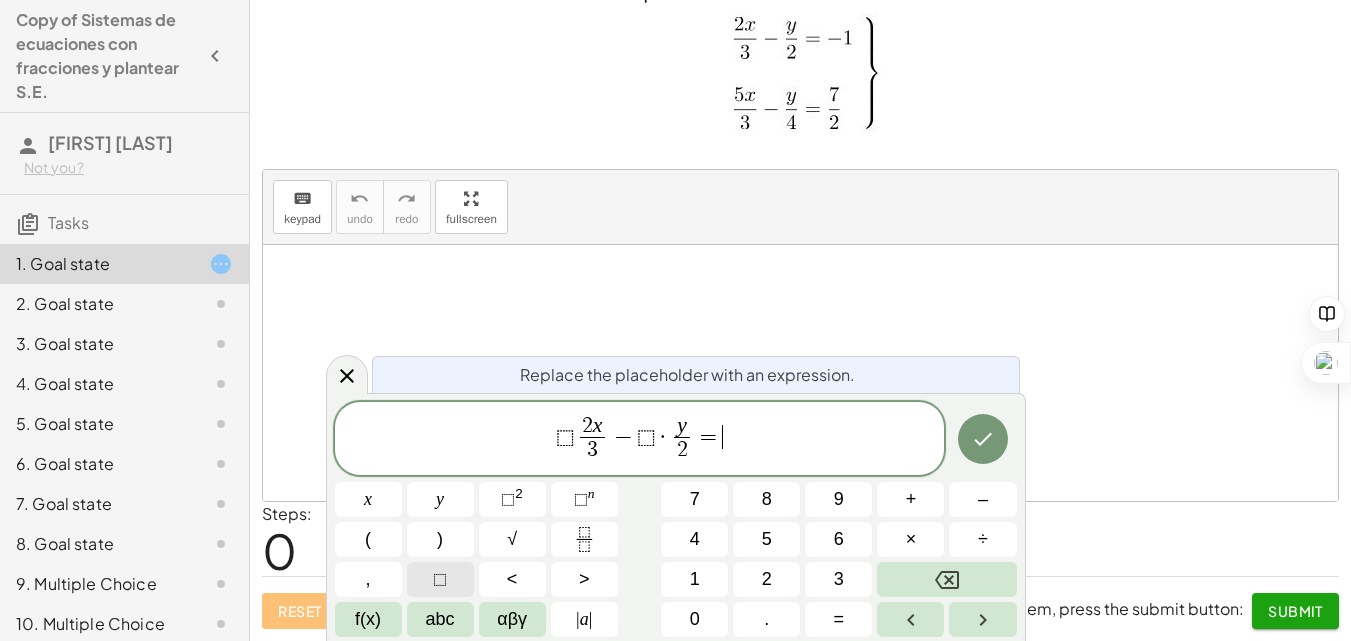 click on "⬚" at bounding box center [440, 579] 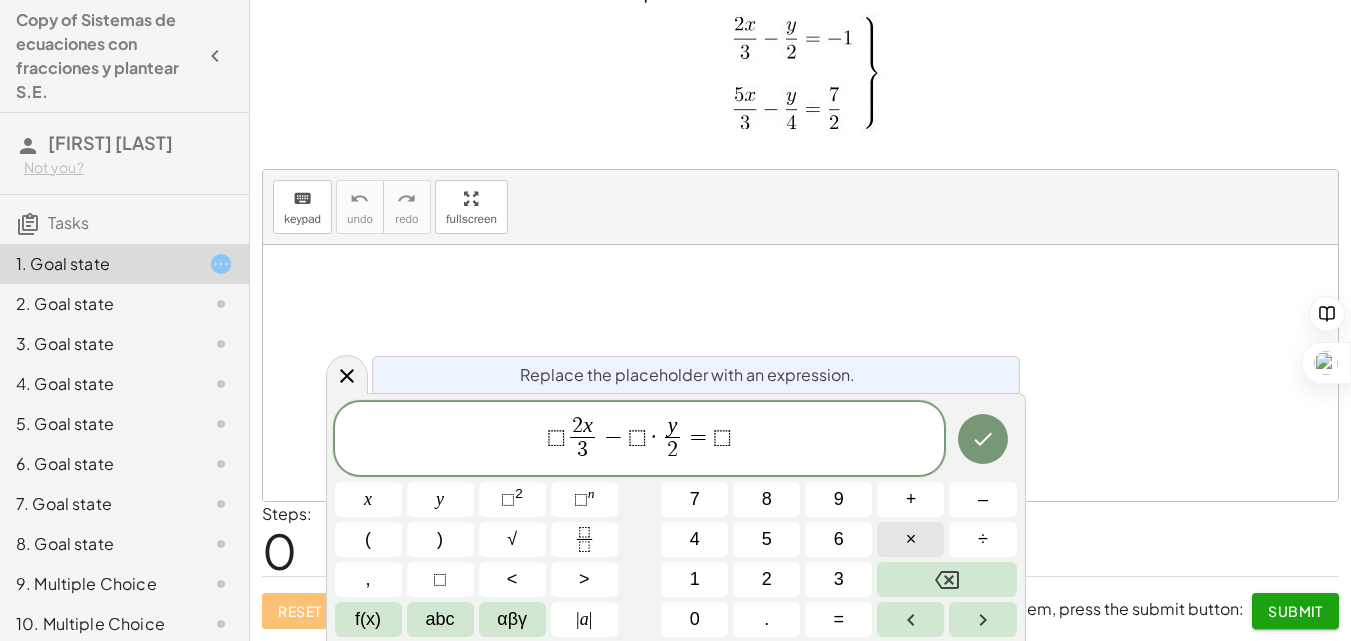 click on "×" at bounding box center (911, 539) 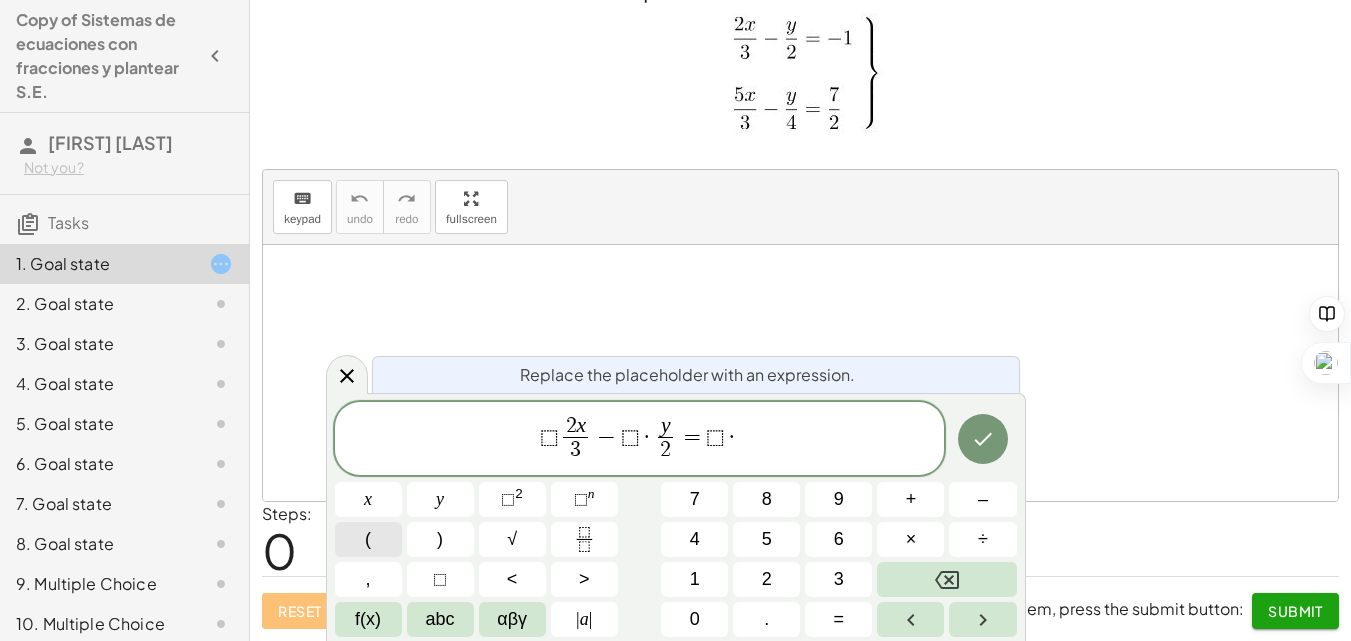 click on "(" at bounding box center (368, 539) 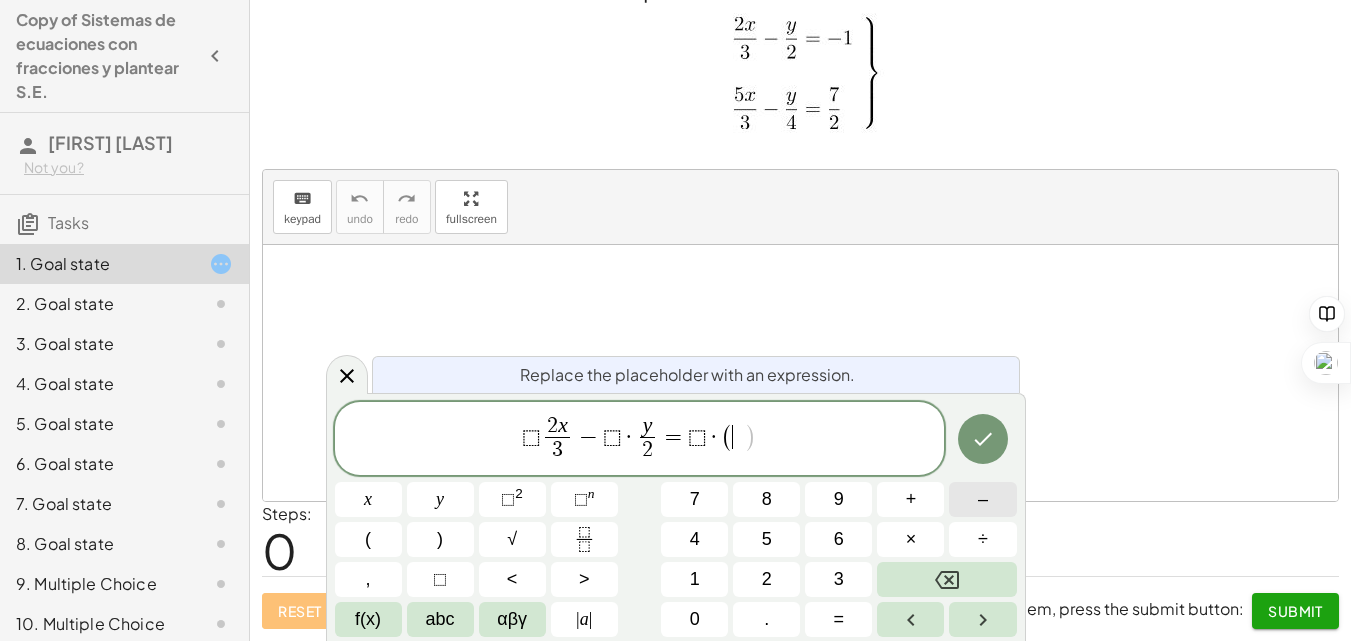 click on "–" at bounding box center [983, 499] 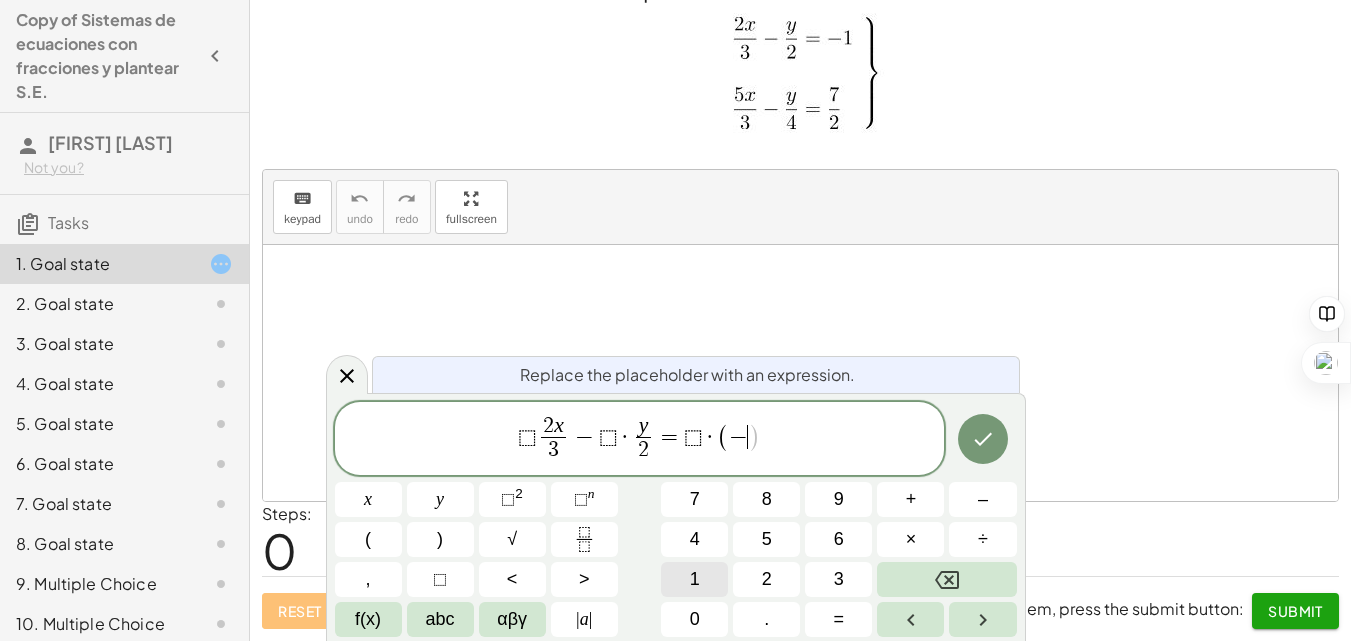 click on "1" at bounding box center (695, 579) 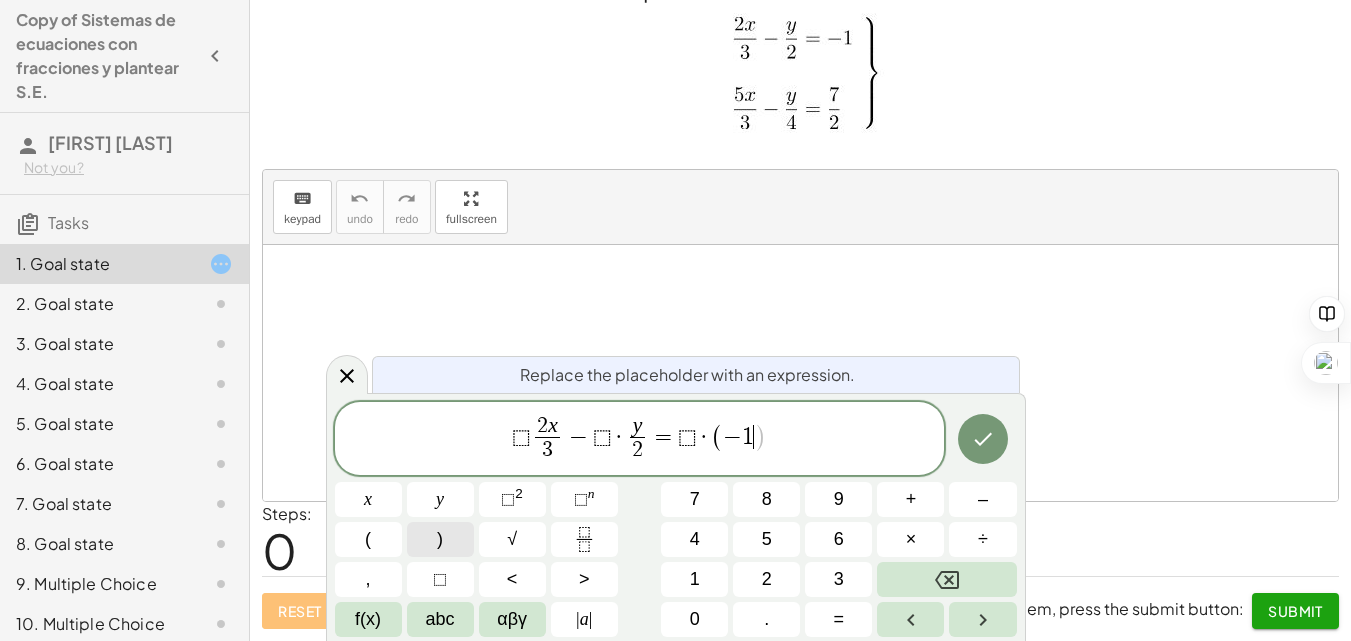 click on ")" at bounding box center [440, 539] 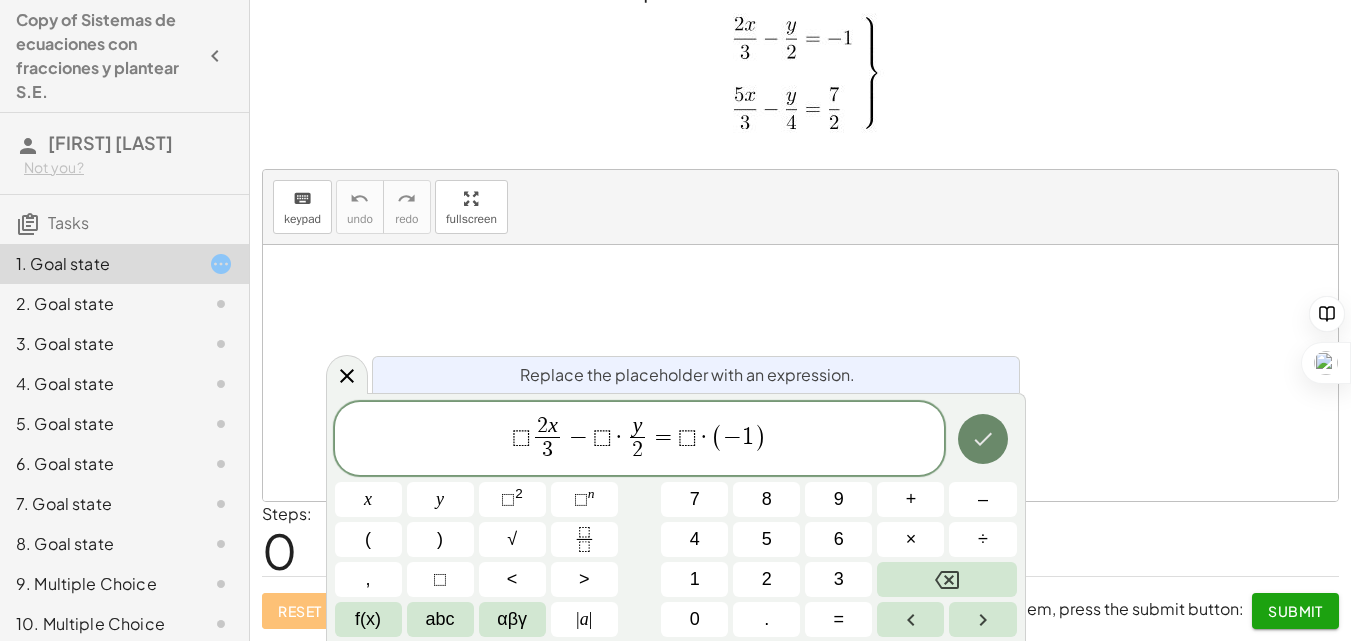 click 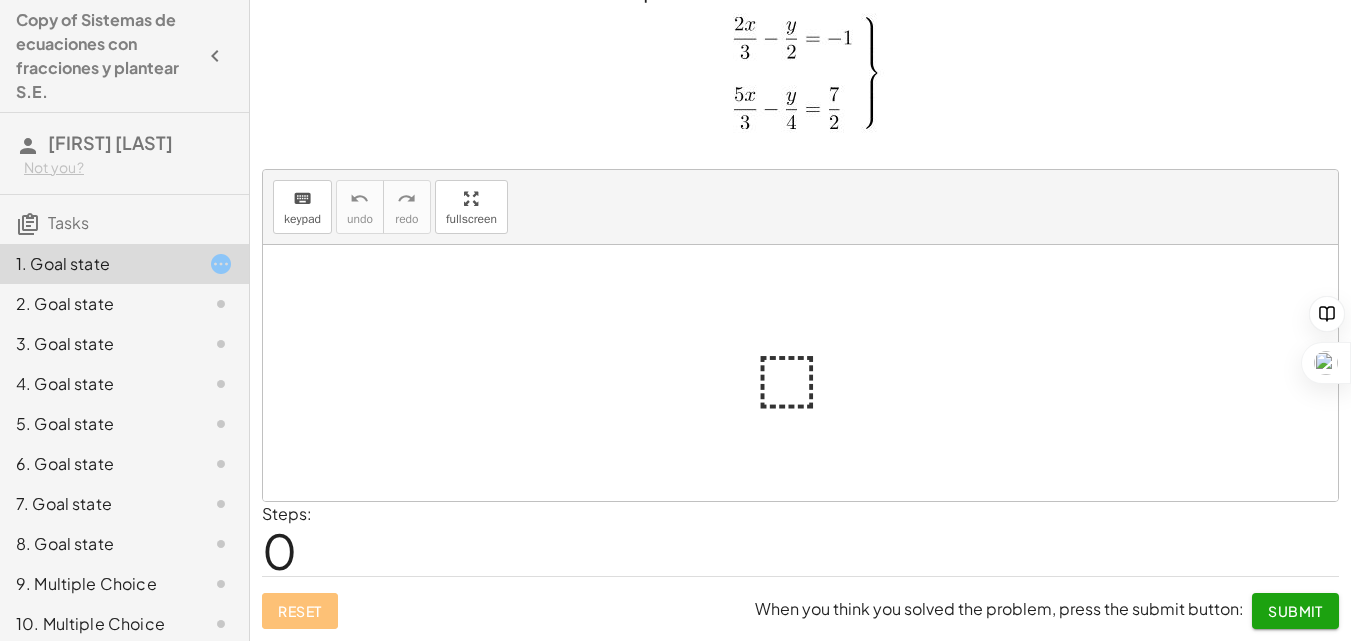click at bounding box center (808, 373) 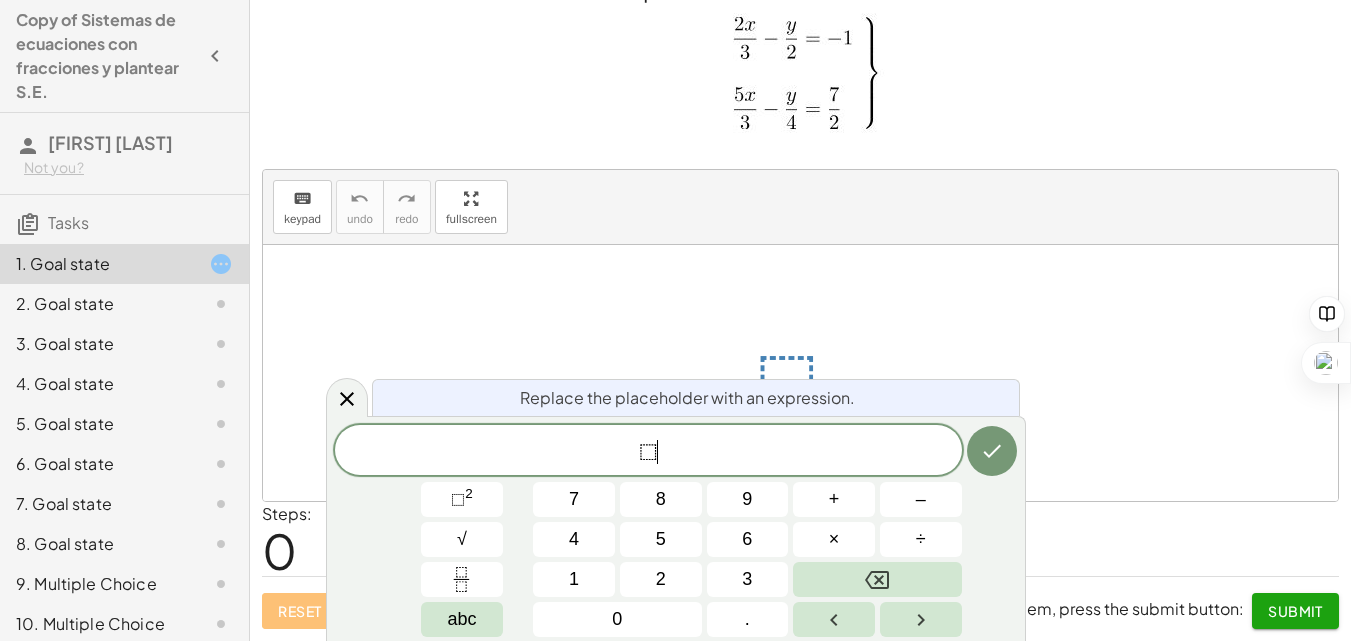 click on "⬚ ​" at bounding box center [648, 452] 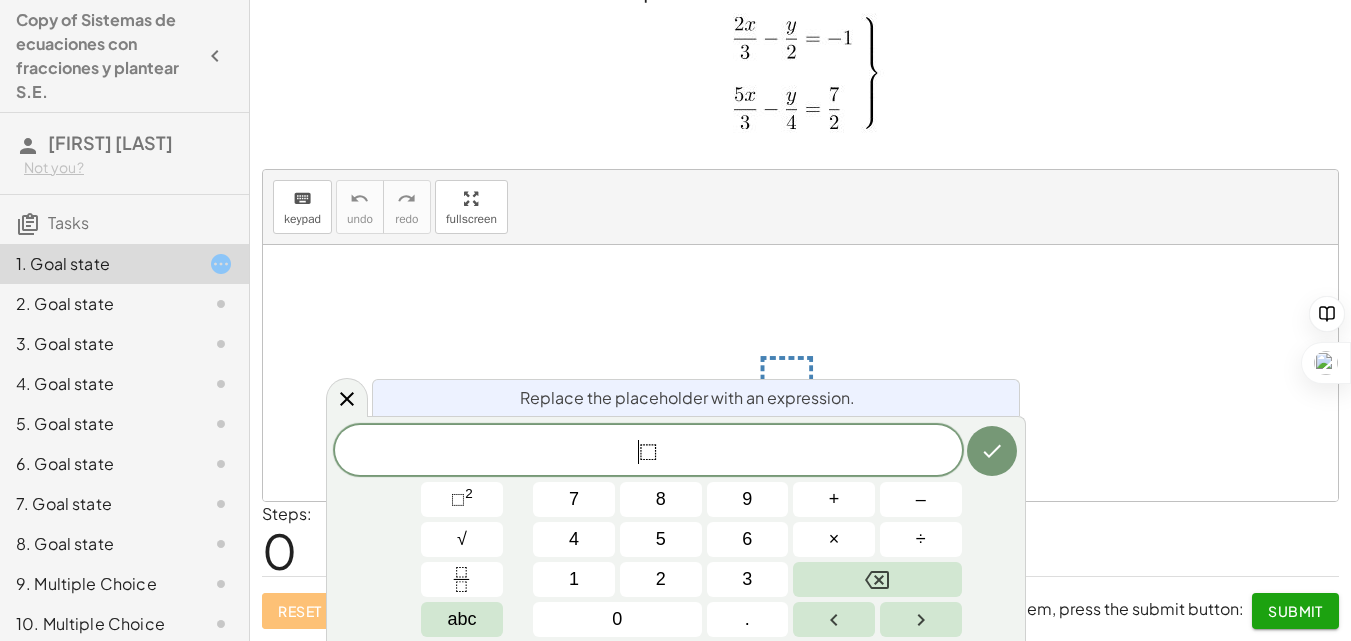 click on "⬚" at bounding box center (648, 452) 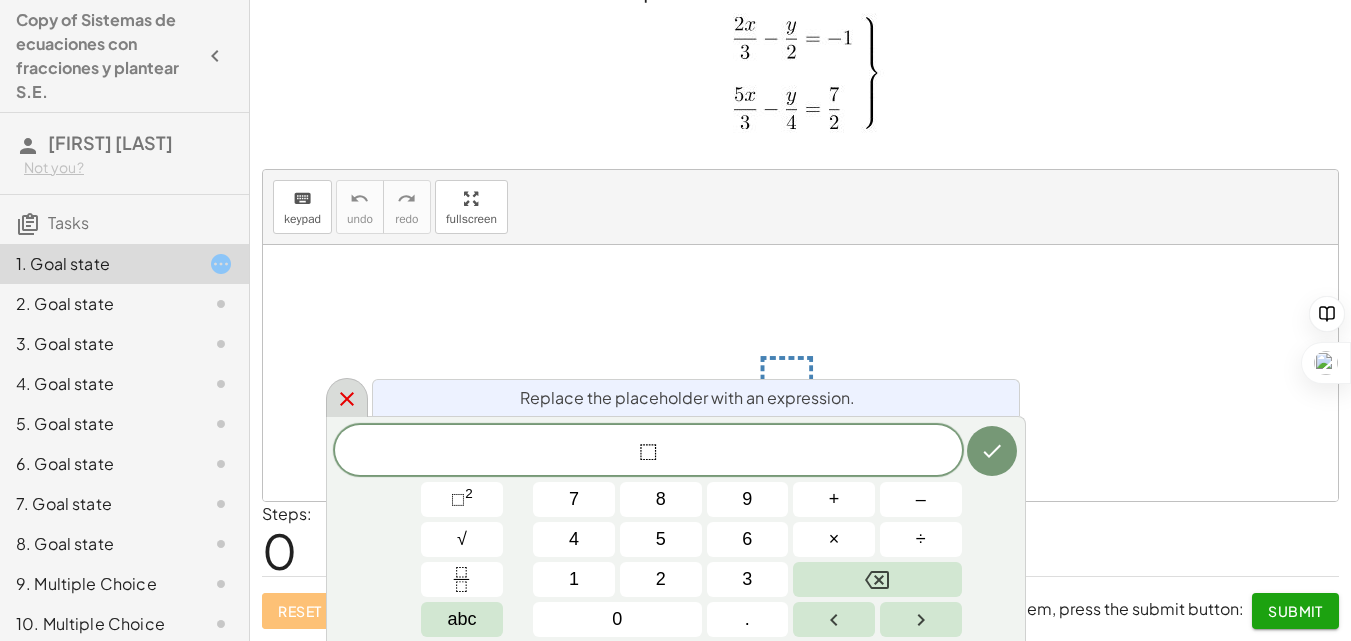 click at bounding box center (347, 397) 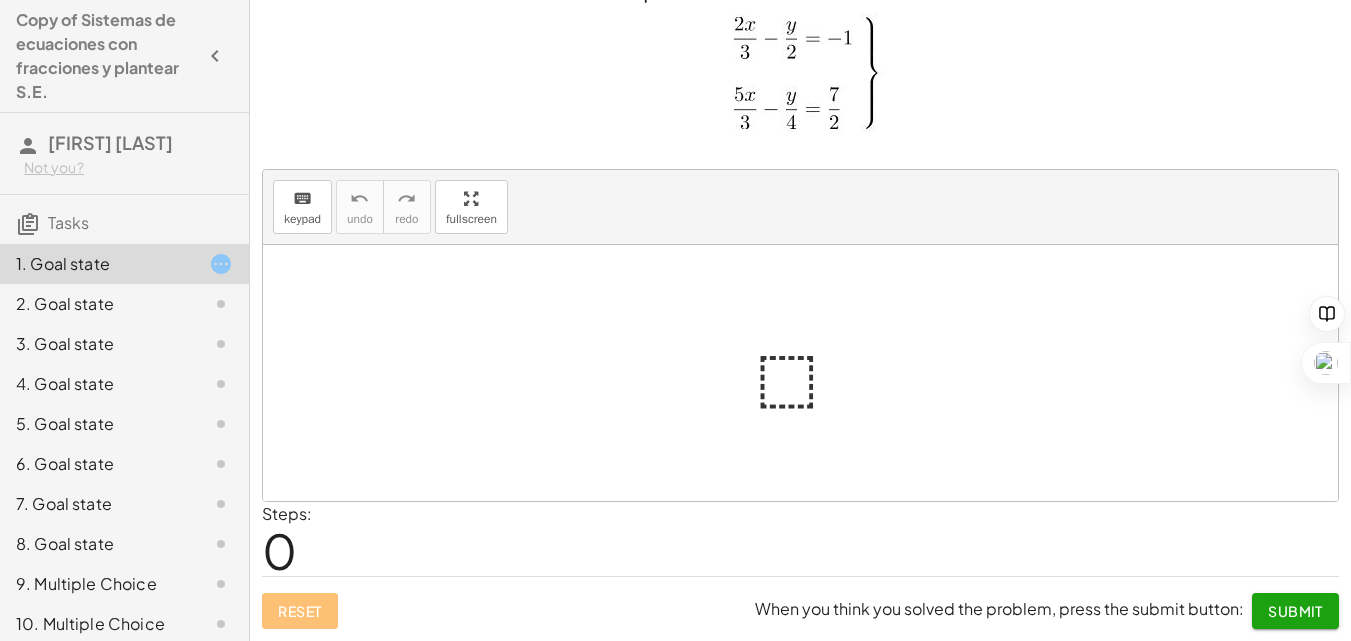 click at bounding box center (808, 373) 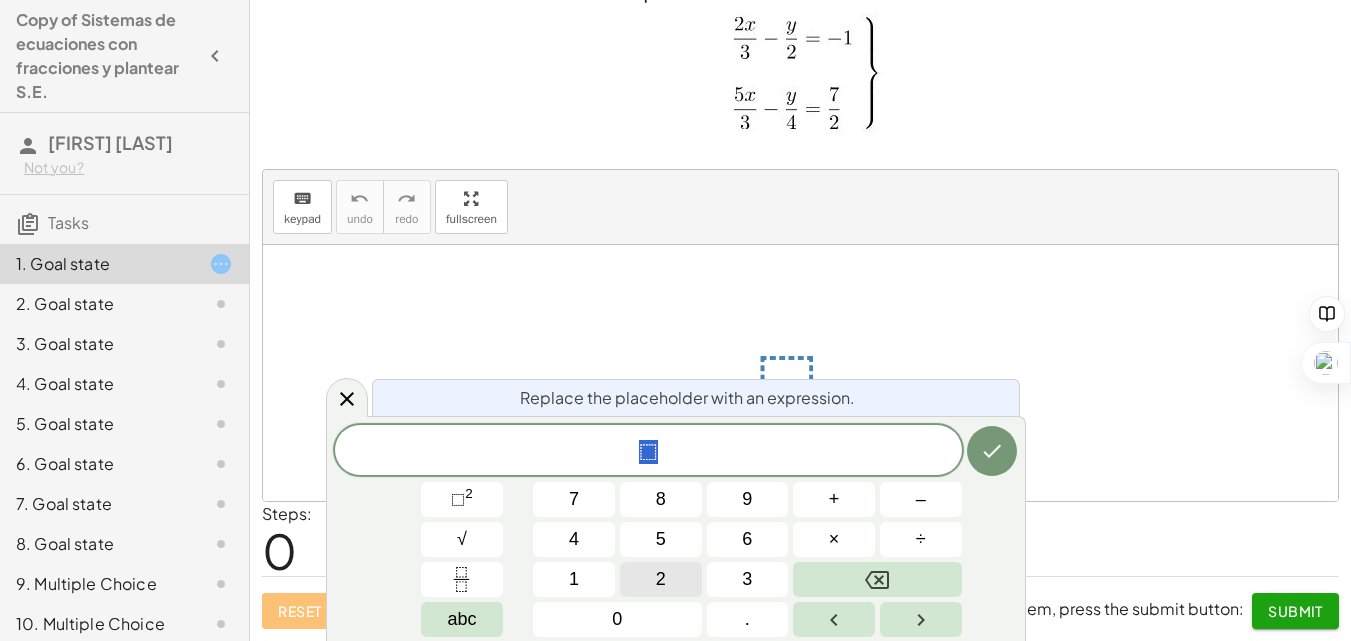 click on "2" at bounding box center (661, 579) 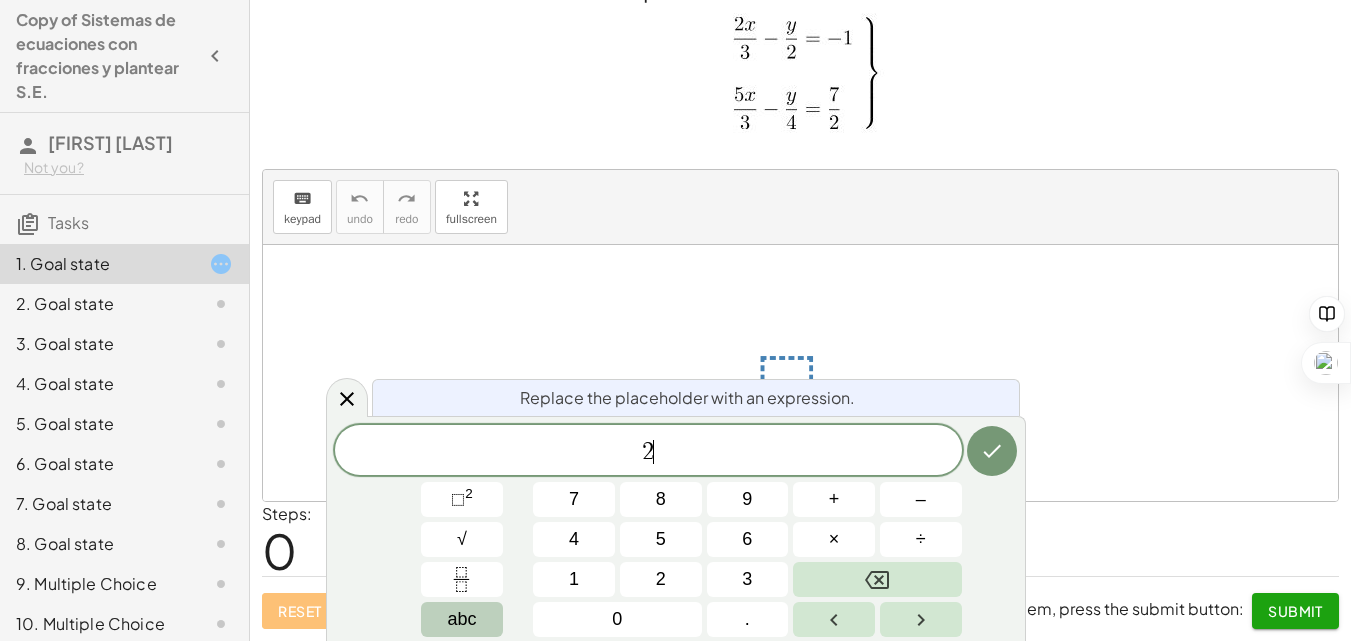 click on "abc" at bounding box center [461, 619] 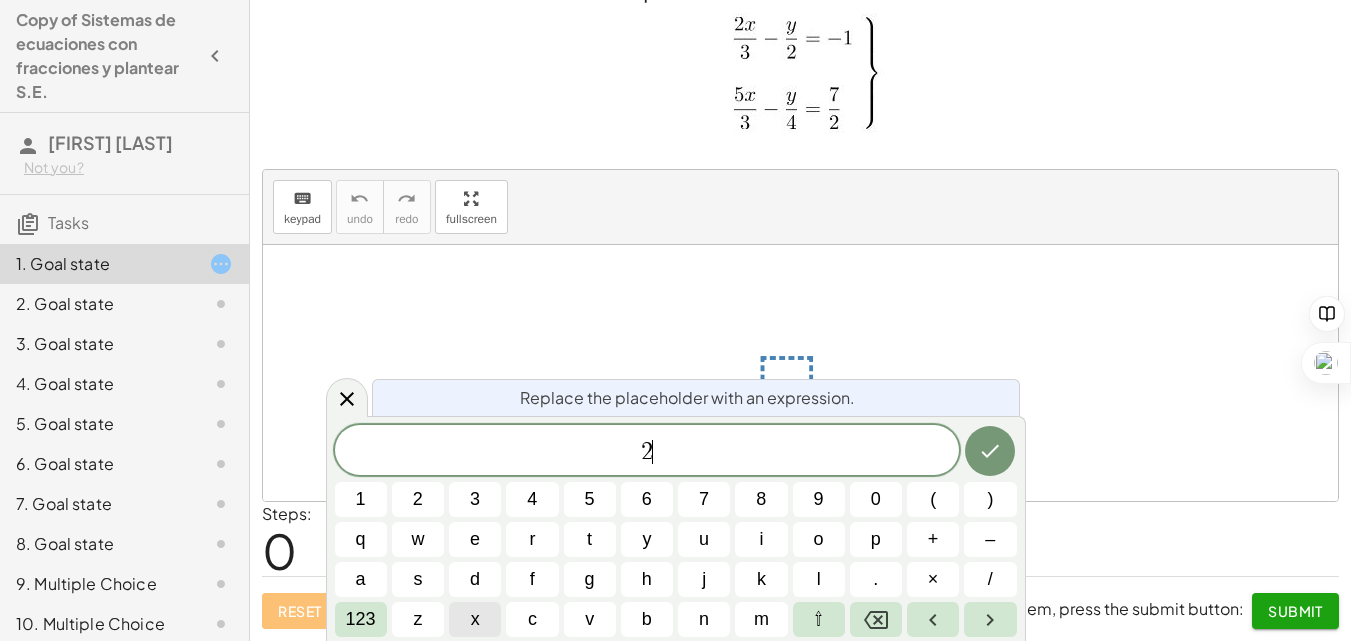 click on "x" at bounding box center [475, 619] 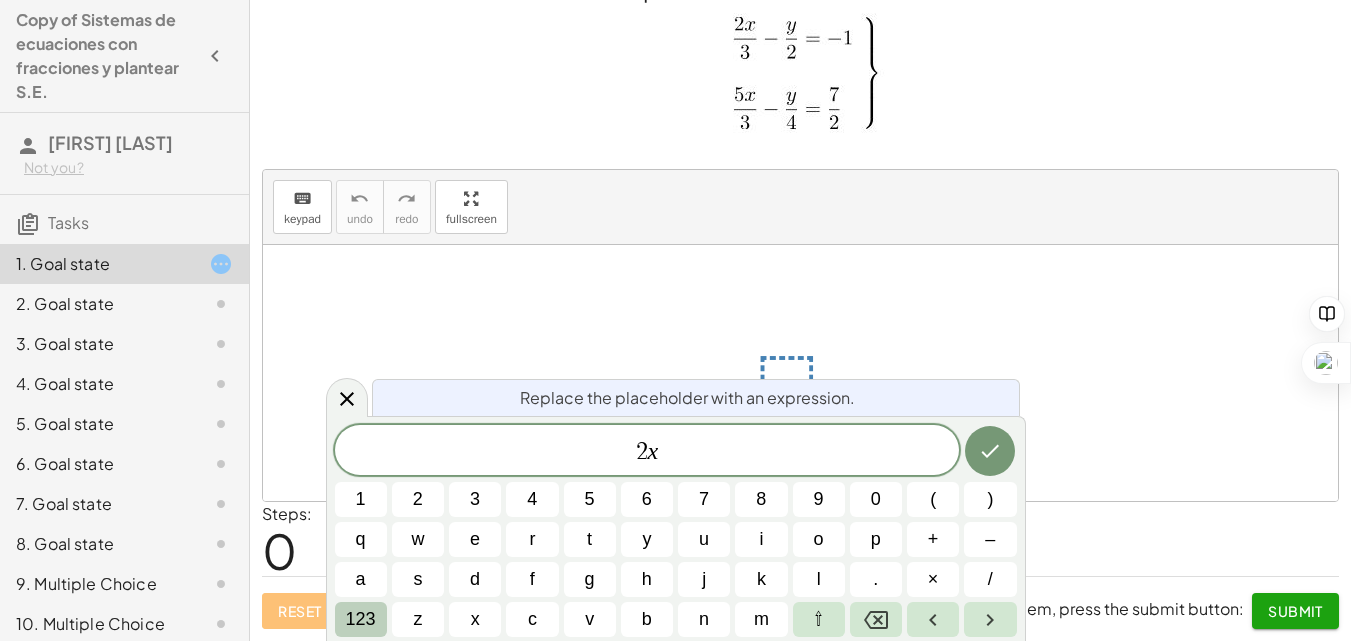 click on "123" at bounding box center (361, 619) 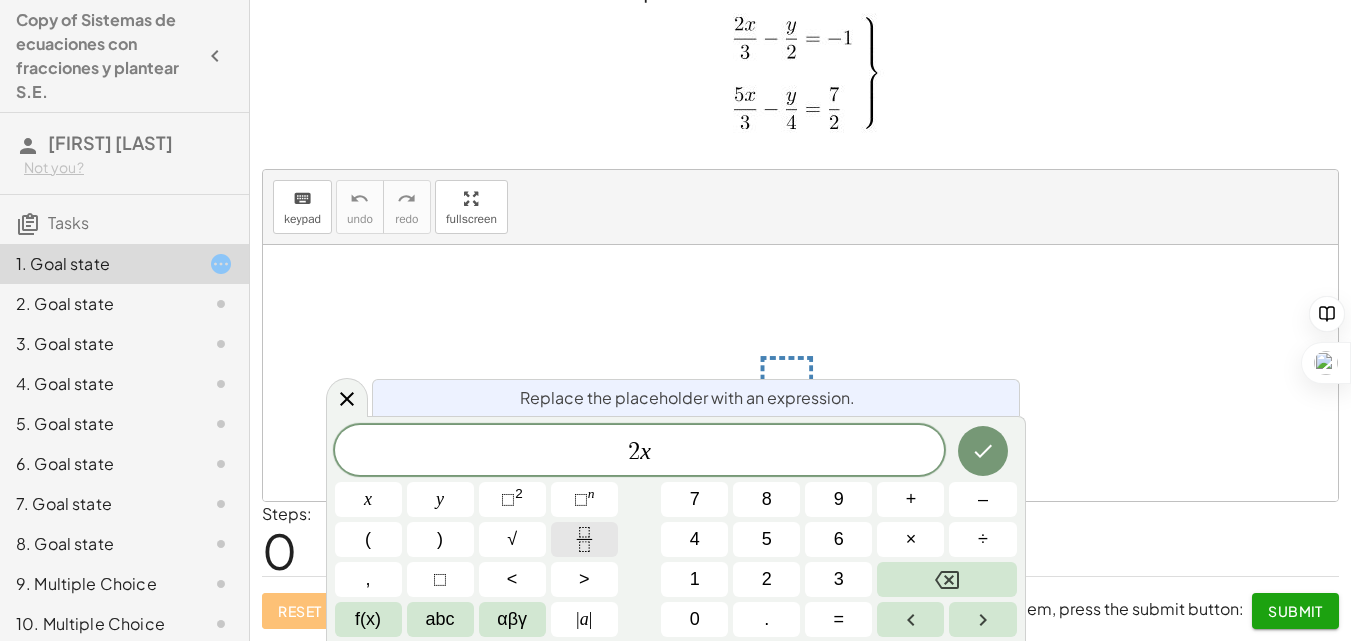 click 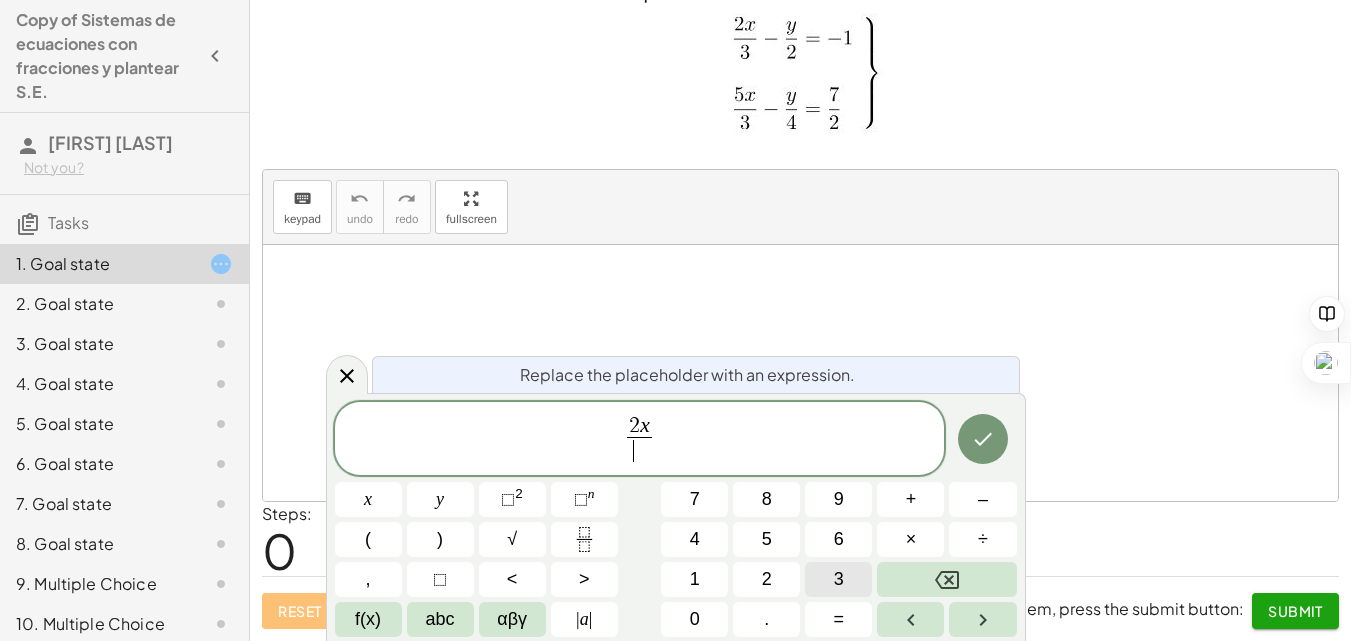 click on "3" at bounding box center [838, 579] 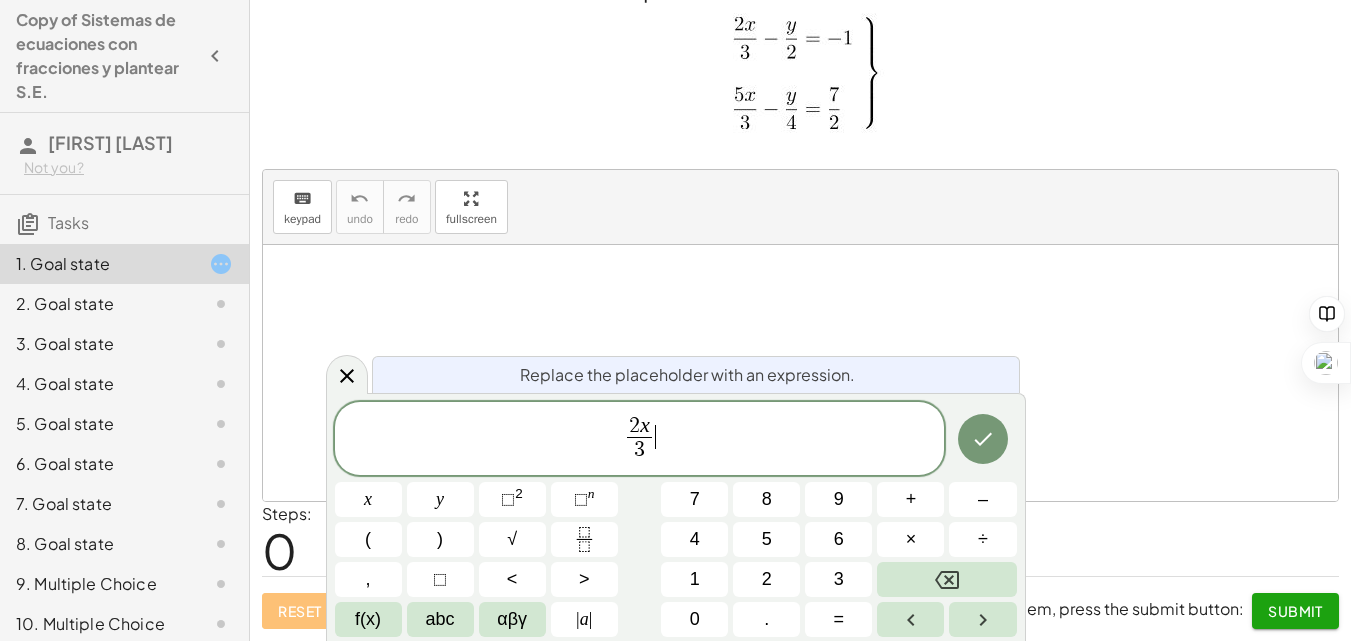 click on "2 x 3 ​ ​" at bounding box center (640, 440) 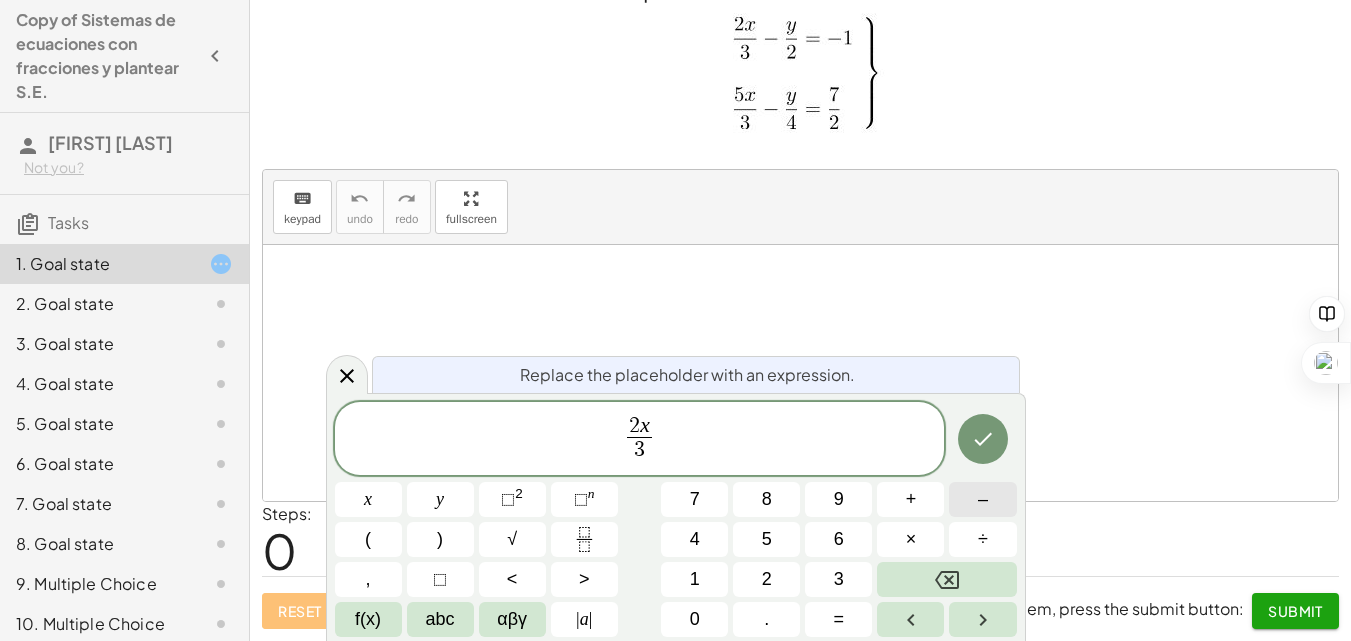 click on "–" at bounding box center [982, 499] 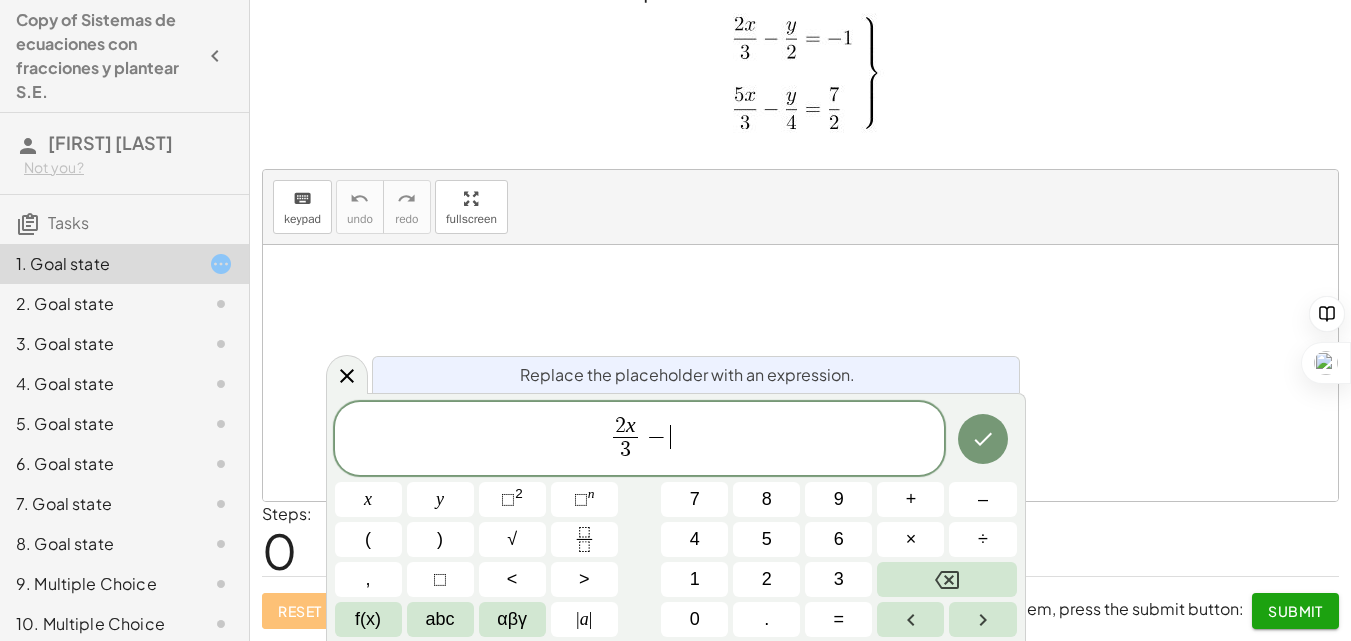 click on "2 x 3 ​ − ​" at bounding box center [640, 440] 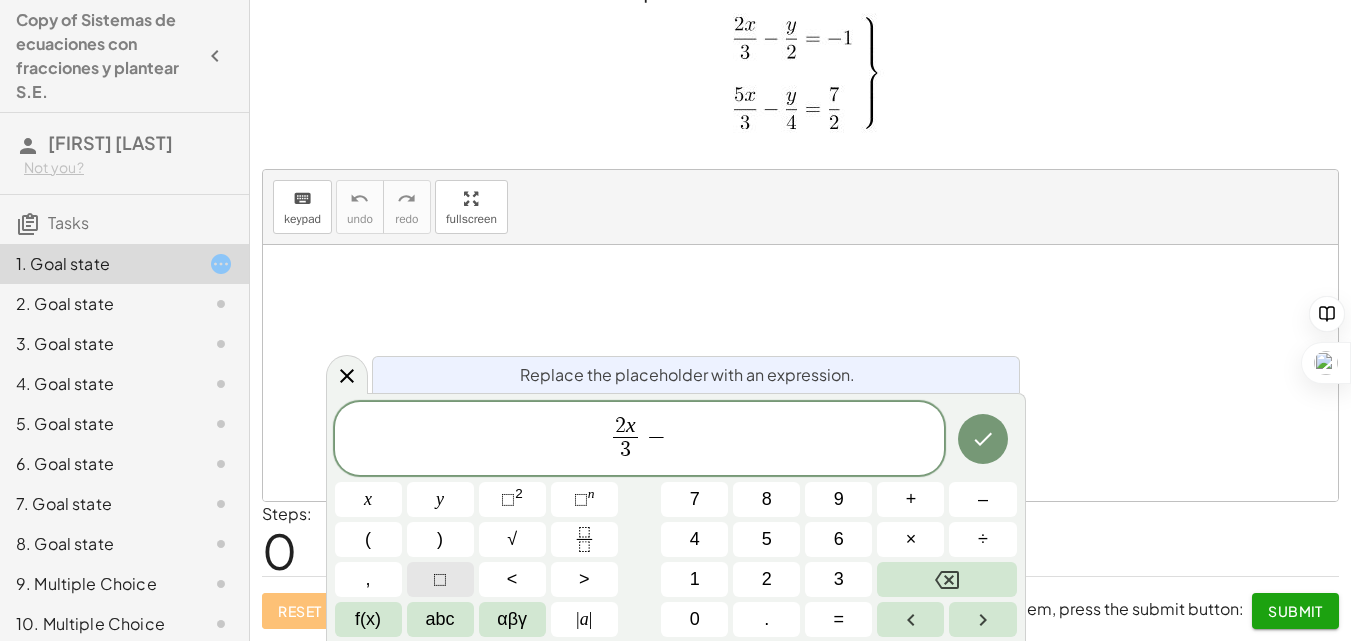 click on "⬚" at bounding box center [440, 579] 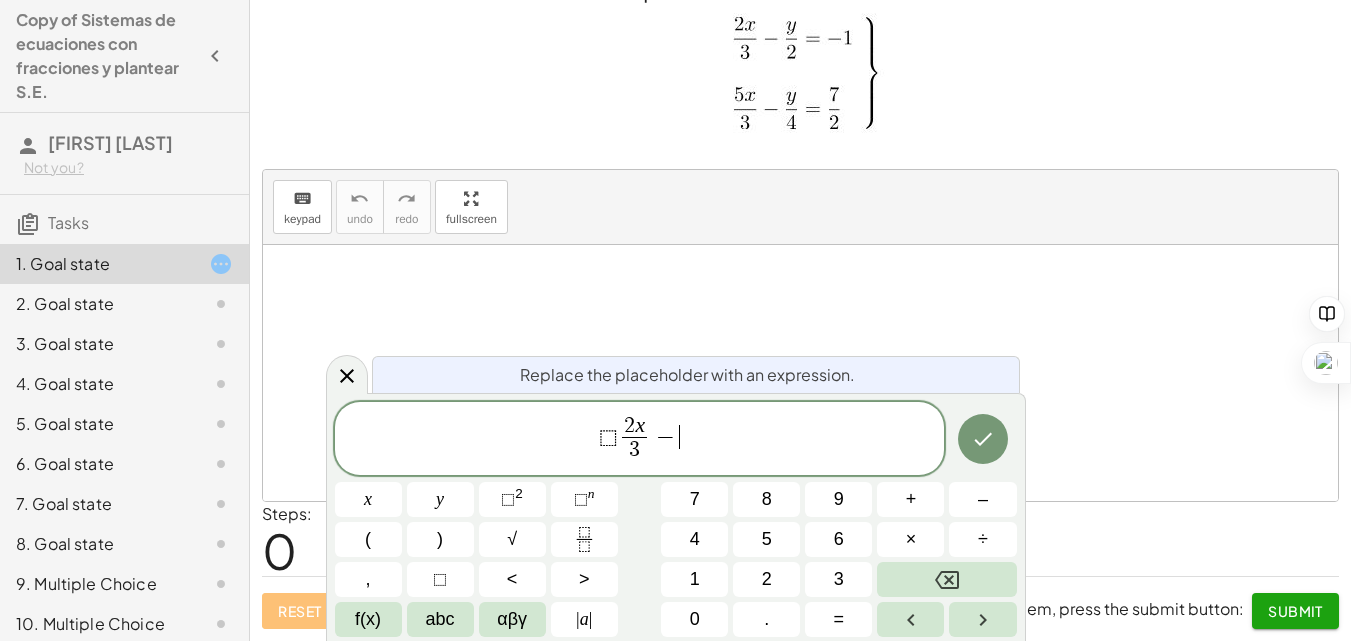 click on "⬚ 2 x 3 ​ − ​" at bounding box center (640, 440) 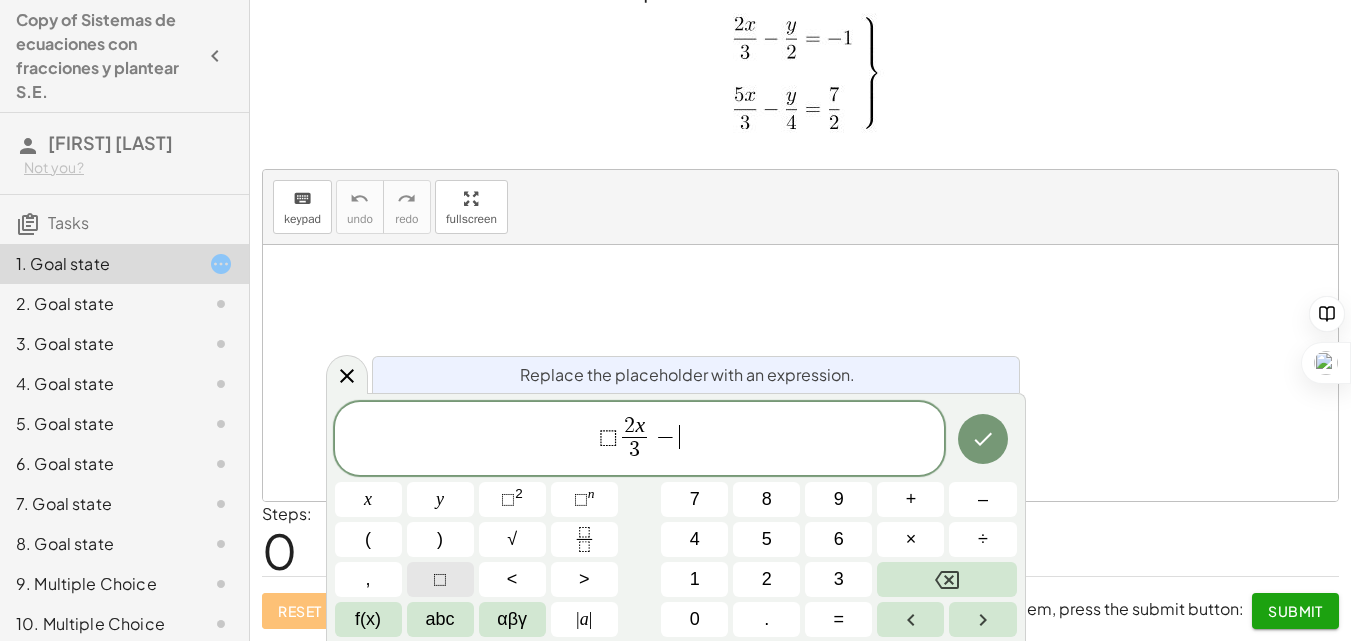 click on "⬚" at bounding box center [440, 579] 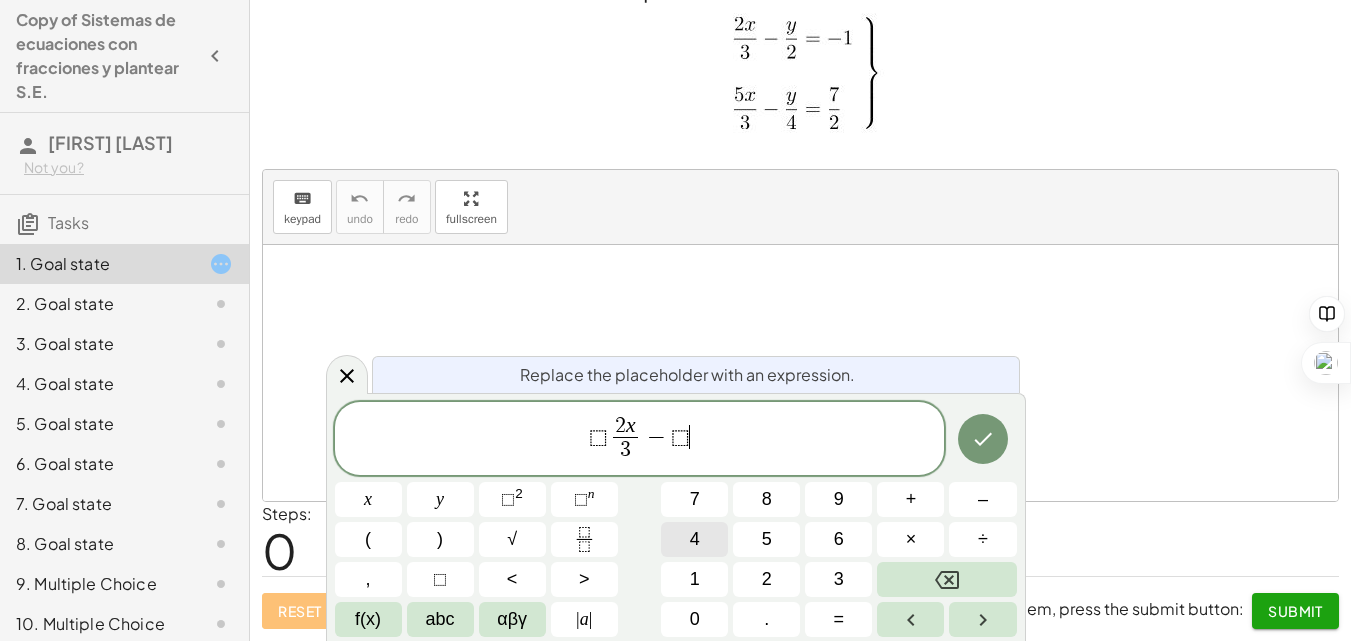 click on "4" at bounding box center (694, 539) 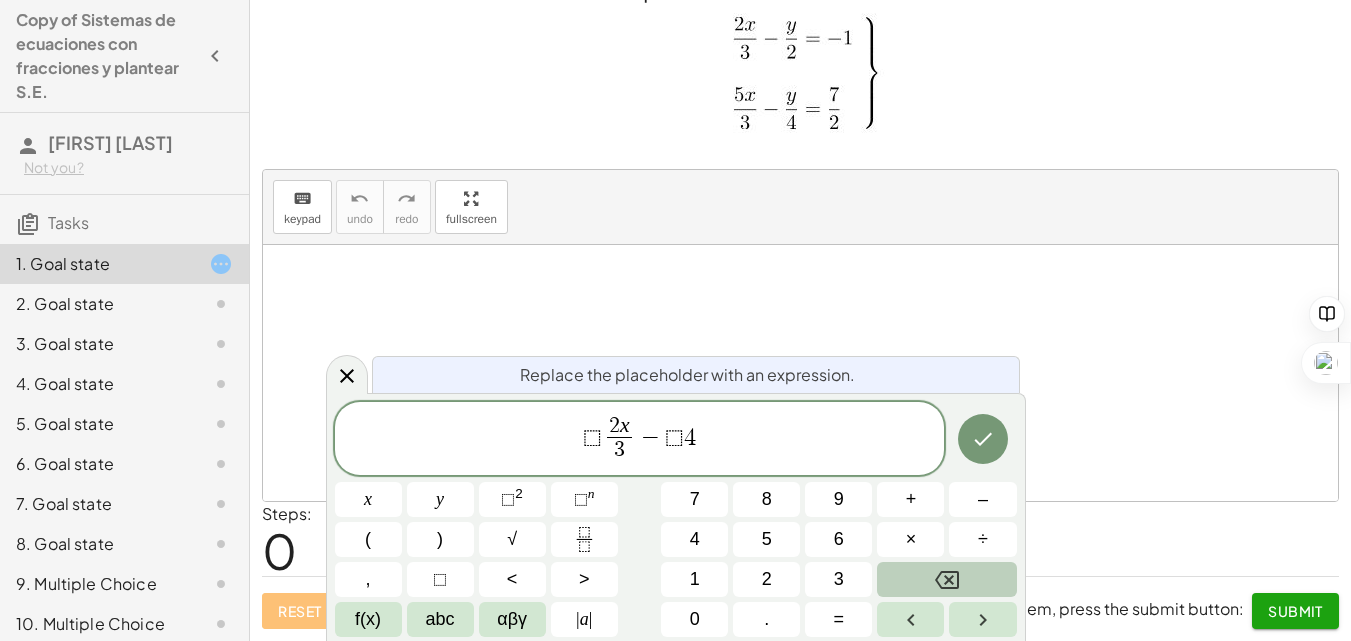 click at bounding box center [946, 579] 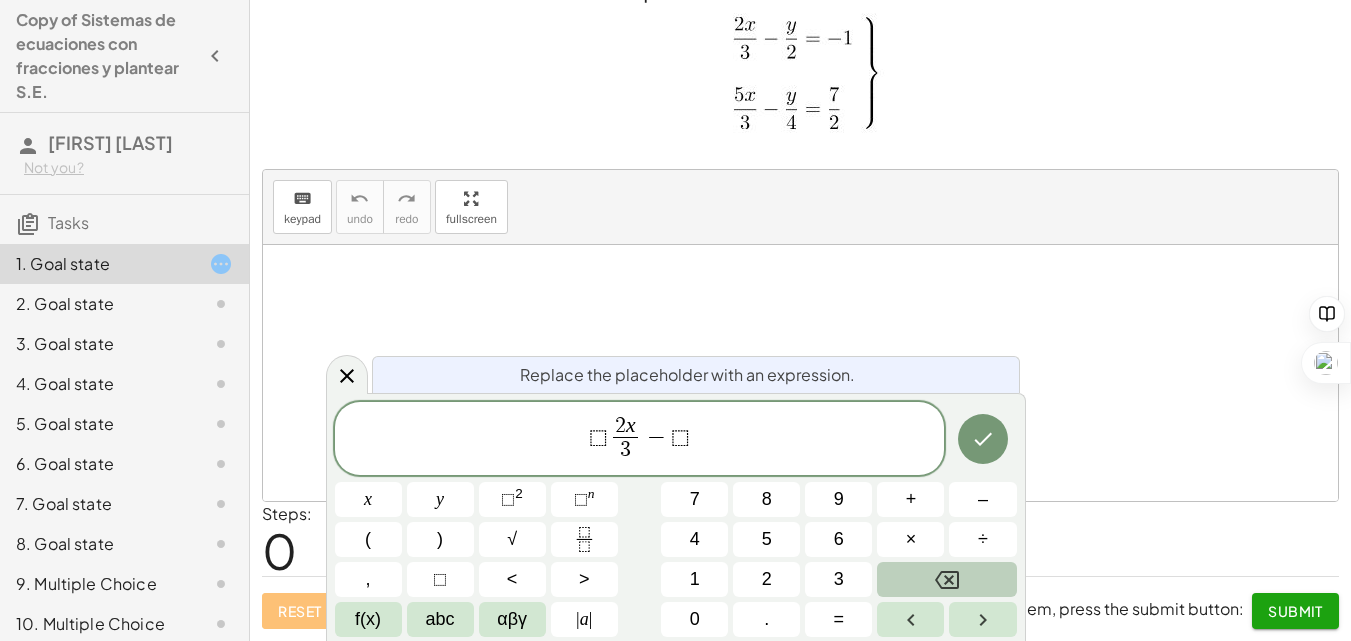 click 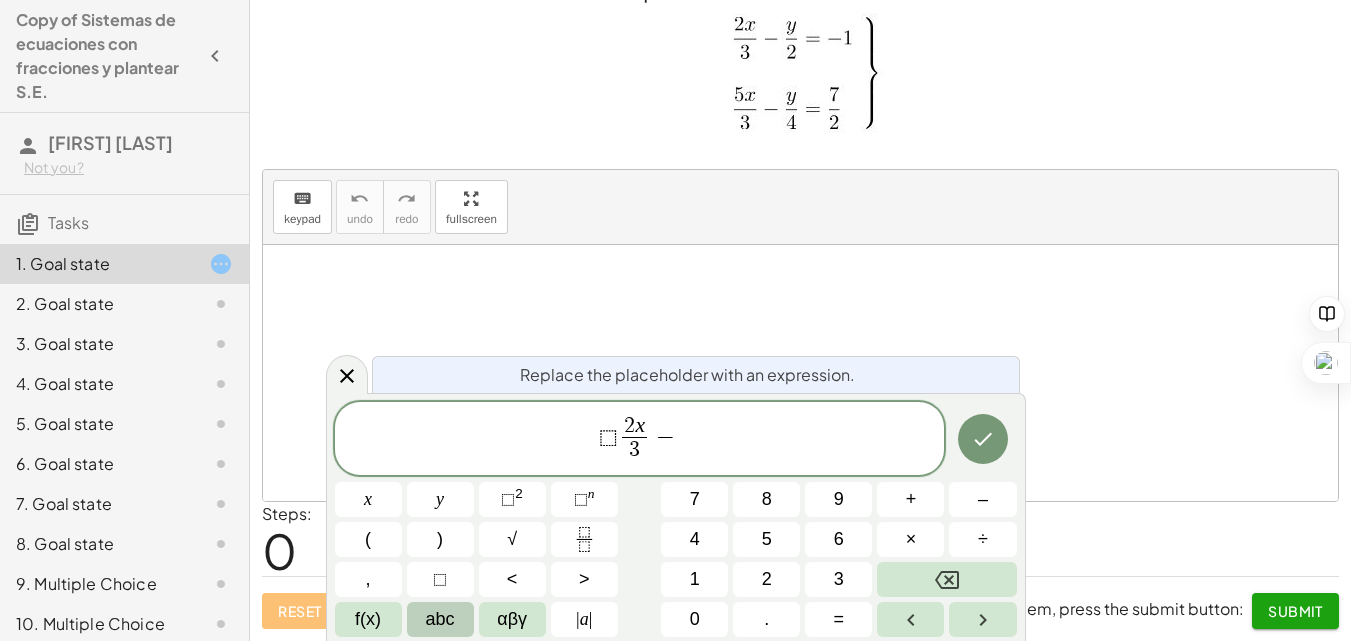 click on "abc" at bounding box center (440, 619) 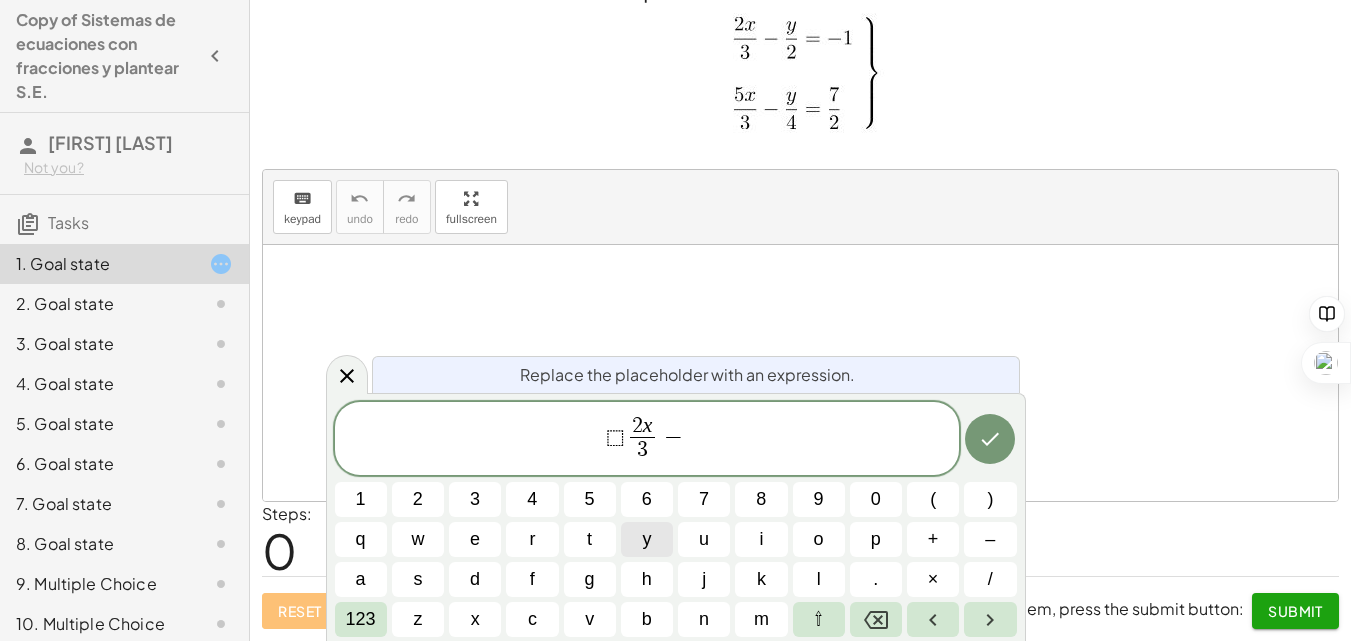 click on "y" at bounding box center (646, 539) 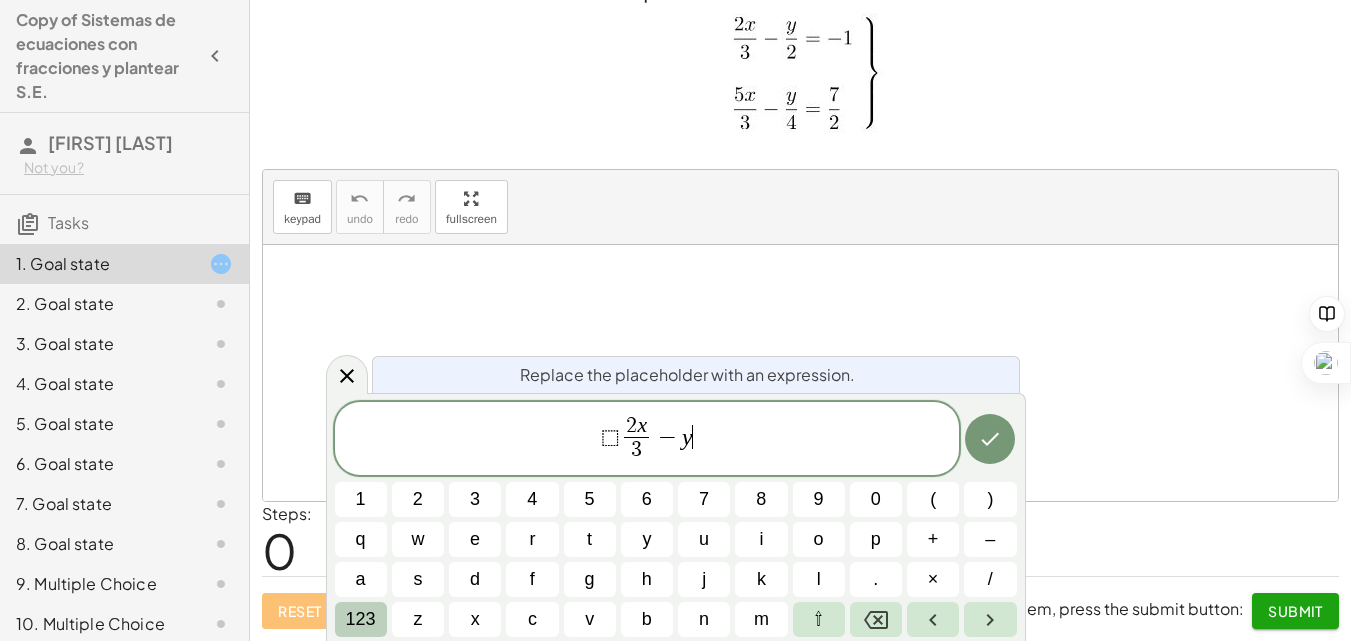 click on "123" at bounding box center [361, 619] 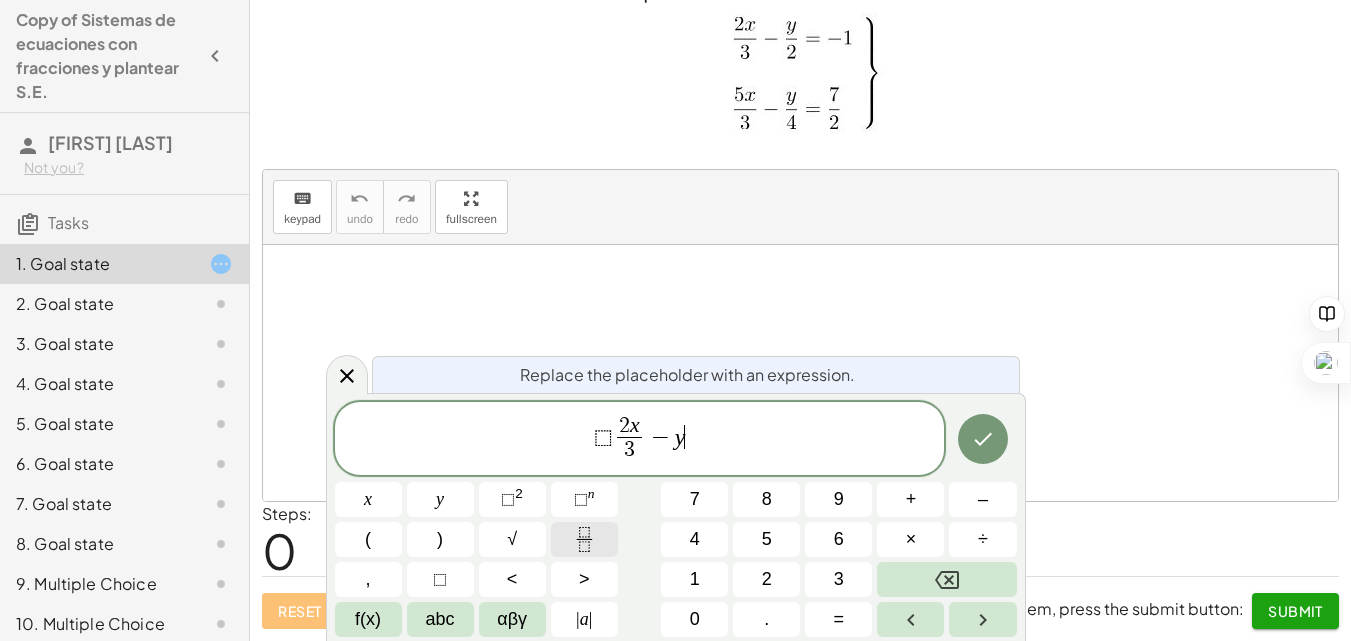 click 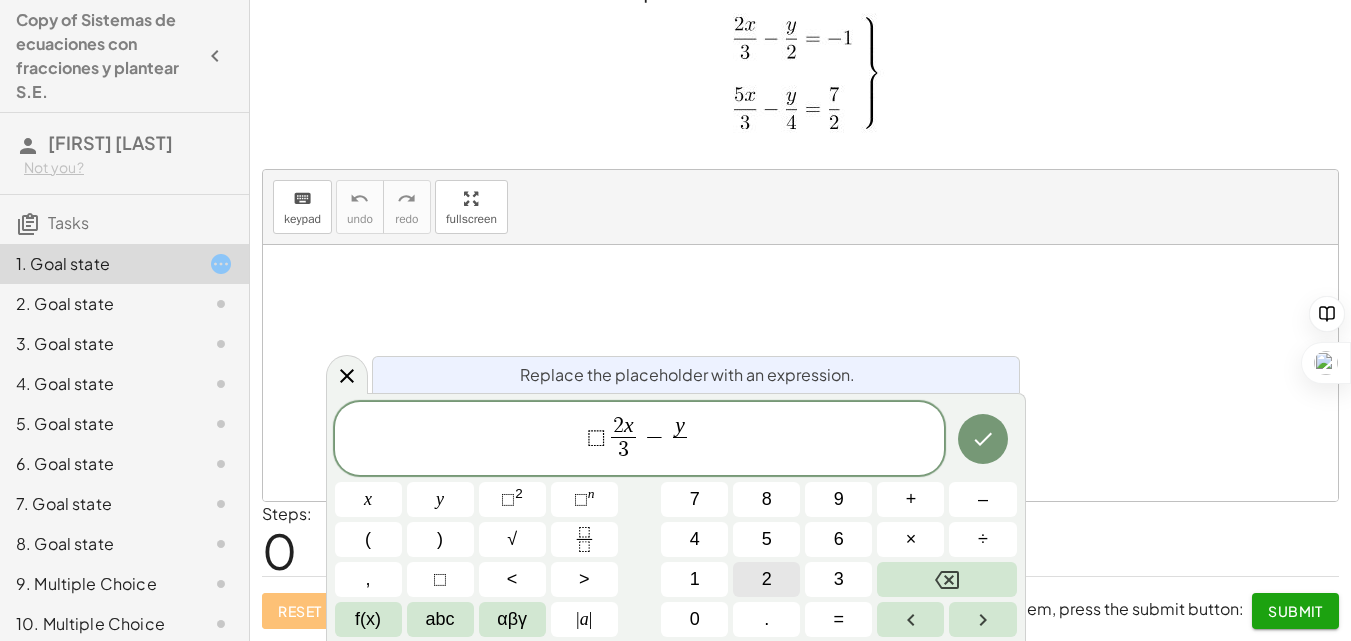 click on "2" at bounding box center [767, 579] 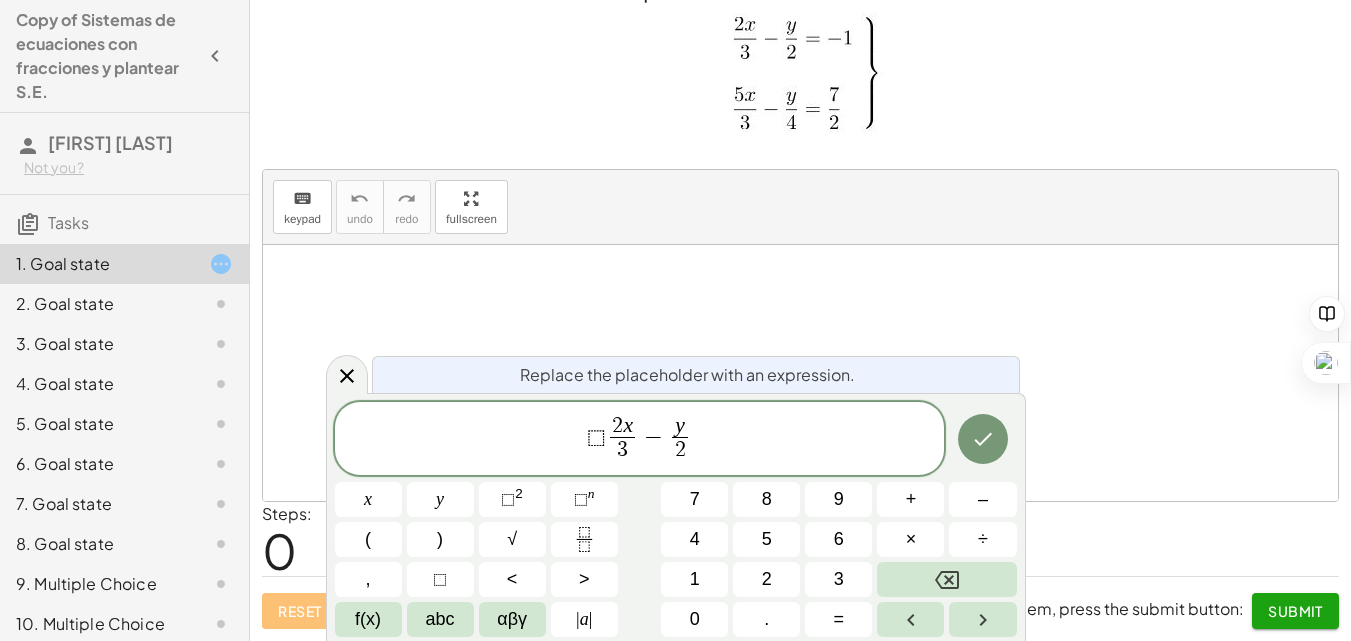 click on "y 2 ​ ​" at bounding box center [680, 440] 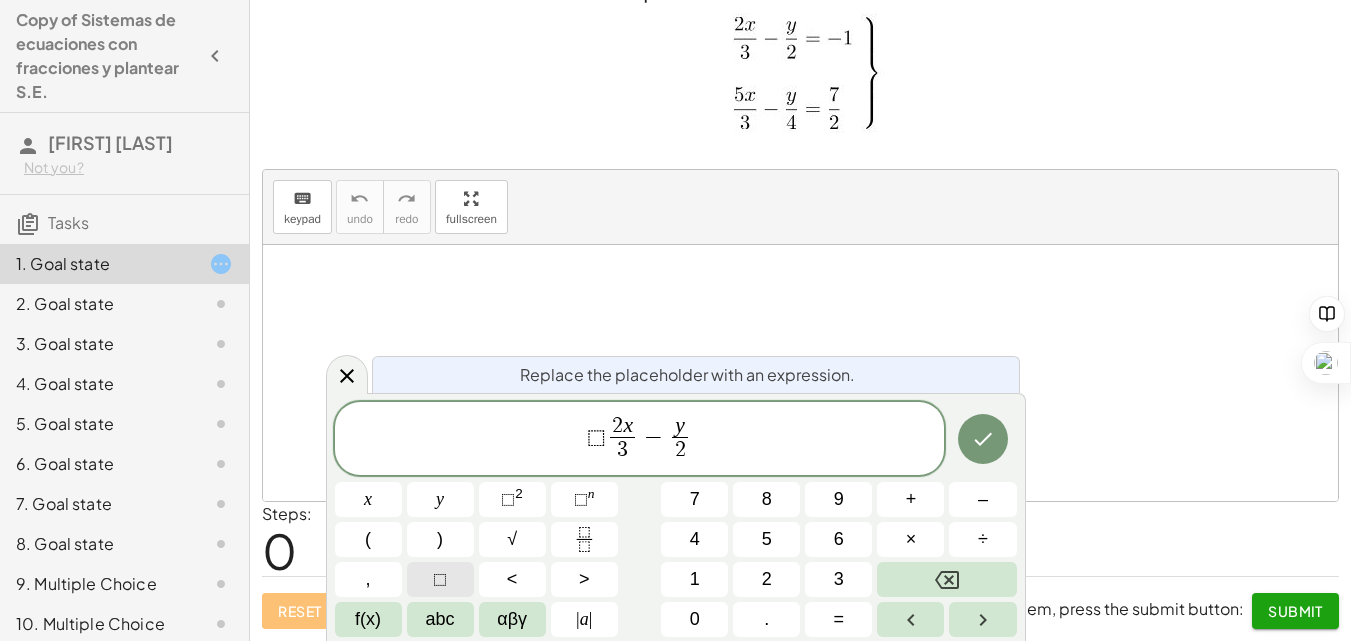 click on "⬚" at bounding box center (440, 579) 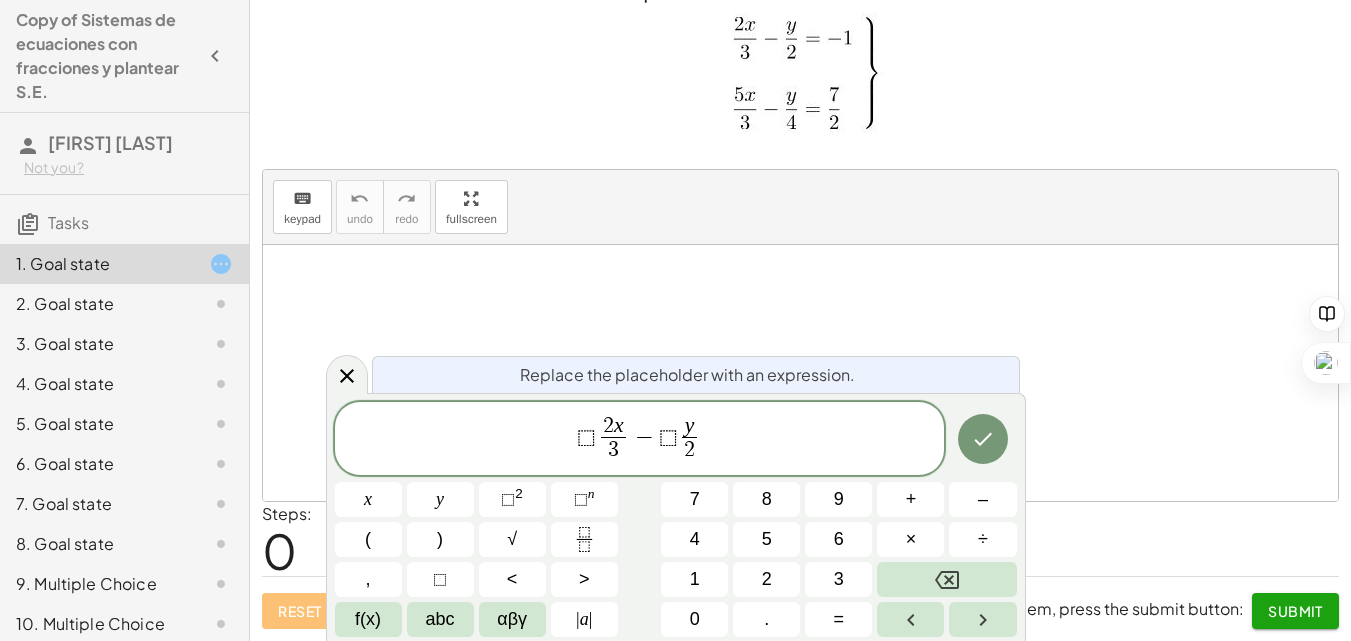 click on "⬚ 2 x 3 ​ − ⬚ ​ y 2 ​" 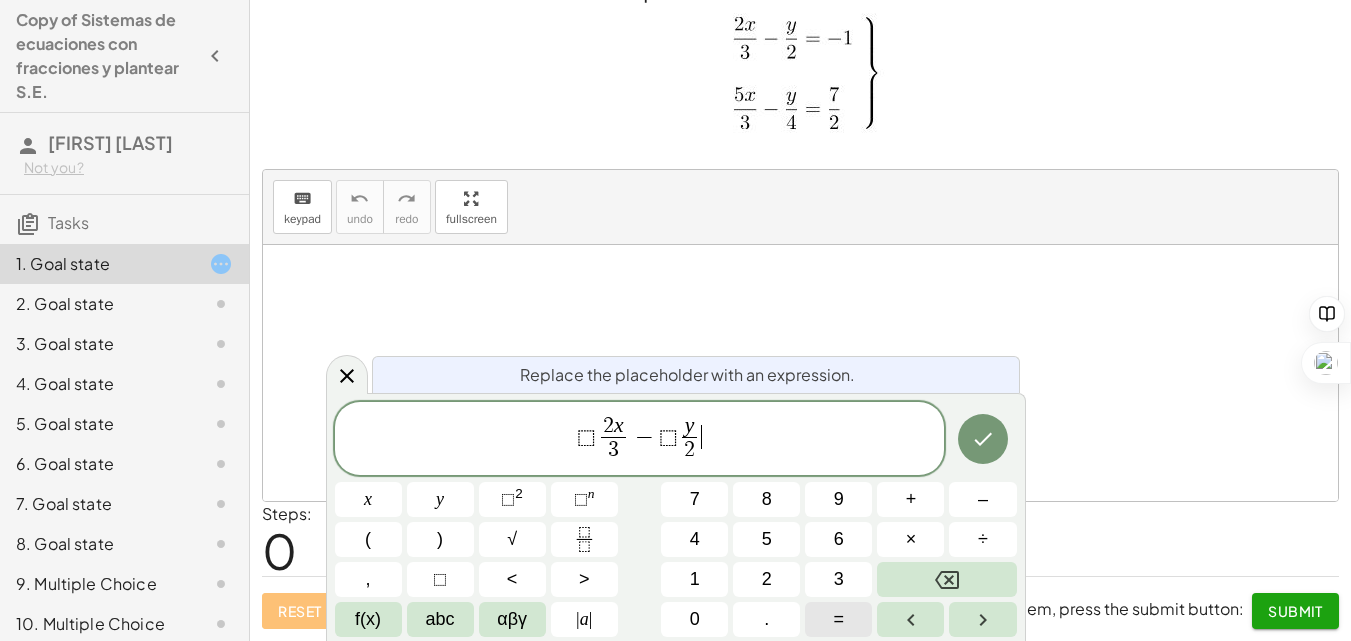 click on "=" at bounding box center (839, 619) 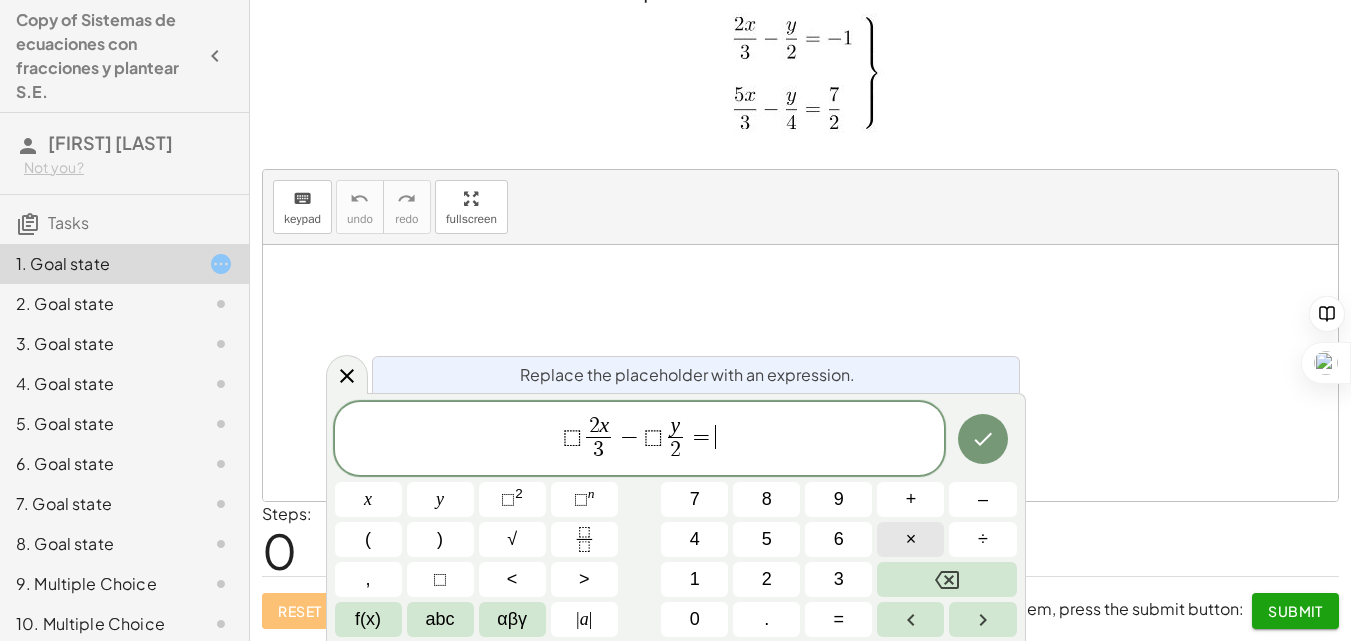 click on "×" at bounding box center (910, 539) 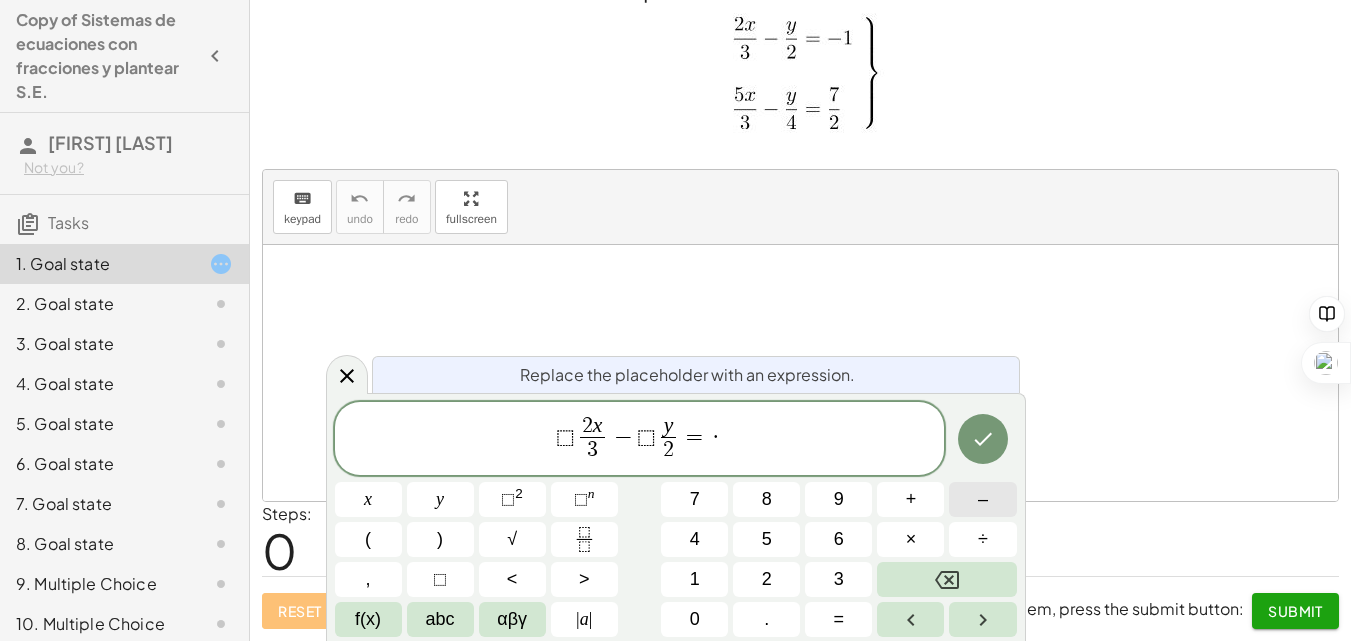 click on "–" at bounding box center [983, 499] 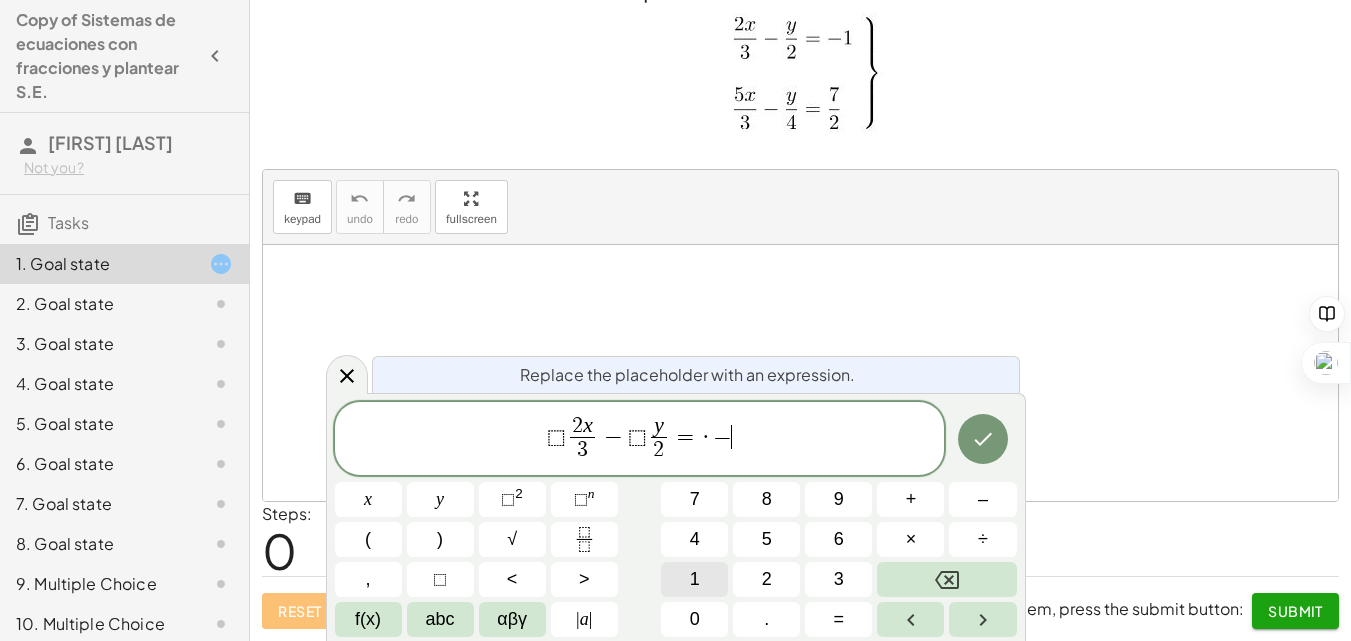 click on "1" at bounding box center [694, 579] 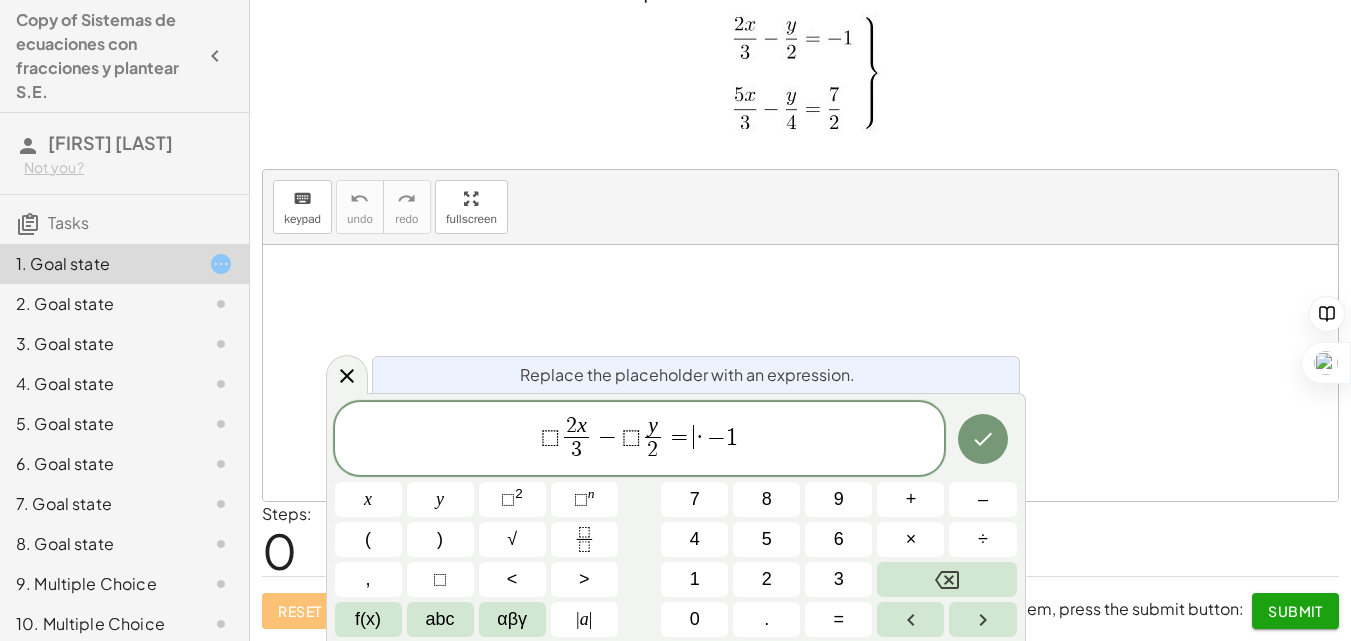 click on "=" at bounding box center [679, 437] 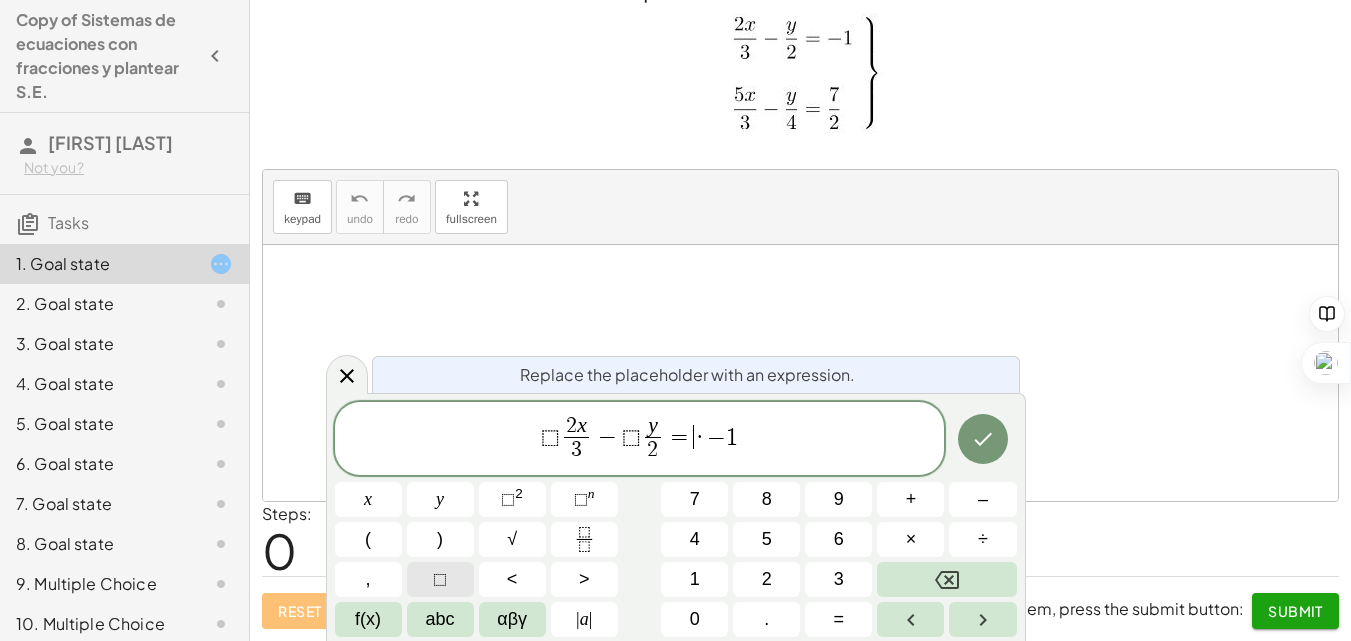 click on "⬚" at bounding box center (440, 579) 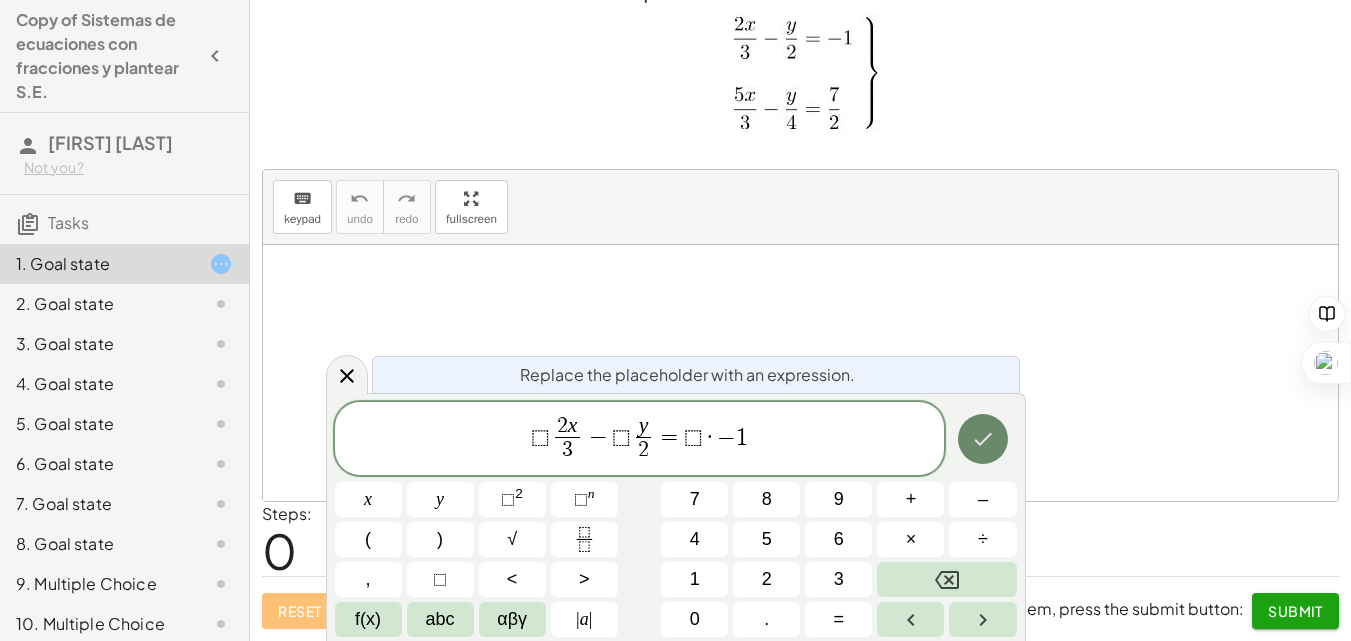 click 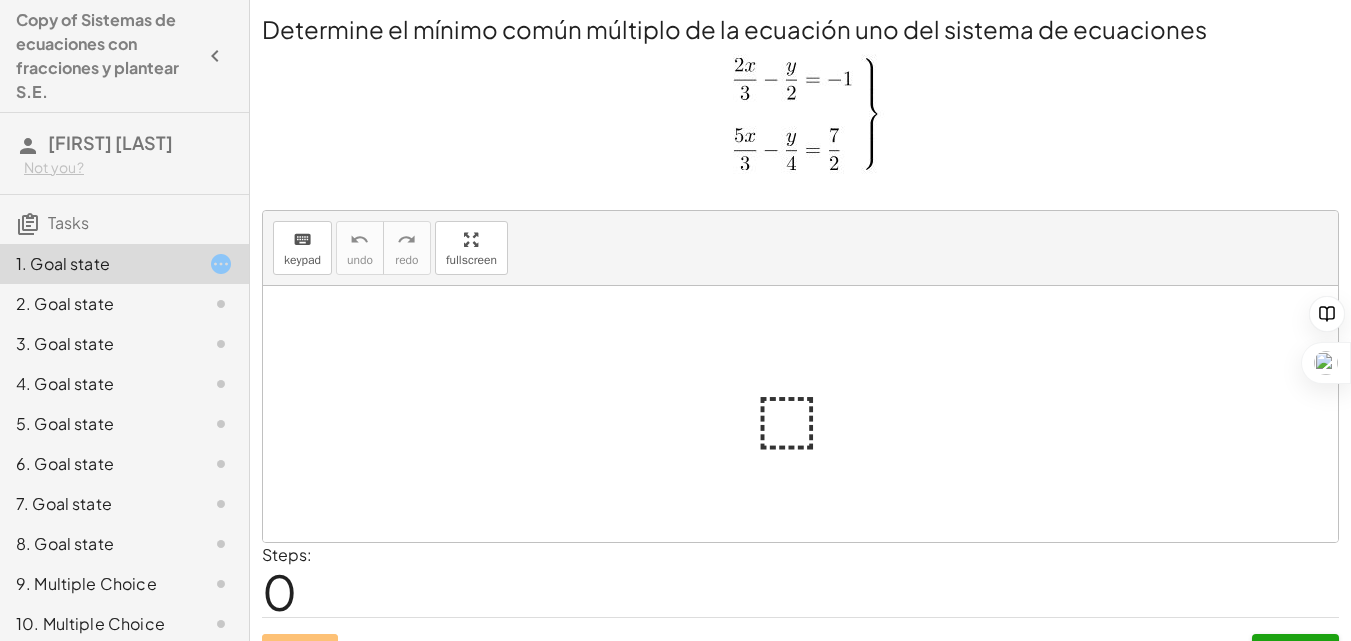 scroll, scrollTop: 41, scrollLeft: 0, axis: vertical 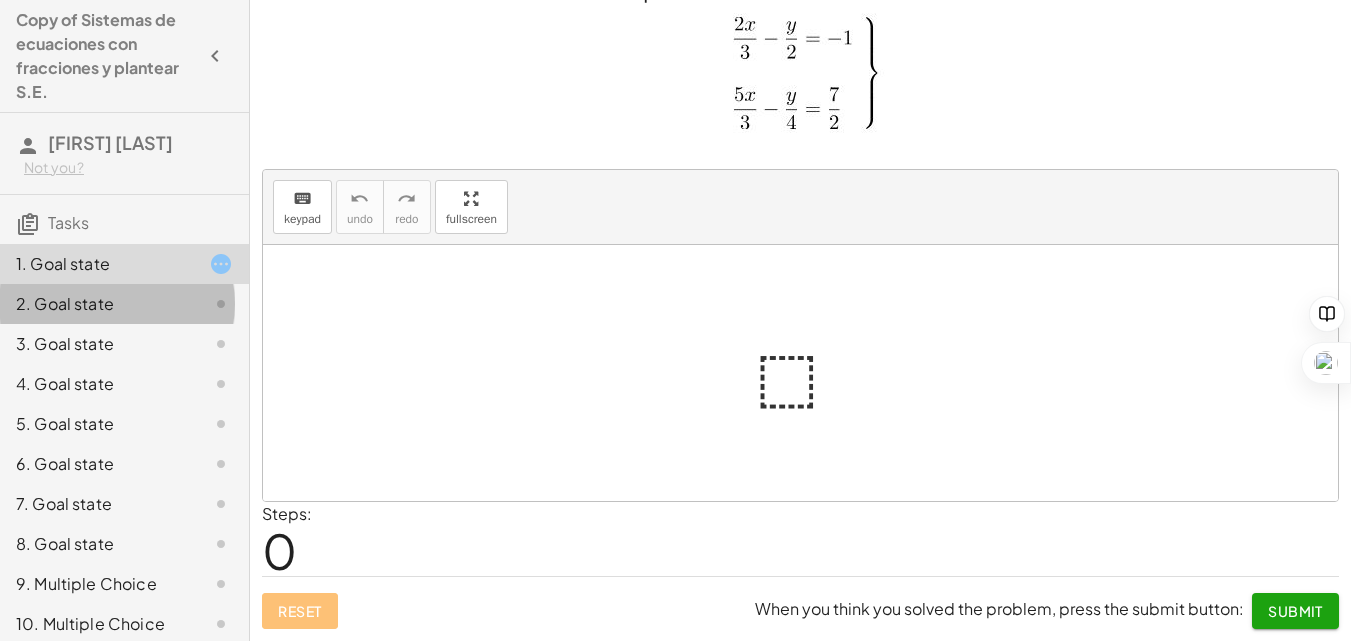 click on "2. Goal state" 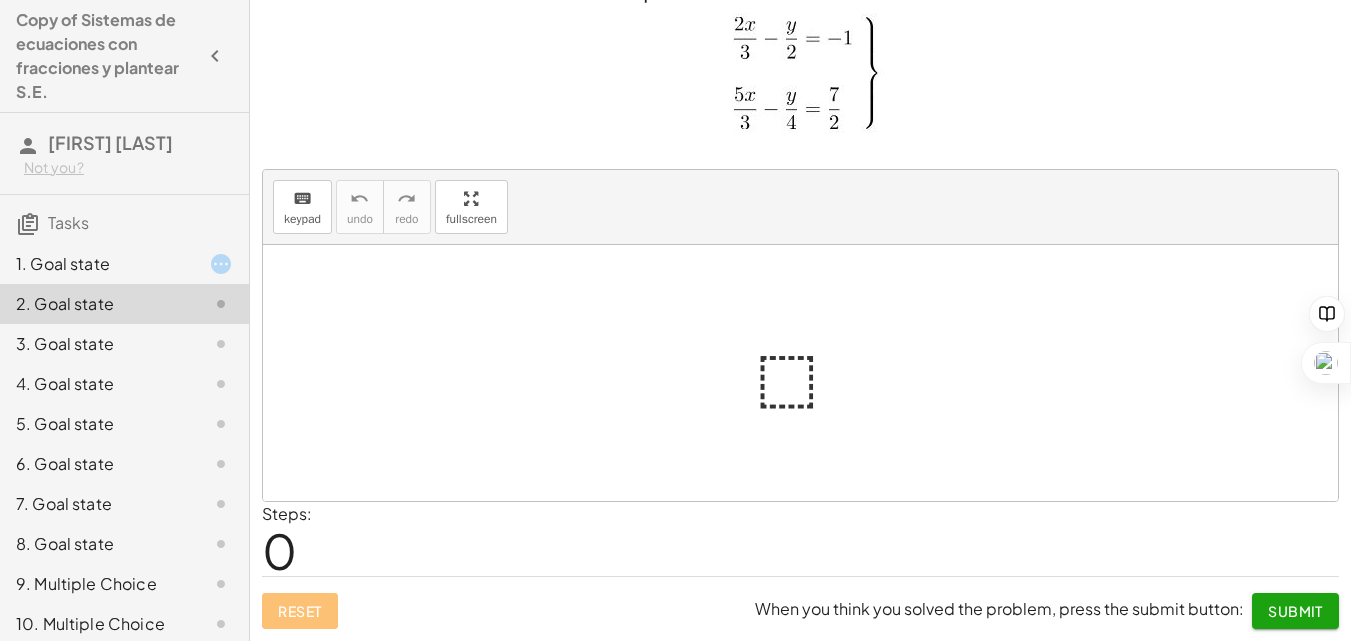 click on "1. Goal state" 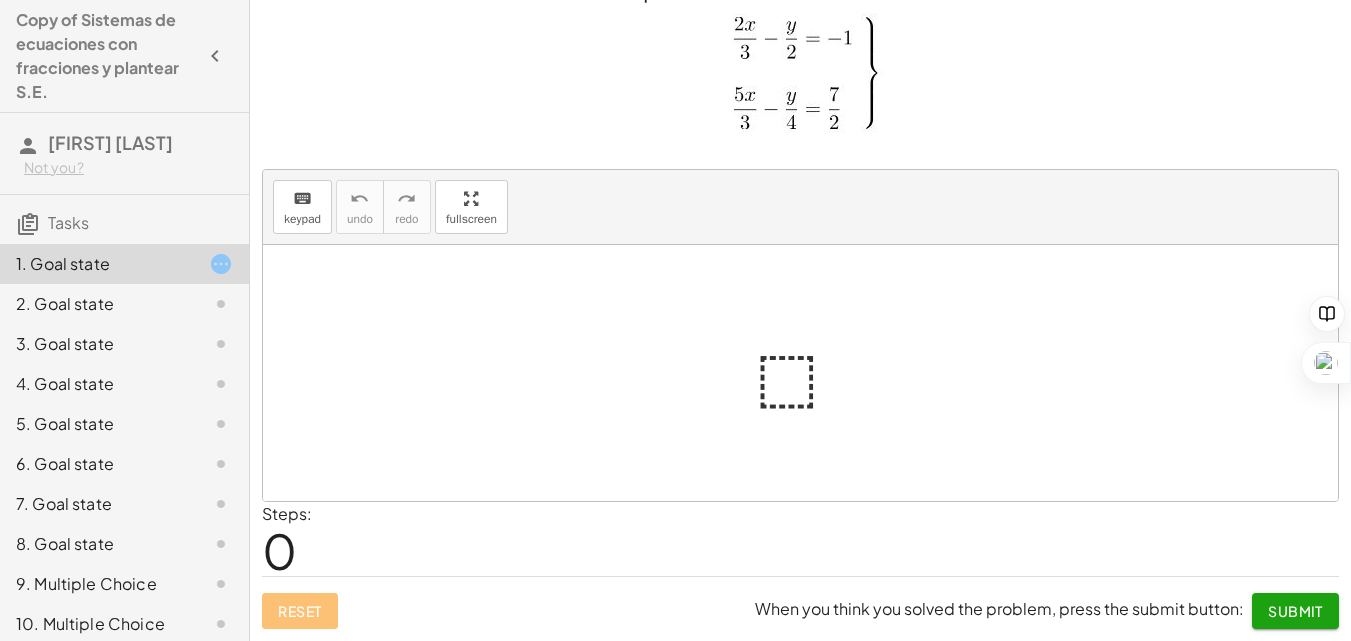 click at bounding box center (808, 373) 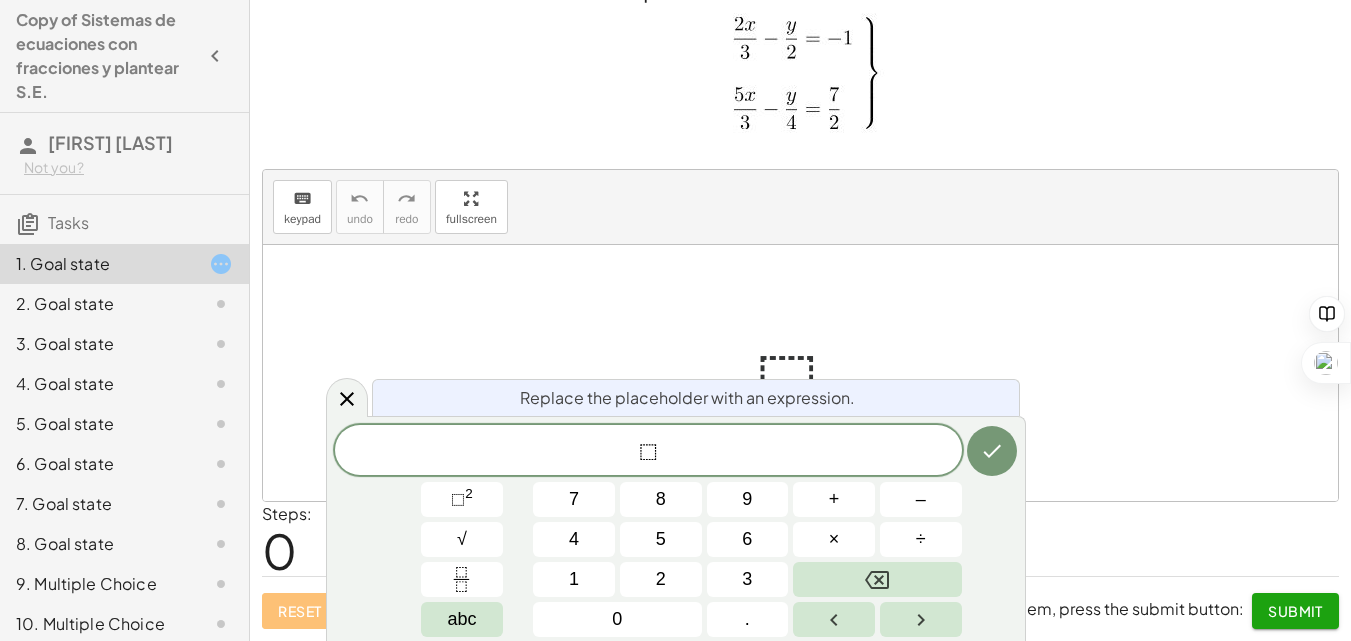 click at bounding box center (808, 373) 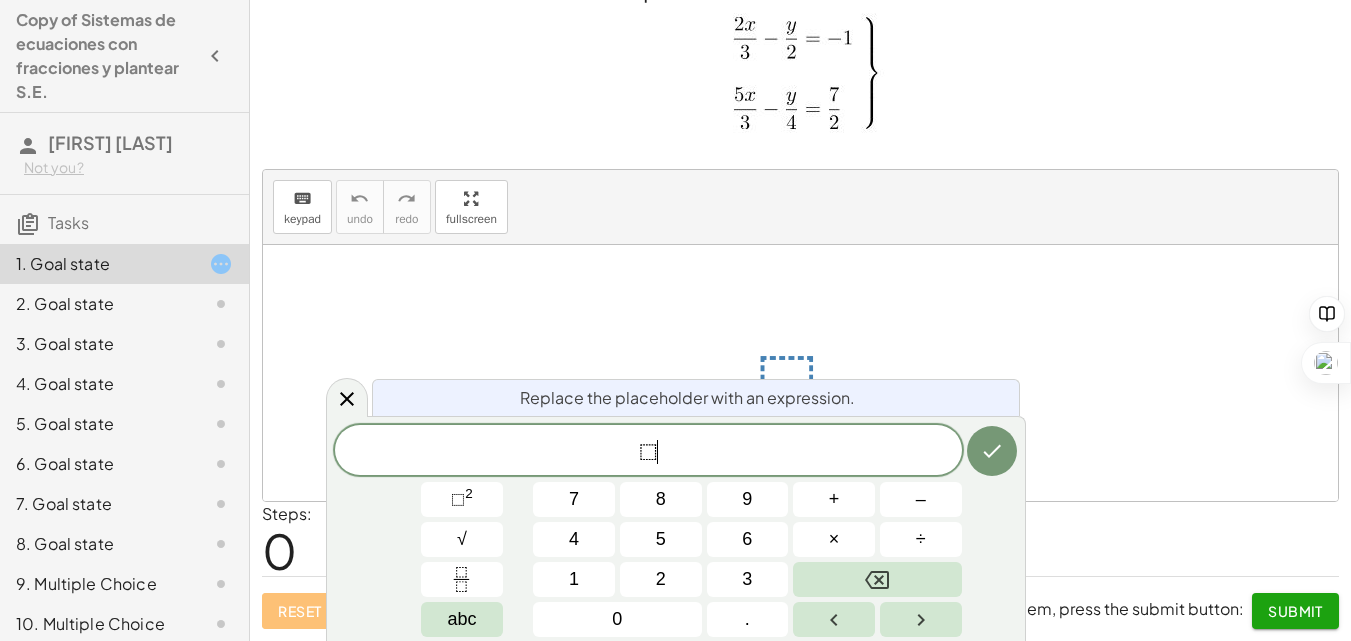 click on "⬚ ​" at bounding box center (648, 452) 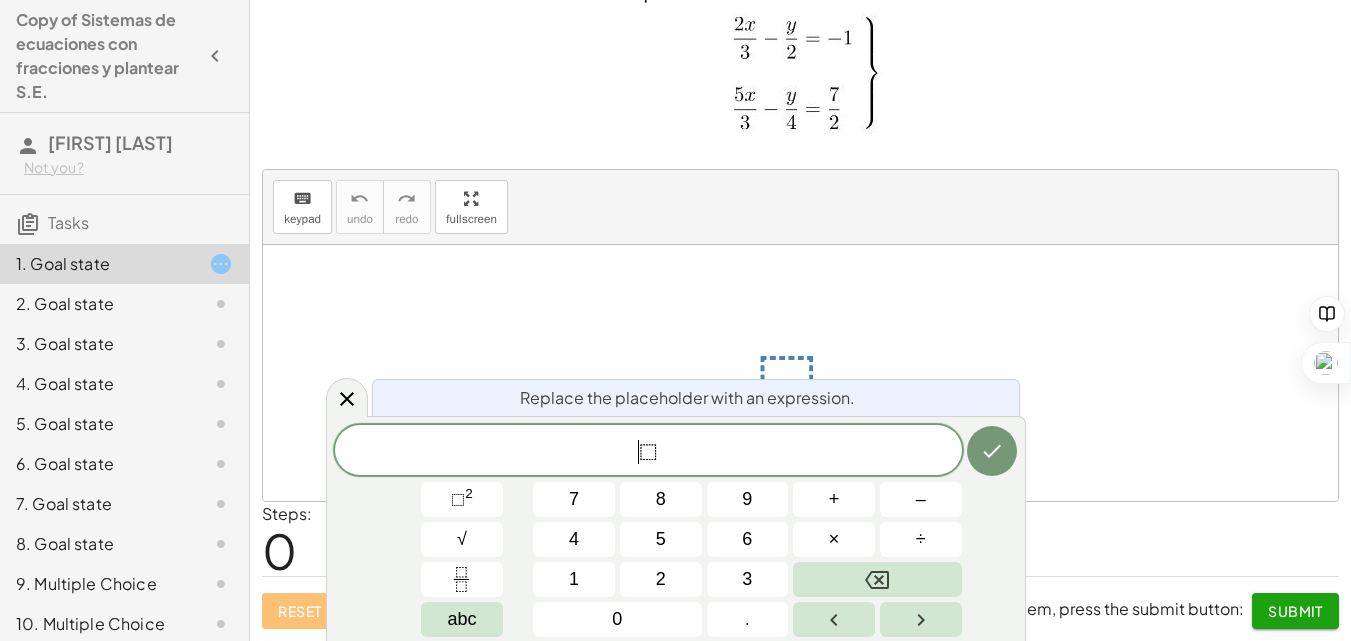 click on "​ ⬚" at bounding box center (648, 452) 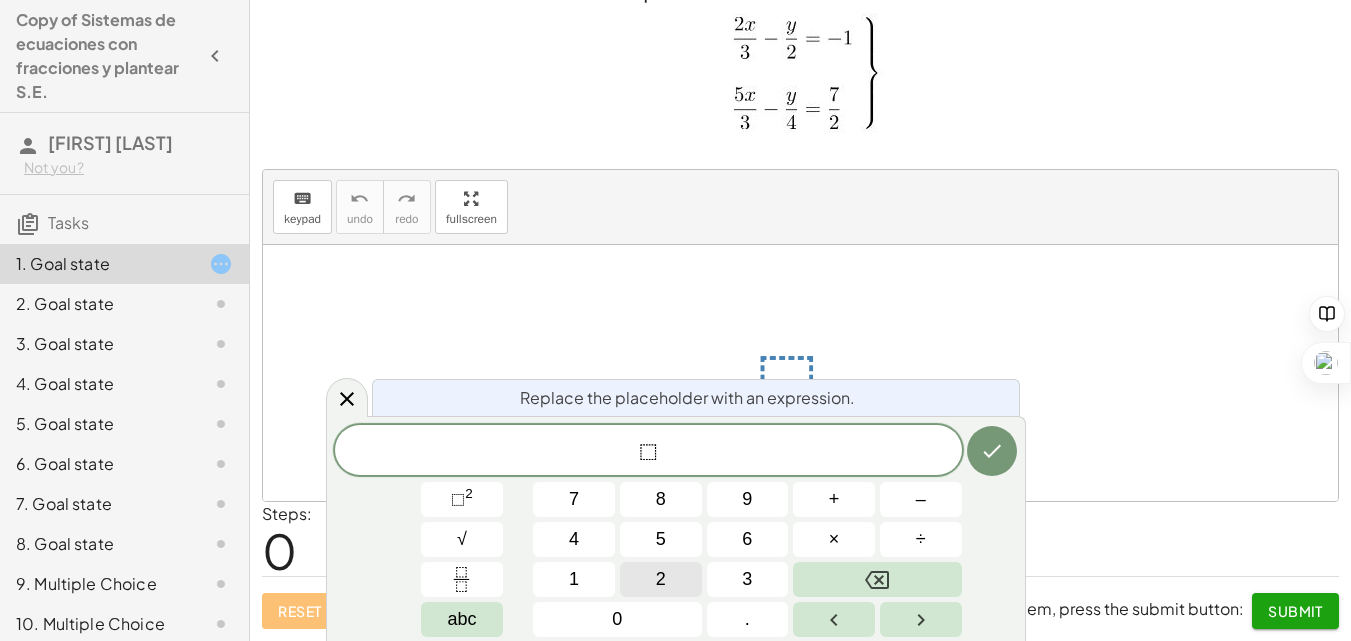 click on "2" at bounding box center (661, 579) 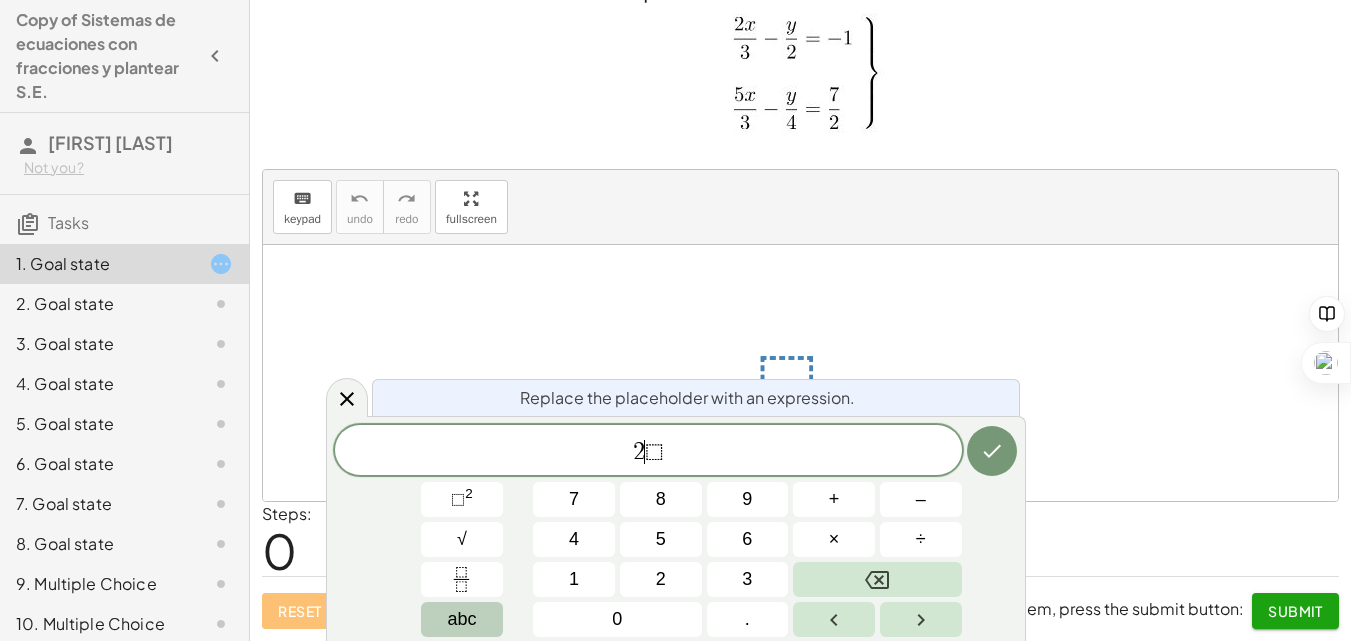 click on "abc" at bounding box center (462, 619) 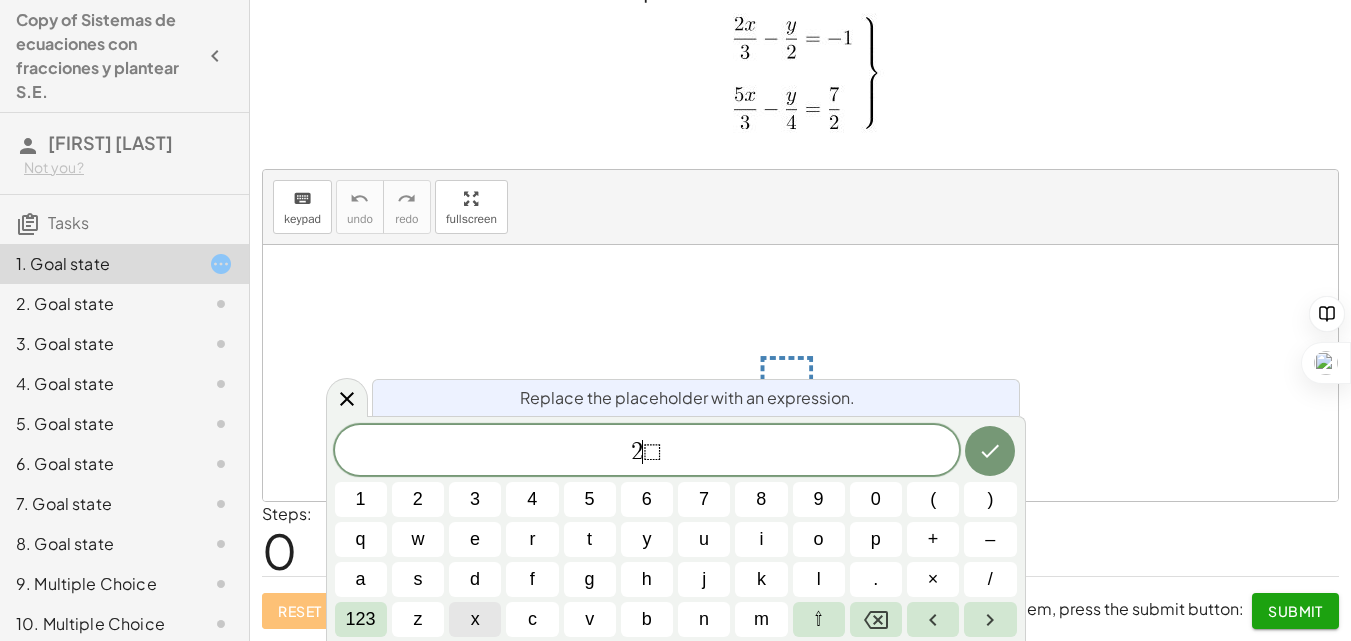 click on "x" at bounding box center [475, 619] 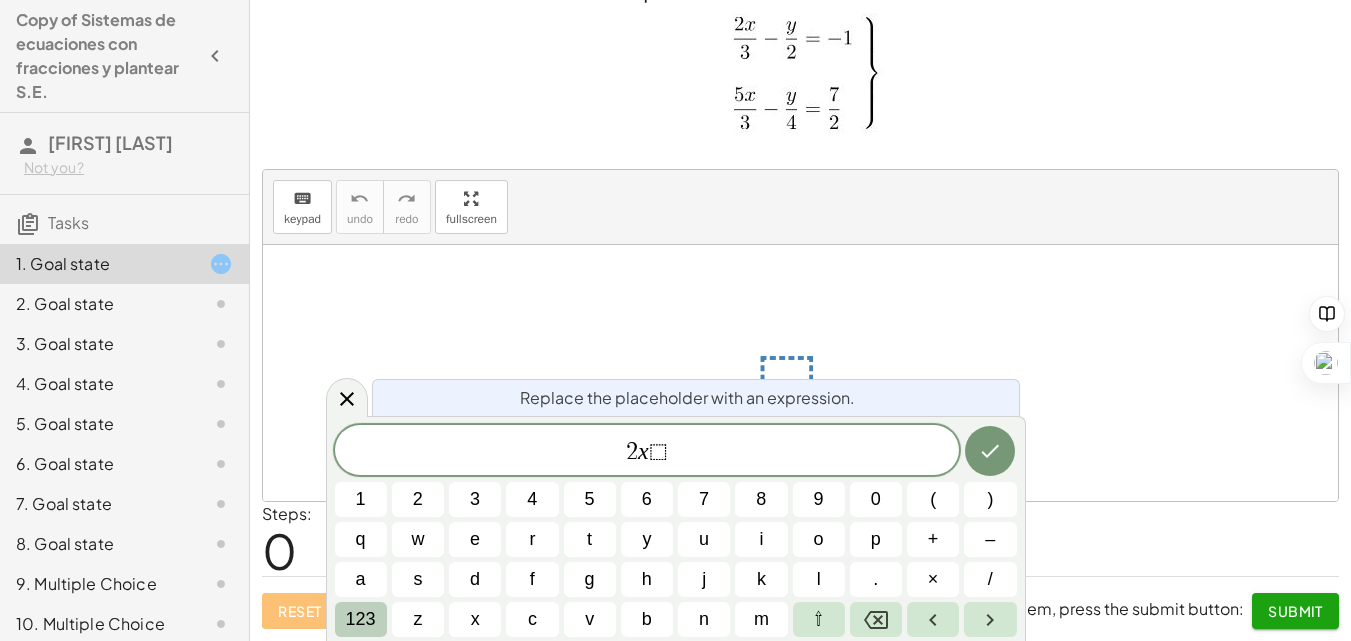 click on "123" at bounding box center (361, 619) 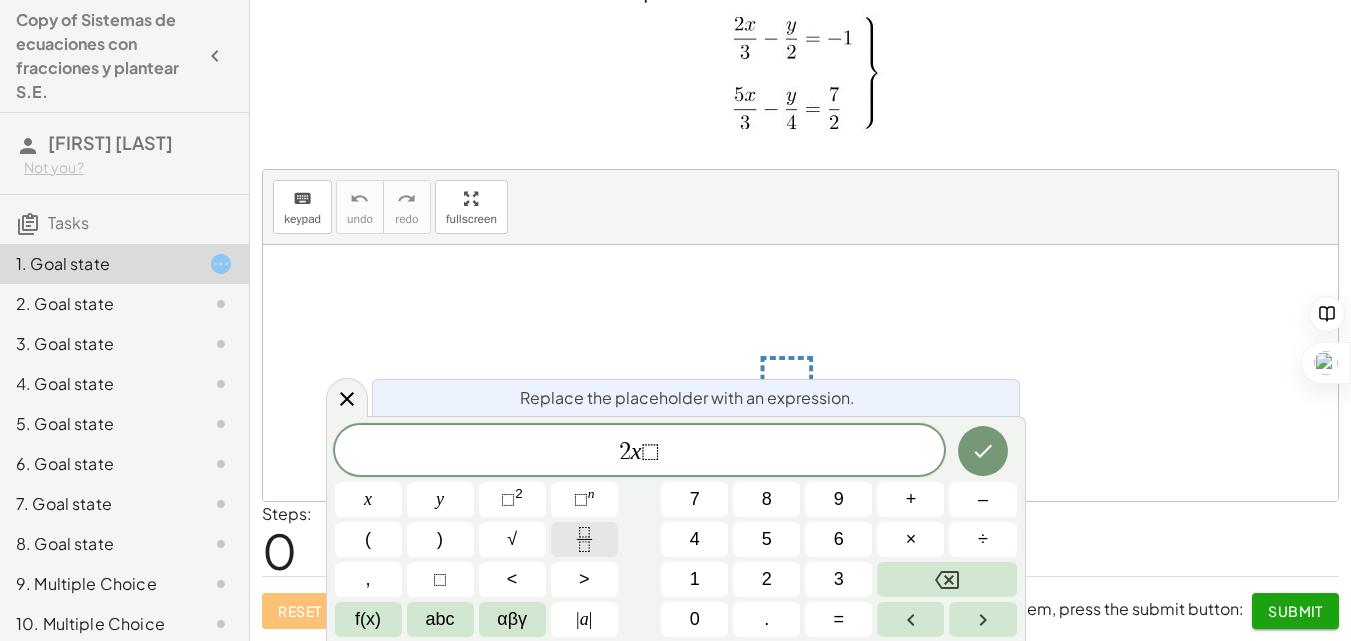 click 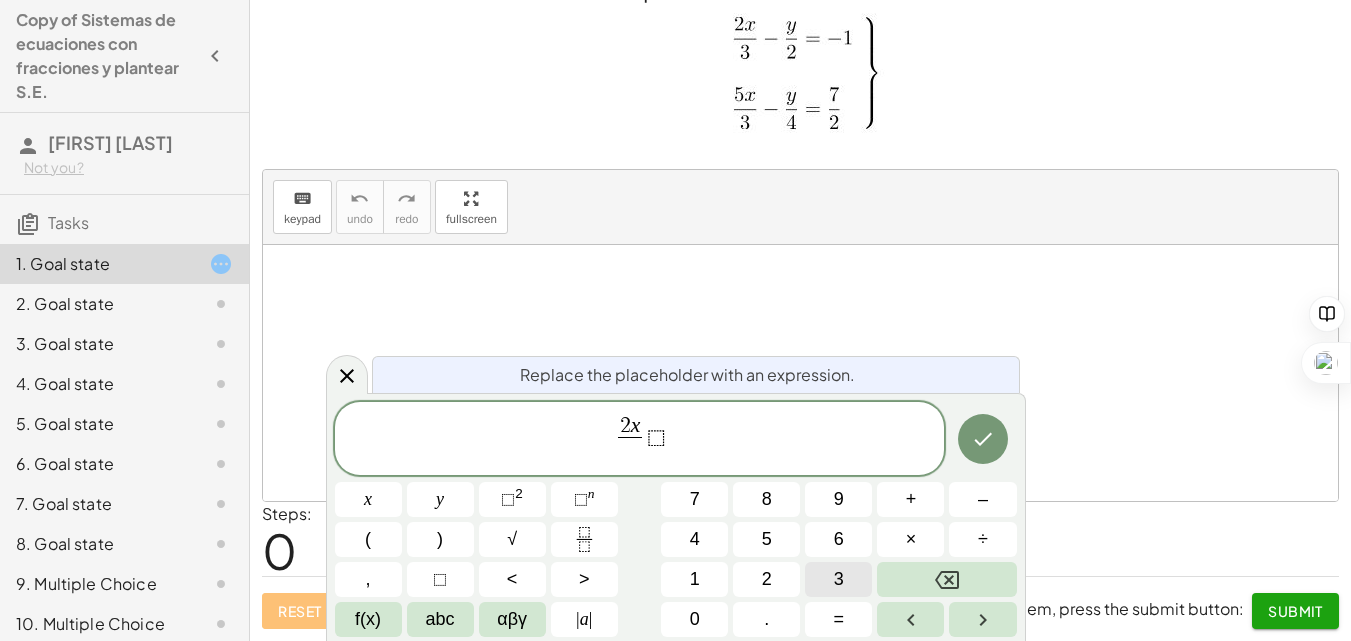 click on "3" at bounding box center (839, 579) 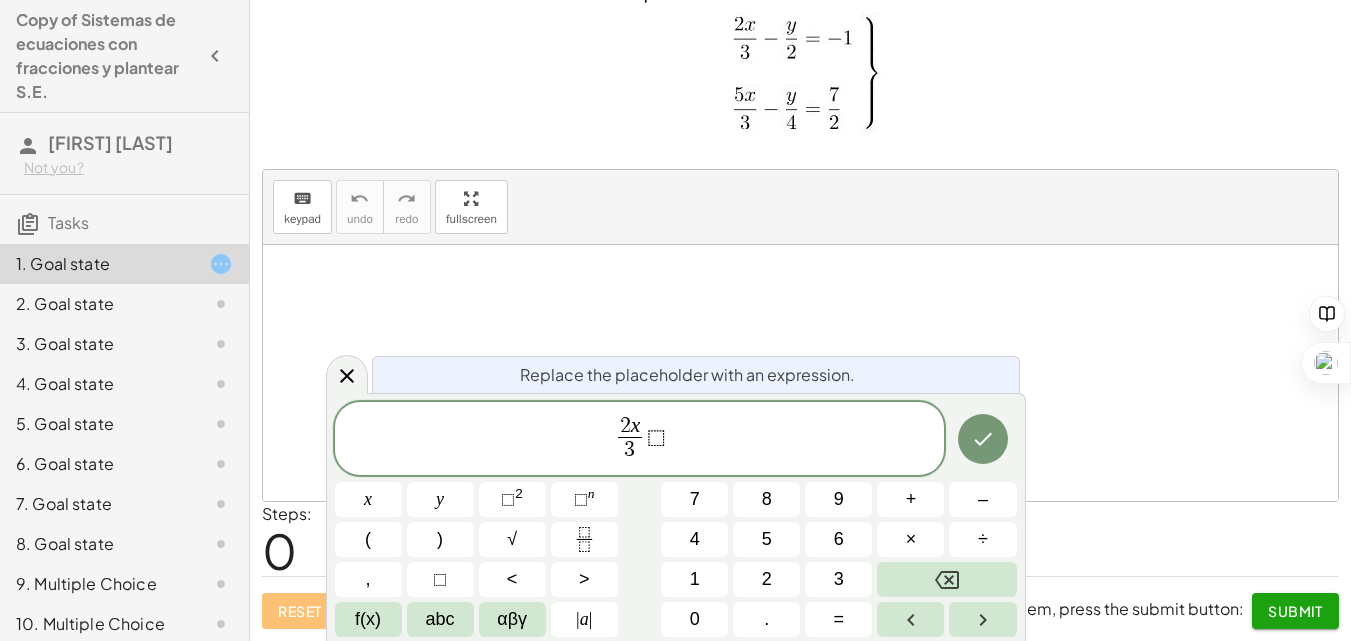 click on "2 x 3 ​ ​ ⬚" at bounding box center (640, 440) 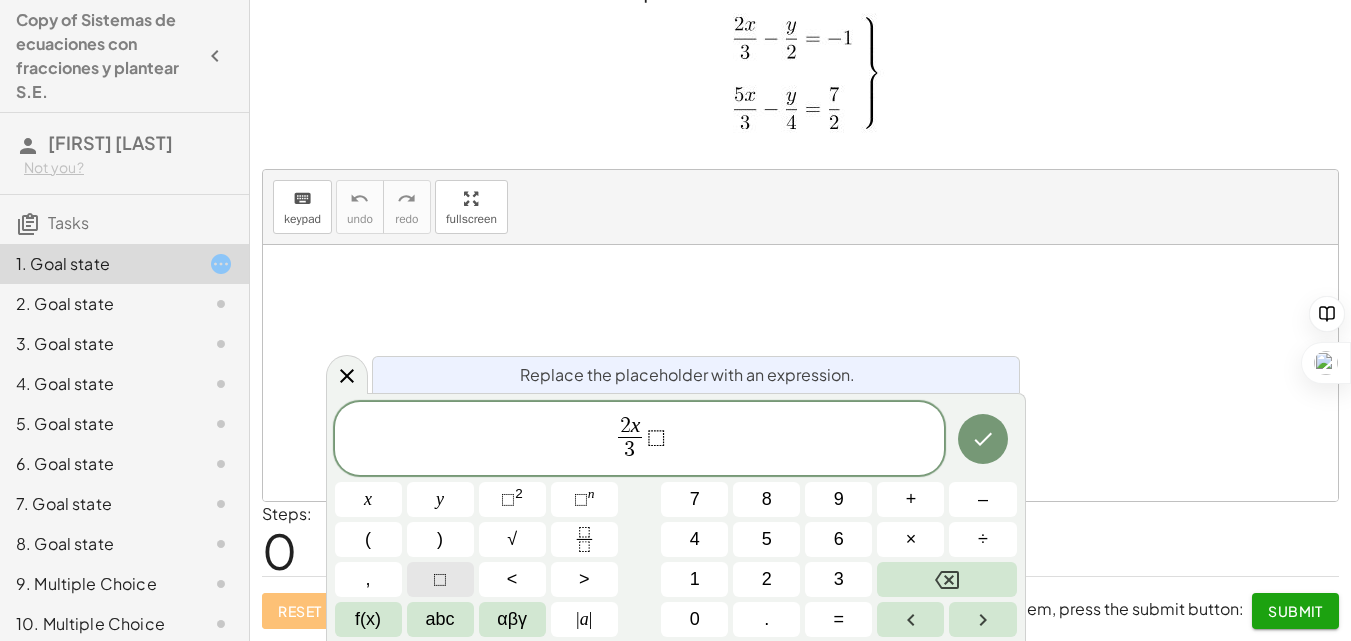 click on "⬚" at bounding box center [440, 579] 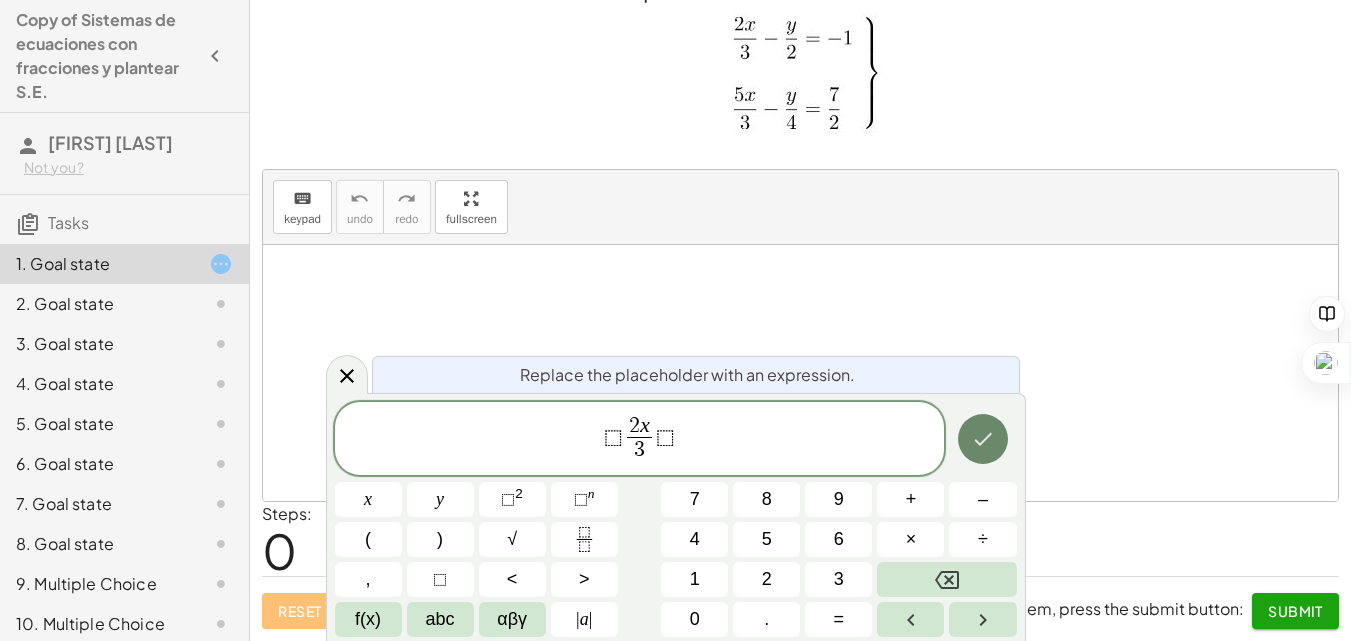 click 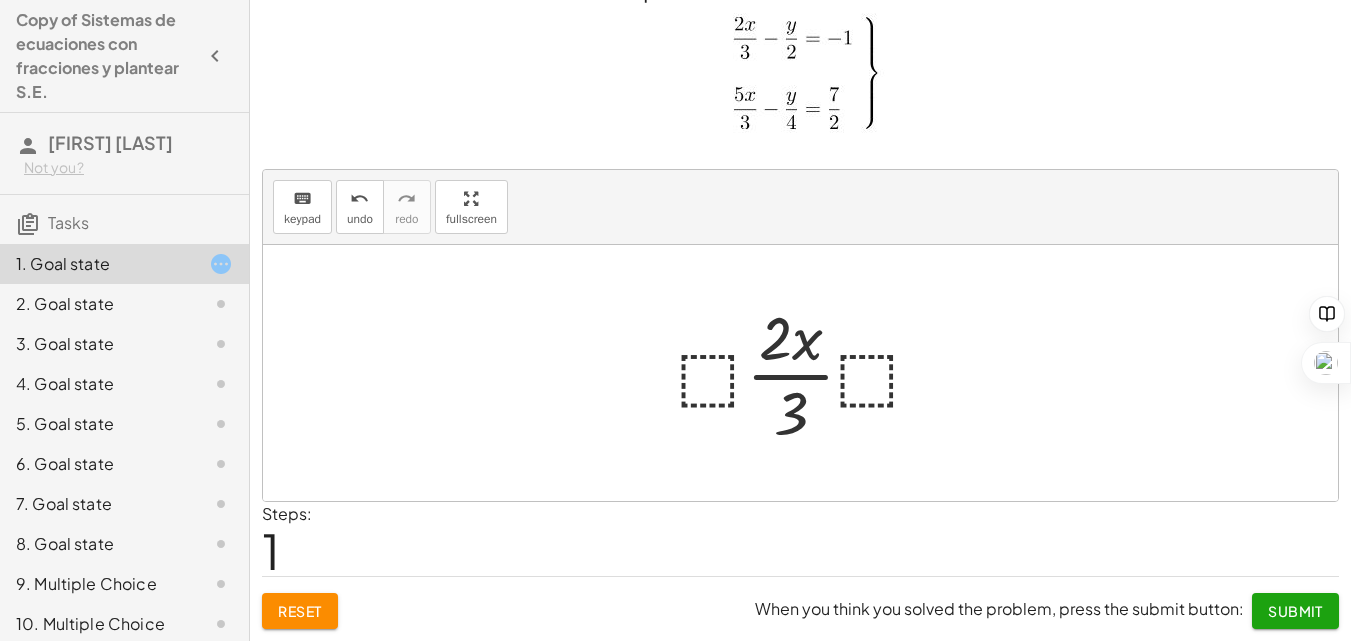 click at bounding box center [808, 373] 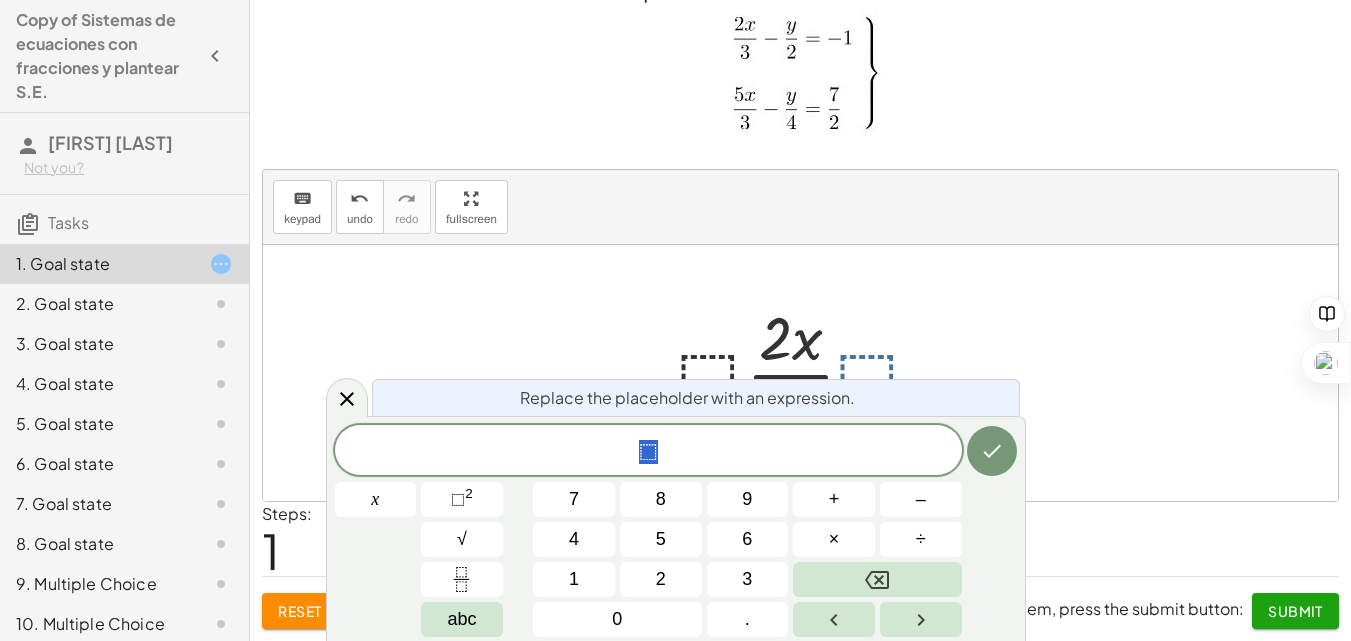 click on "Replace the placeholder with an expression." at bounding box center [696, 397] 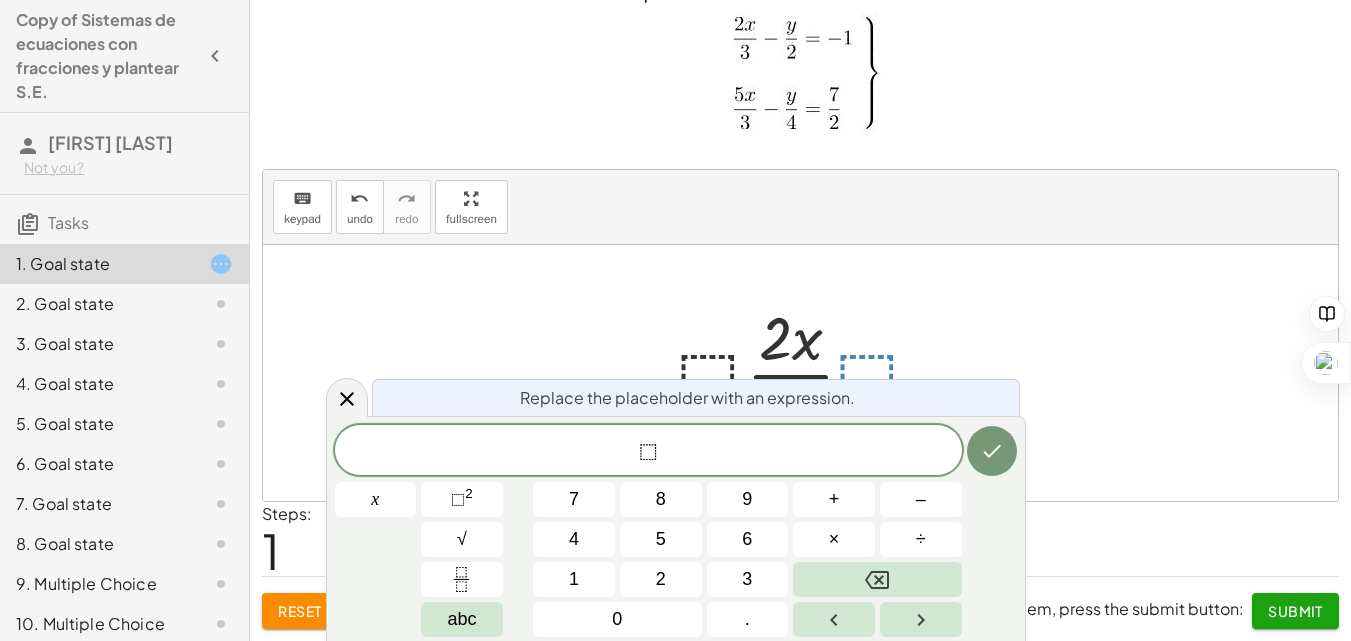 click at bounding box center [808, 373] 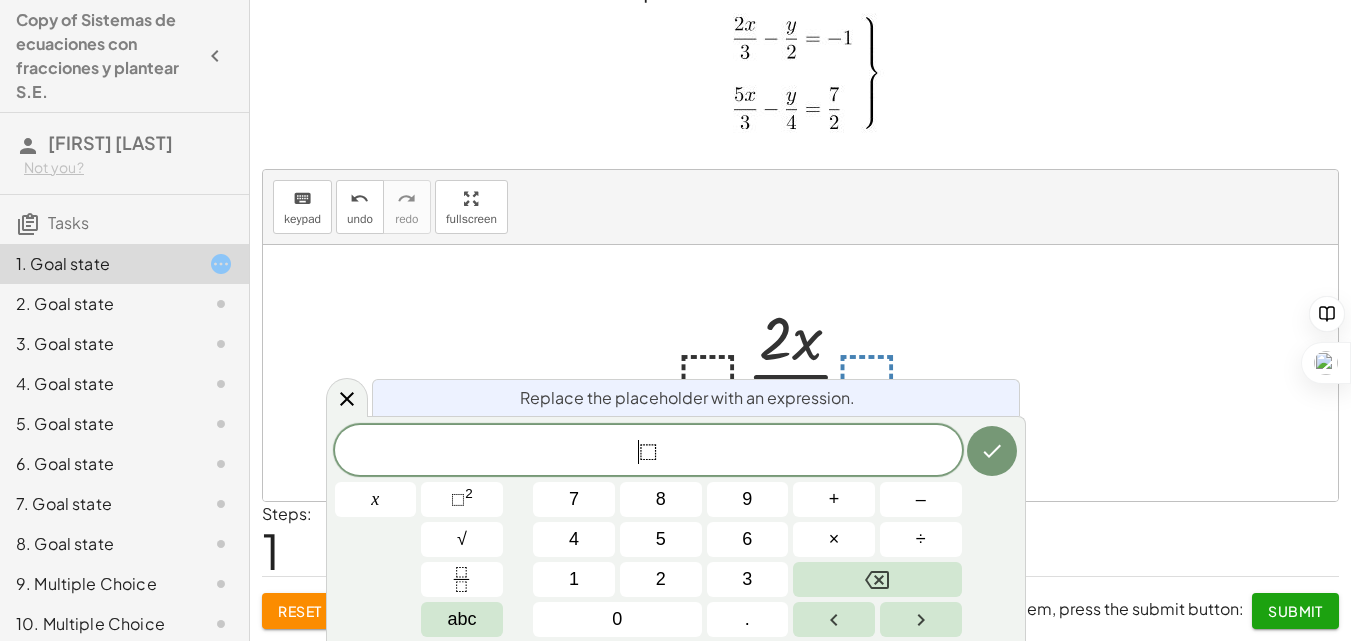 click on "​ ⬚" at bounding box center [648, 452] 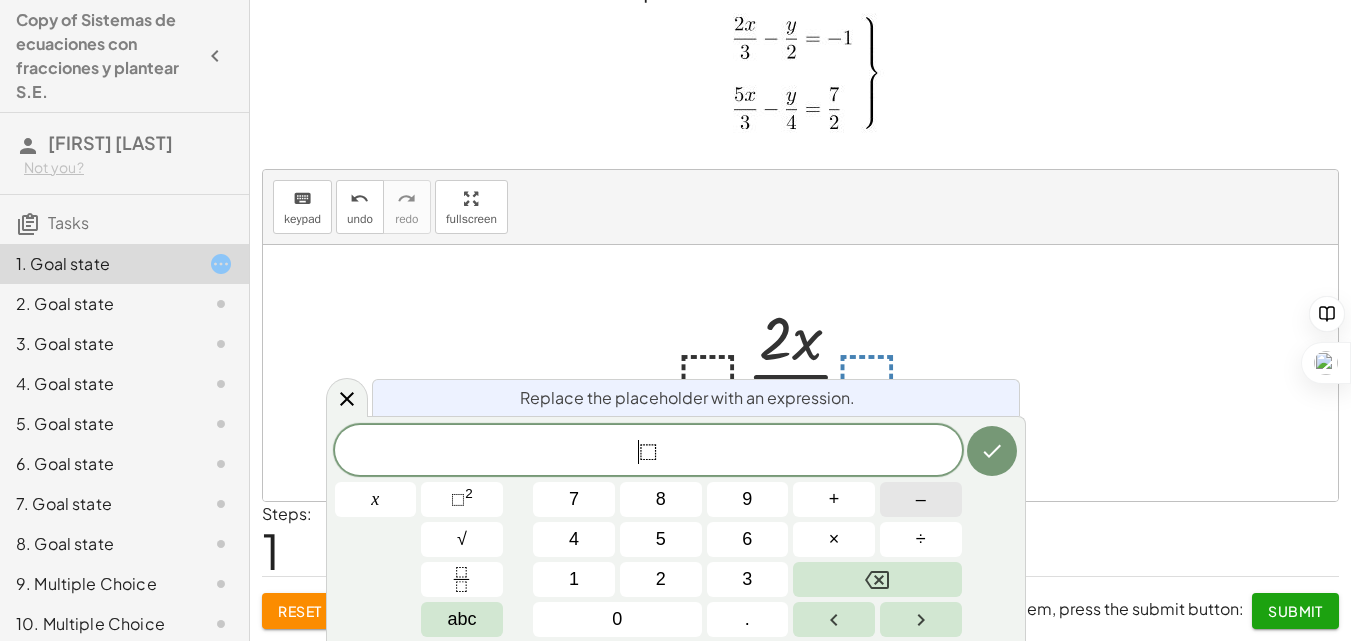 click on "–" at bounding box center [921, 499] 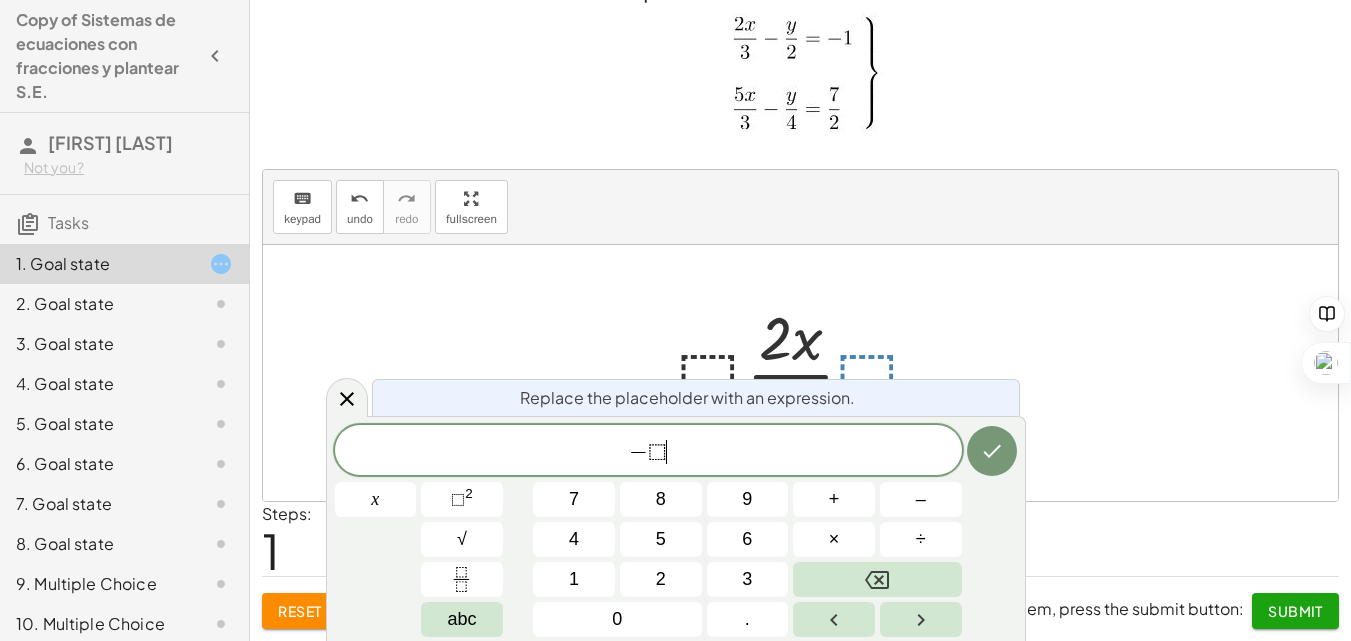 click on "− ⬚ ​" at bounding box center (648, 452) 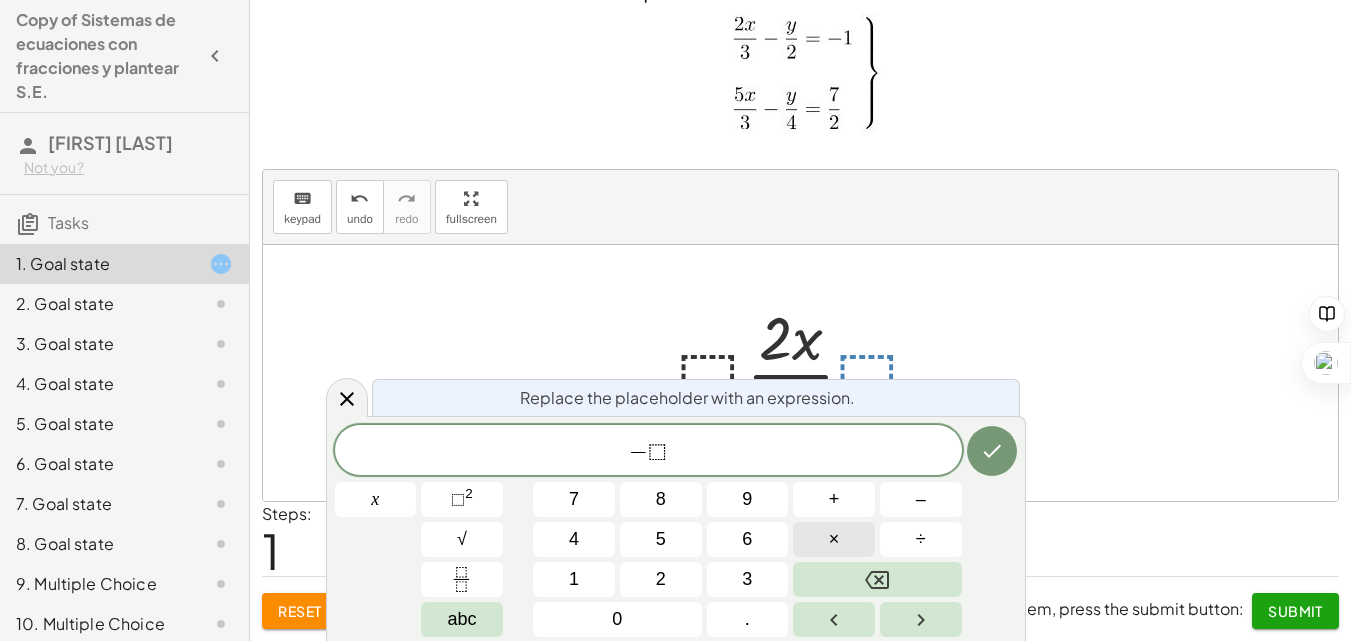click on "×" at bounding box center [834, 539] 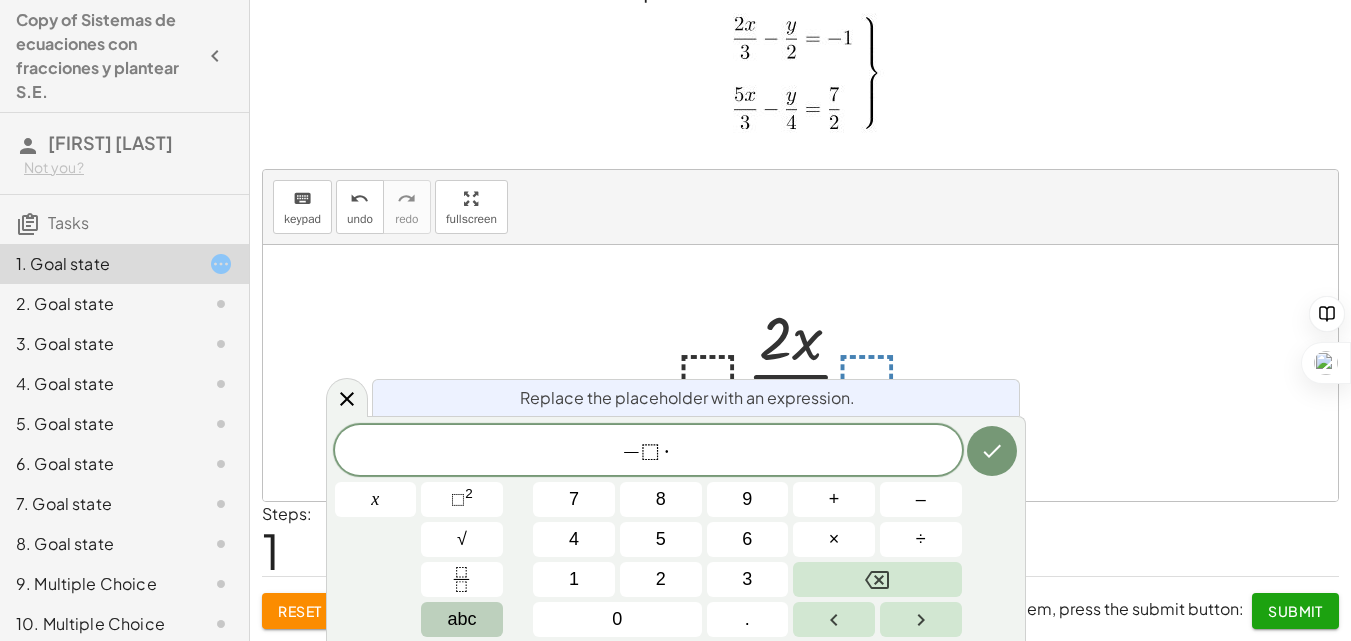 click on "abc" at bounding box center [462, 619] 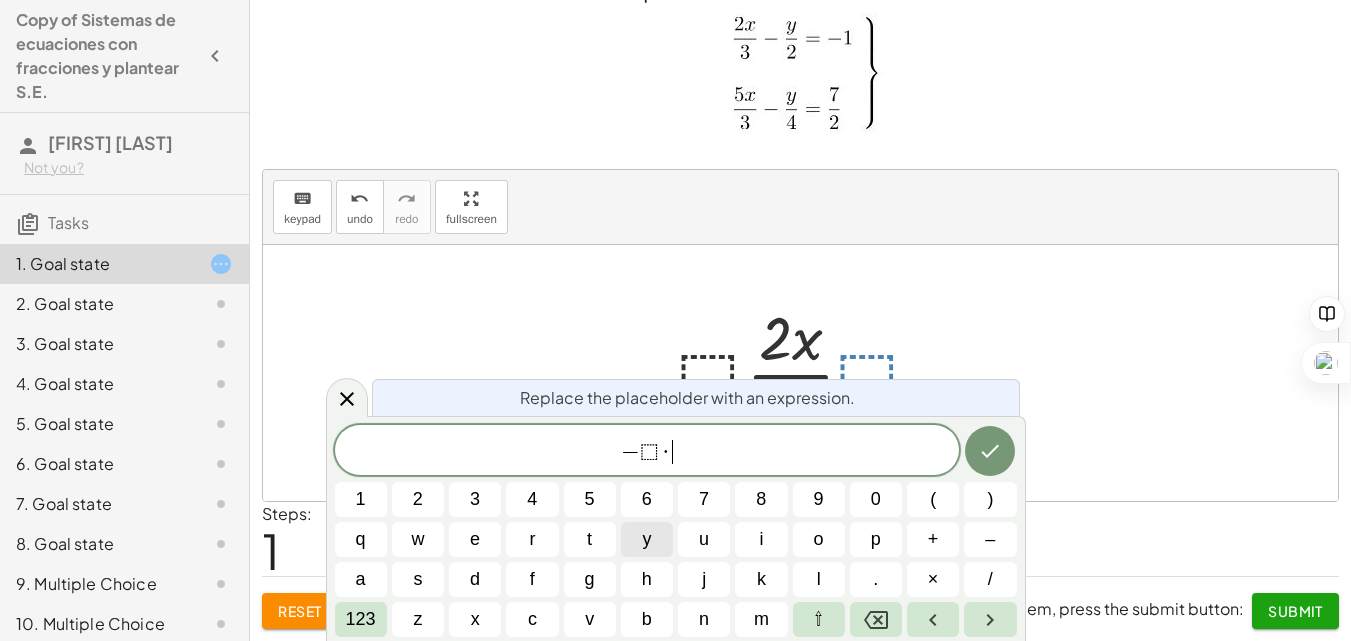 click on "y" at bounding box center [646, 539] 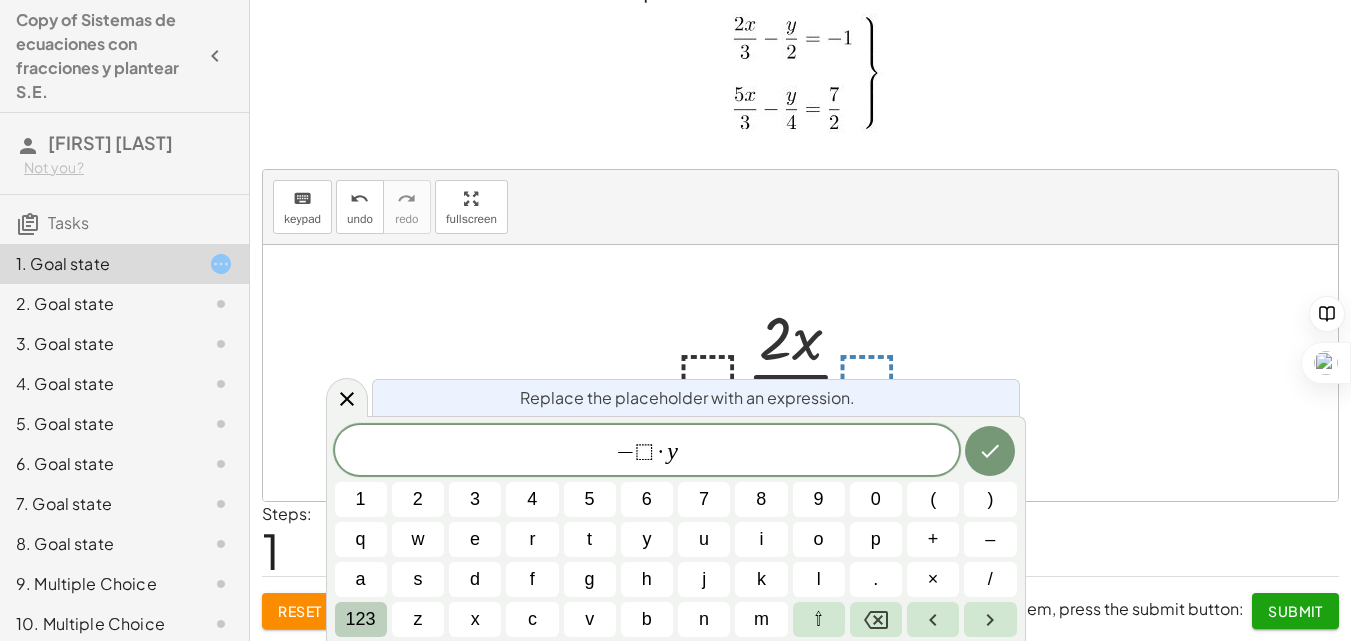 click on "123" at bounding box center (361, 619) 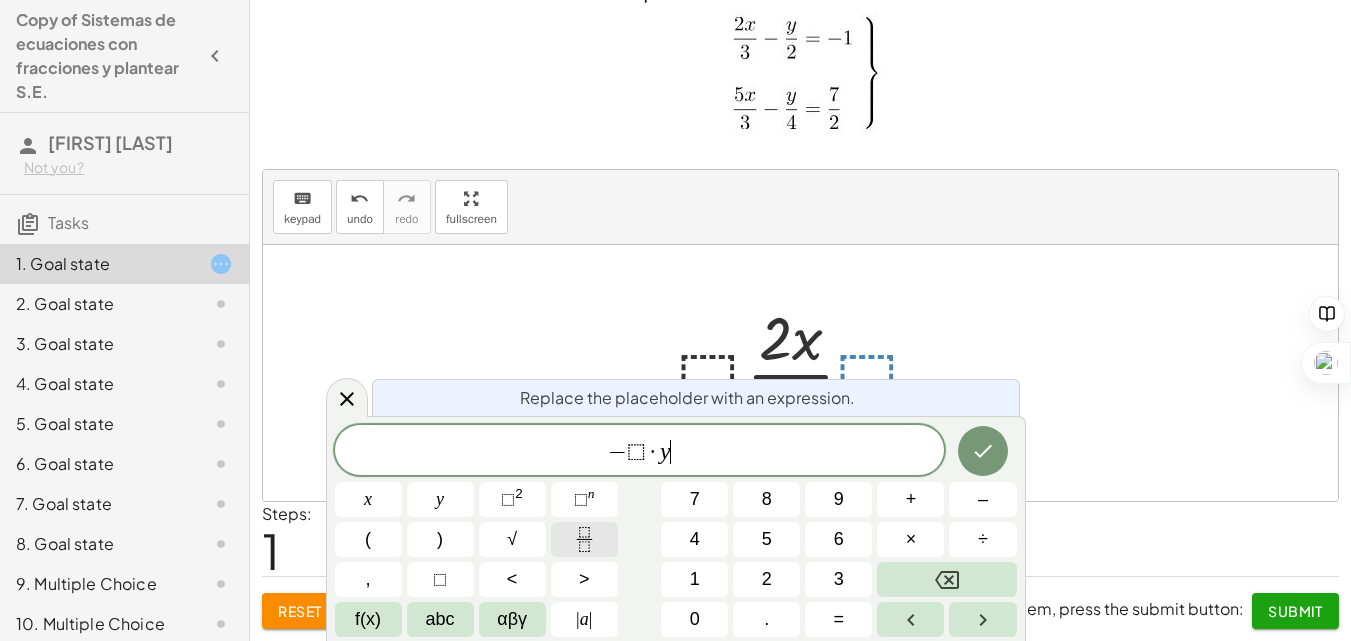click 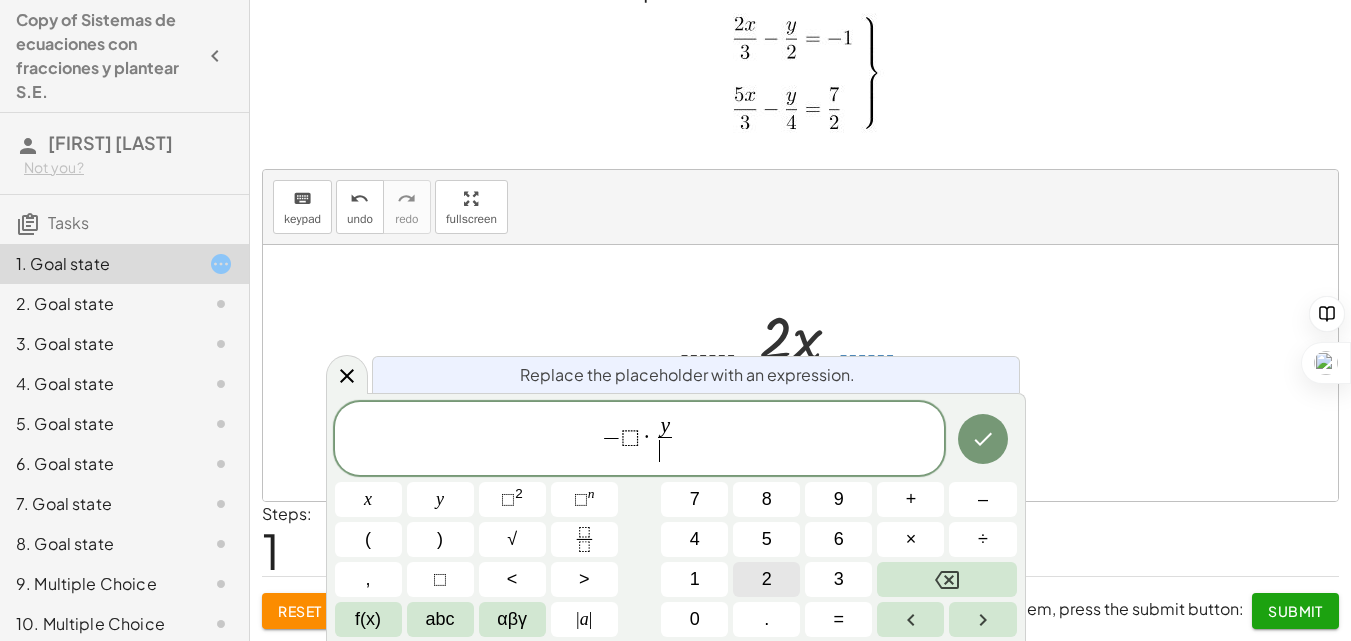 click on "2" at bounding box center [766, 579] 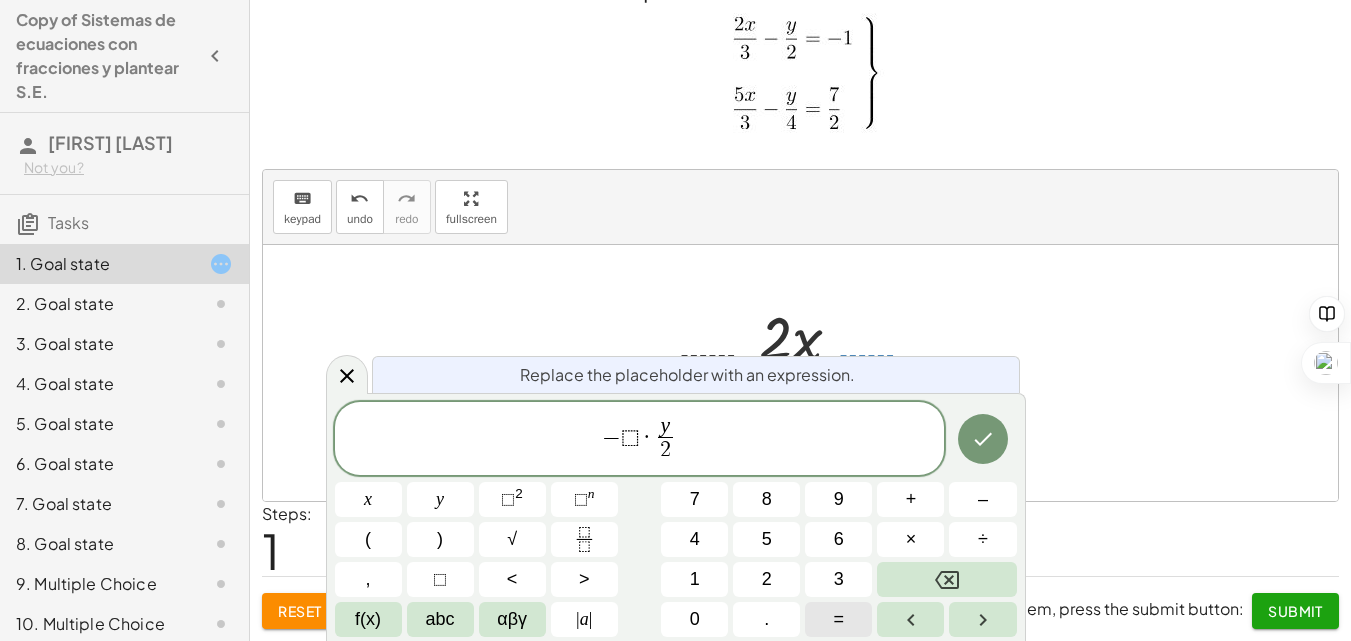 click on "=" at bounding box center [838, 619] 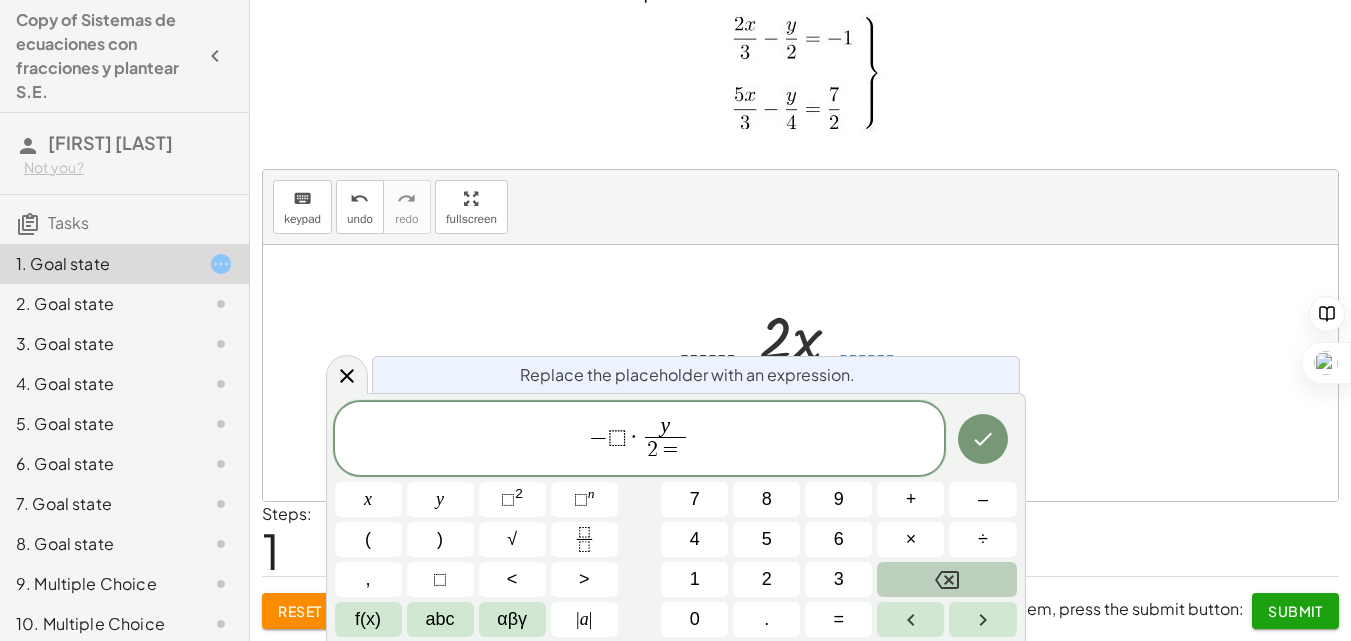 click at bounding box center (946, 579) 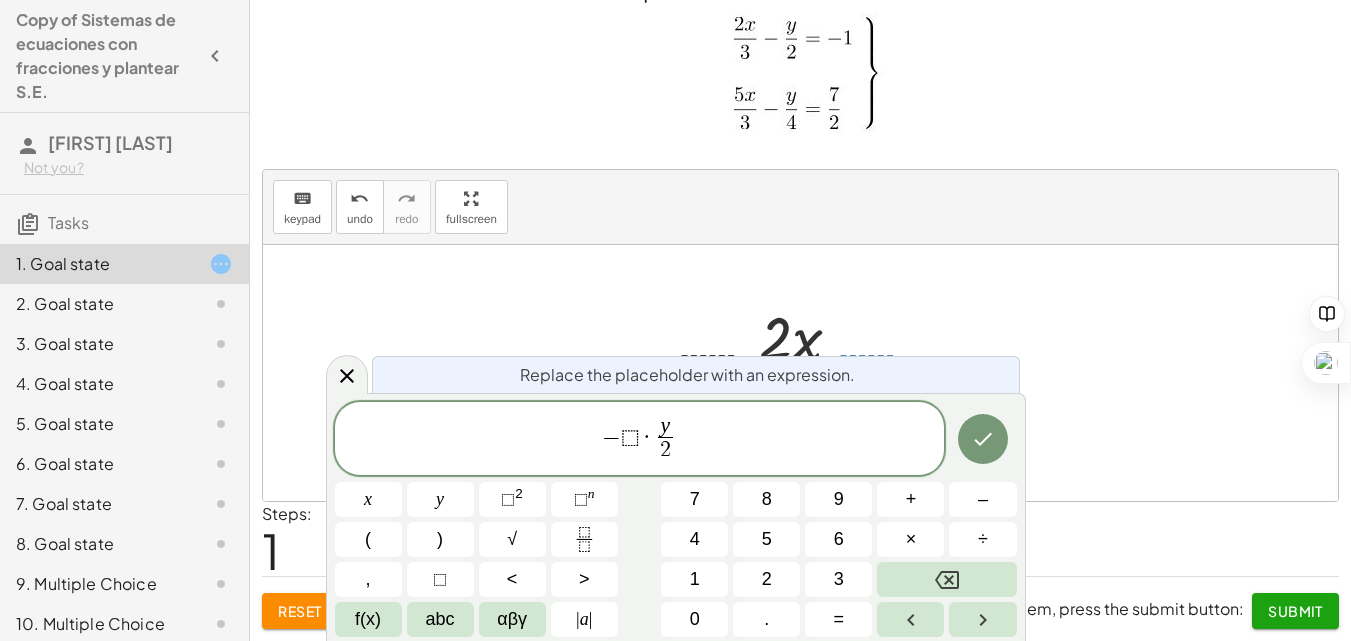 click on "− ⬚ · y 2 ​ ​" at bounding box center [640, 440] 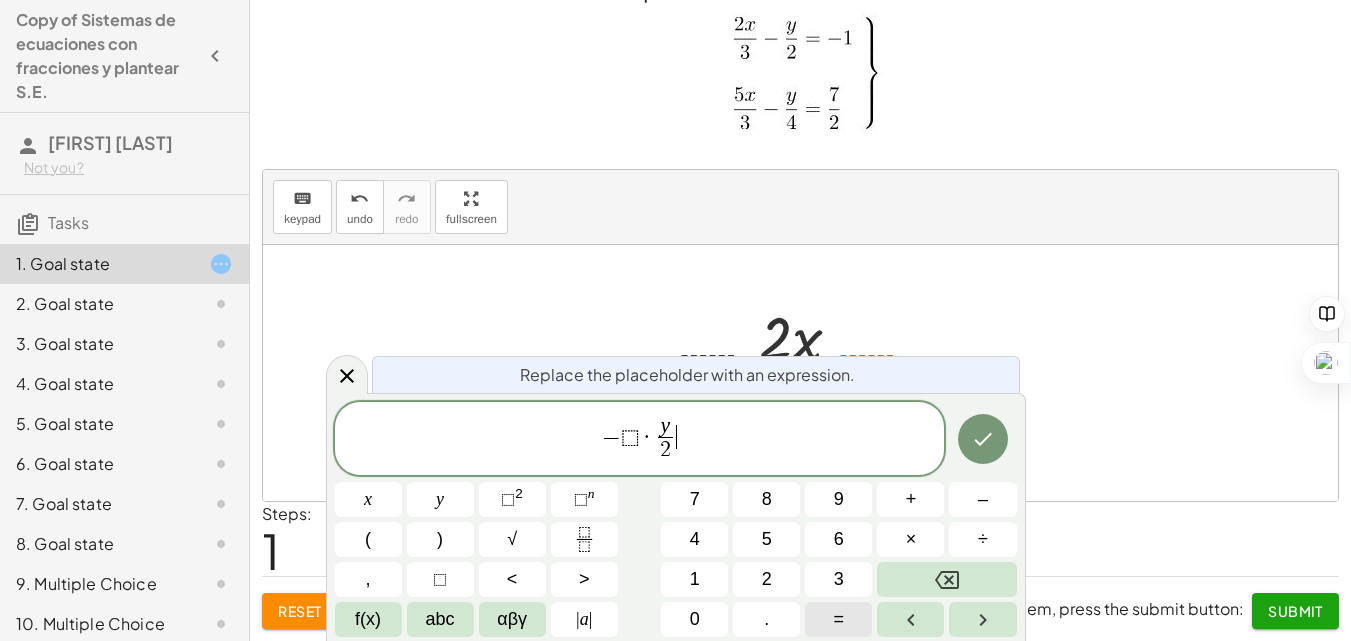 click on "=" at bounding box center (838, 619) 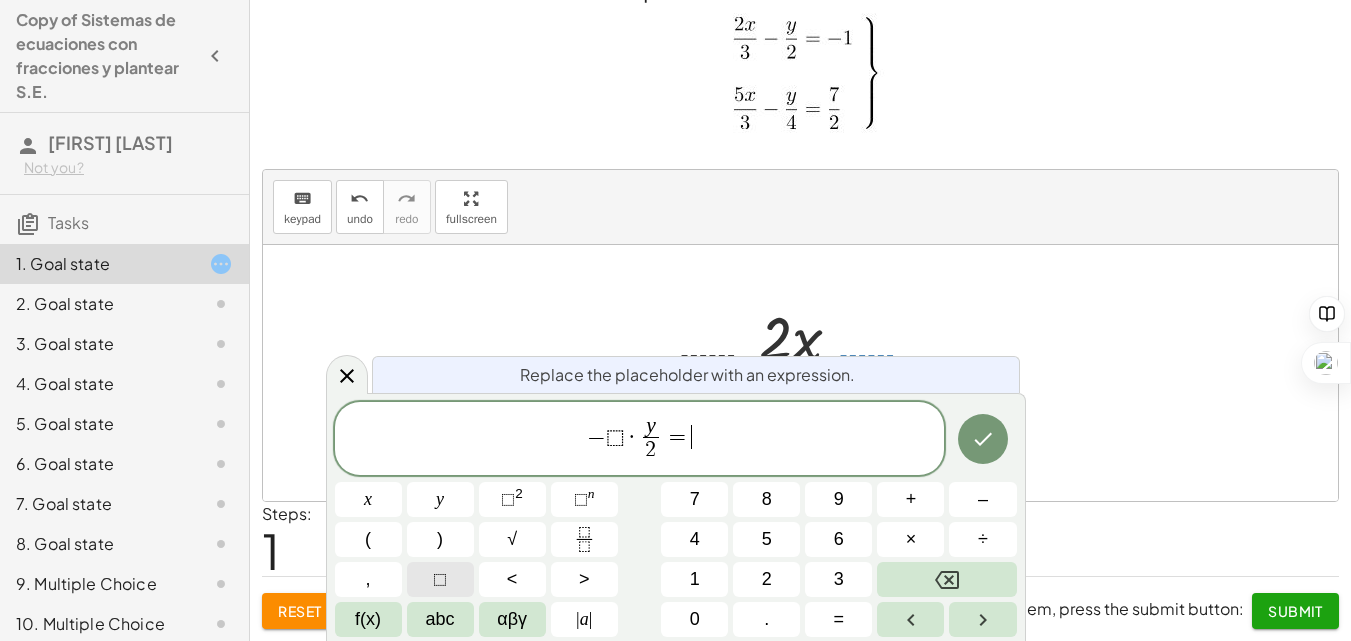 click on "⬚" at bounding box center [440, 579] 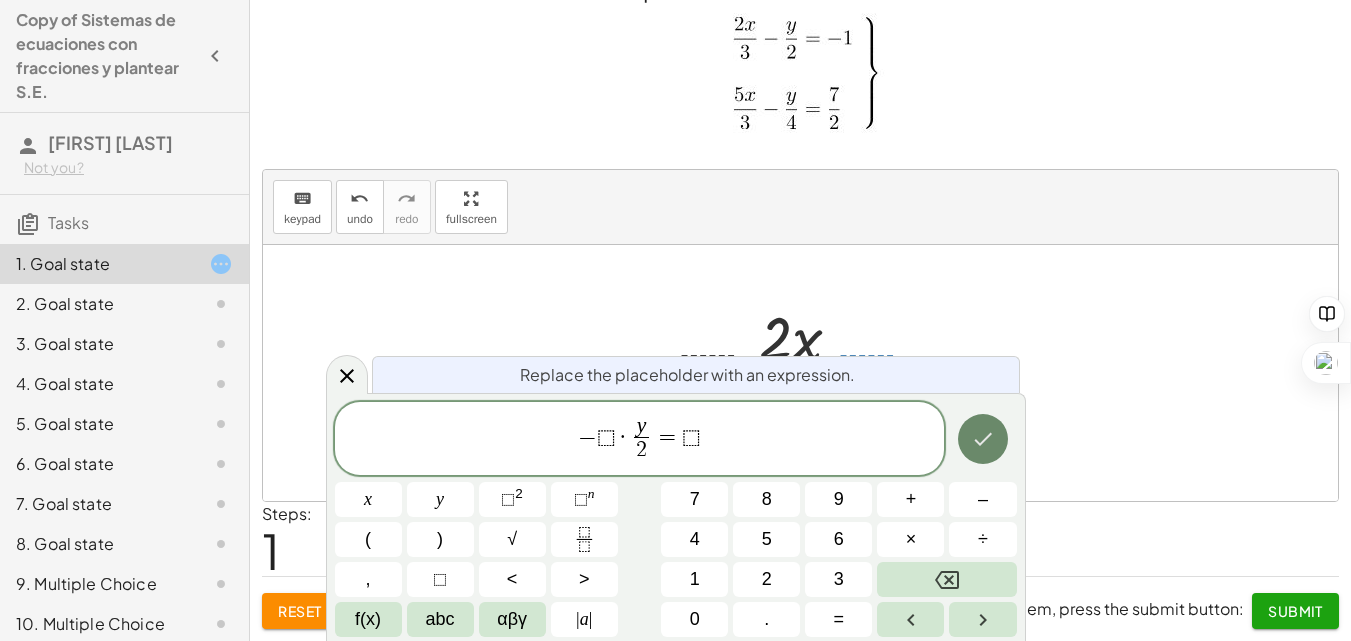 click 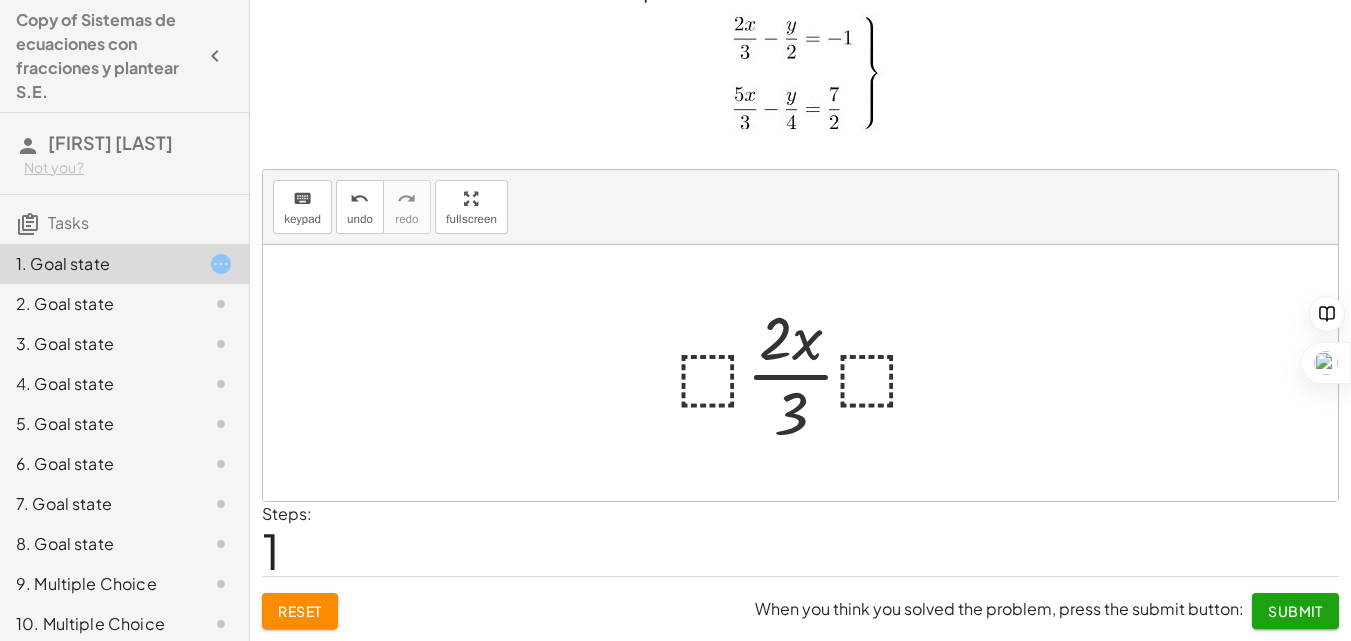 scroll, scrollTop: 38, scrollLeft: 0, axis: vertical 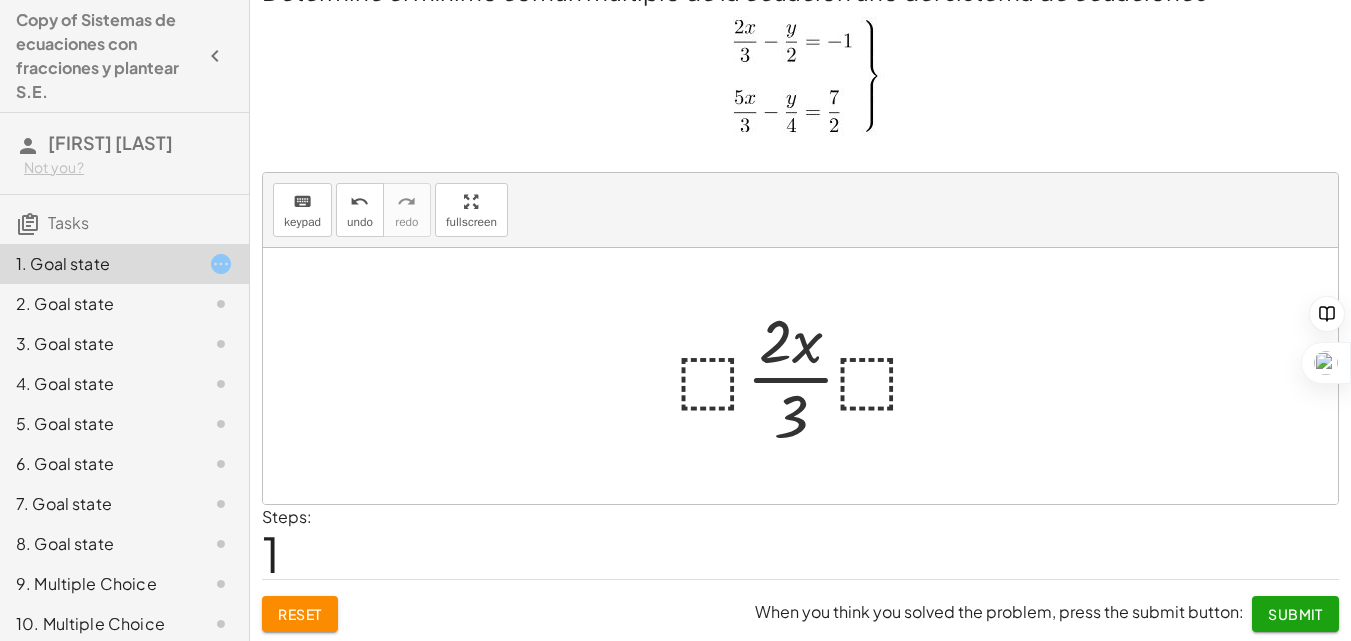 click at bounding box center [808, 376] 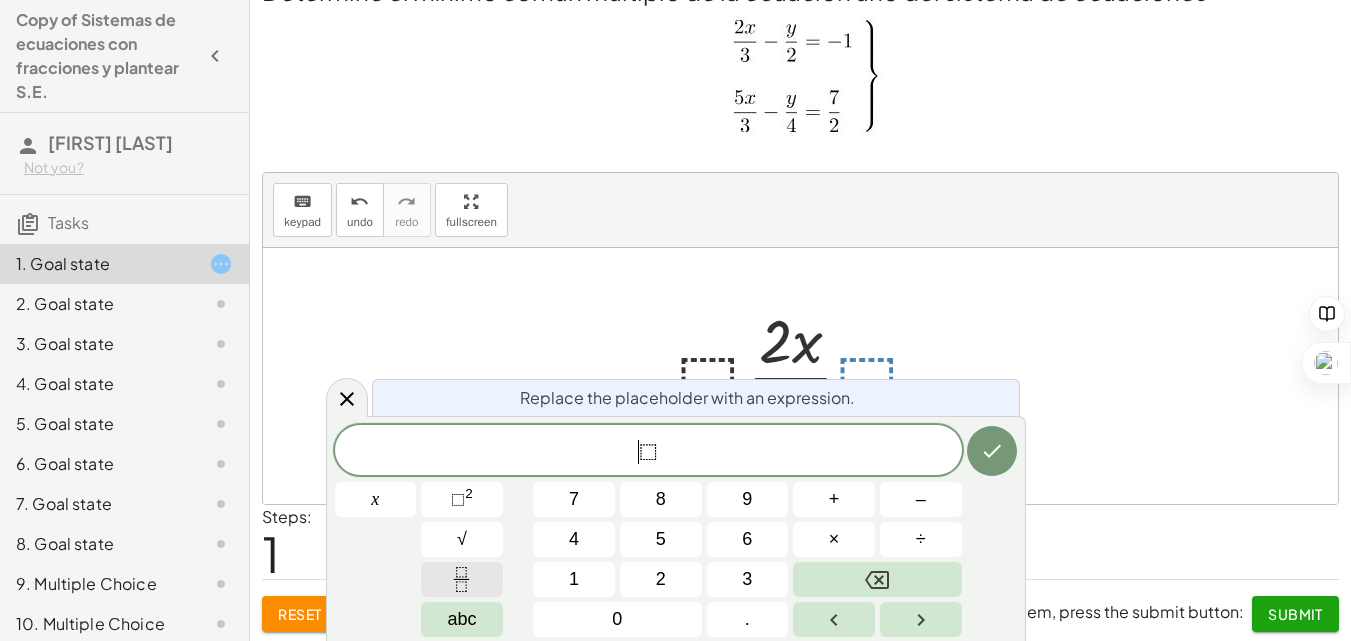 click at bounding box center (462, 579) 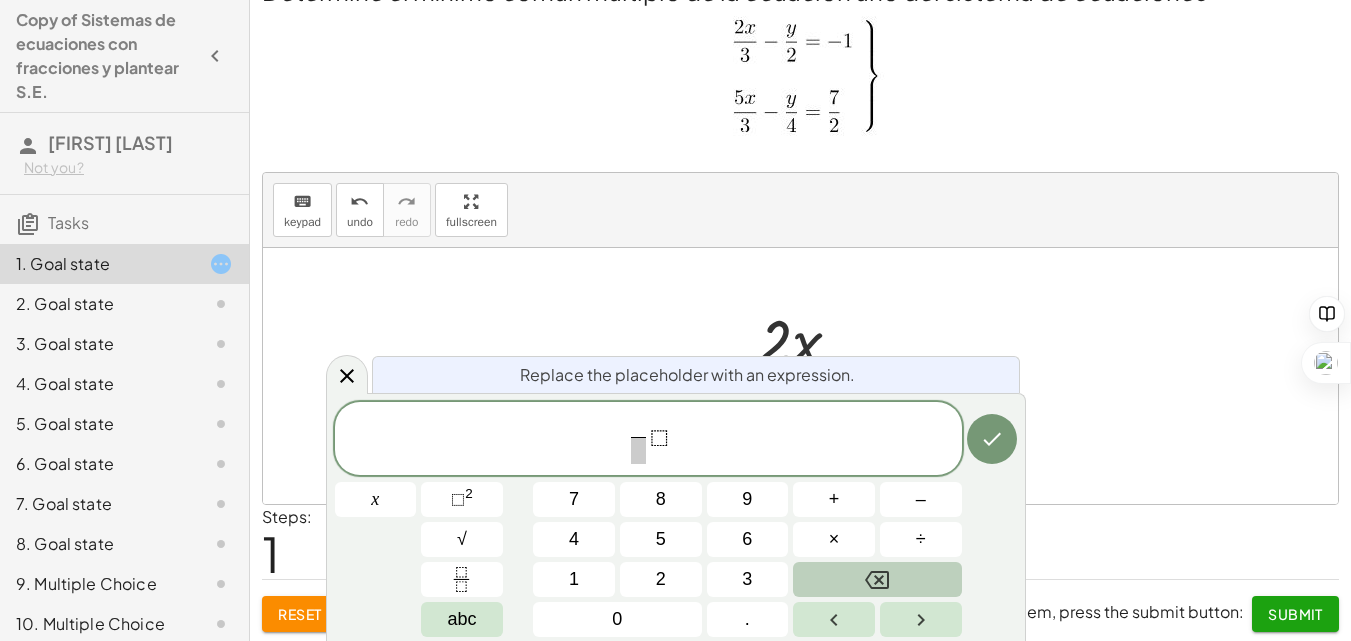 click at bounding box center [877, 579] 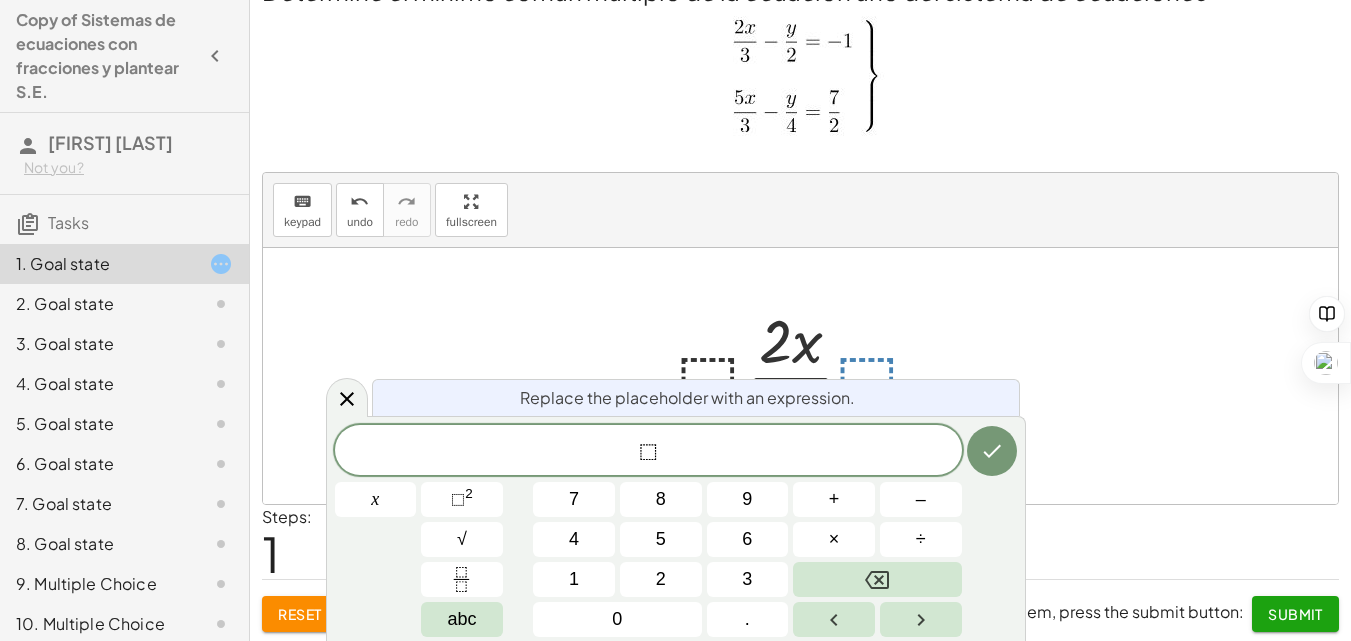 click on "⬚" at bounding box center [648, 452] 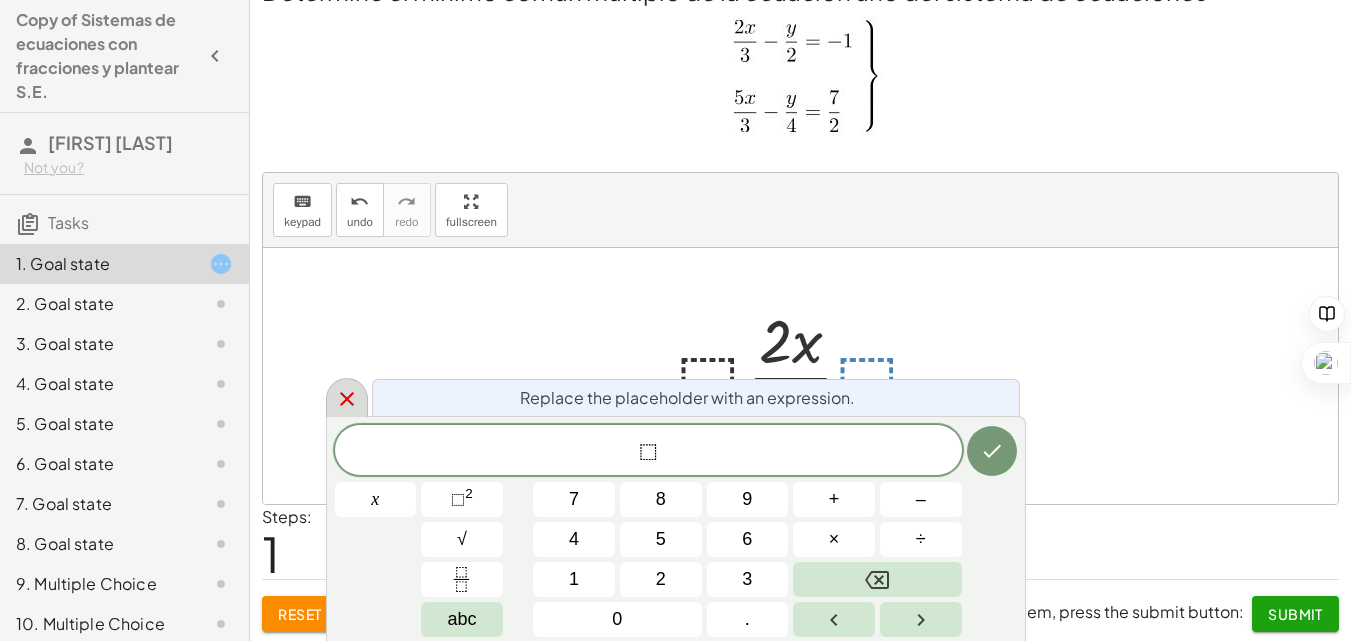 click 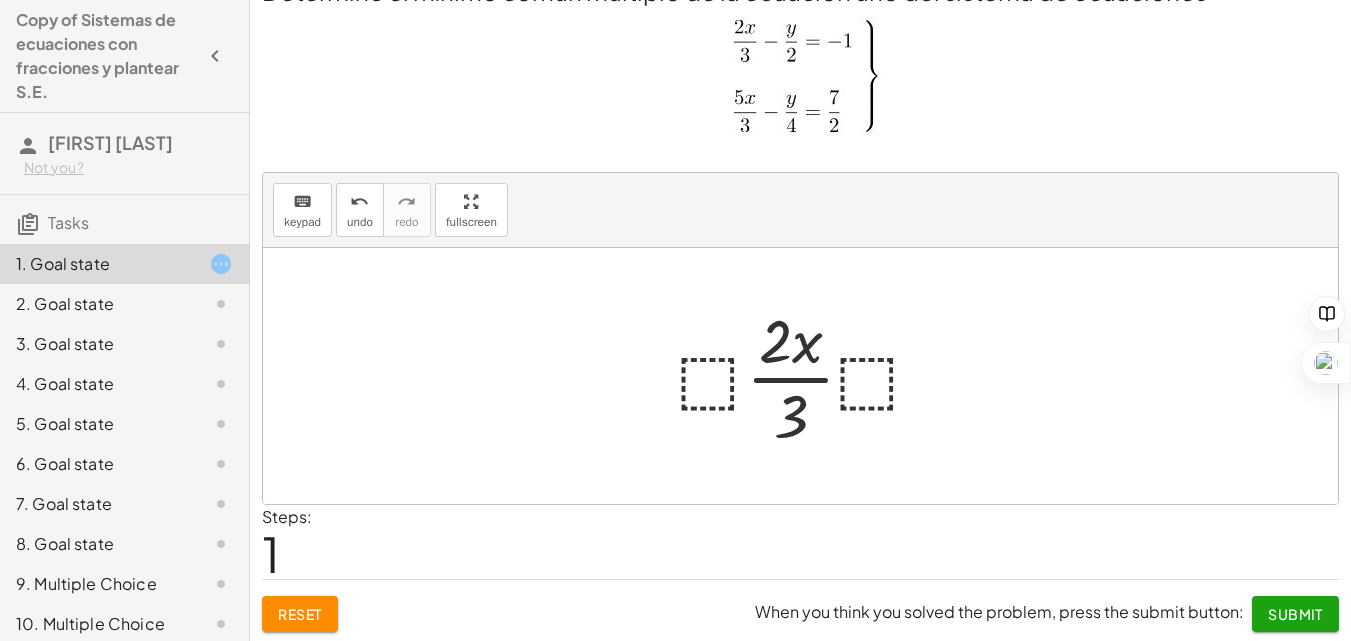 click at bounding box center (808, 376) 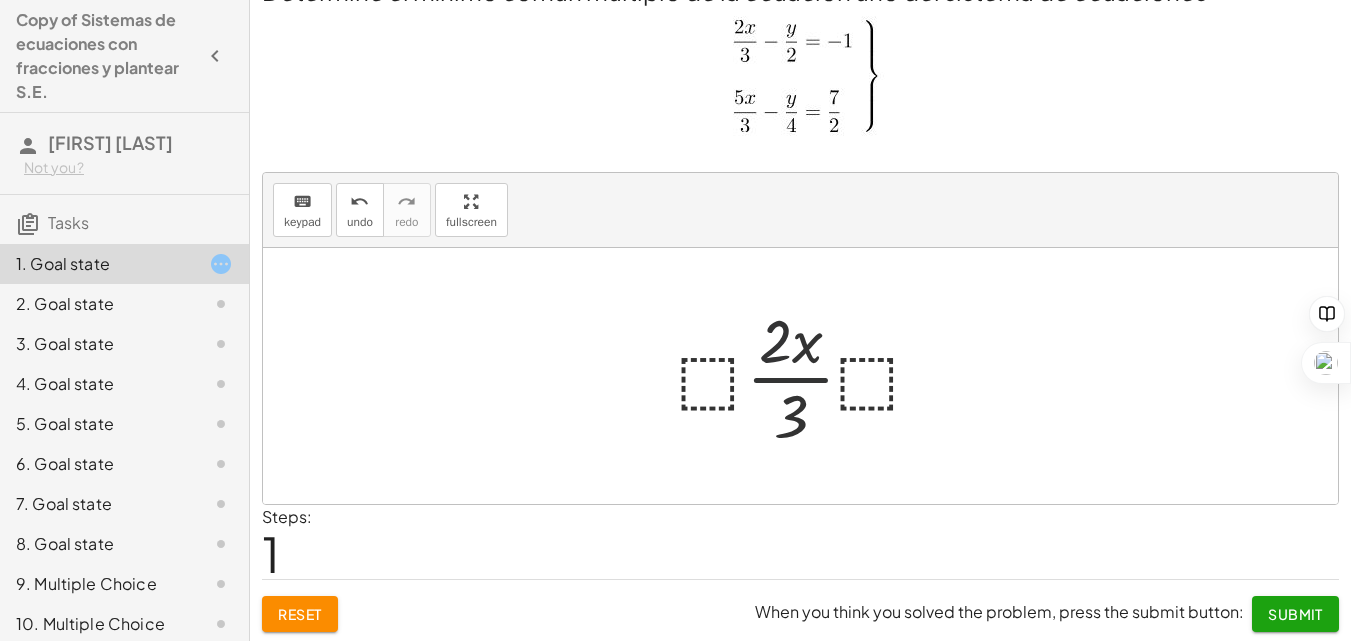 click at bounding box center [808, 376] 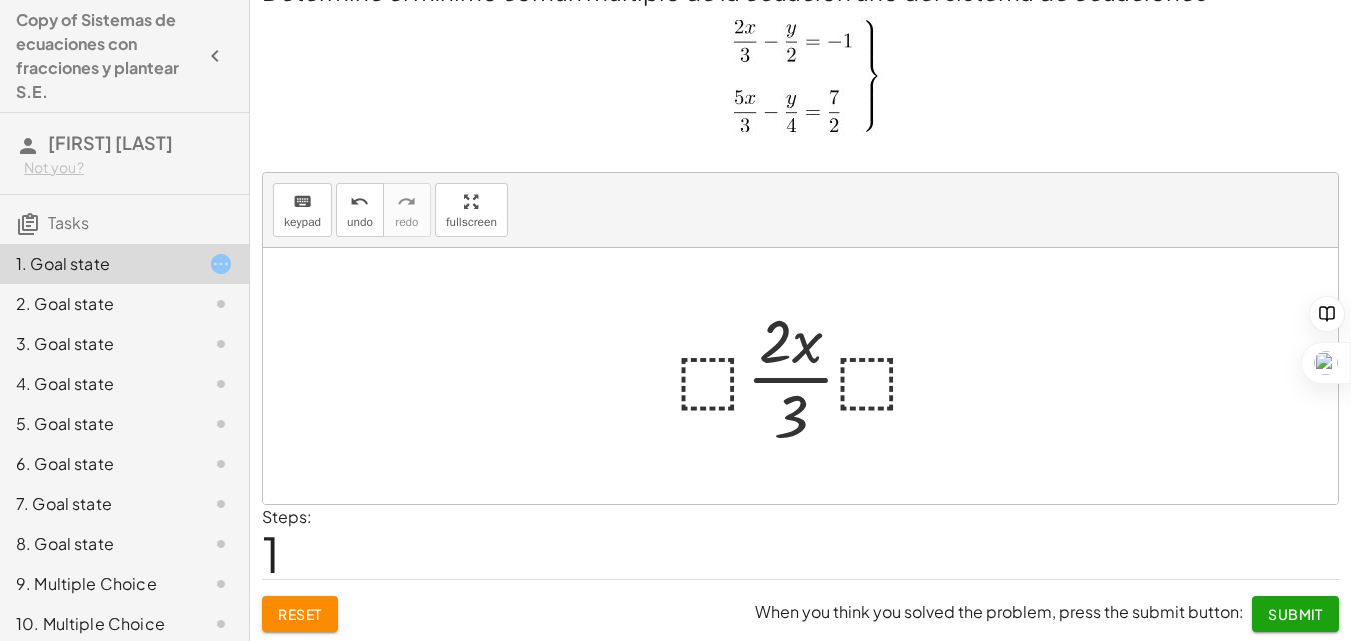 click at bounding box center (808, 376) 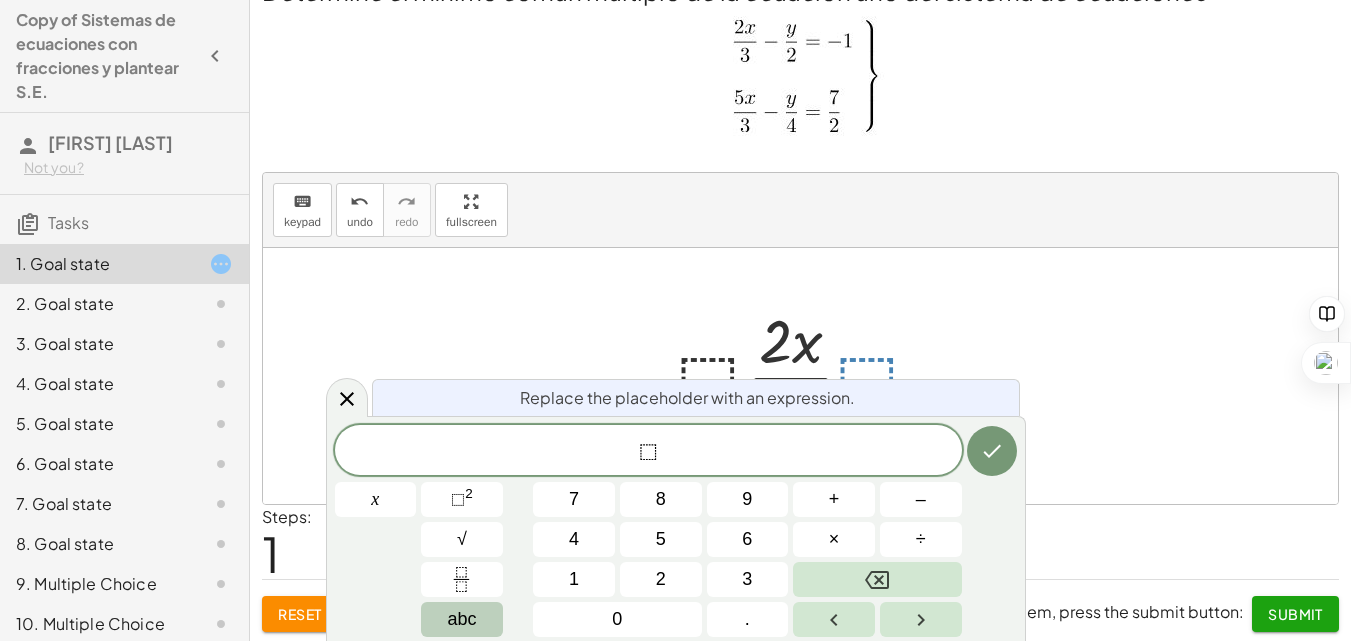 click on "abc" at bounding box center (461, 619) 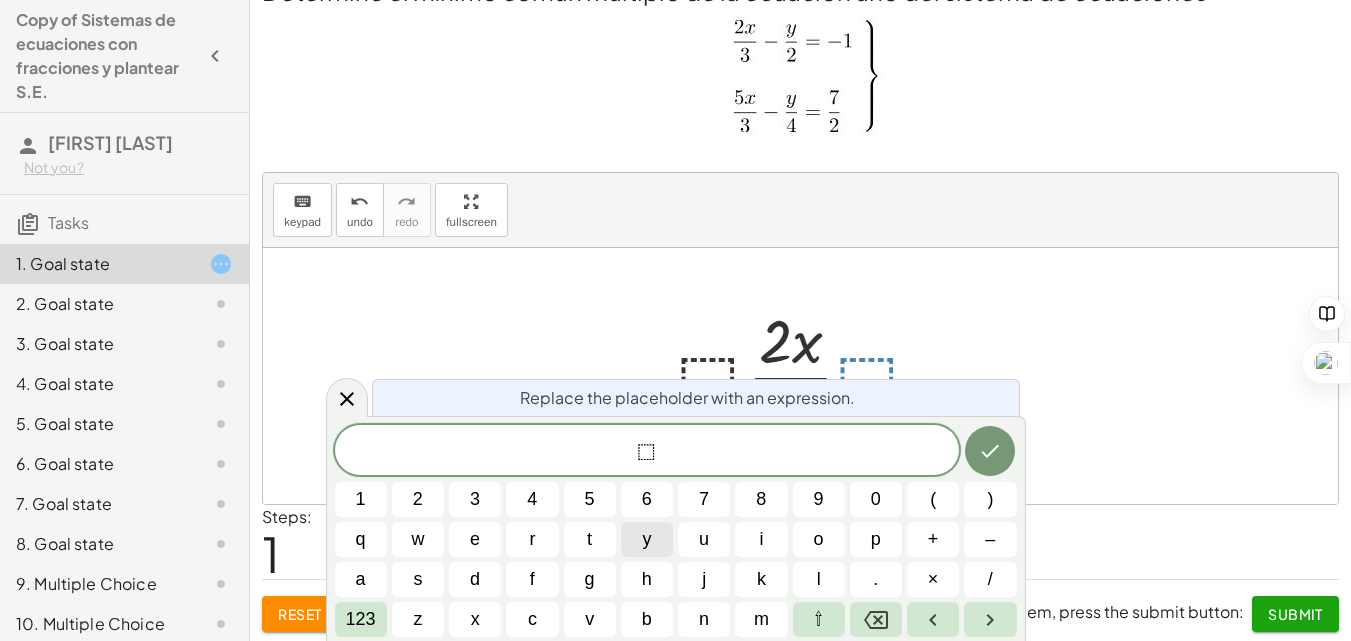 click on "y" at bounding box center (646, 539) 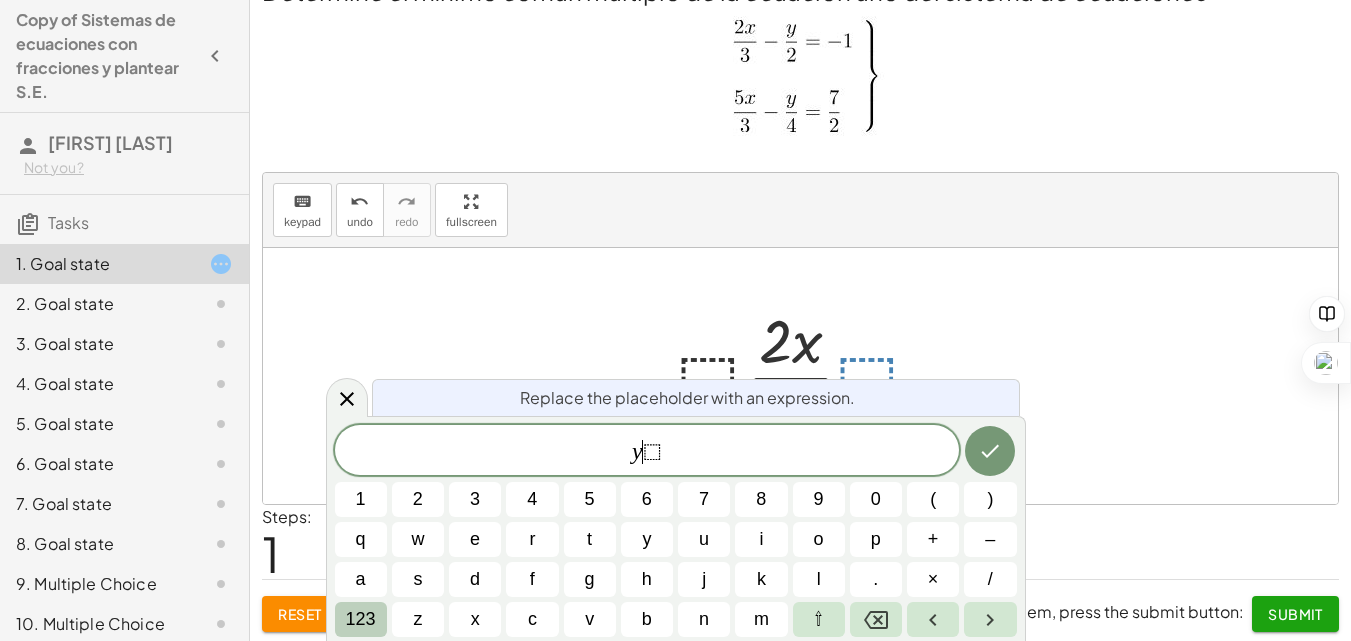 click on "123" at bounding box center (361, 619) 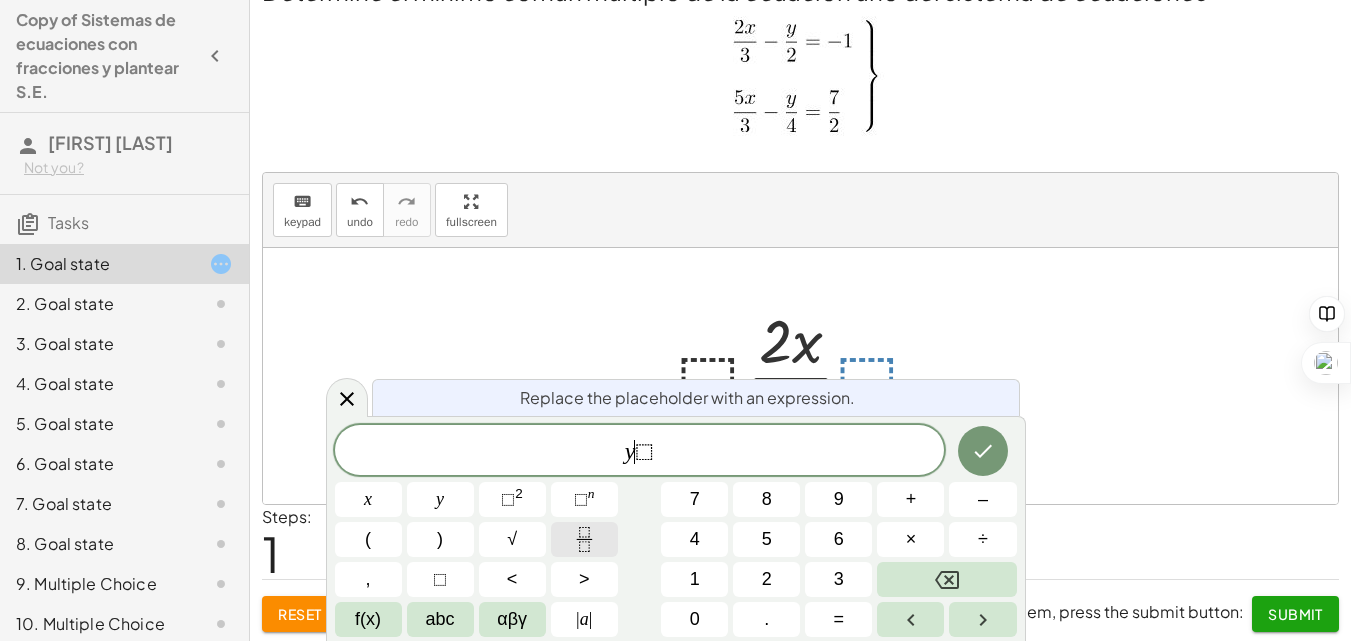 click 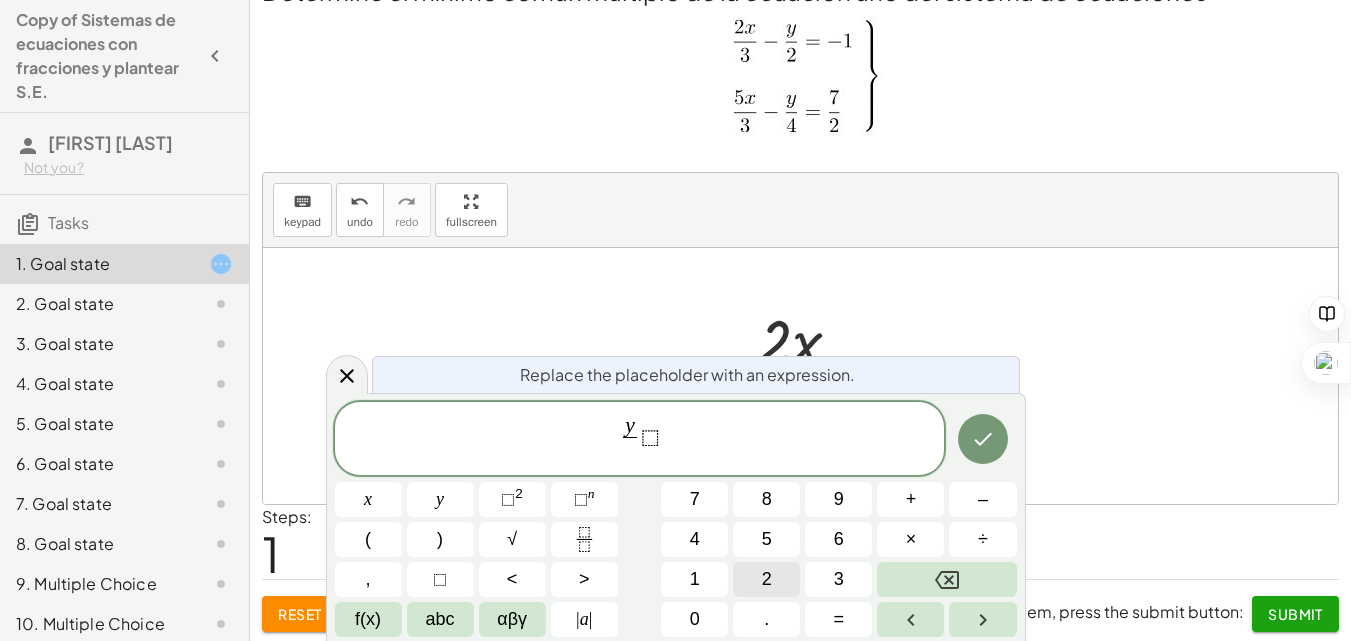click on "2" at bounding box center (767, 579) 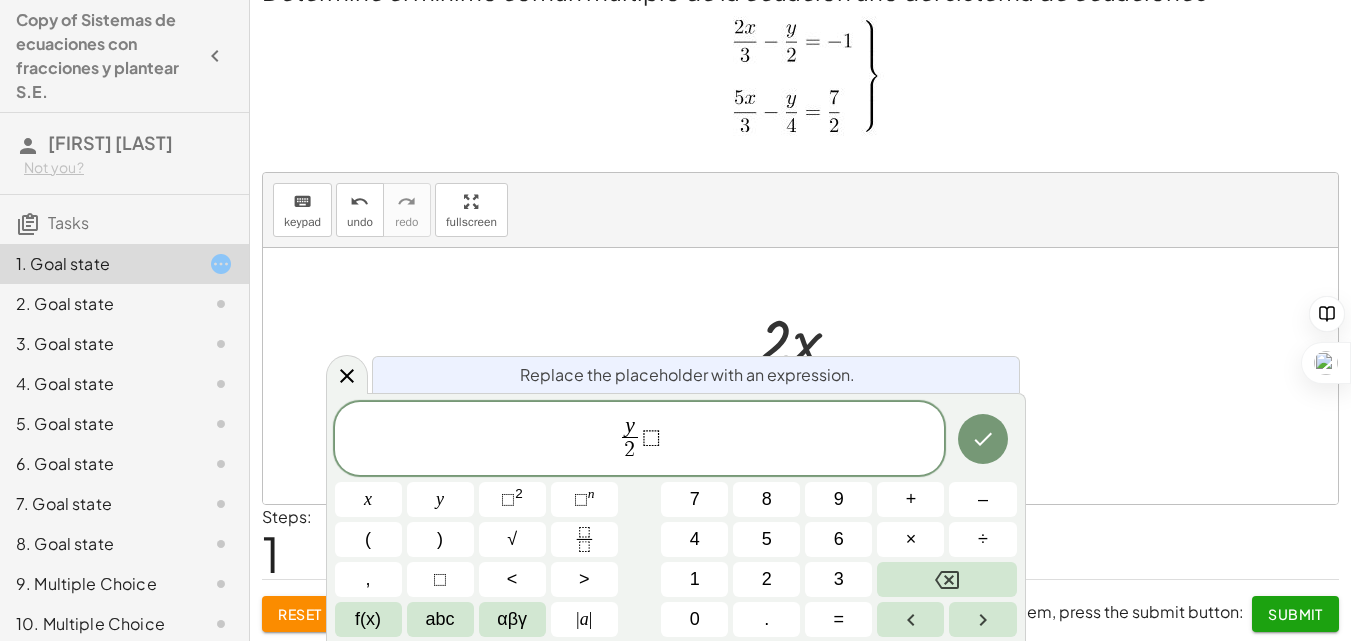 click 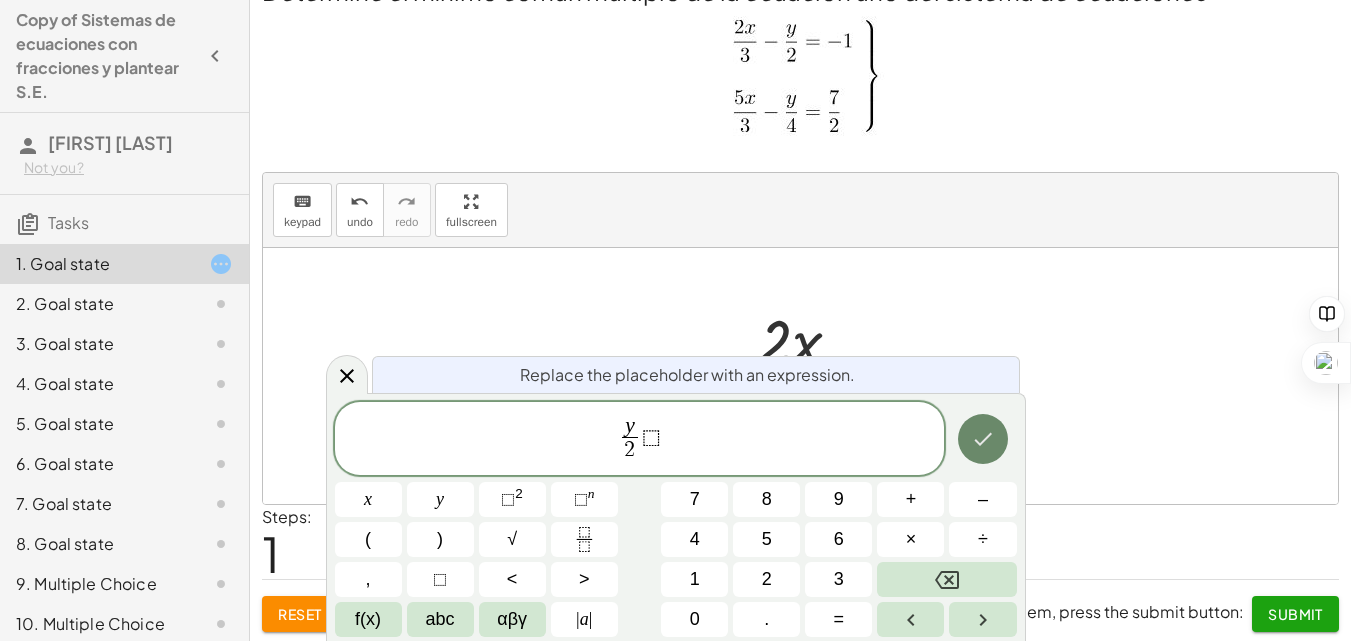 click 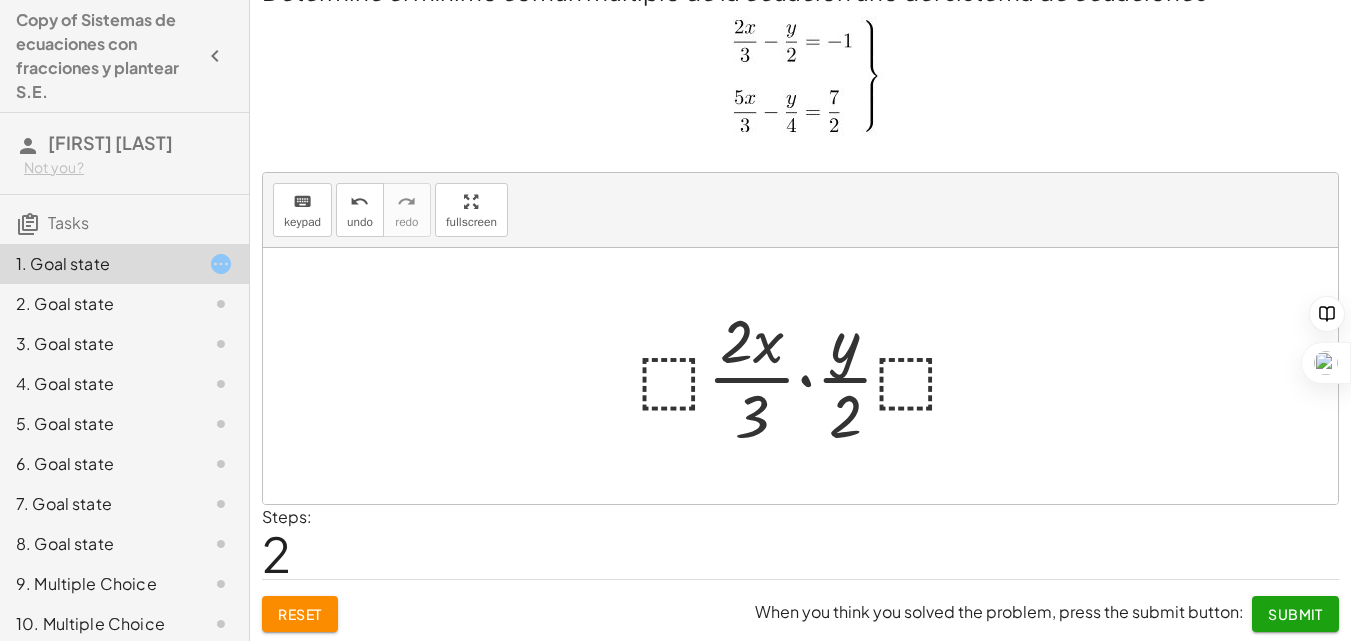 click at bounding box center (808, 376) 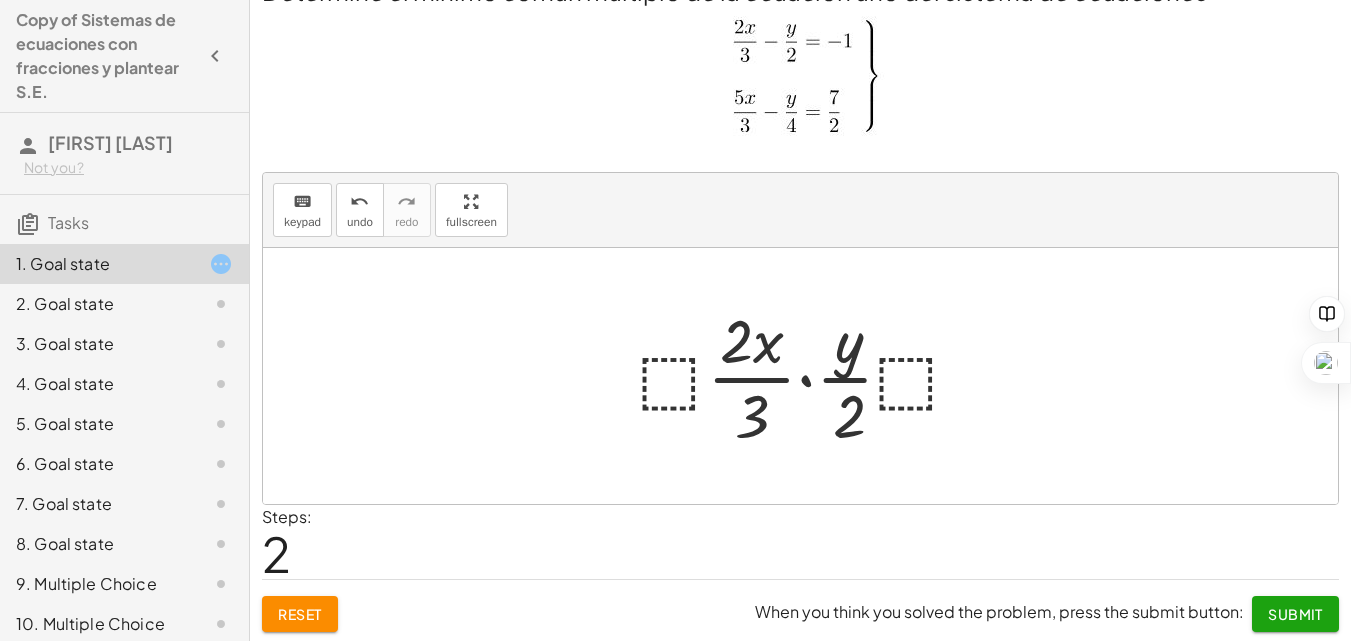 click at bounding box center [808, 376] 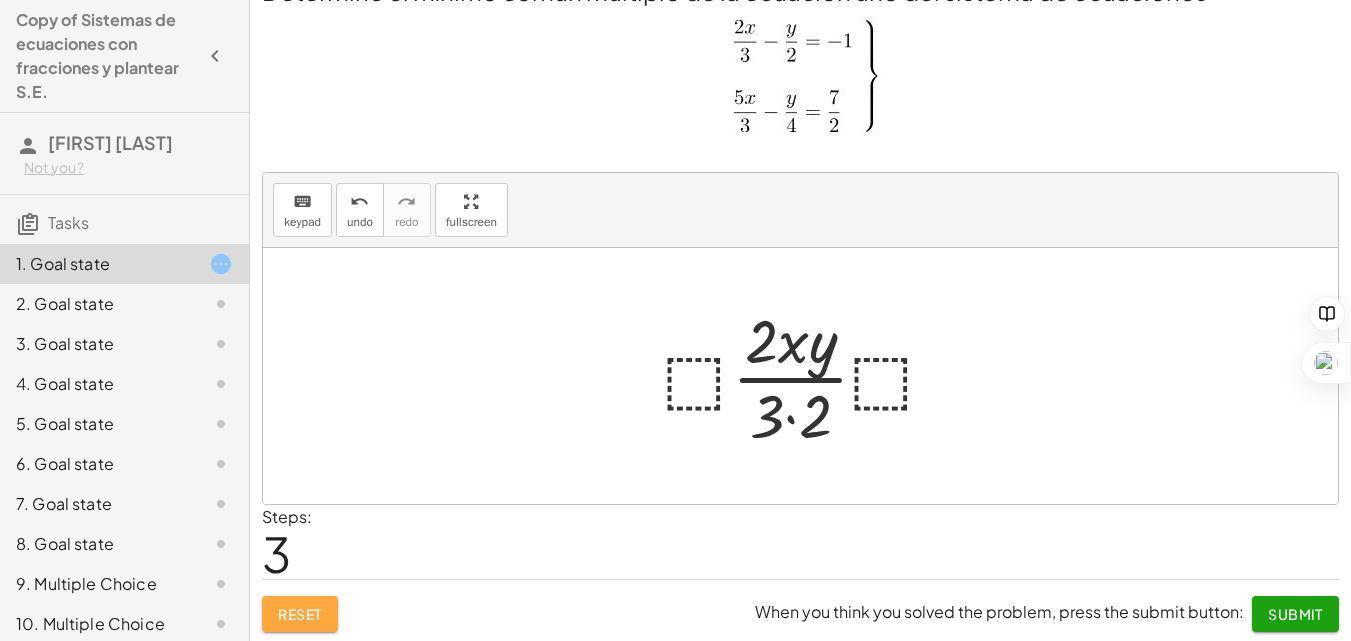 click on "Reset" 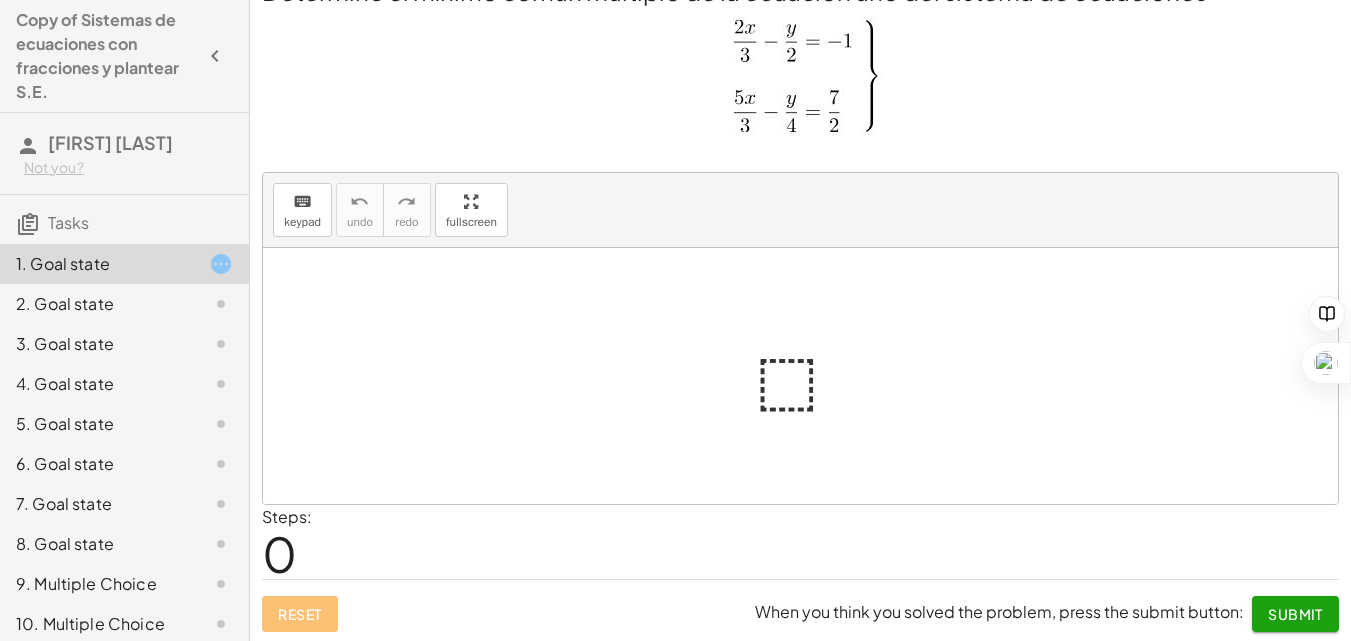 click at bounding box center [808, 376] 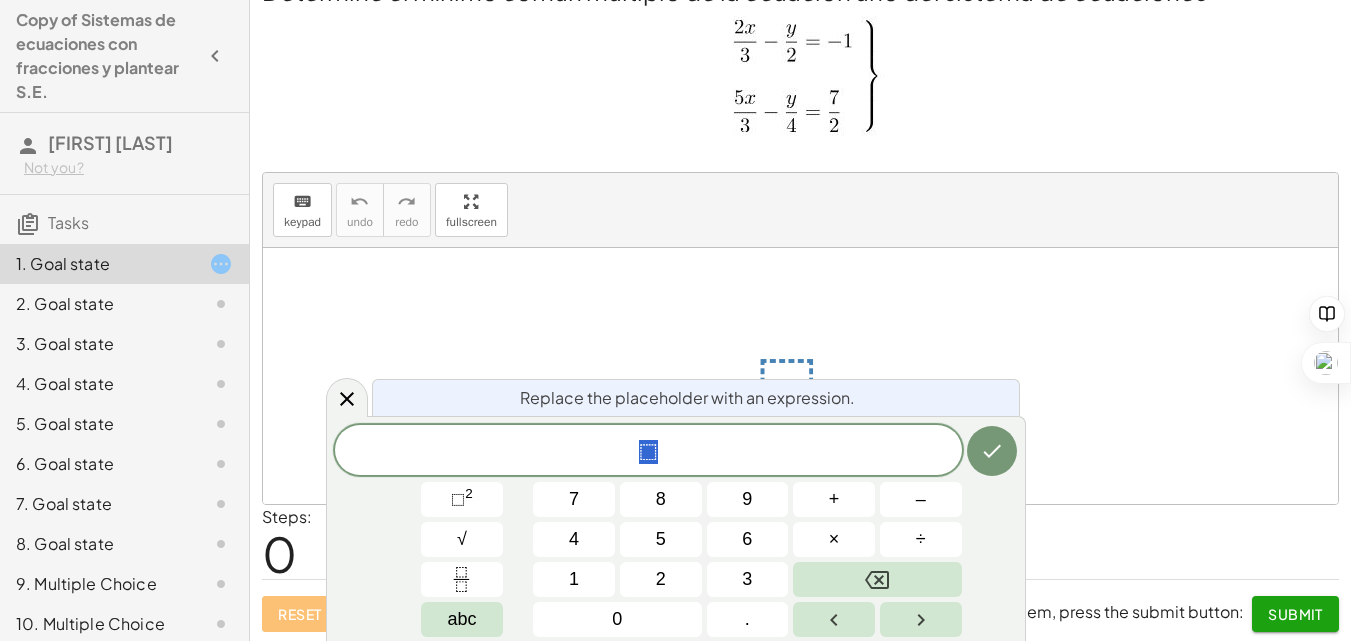 click on "⬚" at bounding box center [648, 452] 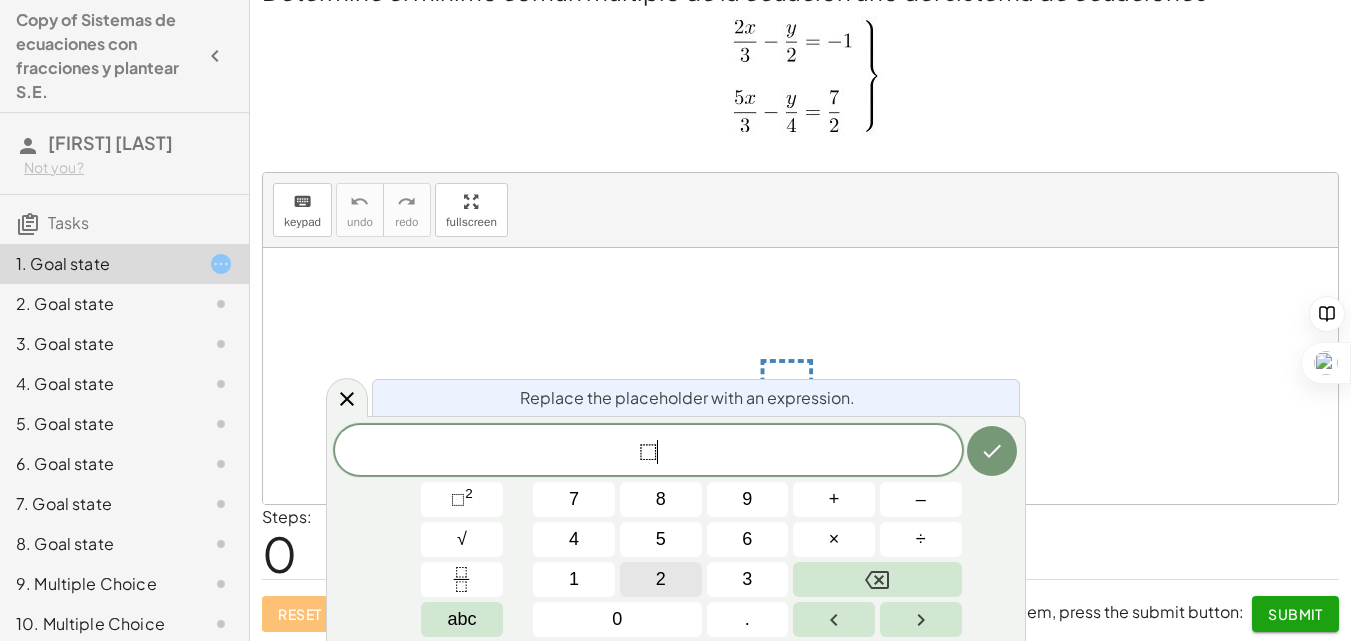 click on "2" at bounding box center (661, 579) 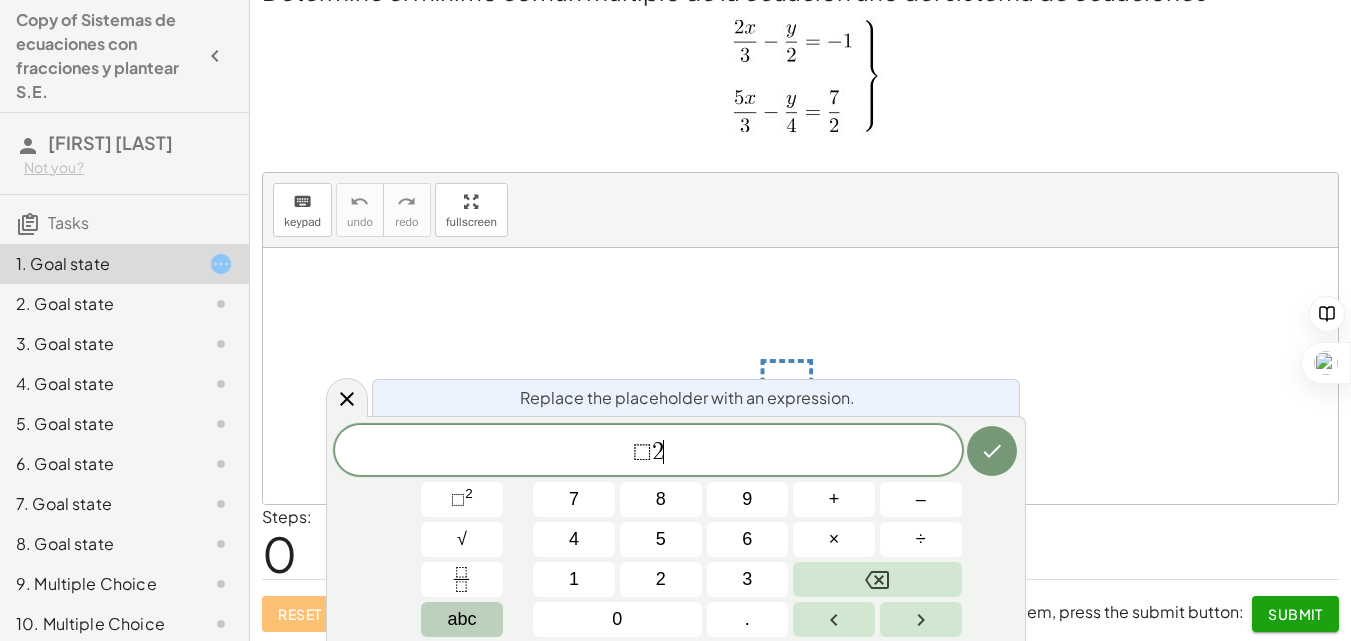 click on "abc" at bounding box center (461, 619) 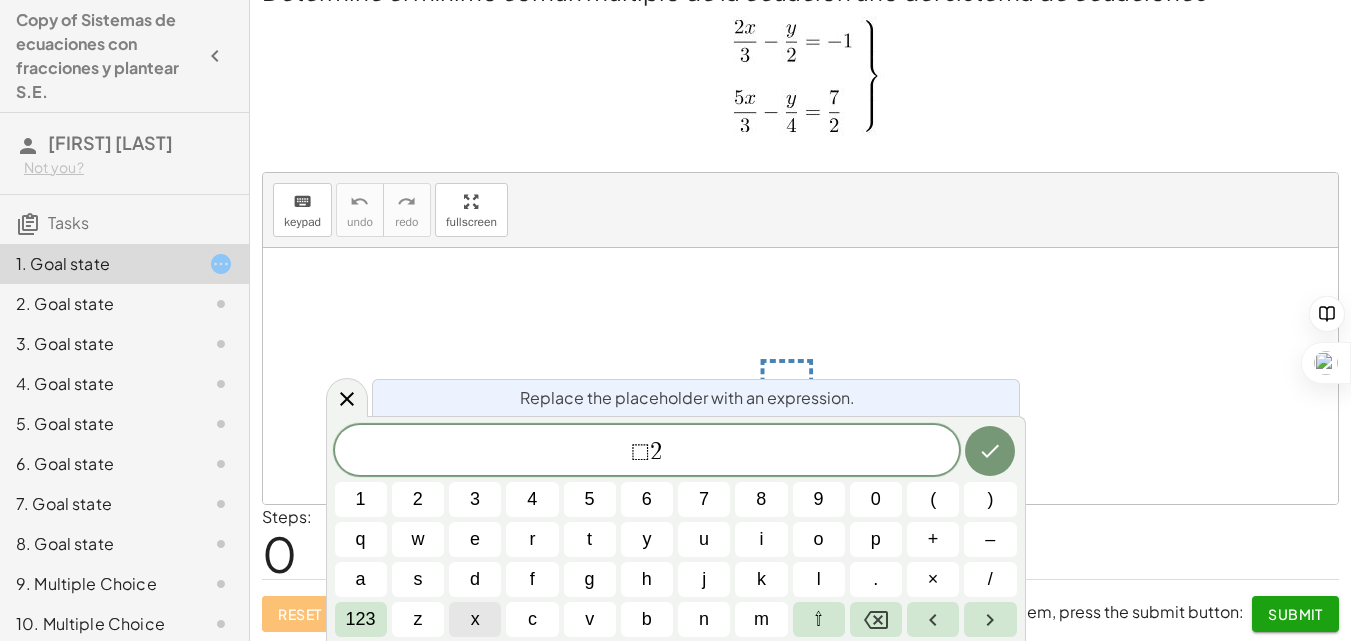 click on "x" at bounding box center (475, 619) 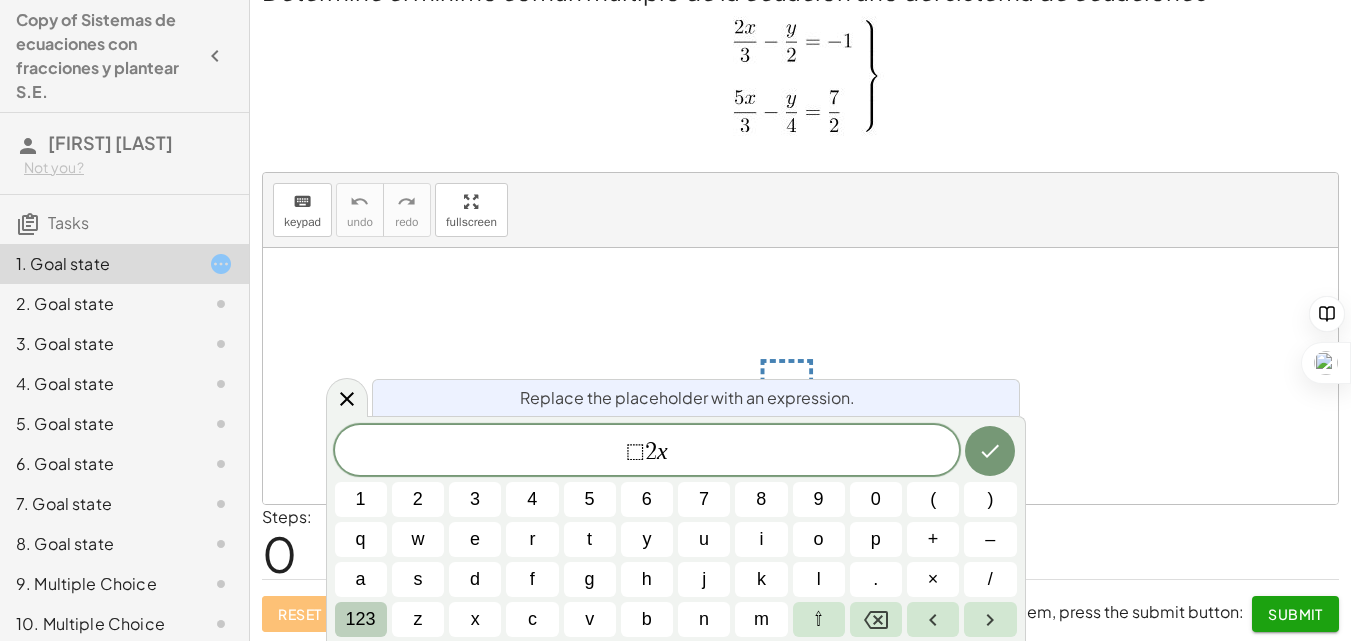 click on "123" at bounding box center [361, 619] 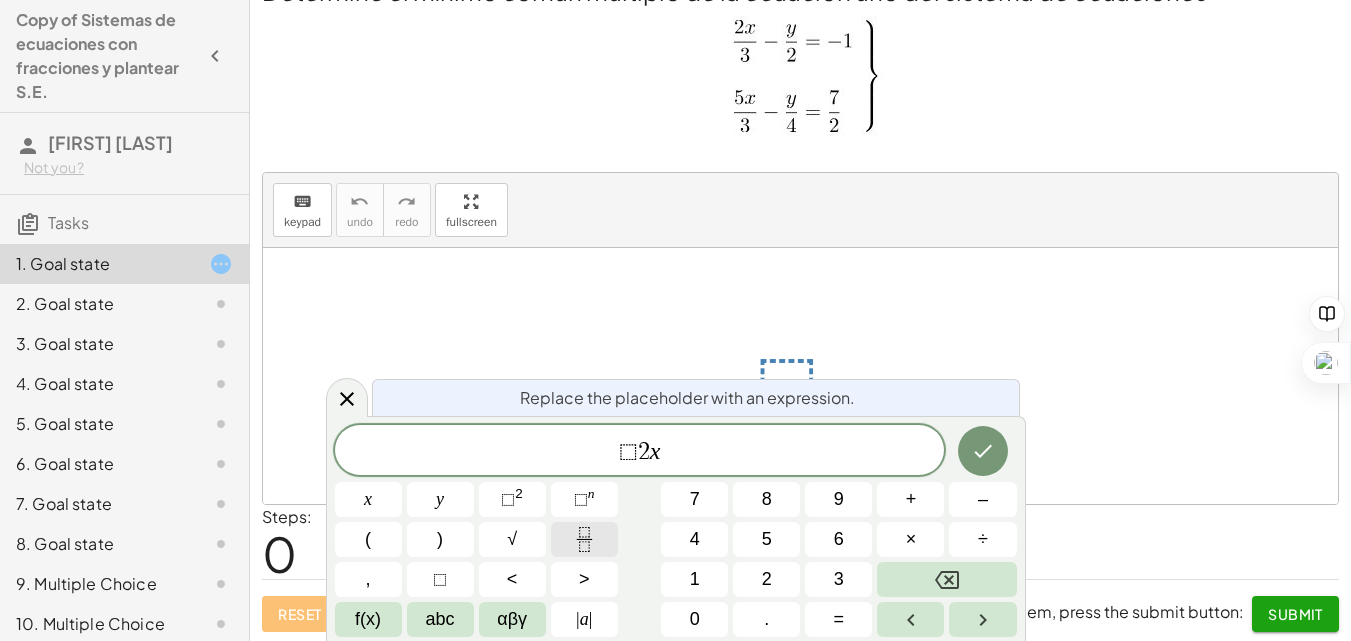 click 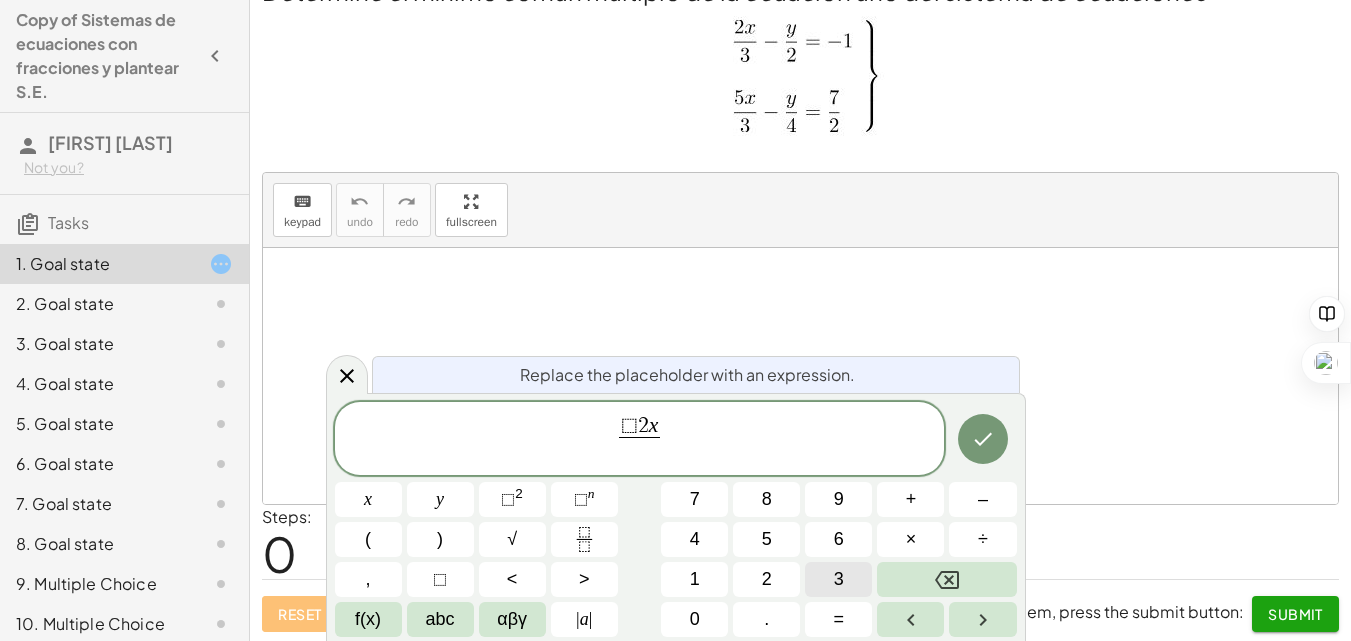 click on "3" at bounding box center (838, 579) 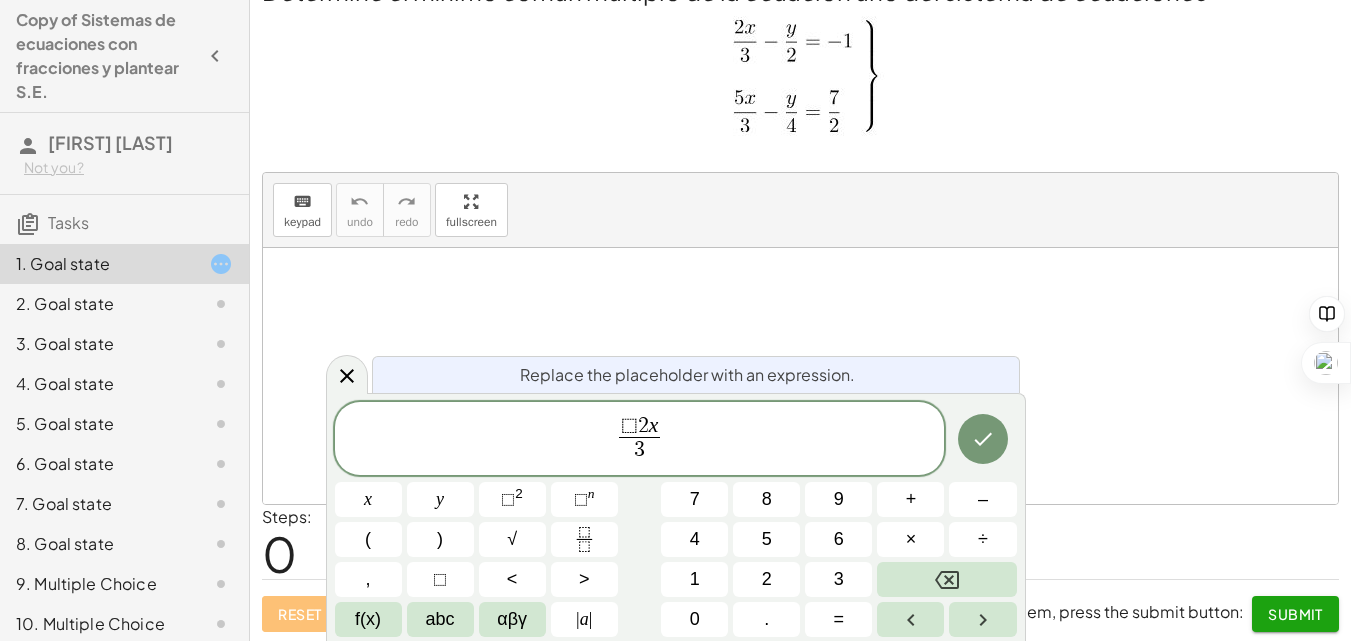 click on "⬚" at bounding box center (629, 426) 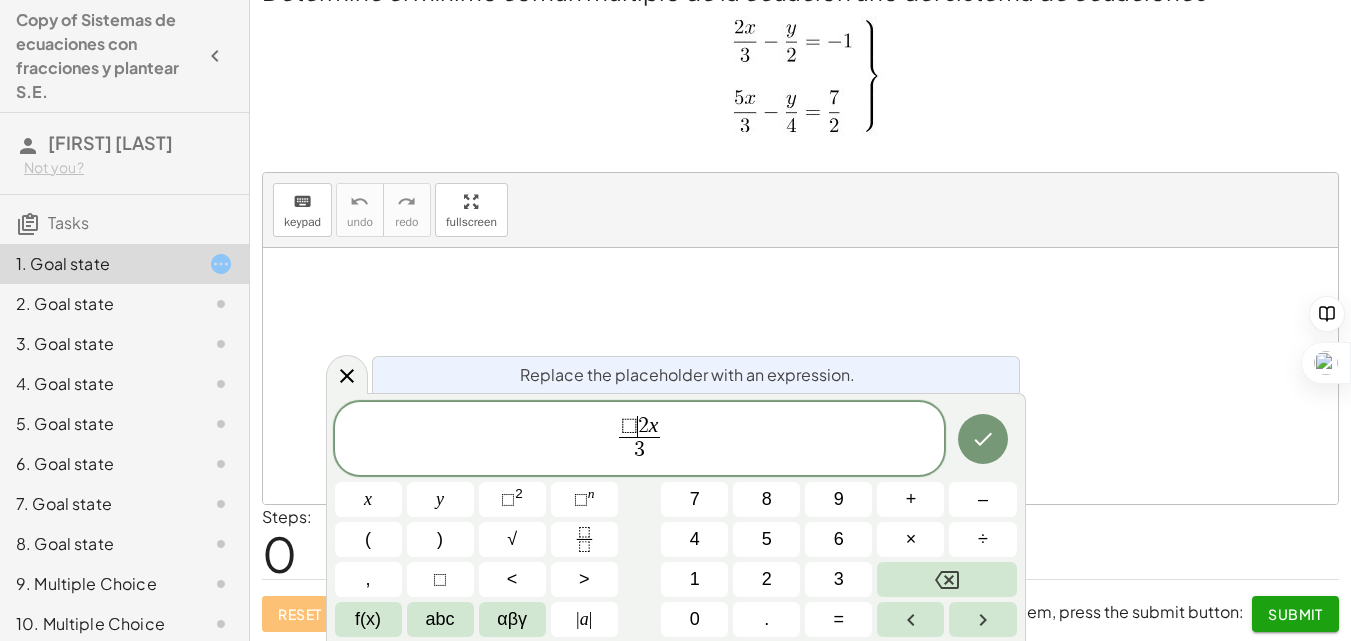 click on "2" at bounding box center [643, 426] 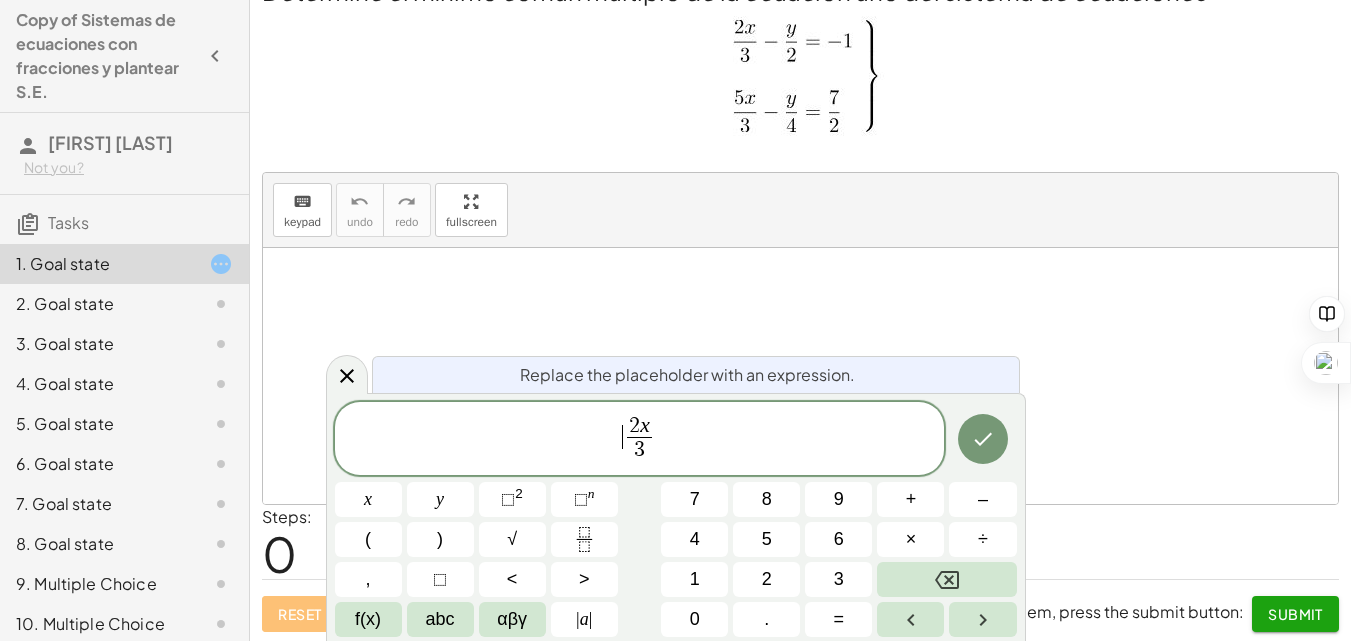 click on "​ 2 x 3 ​" at bounding box center (640, 440) 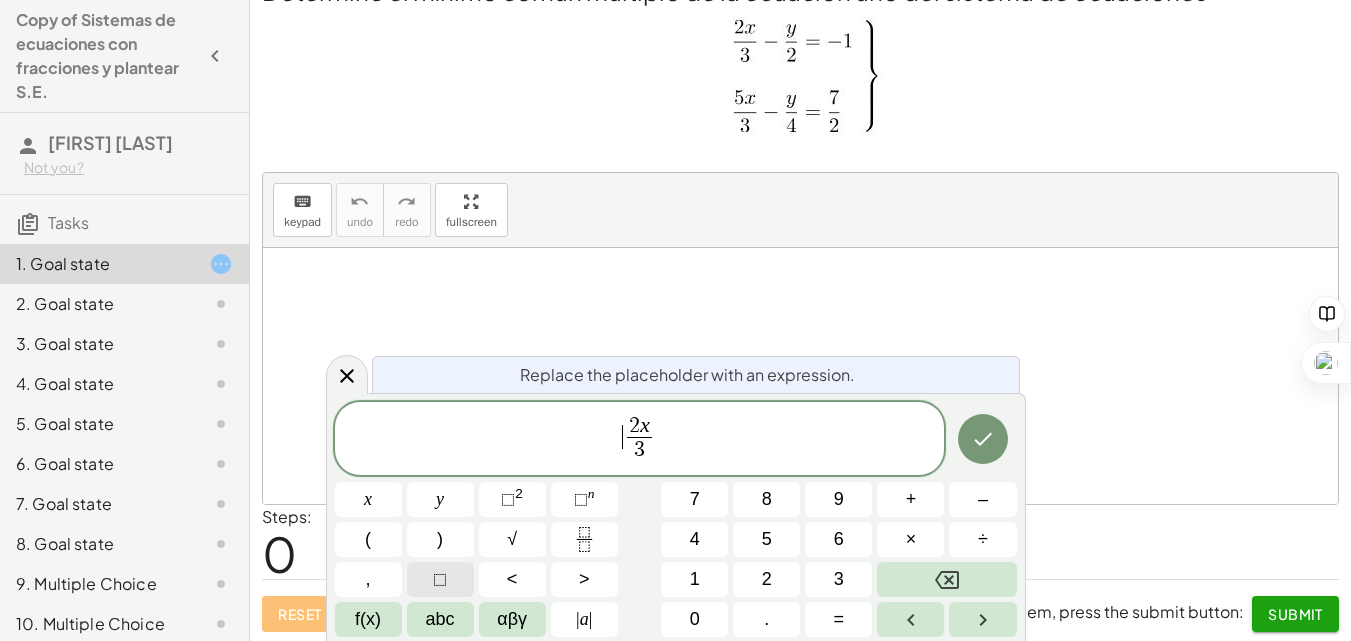 click on "⬚" at bounding box center [440, 579] 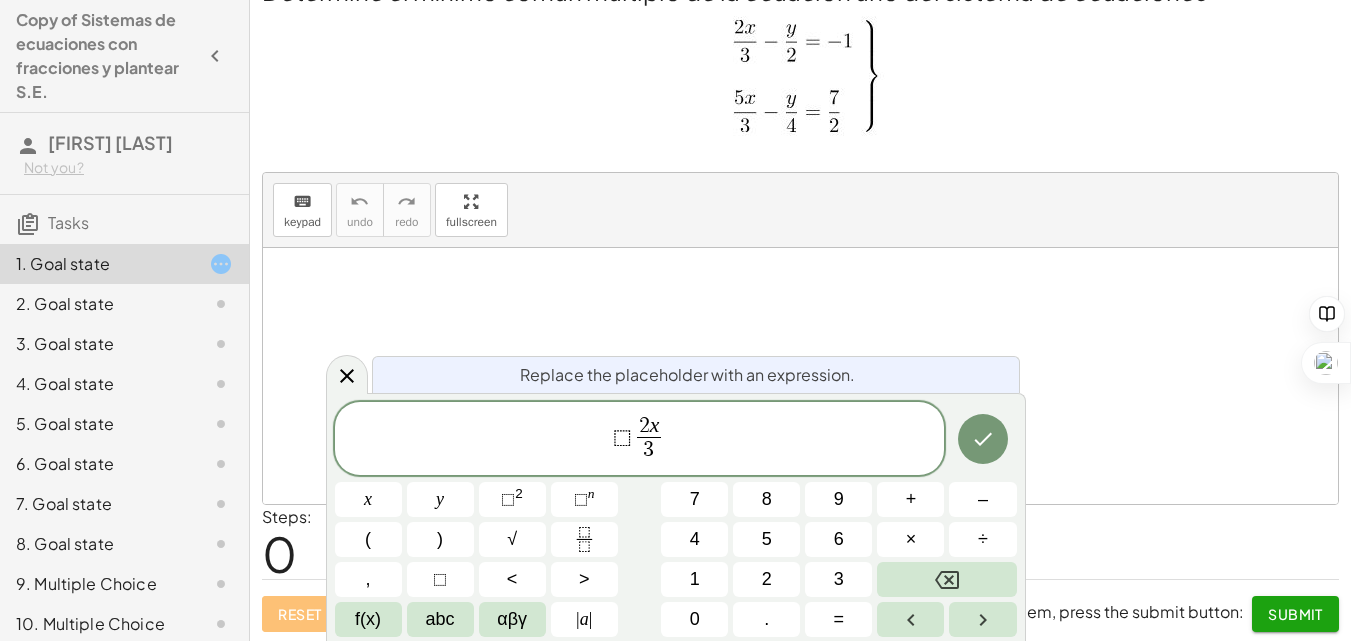 click on "⬚ ​ 2 x 3 ​" at bounding box center (640, 440) 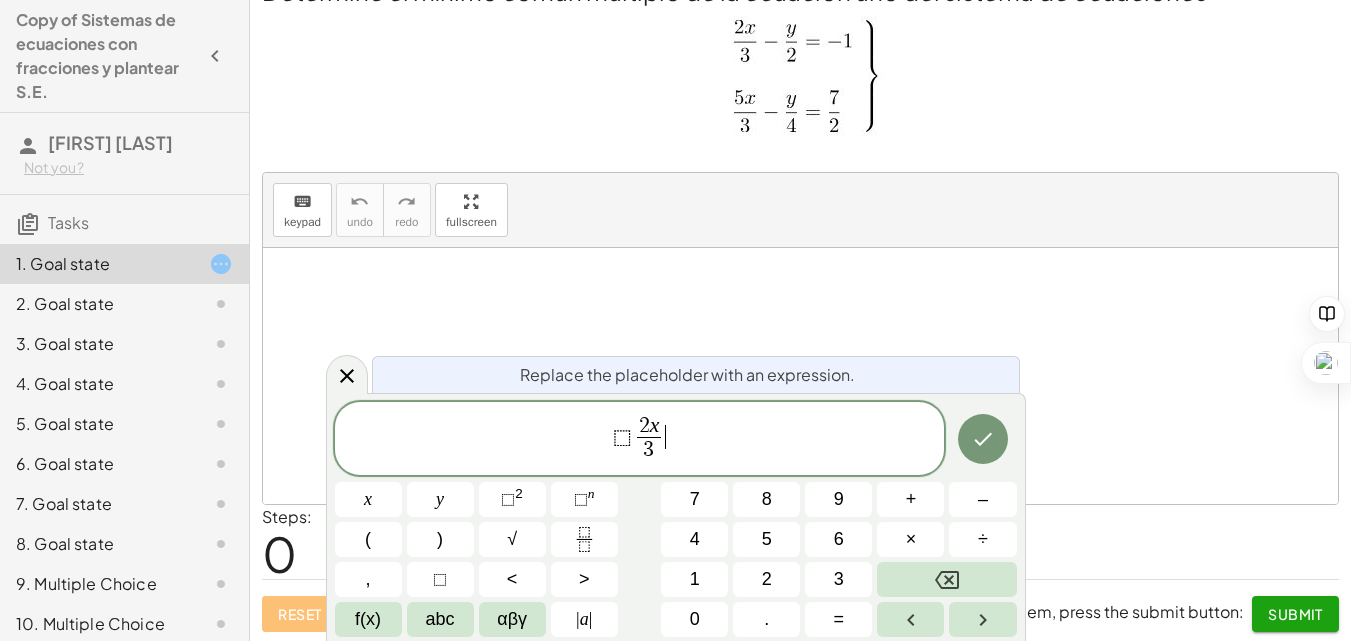 click on "2 x 3 ​" at bounding box center (649, 440) 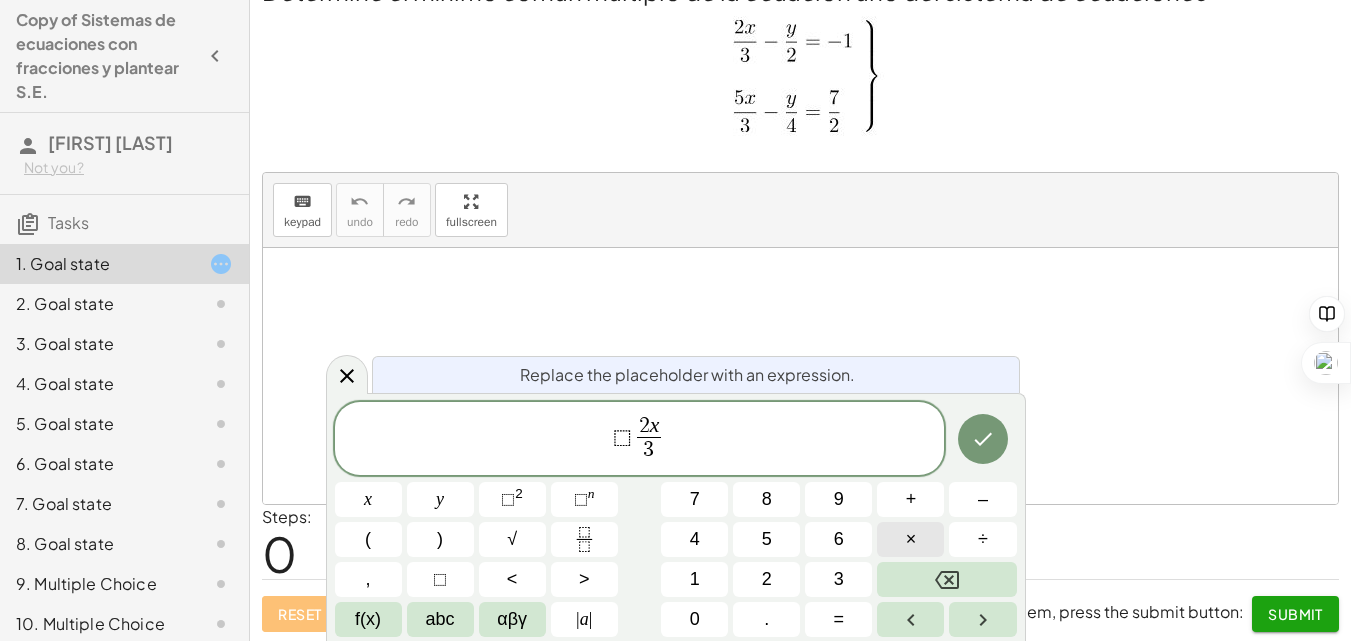 click on "×" at bounding box center [911, 539] 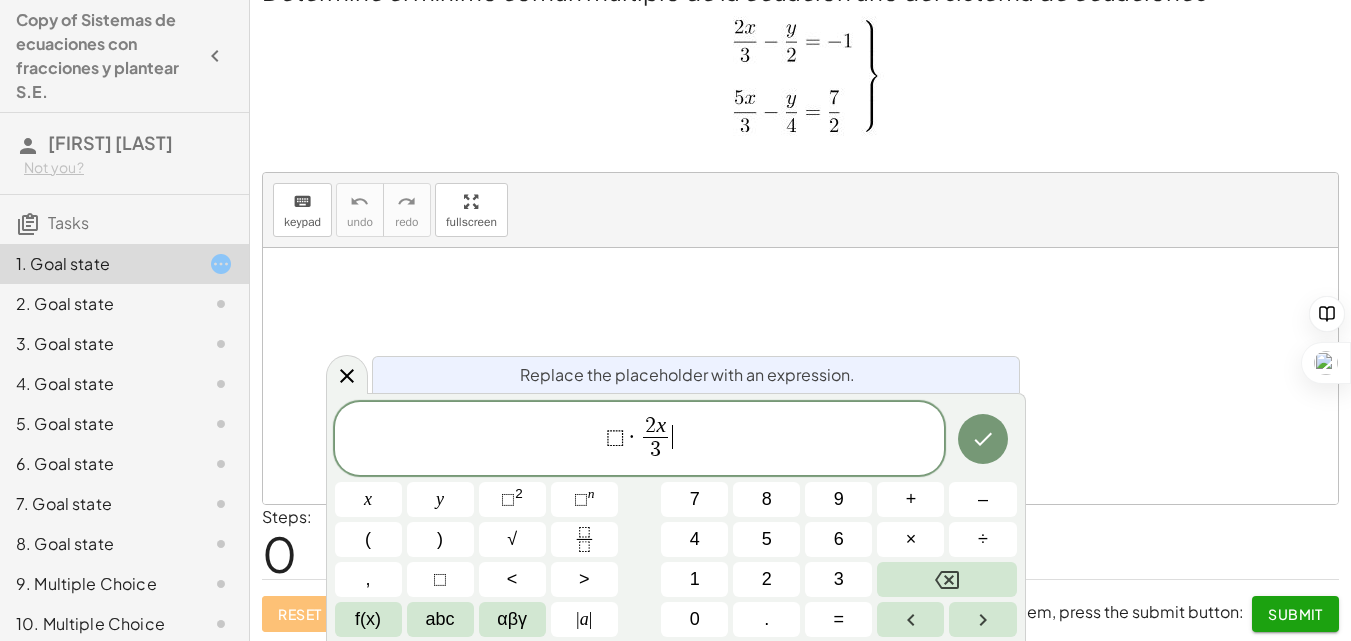 click on "⬚ · 2 x 3 ​ ​" at bounding box center [640, 440] 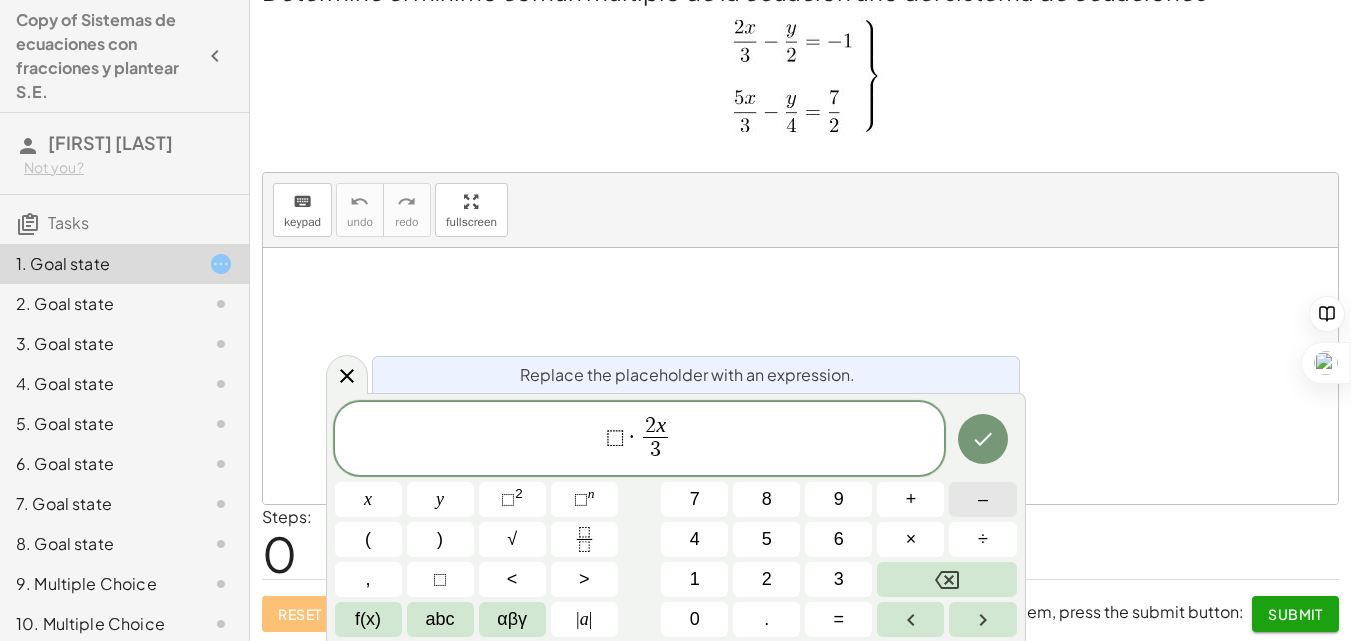 click on "–" at bounding box center [982, 499] 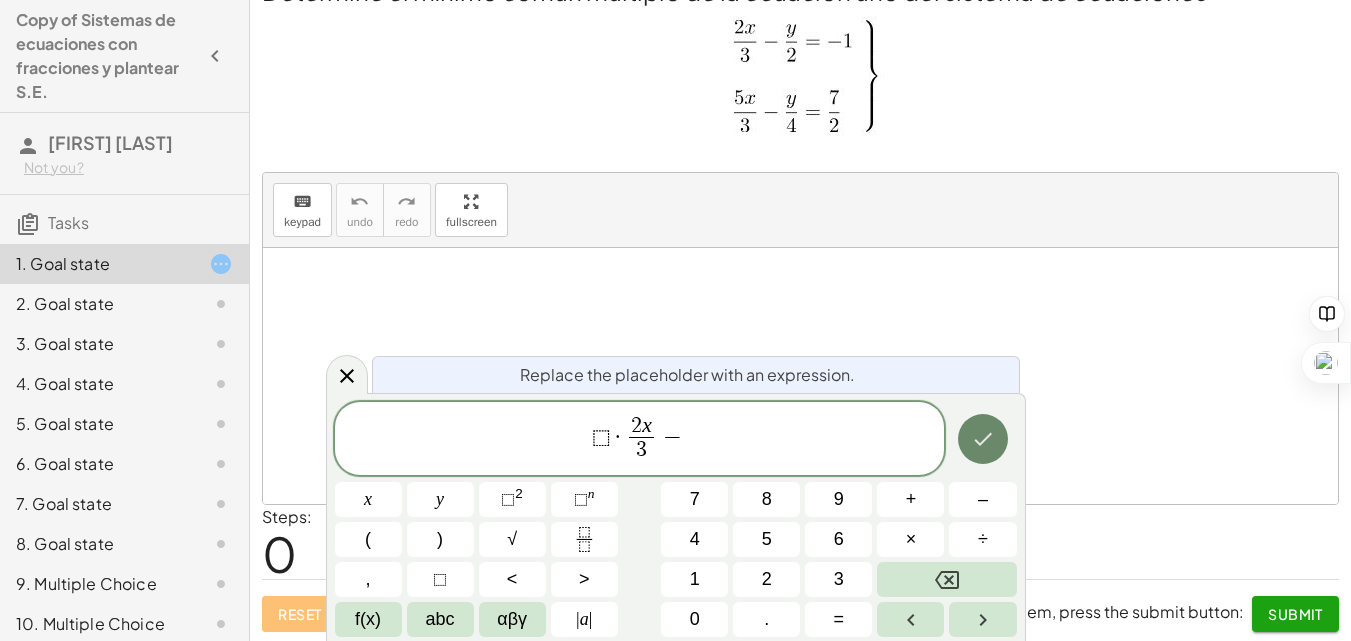click 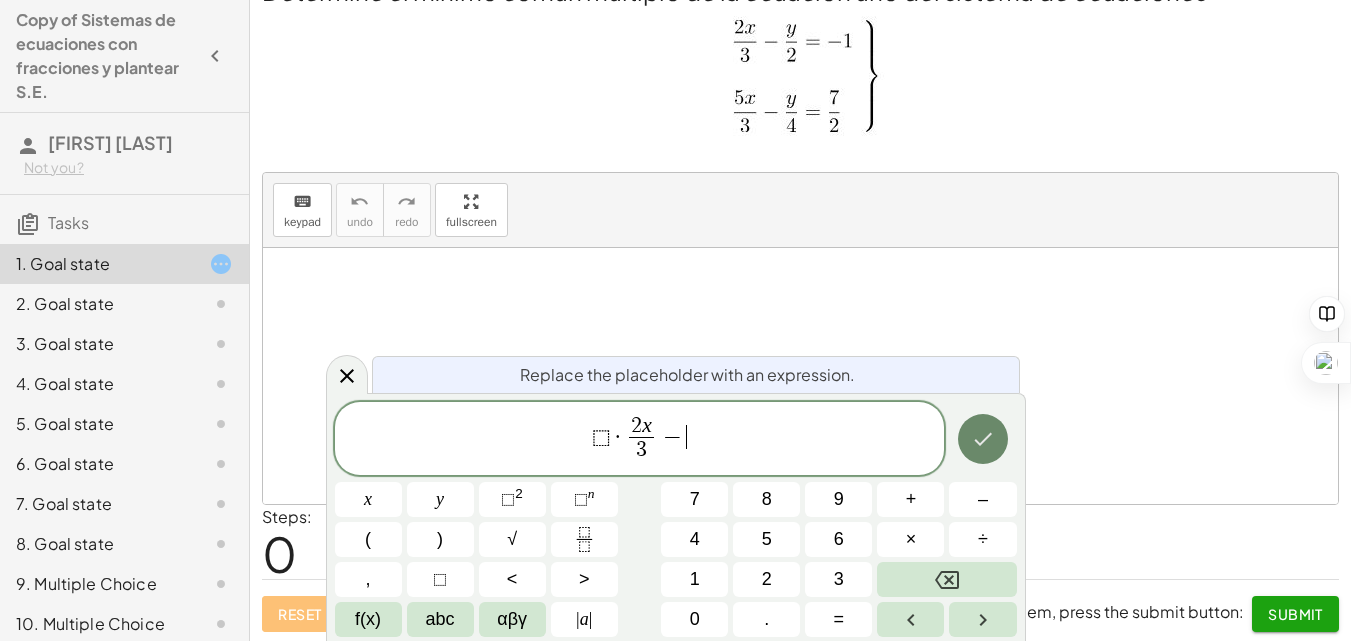 click 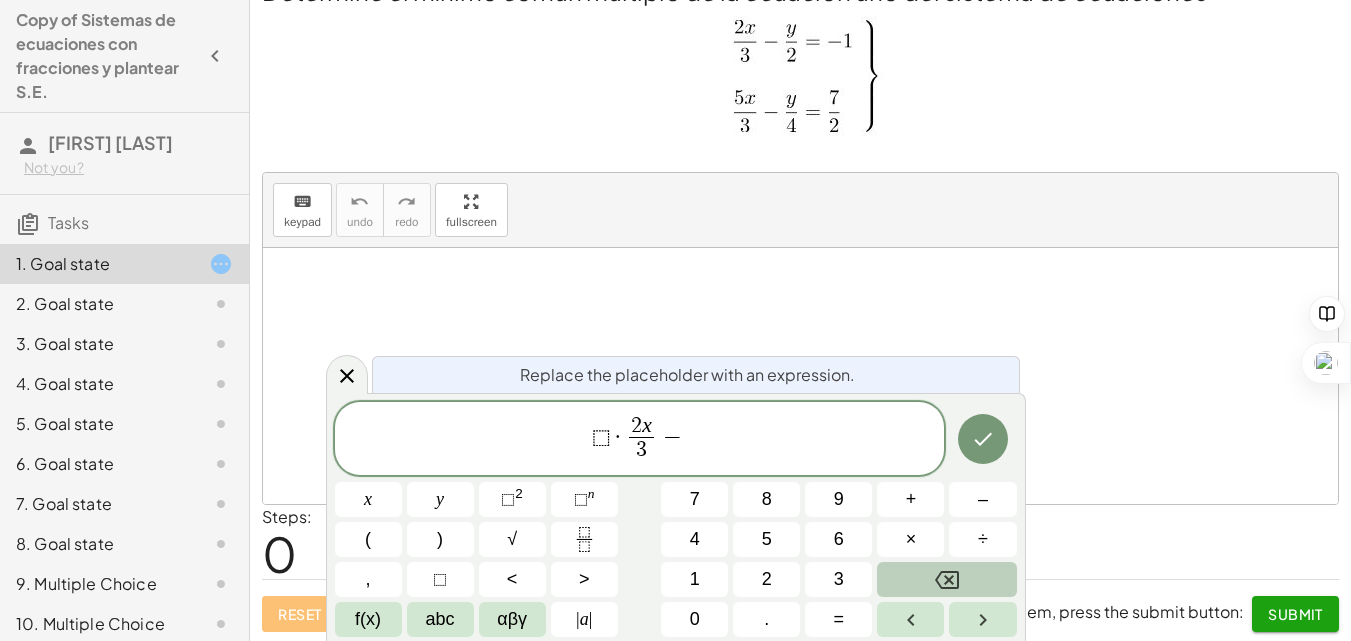 click 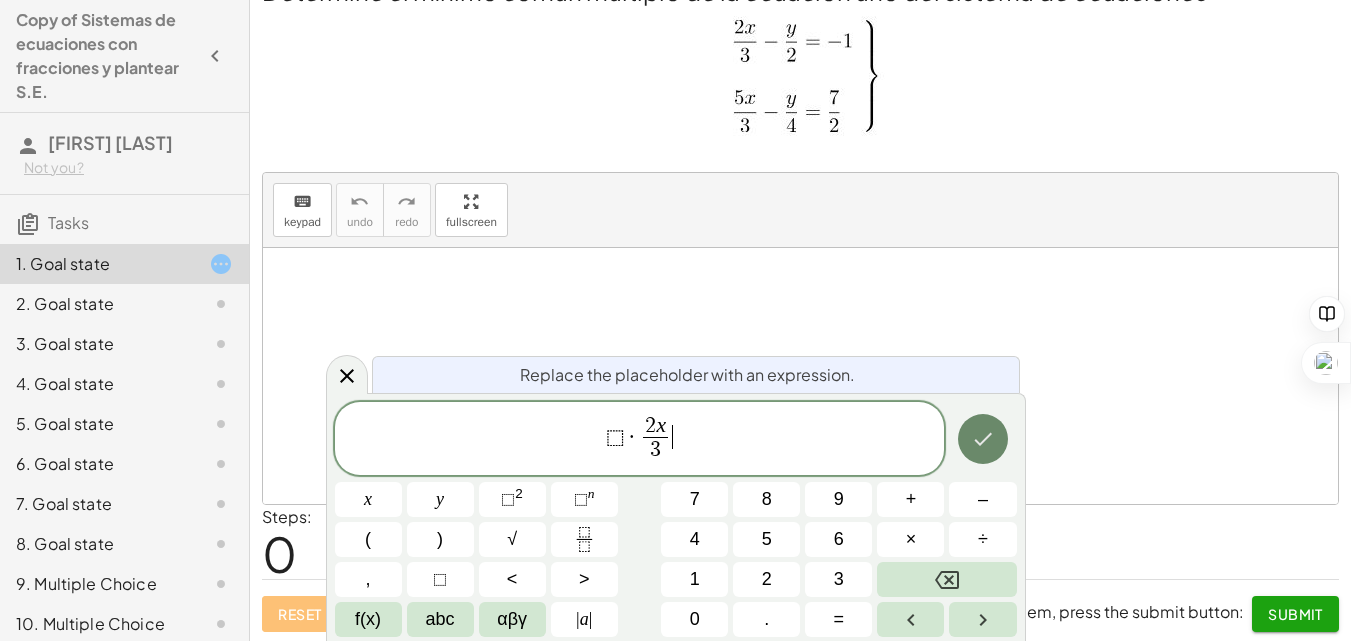 click 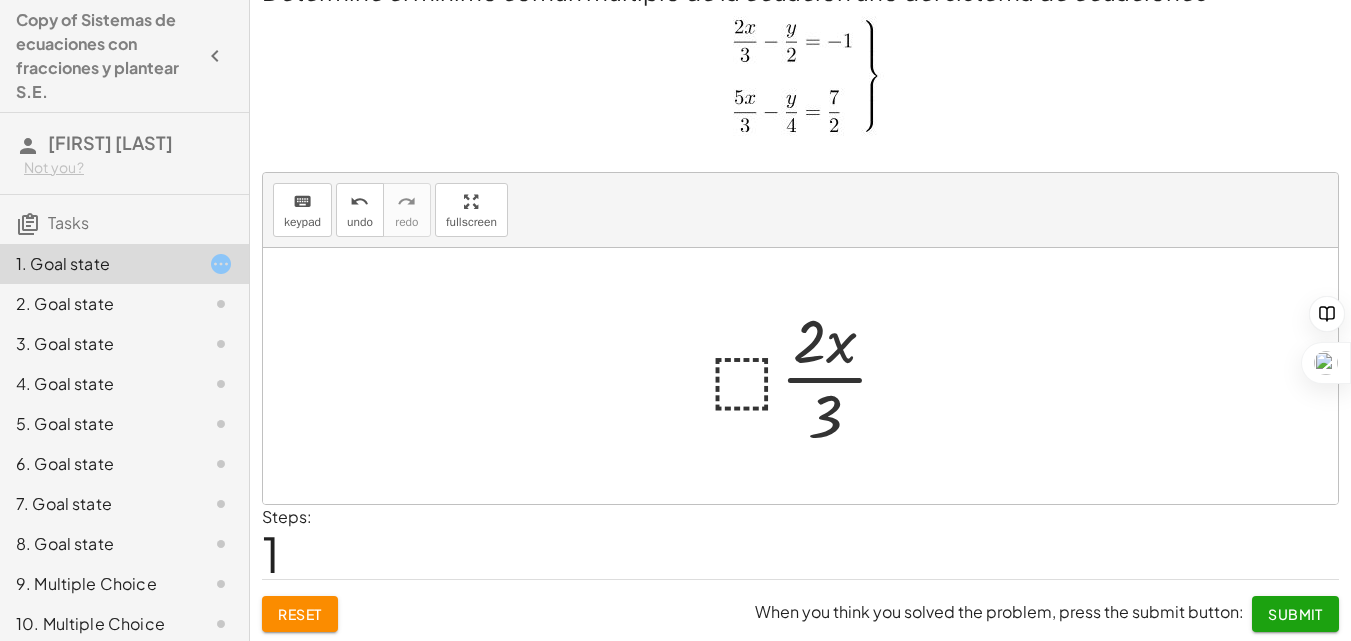 click at bounding box center (808, 376) 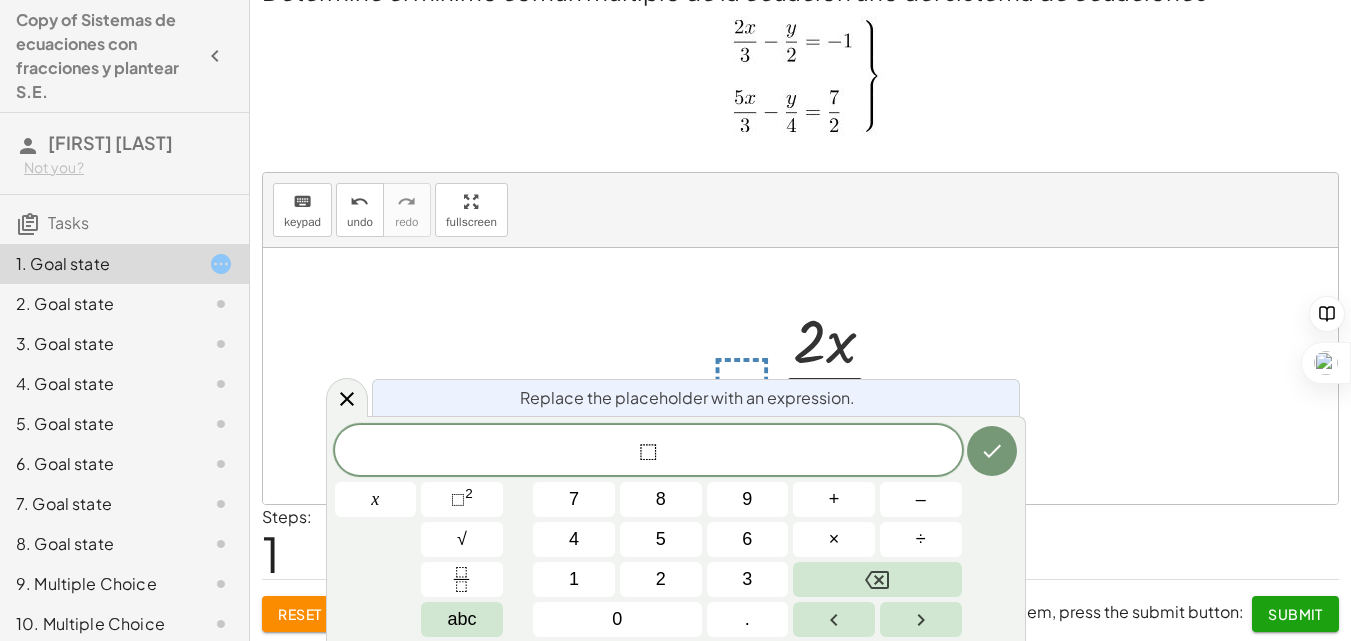click on "⬚ · ⬚ · · 2 · x · 3" at bounding box center (800, 376) 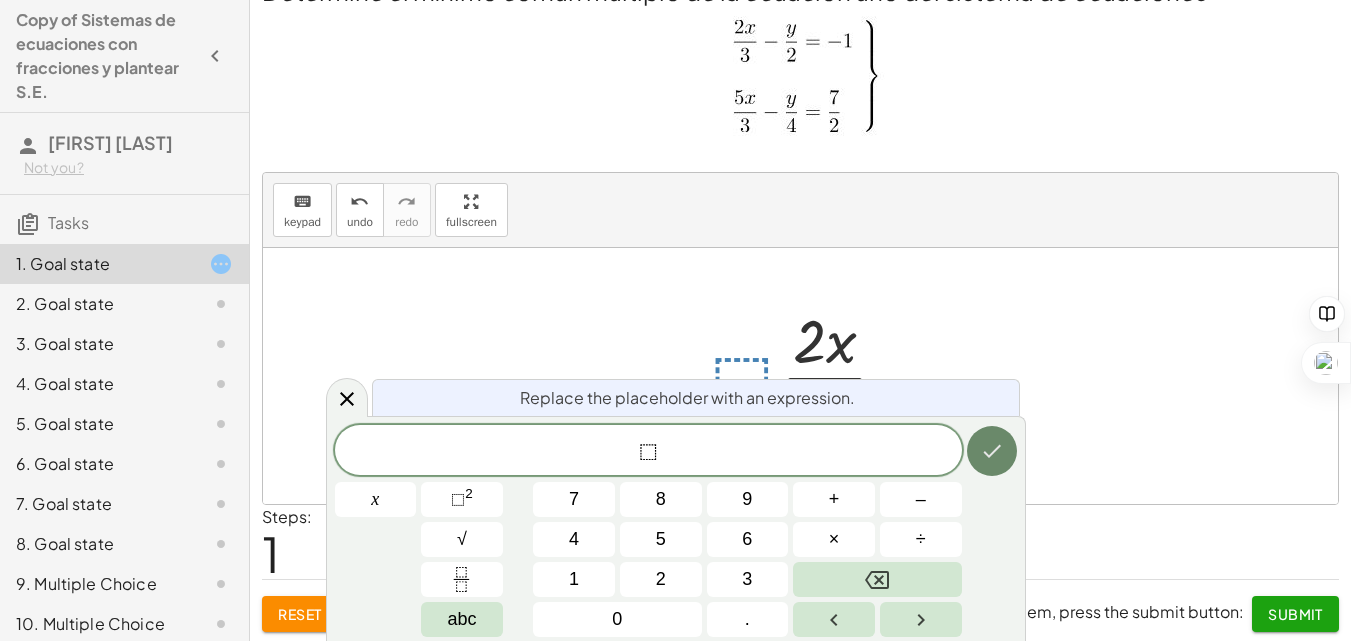 click at bounding box center [992, 451] 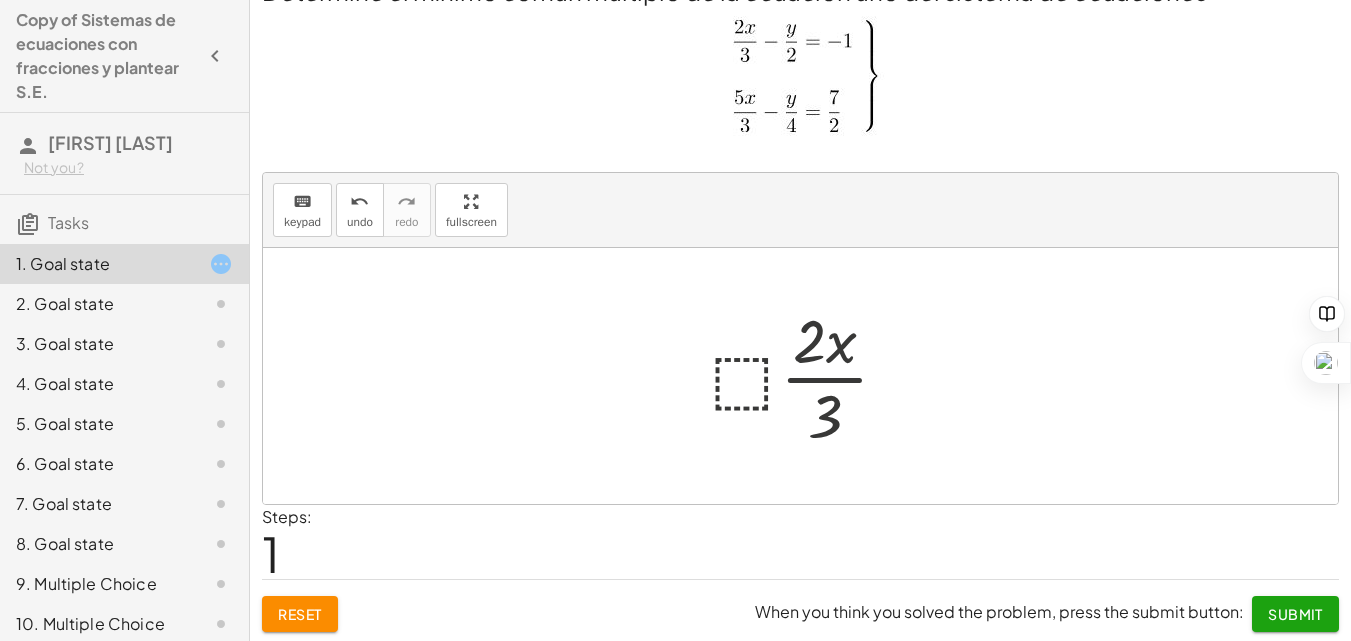 click at bounding box center [808, 376] 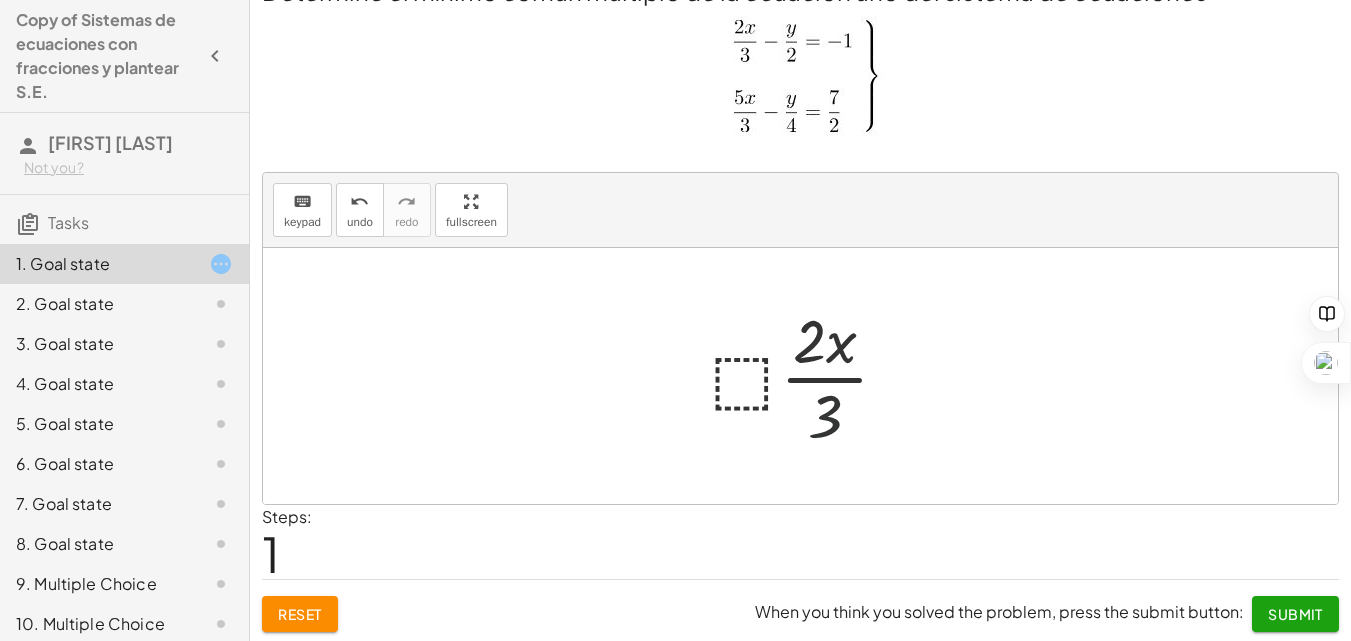 drag, startPoint x: 894, startPoint y: 399, endPoint x: 348, endPoint y: 557, distance: 568.40125 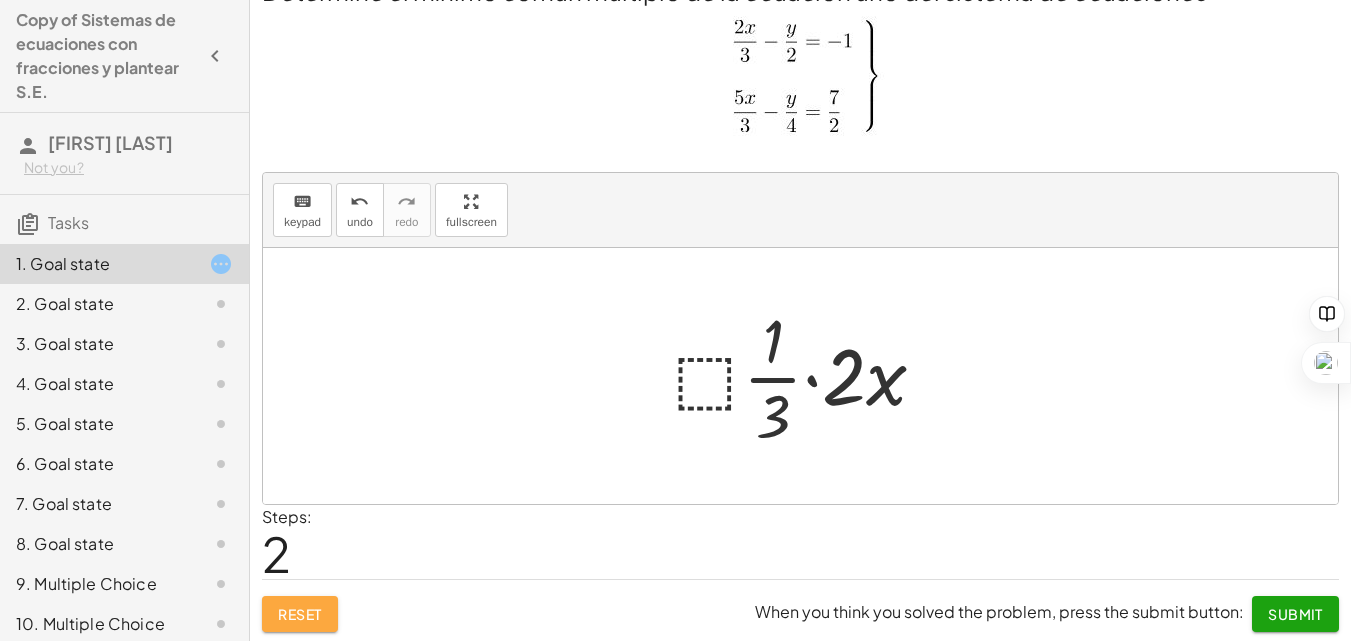 click on "Reset" at bounding box center [300, 614] 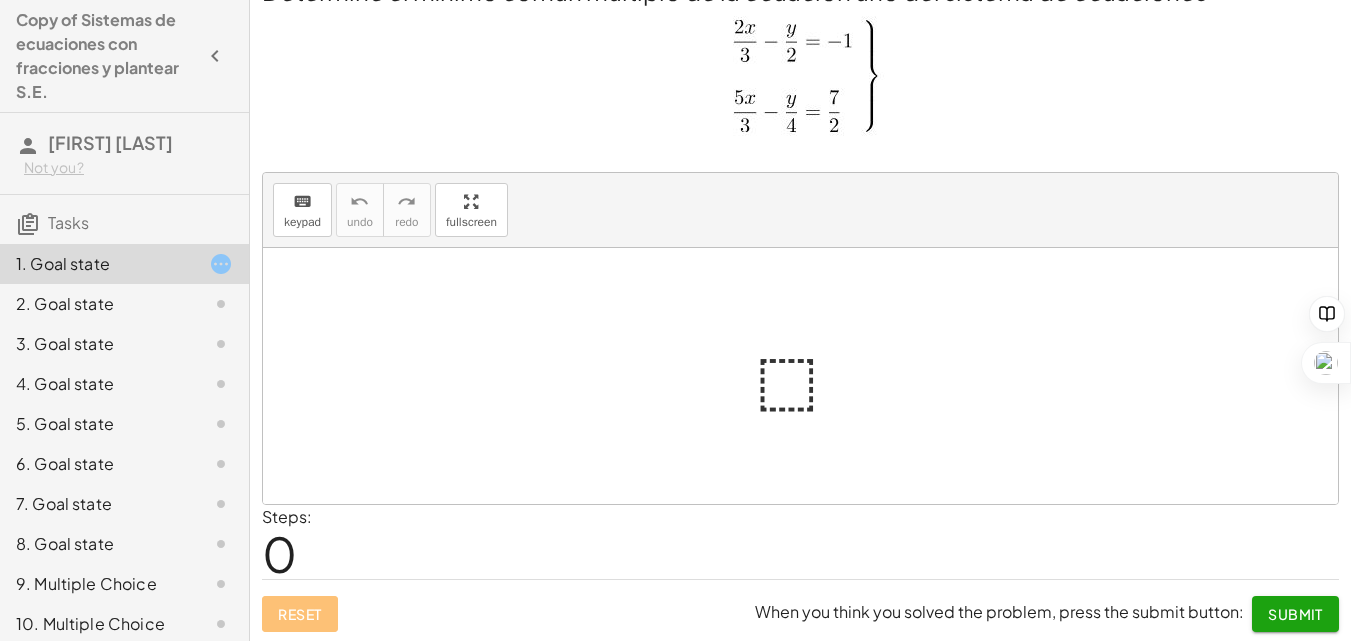 click at bounding box center [808, 376] 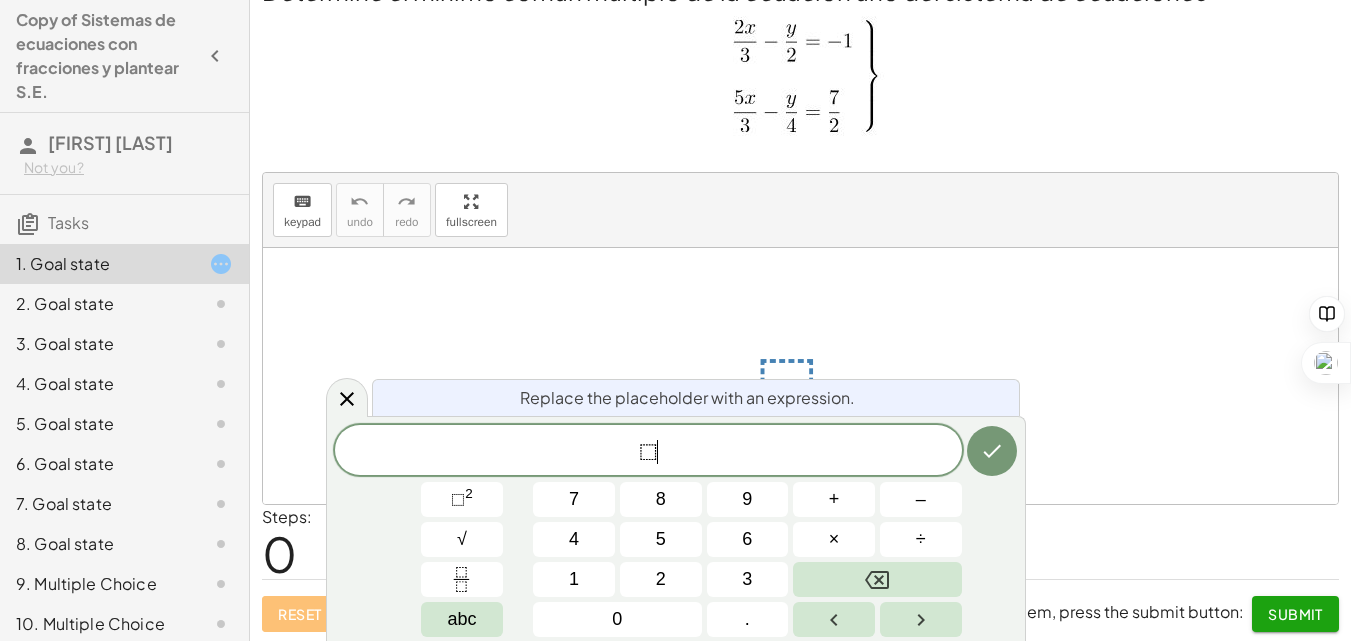 click on "⬚ ​" at bounding box center [648, 452] 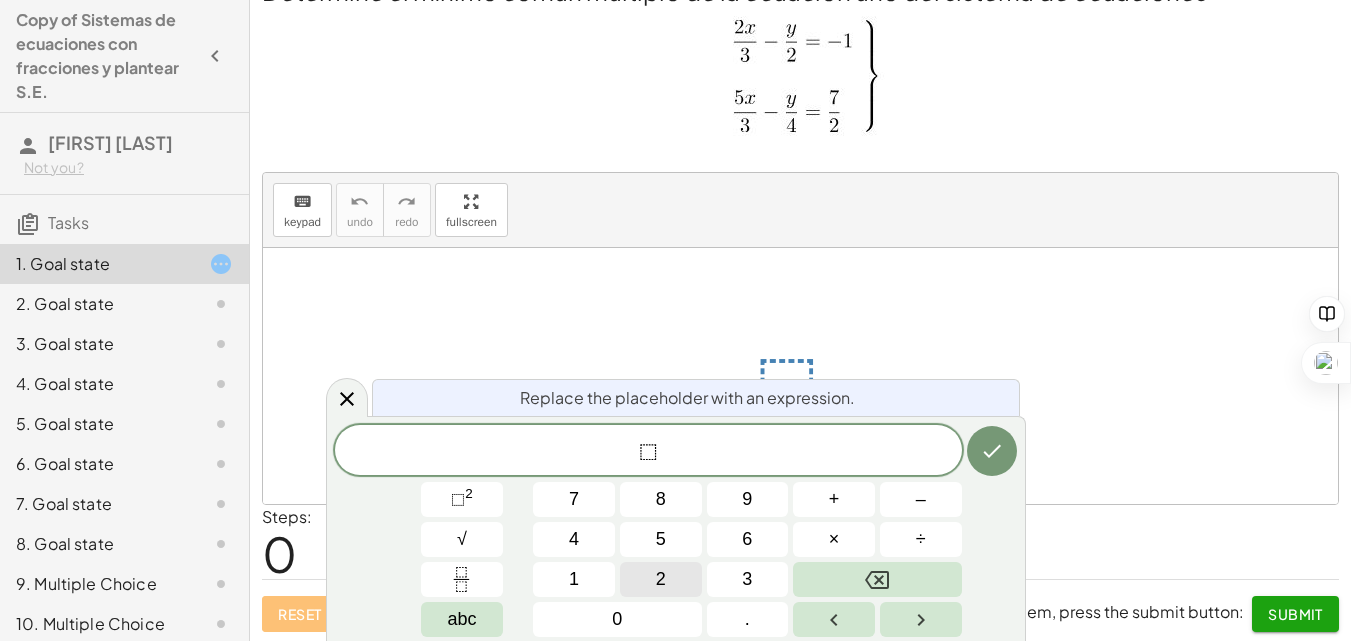 click on "2" at bounding box center (661, 579) 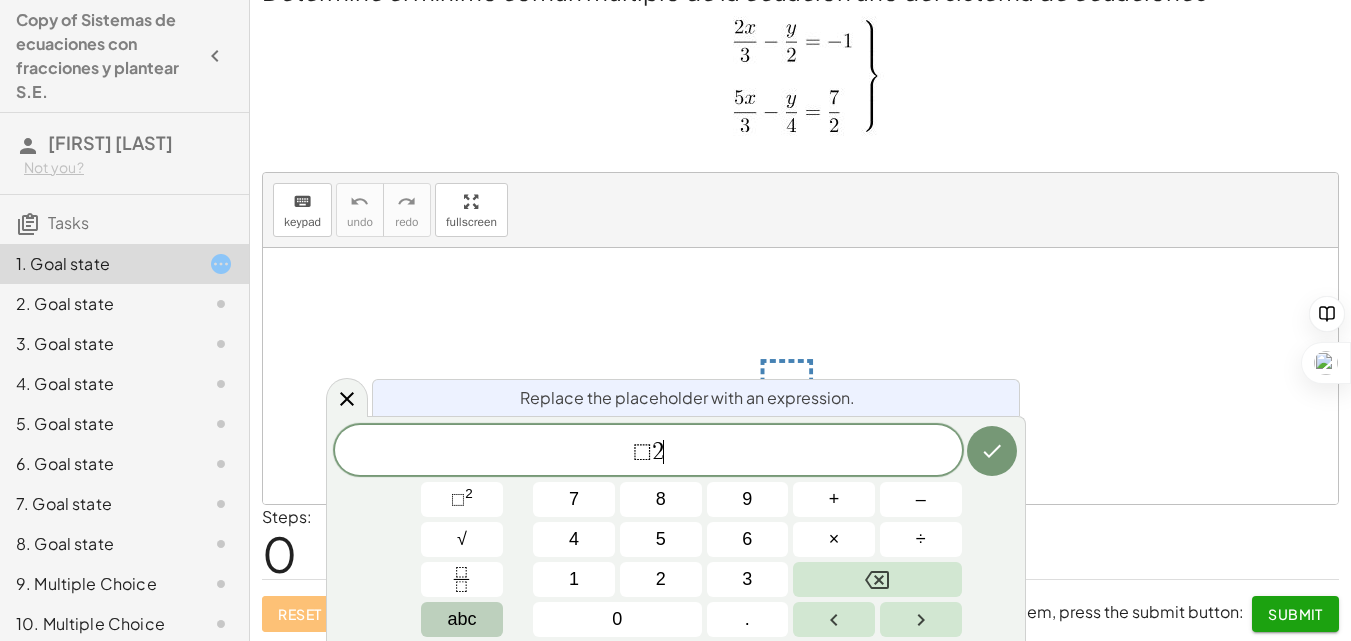 click on "abc" at bounding box center [461, 619] 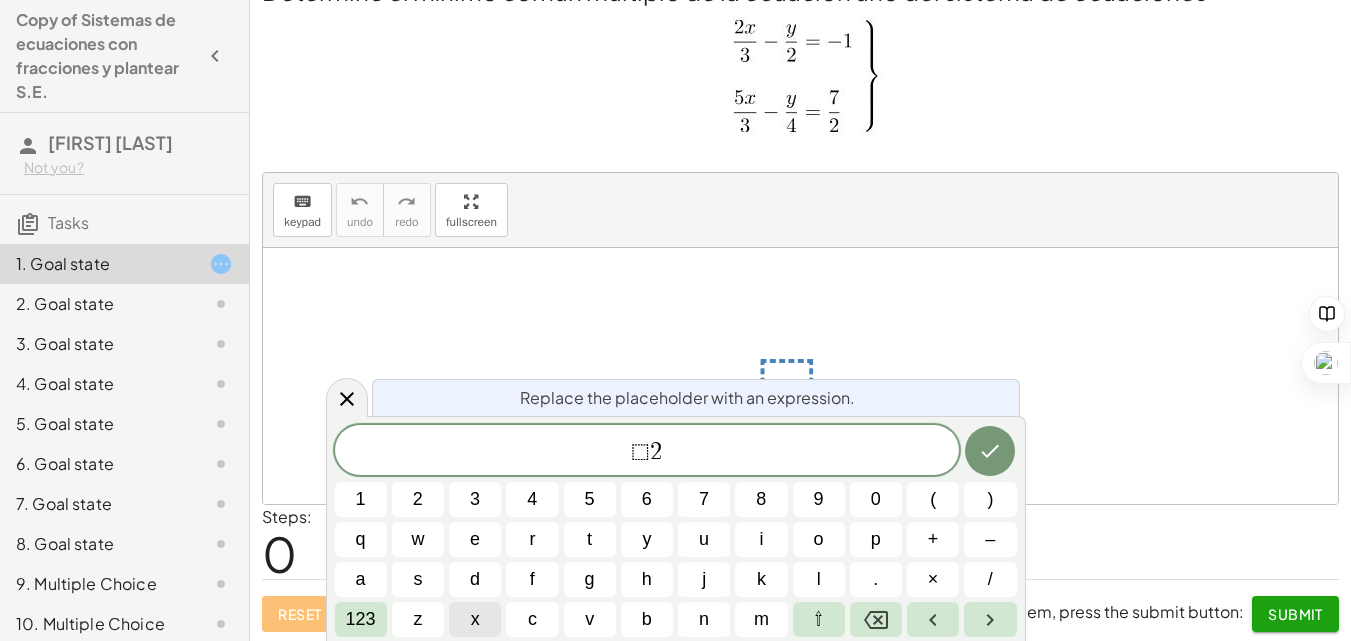 click on "x" at bounding box center (475, 619) 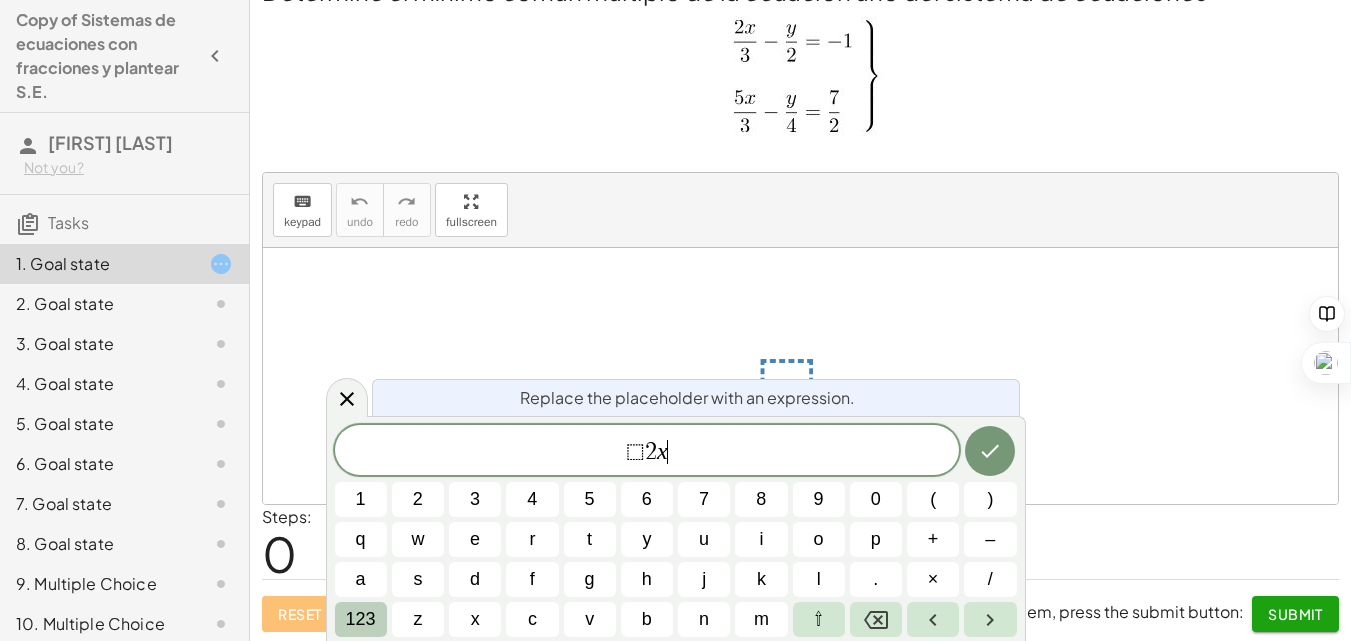 click on "123" at bounding box center [361, 619] 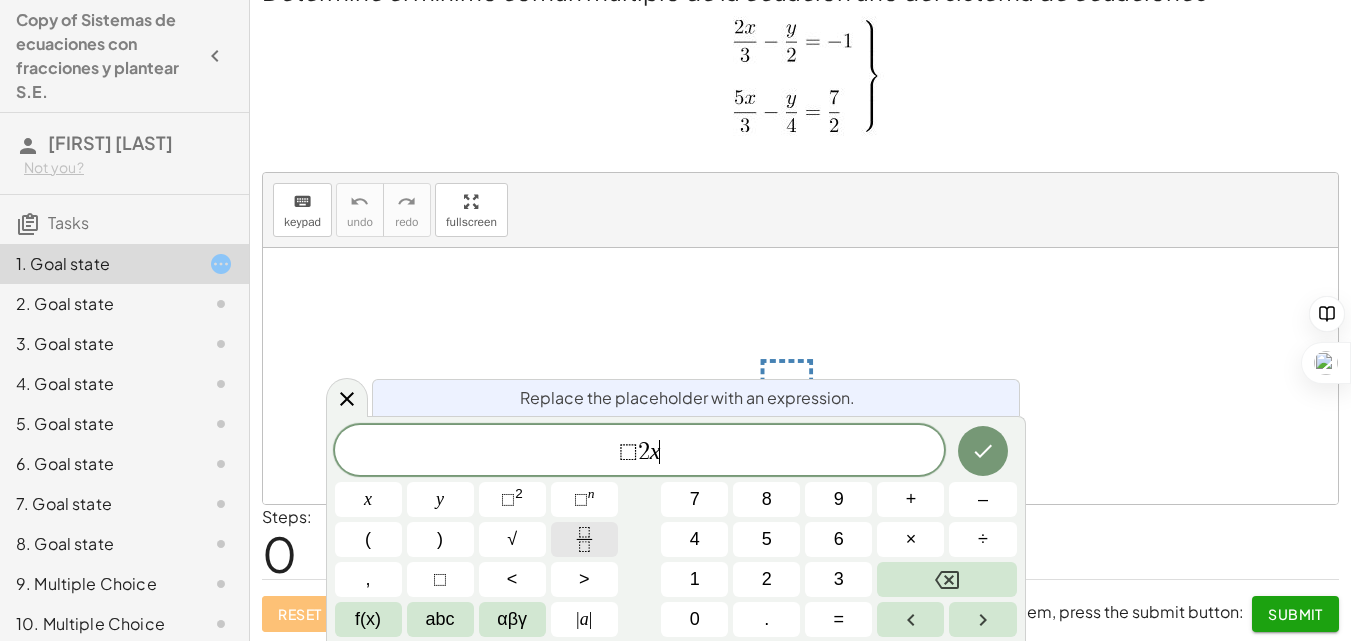 click 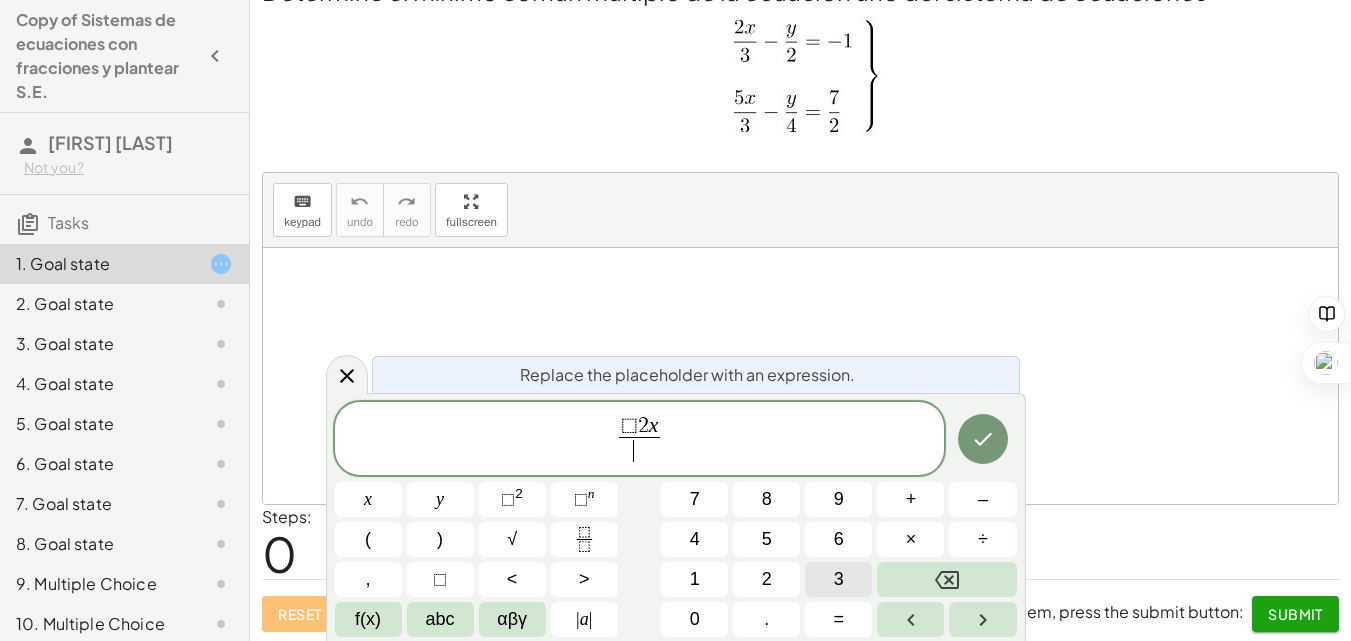 click on "3" at bounding box center [838, 579] 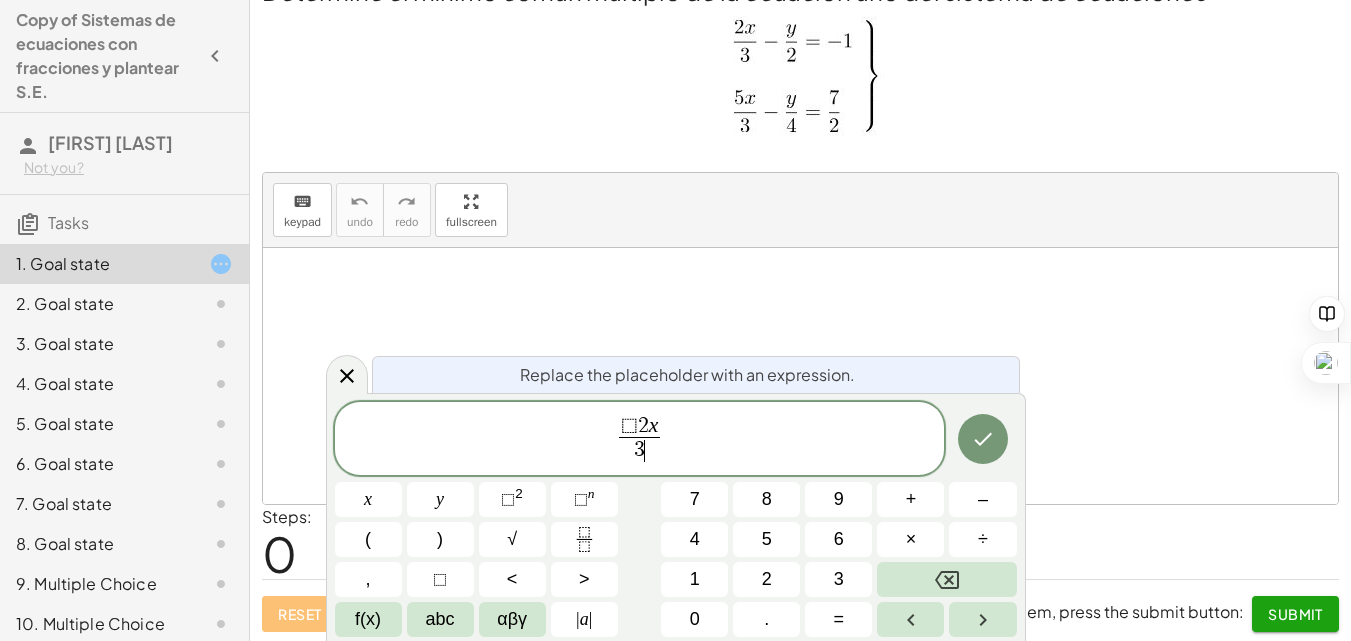 click on "⬚ 2 x" at bounding box center (640, 427) 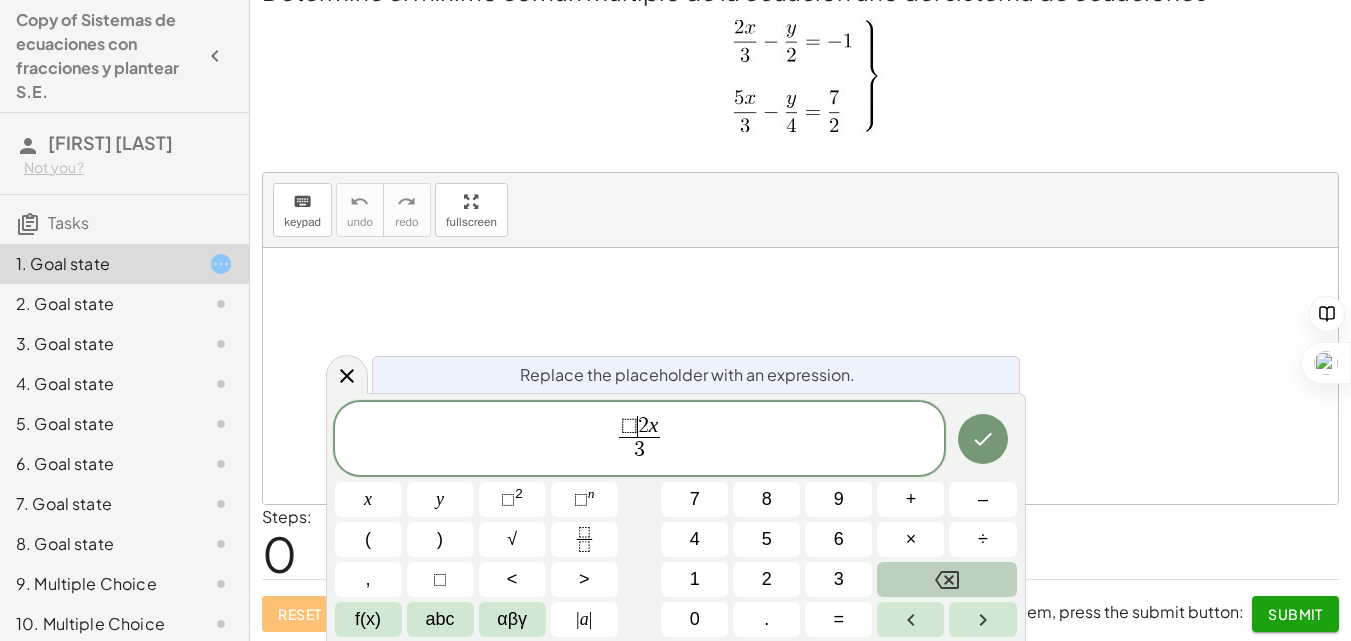 click at bounding box center (946, 579) 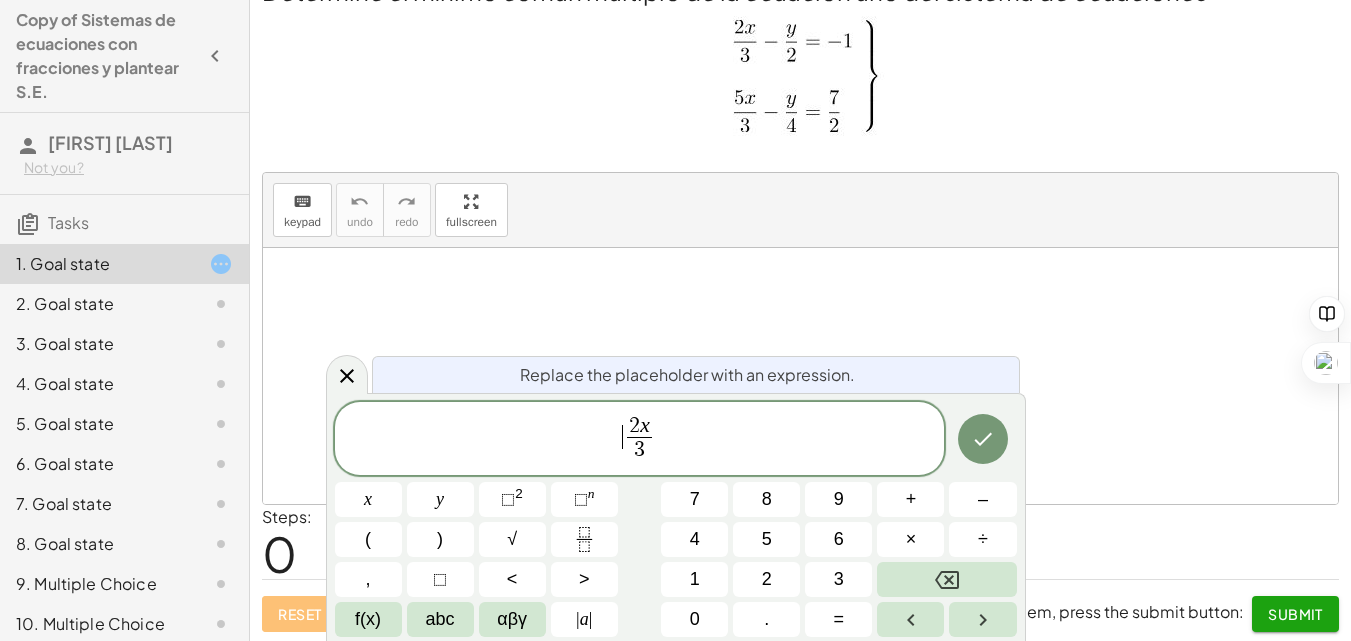 click on "​ 2 x 3 ​" at bounding box center [640, 440] 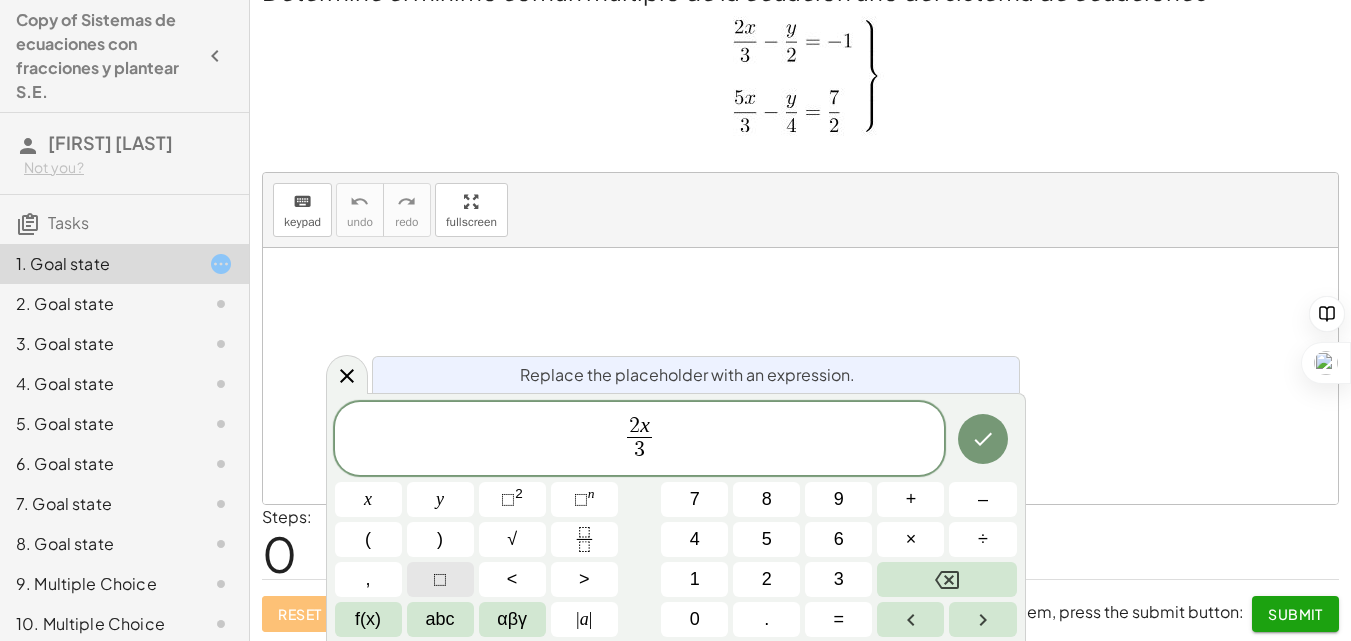 click on "⬚" at bounding box center [440, 579] 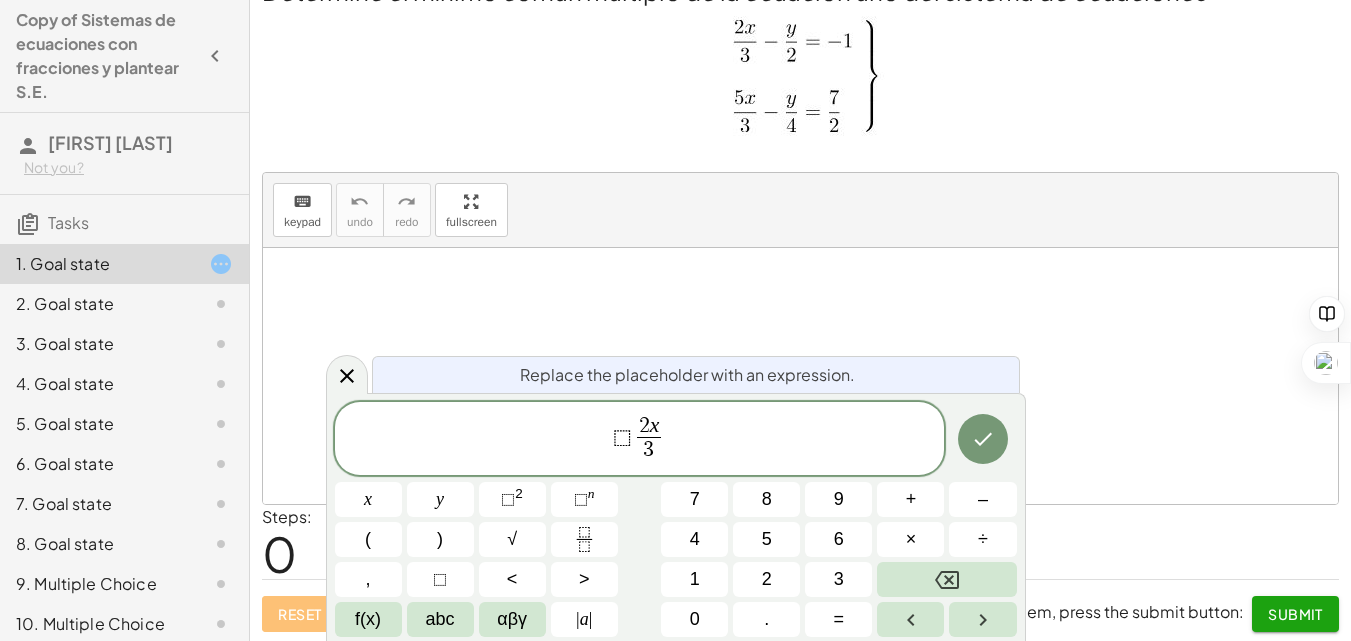 click on "⬚ ​ 2 x 3 ​" at bounding box center [640, 440] 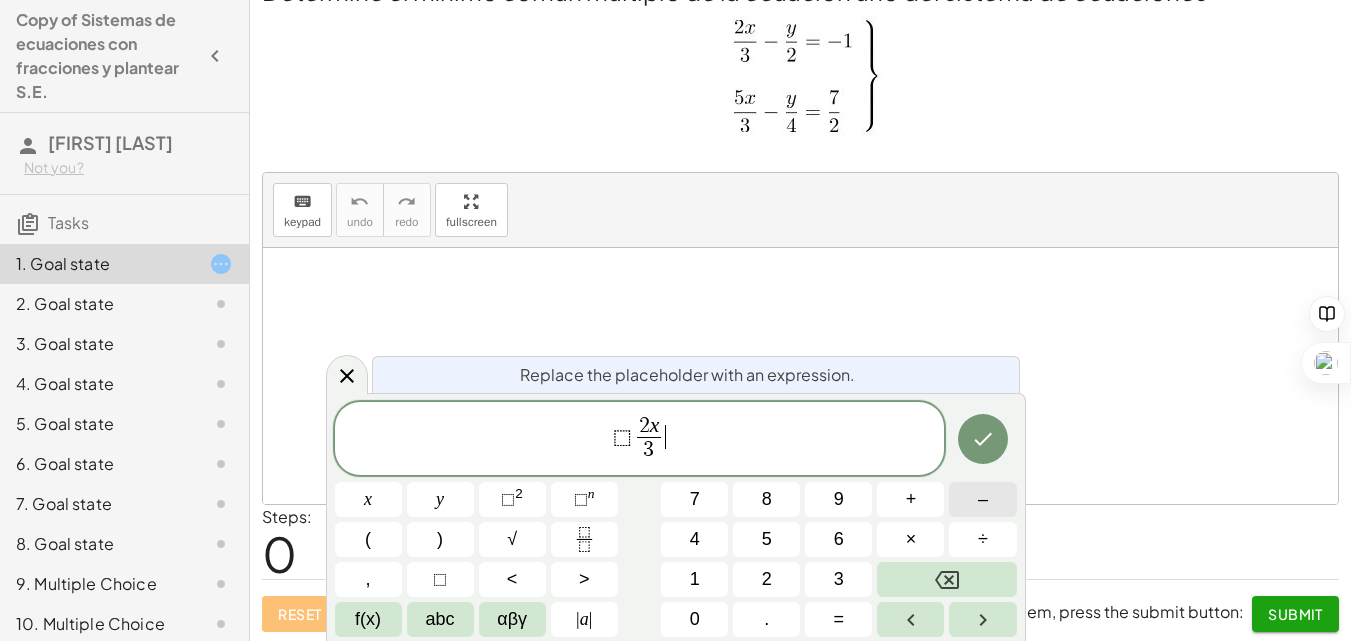 click on "–" at bounding box center [982, 499] 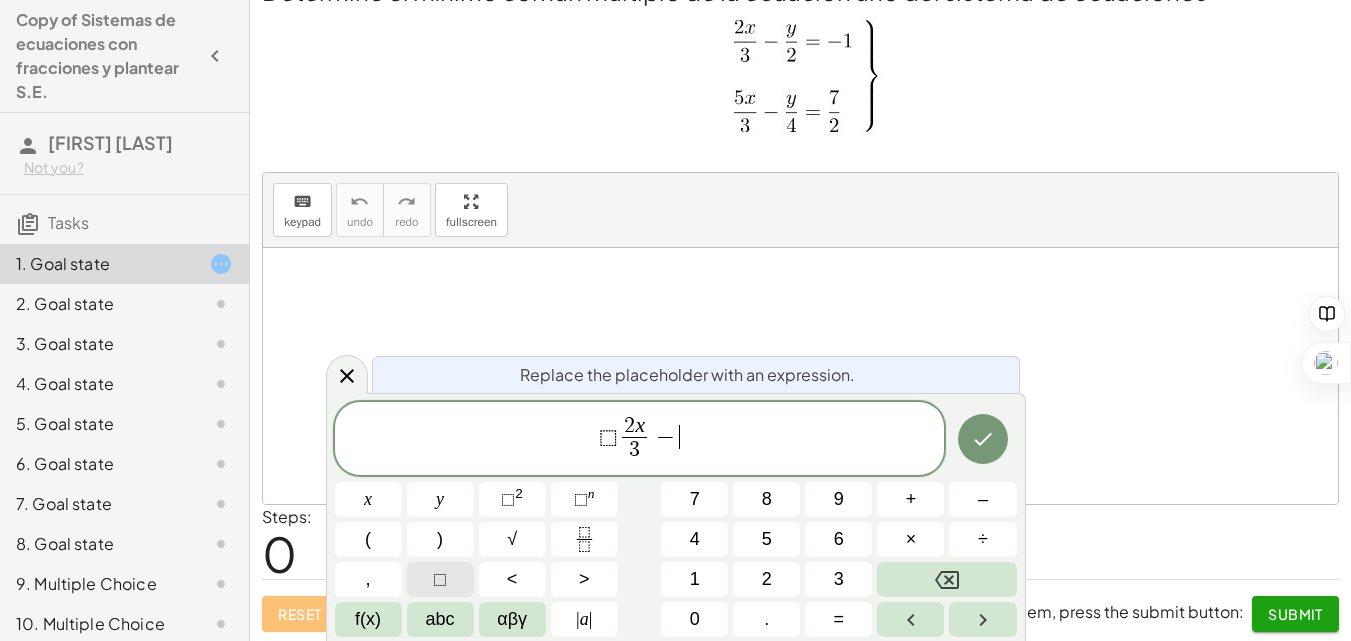 click on "⬚" at bounding box center (440, 579) 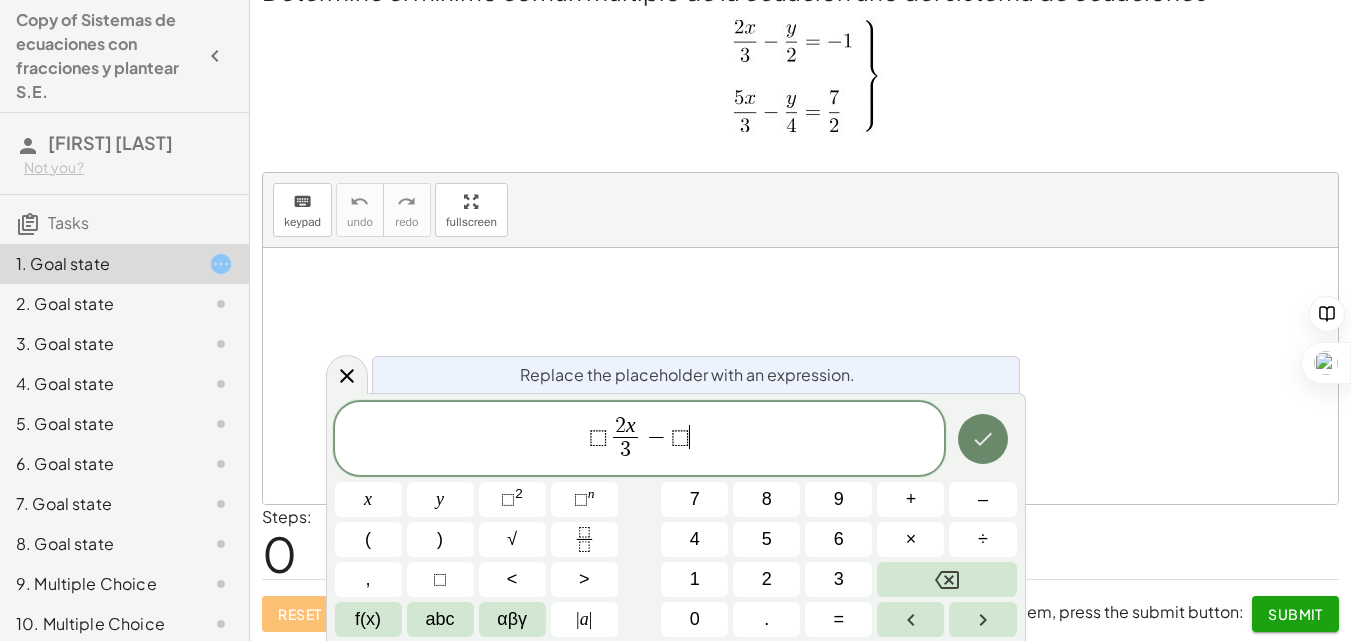 click 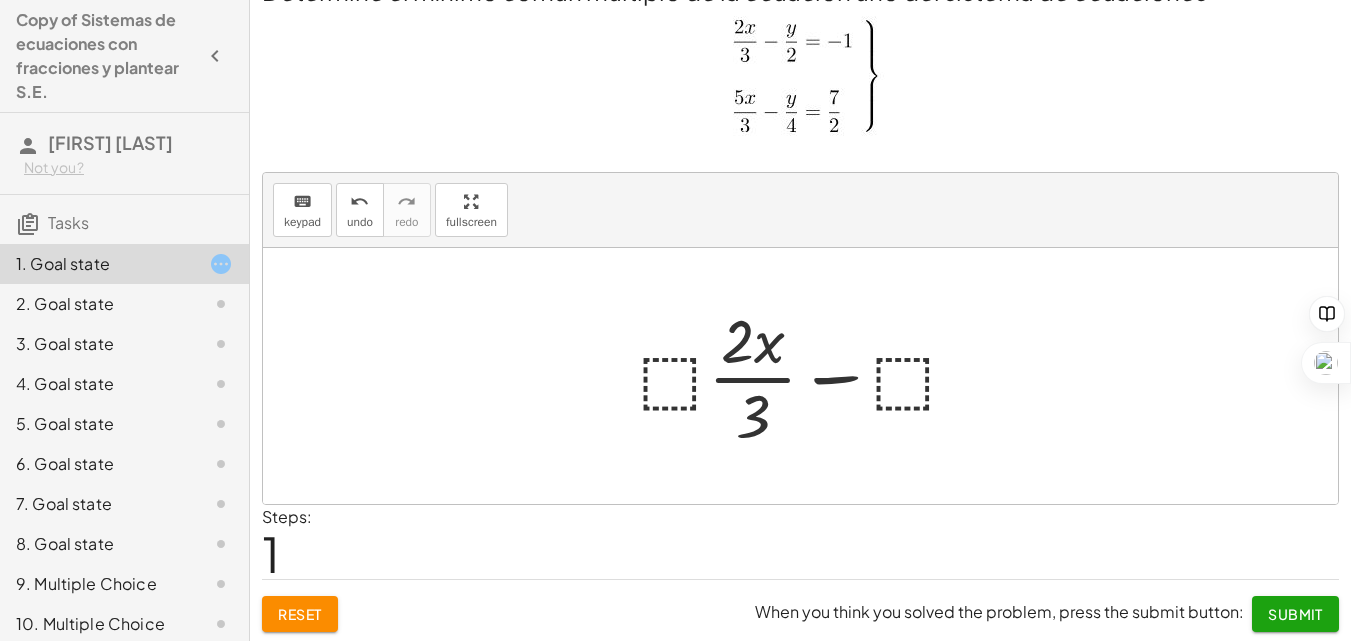 click at bounding box center (807, 376) 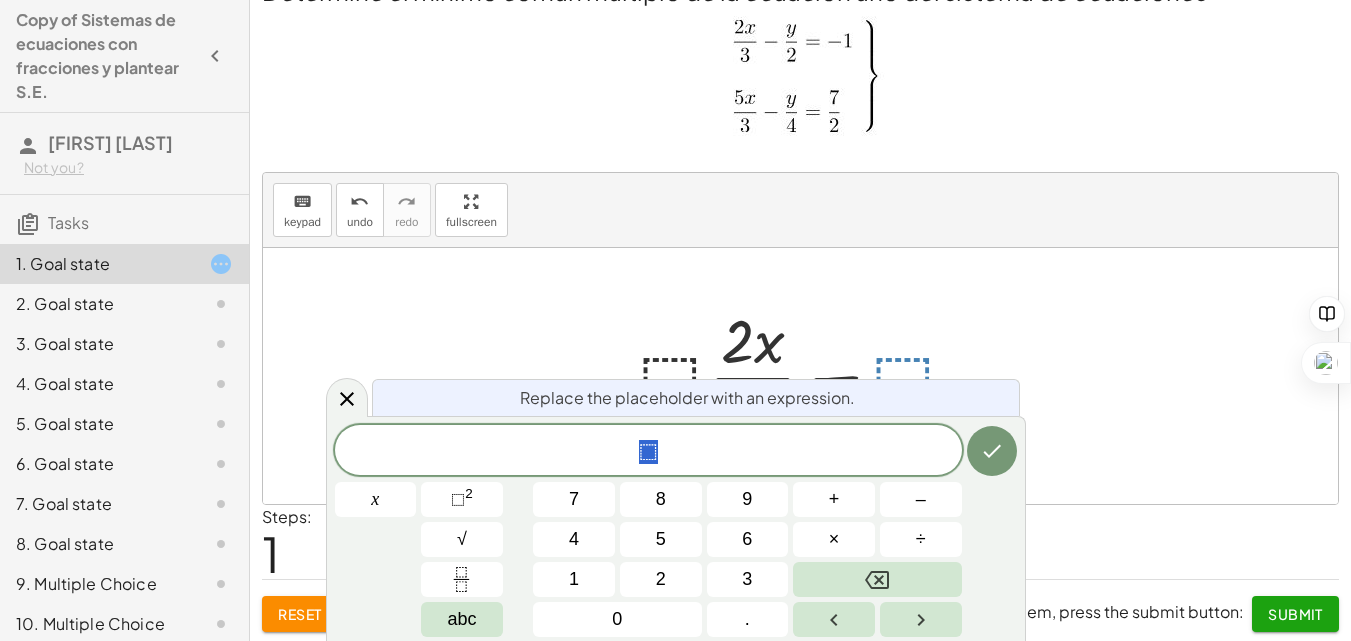 click on "⬚" at bounding box center [648, 452] 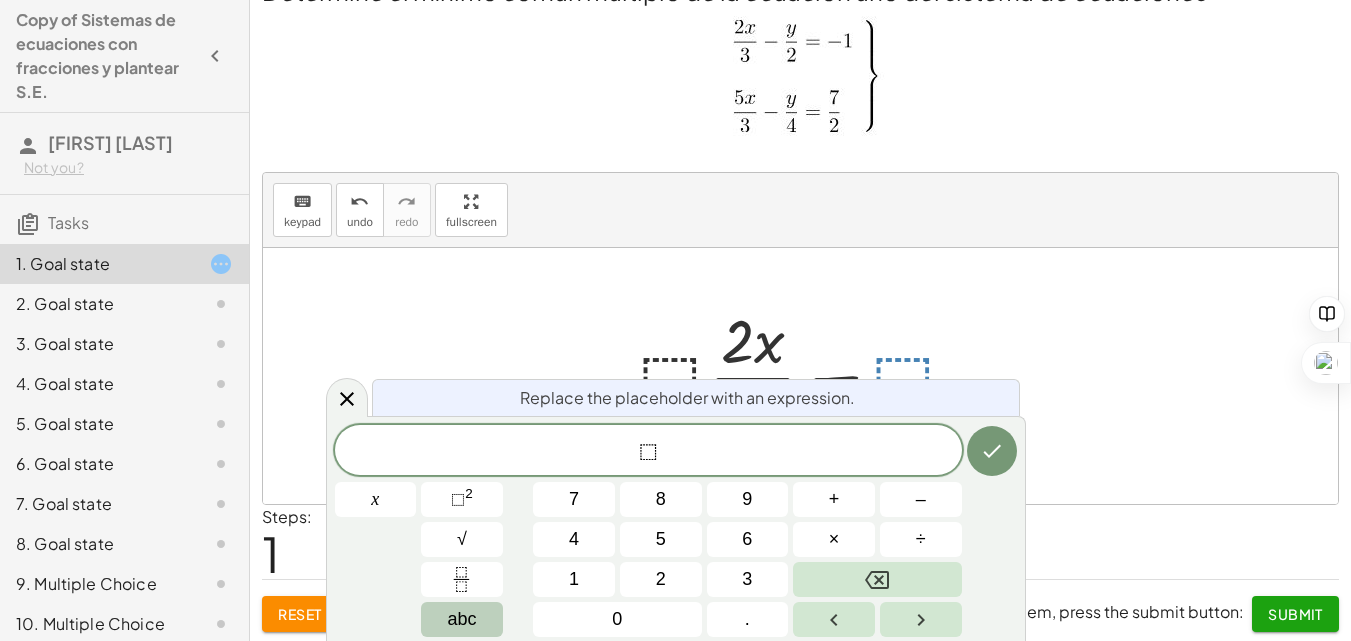 click on "abc" at bounding box center [462, 619] 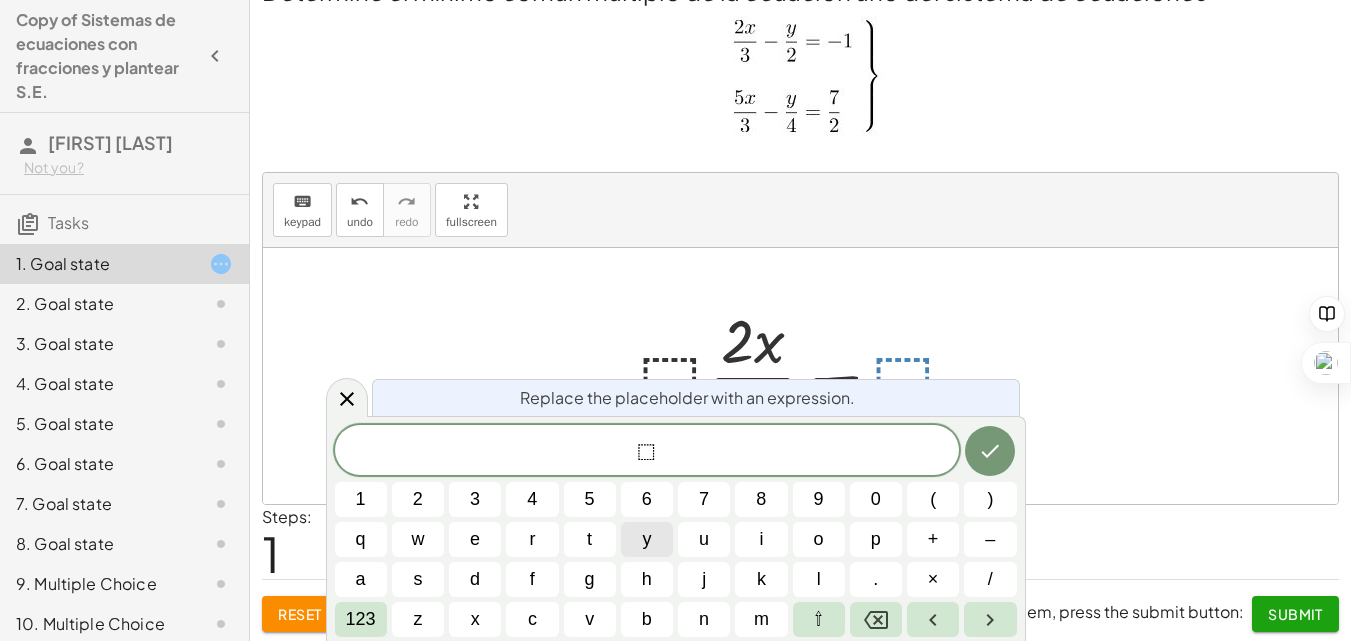 click on "y" at bounding box center (647, 539) 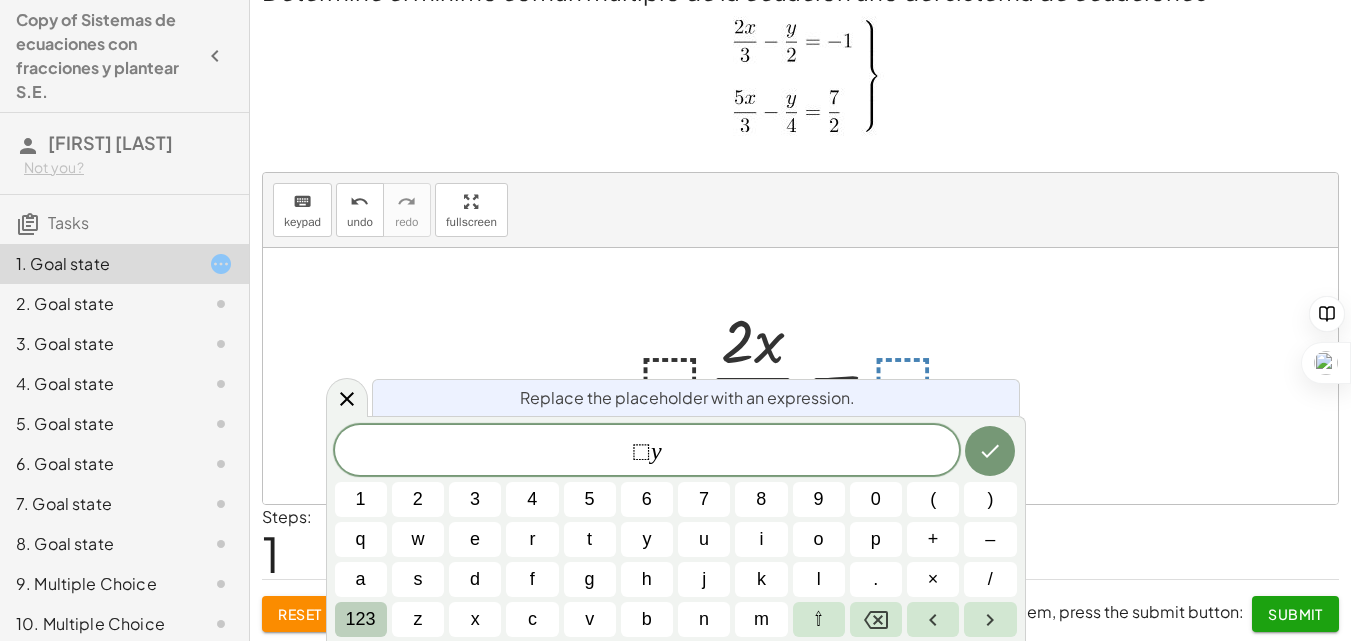 click on "123" at bounding box center (361, 619) 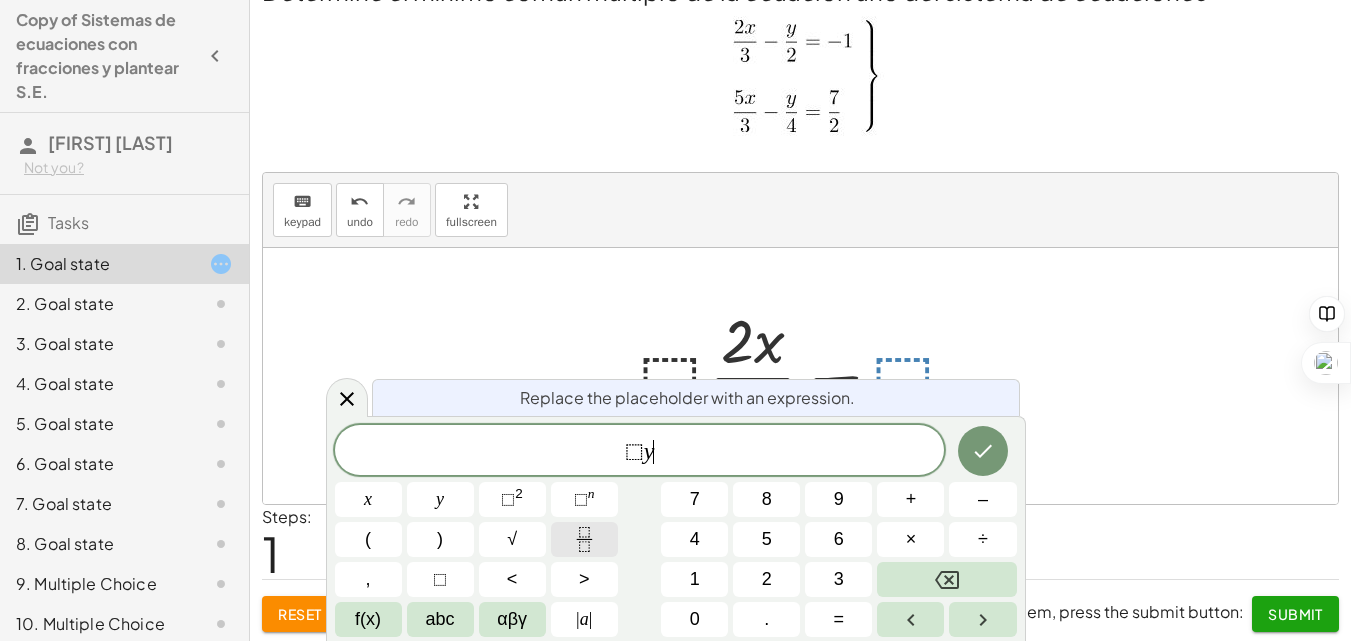 click 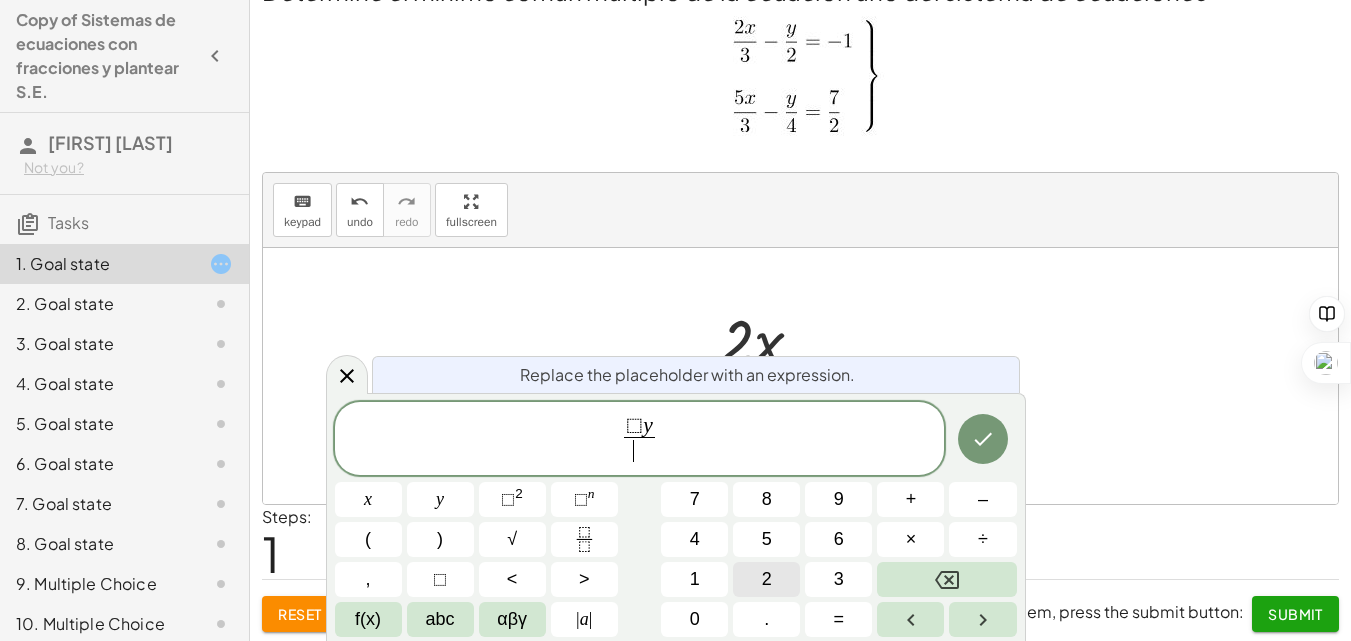click on "2" at bounding box center [766, 579] 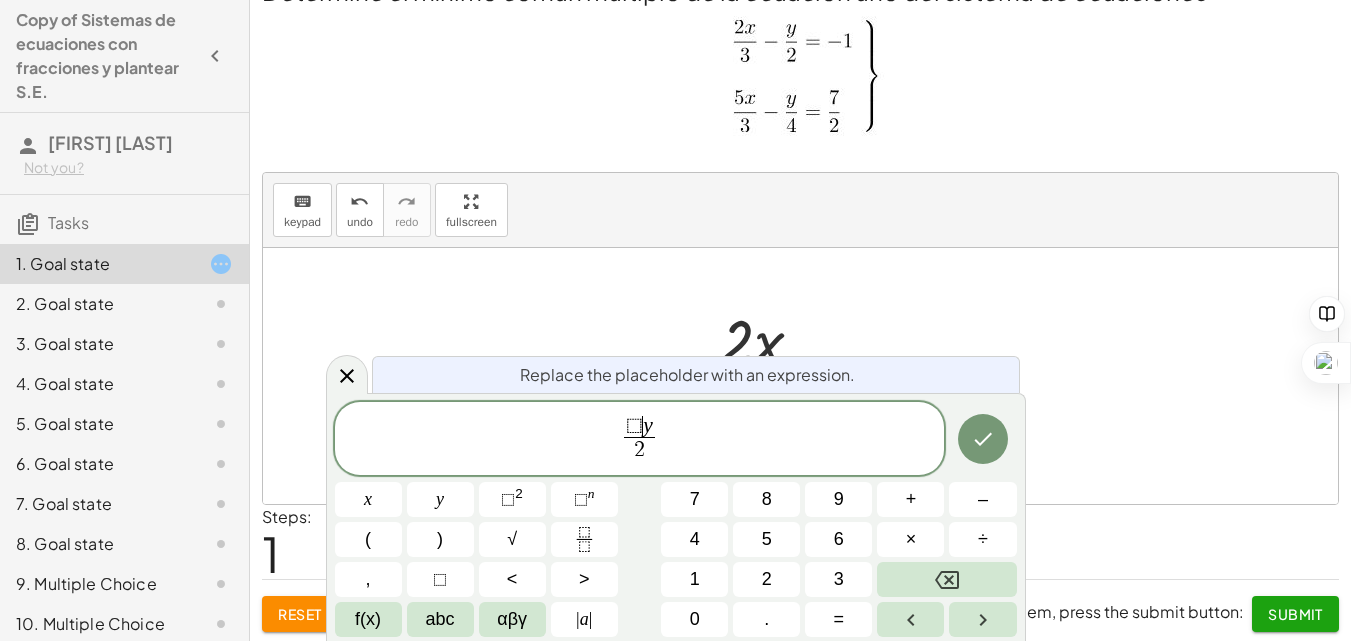 click on "⬚ ​ y" at bounding box center [639, 427] 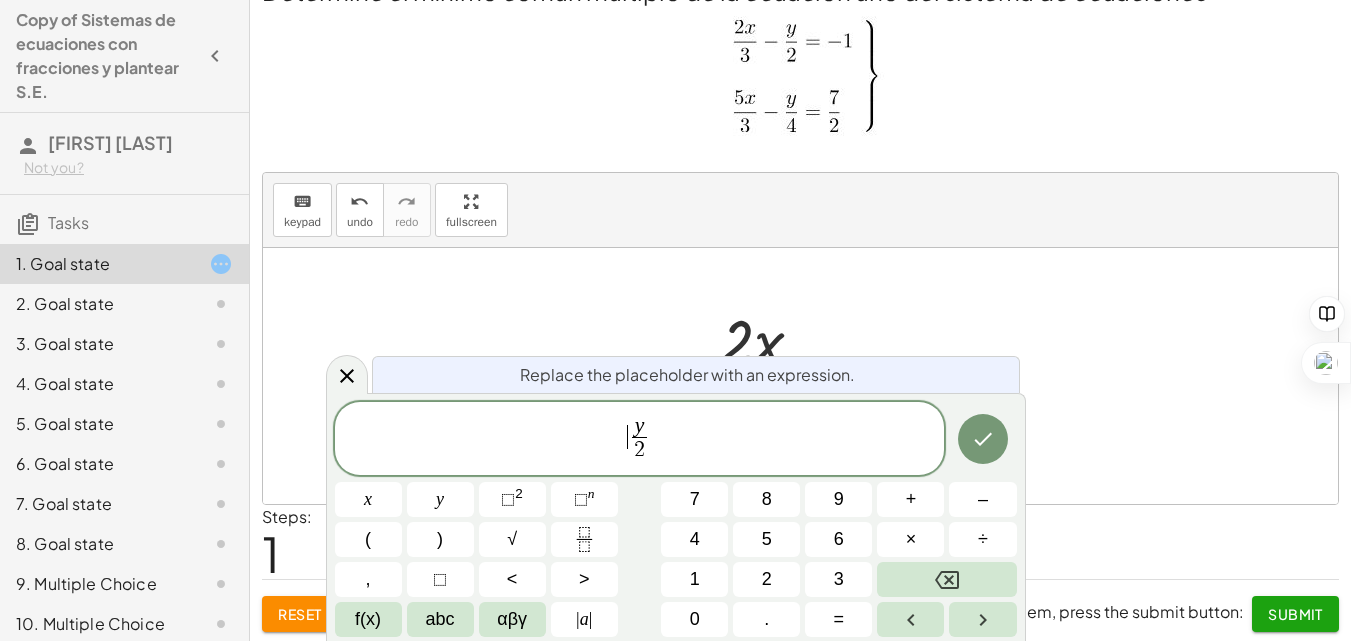 click on "​ y 2 ​" at bounding box center (640, 440) 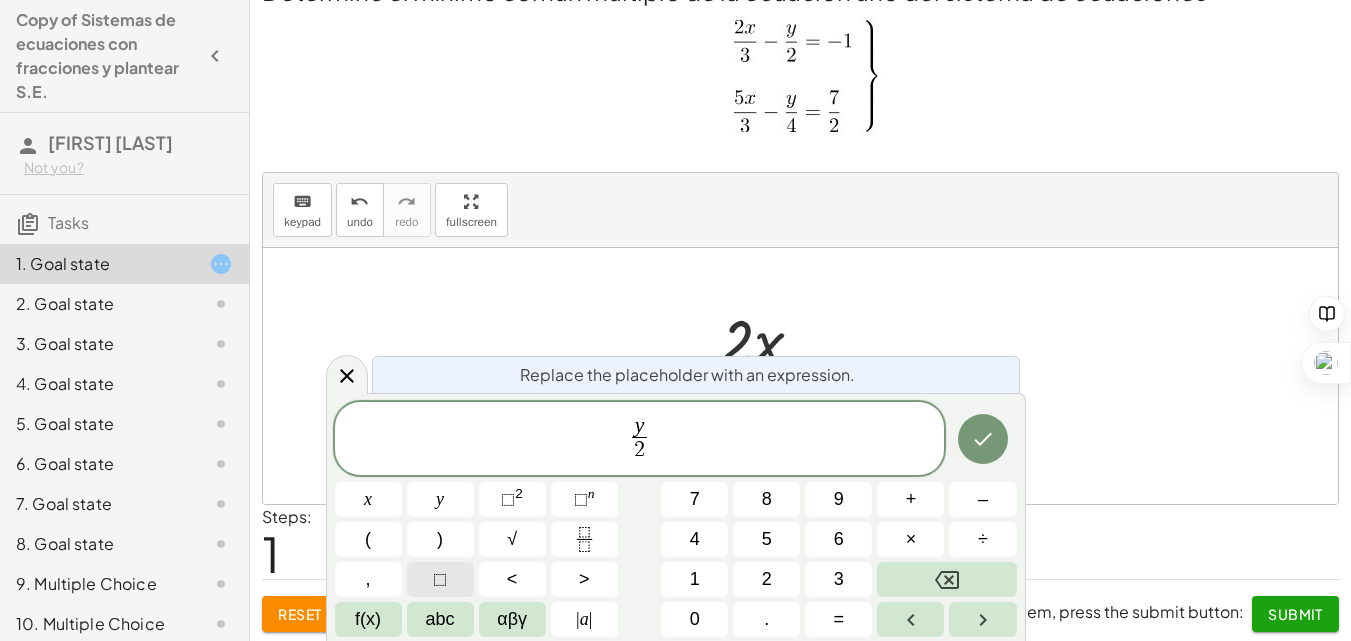 click on "⬚" at bounding box center (440, 579) 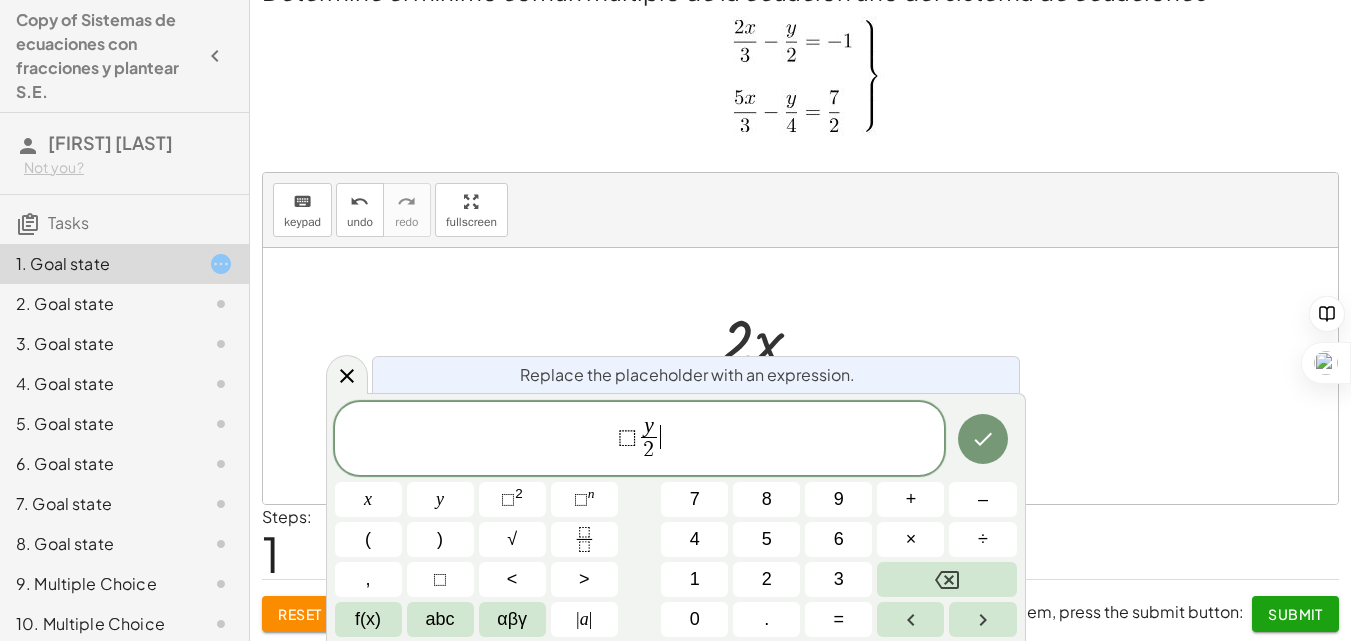 click on "⬚ y 2 ​ ​" at bounding box center [640, 440] 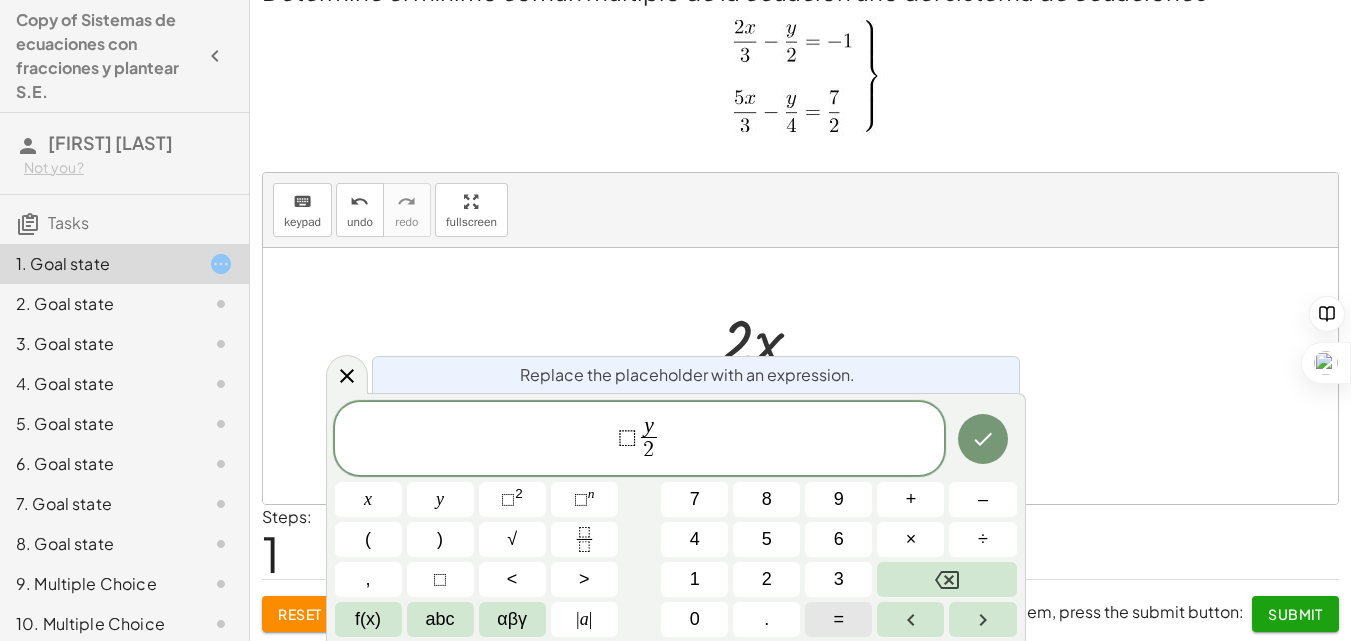 click on "=" at bounding box center (838, 619) 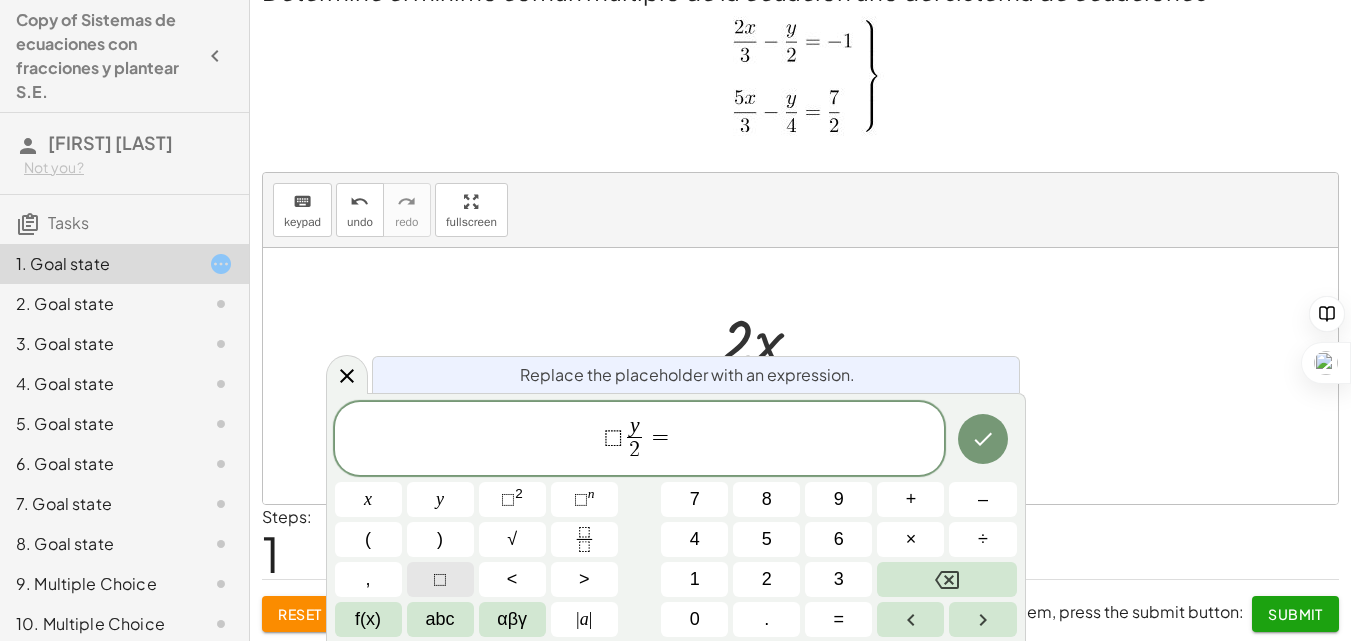 click on "⬚" at bounding box center (440, 579) 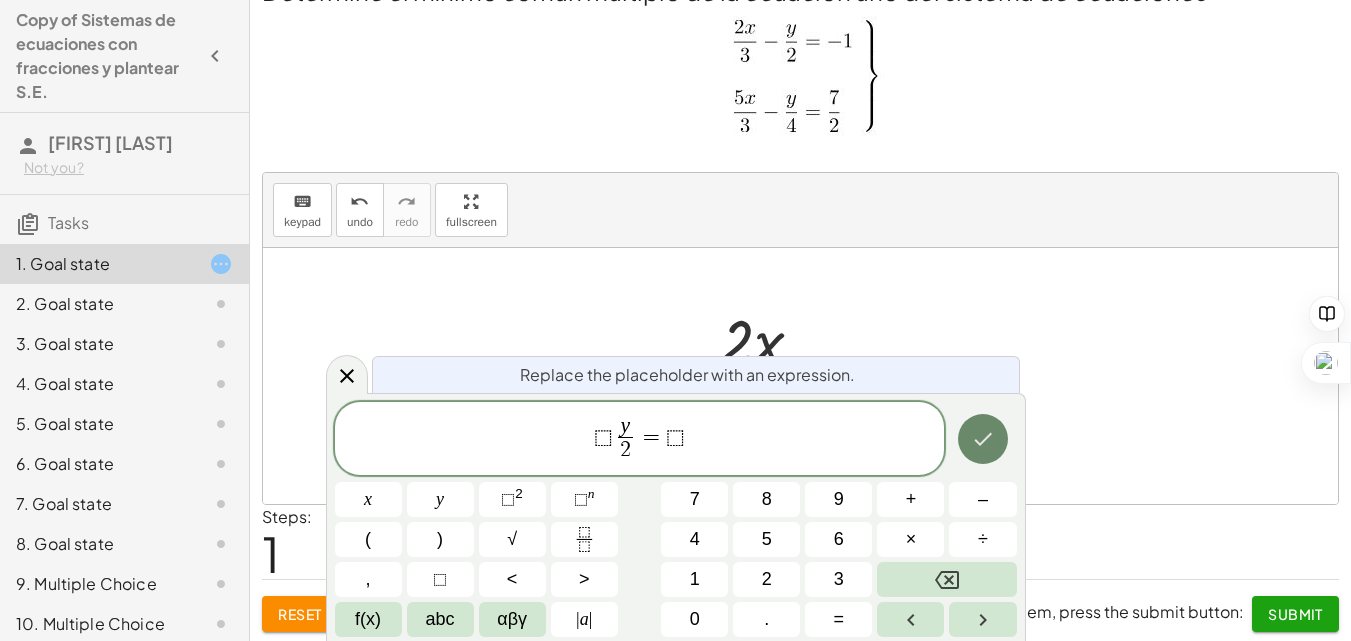 click 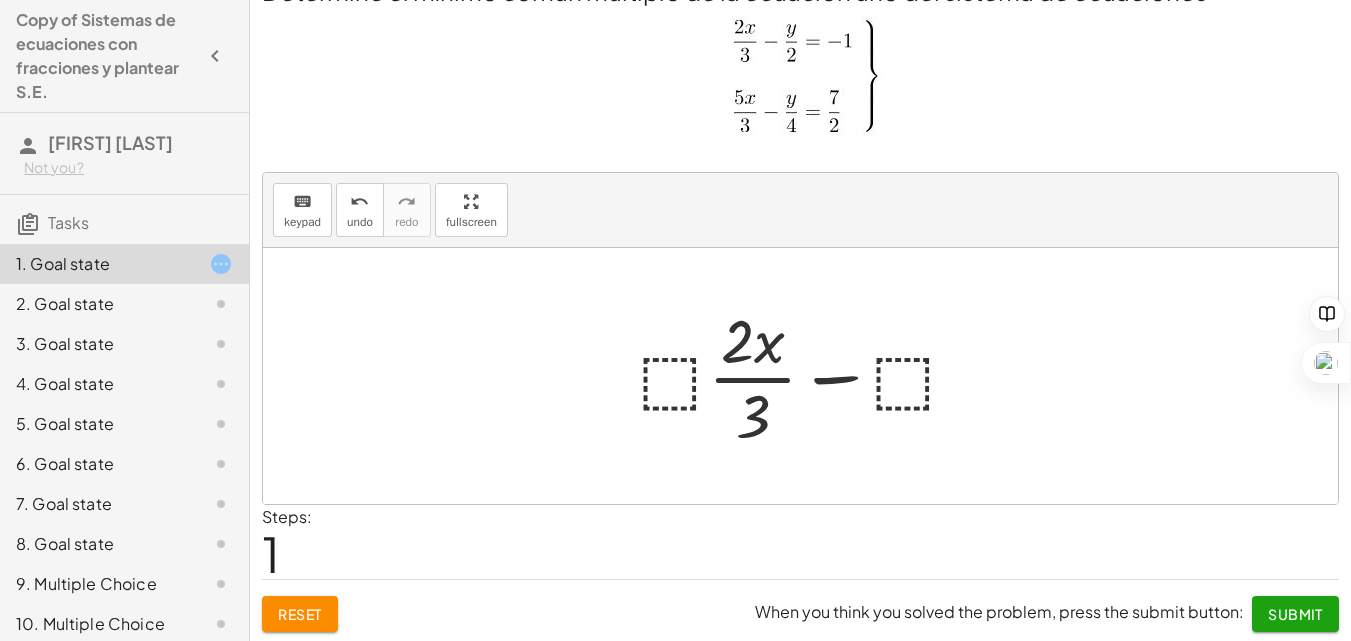 click at bounding box center (807, 376) 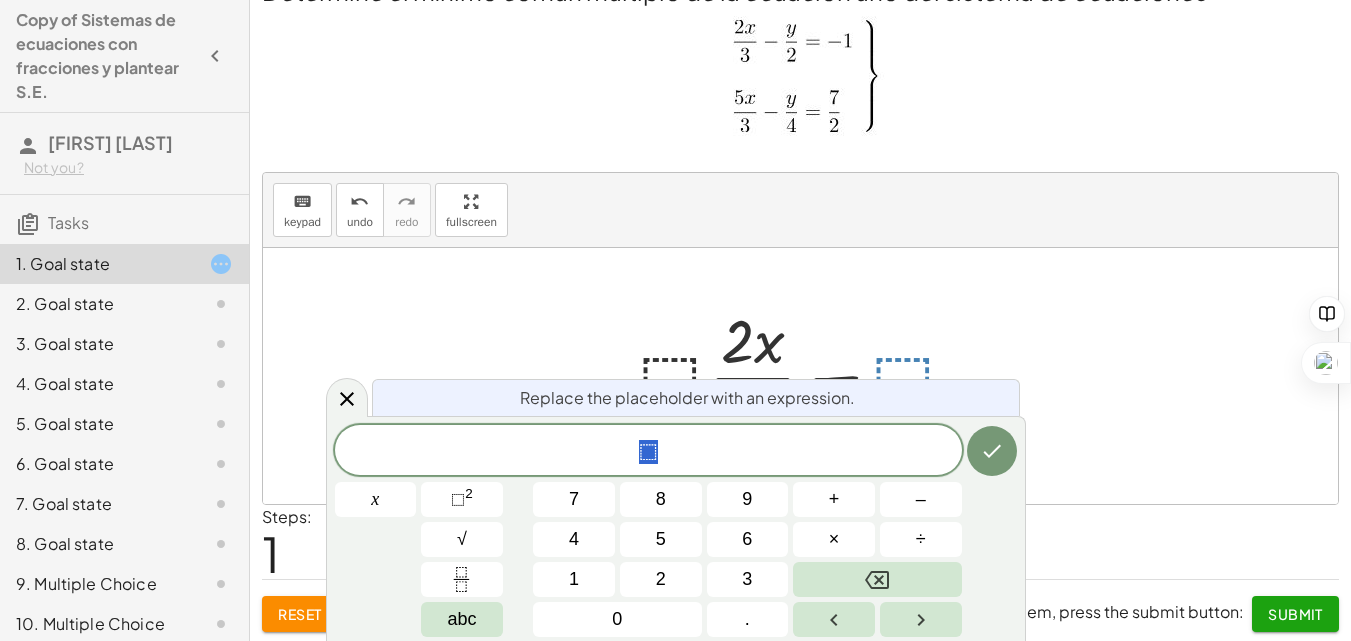 click on "⬚" at bounding box center (648, 452) 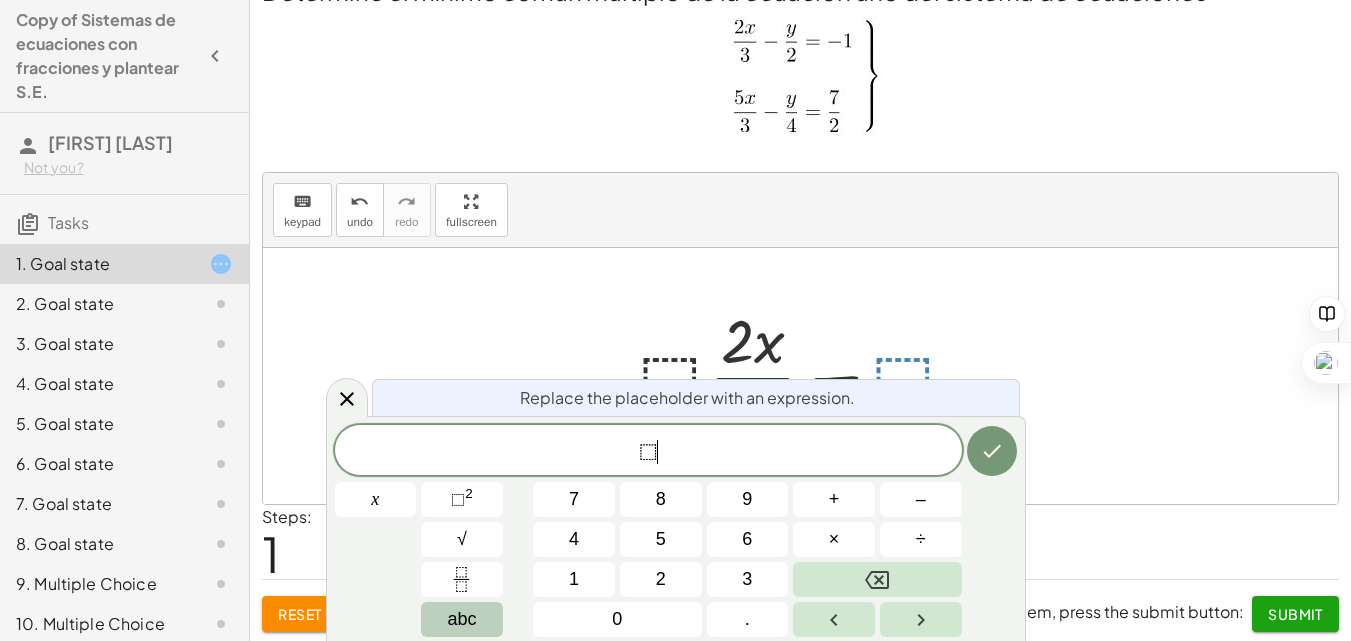 click on "abc" at bounding box center [461, 619] 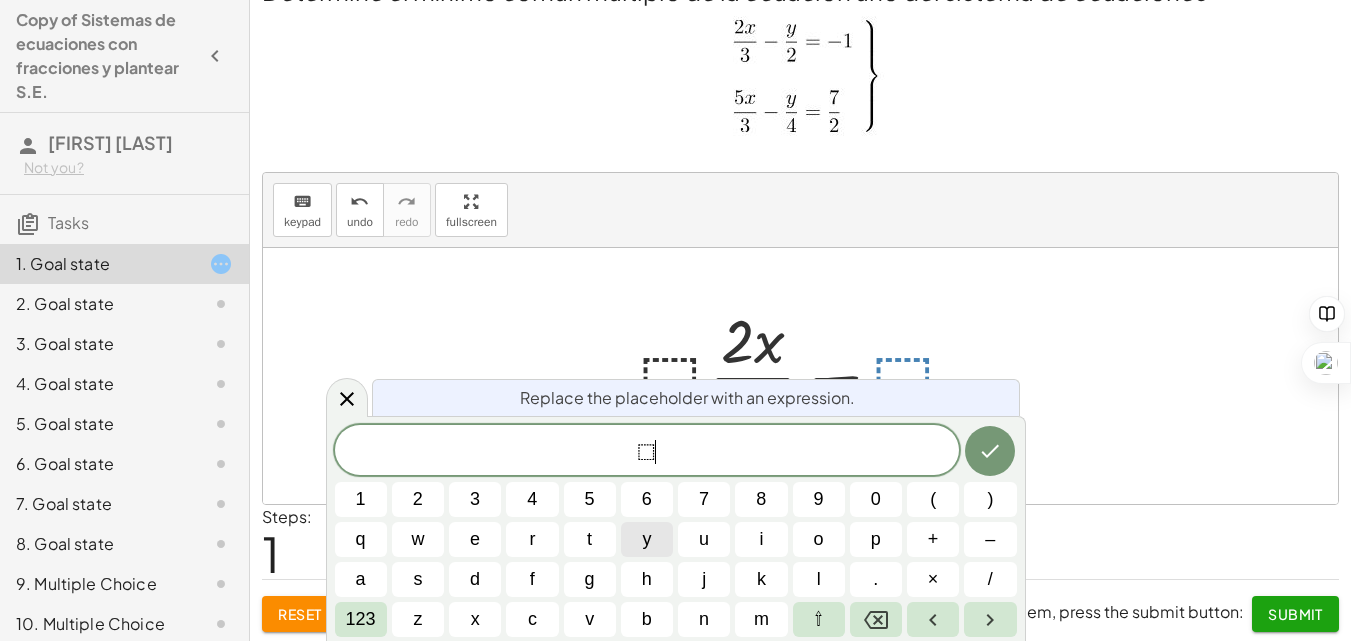 click on "y" at bounding box center [646, 539] 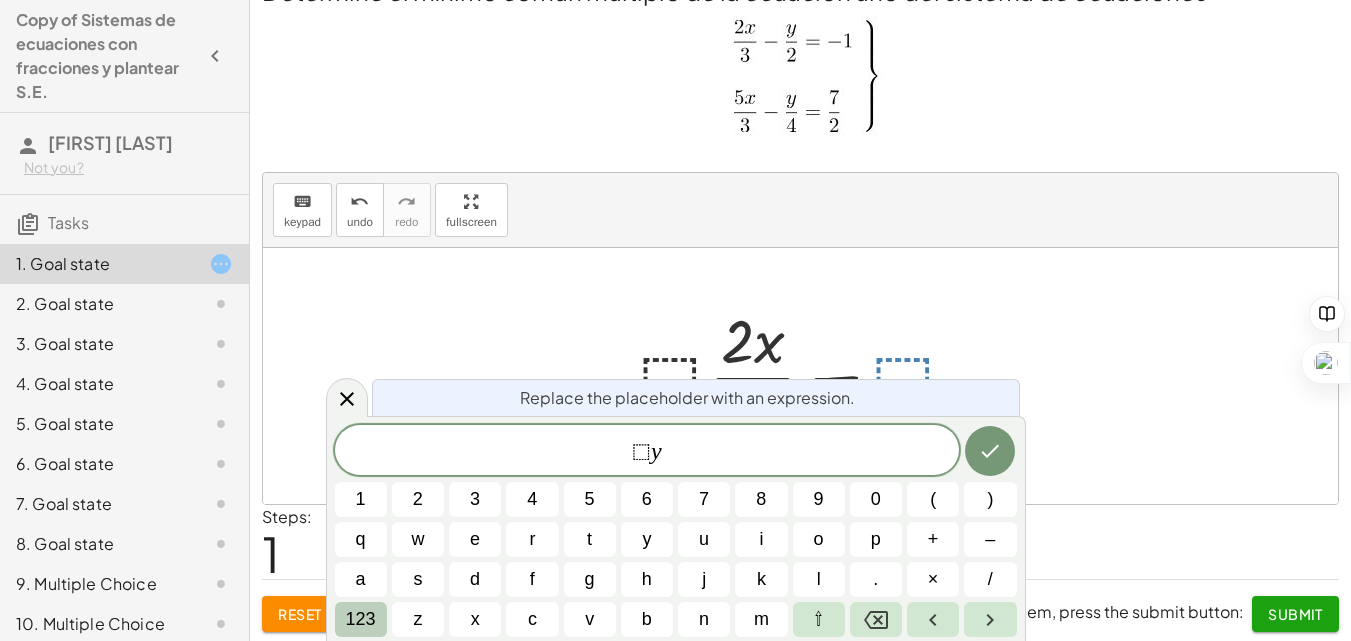 click on "123" at bounding box center (361, 619) 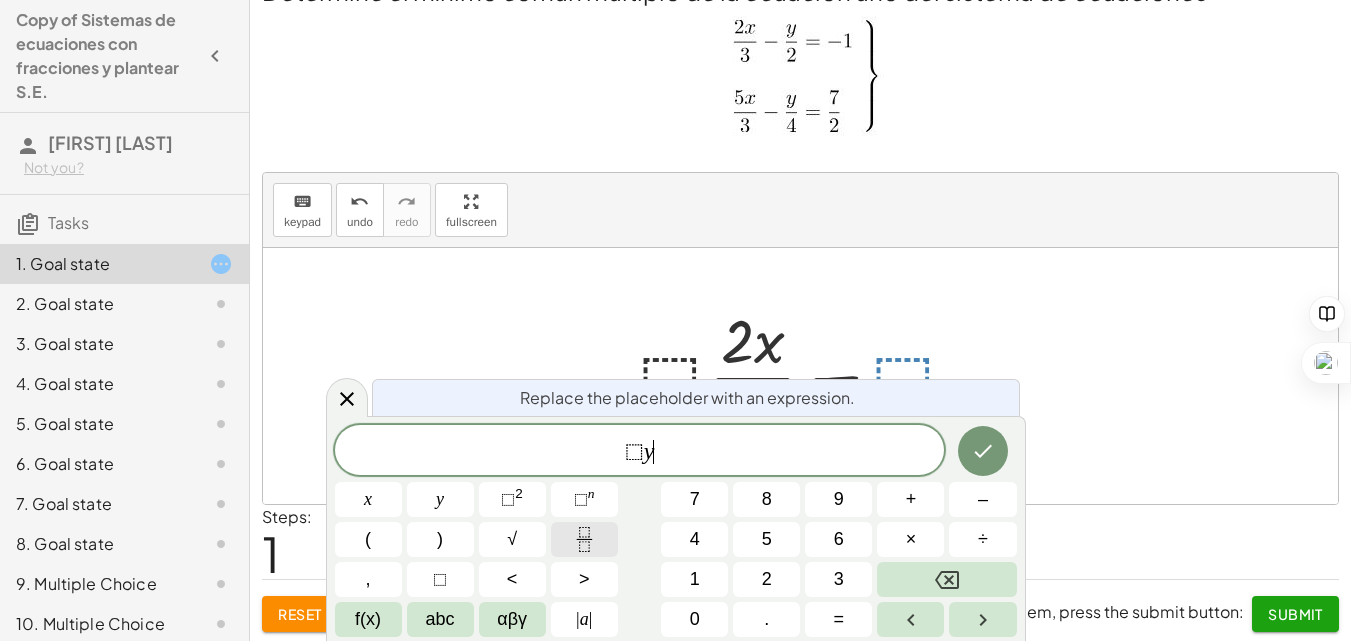click 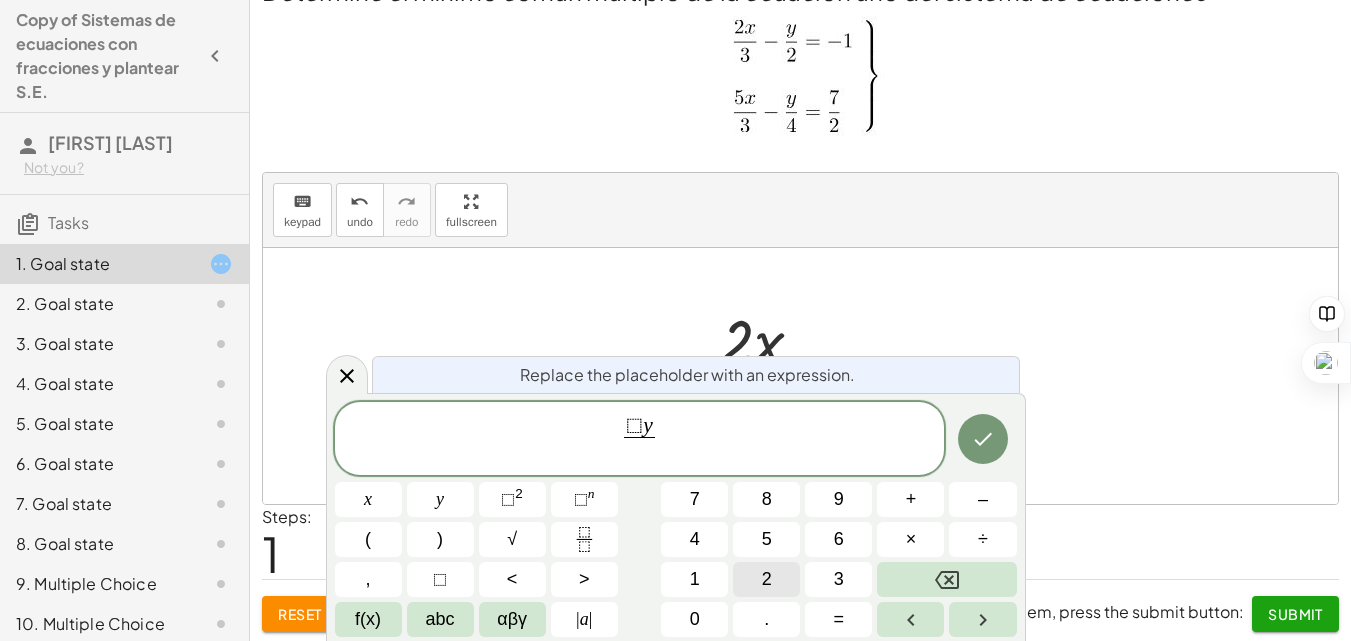 click on "2" at bounding box center [766, 579] 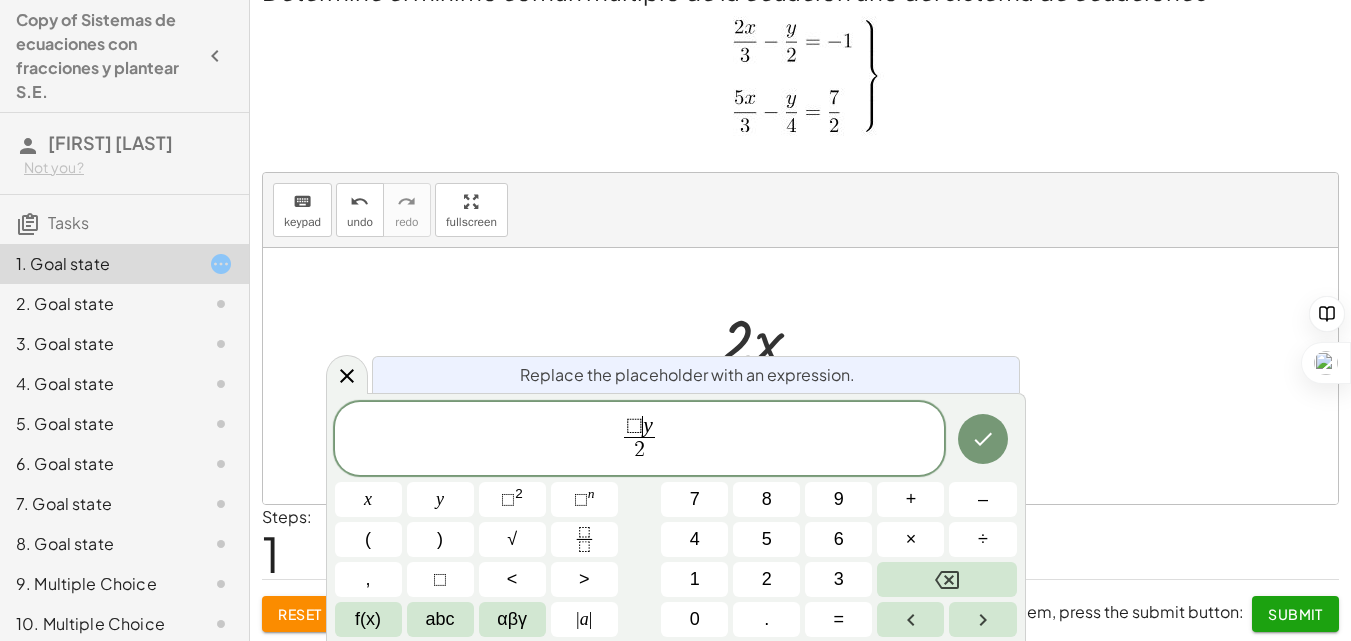 click on "⬚" at bounding box center [634, 426] 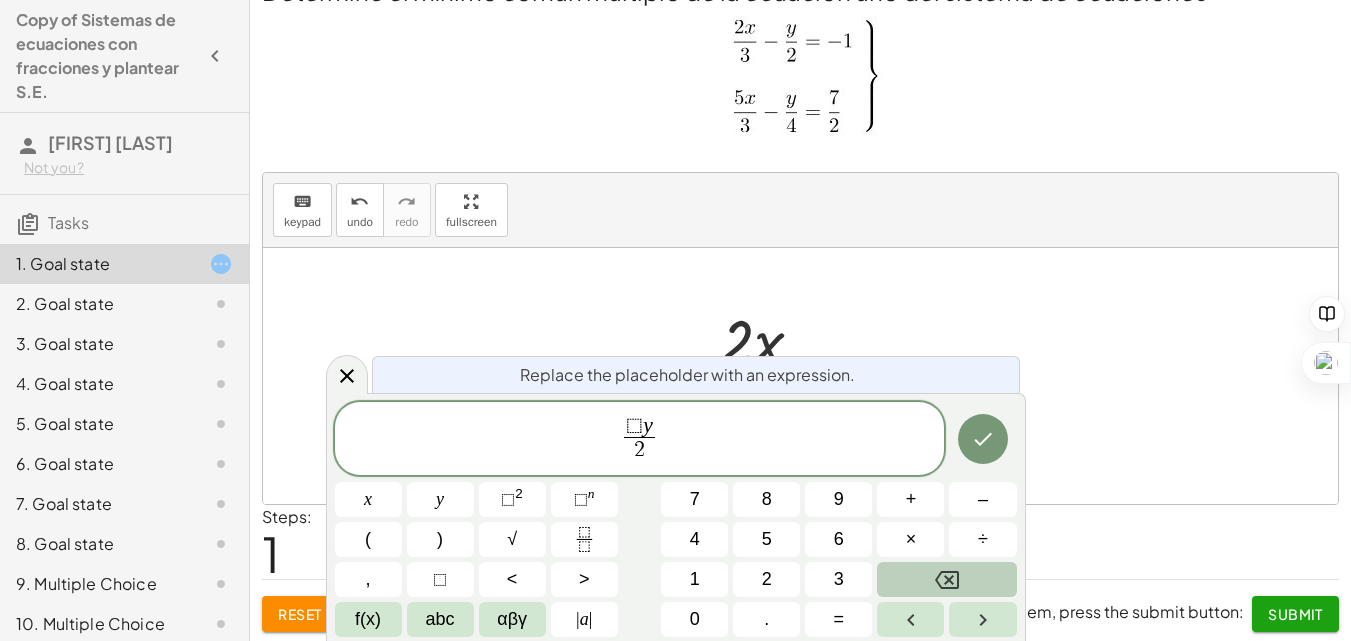 click at bounding box center [946, 579] 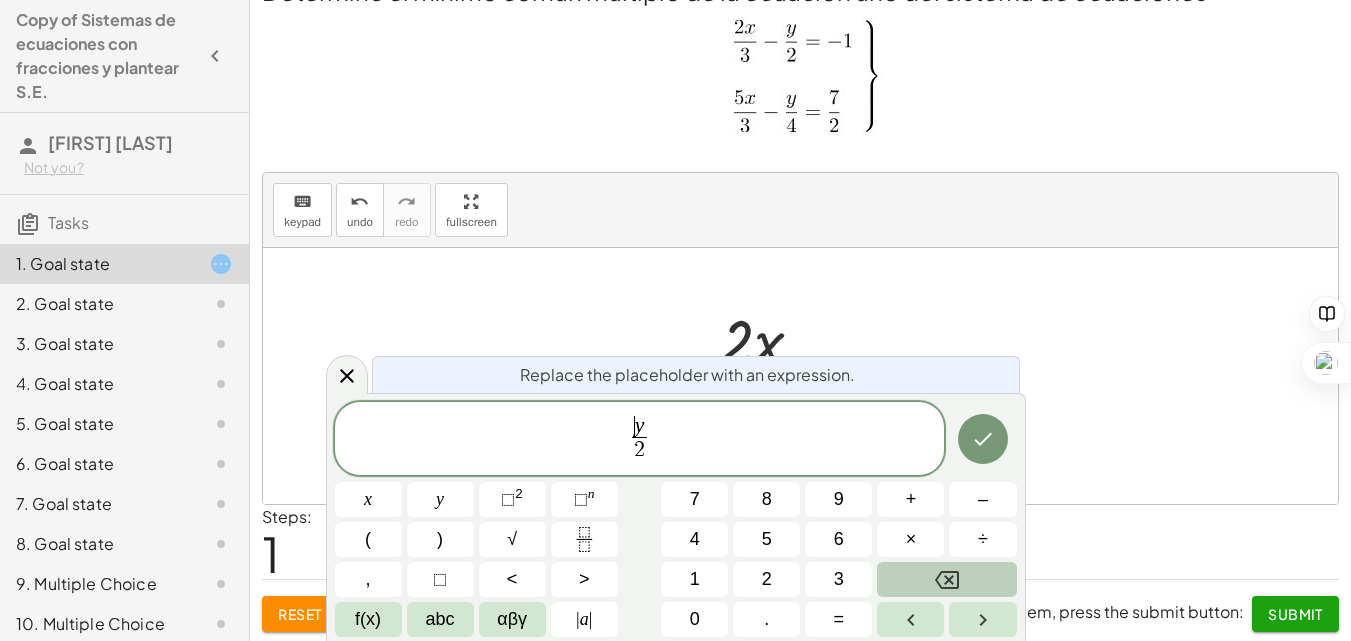 click at bounding box center (946, 579) 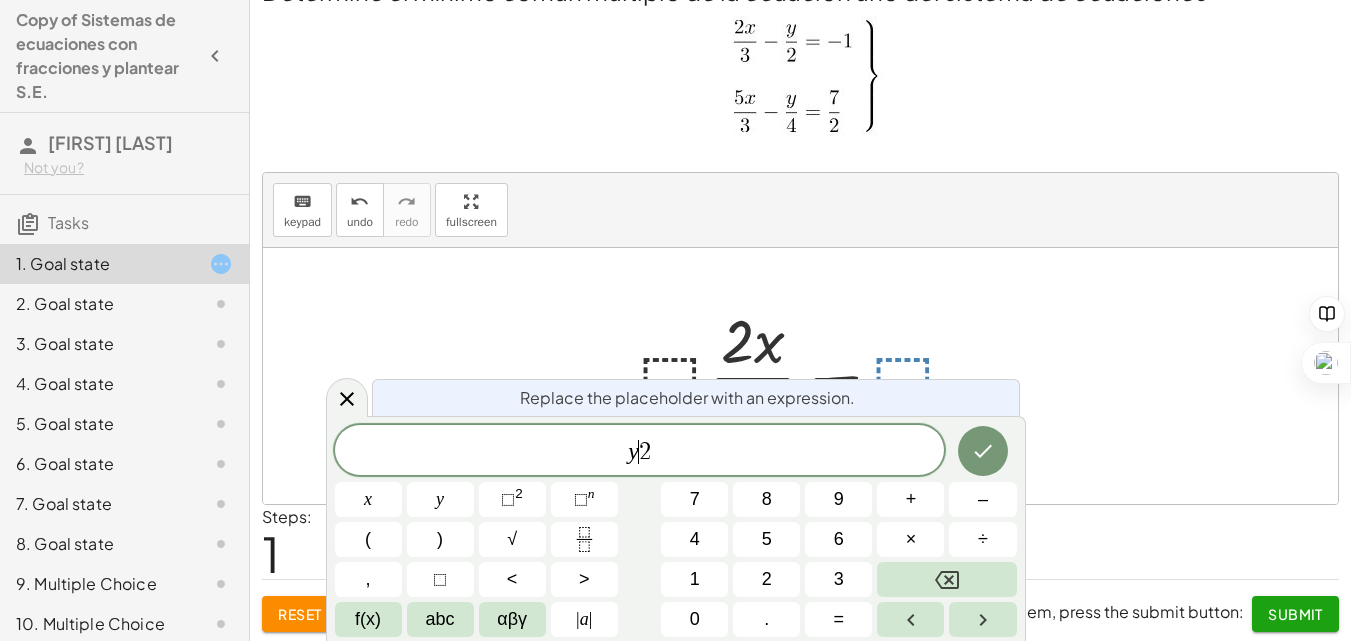 click on "2" at bounding box center [645, 452] 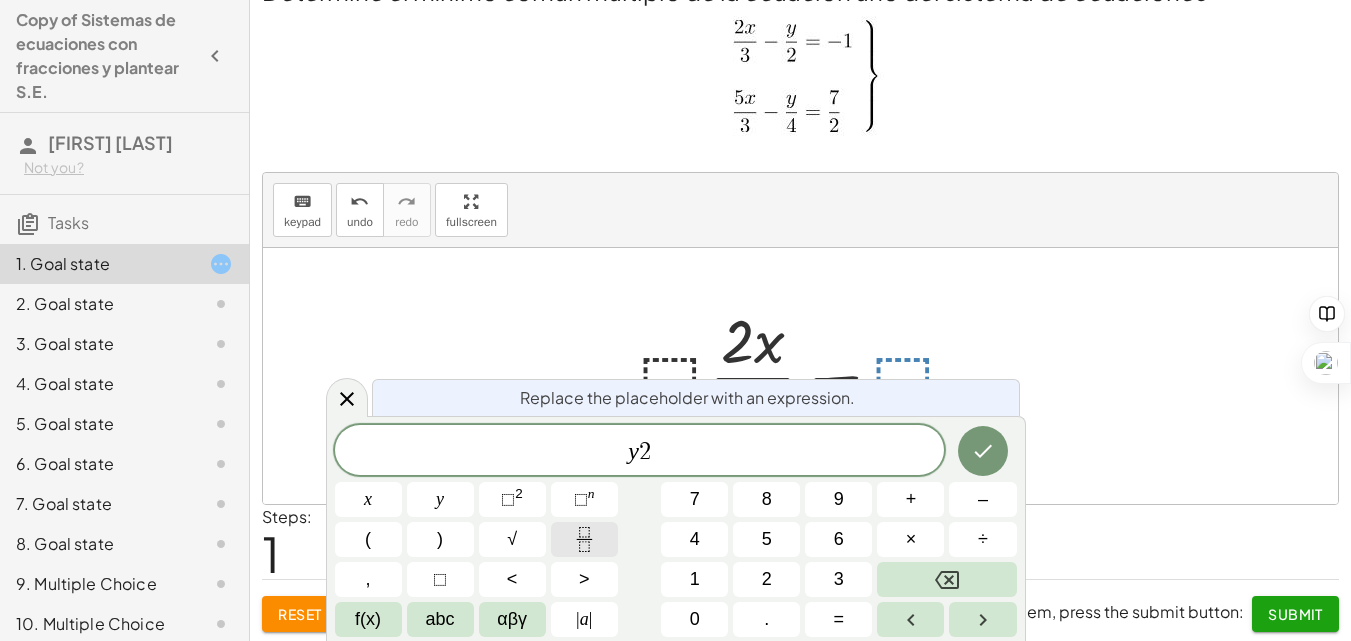 click 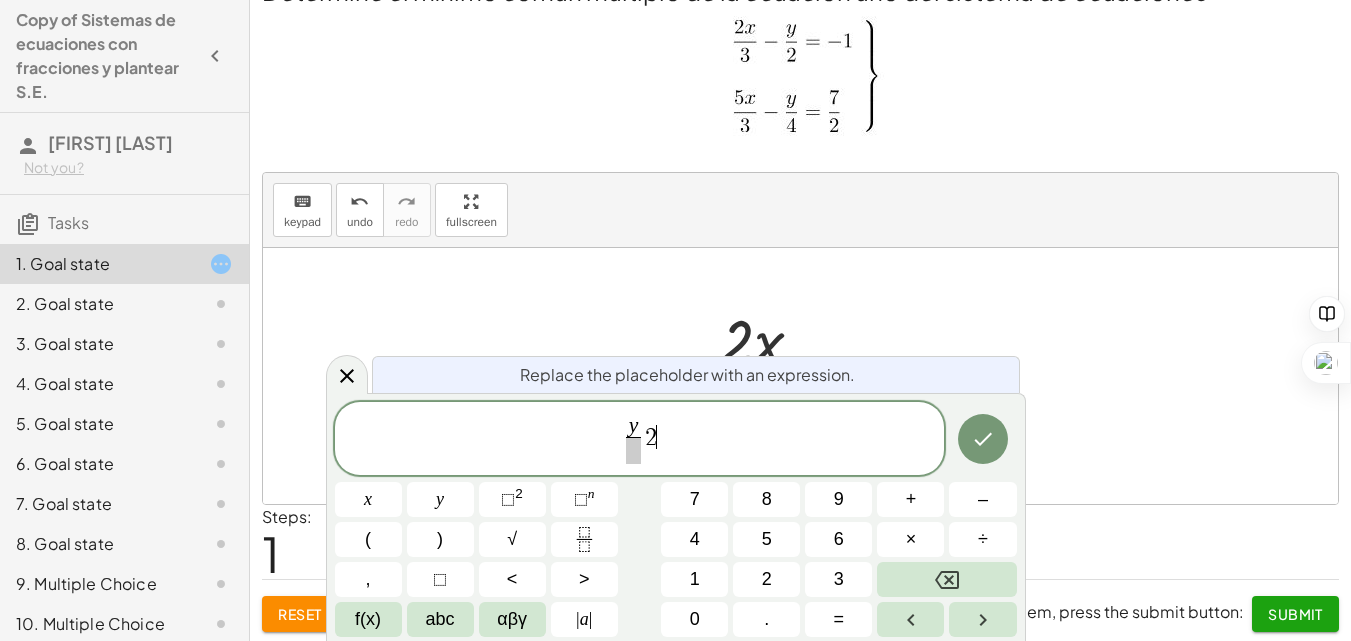 click on "y ​ 2 ​" at bounding box center [640, 440] 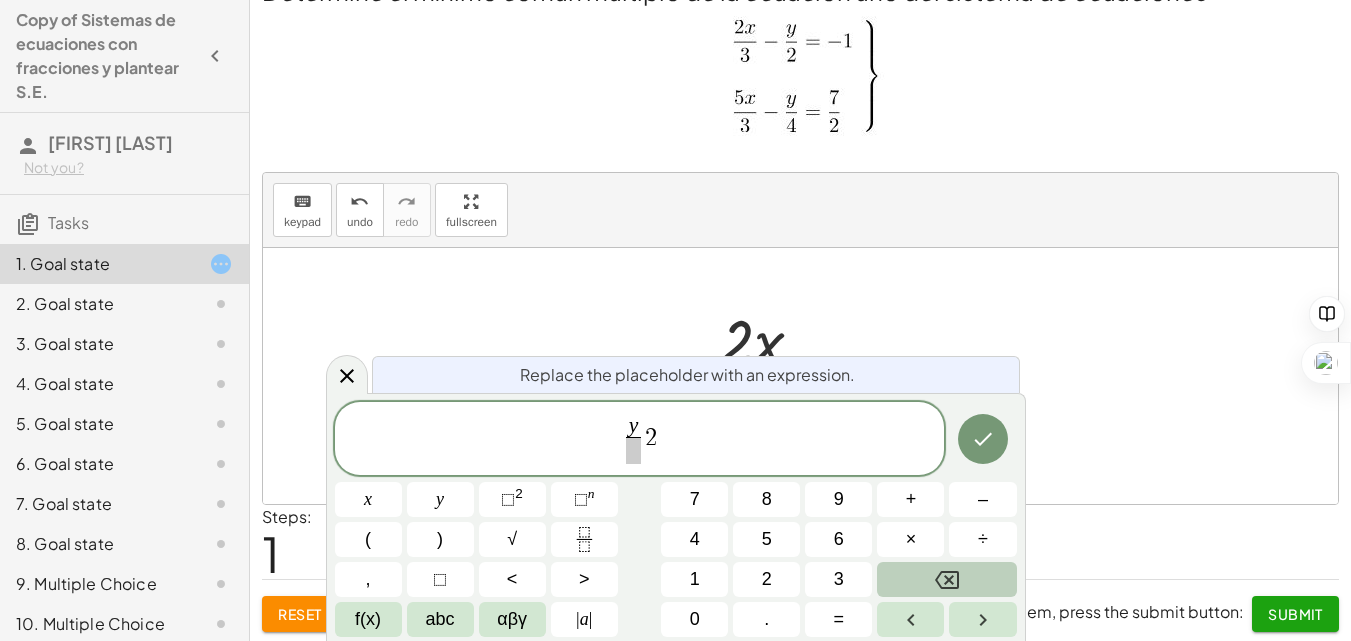 click at bounding box center [946, 579] 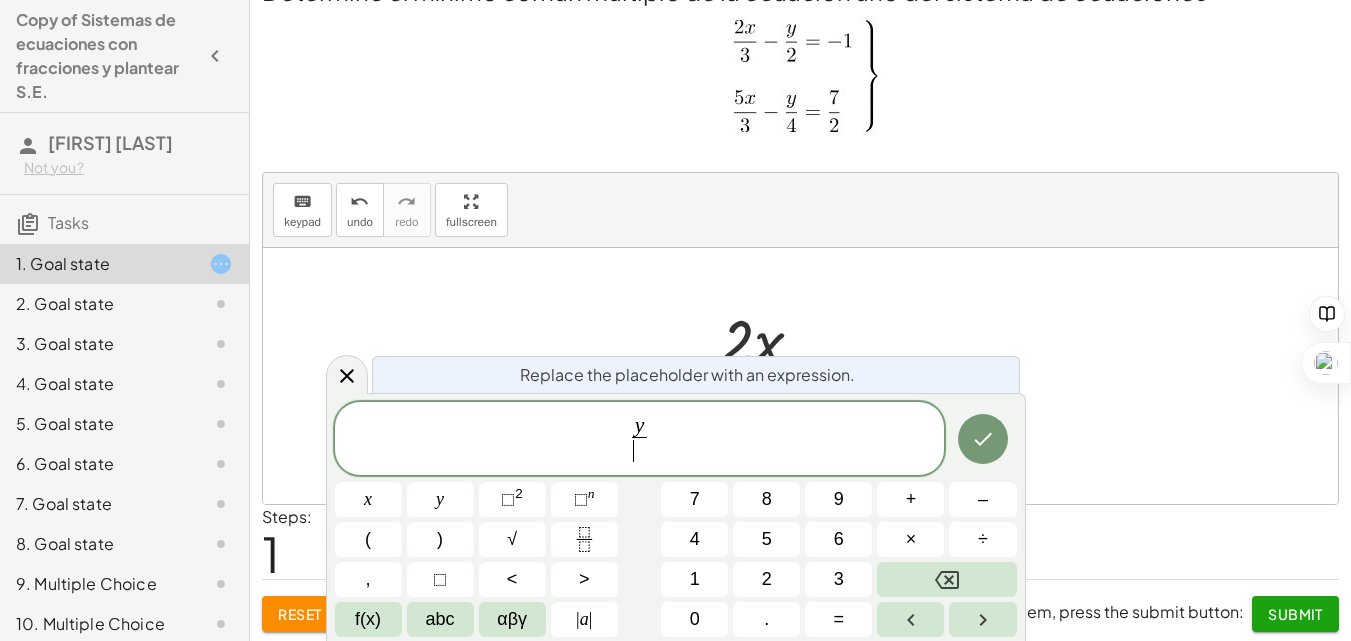 click on "​" at bounding box center (639, 450) 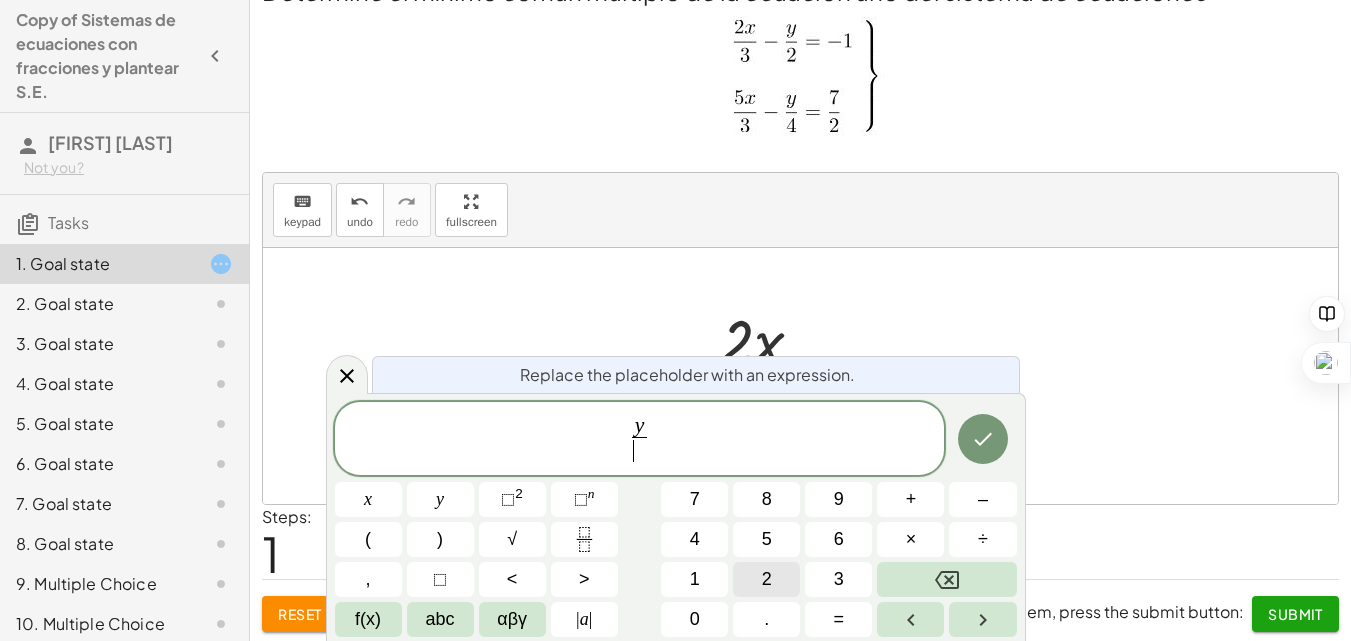 click on "2" at bounding box center [767, 579] 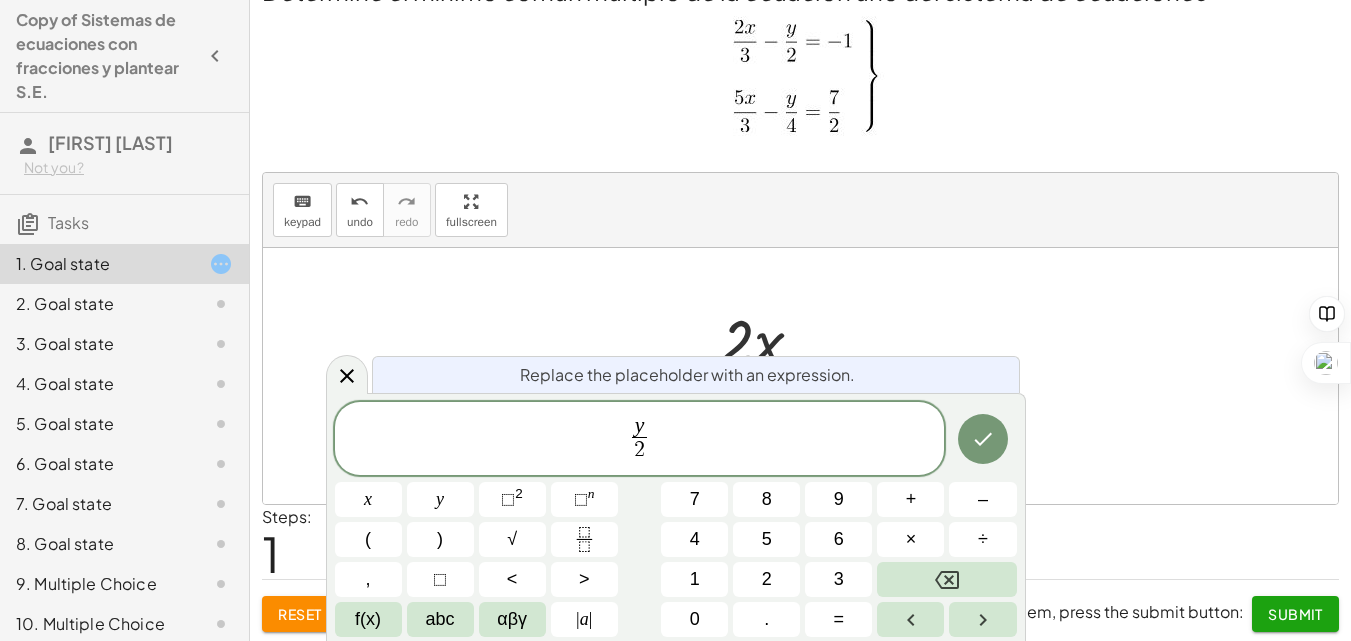 click on "y 2 ​ ​" at bounding box center [640, 440] 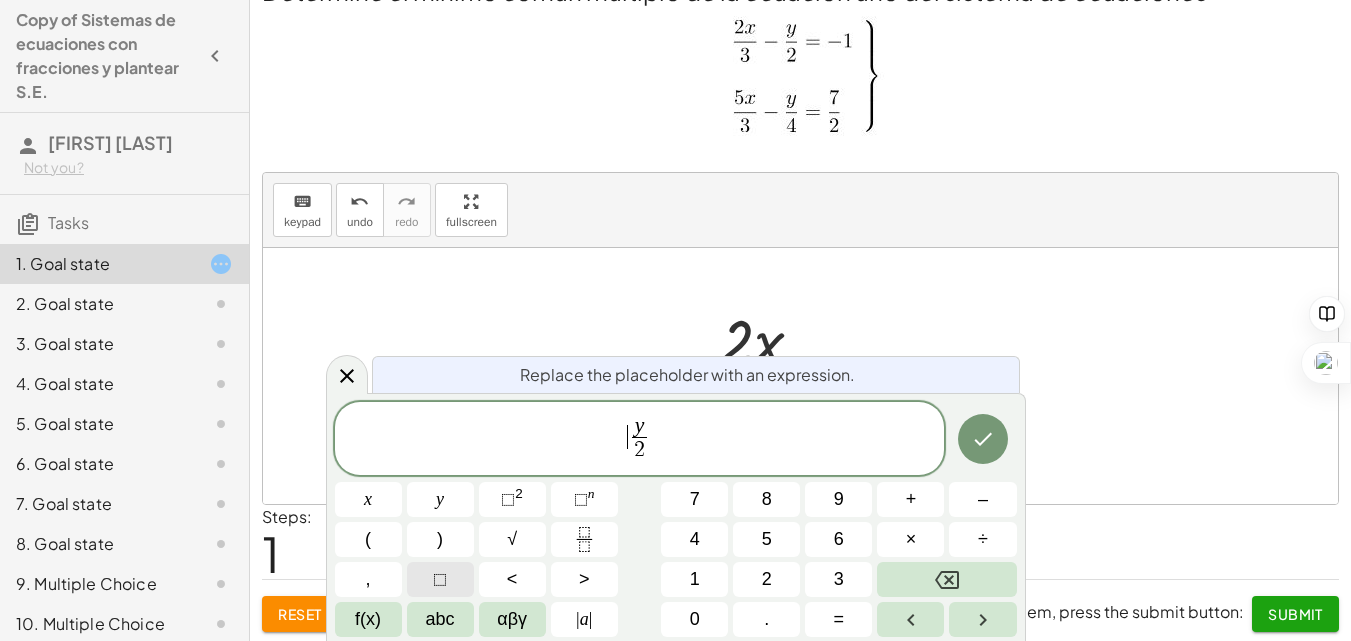 click on "⬚" at bounding box center [440, 579] 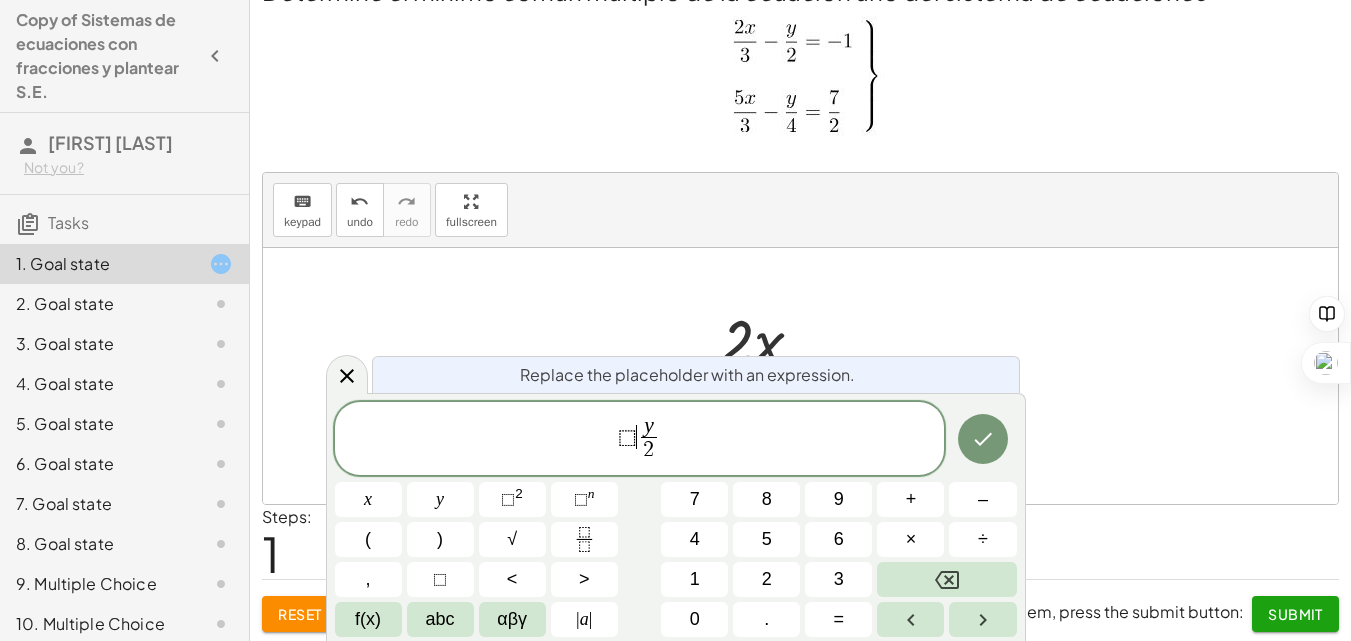 click on "⬚ ​ y 2 ​" at bounding box center (640, 440) 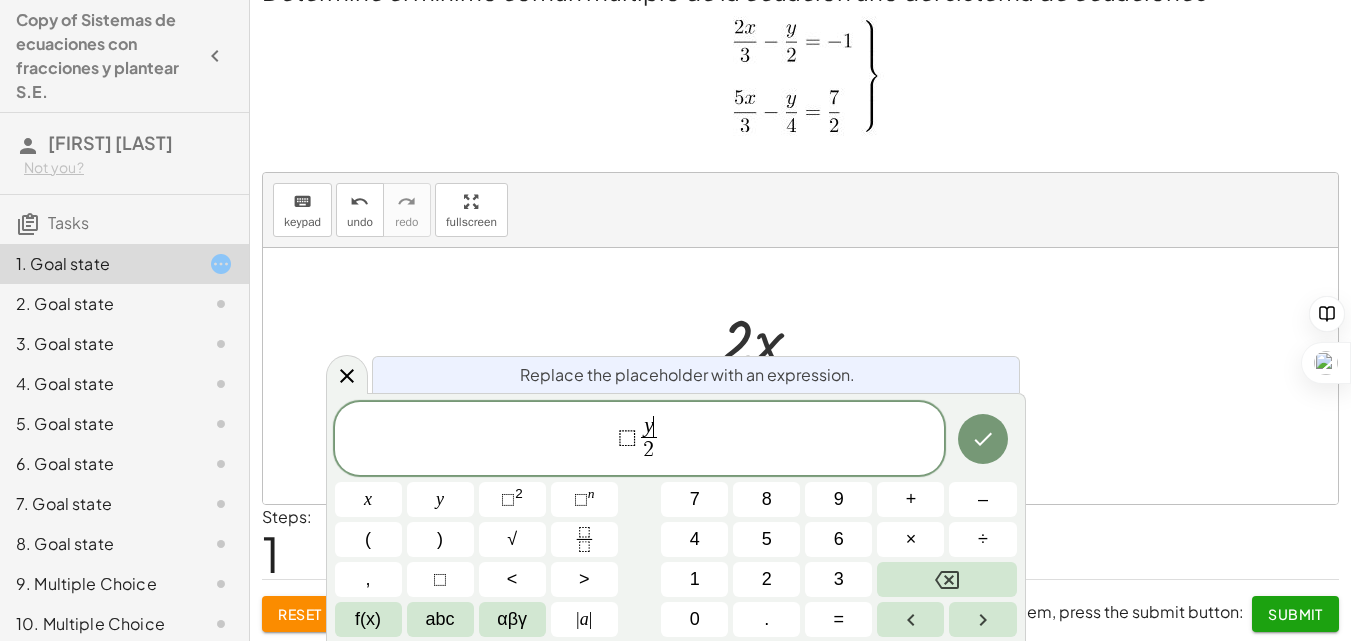 click on "y ​" at bounding box center (648, 427) 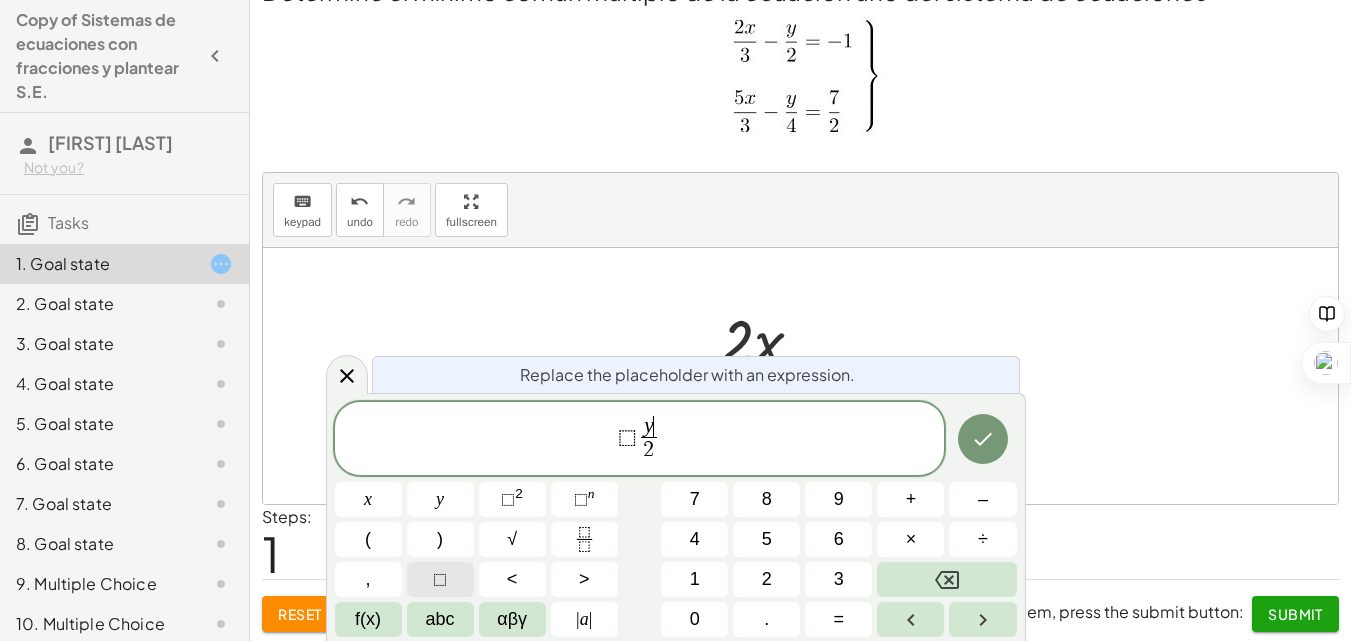 click on "⬚" at bounding box center (440, 579) 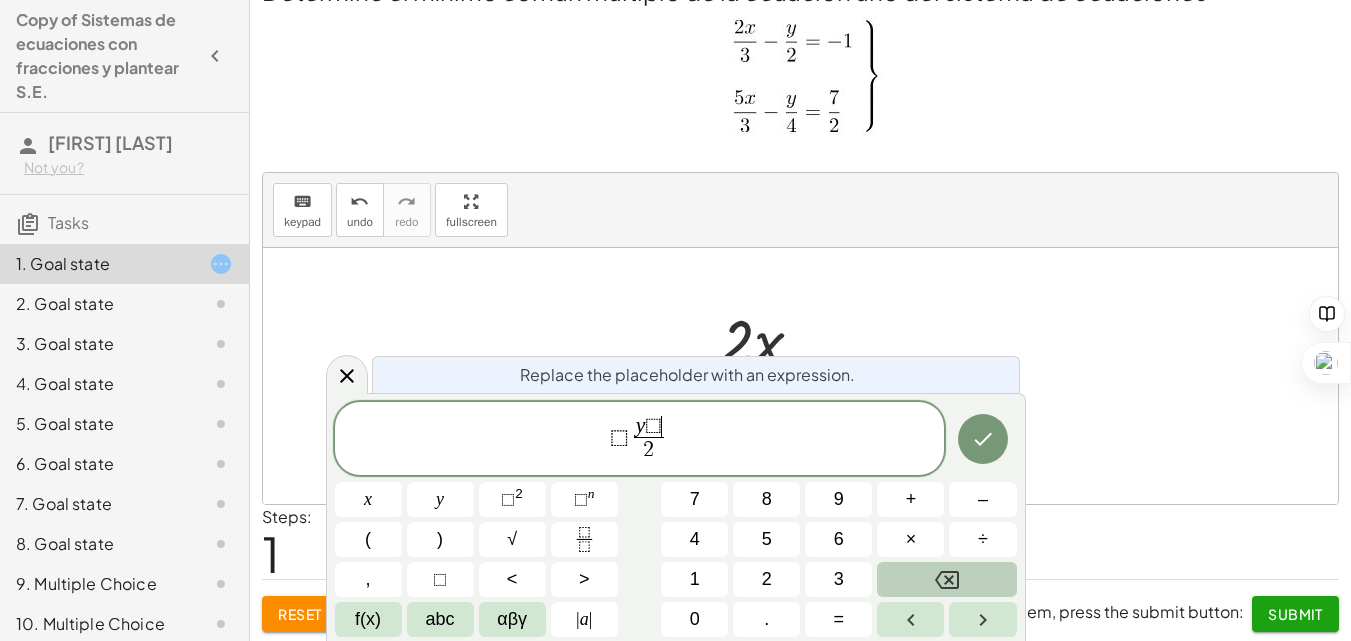click at bounding box center (946, 579) 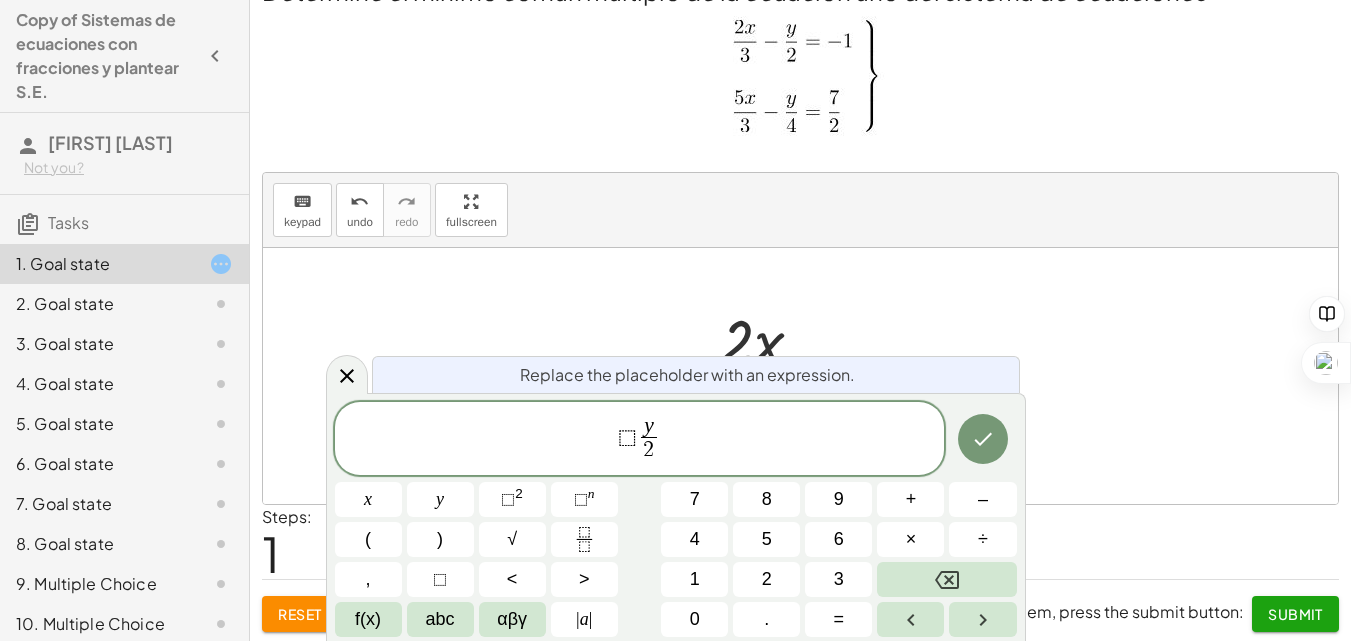 click on "⬚ y ​ 2 ​" at bounding box center (640, 440) 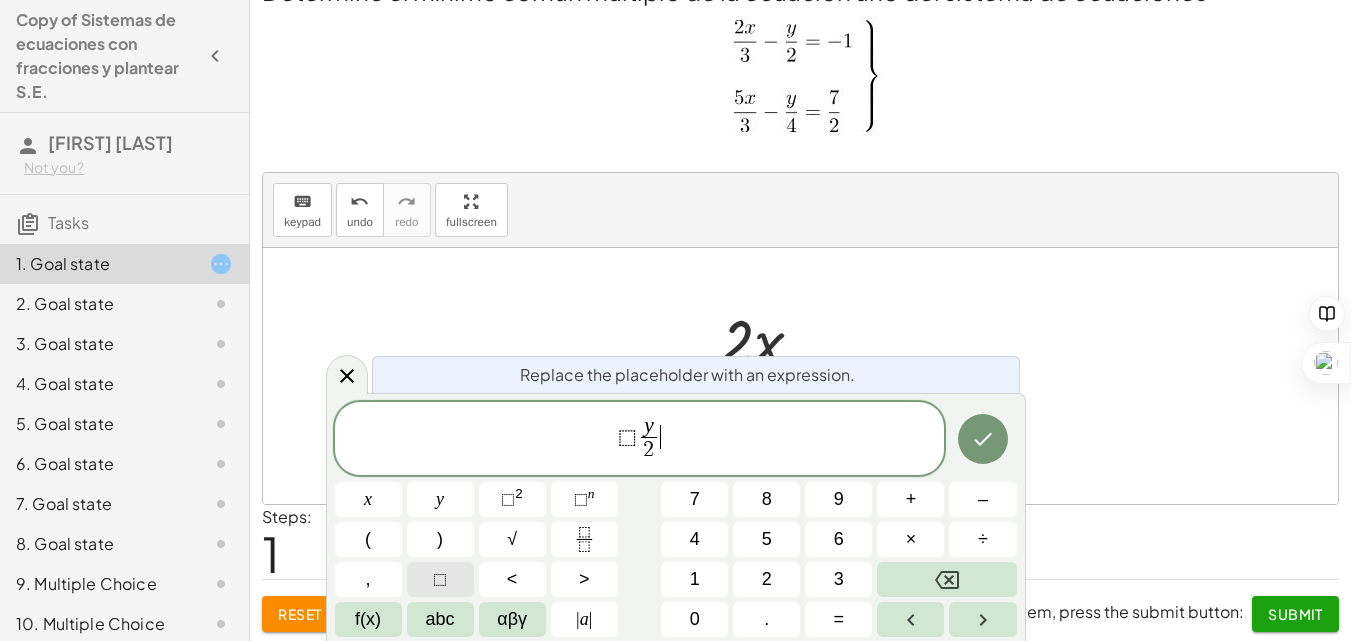 click on "⬚" at bounding box center [440, 579] 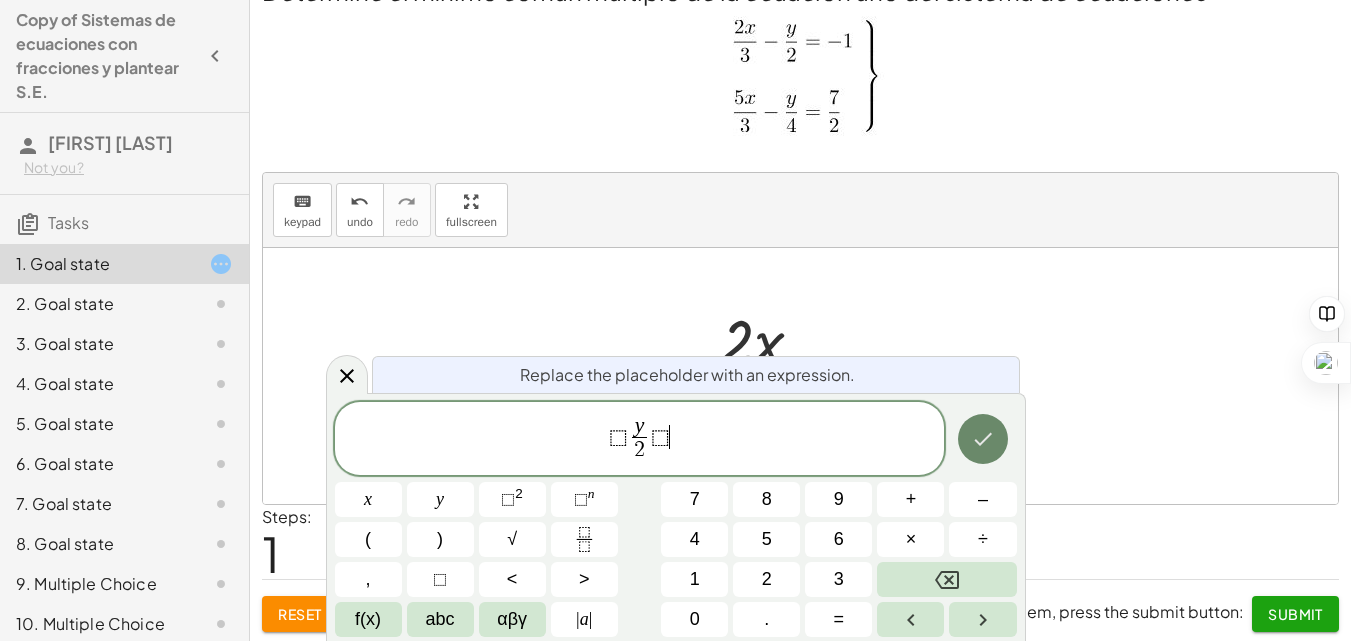click at bounding box center [983, 439] 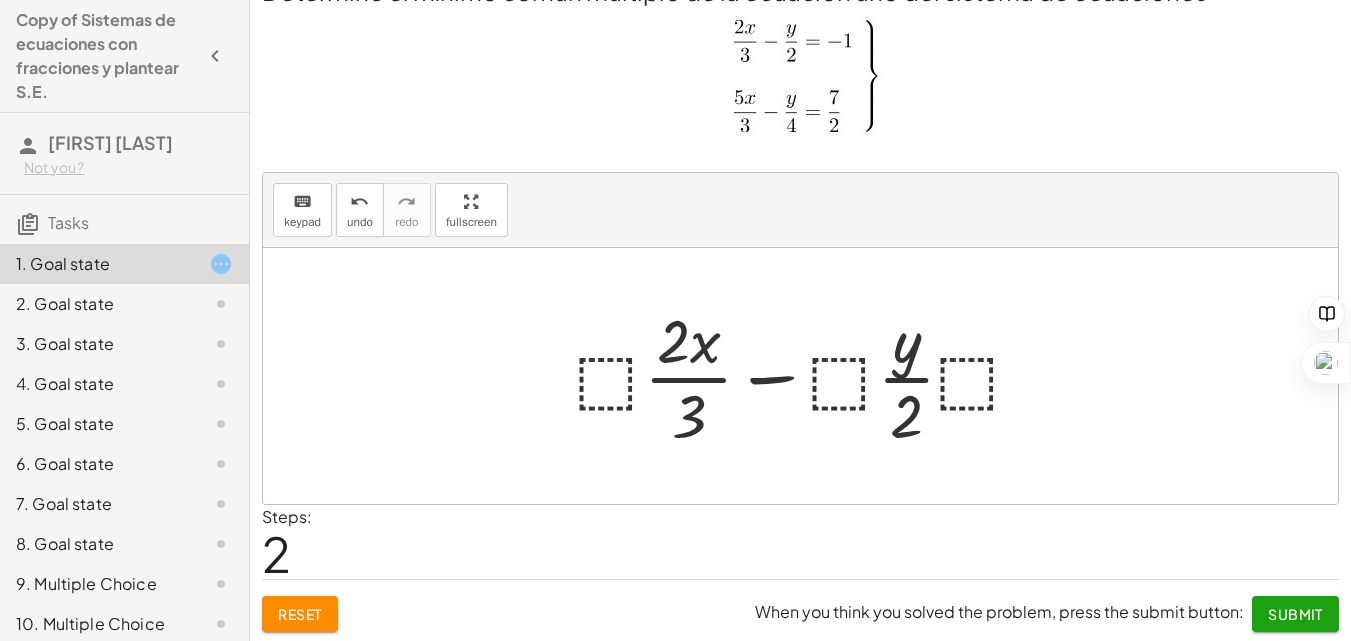 click at bounding box center [807, 376] 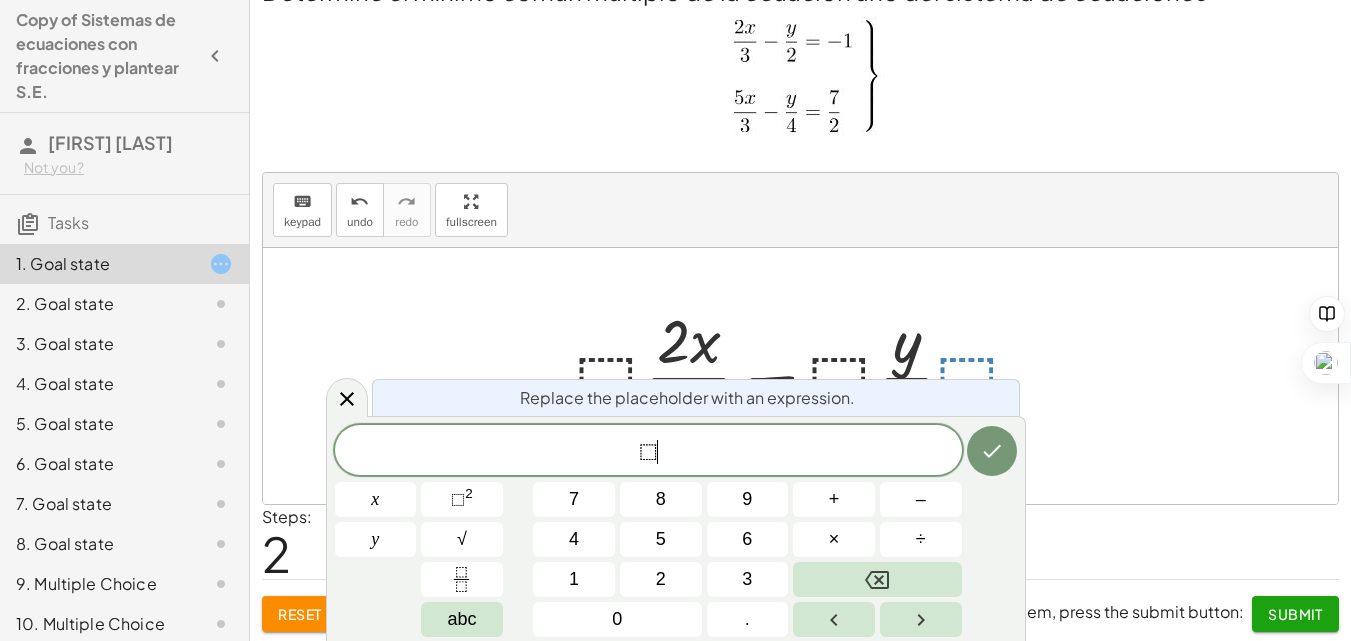 click on "⬚ ​" at bounding box center (648, 452) 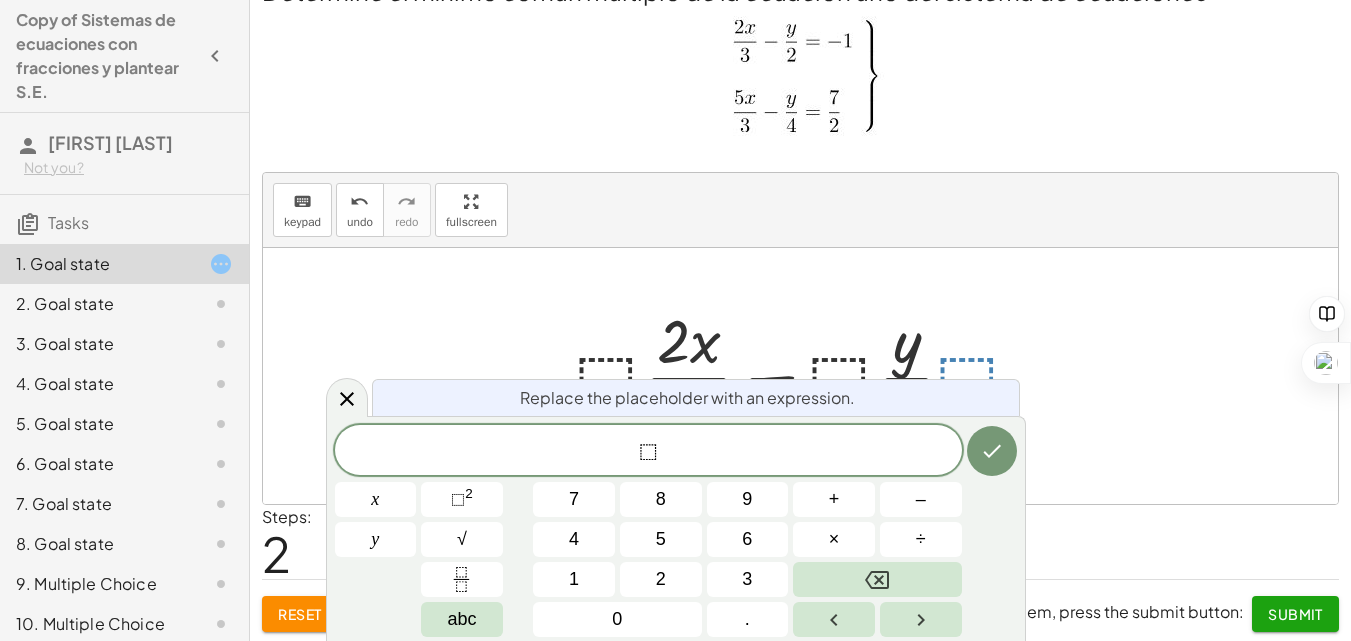click on "⬚ ​" at bounding box center (648, 452) 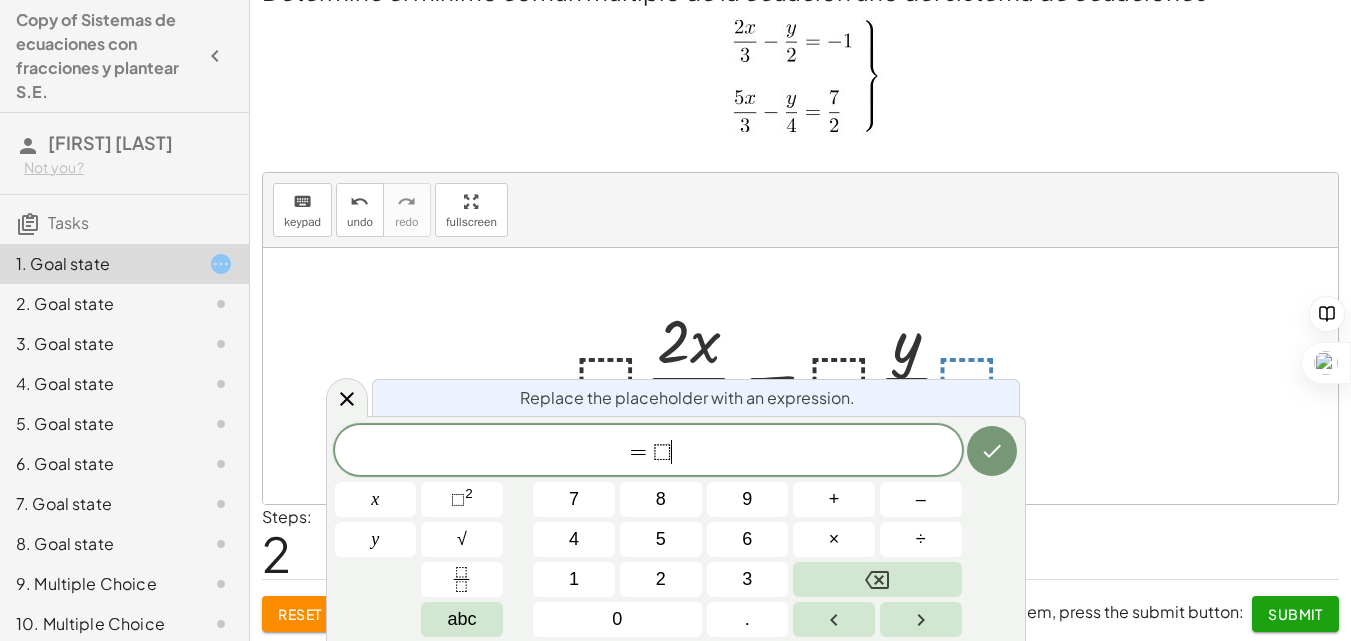 click on "= ⬚ ​" at bounding box center [648, 452] 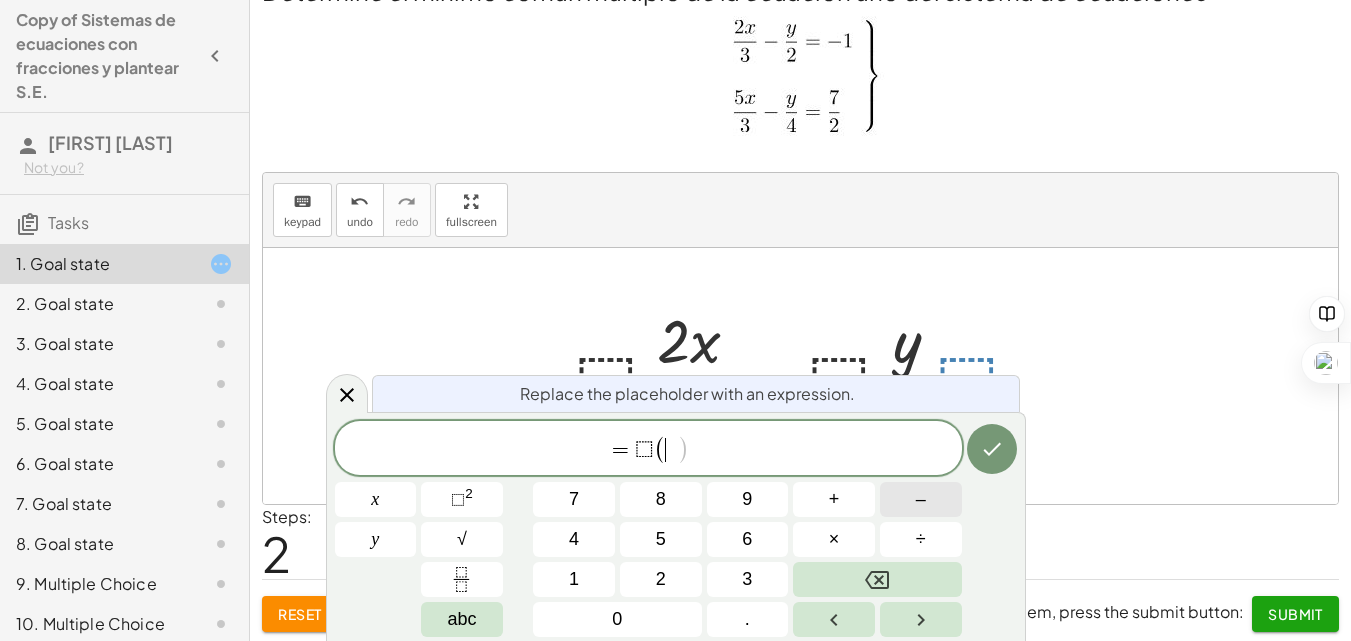 click on "–" at bounding box center (921, 499) 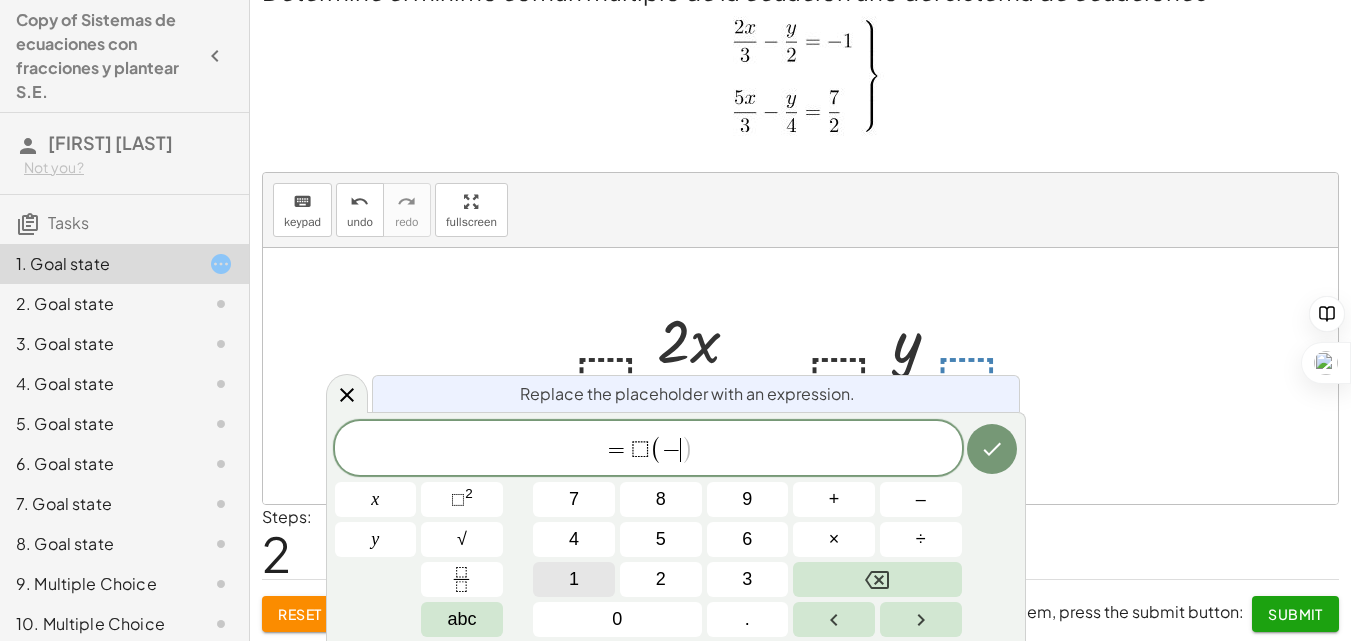 click on "1" at bounding box center (574, 579) 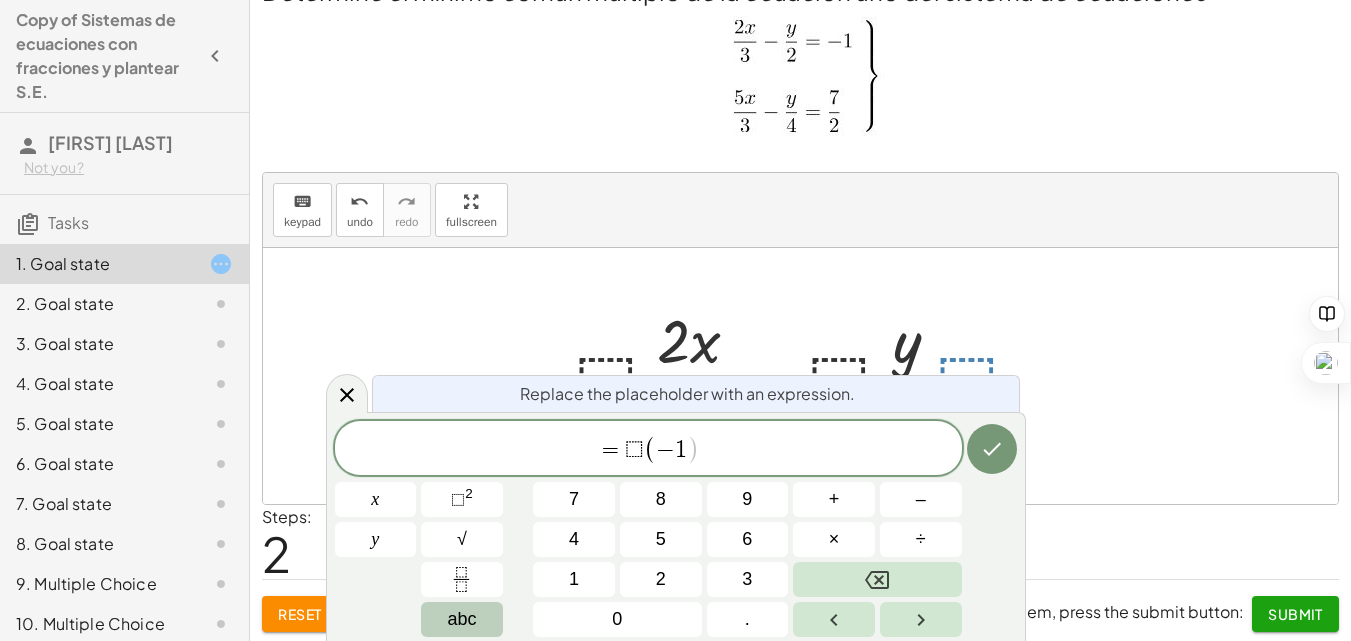 click on "abc" at bounding box center [461, 619] 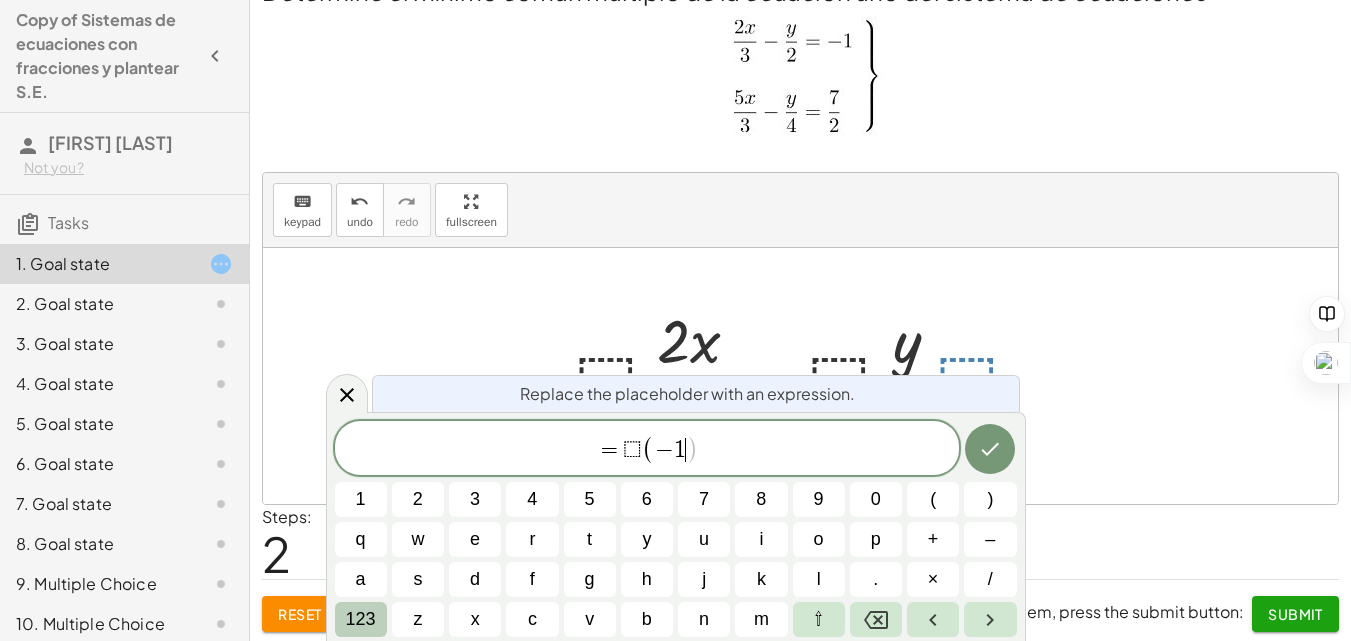 click on "123" at bounding box center [361, 619] 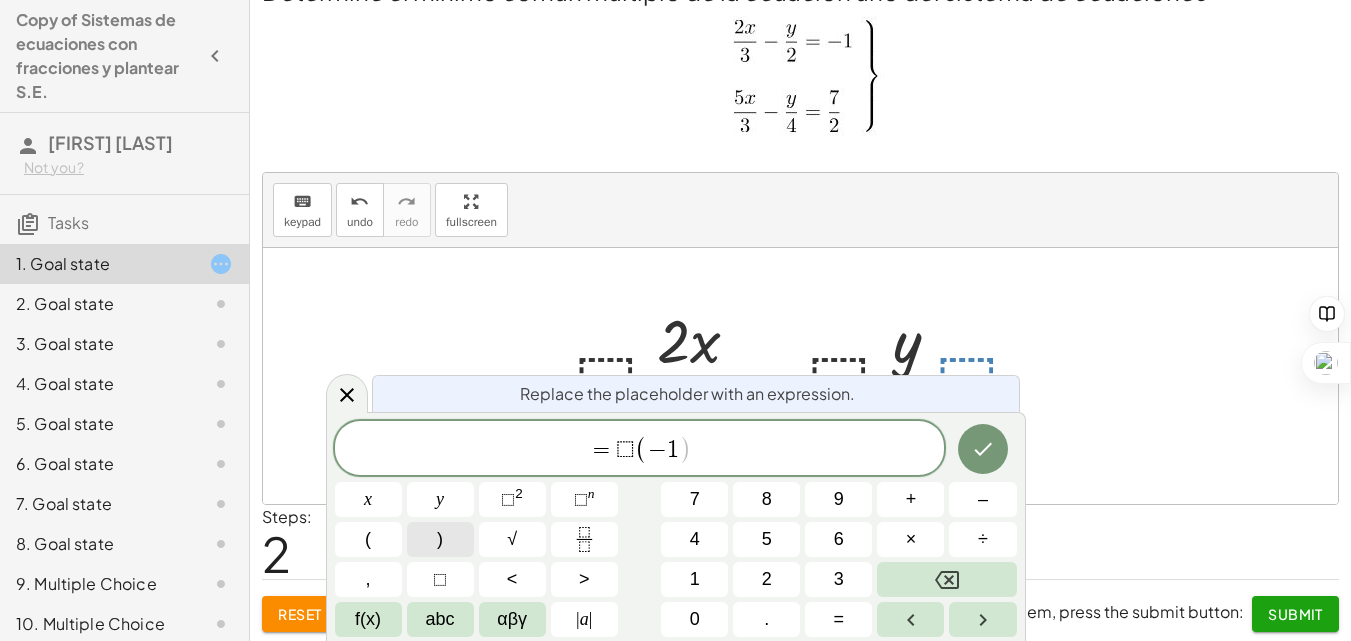 click on ")" at bounding box center [440, 539] 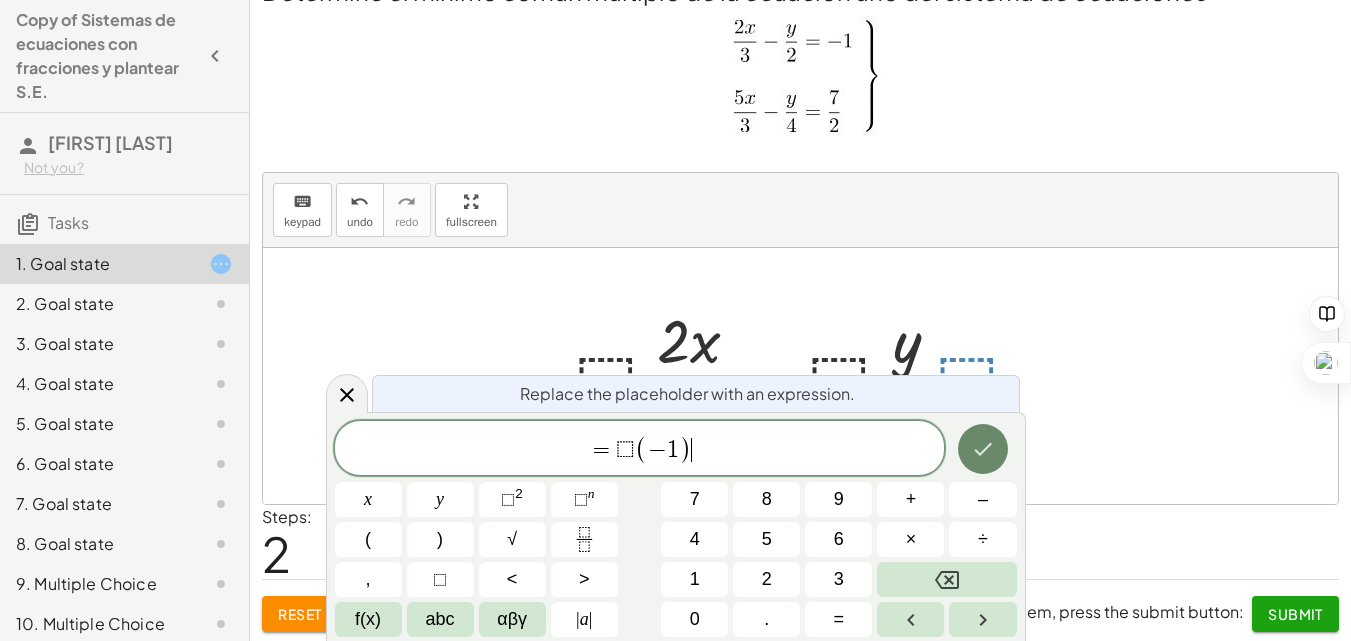click 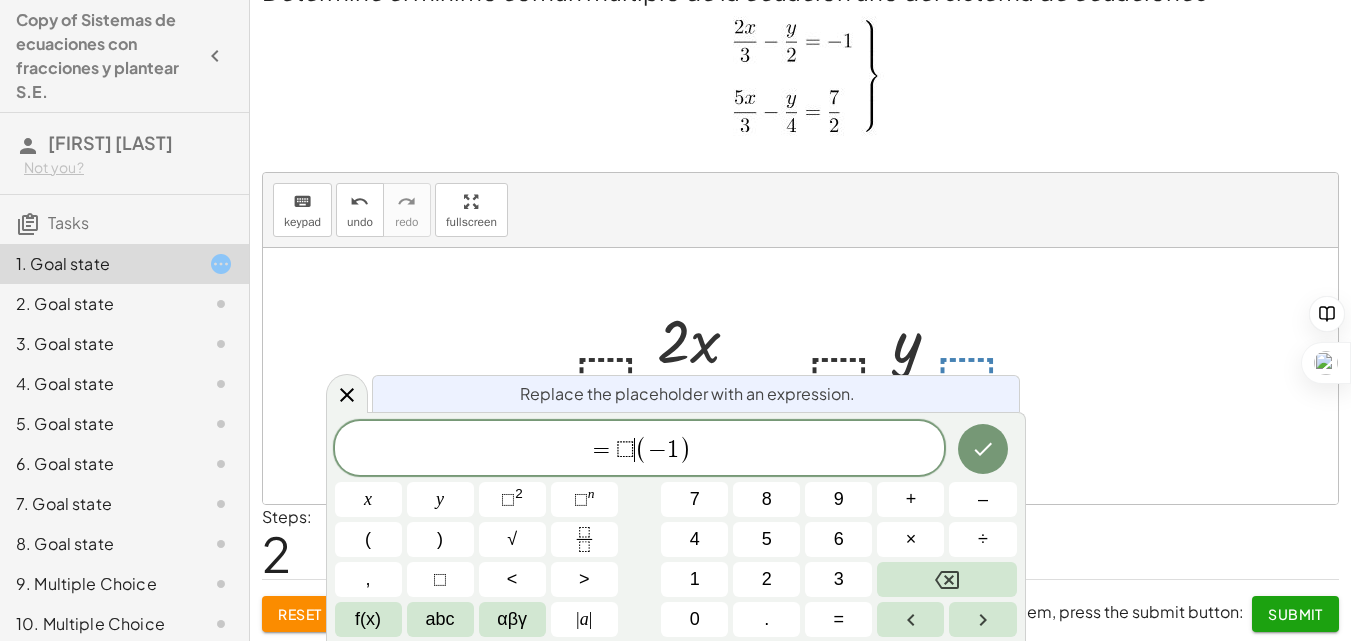 click on "(" at bounding box center (641, 449) 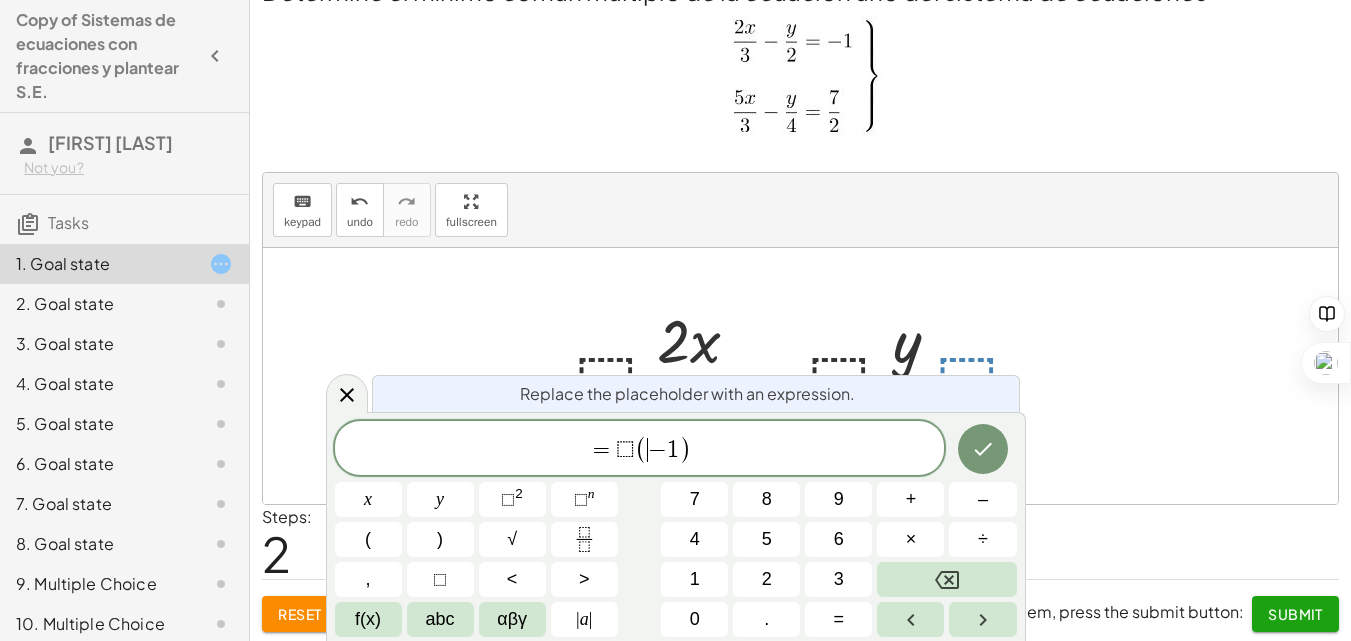 click on "(" at bounding box center [641, 449] 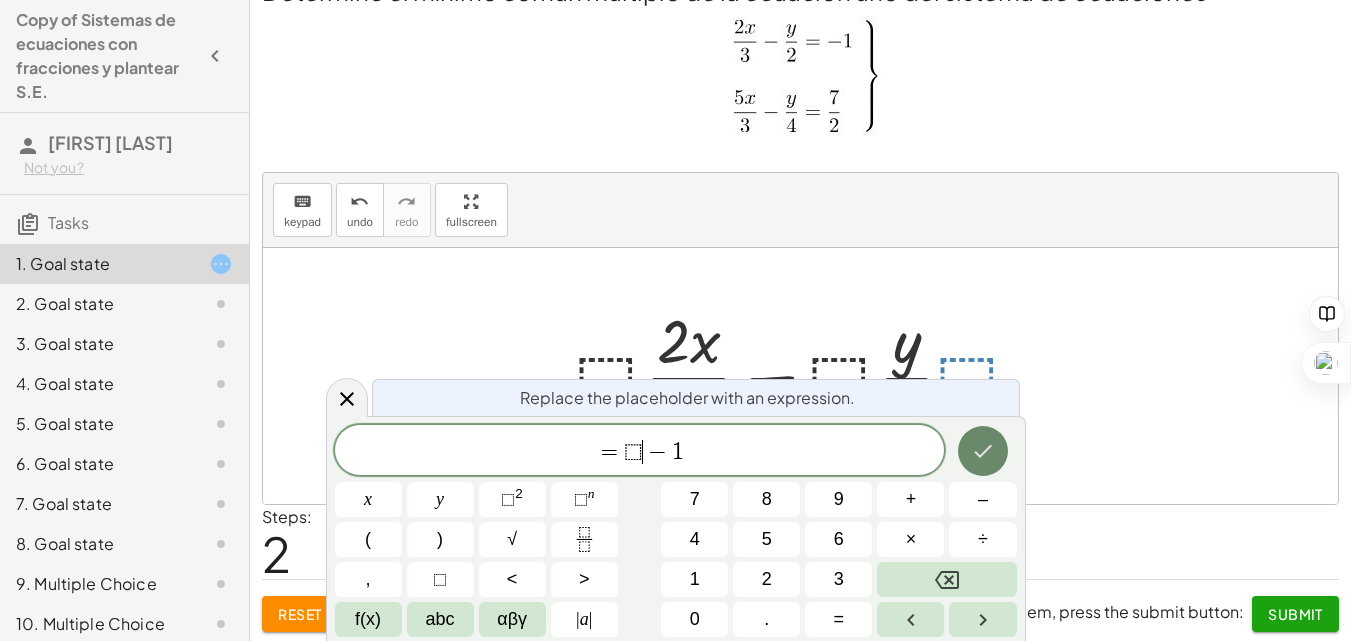 click 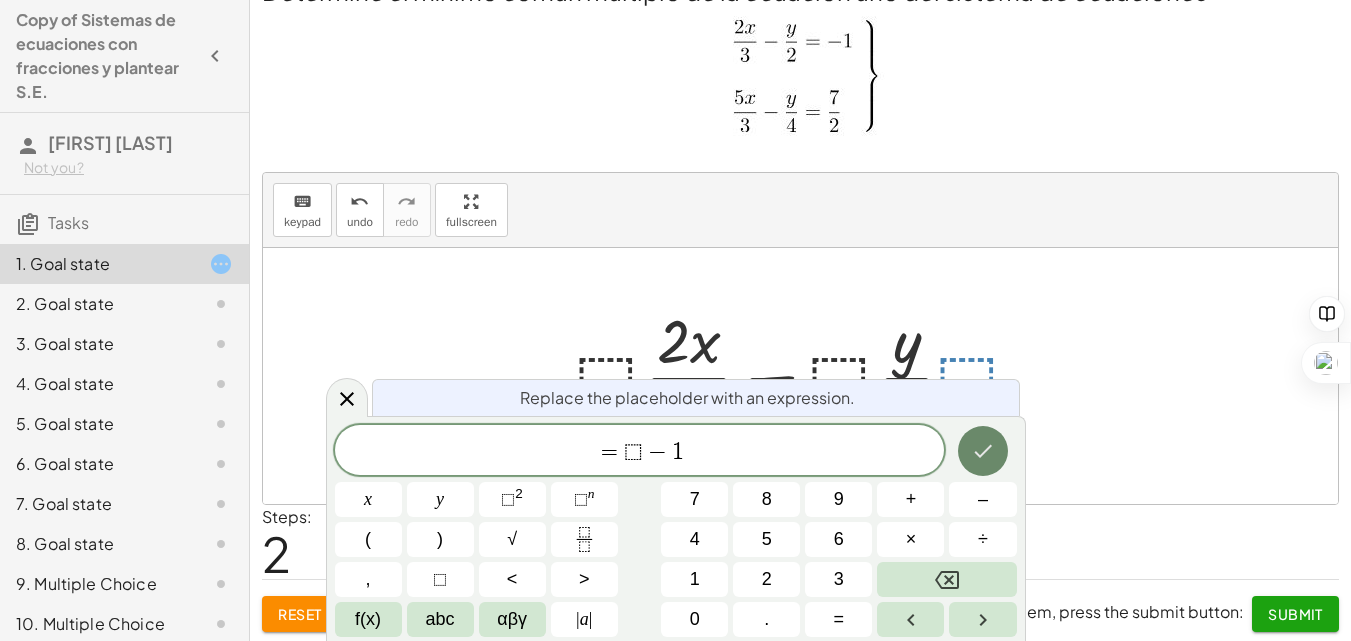 click 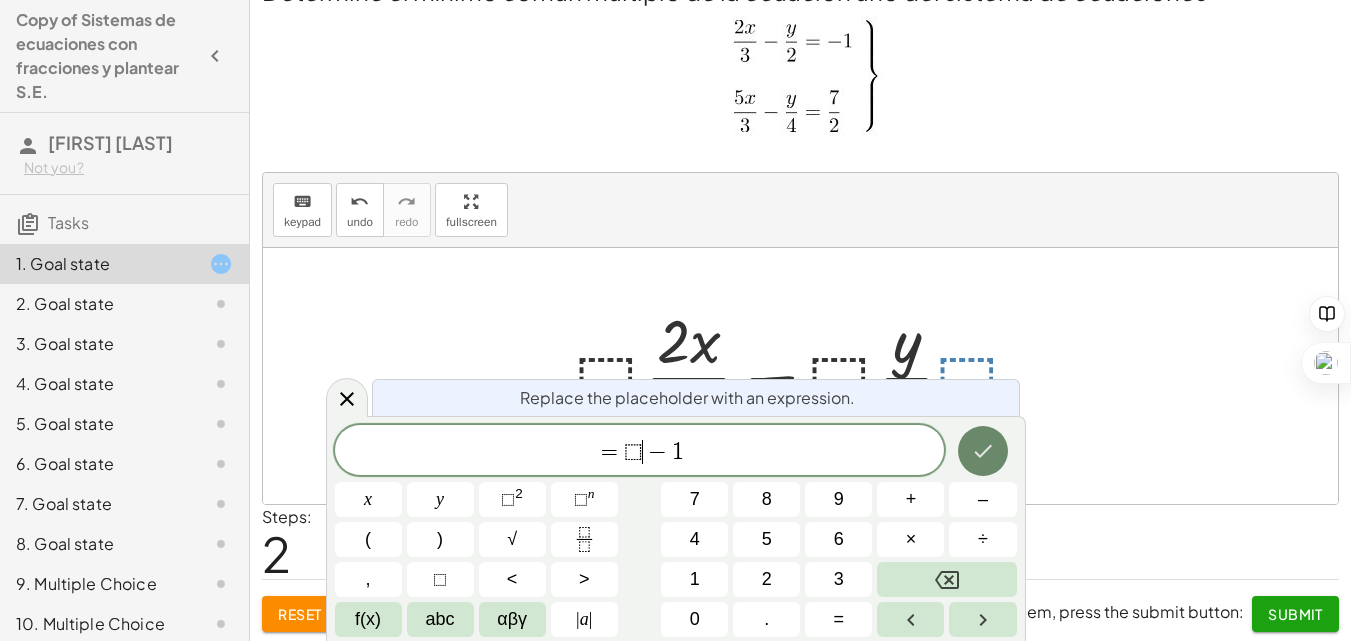 click 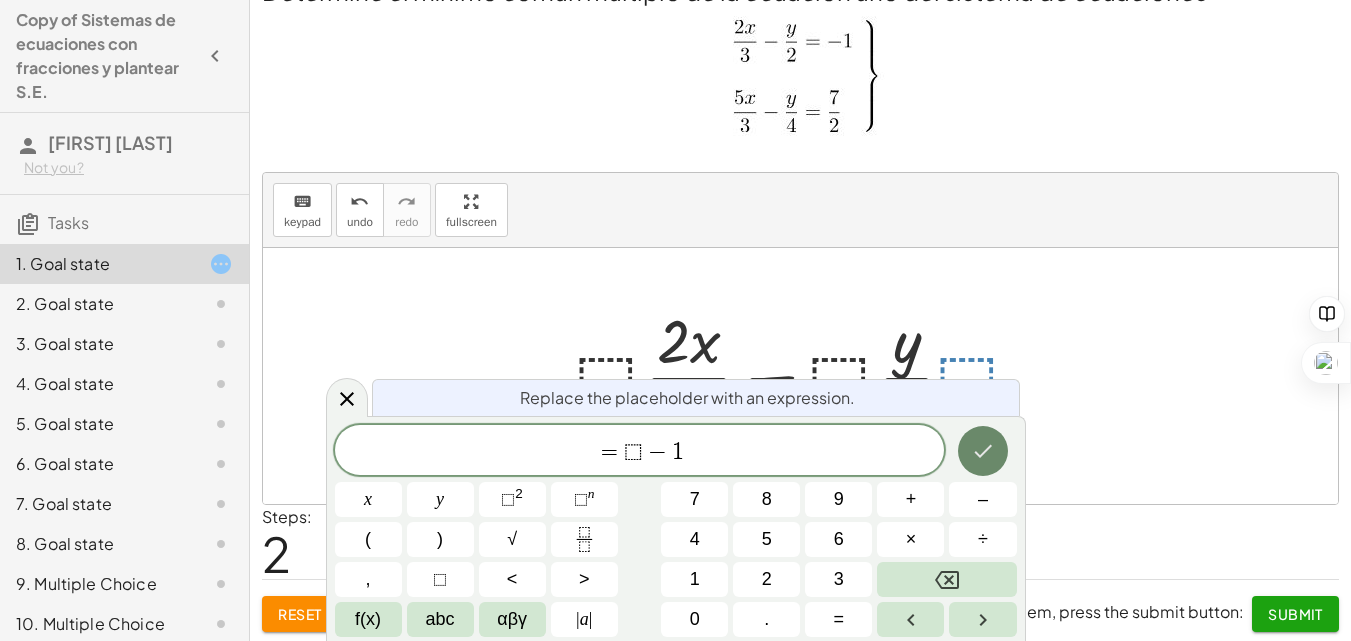 click 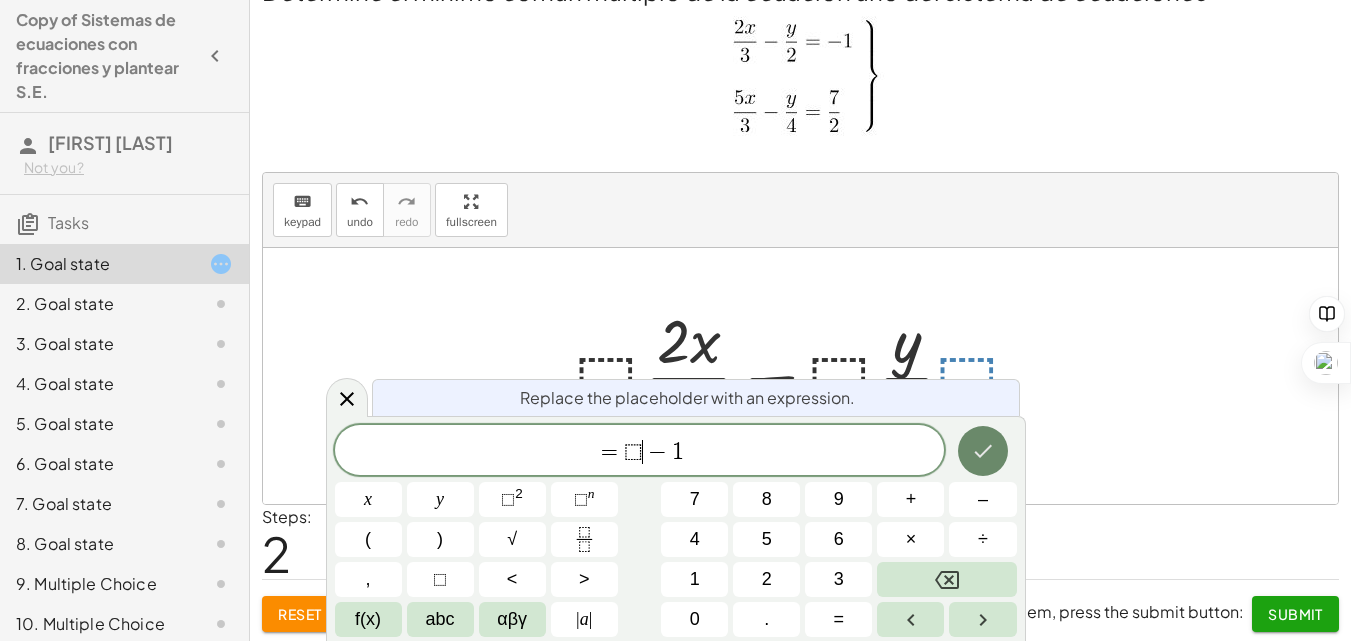 click 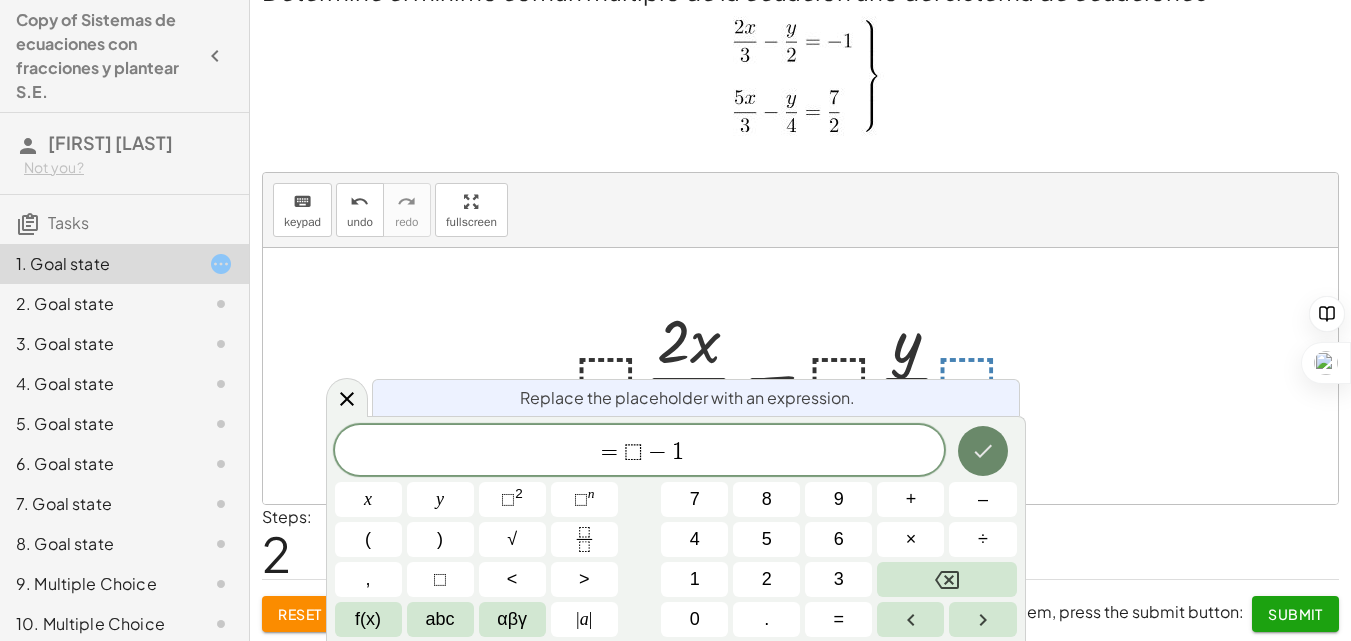 click 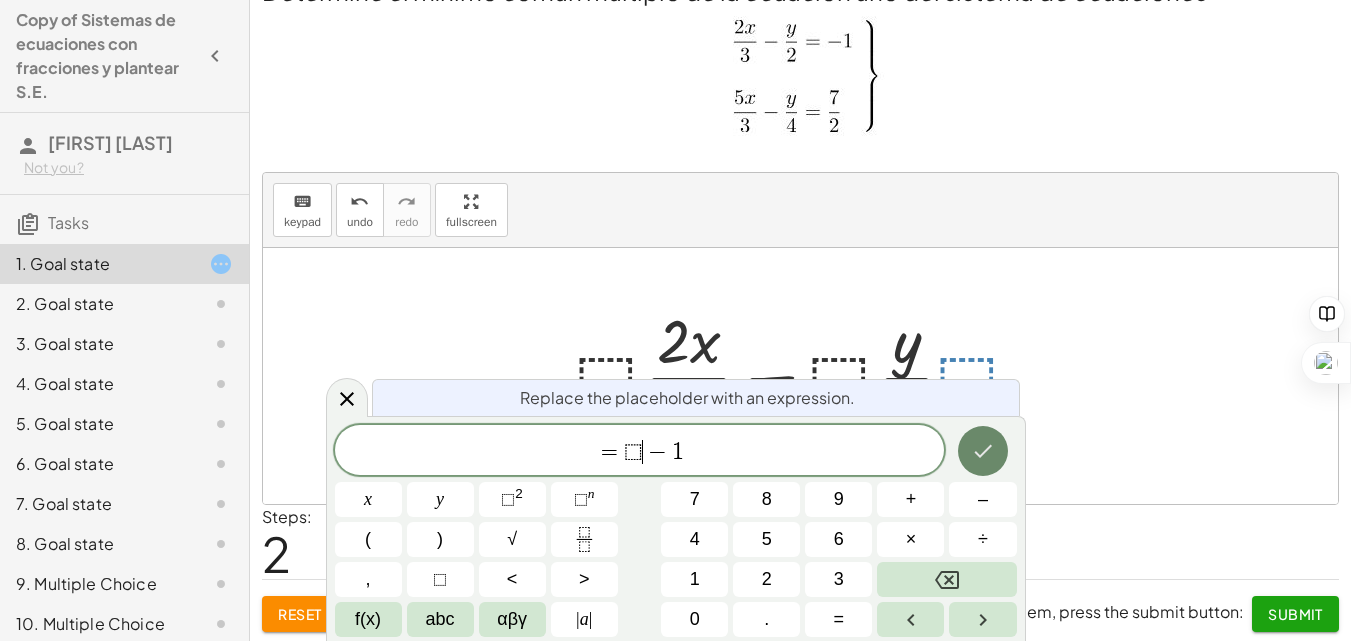 click 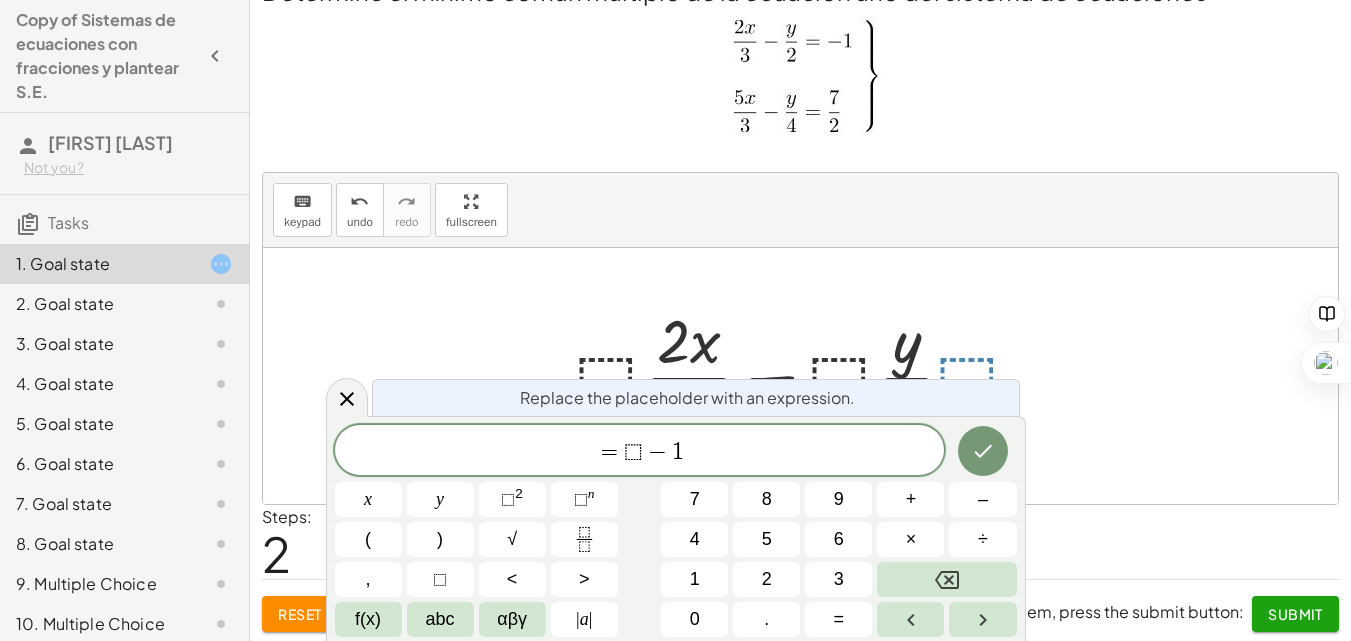 click on "=" at bounding box center [609, 452] 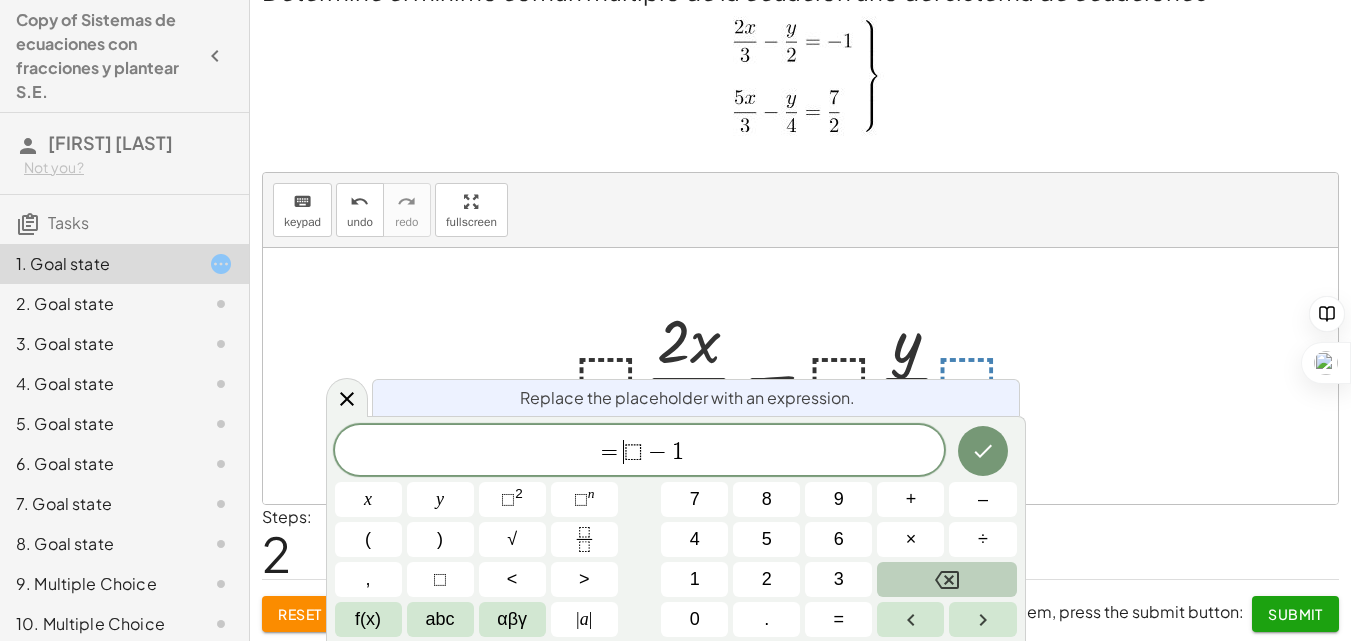 click at bounding box center [946, 579] 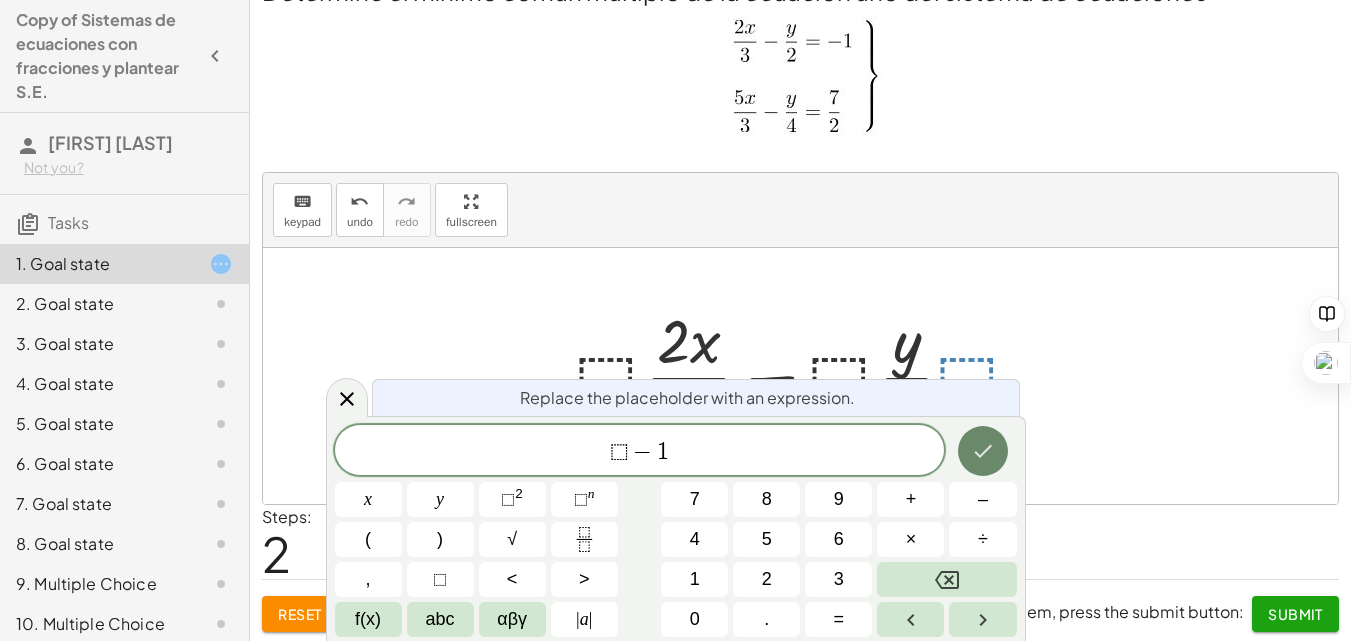 click 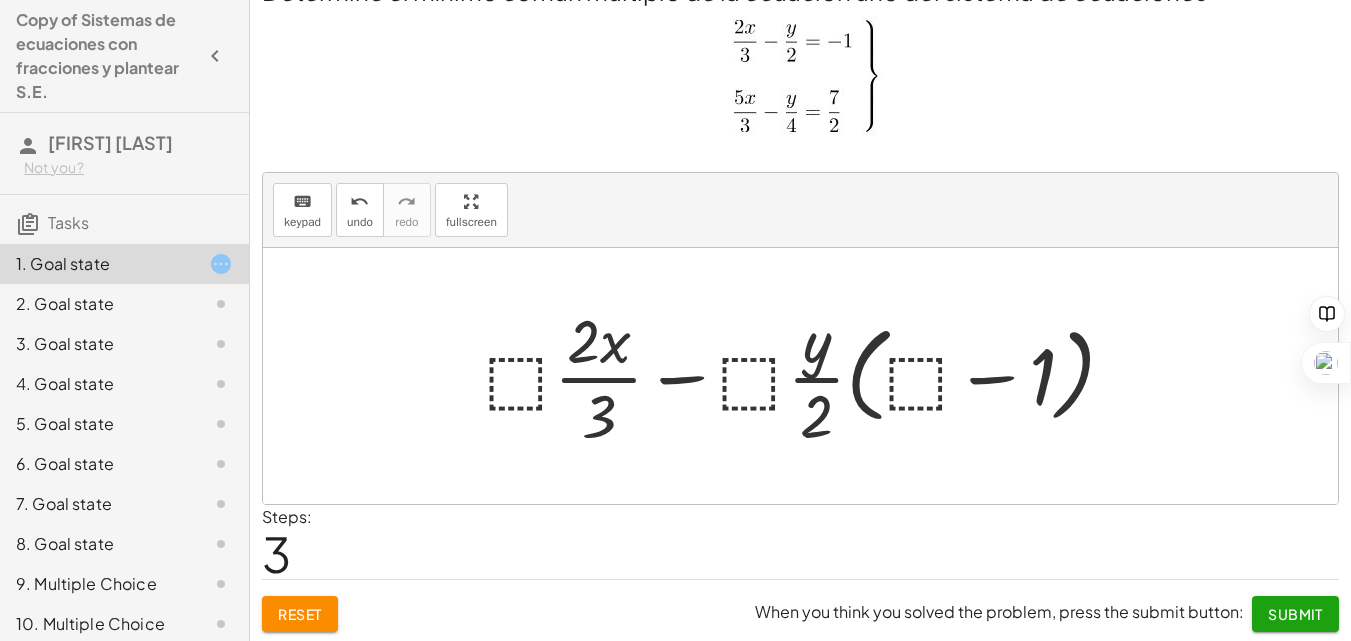 click at bounding box center [808, 376] 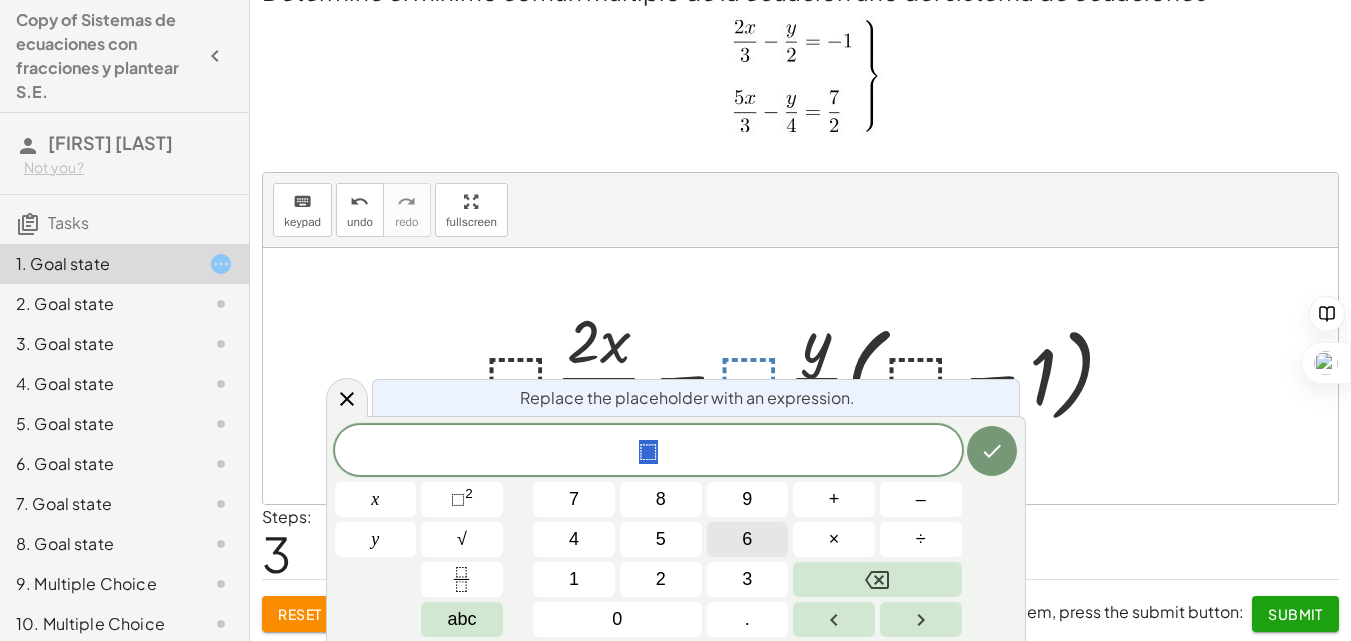 click on "6" at bounding box center (747, 539) 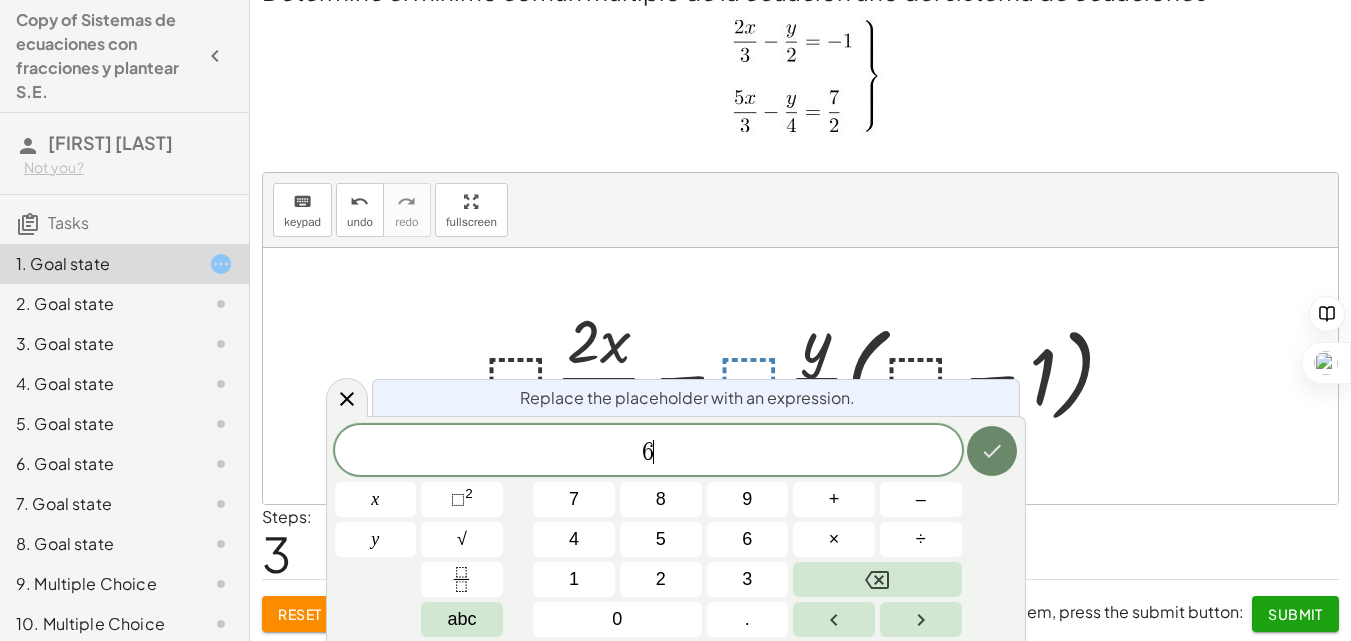 click 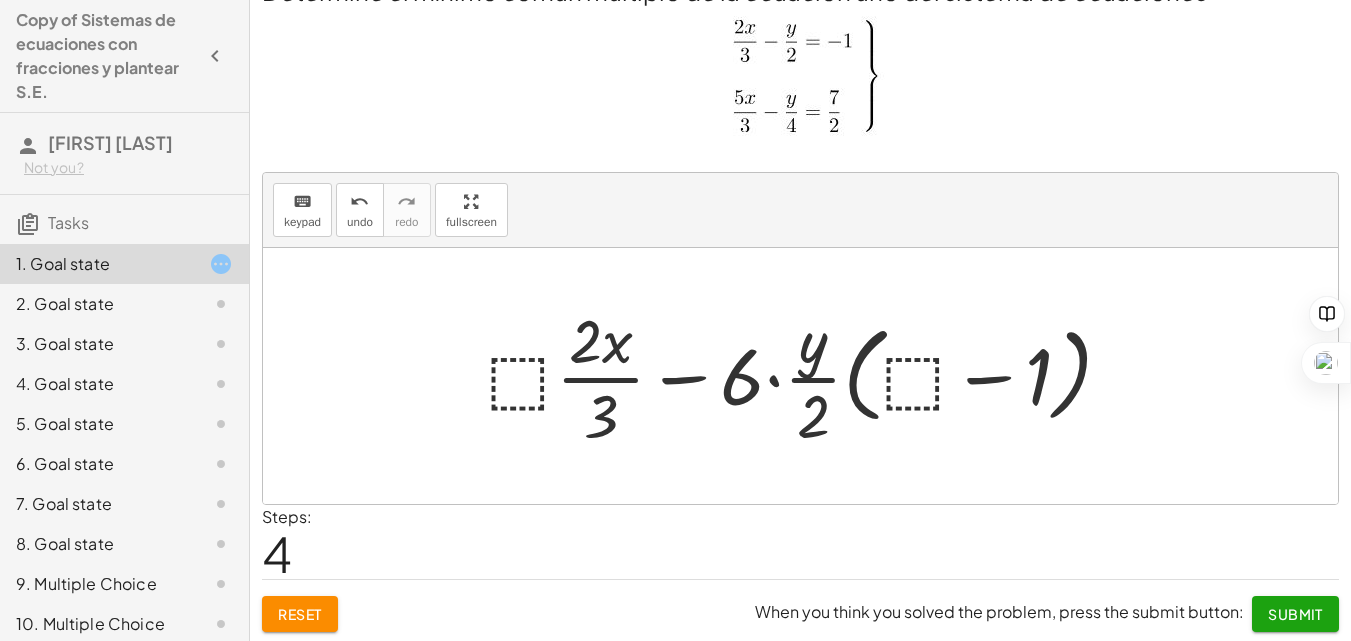 click at bounding box center (807, 376) 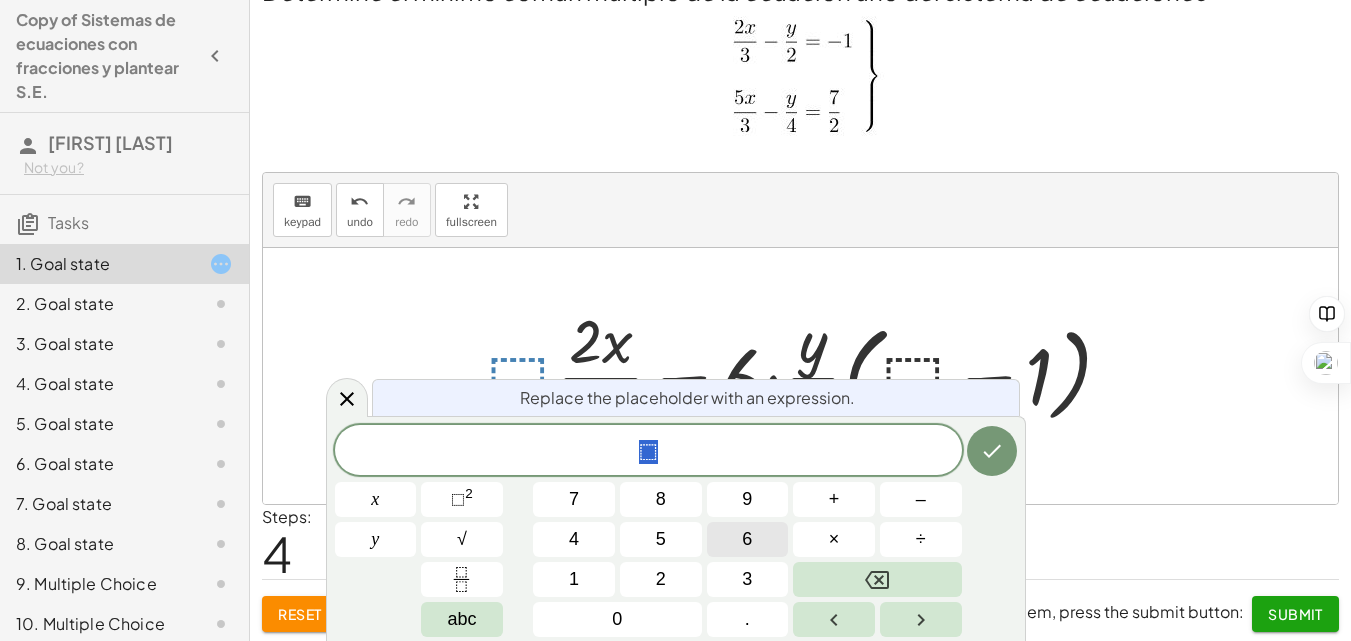 click on "6" at bounding box center (748, 539) 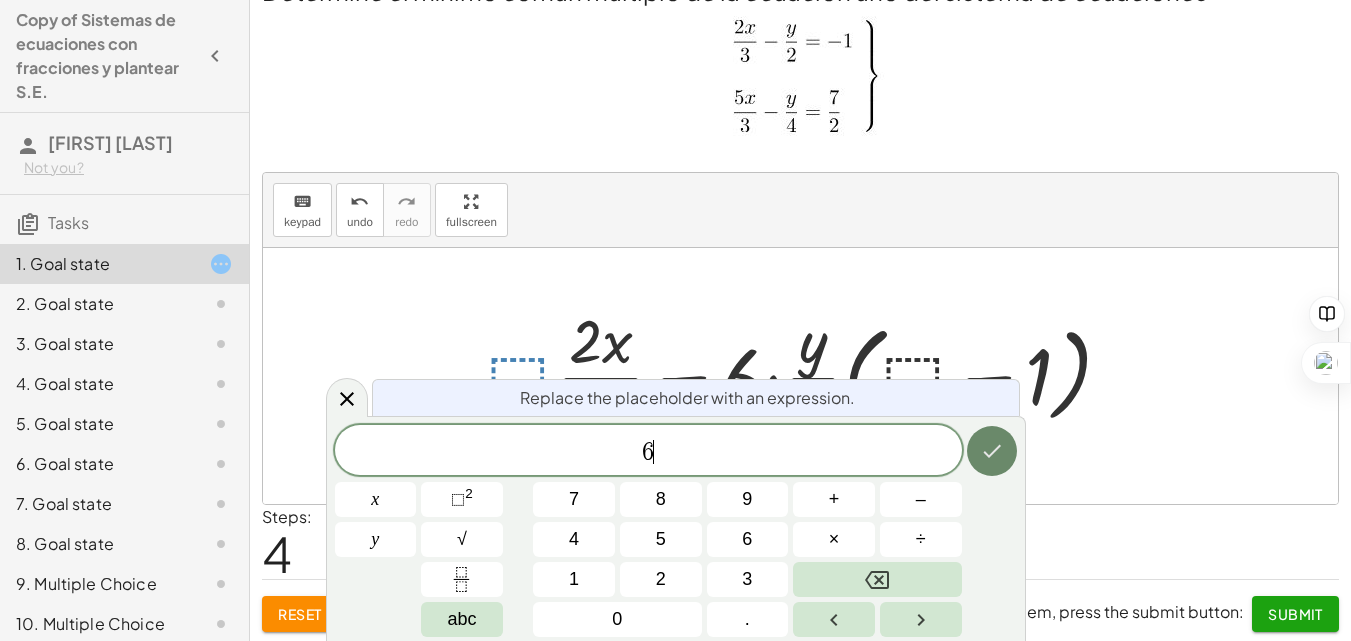 click 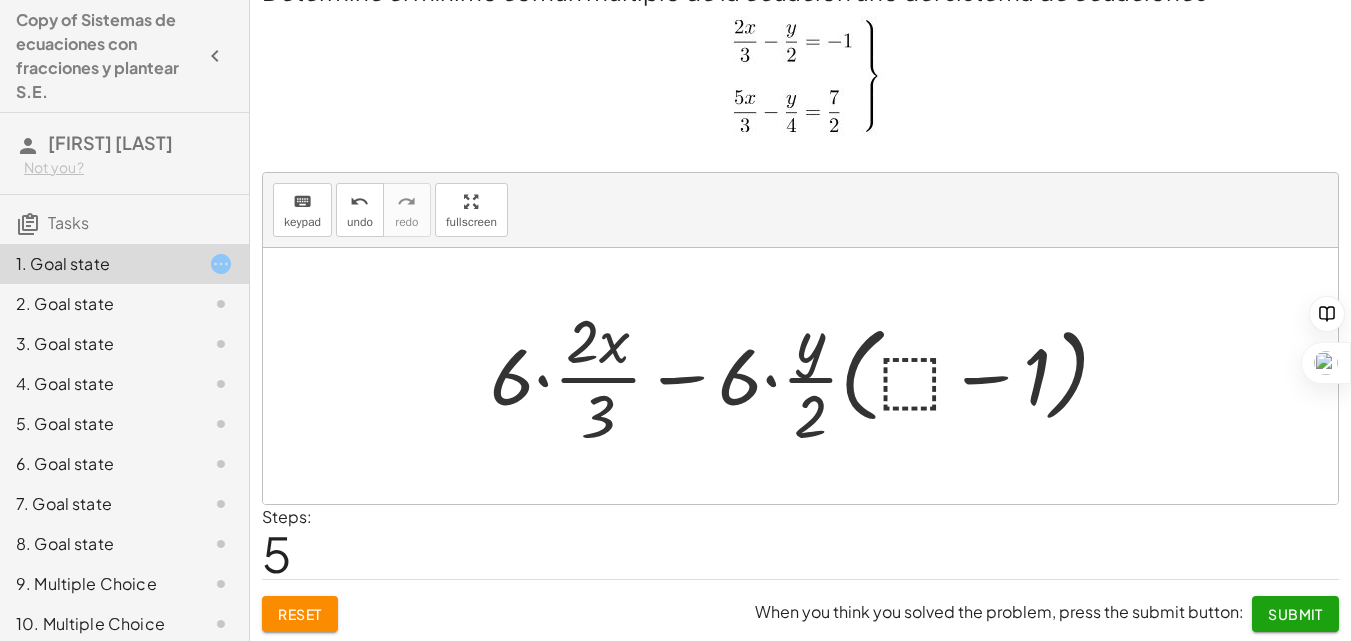 click at bounding box center [808, 376] 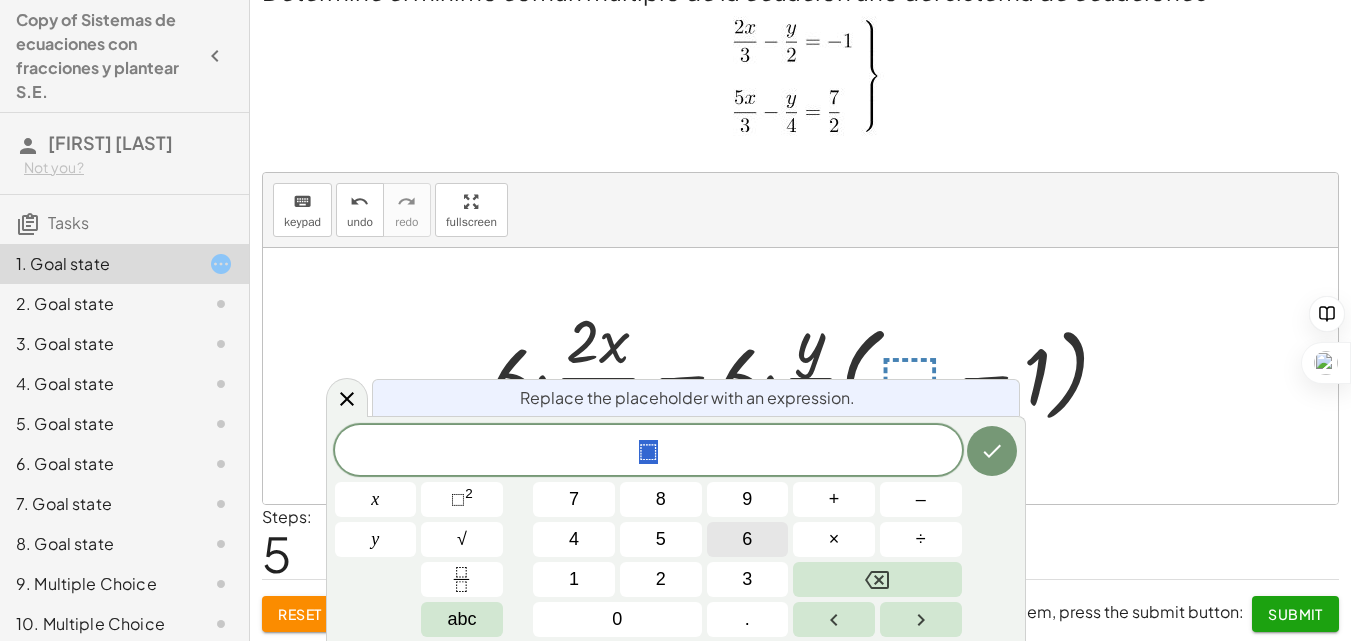 click on "6" at bounding box center [747, 539] 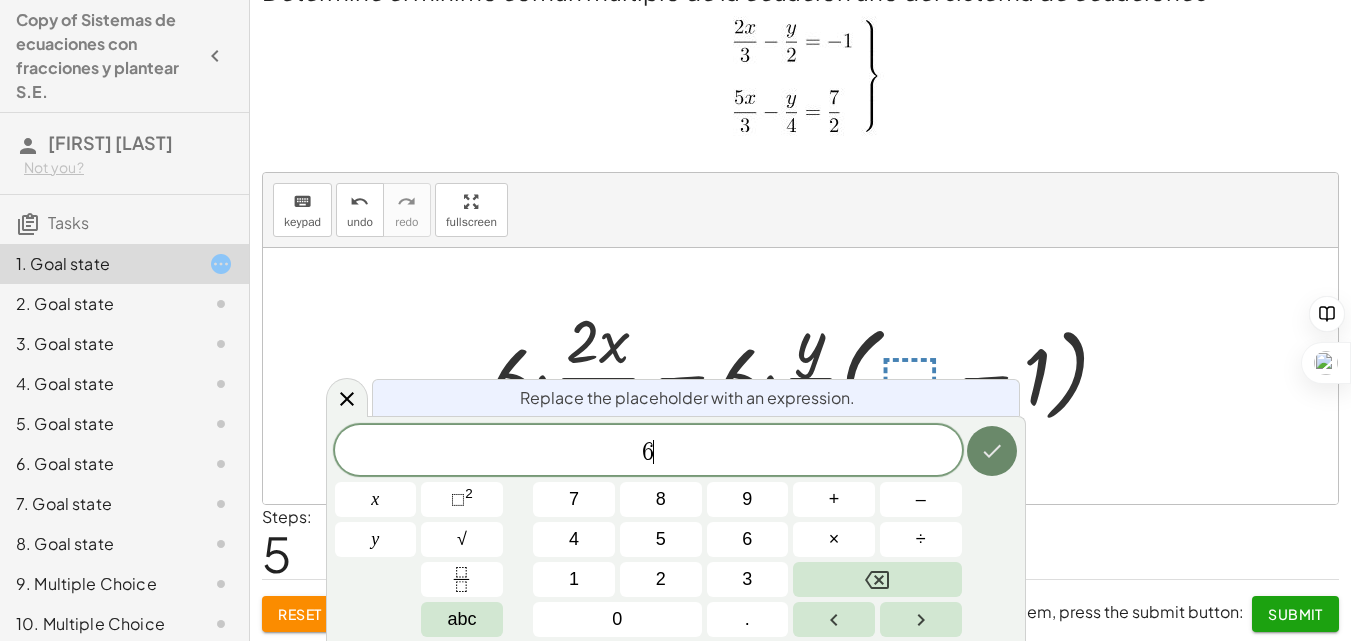 click 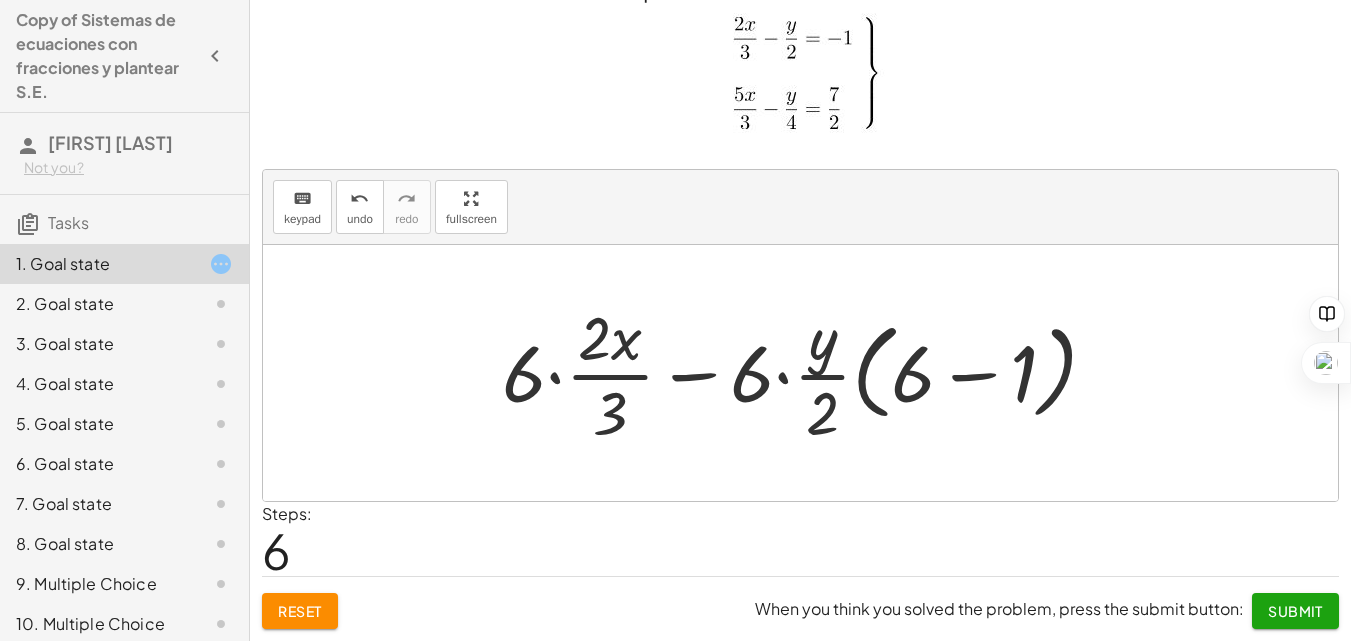 scroll, scrollTop: 39, scrollLeft: 0, axis: vertical 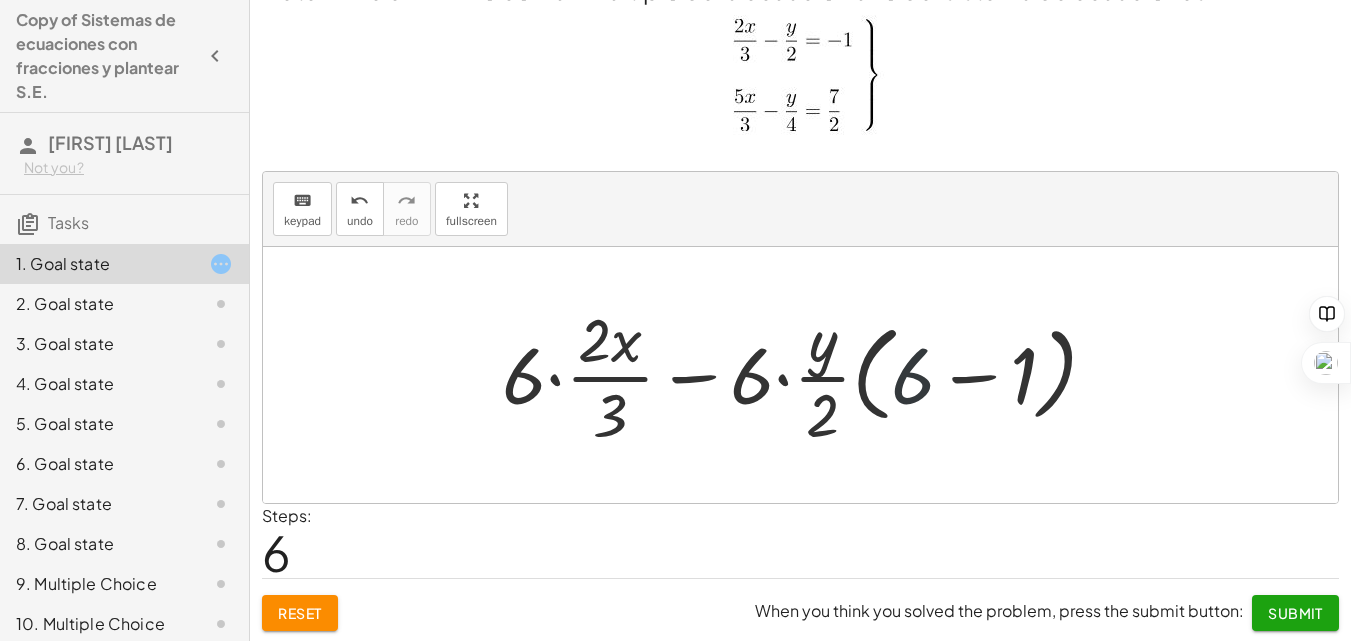 drag, startPoint x: 917, startPoint y: 393, endPoint x: 911, endPoint y: 381, distance: 13.416408 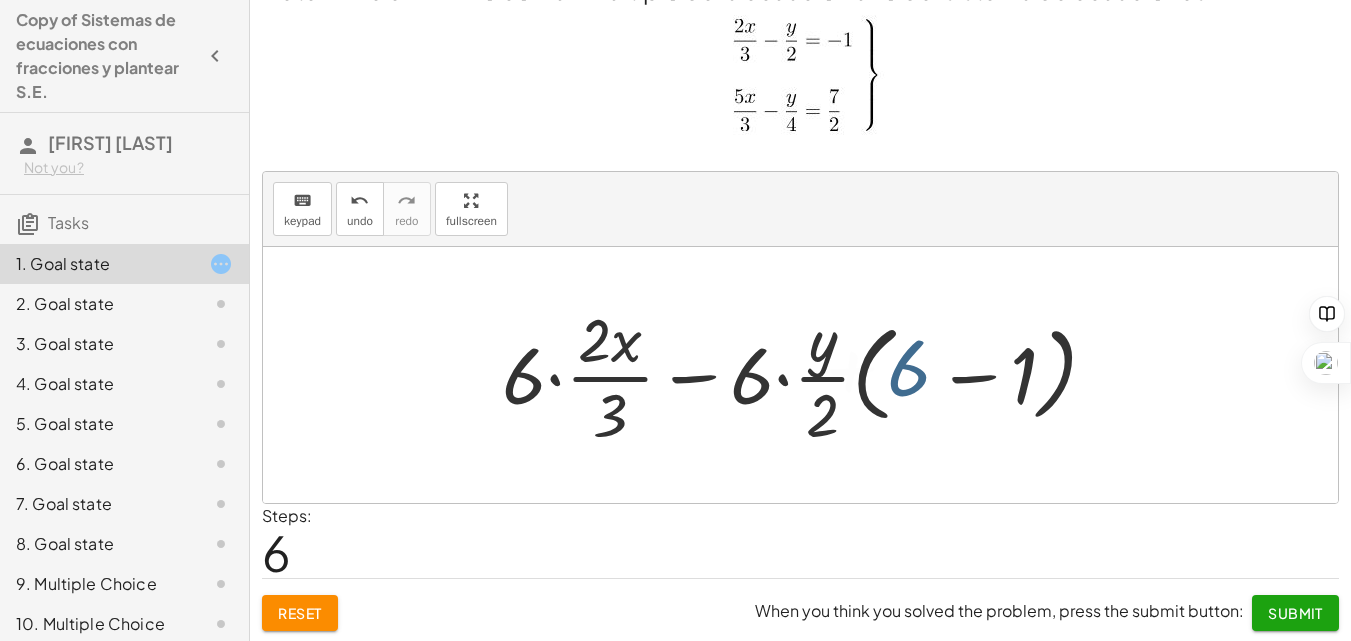 click at bounding box center (807, 375) 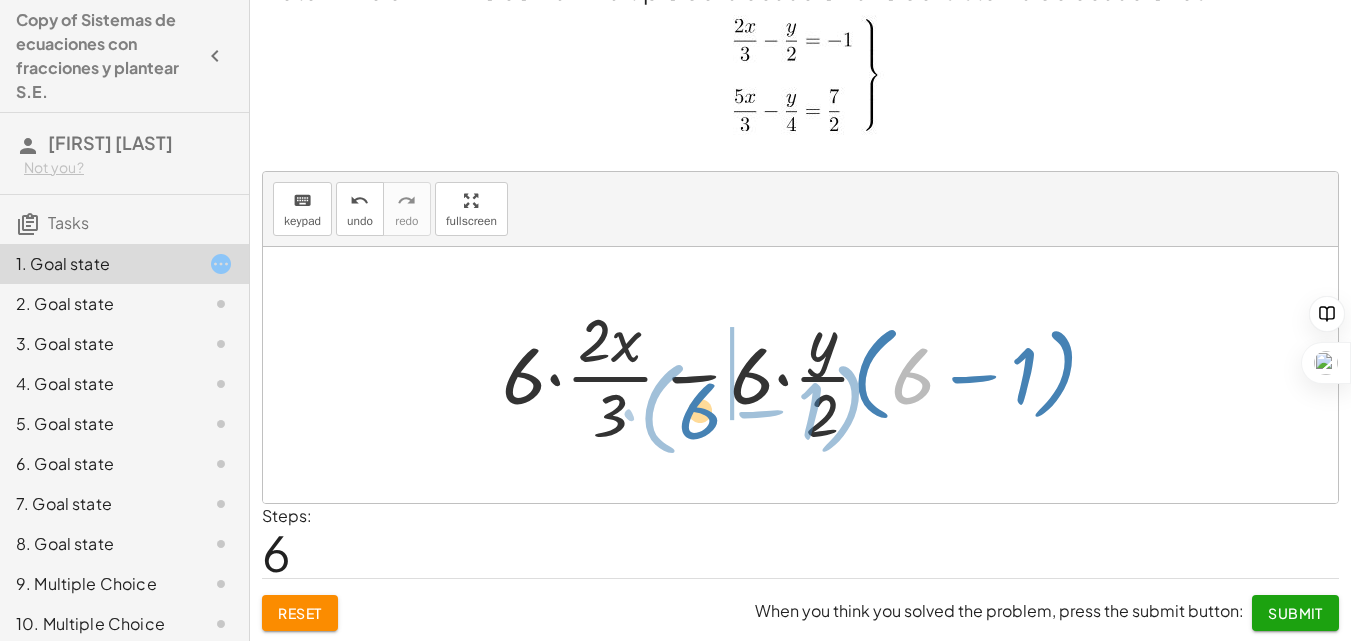 drag, startPoint x: 911, startPoint y: 385, endPoint x: 1075, endPoint y: 376, distance: 164.24677 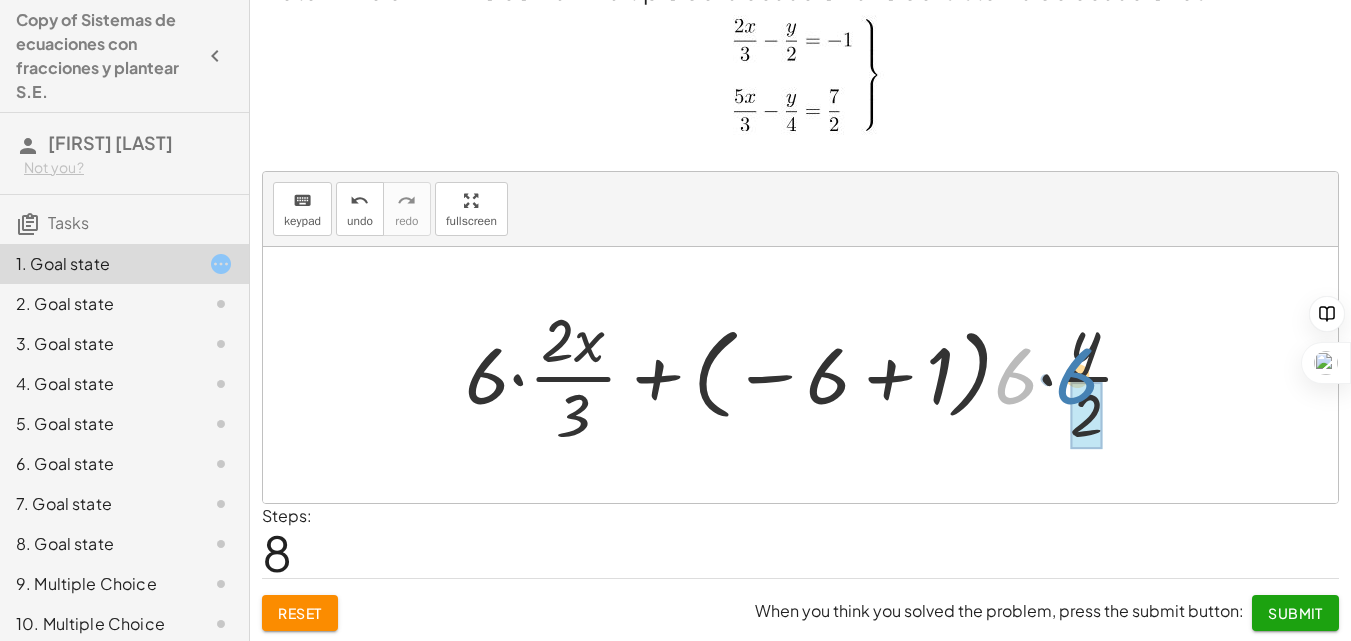 drag, startPoint x: 1075, startPoint y: 376, endPoint x: 811, endPoint y: 413, distance: 266.5802 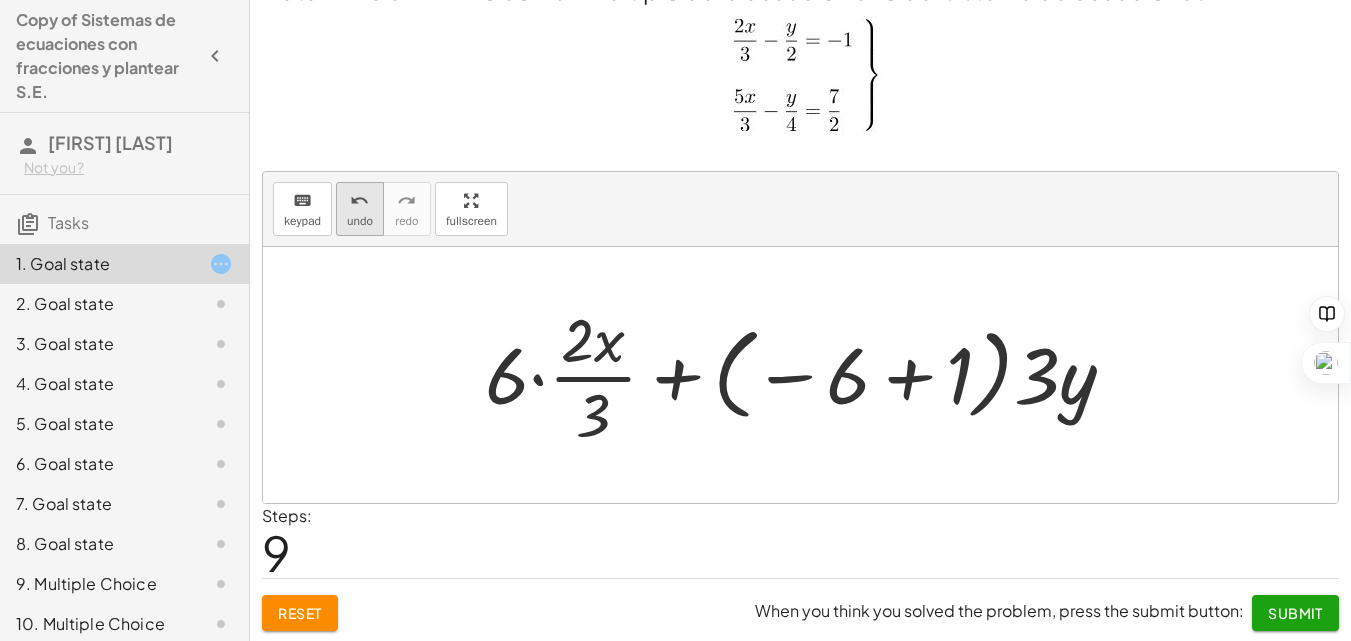 click on "undo" at bounding box center [360, 221] 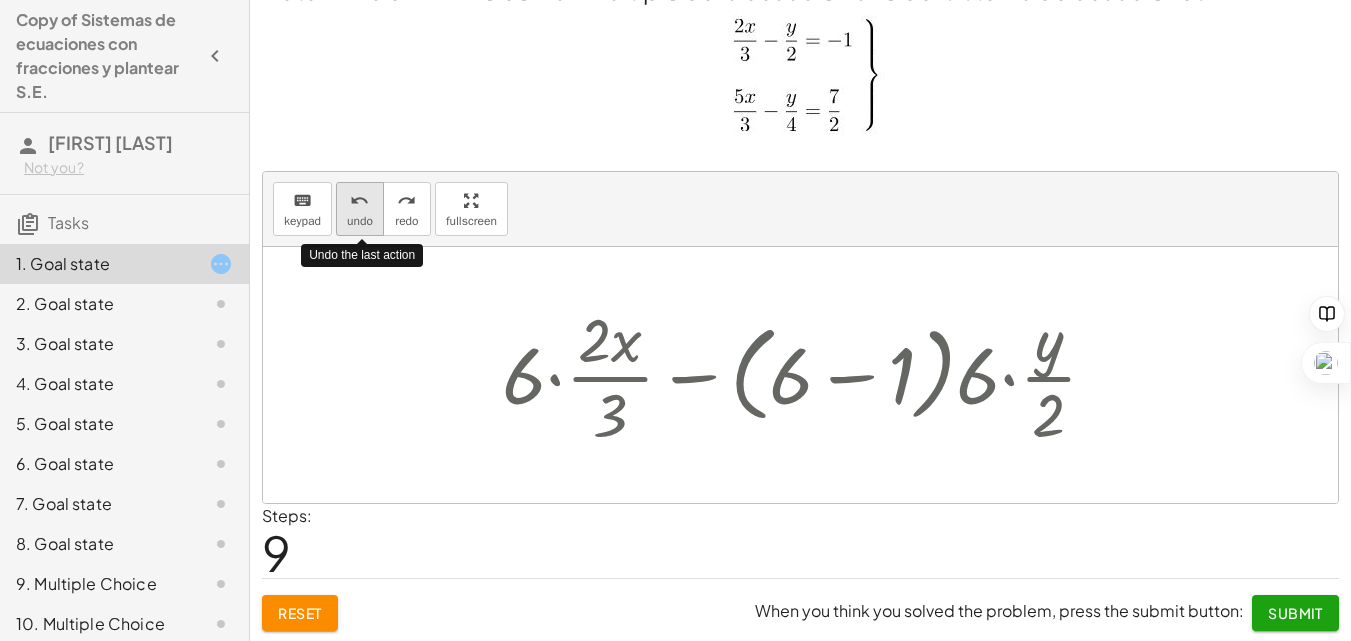 click on "undo" at bounding box center [360, 221] 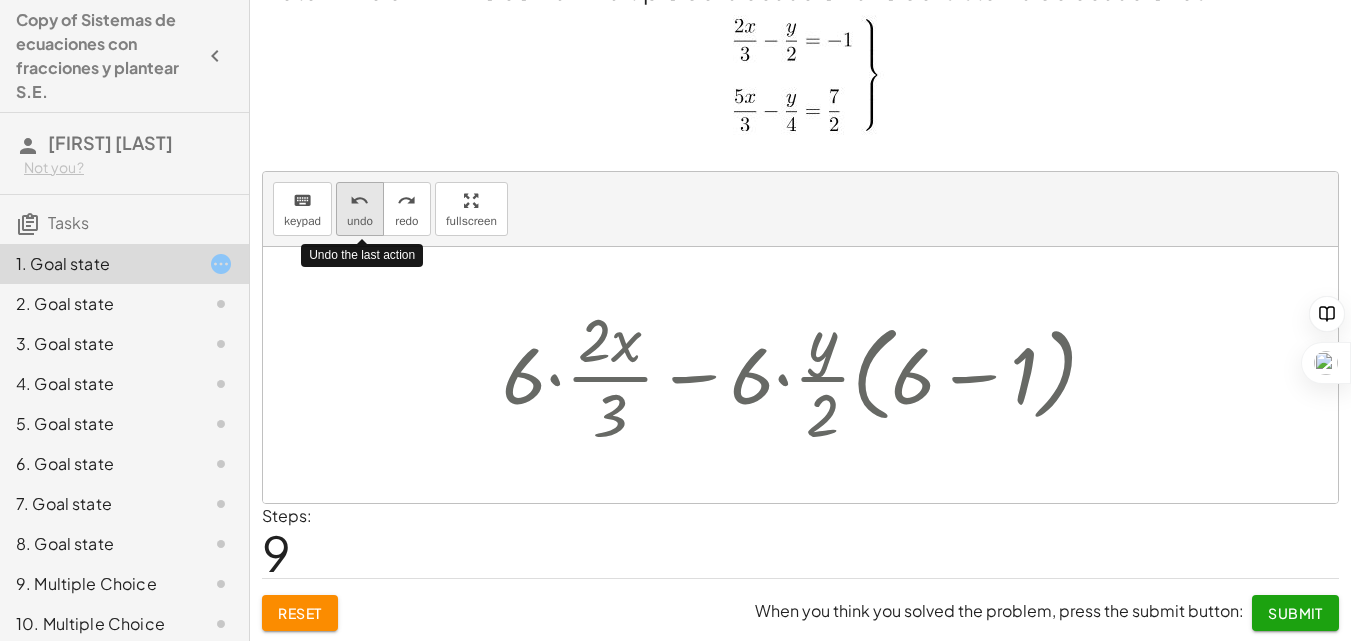 click on "undo" at bounding box center [360, 221] 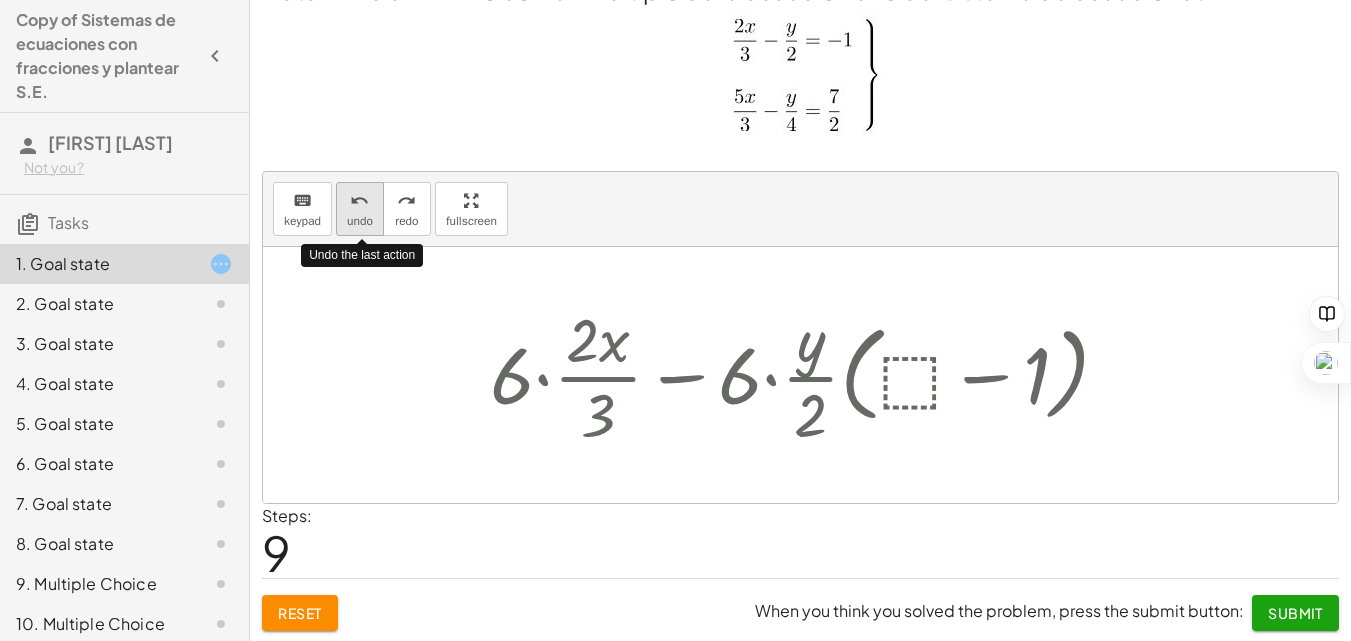 click on "undo" at bounding box center (360, 221) 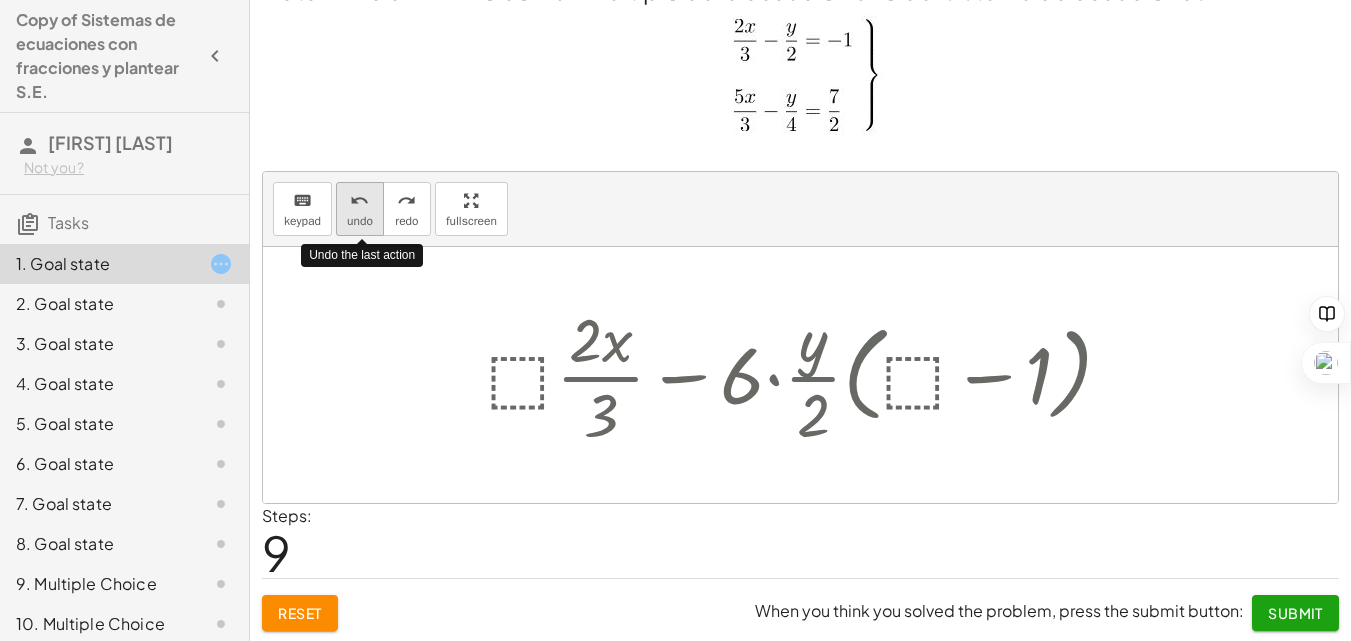 click on "undo" at bounding box center [360, 221] 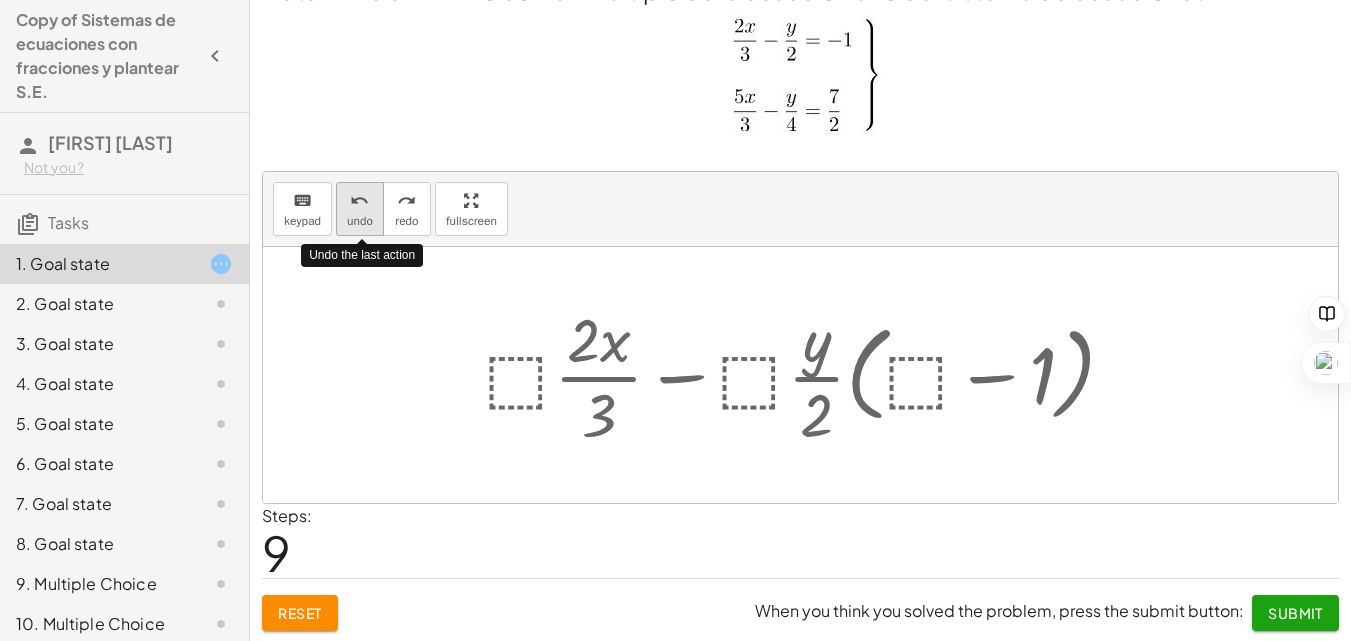 click on "undo" at bounding box center [360, 221] 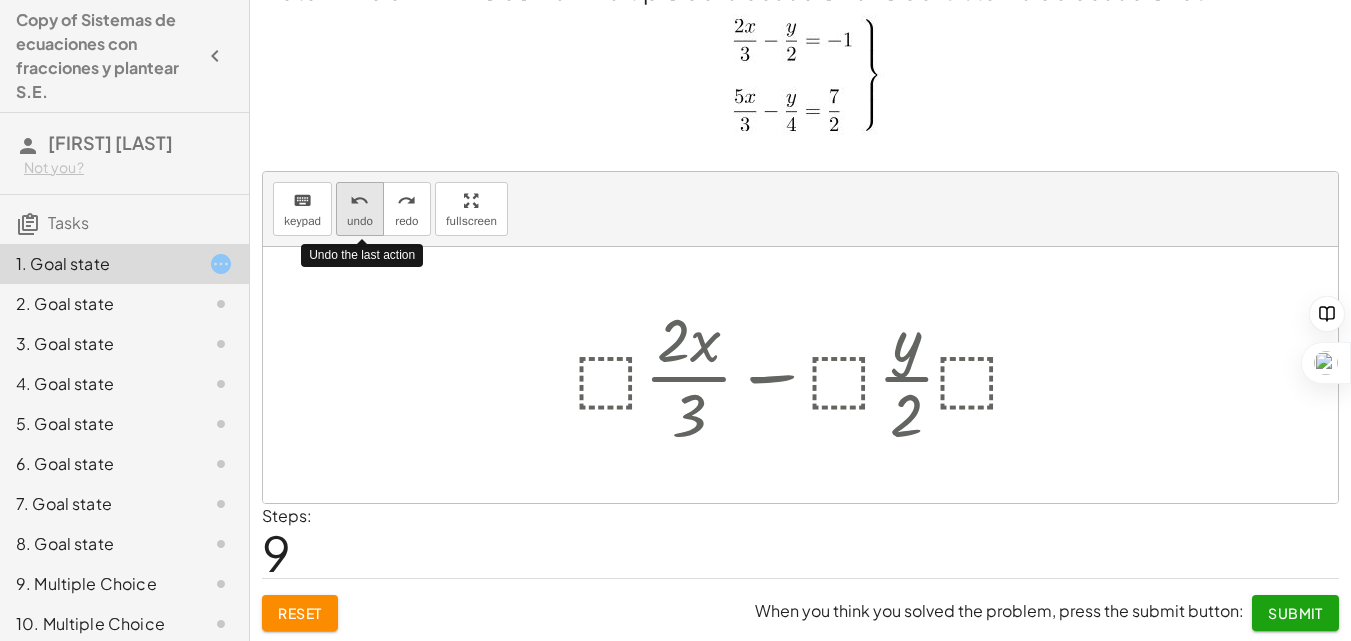 click on "undo" at bounding box center [360, 221] 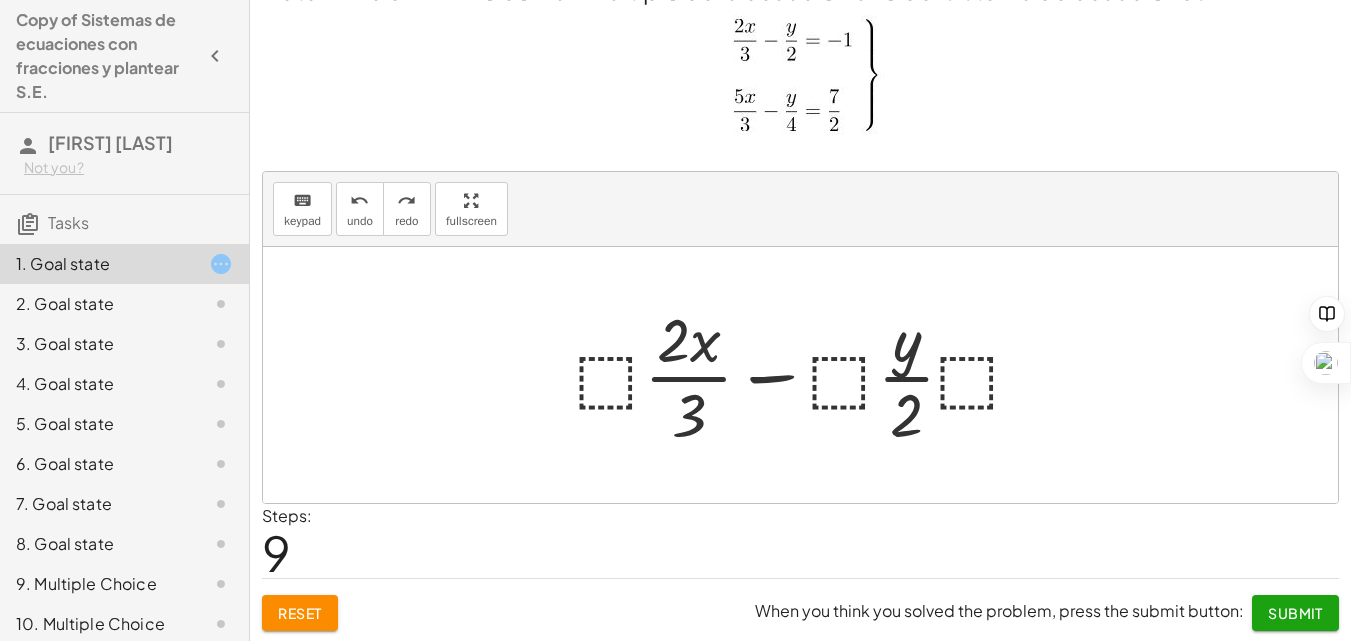 click at bounding box center (807, 375) 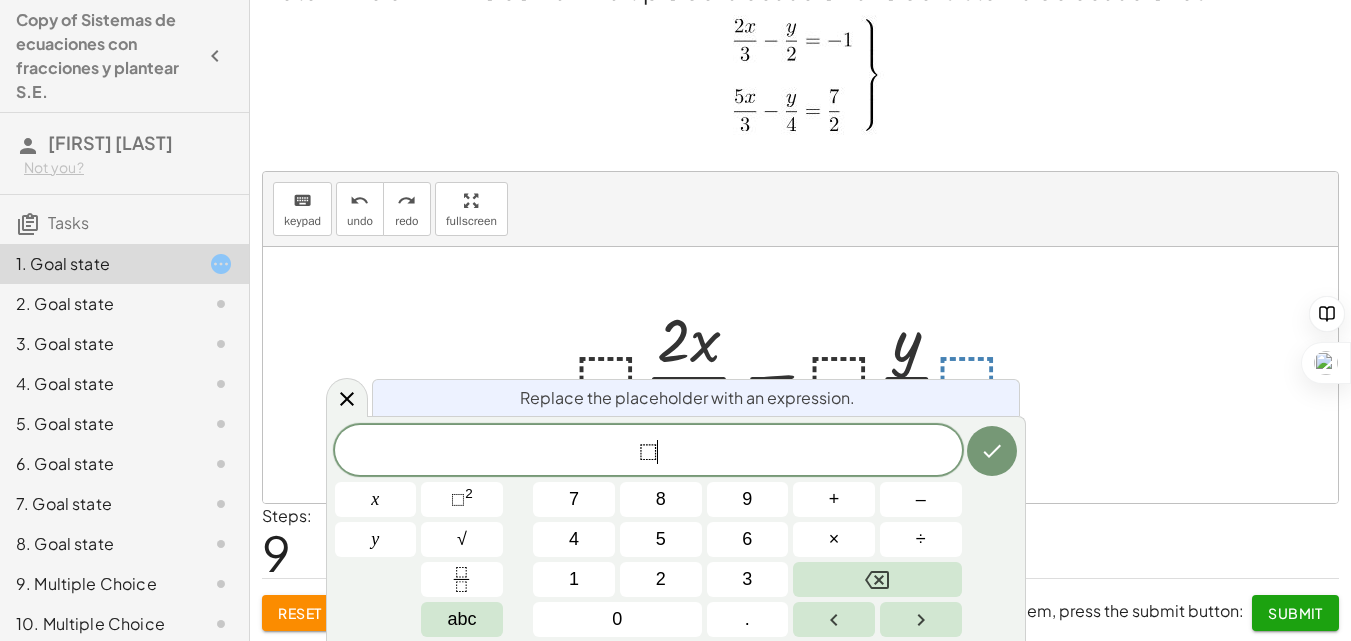 click on "⬚ ​" at bounding box center [648, 452] 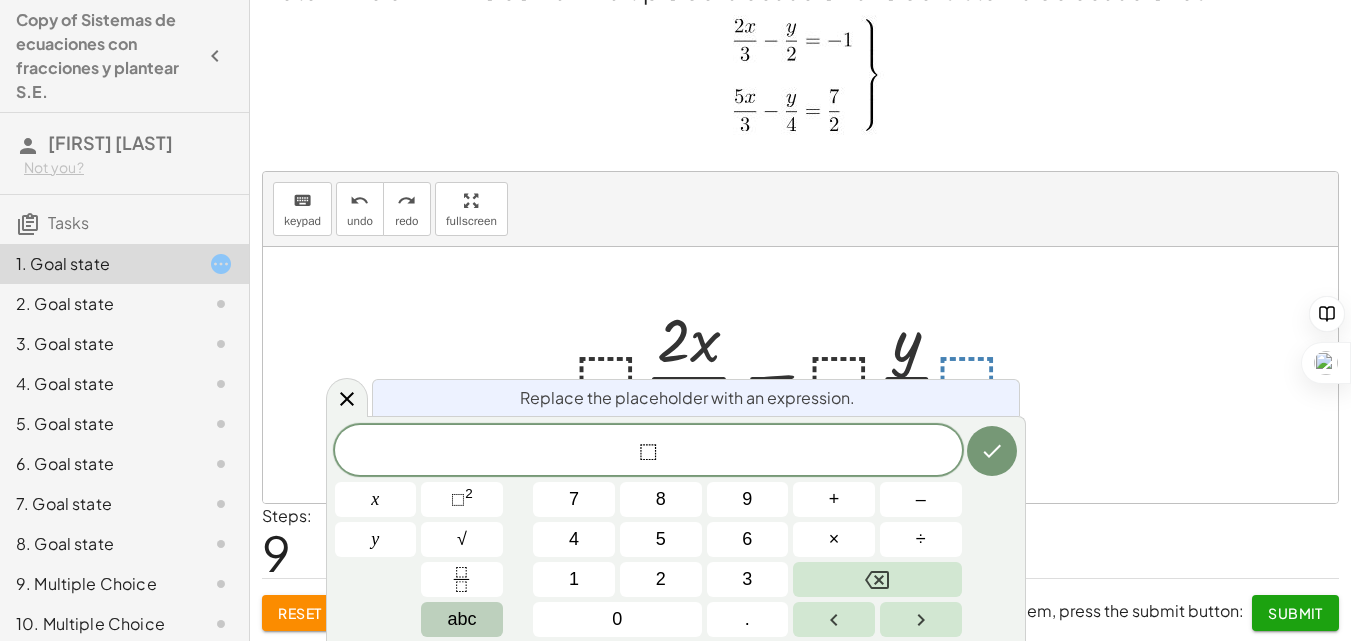 click on "abc" at bounding box center [462, 619] 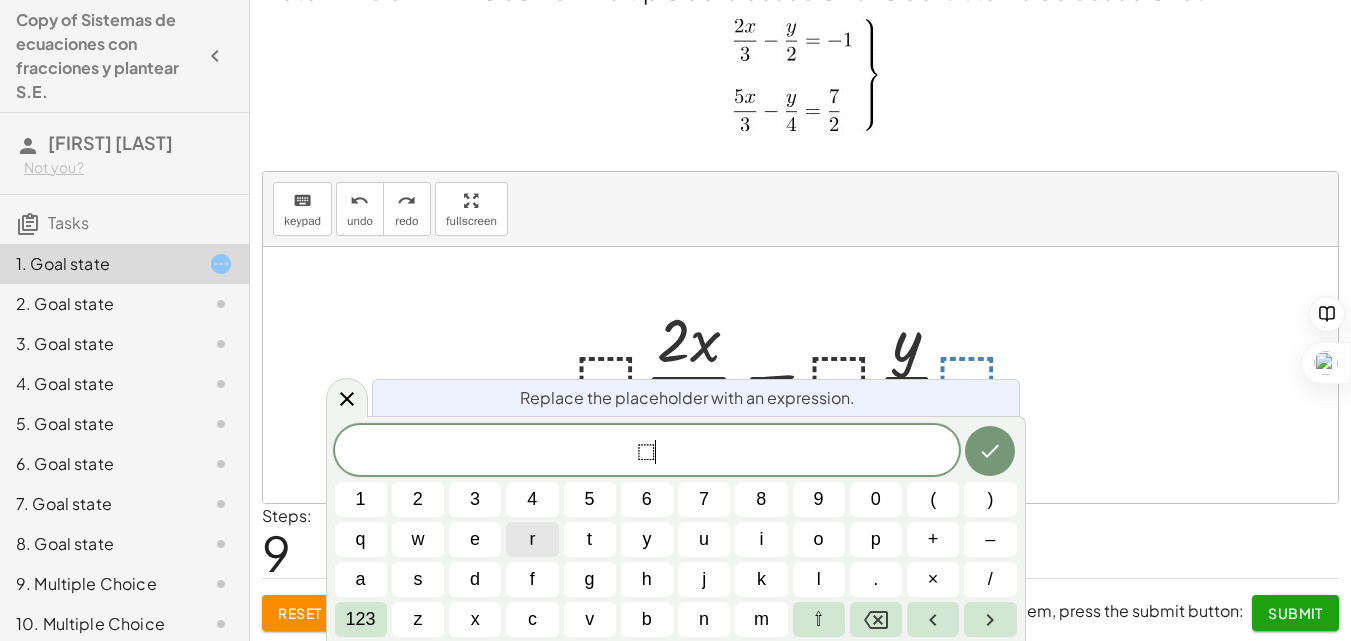 click on "x" at bounding box center (475, 619) 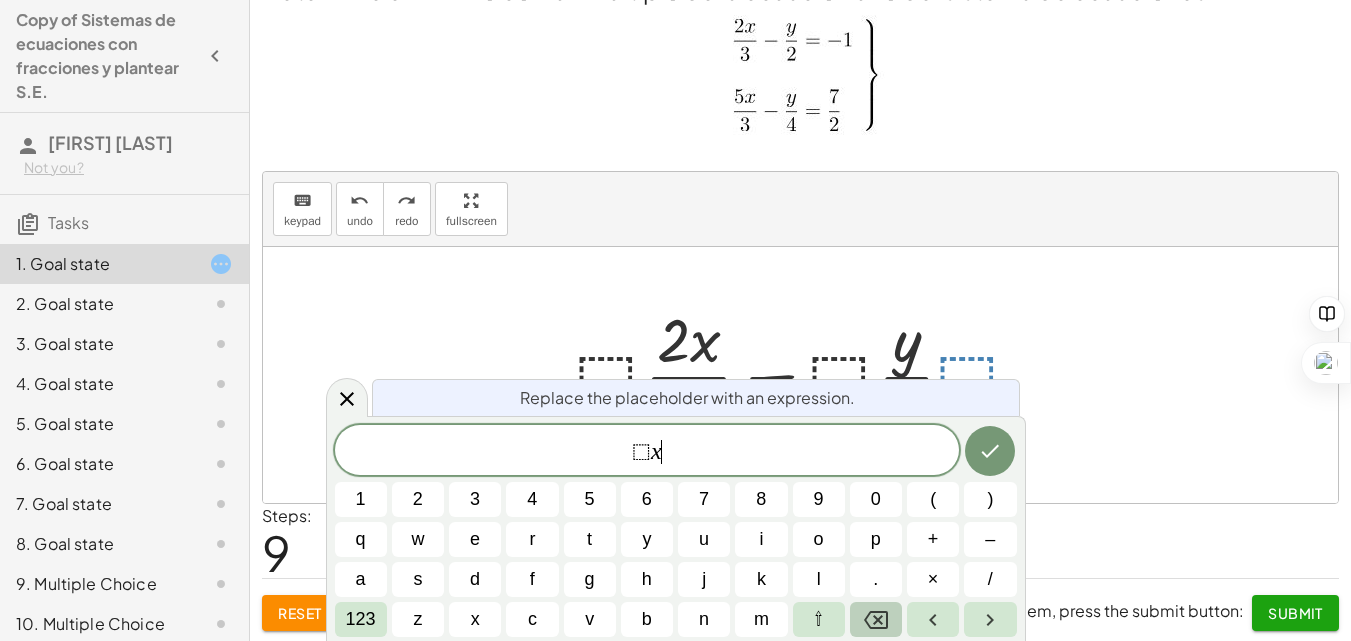 click 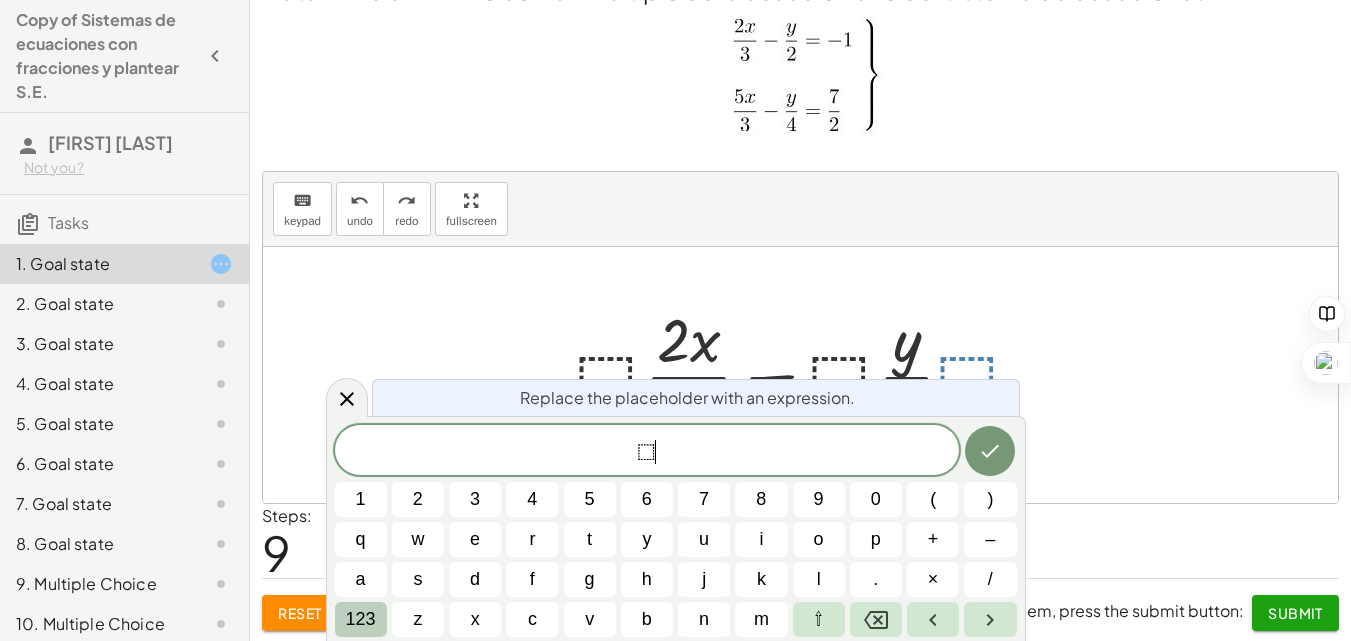 click on "123" at bounding box center (361, 619) 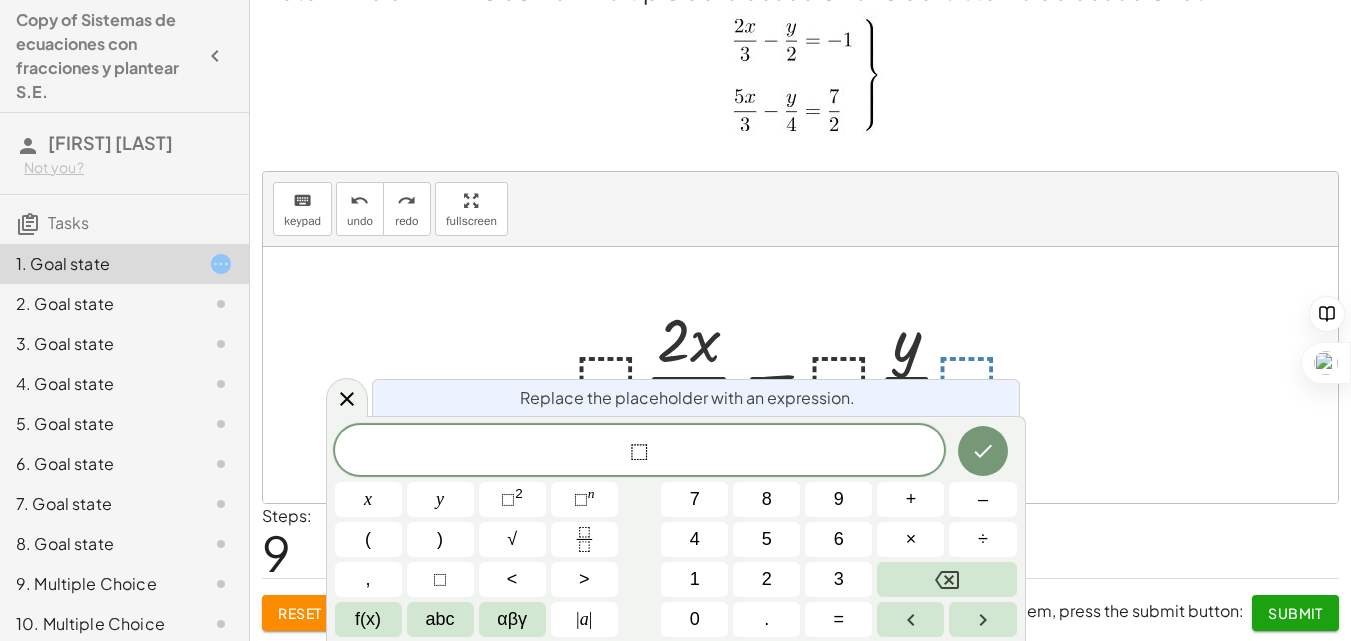 click on "⬚ ​" at bounding box center (640, 452) 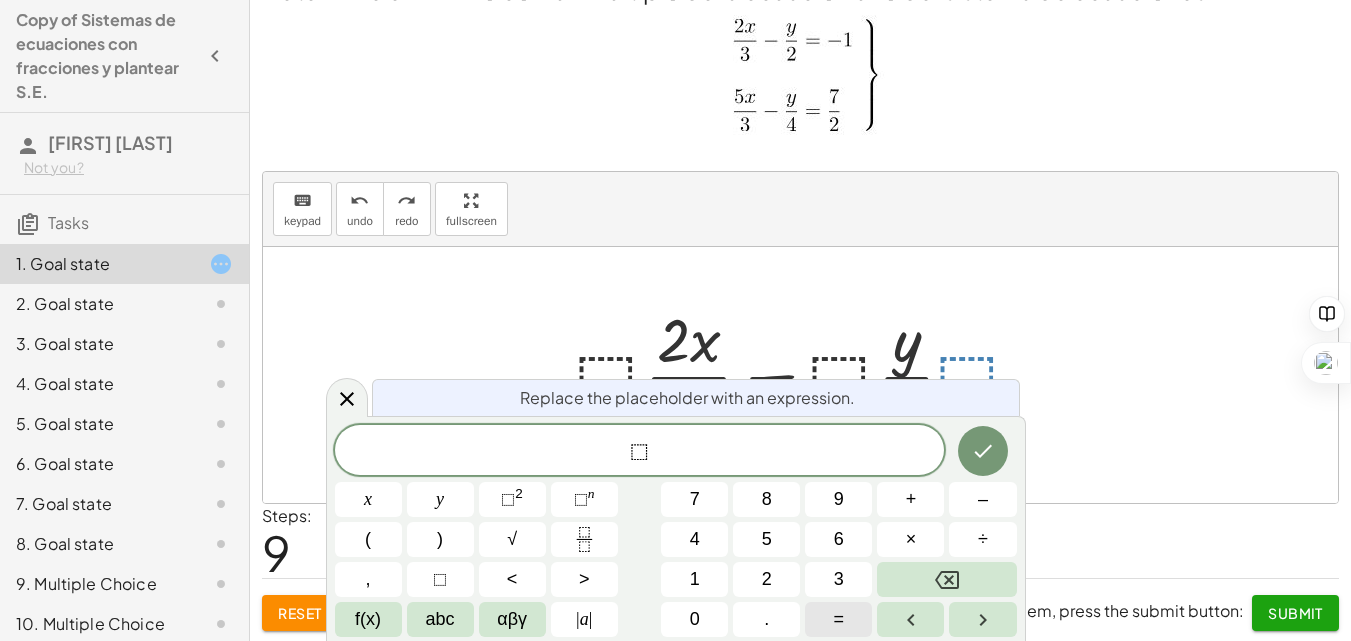 click on "=" at bounding box center [838, 619] 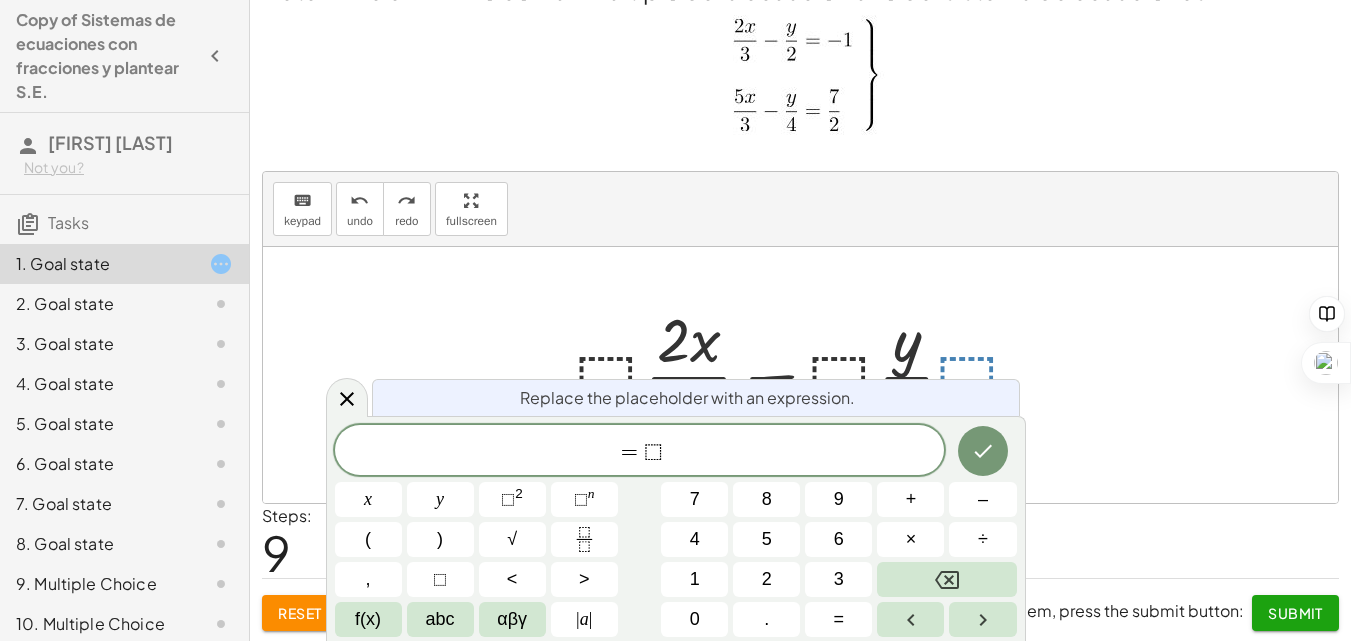 click on "= ​ ⬚" at bounding box center [640, 452] 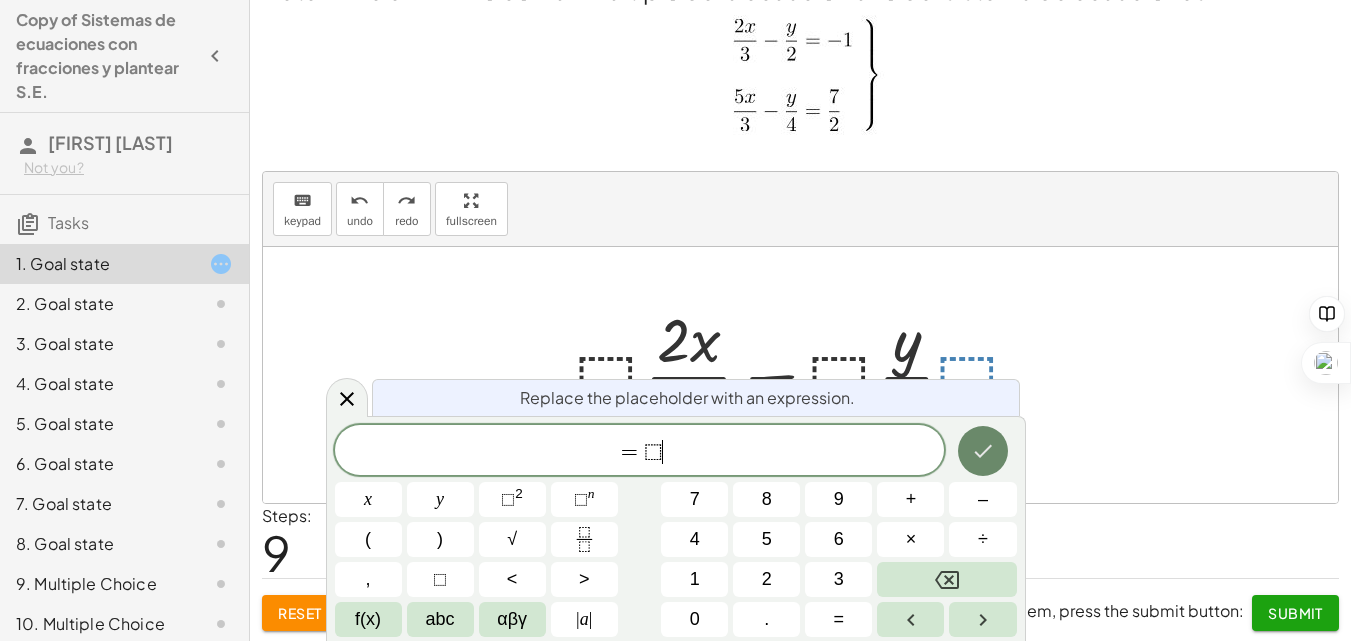click 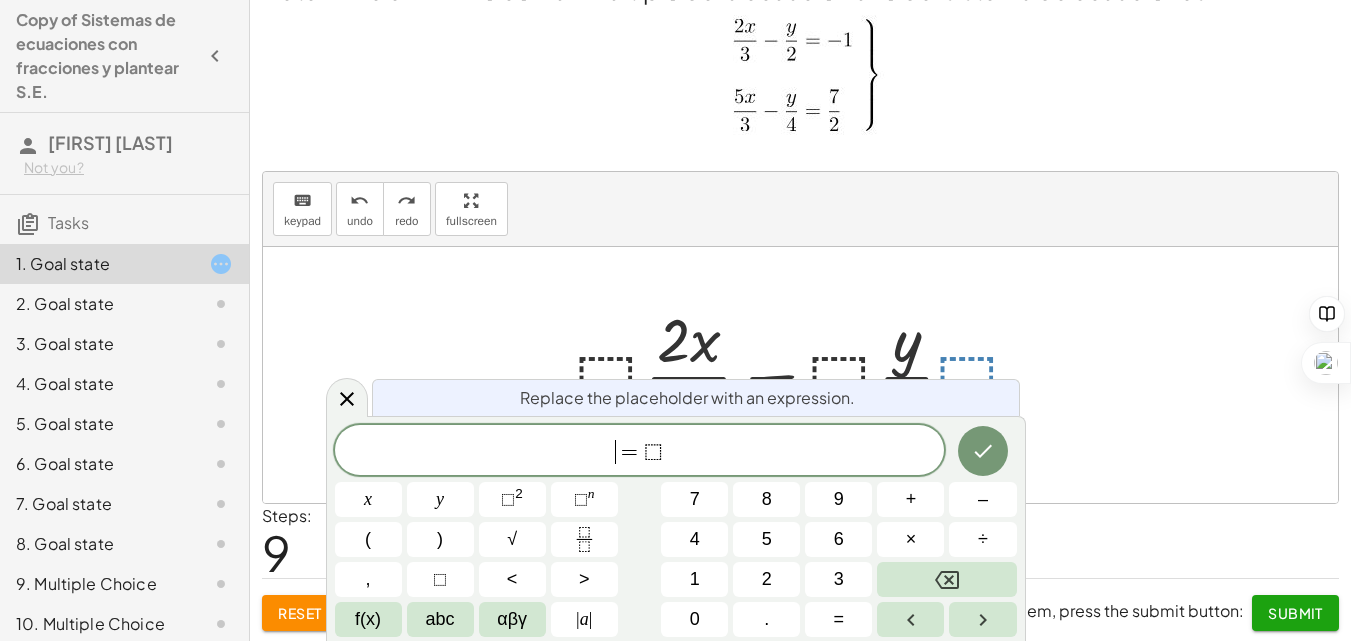 click on "​ = ⬚" at bounding box center [640, 452] 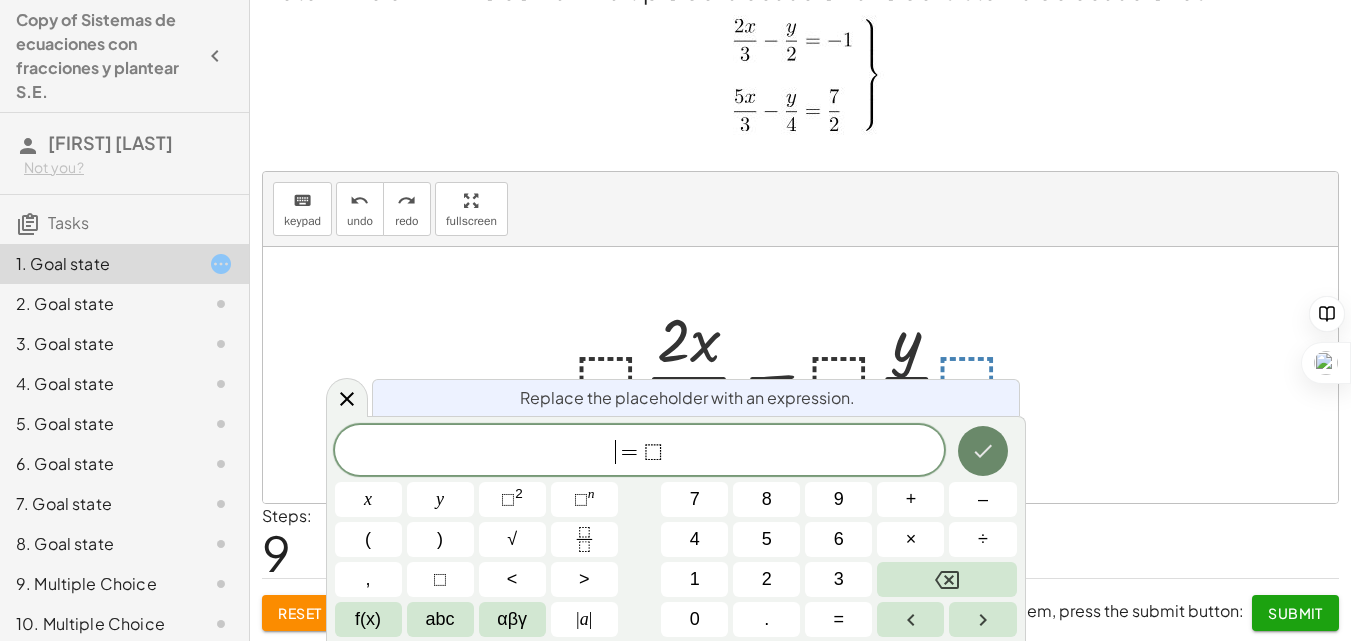 click 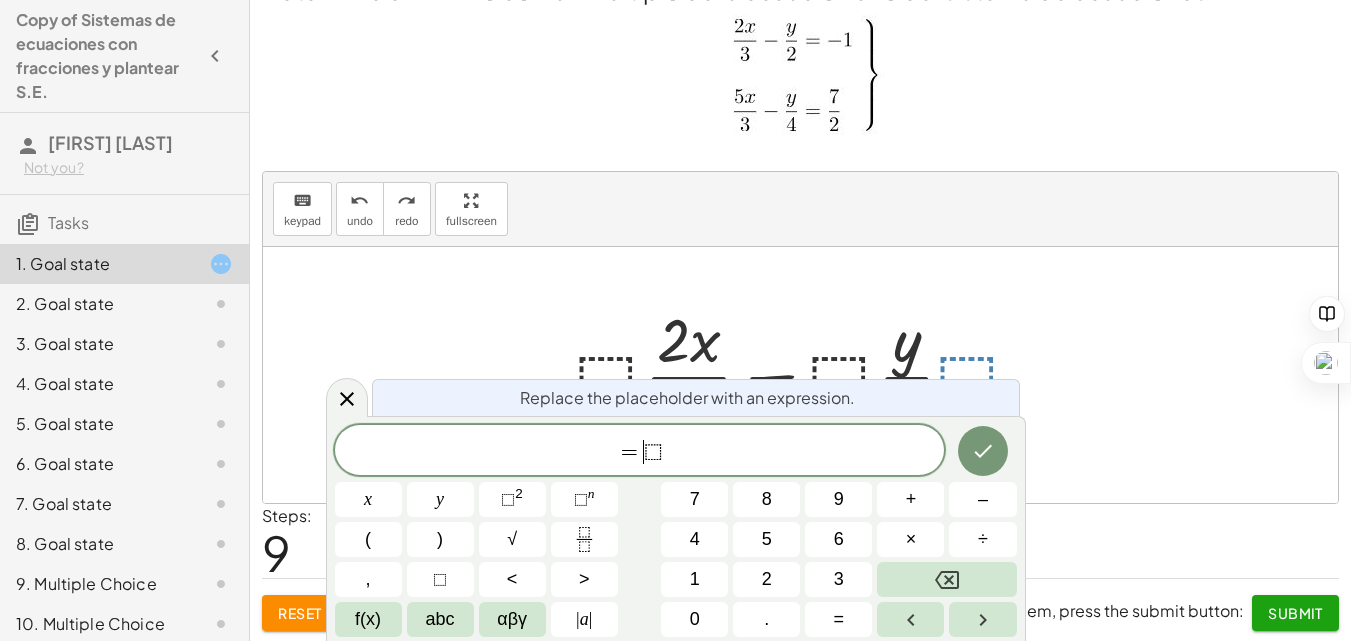 click on "= ​ ⬚" at bounding box center [640, 452] 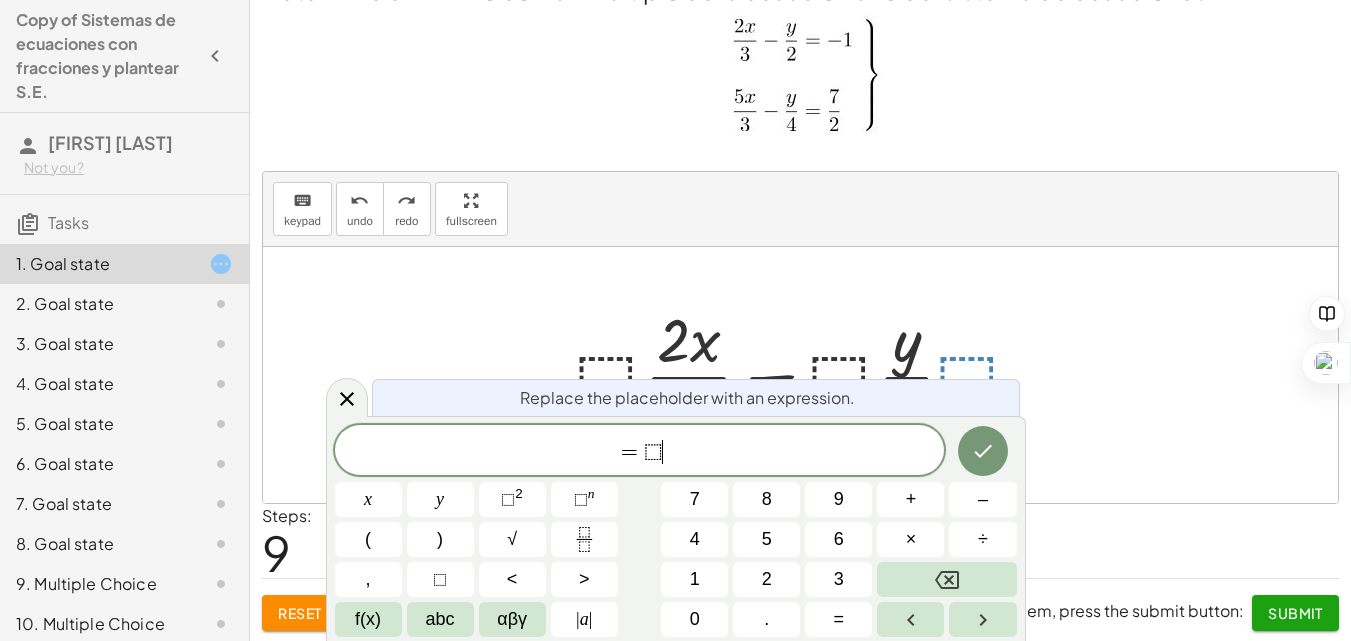 click on "⬚" at bounding box center [653, 452] 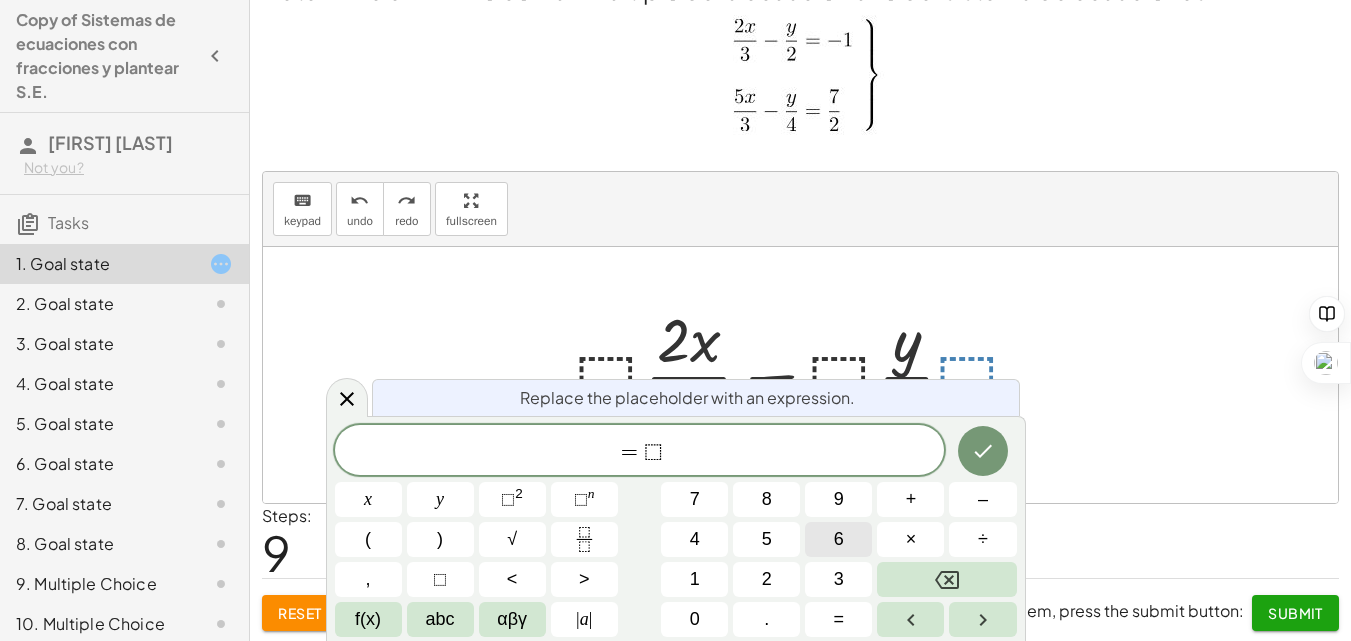 click on "6" at bounding box center (839, 539) 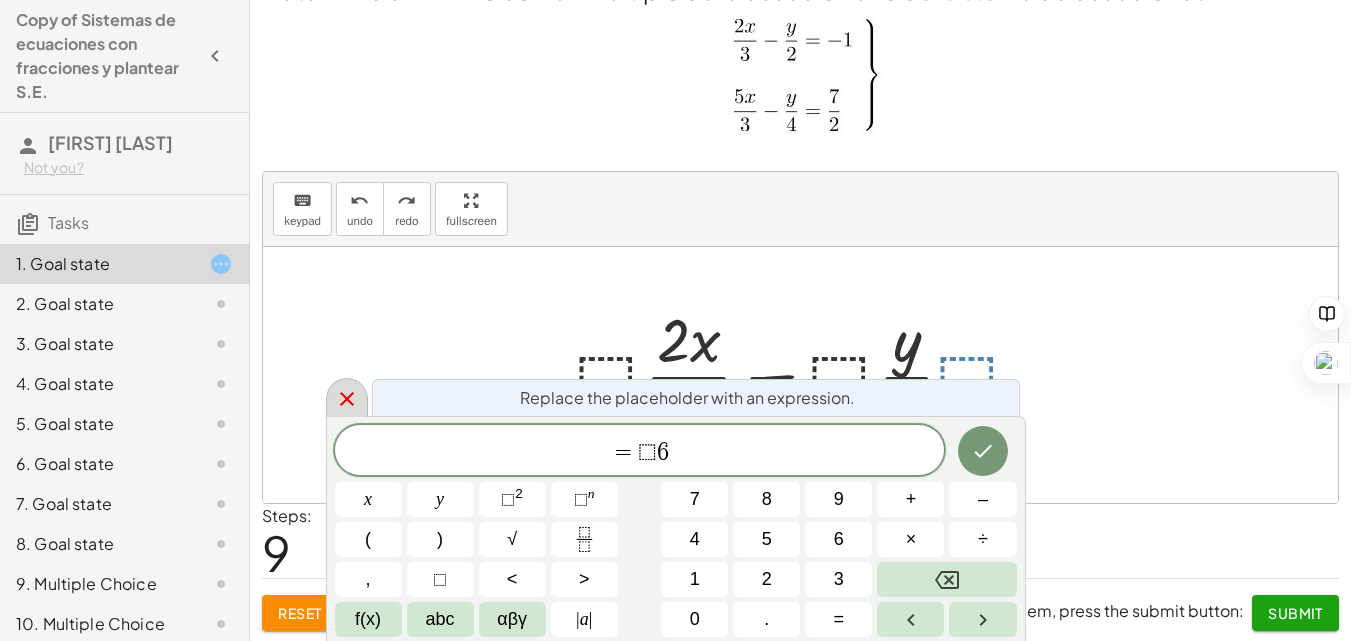 click 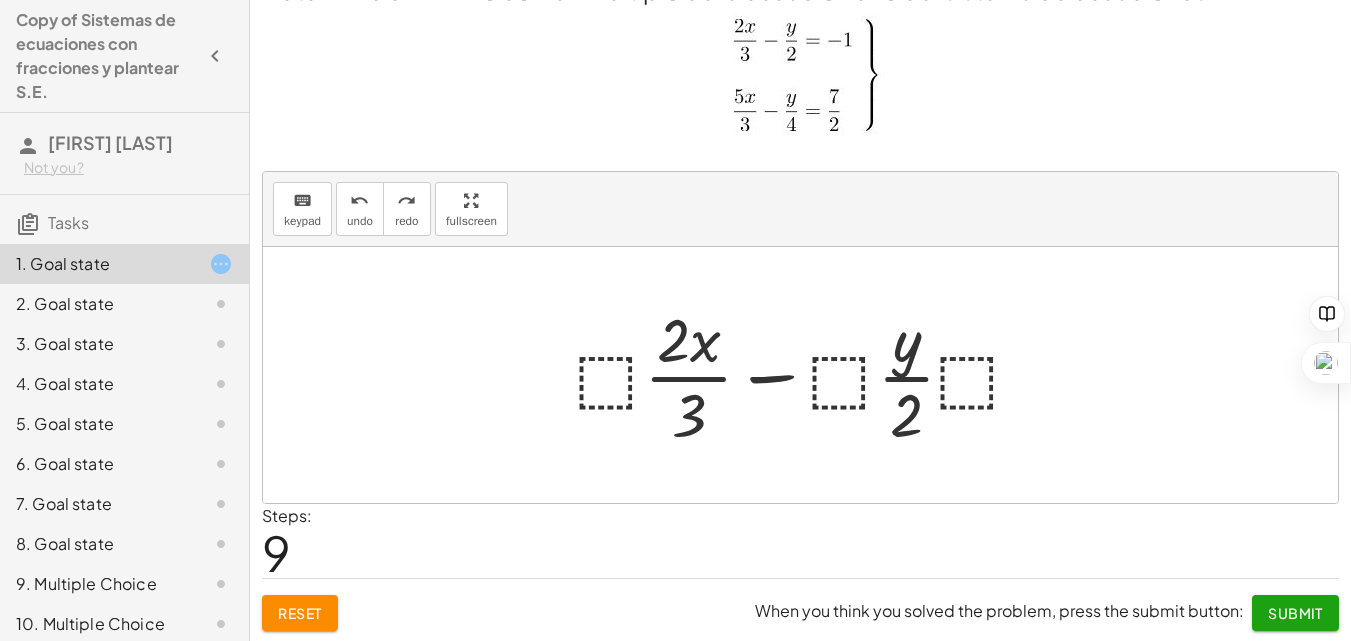 click at bounding box center (807, 375) 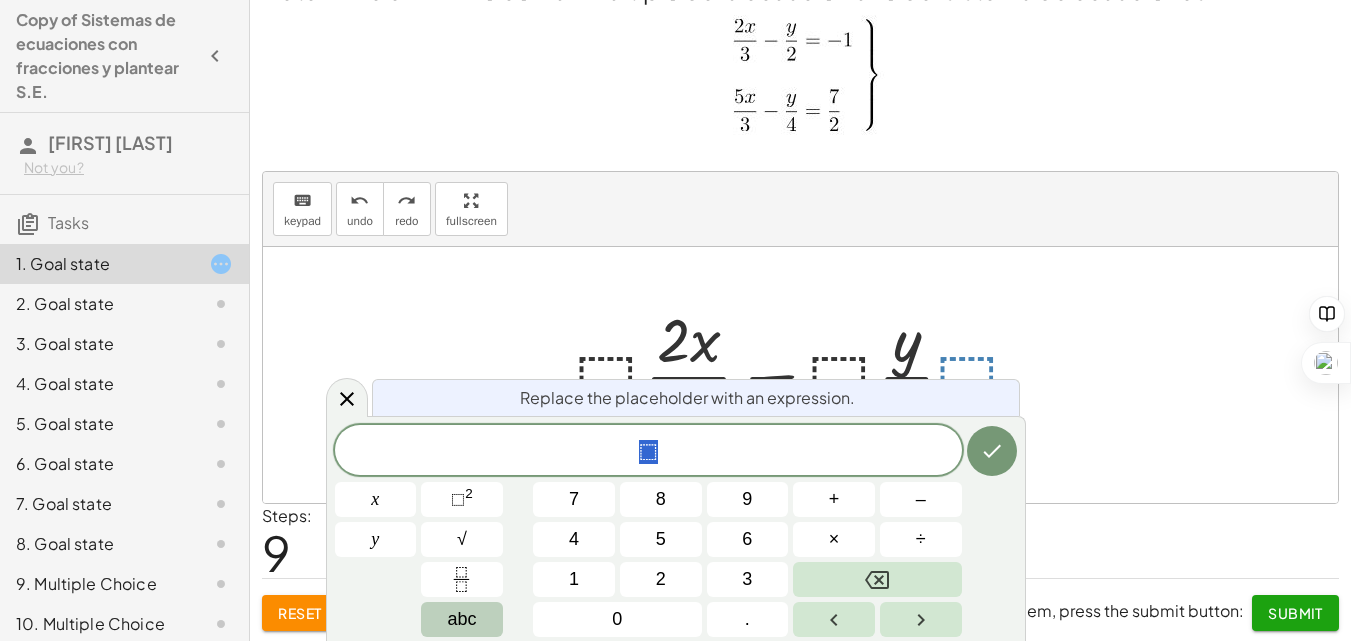 click on "abc" at bounding box center (461, 619) 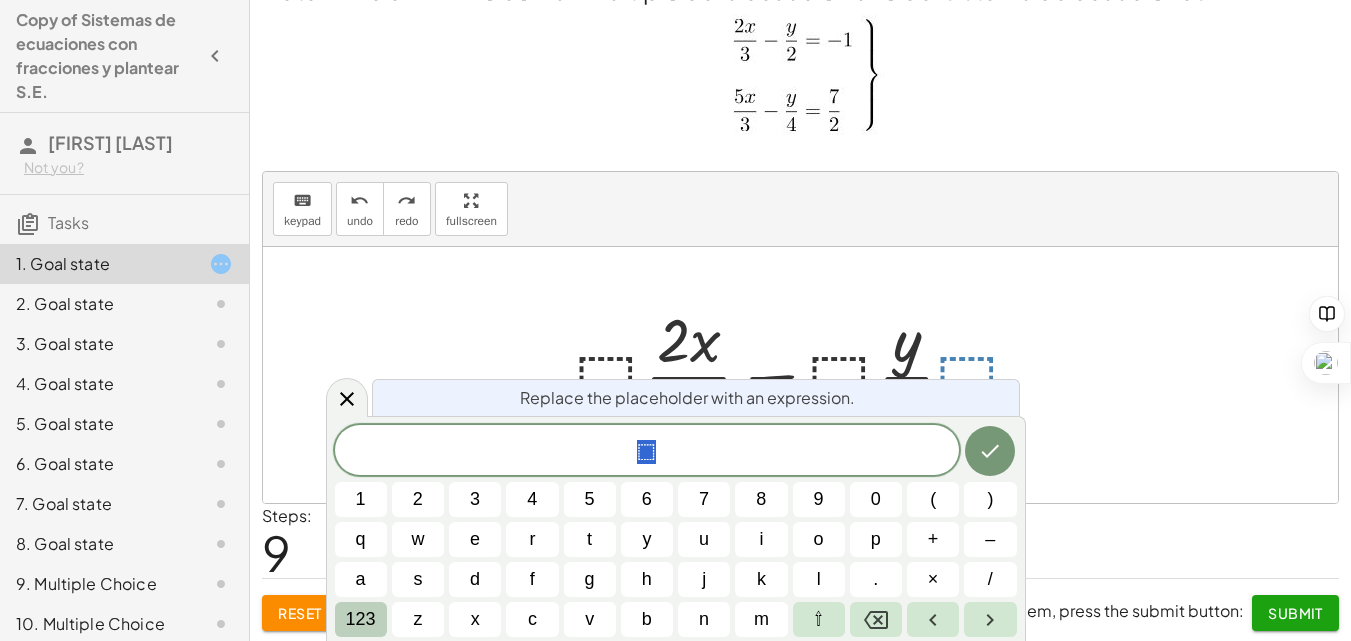click on "123" at bounding box center (361, 619) 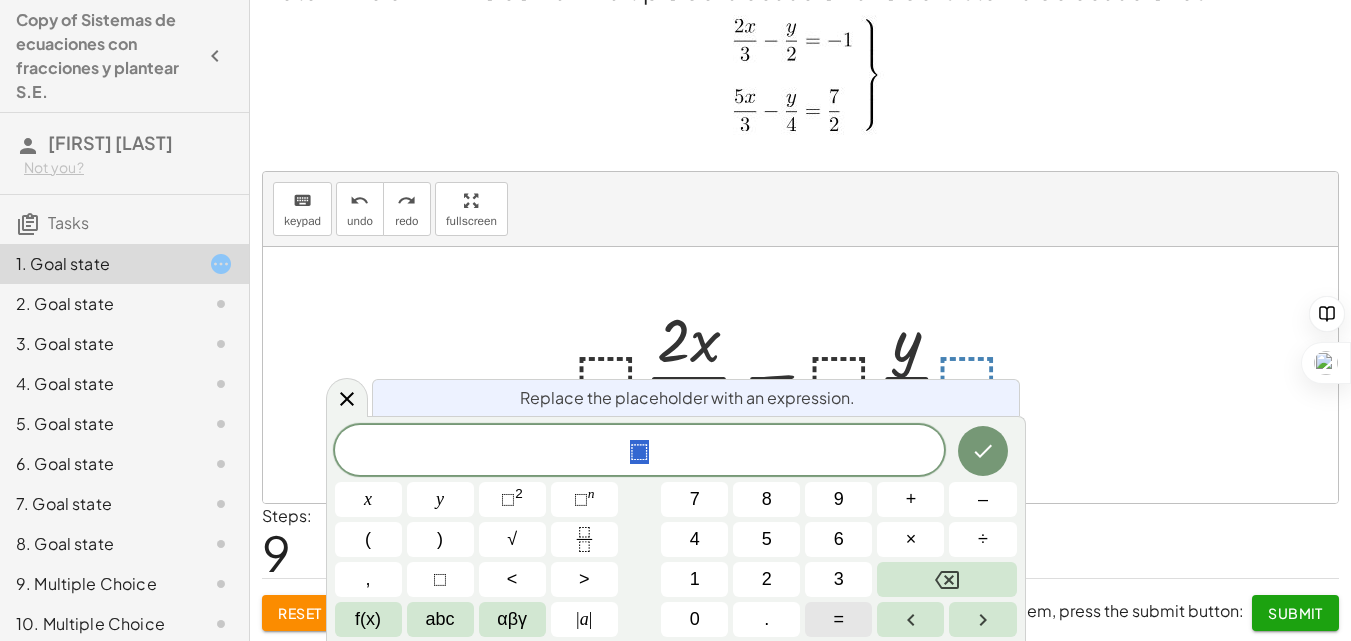 click on "=" at bounding box center [838, 619] 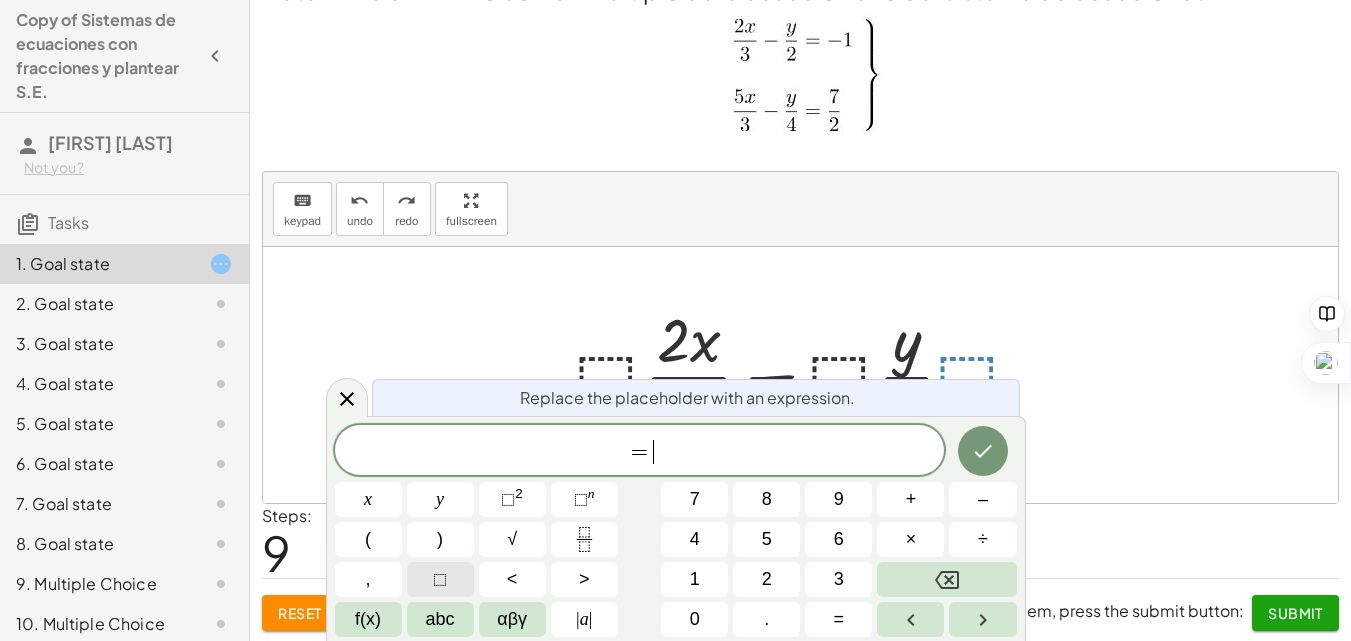 click on "⬚" at bounding box center (440, 579) 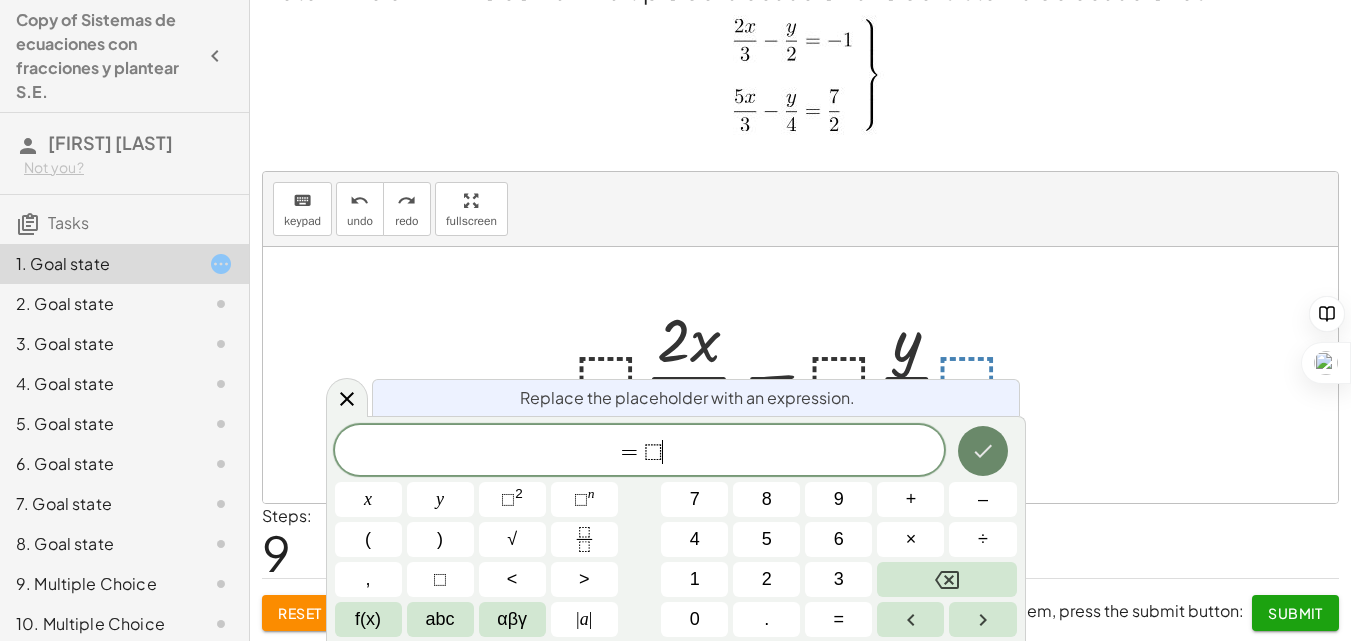 click 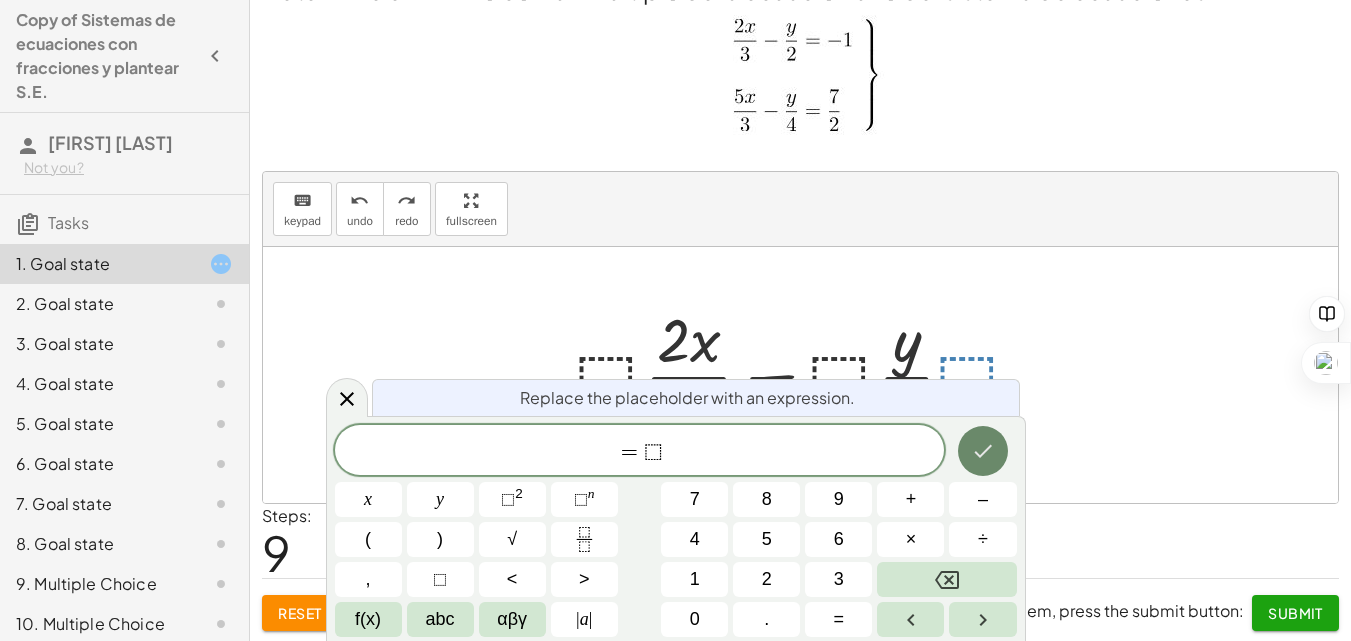 click 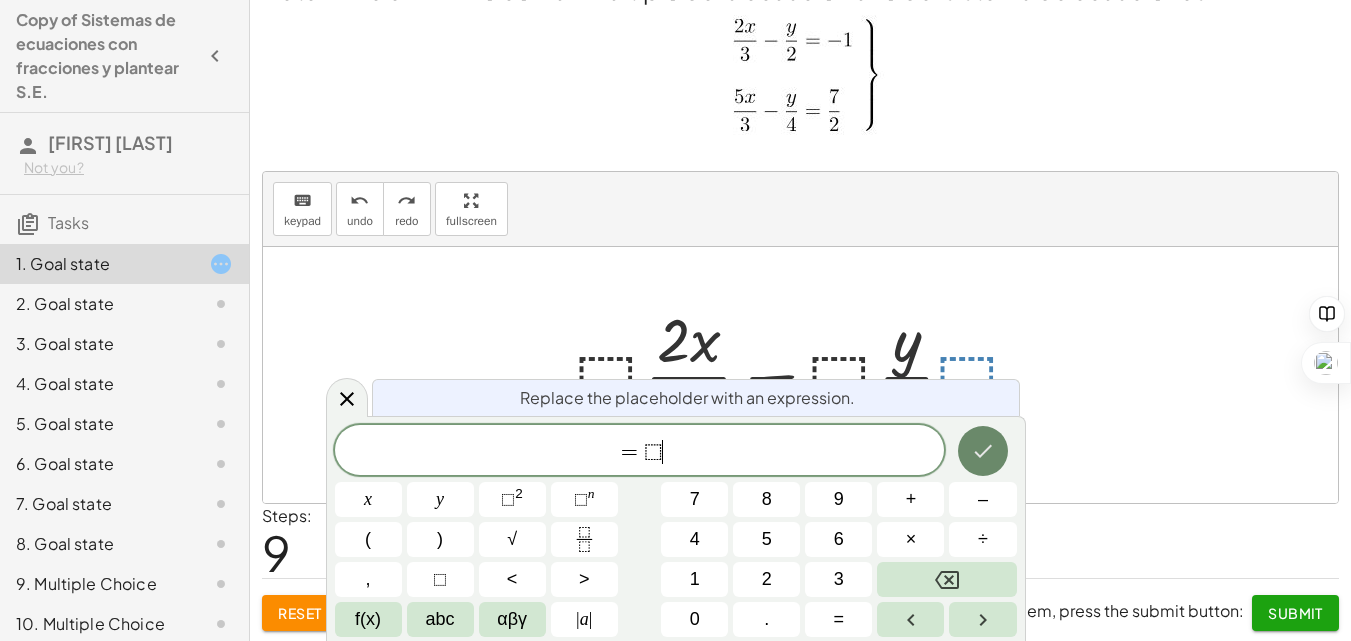 click 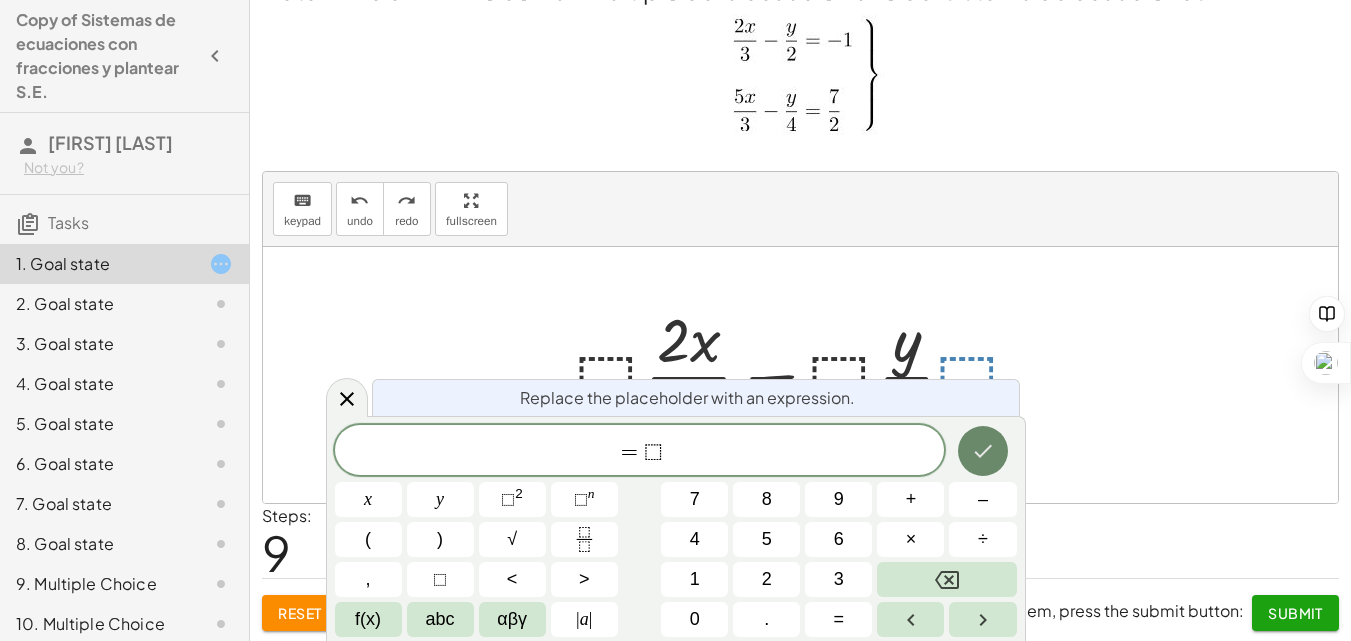 click on "= ⬚ ​ x y ⬚ 2 ⬚ n 7 8 9 + – ( ) √ 4 5 6 × ÷ , ⬚ < > 1 2 3 f(x) abc αβγ | a | 0 . =" at bounding box center (676, 531) 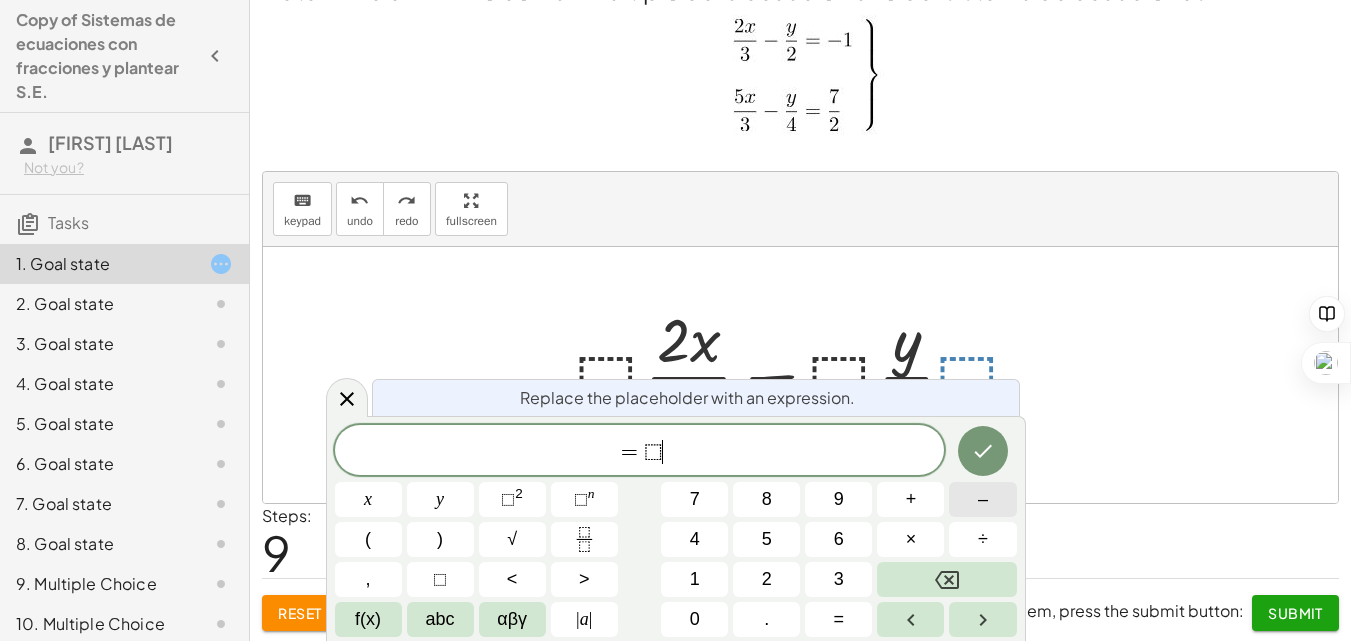 click on "–" at bounding box center (983, 499) 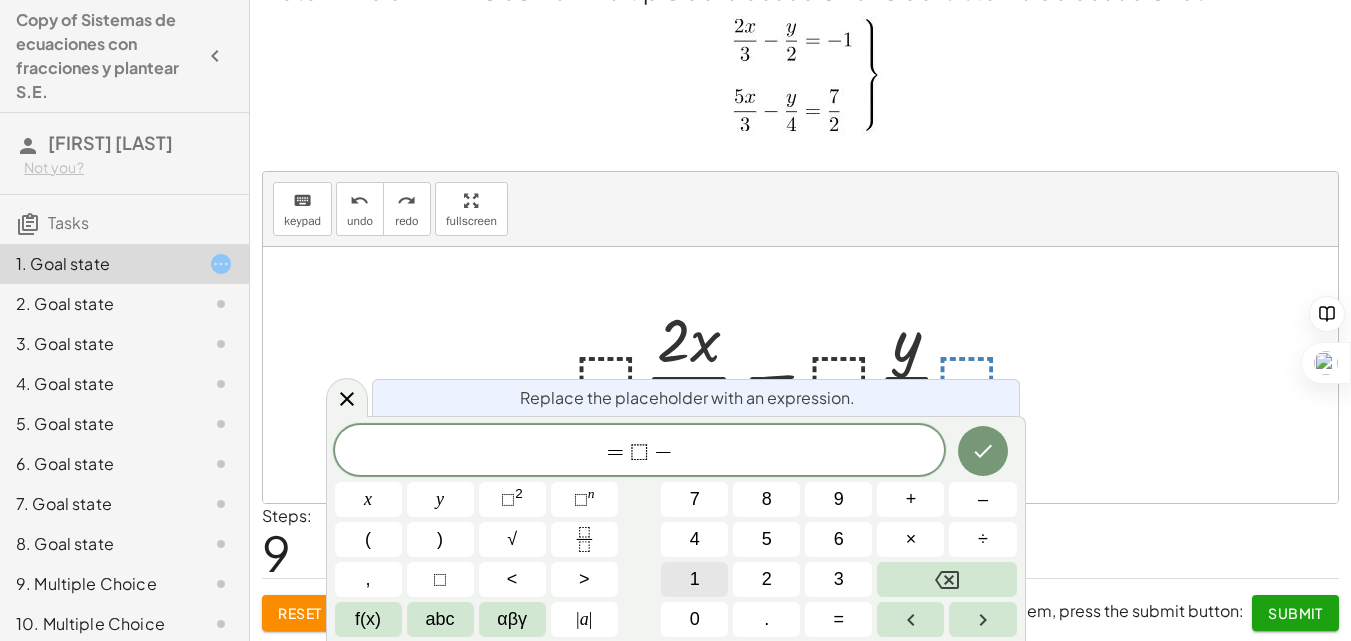 click on "1" at bounding box center (694, 579) 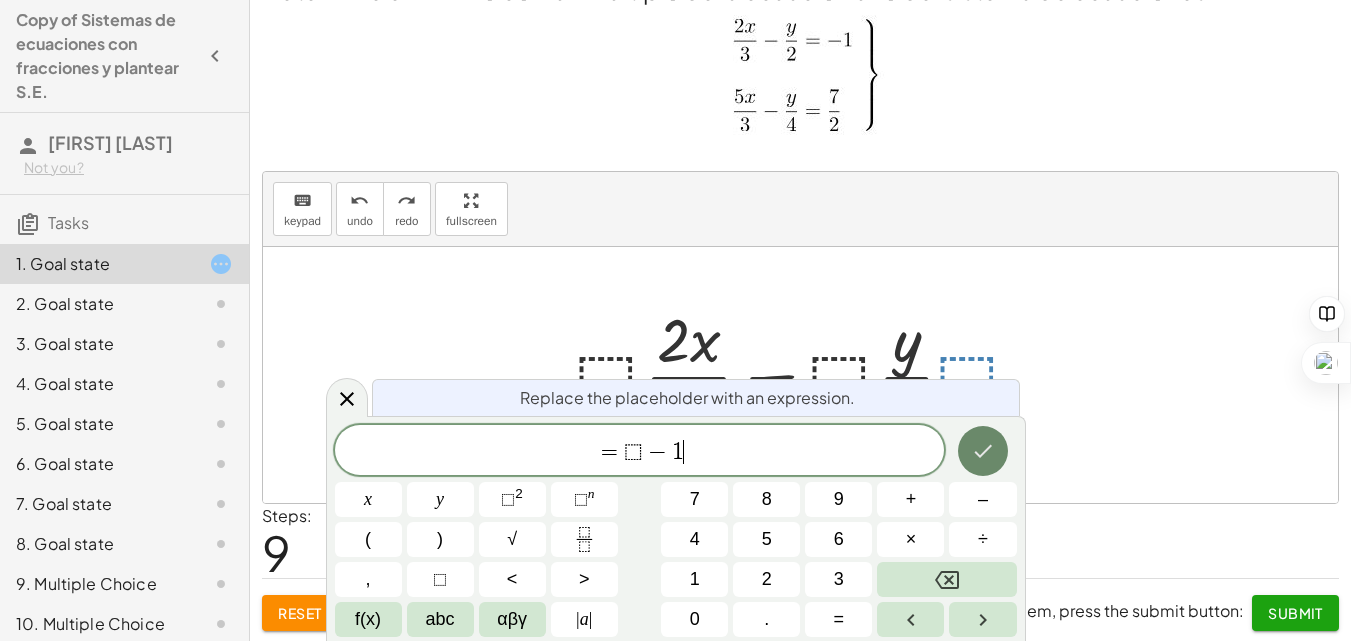 click 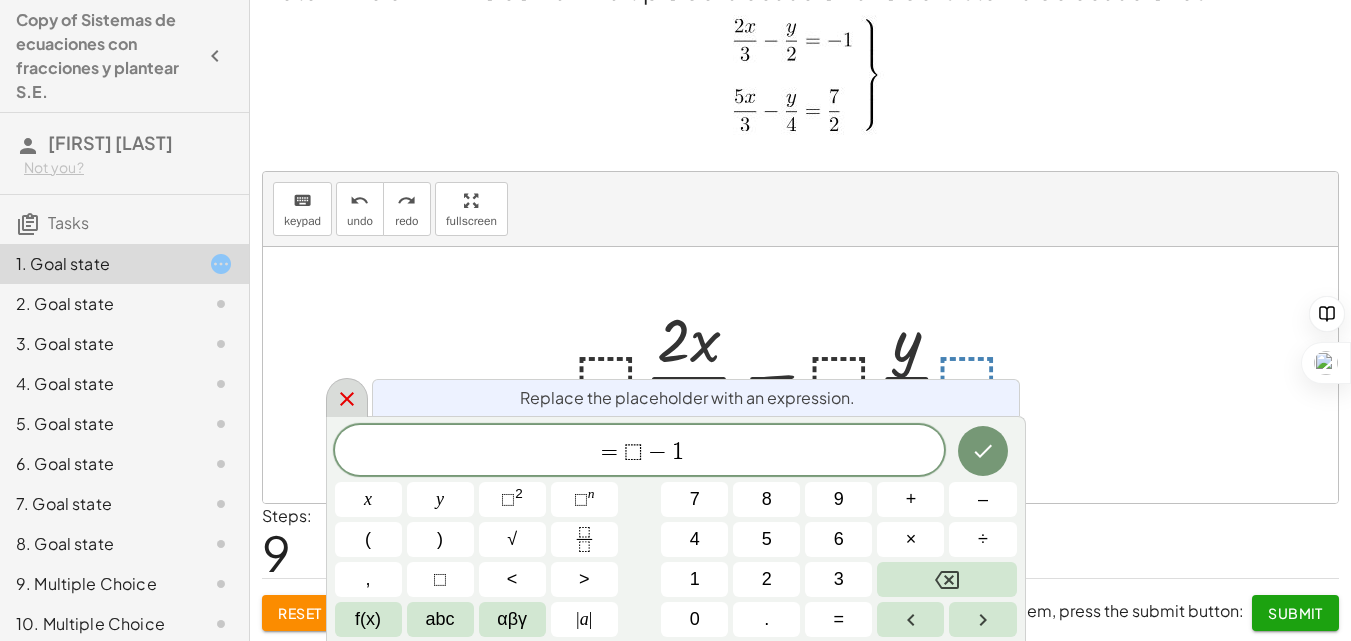 click at bounding box center (347, 397) 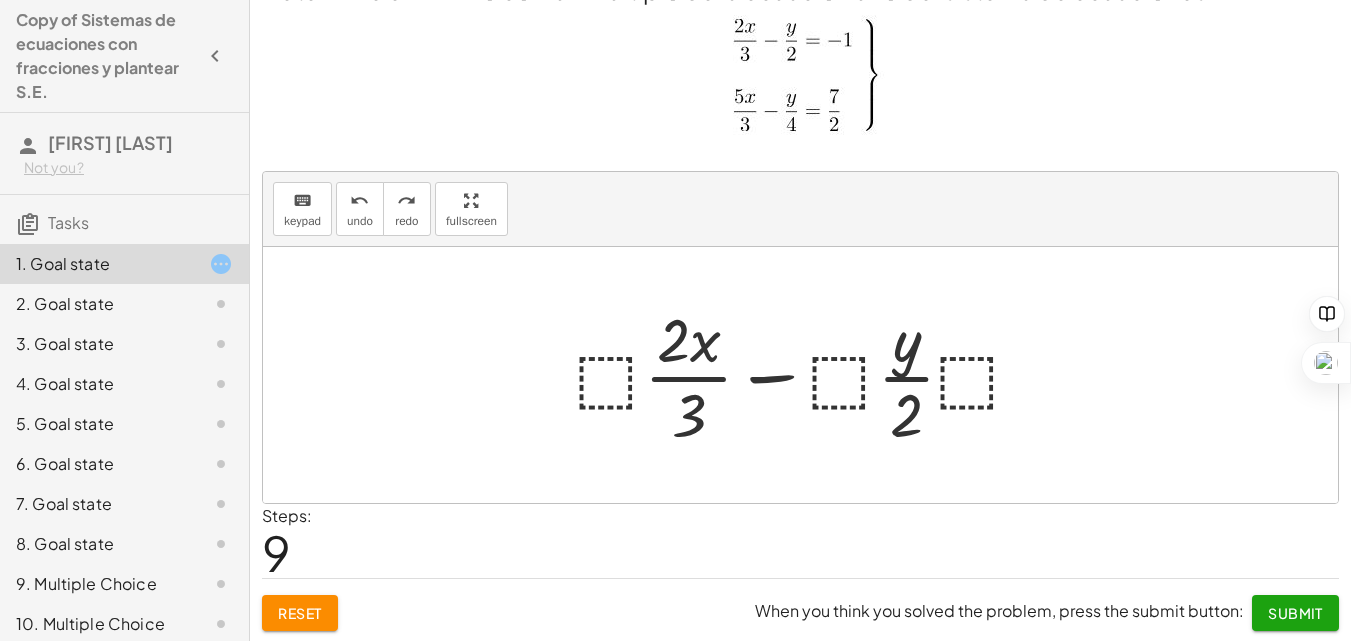 click at bounding box center (807, 375) 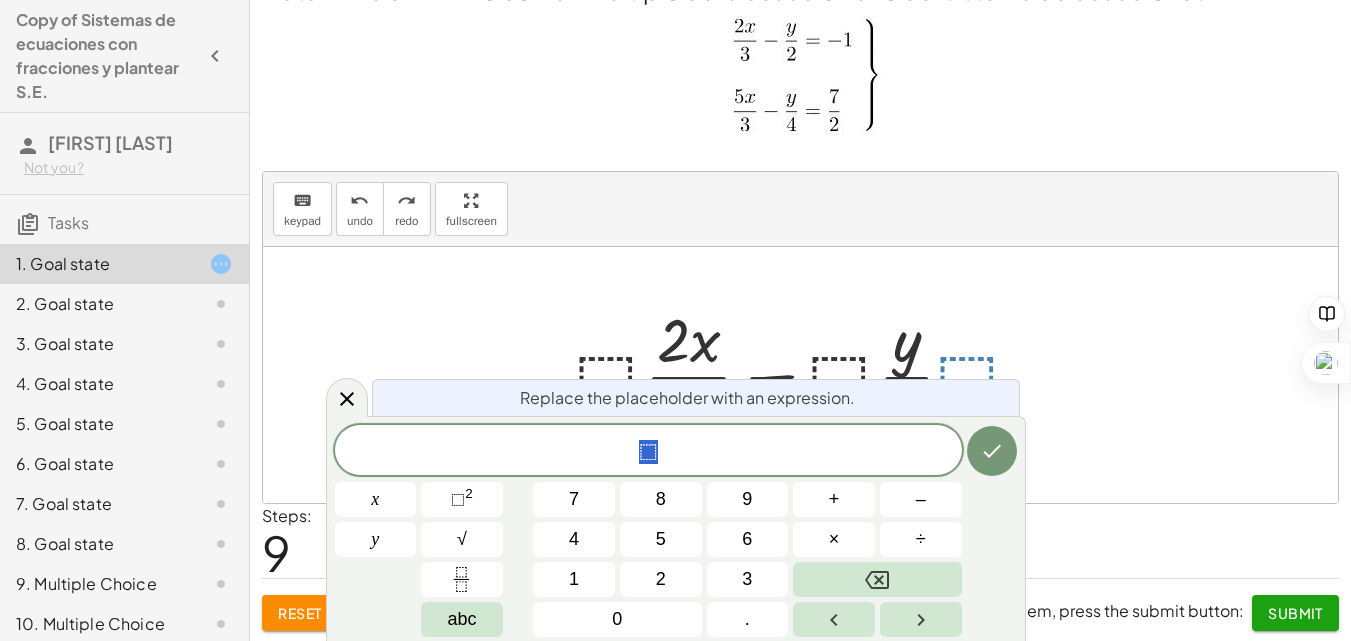 click on "⬚" at bounding box center [648, 452] 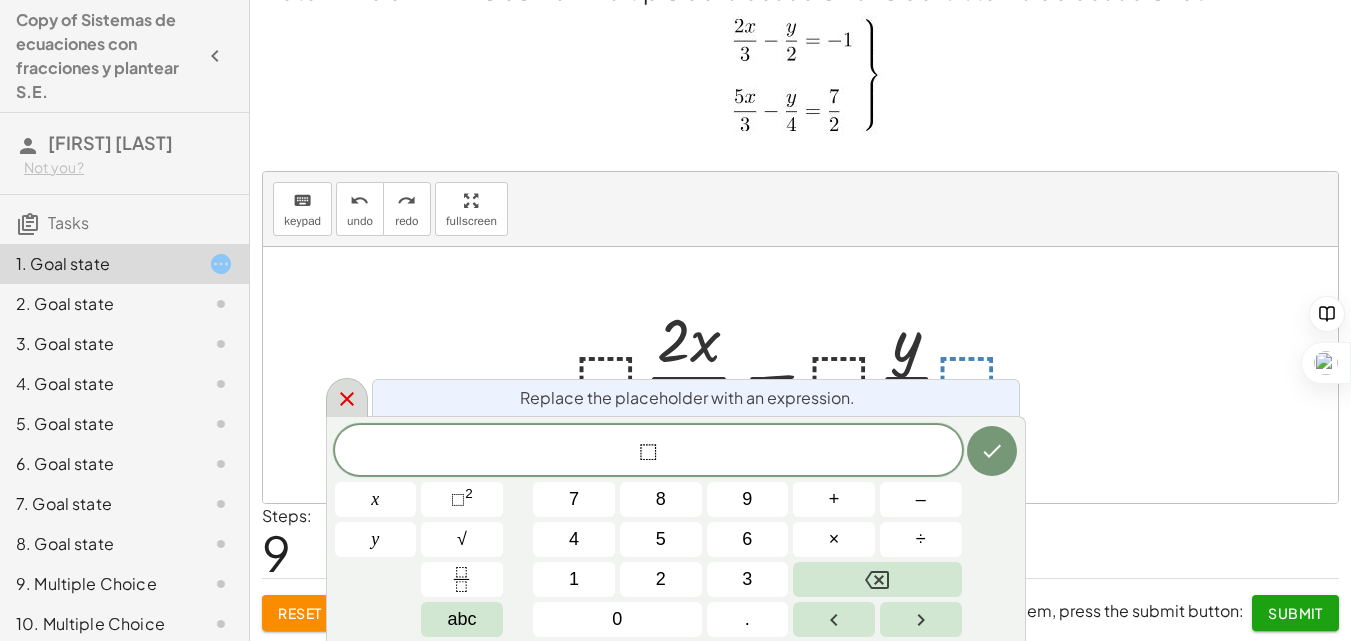 click 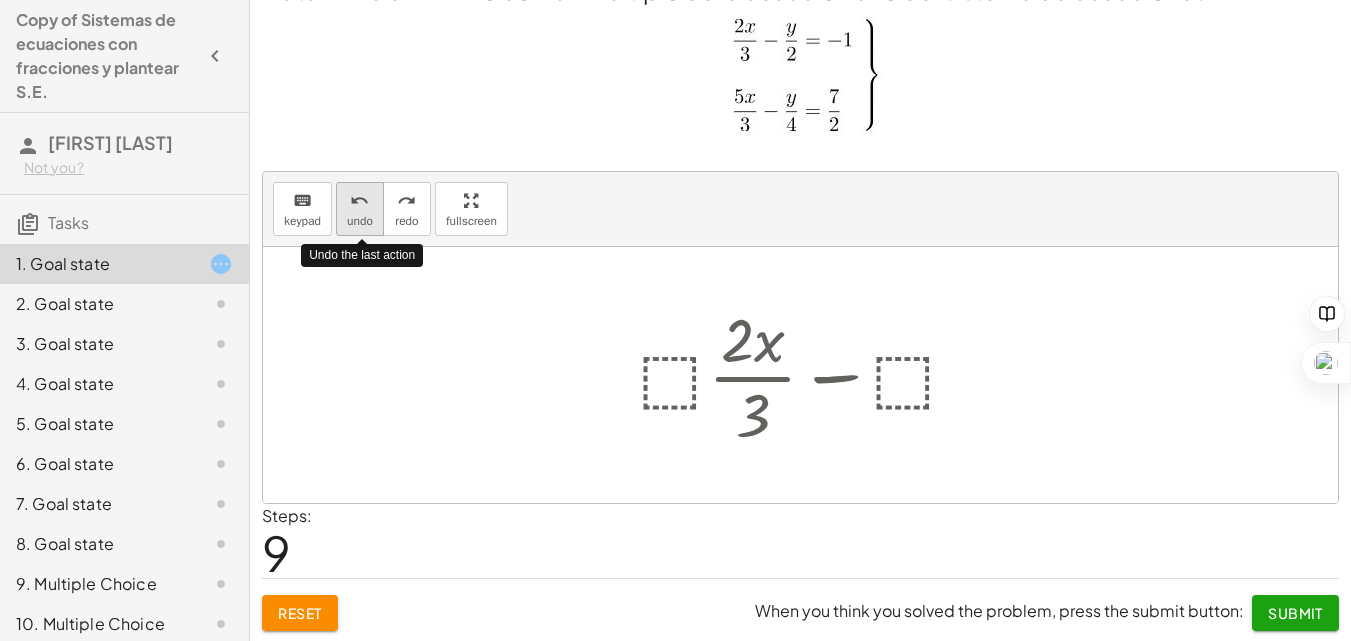 click on "undo undo" at bounding box center (360, 209) 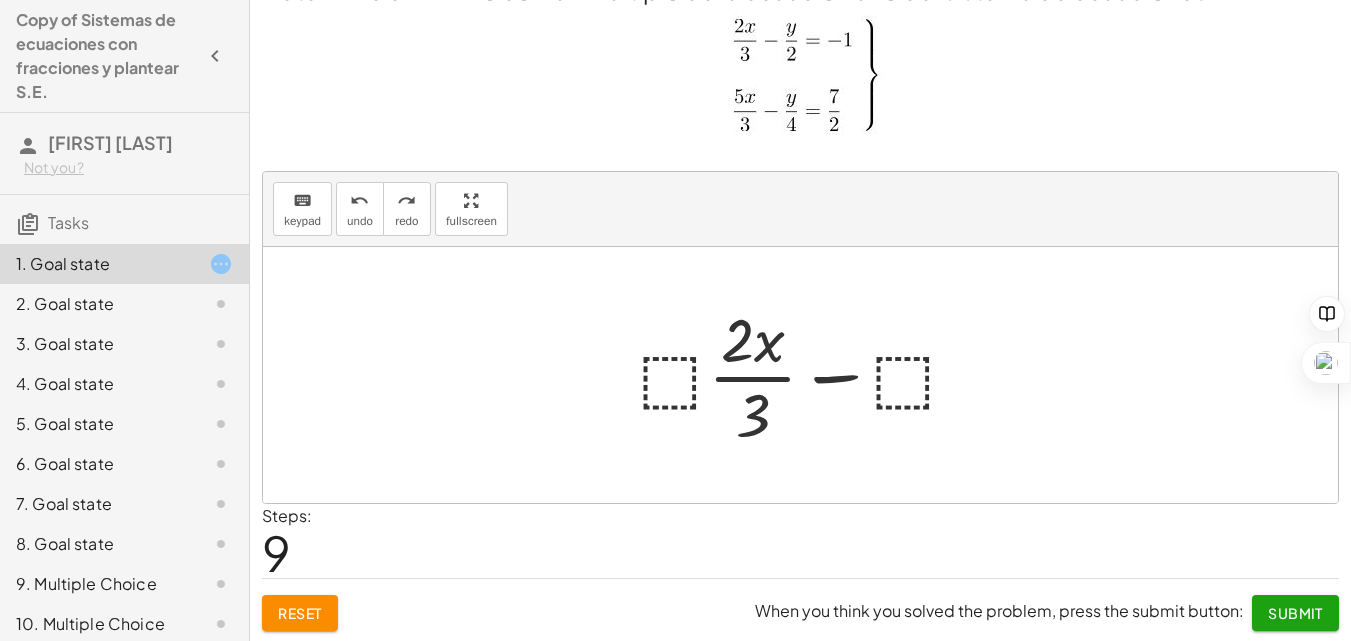 click at bounding box center [807, 375] 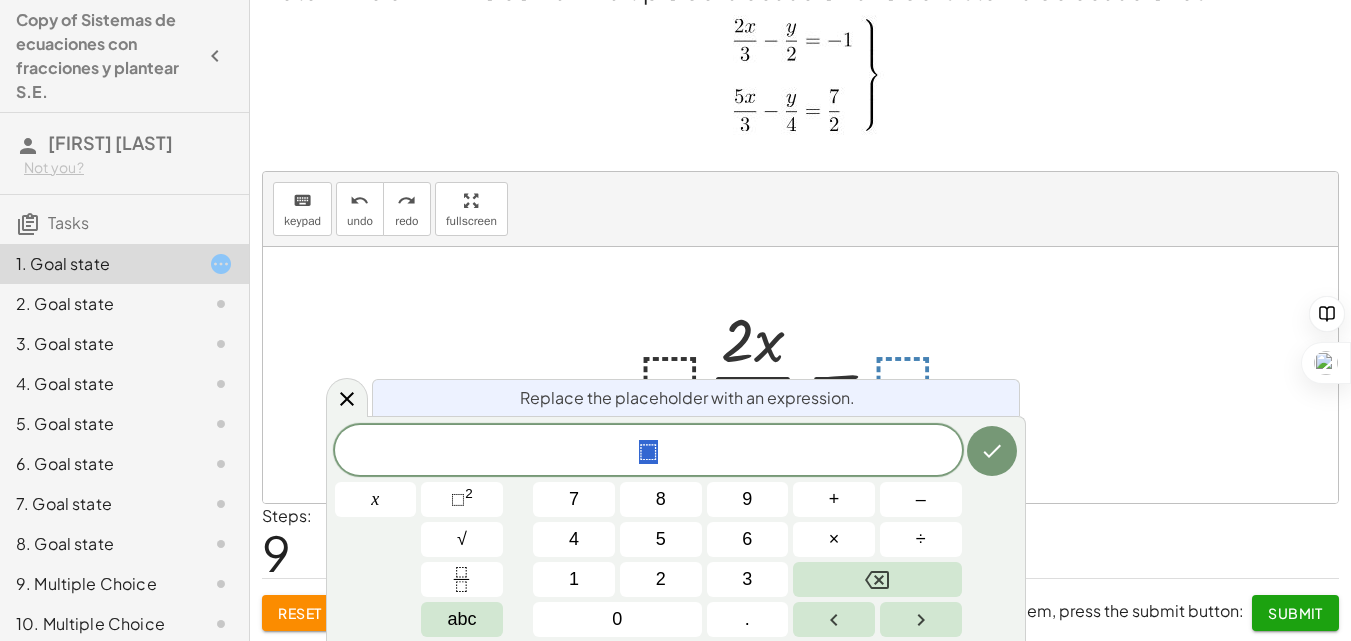 click on "⬚" 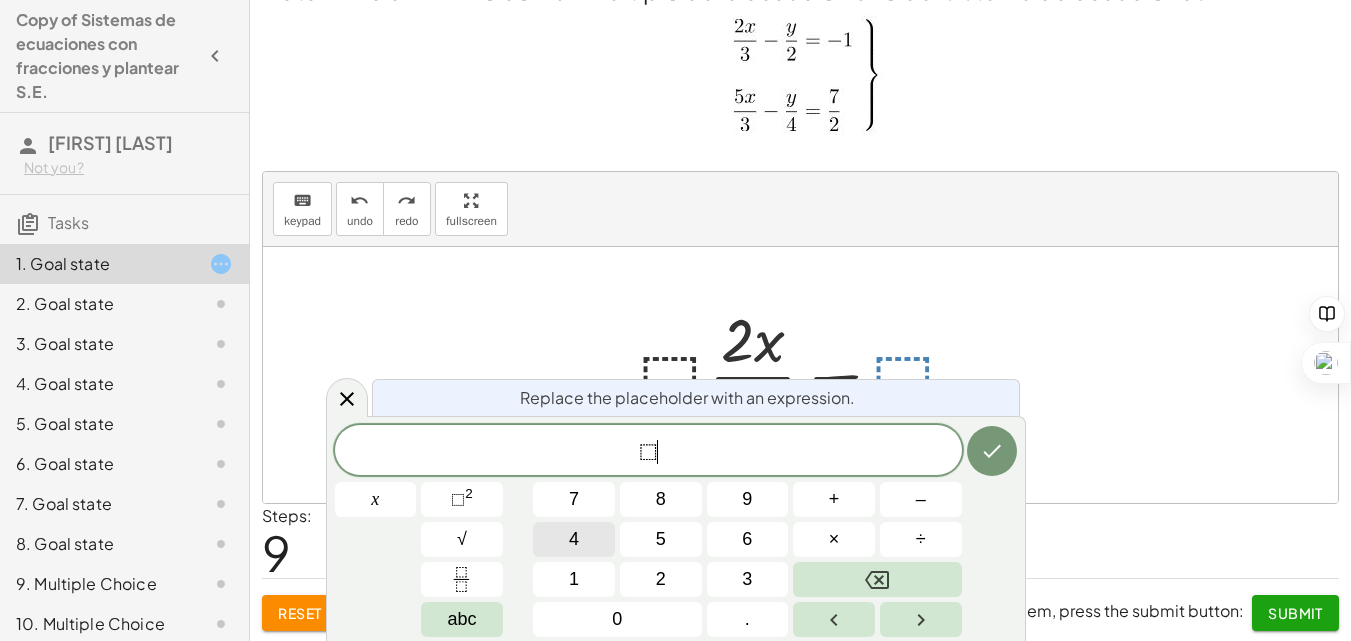 click on "4" at bounding box center [574, 539] 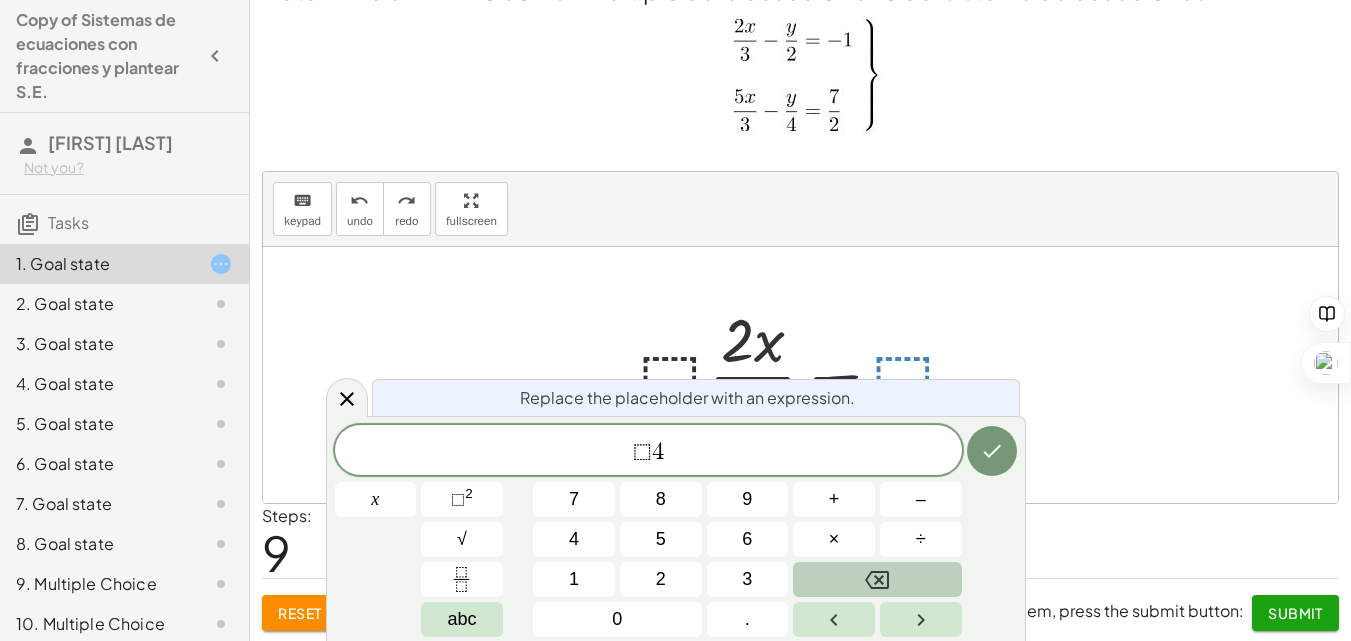 click at bounding box center [877, 579] 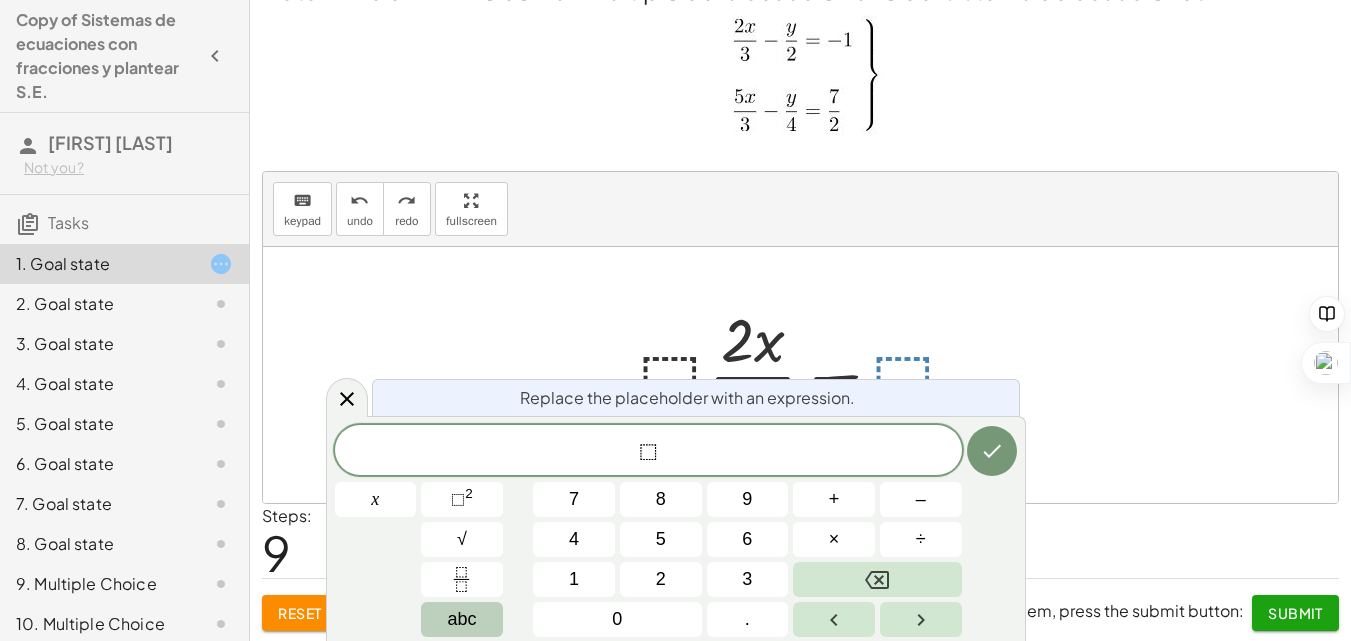 click on "abc" at bounding box center (461, 619) 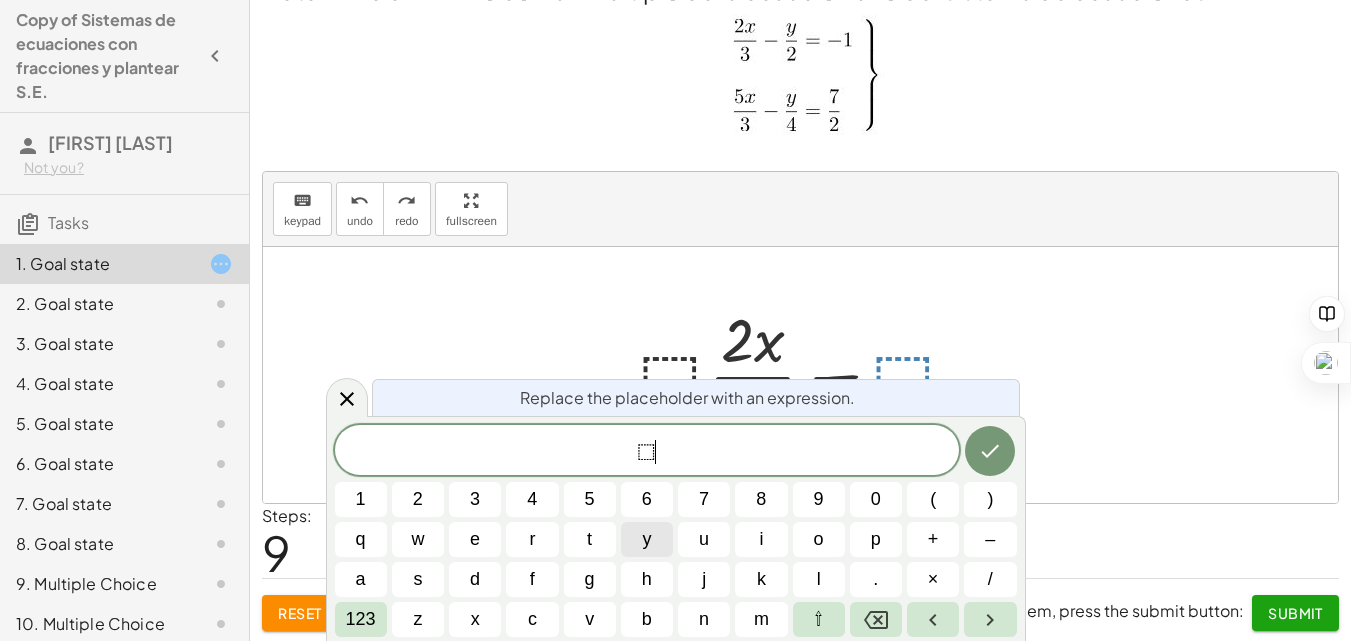 click on "y" at bounding box center (647, 539) 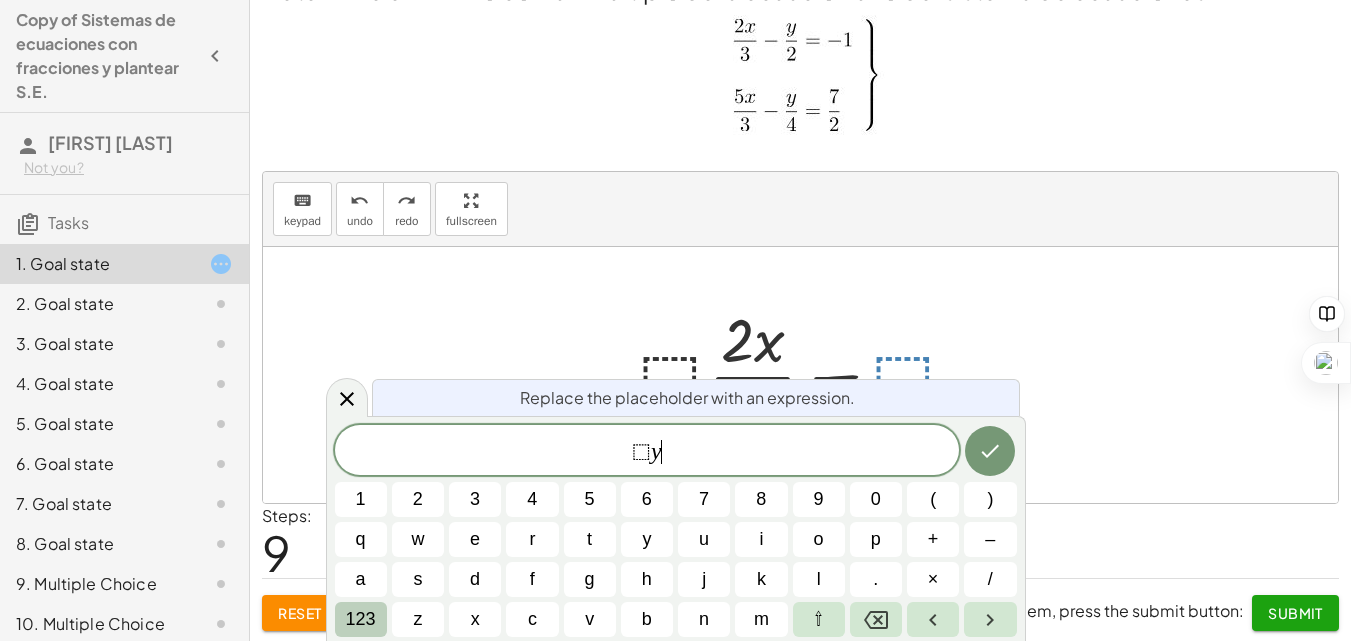 click on "123" at bounding box center [361, 619] 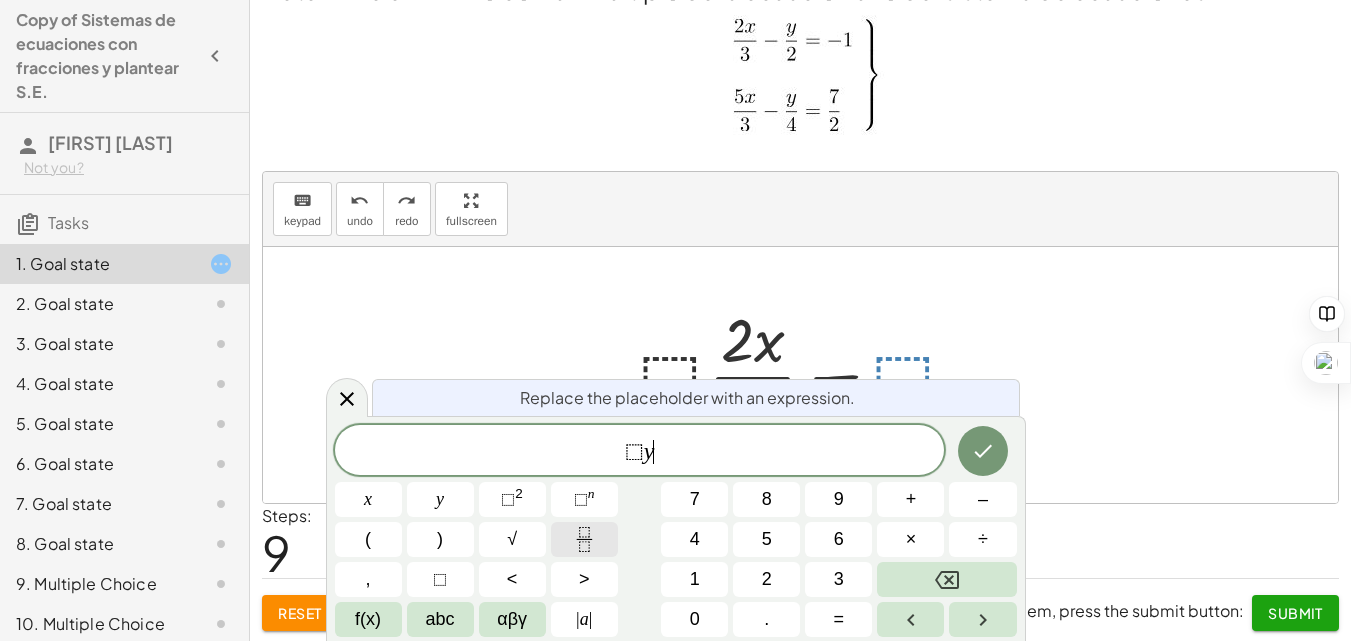 click 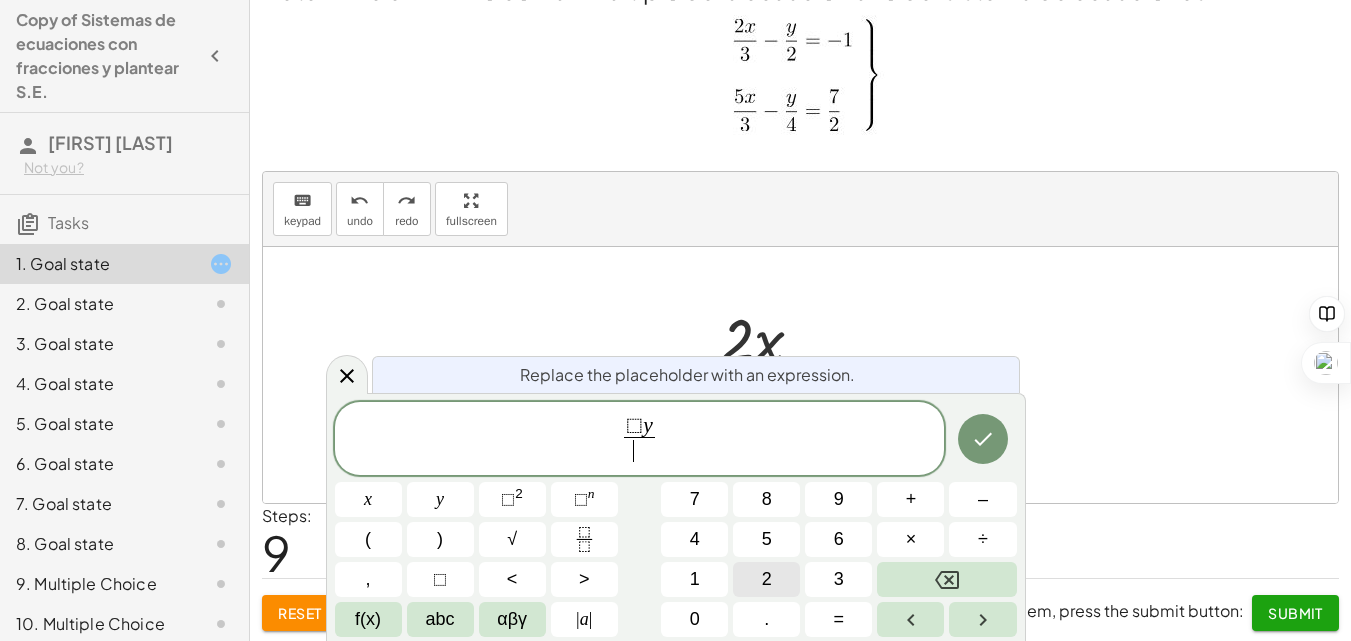 click on "2" at bounding box center [766, 579] 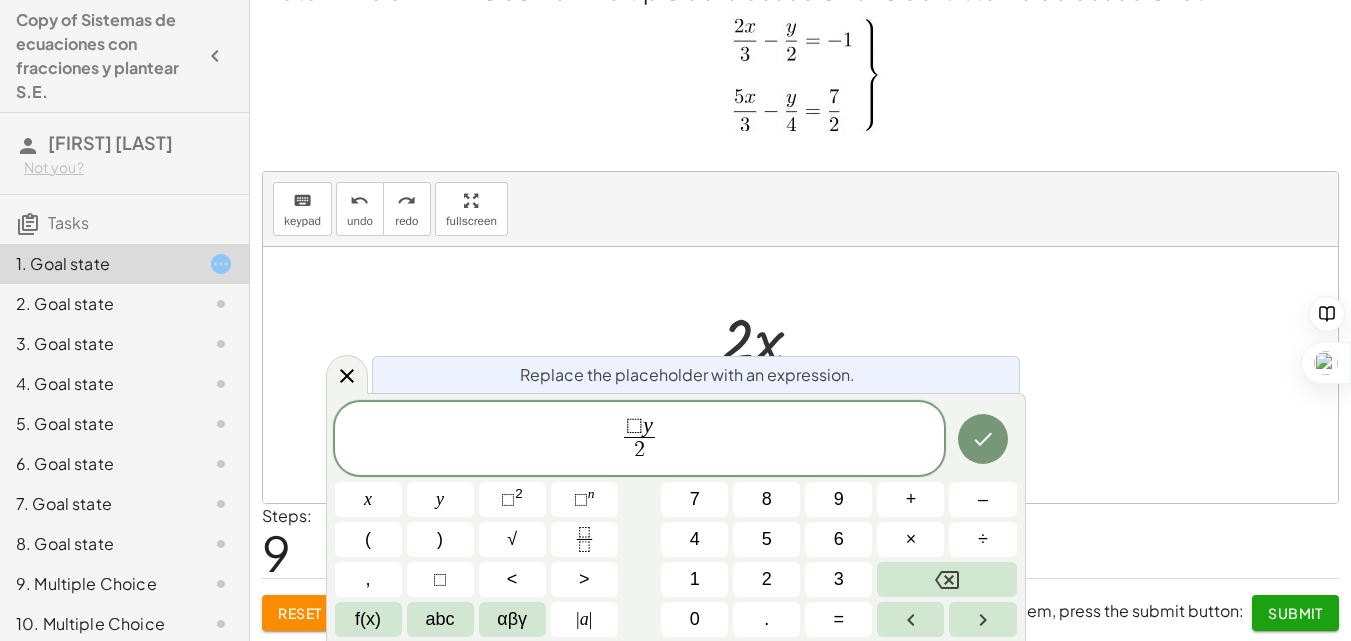 click on "⬚" at bounding box center (634, 426) 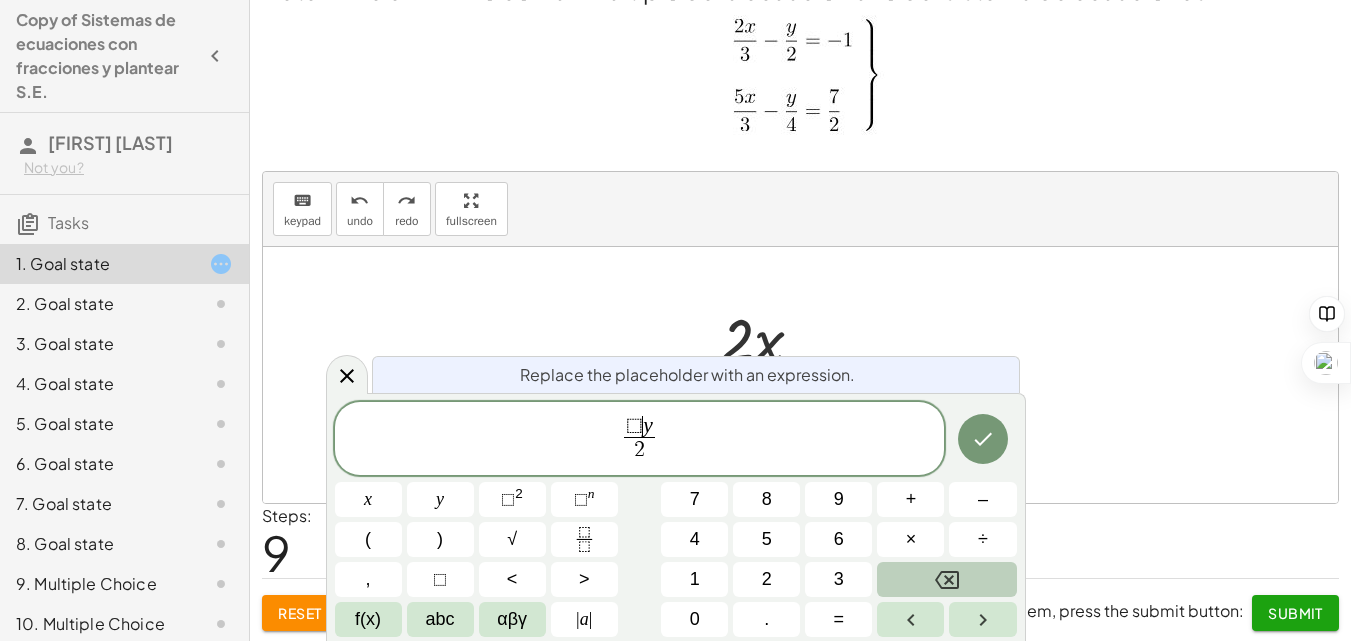 click at bounding box center (946, 579) 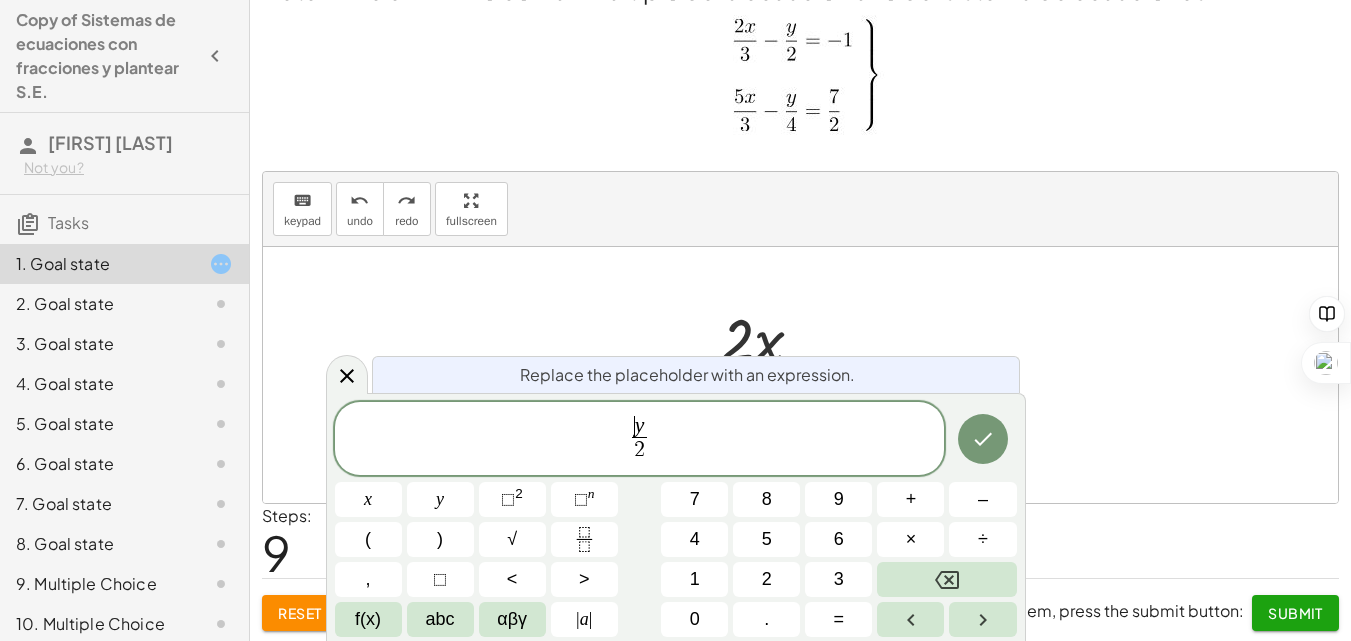 click on "​ y 2 ​" at bounding box center (640, 440) 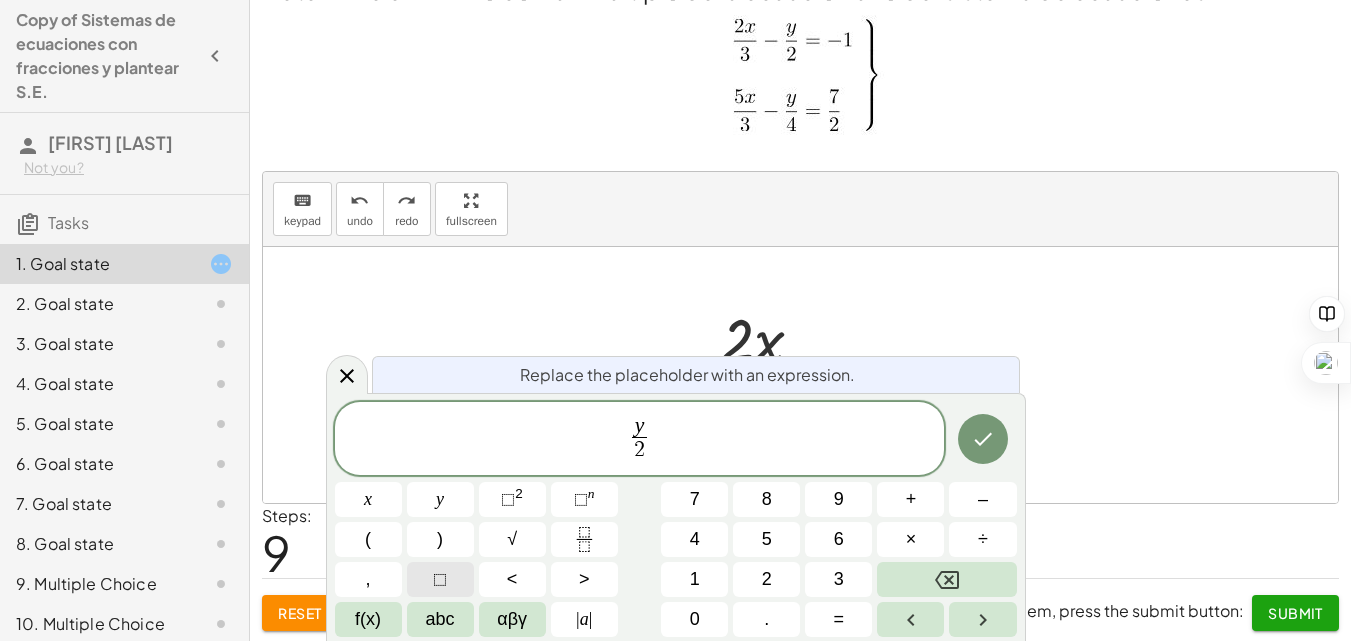 click on "⬚" at bounding box center (440, 579) 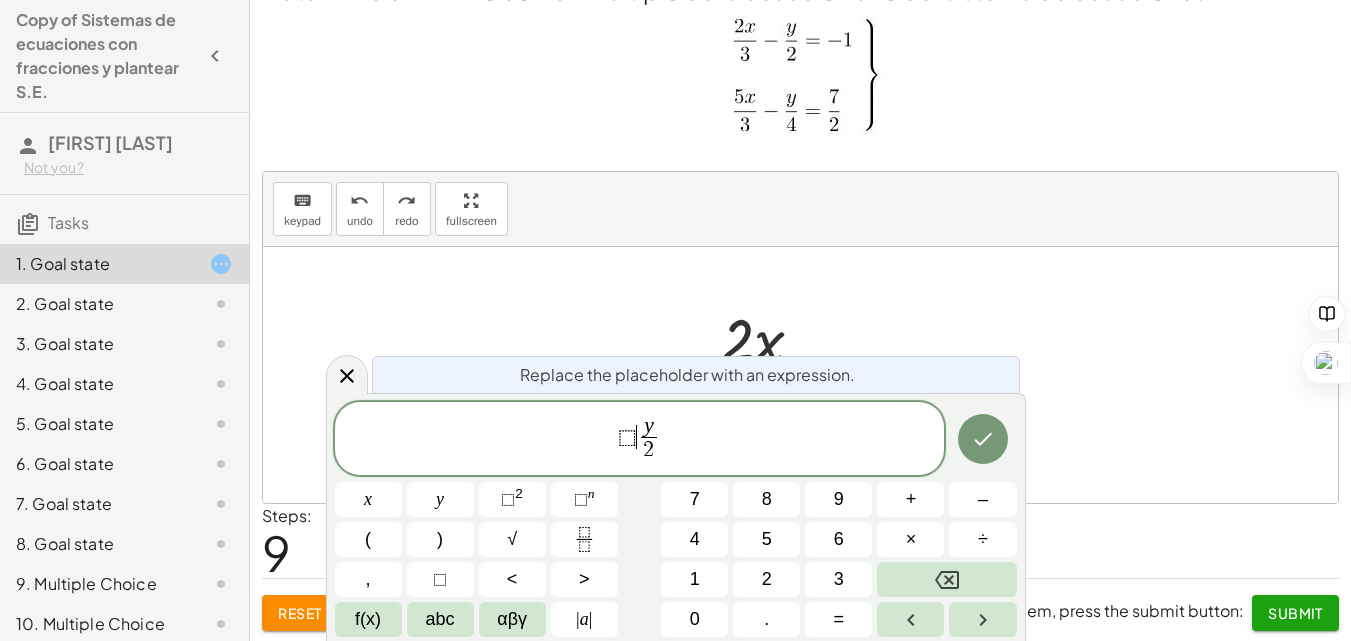 click on "⬚ ​ y 2 ​" at bounding box center (640, 440) 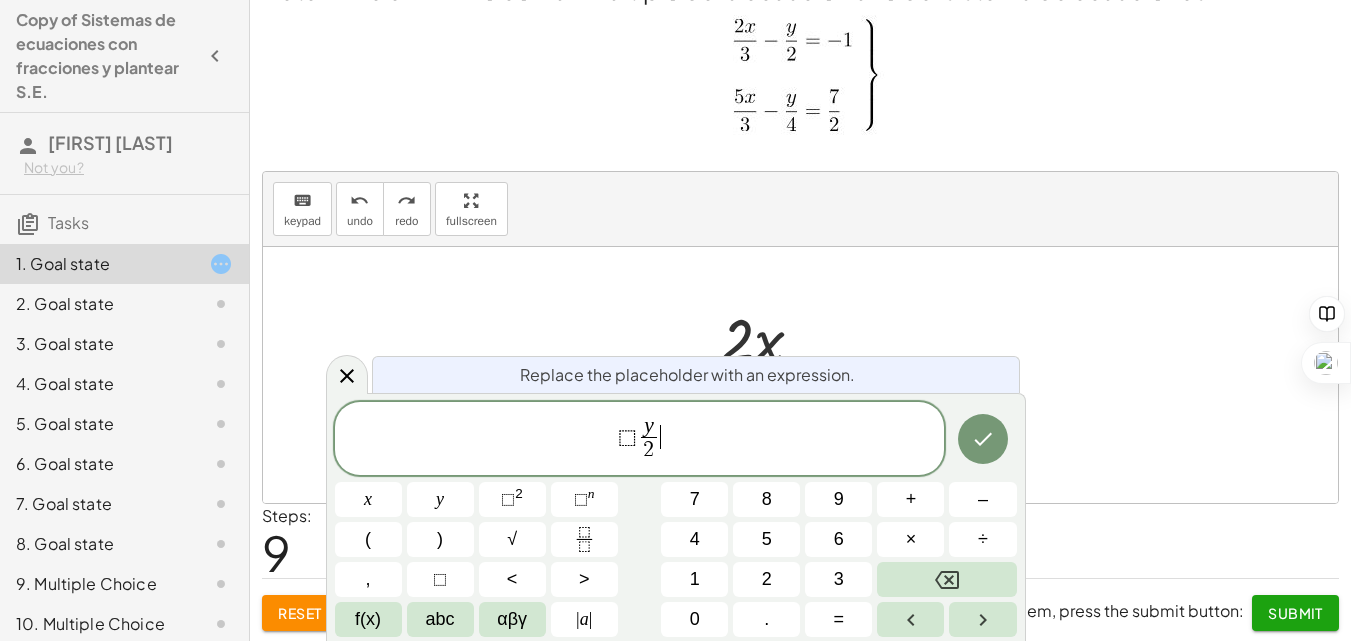 click on "⬚ y 2 ​ ​" at bounding box center (640, 440) 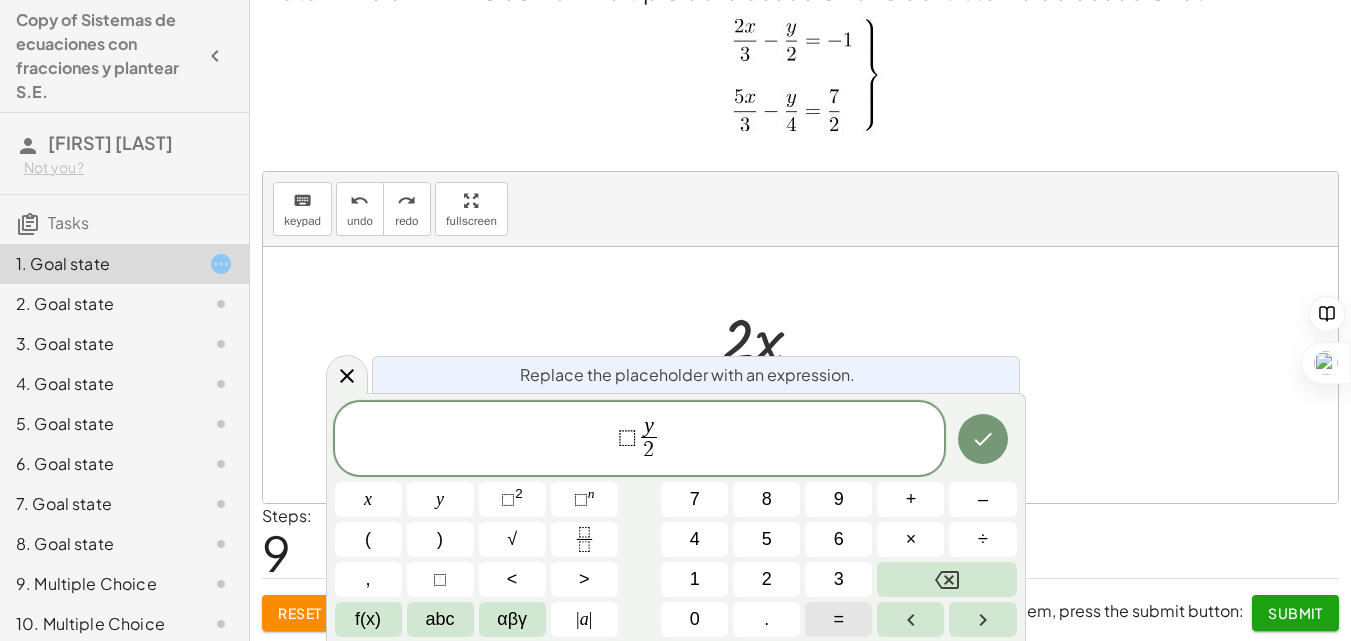click on "=" at bounding box center [839, 619] 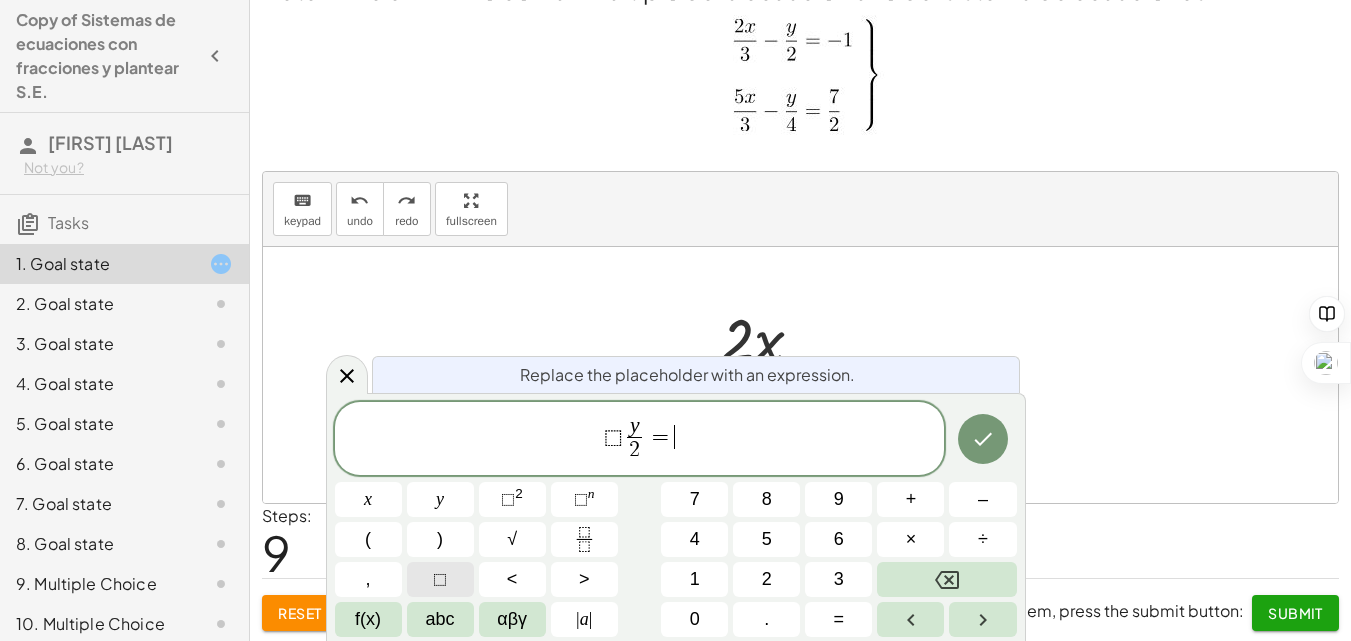 click on "⬚" at bounding box center (440, 579) 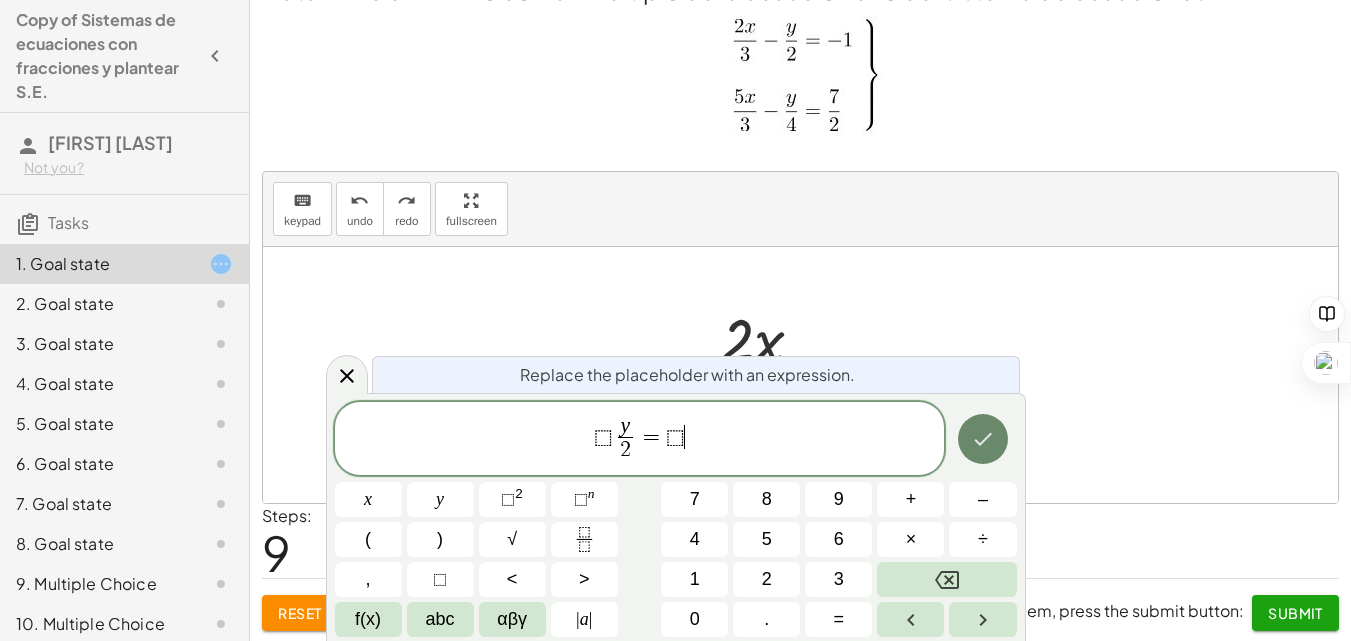 click 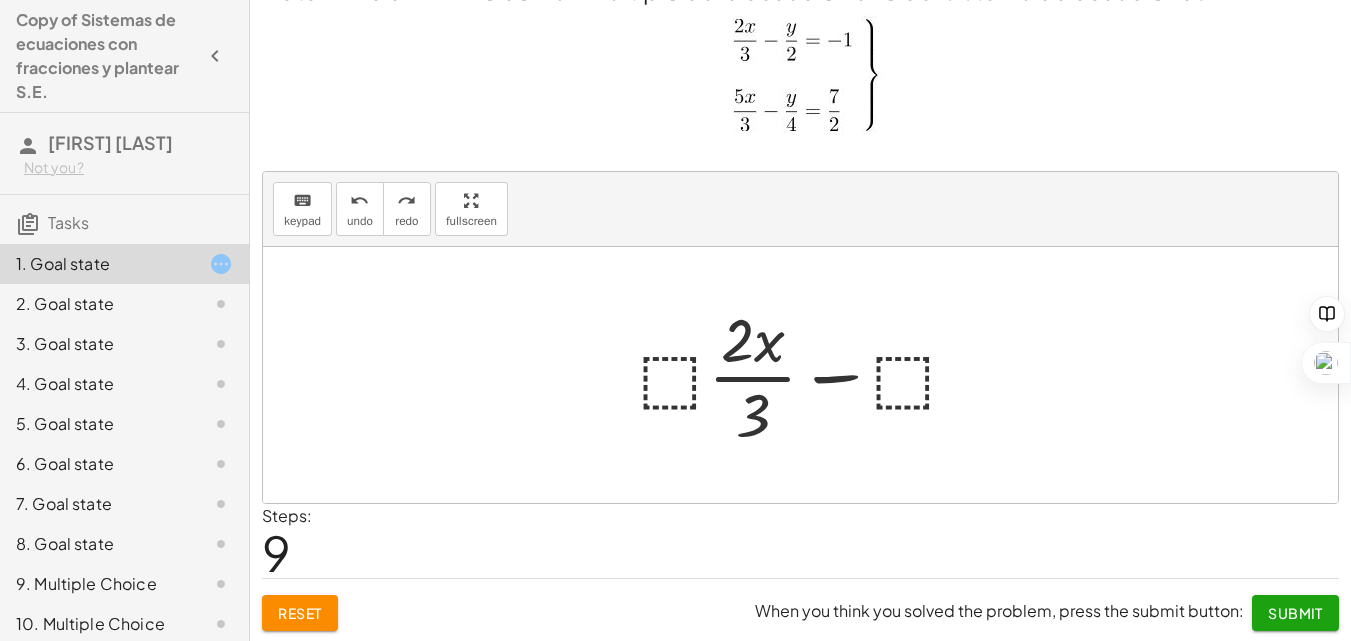 click at bounding box center [807, 375] 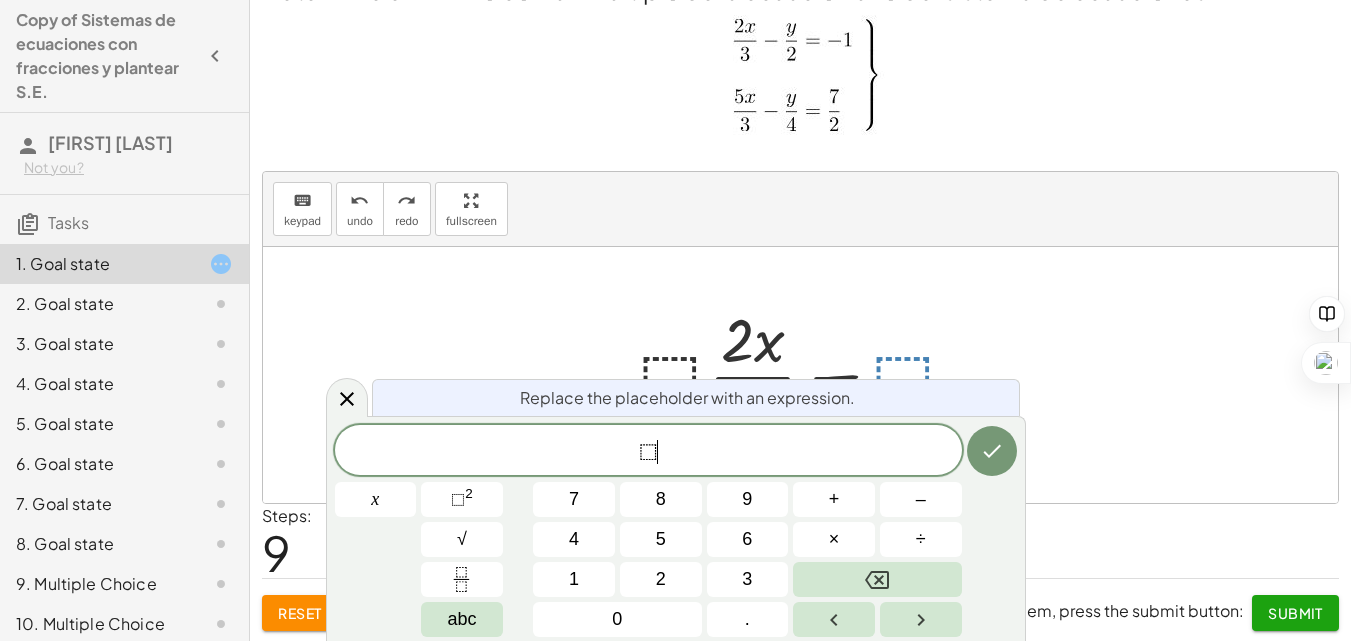 click on "⬚ ​" 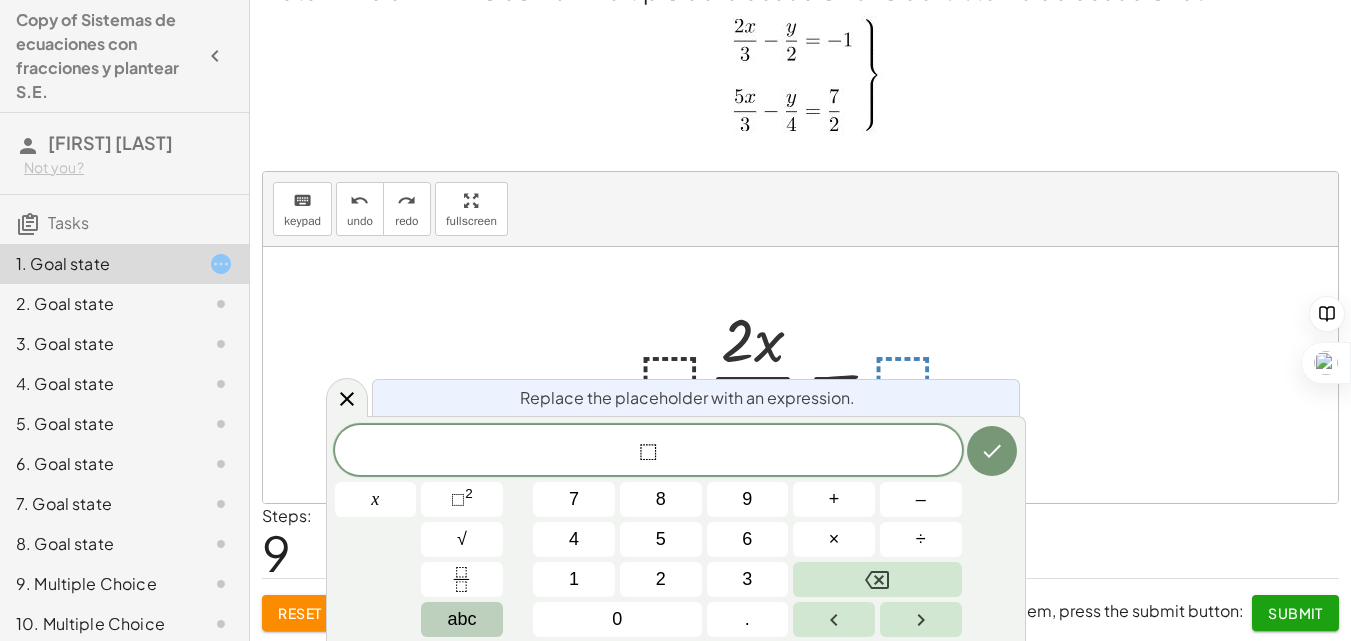 click on "abc" at bounding box center (461, 619) 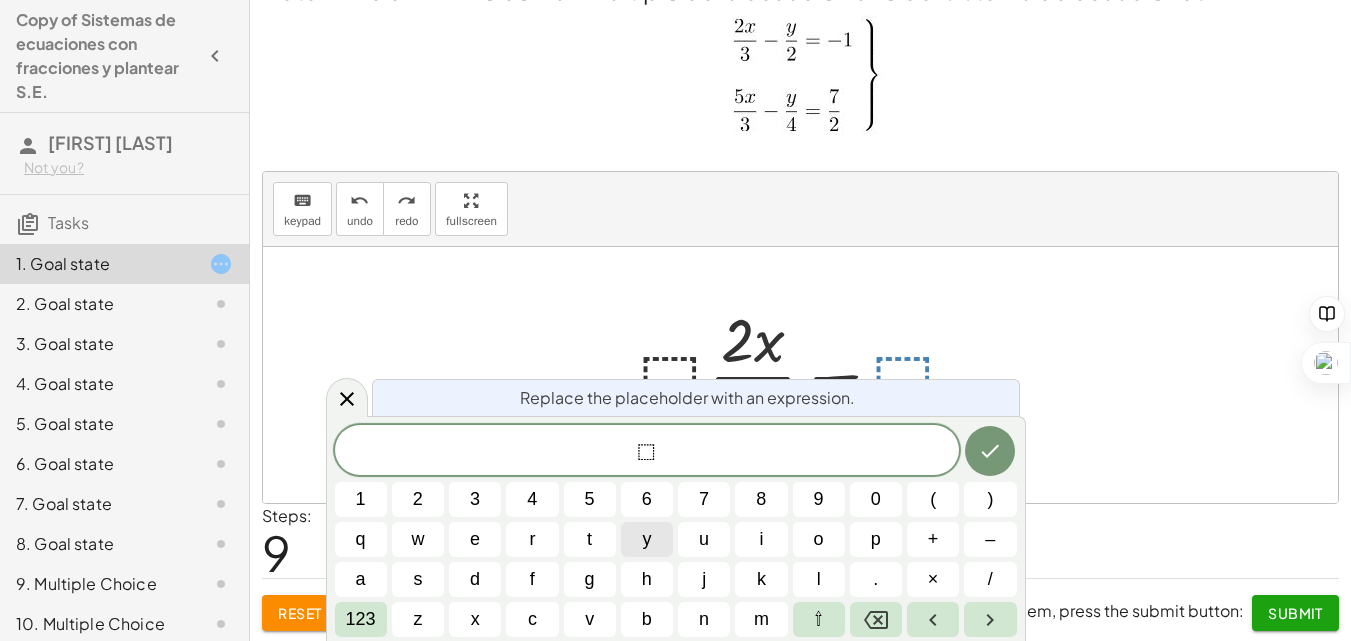 click on "y" at bounding box center [647, 539] 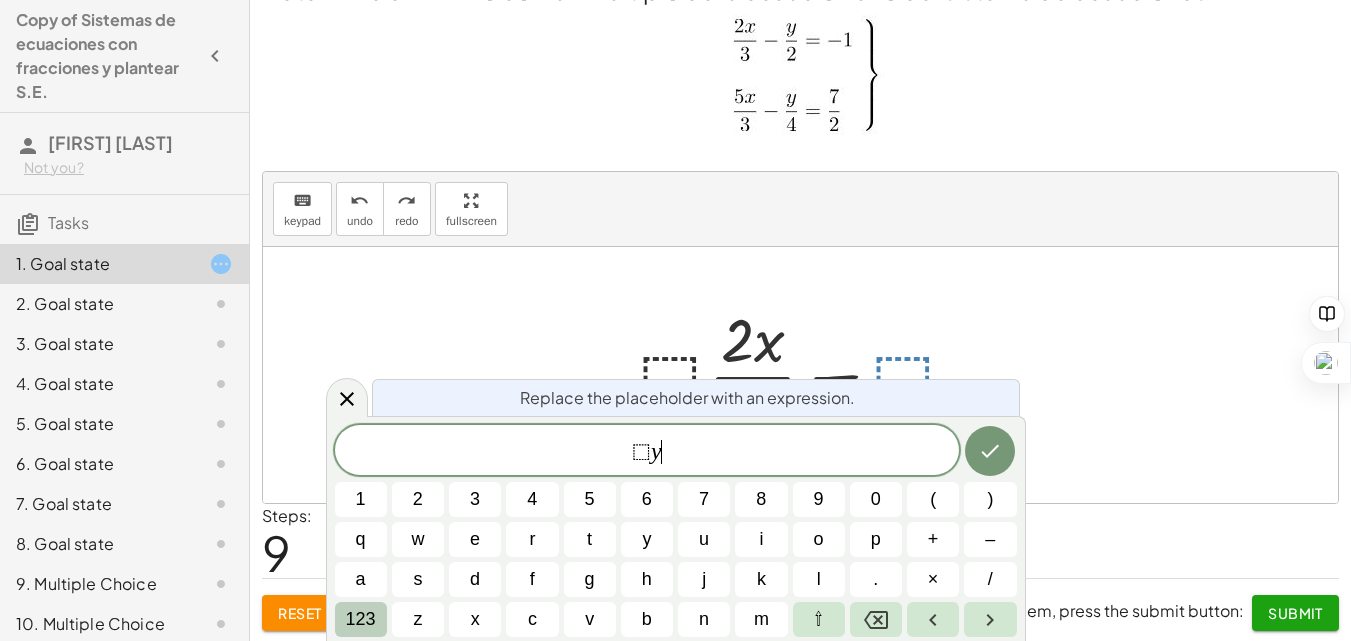 click on "123" at bounding box center (361, 619) 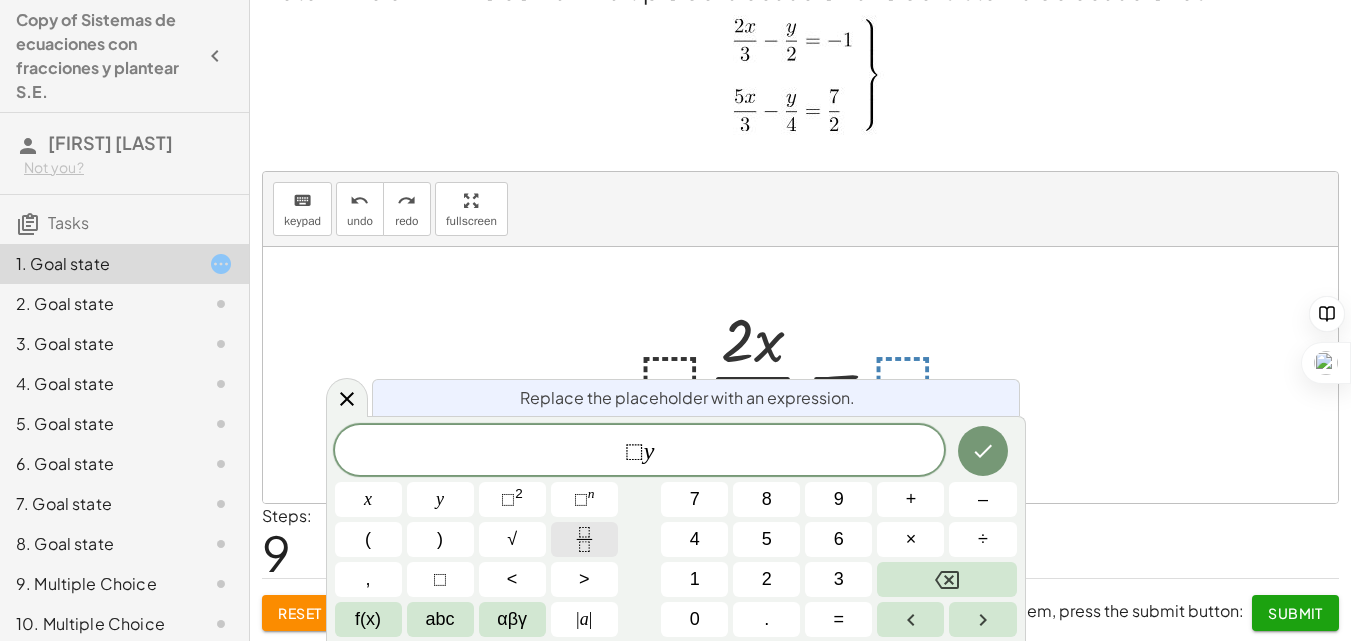 click 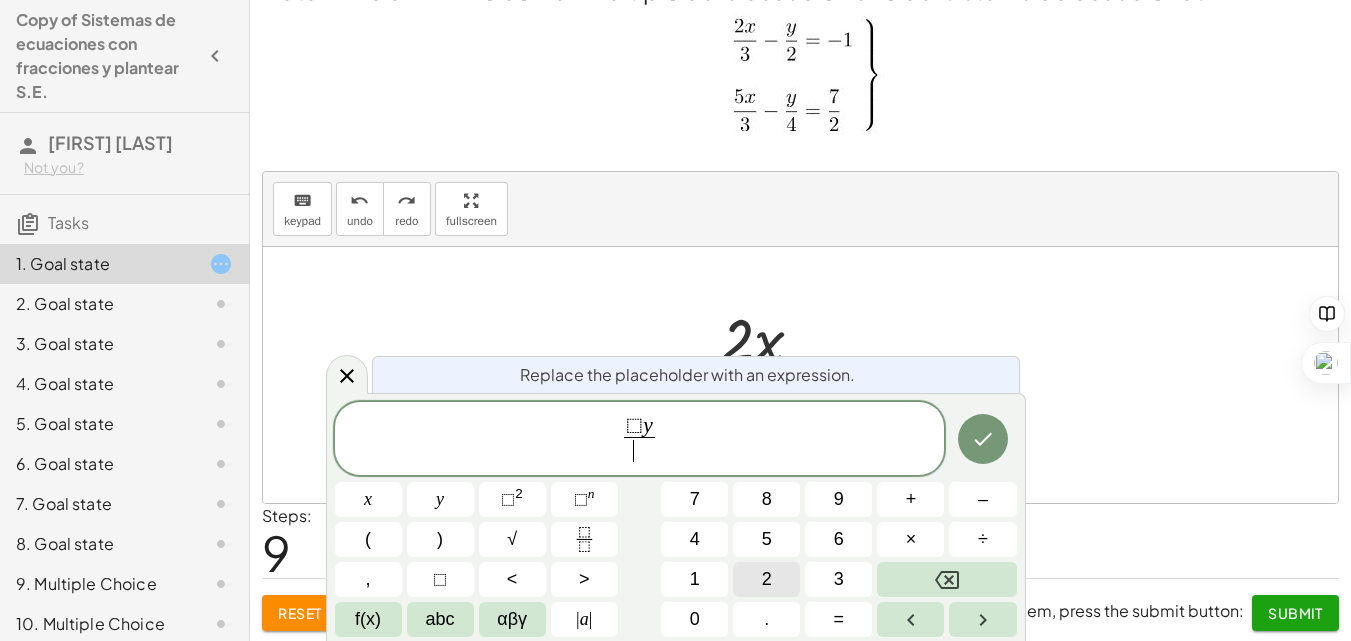 click on "2" at bounding box center [767, 579] 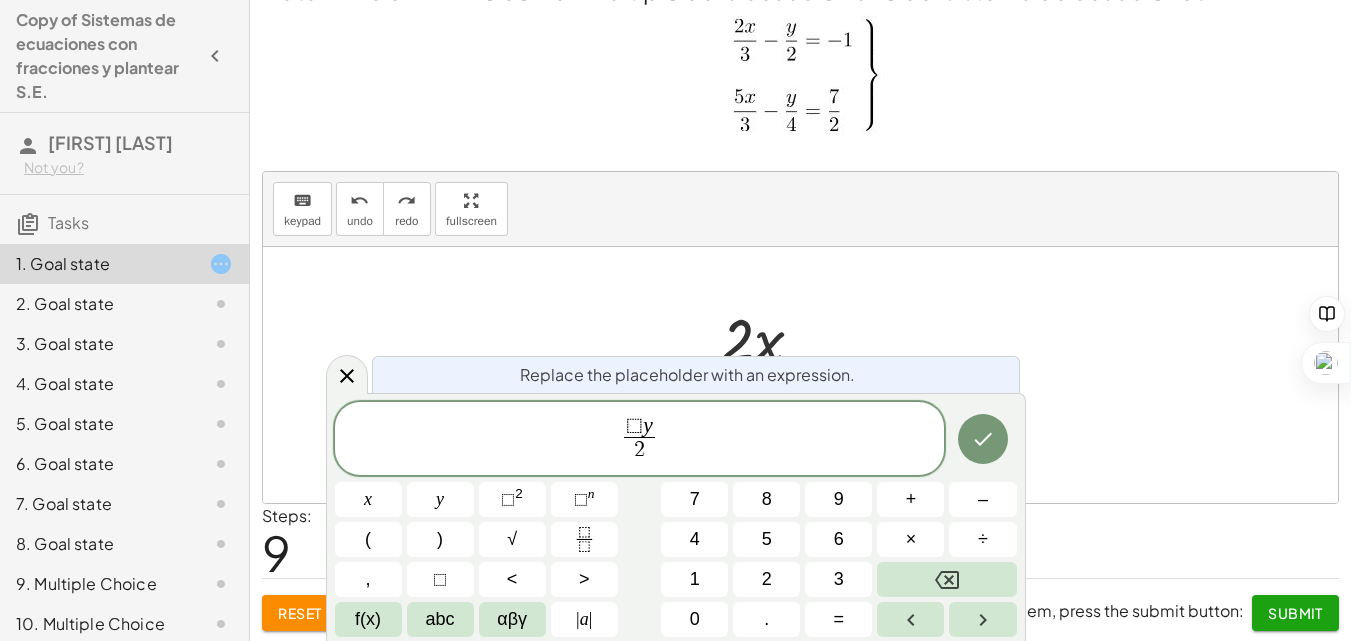 click on "2" at bounding box center [639, 450] 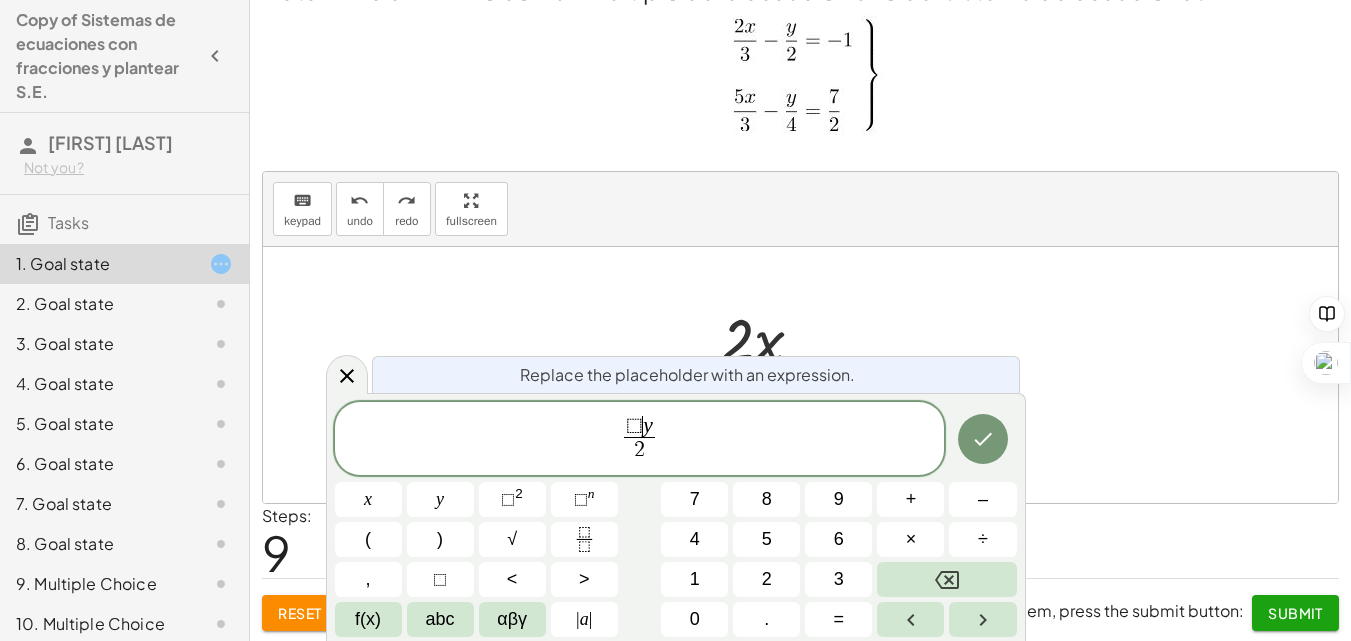 click on "⬚" at bounding box center [634, 426] 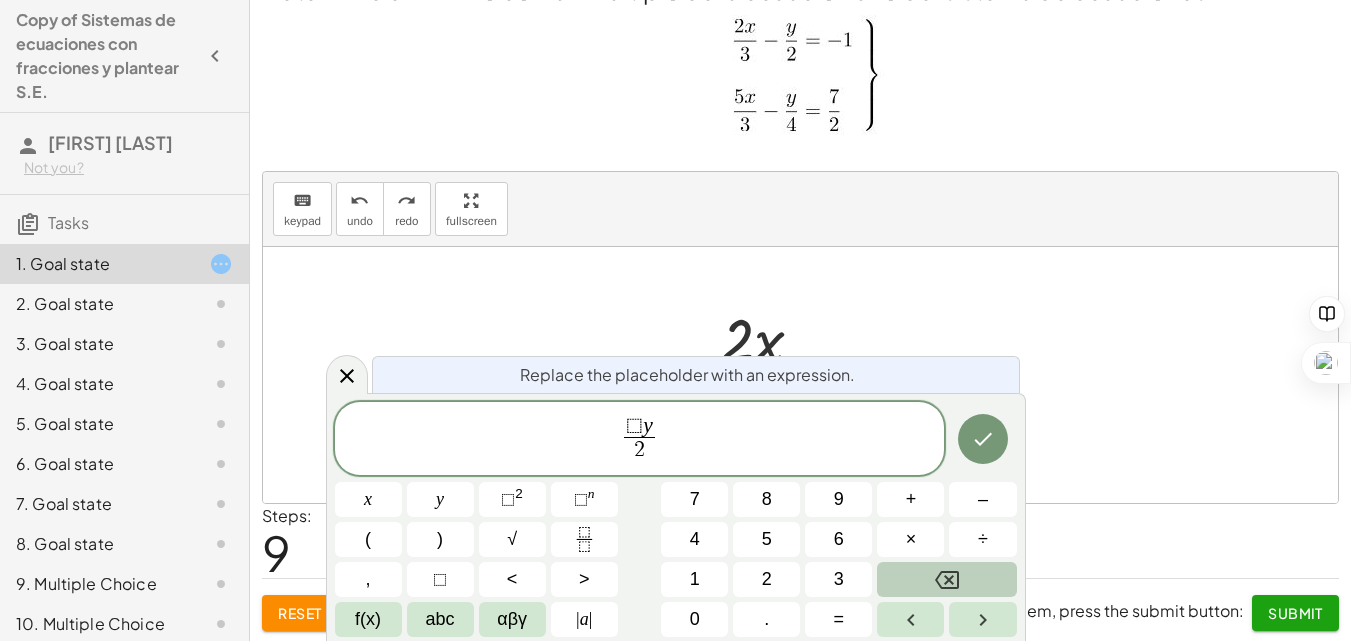 click at bounding box center (946, 579) 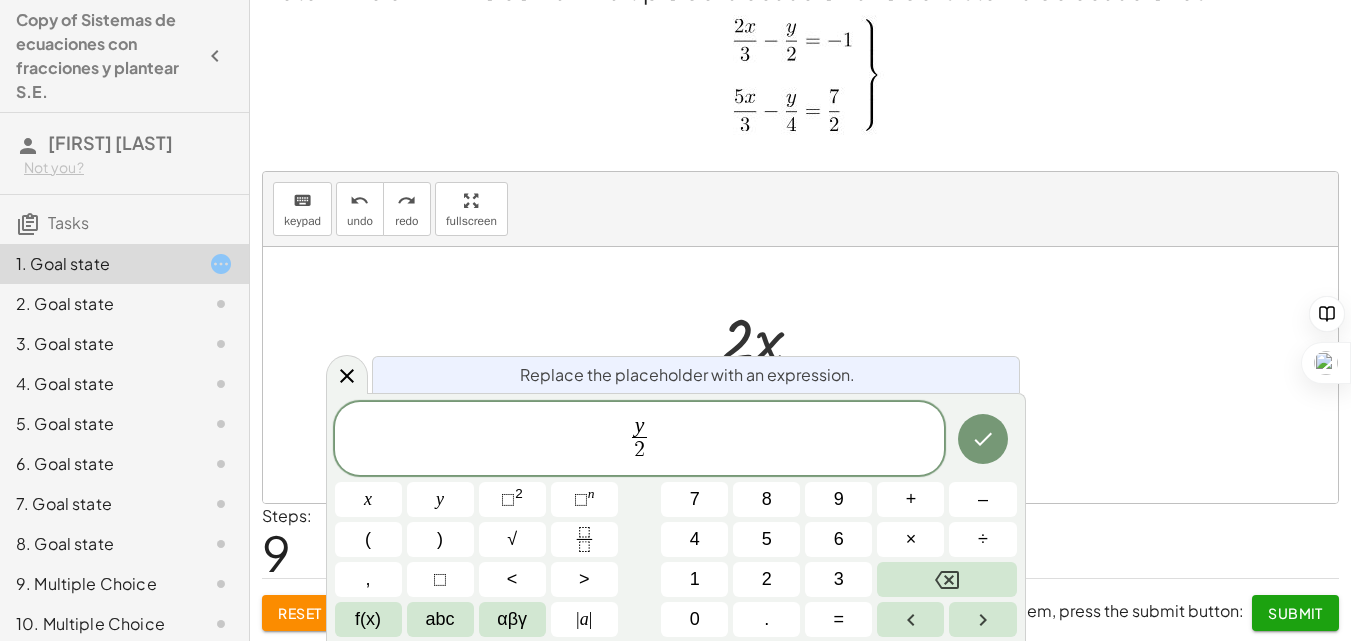 click on "​ y 2 ​" at bounding box center [640, 440] 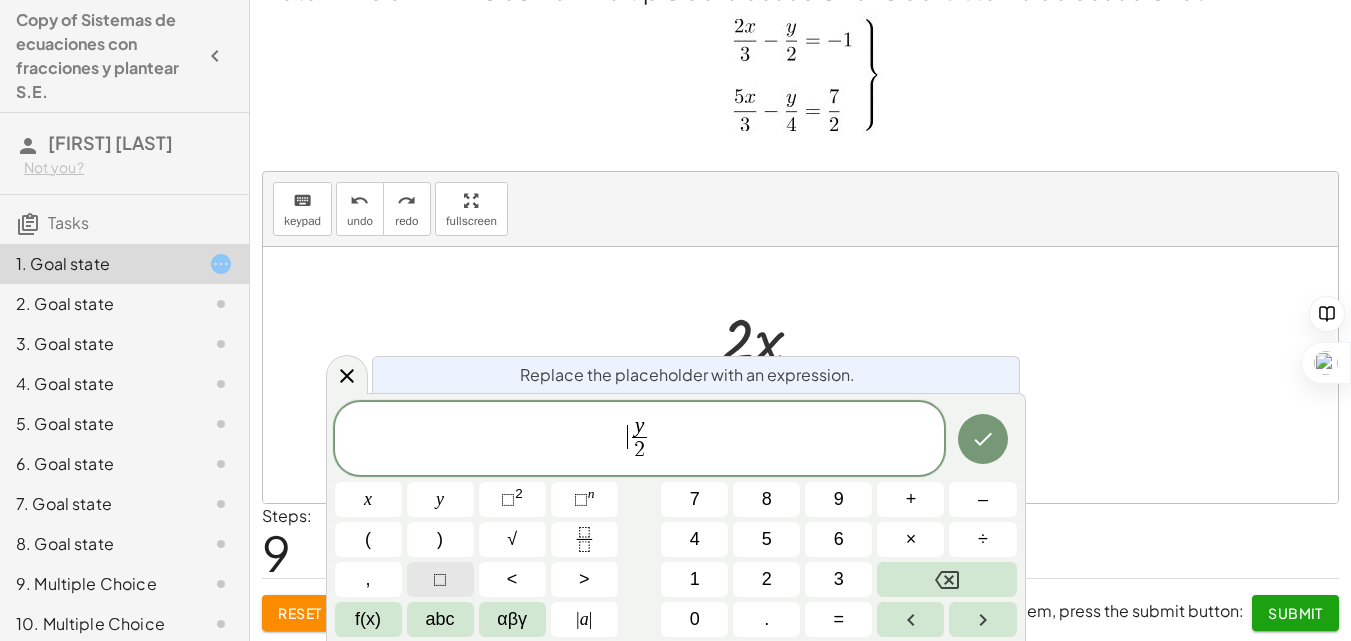 click on "⬚" at bounding box center [440, 579] 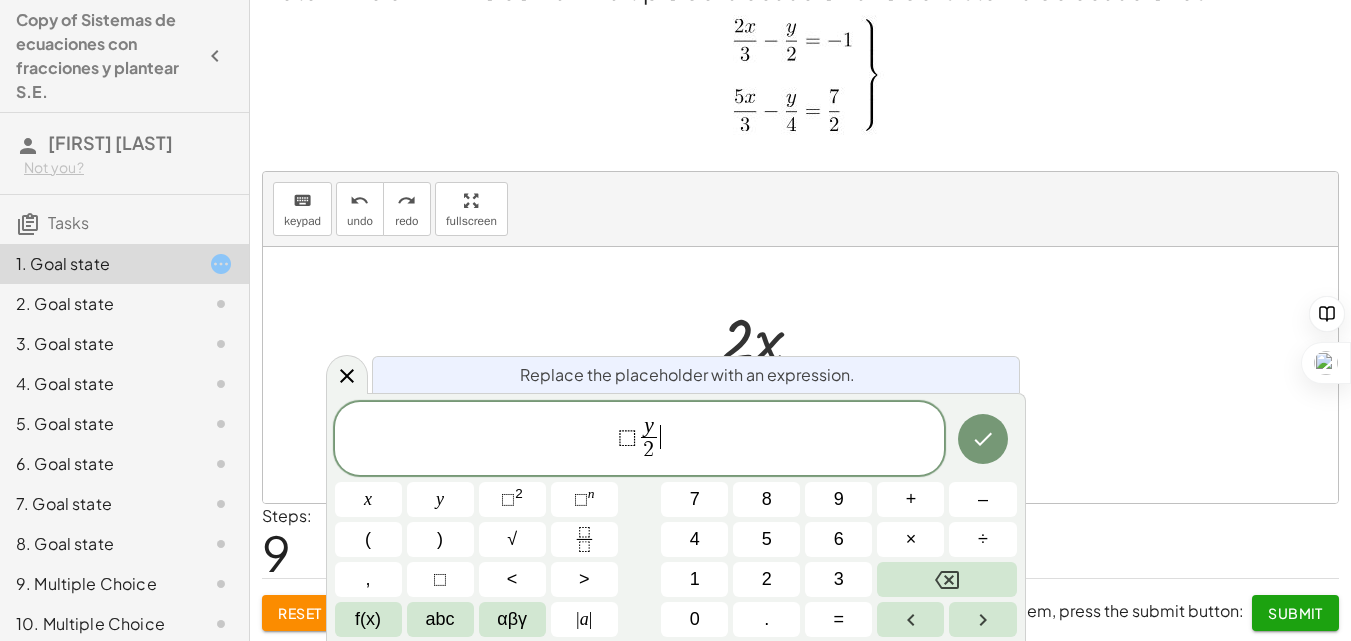 click on "⬚ y 2 ​ ​" at bounding box center (640, 440) 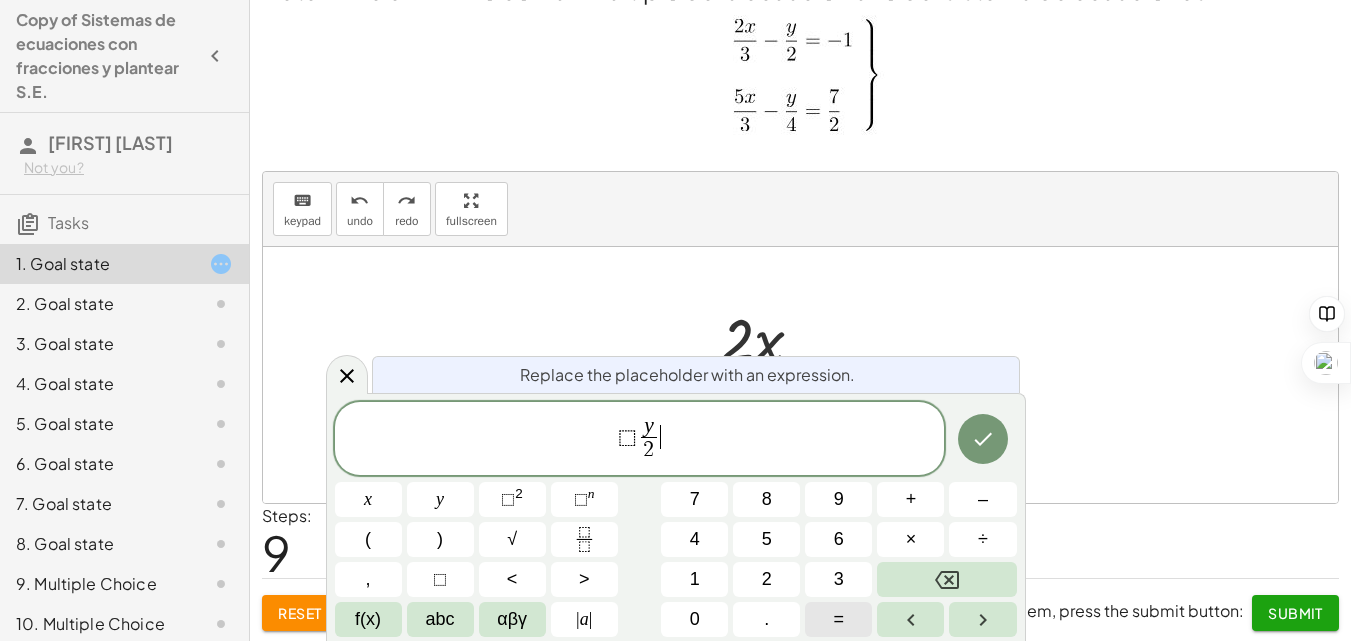 click on "=" at bounding box center [838, 619] 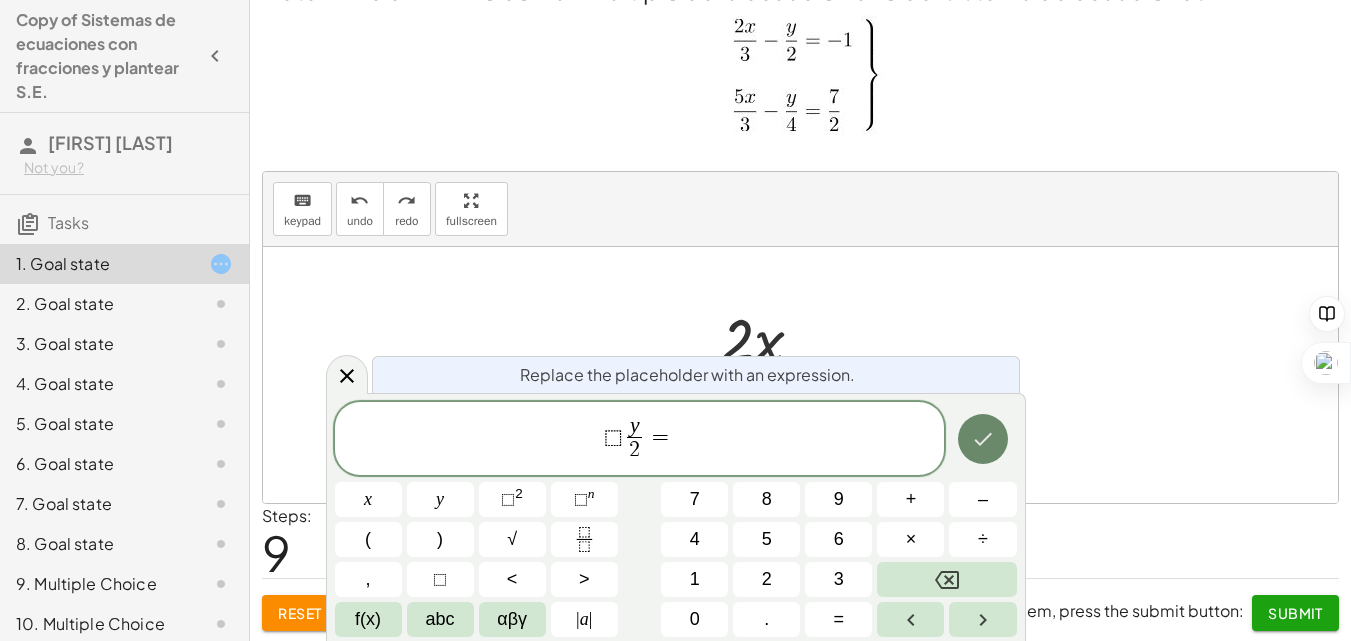 click at bounding box center (983, 439) 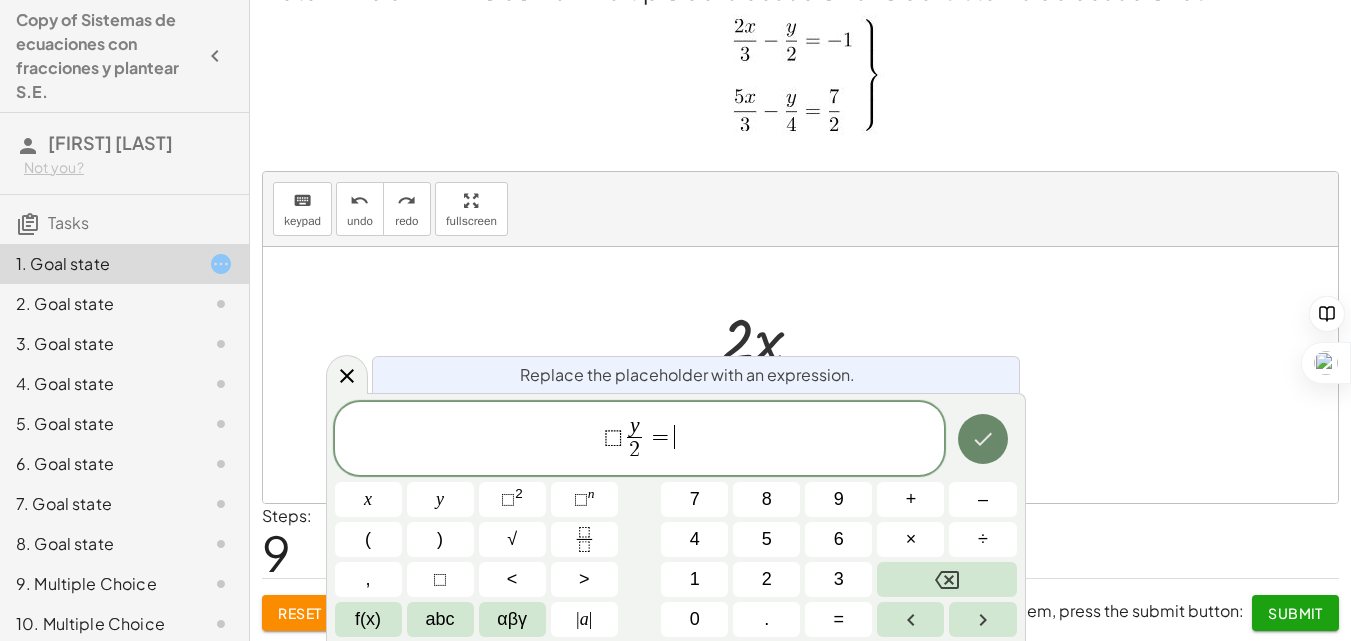 click at bounding box center (983, 439) 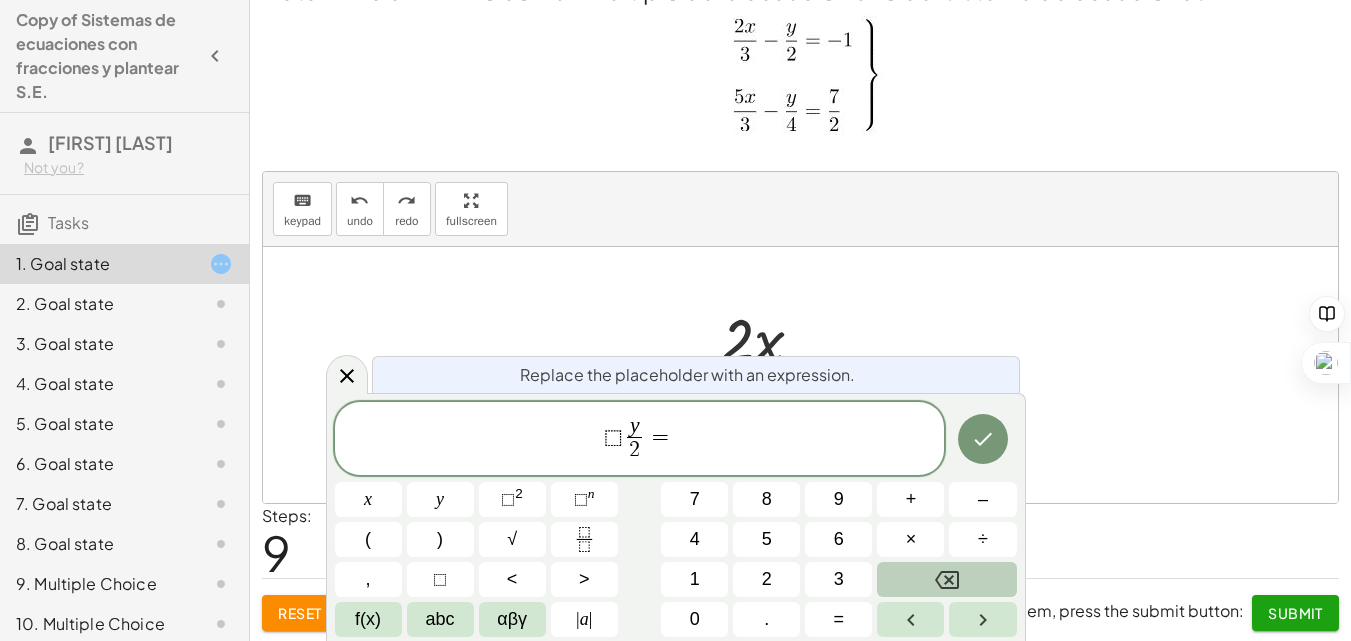 click at bounding box center [946, 579] 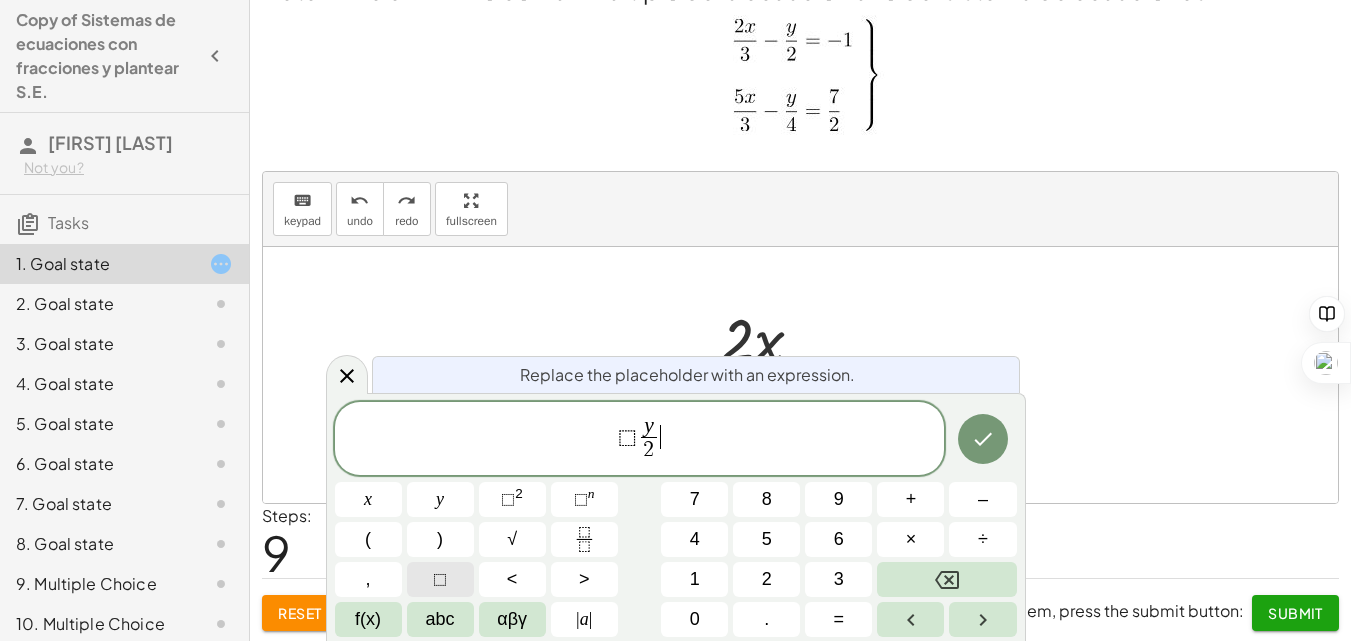 click on "⬚" at bounding box center (440, 579) 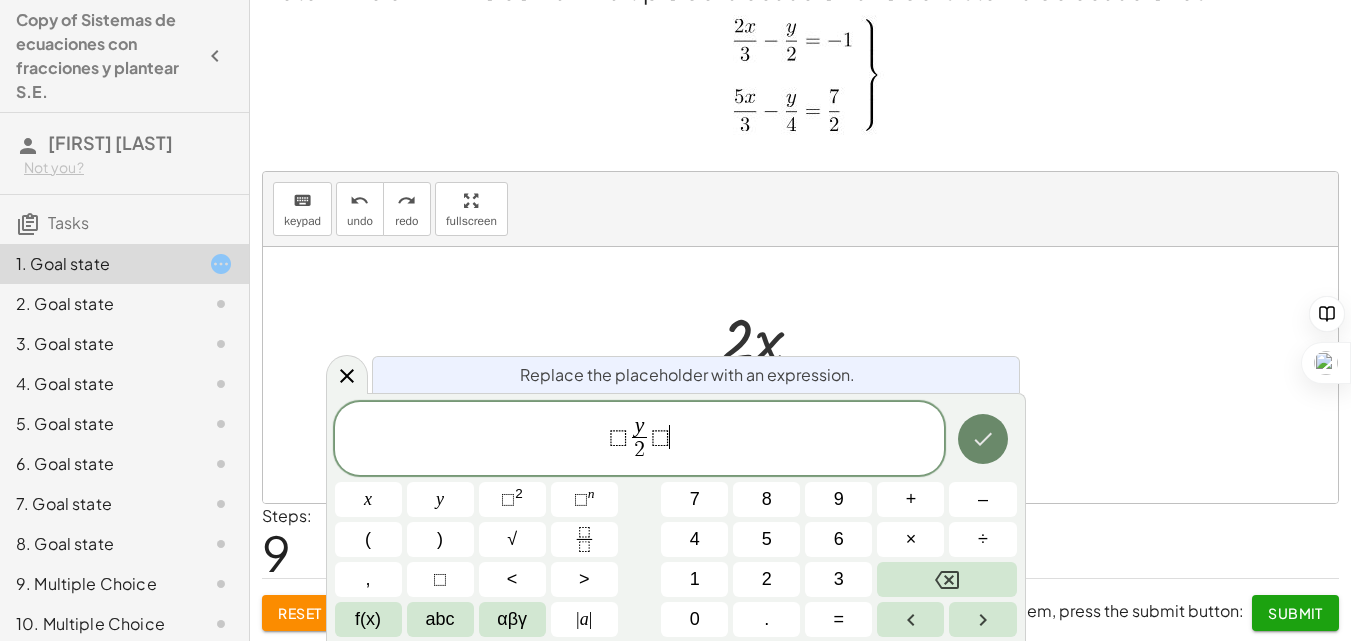 click 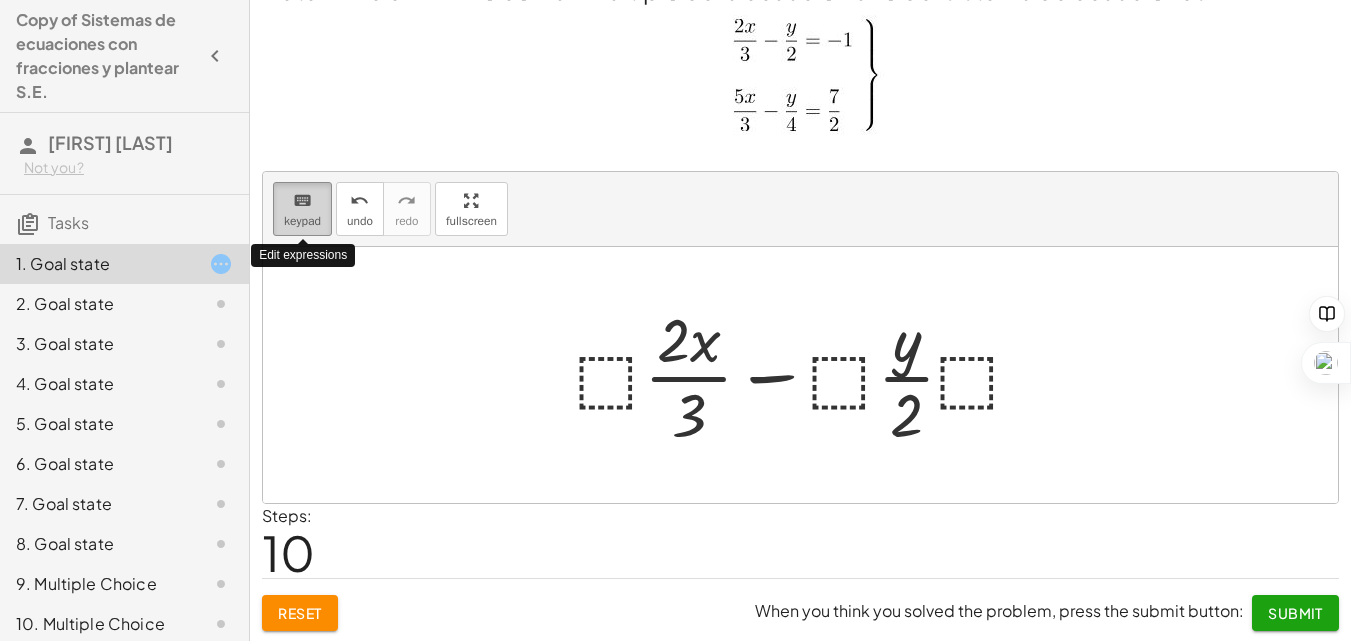 click on "keypad" at bounding box center (302, 221) 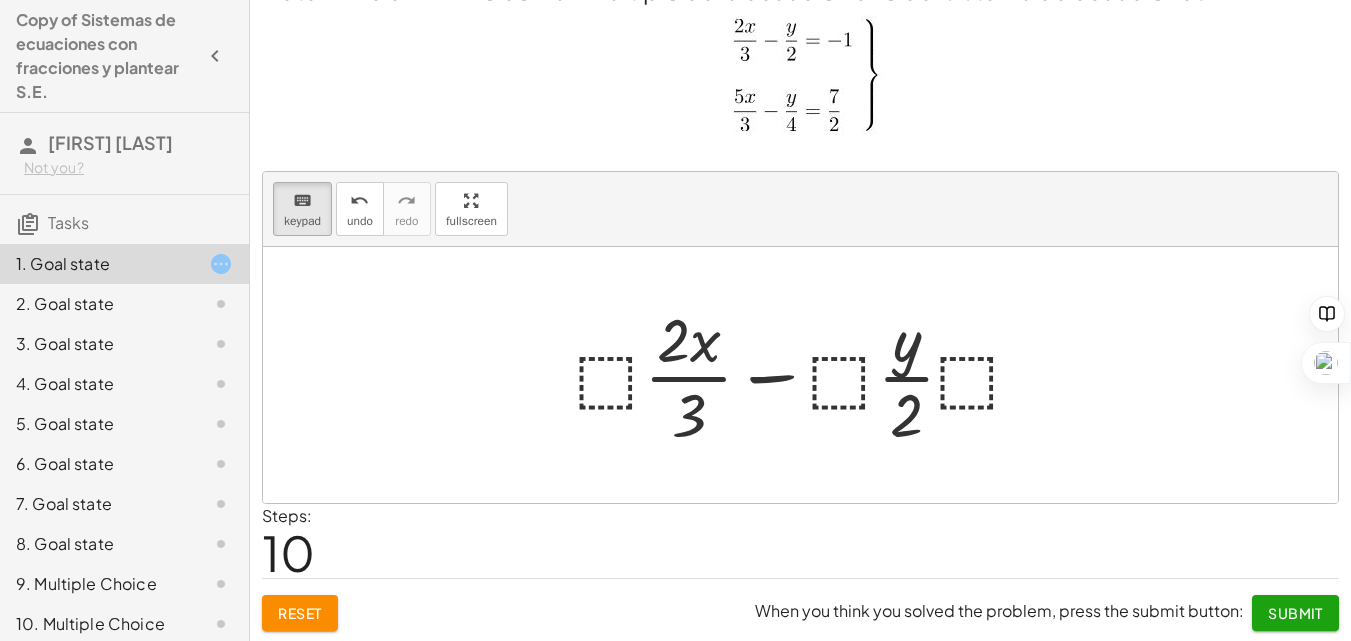 click at bounding box center (807, 375) 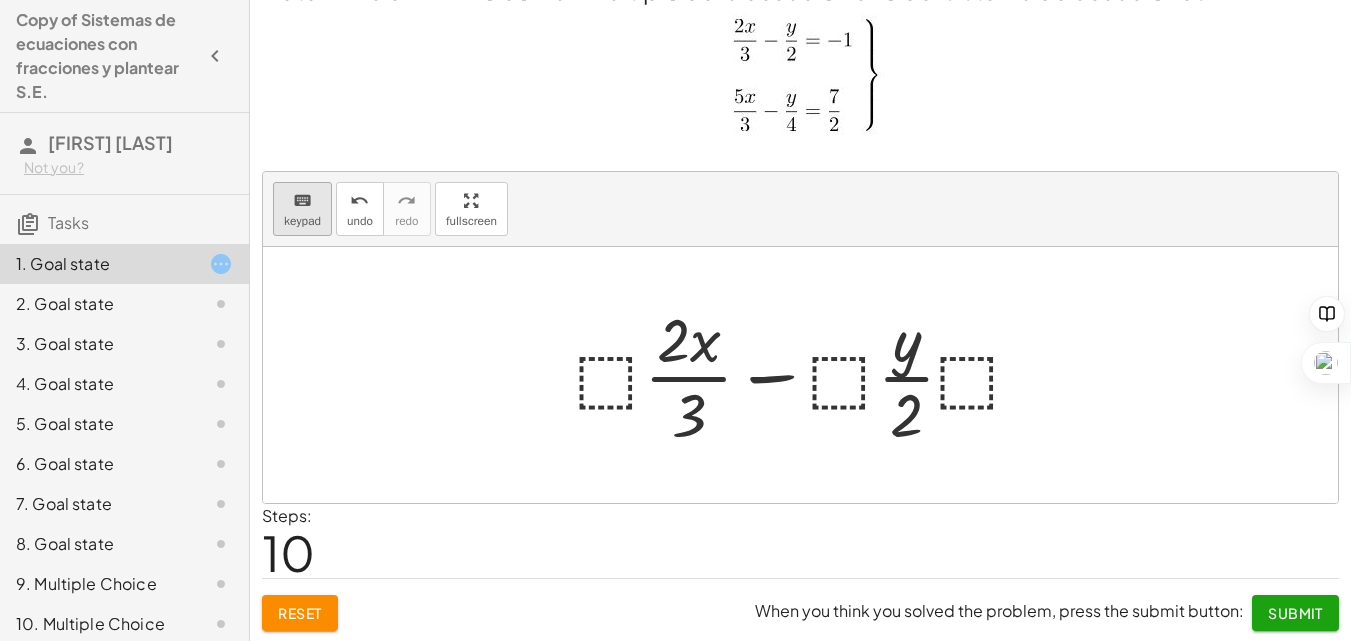 click on "keypad" at bounding box center [302, 221] 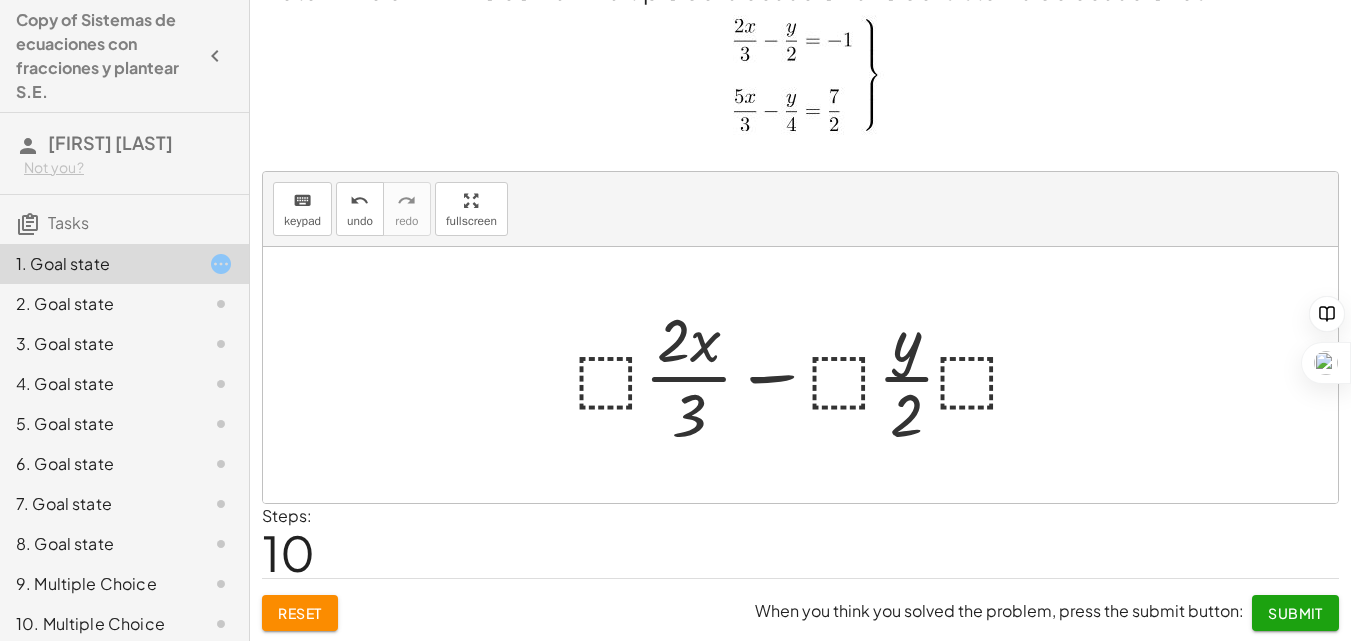 click at bounding box center [807, 375] 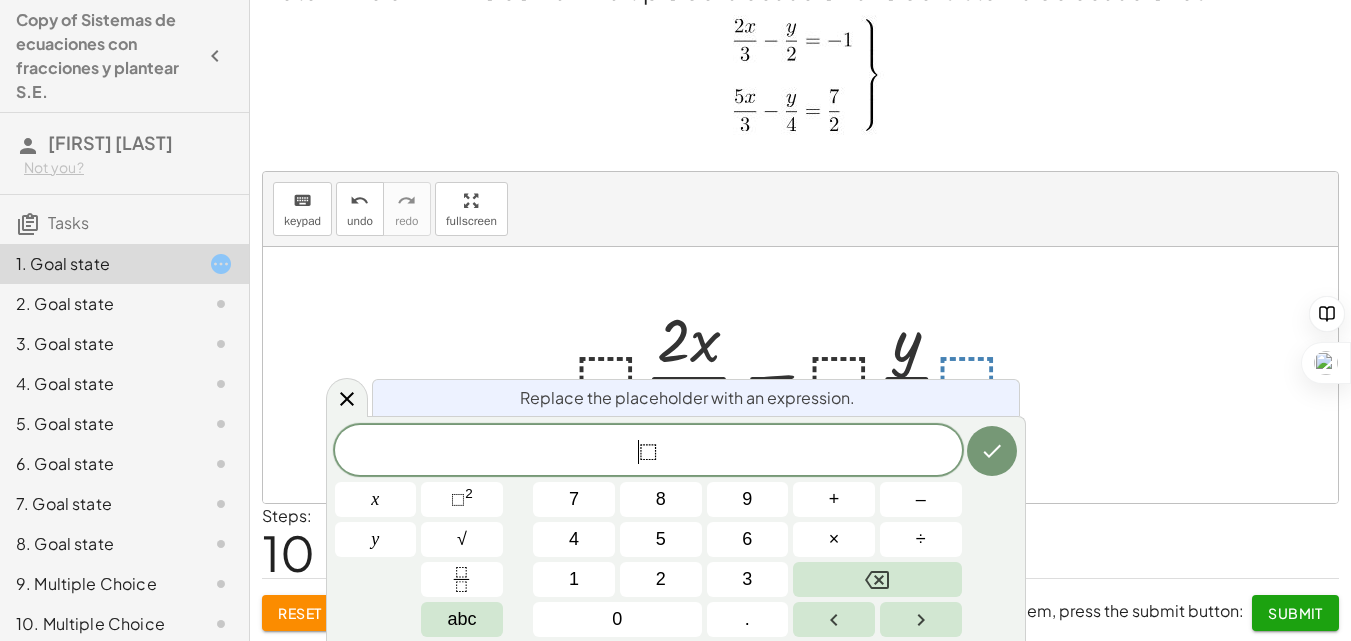 click on "​ ⬚" at bounding box center [648, 452] 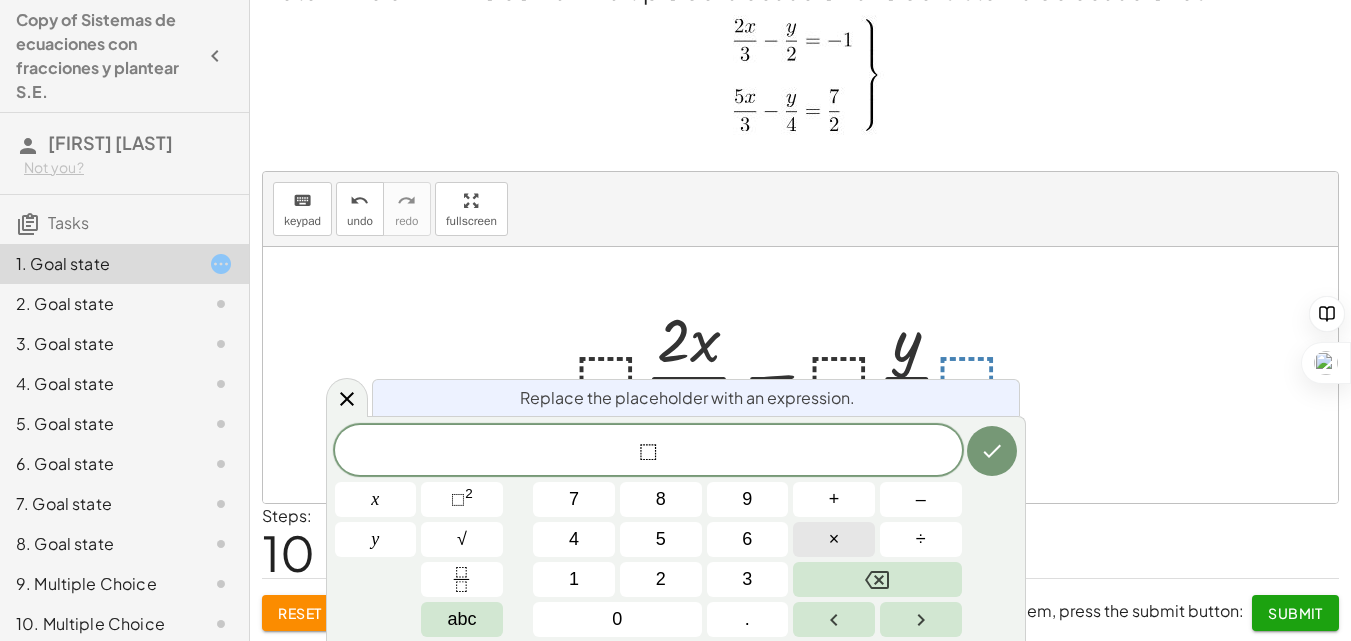 click on "×" at bounding box center [834, 539] 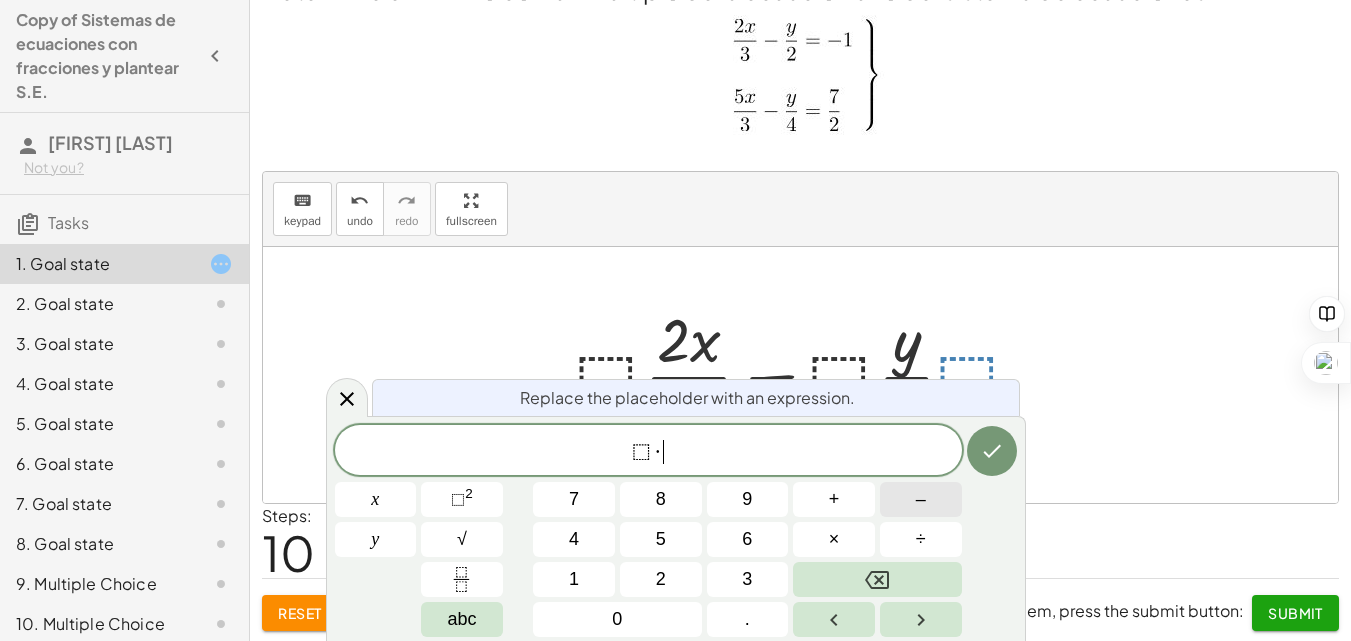 click on "–" at bounding box center [921, 499] 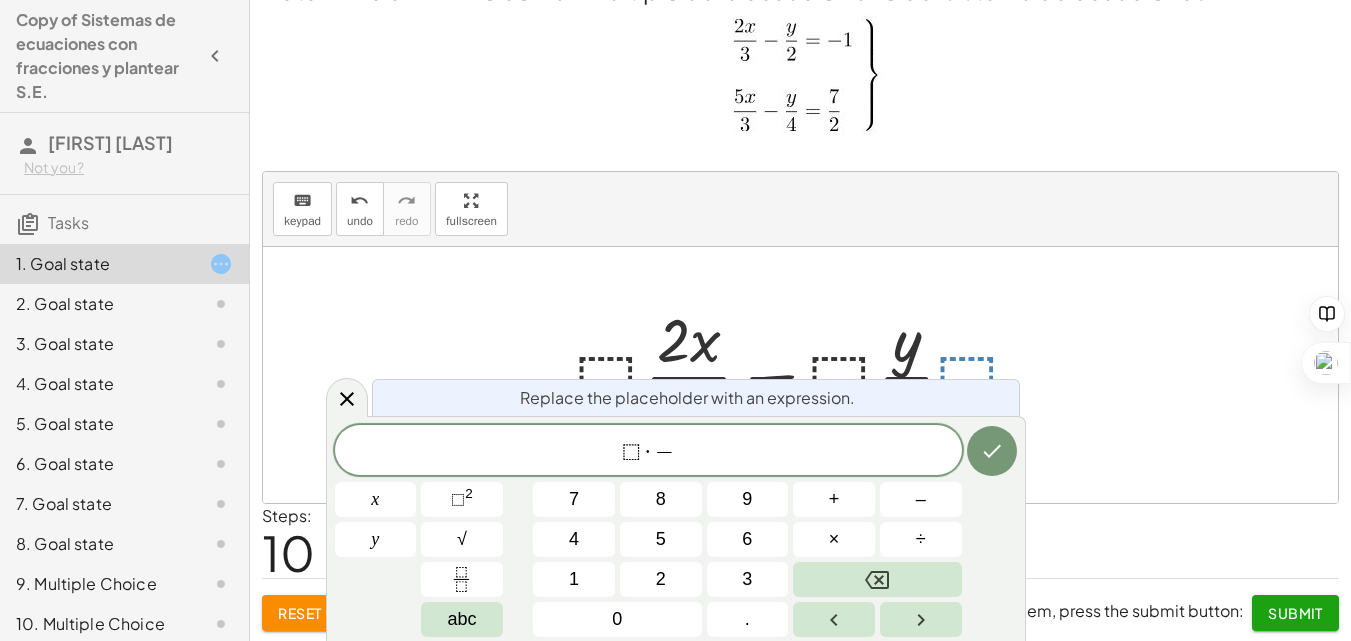 click on "·" at bounding box center [648, 452] 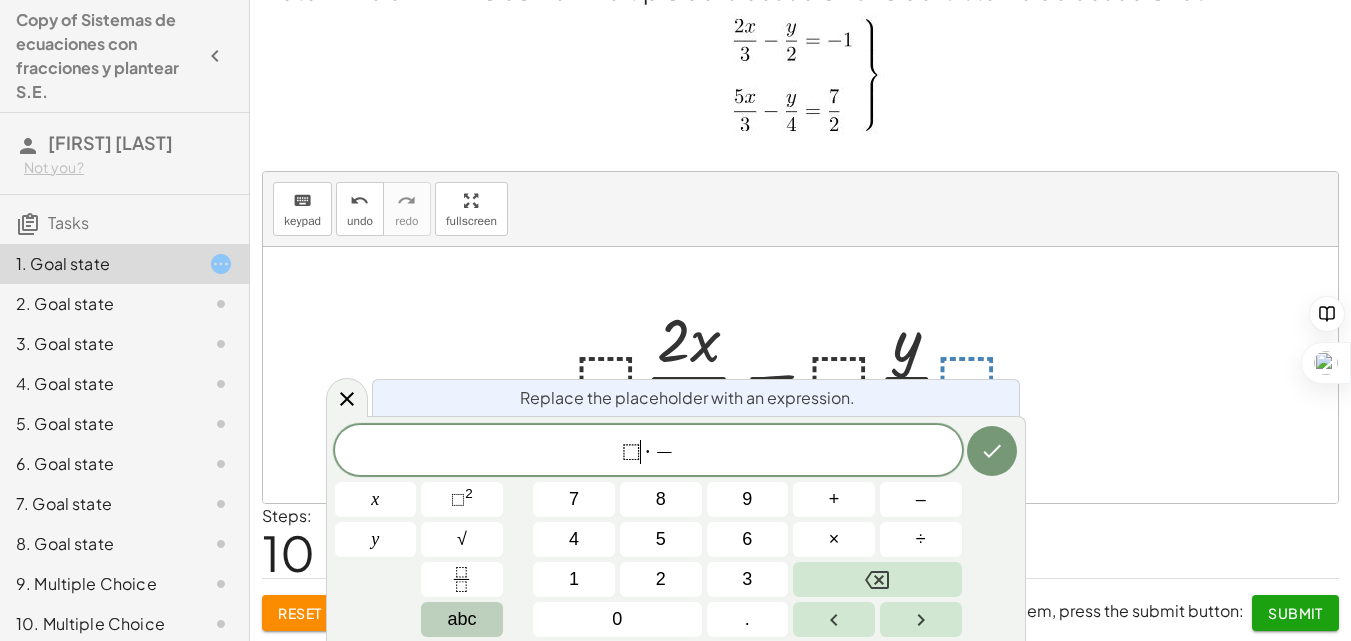 click on "abc" at bounding box center [461, 619] 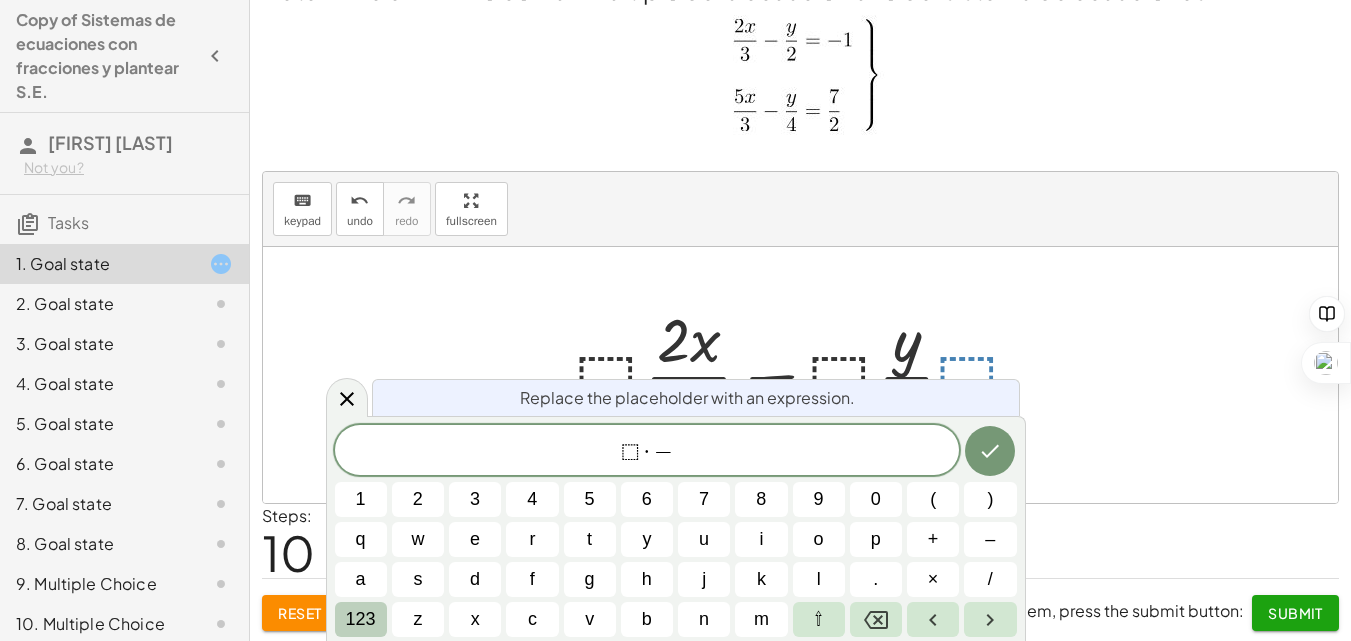 click on "123" at bounding box center [361, 619] 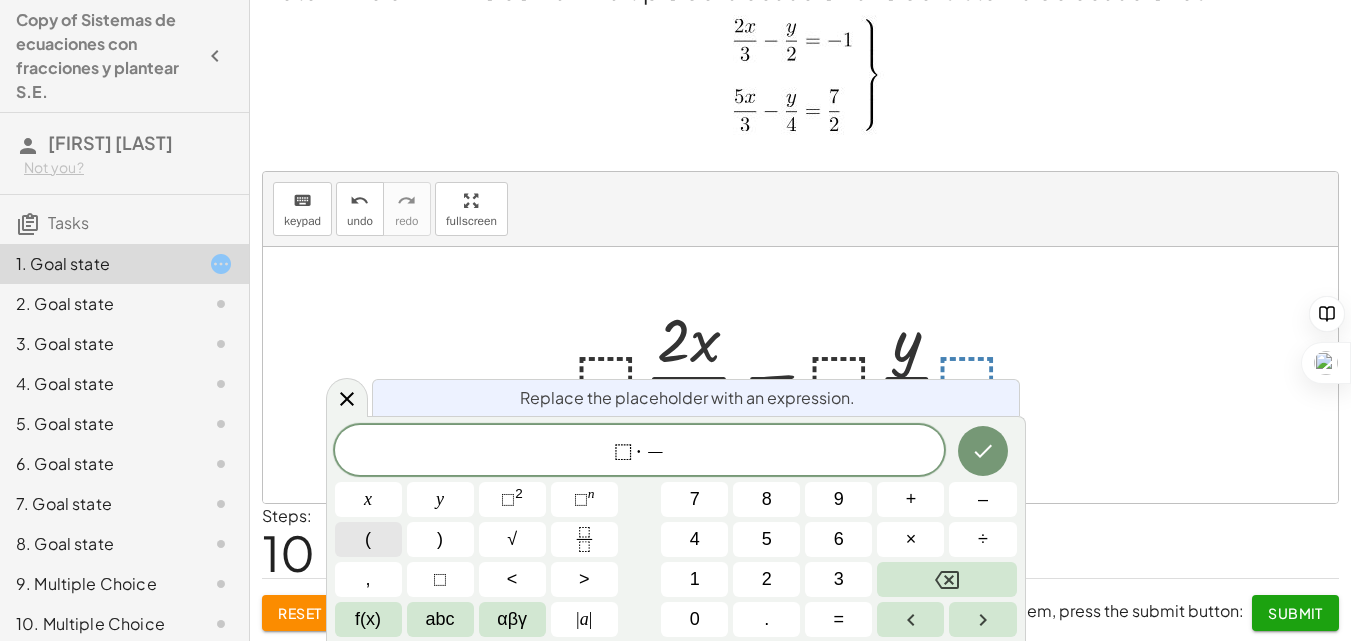 click on "(" at bounding box center [368, 539] 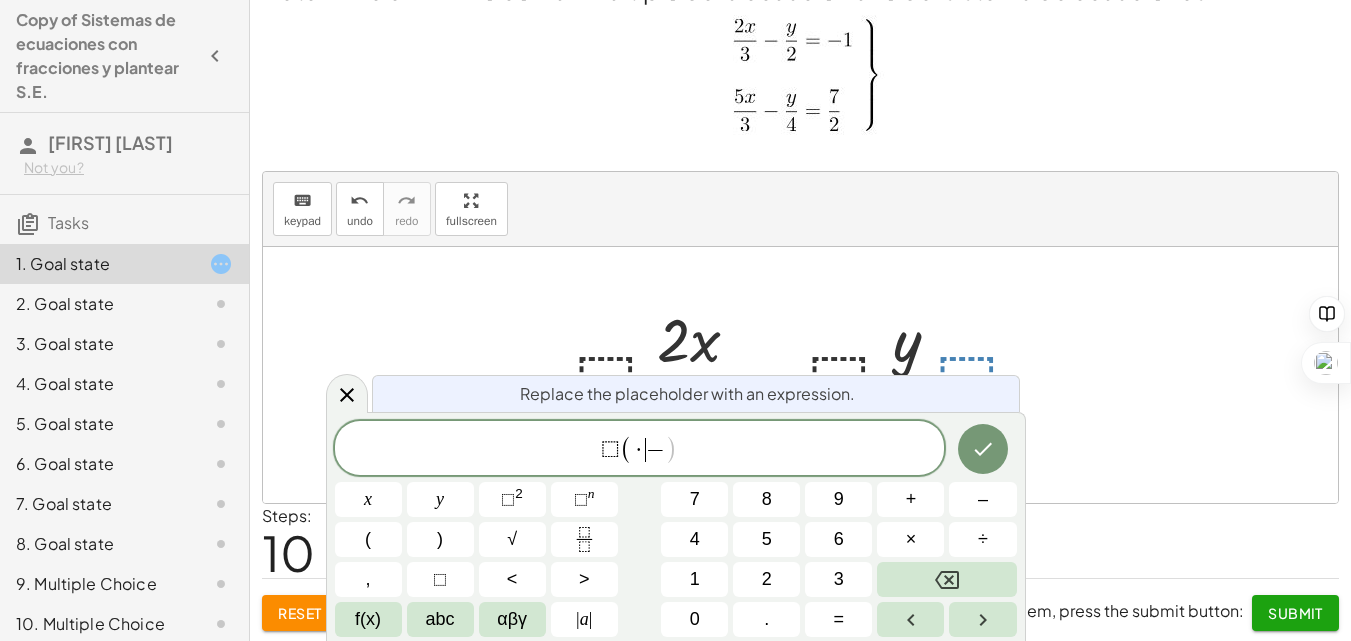 click on "⬚ ( · ​ − )" 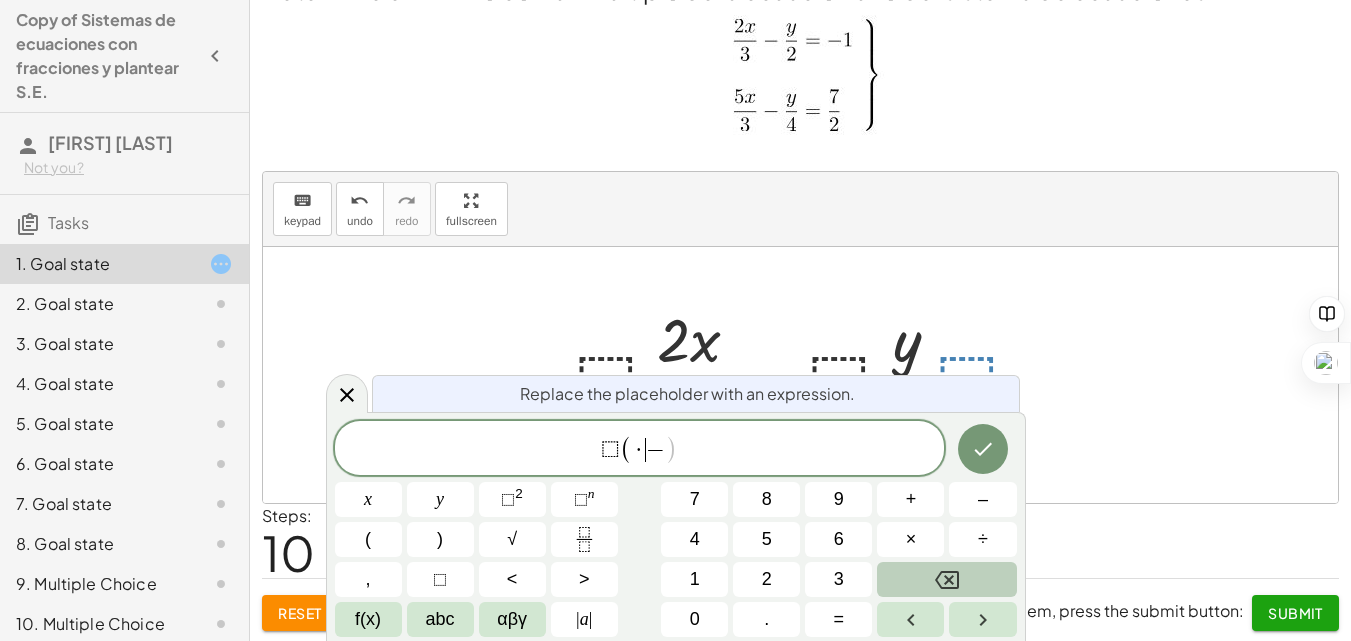 click at bounding box center [946, 579] 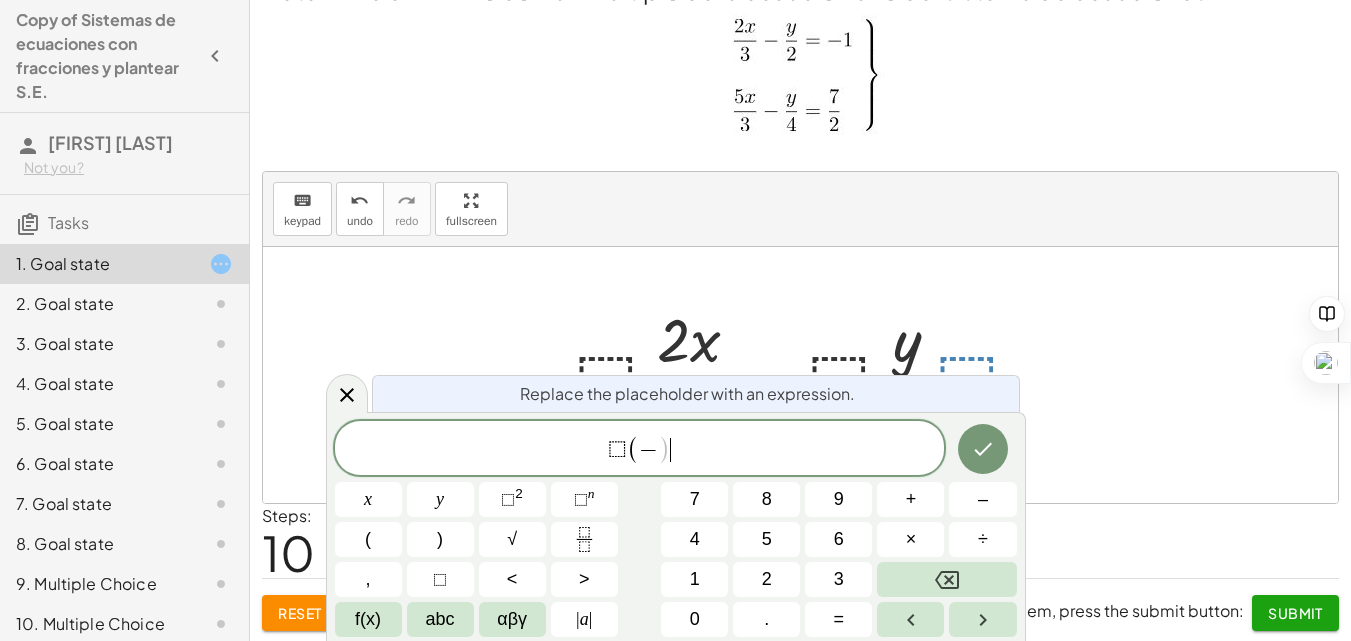 click on "⬚ ( − ) ​" at bounding box center [640, 449] 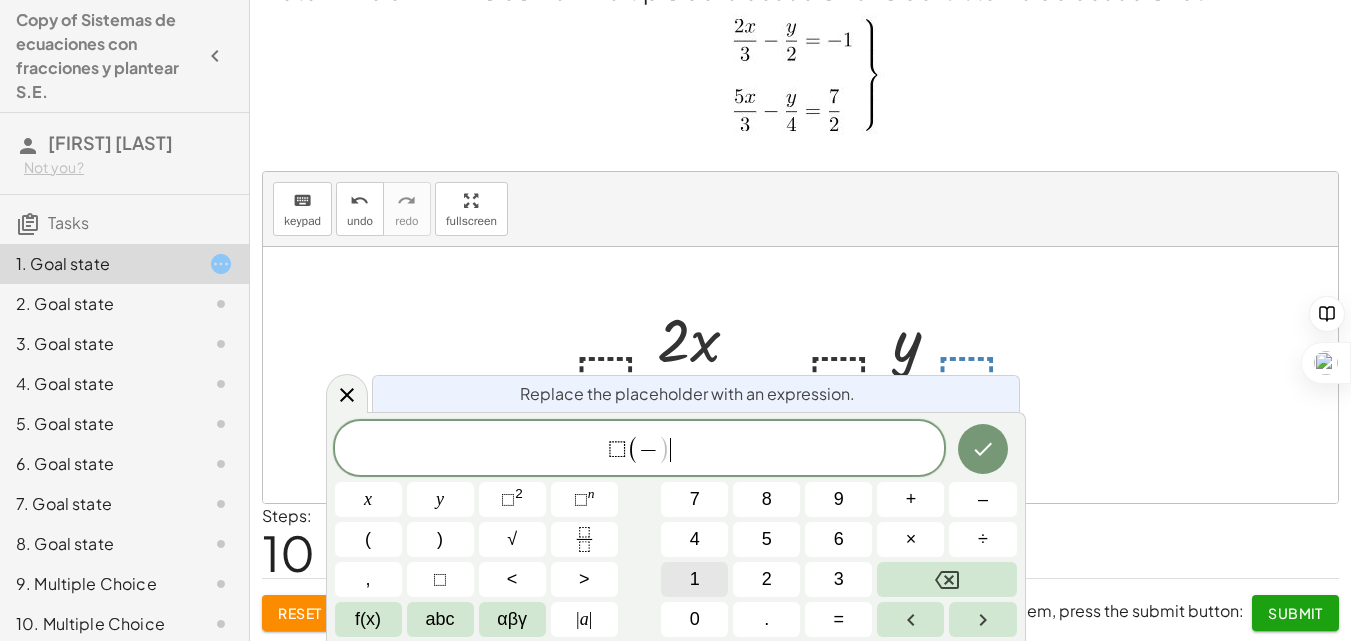 click on "1" at bounding box center (694, 579) 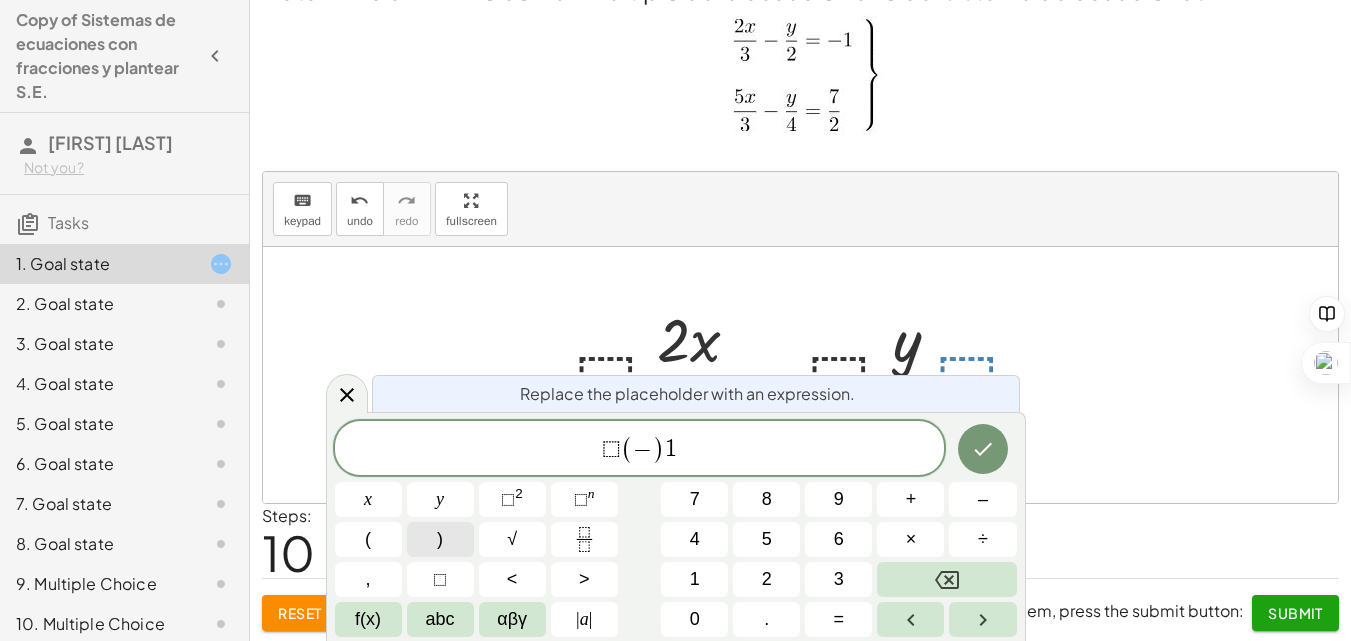 click on ")" at bounding box center (440, 539) 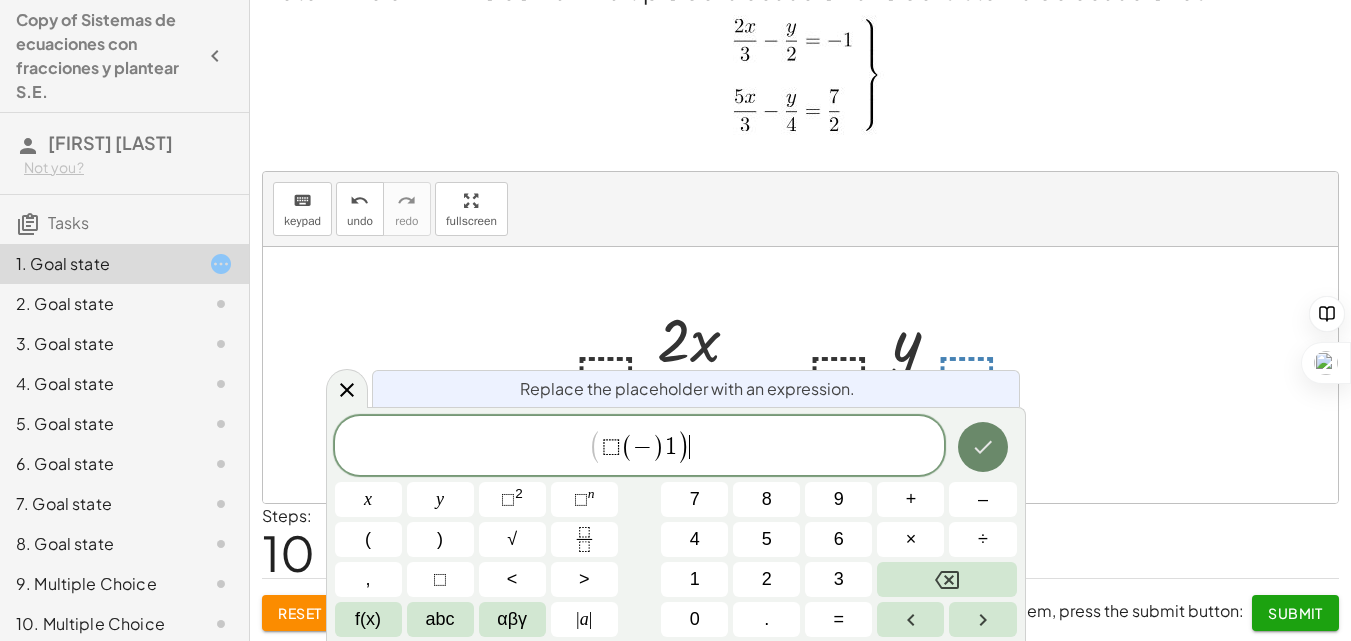 click at bounding box center [983, 447] 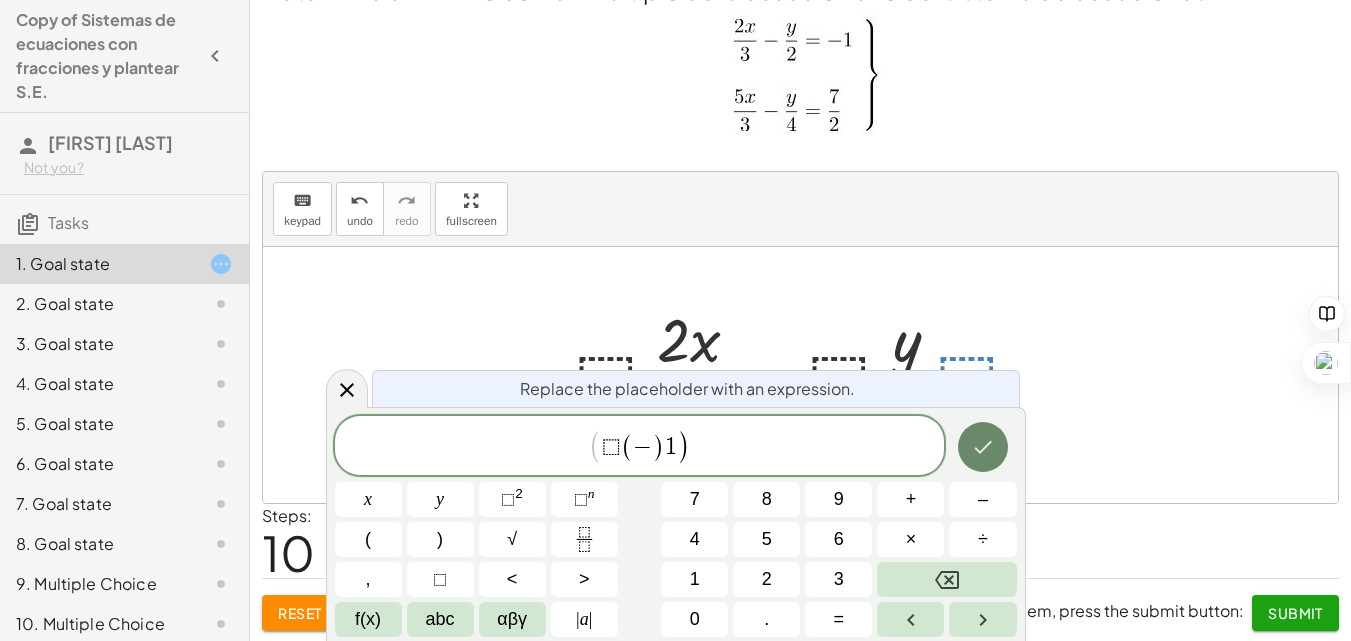 click 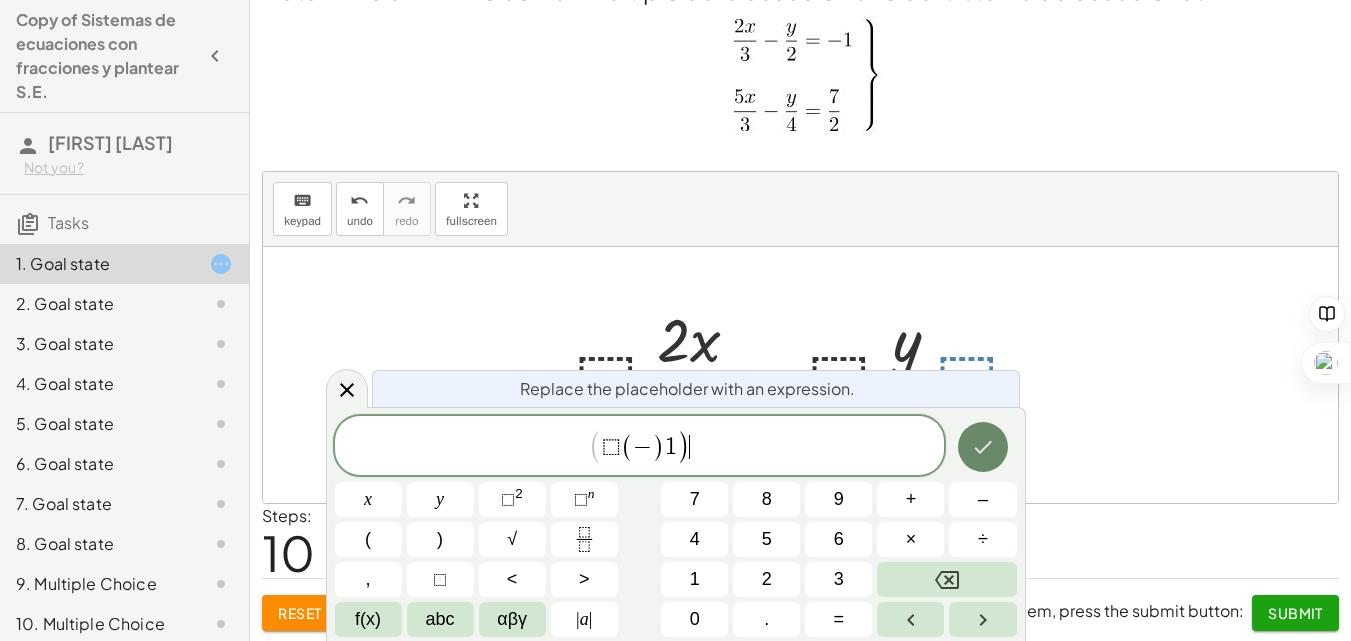 click 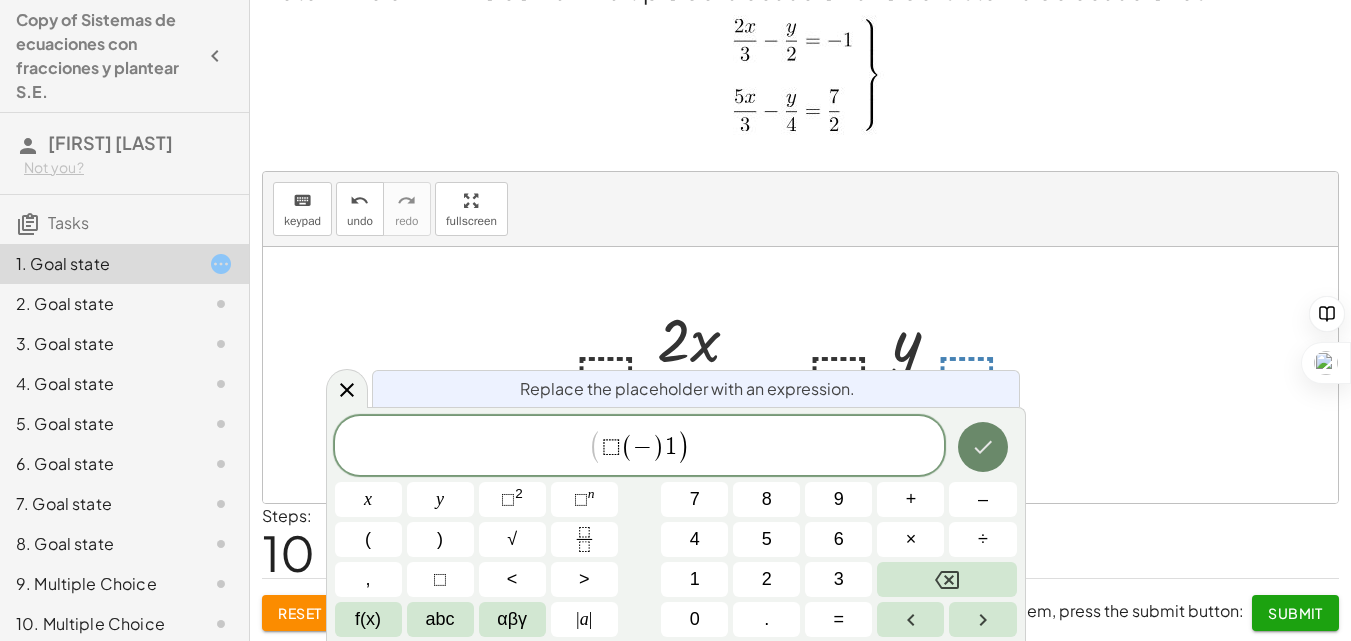 click on "( ⬚ ( − ) 1 ) ​ x y ⬚ 2 ⬚ n 7 8 9 + – ( ) √ 4 5 6 × ÷ , ⬚ < > 1 2 3 f(x) abc αβγ | a | 0 . =" at bounding box center [676, 526] 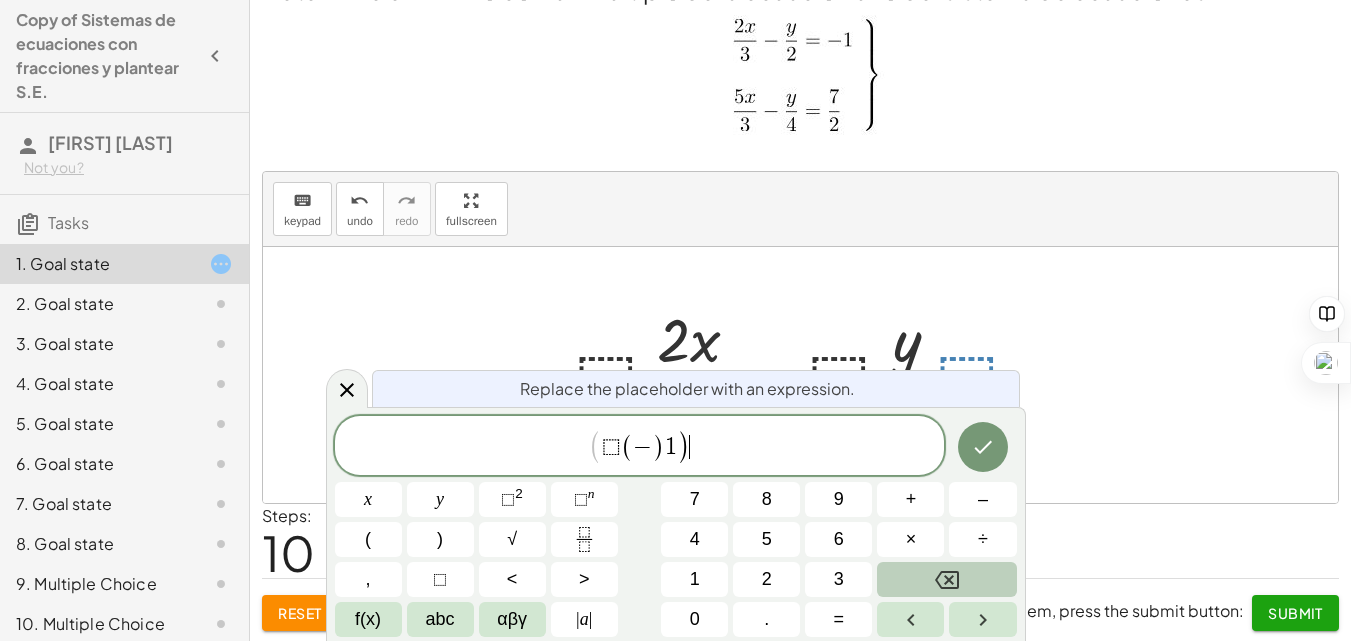 click at bounding box center (946, 579) 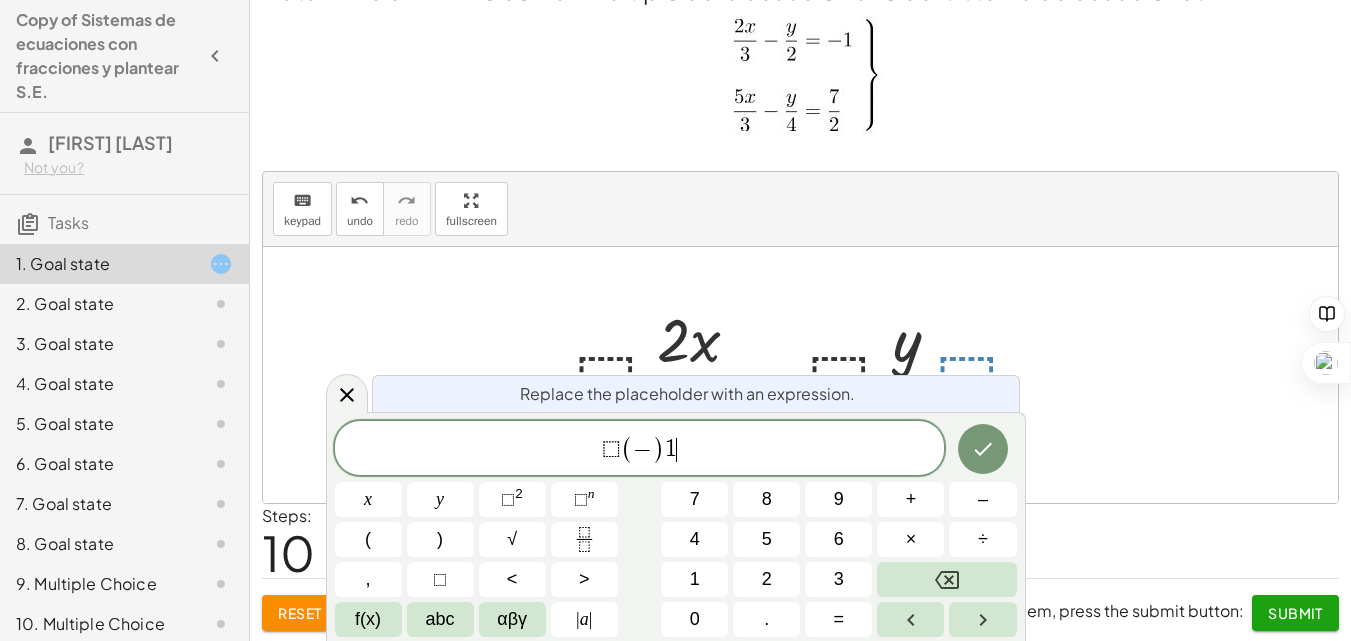 click on ")" at bounding box center (658, 449) 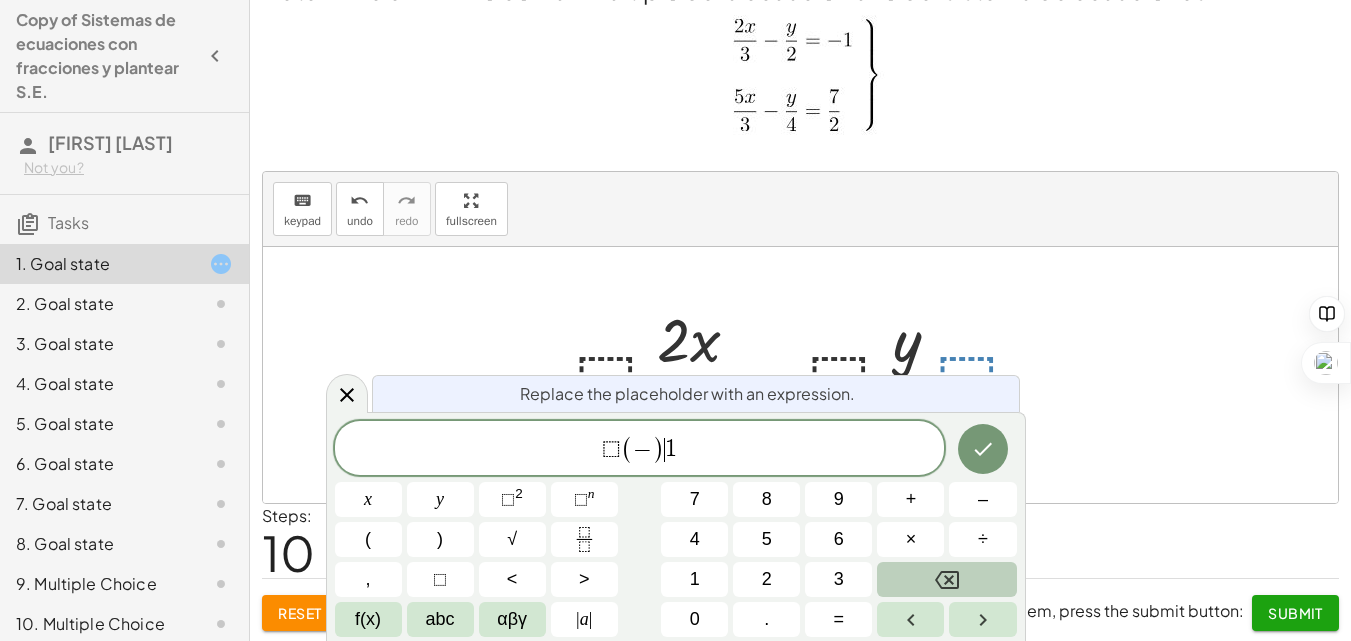 click at bounding box center [946, 579] 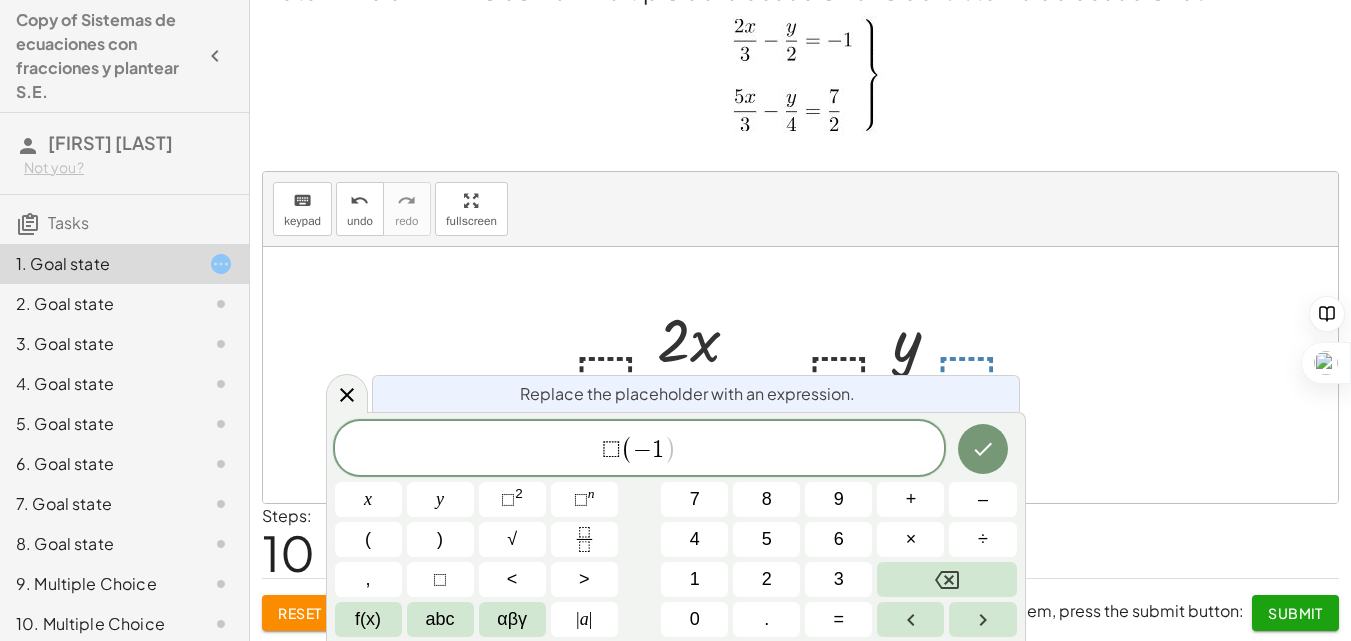 click on "⬚ ( − ​ 1 )" at bounding box center [640, 449] 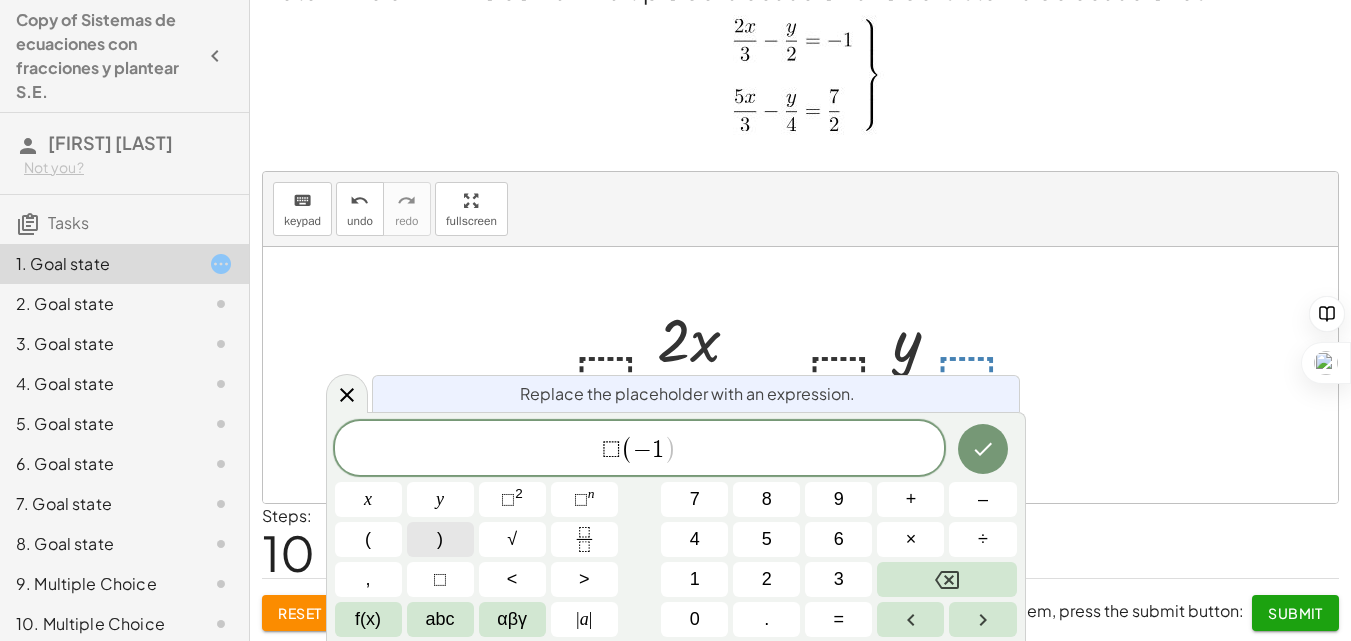 click on ")" at bounding box center [440, 539] 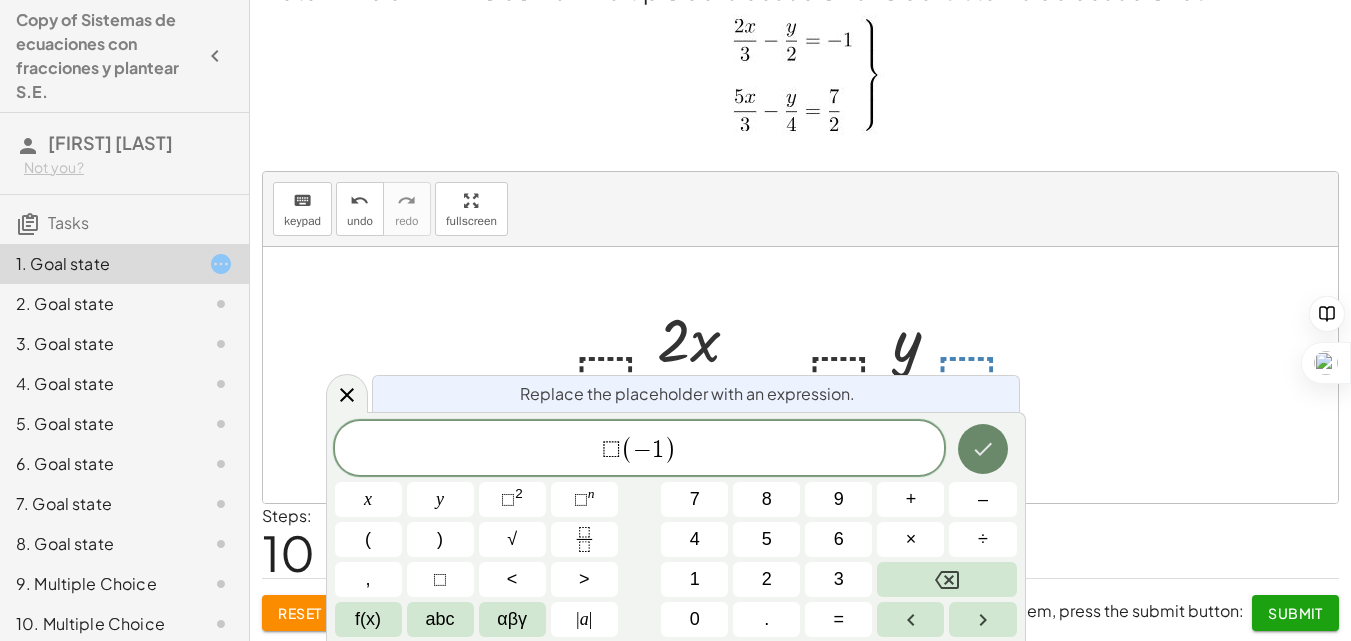 click at bounding box center [983, 449] 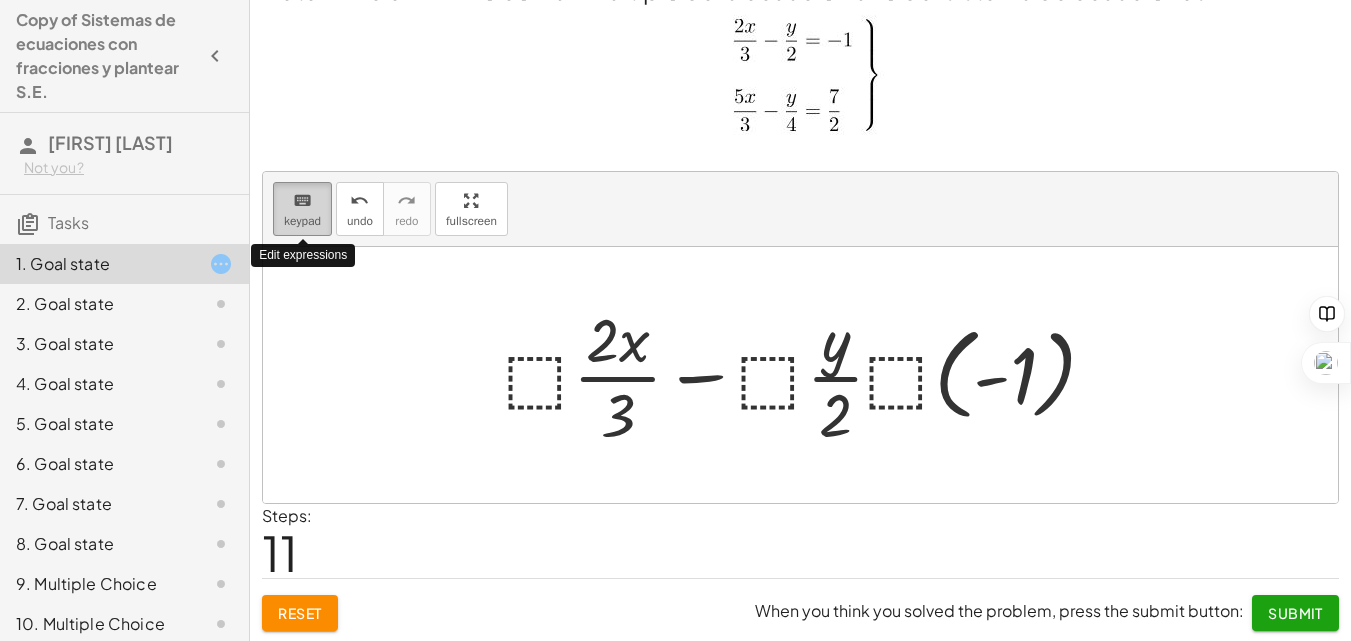 click on "keyboard" at bounding box center [302, 201] 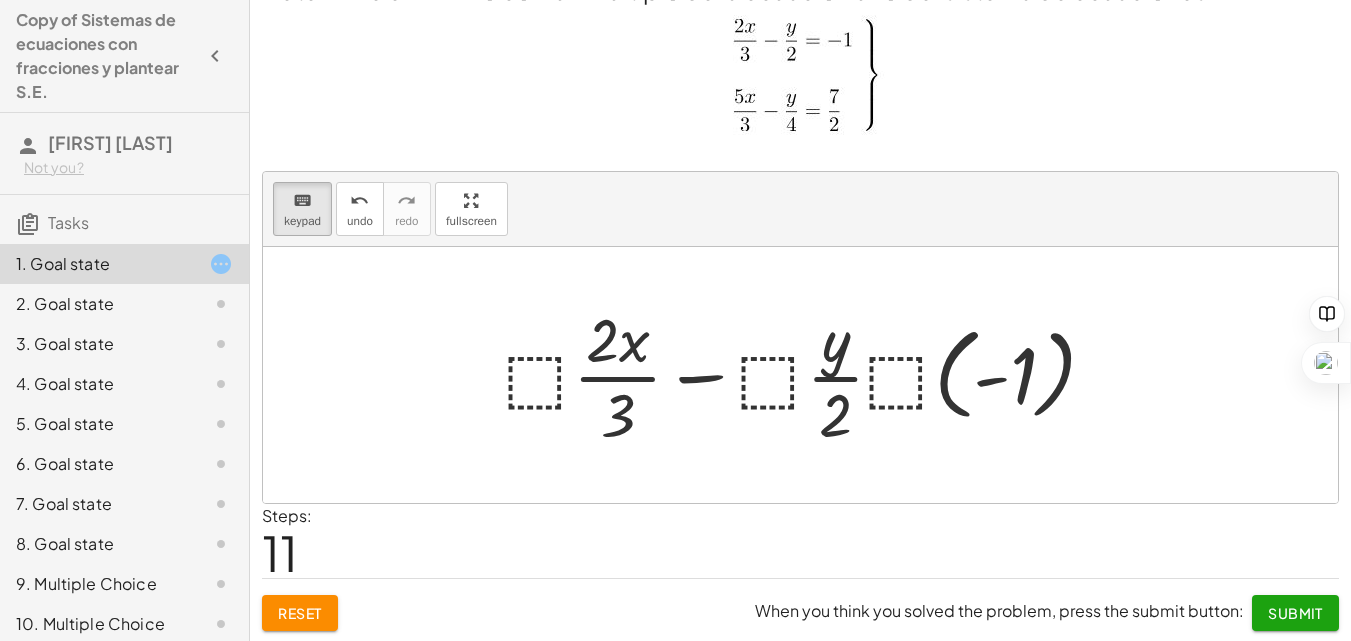 click at bounding box center (808, 375) 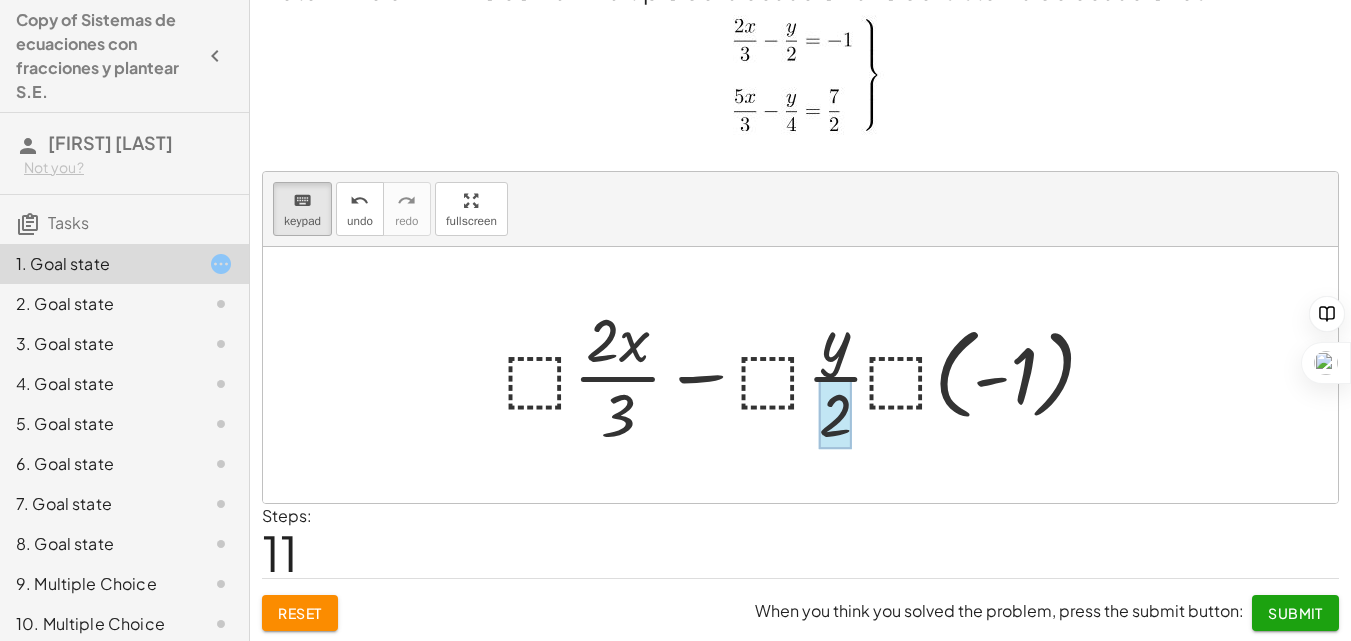 click at bounding box center [835, 414] 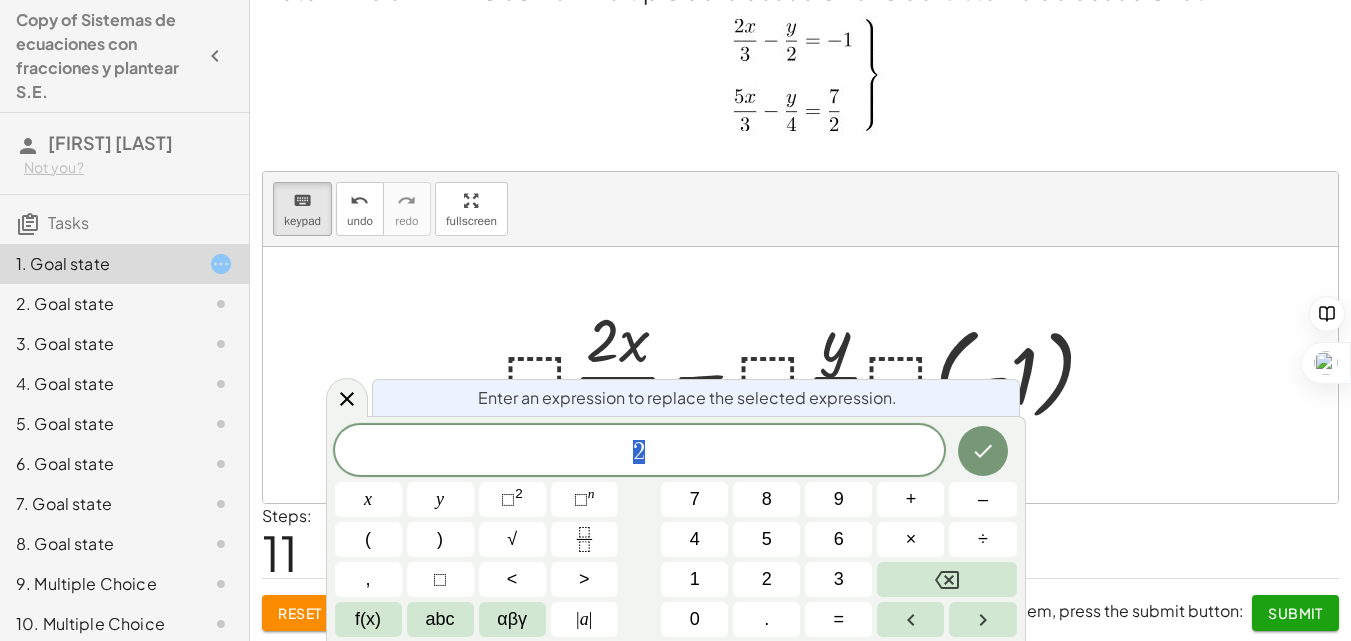 click on "2" at bounding box center [640, 452] 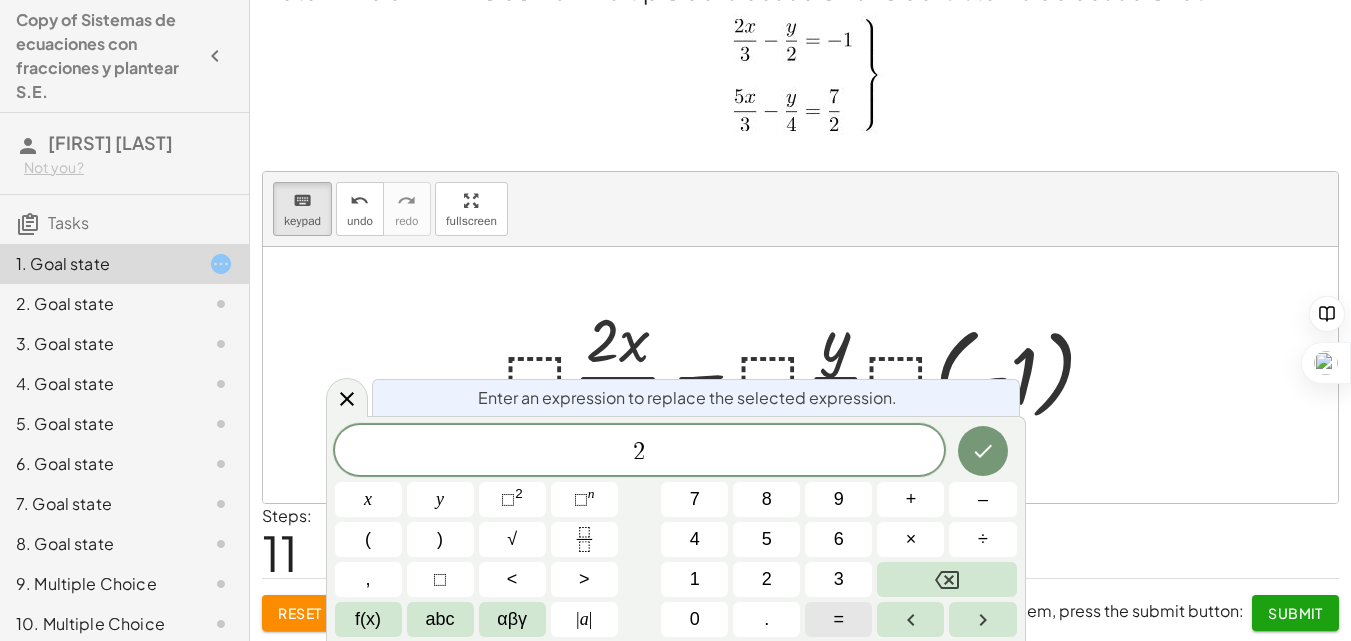 click on "=" at bounding box center (839, 619) 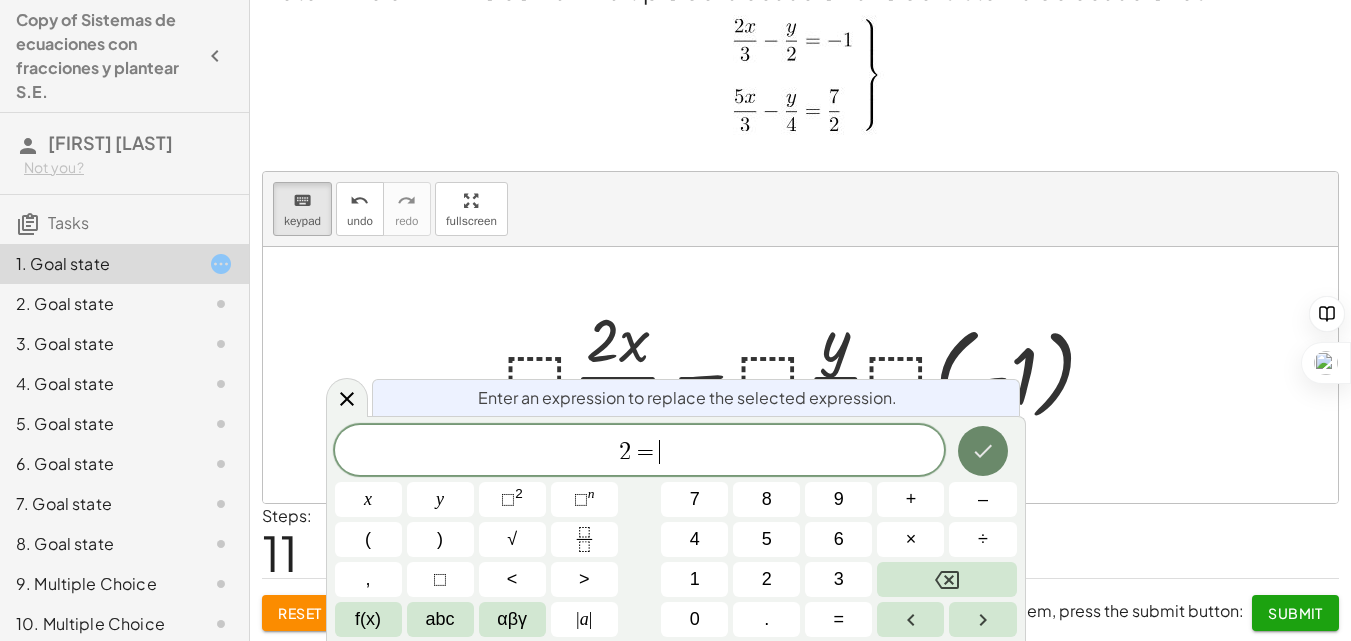 click 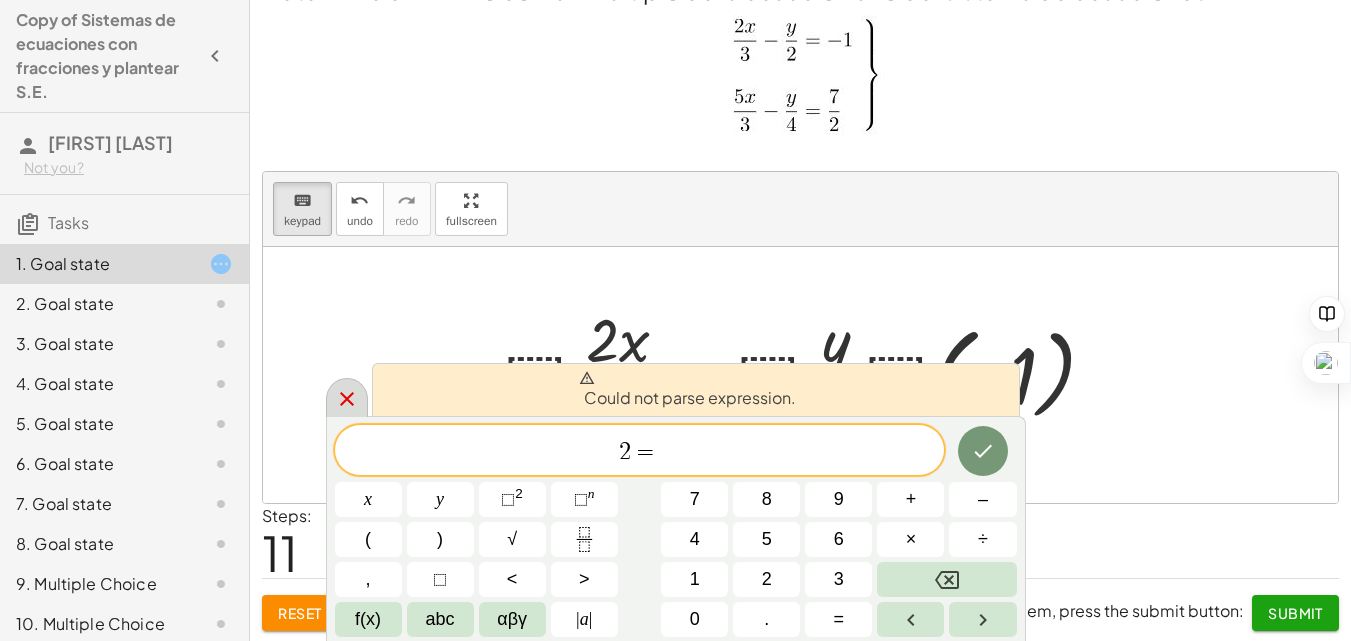 click 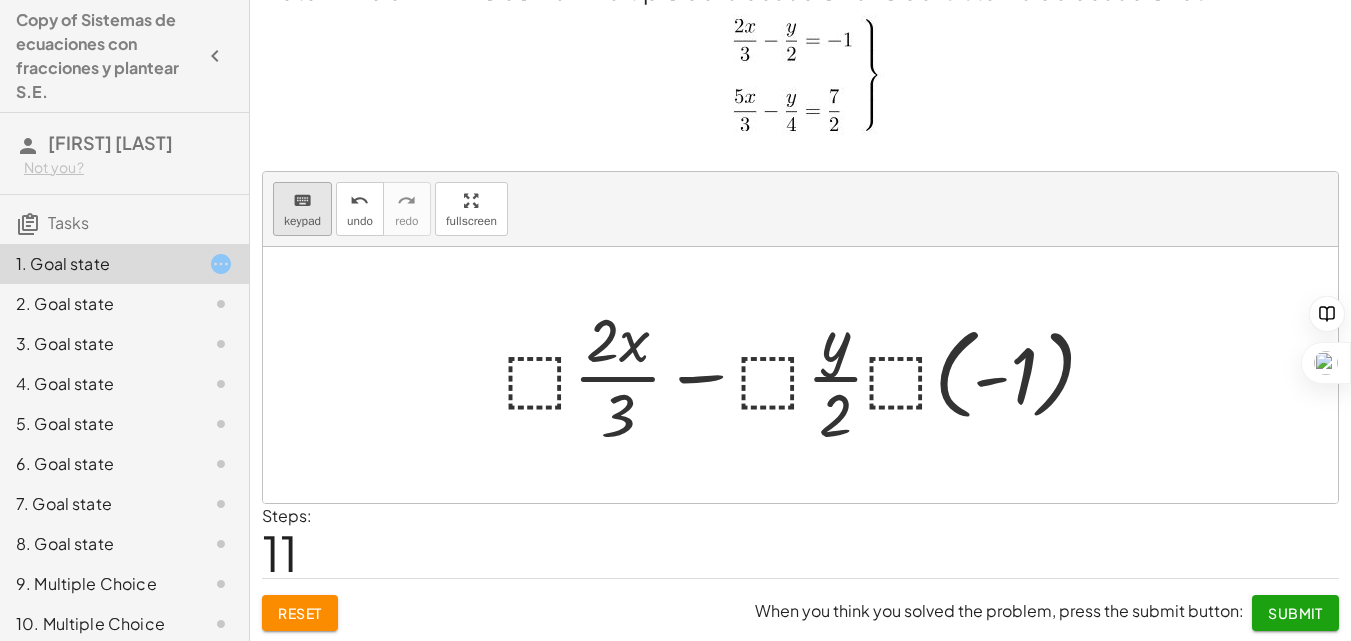 click on "keyboard" at bounding box center [302, 200] 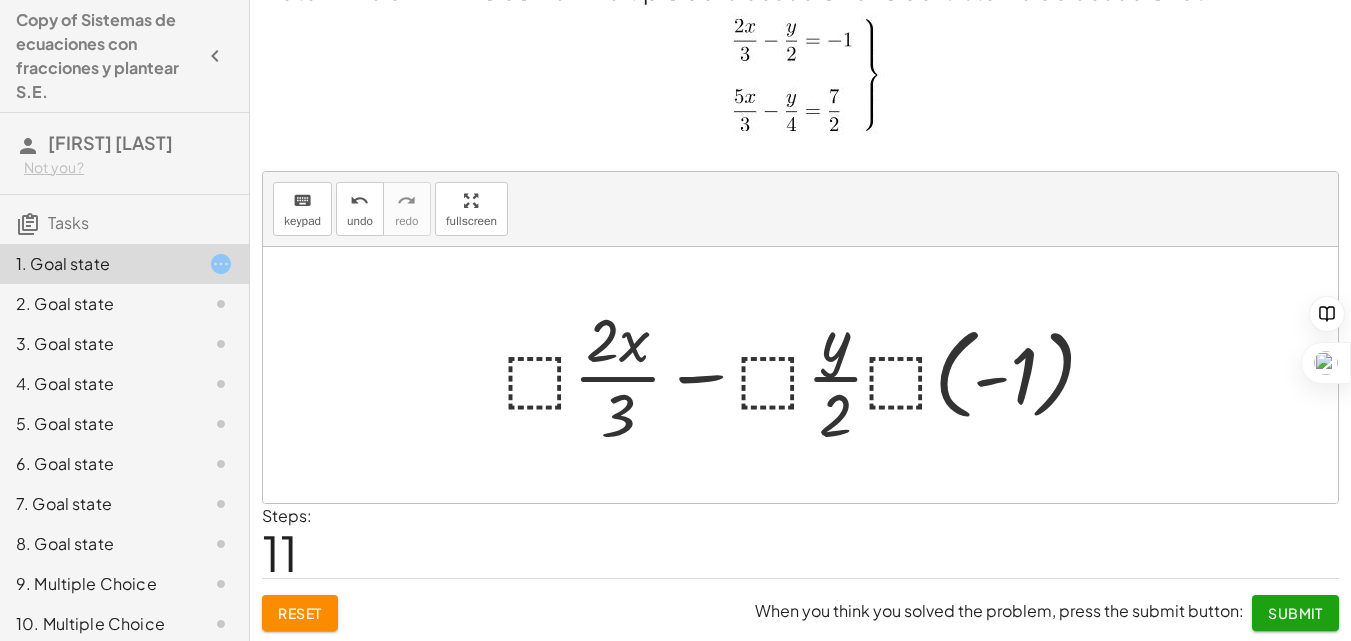 click at bounding box center (808, 375) 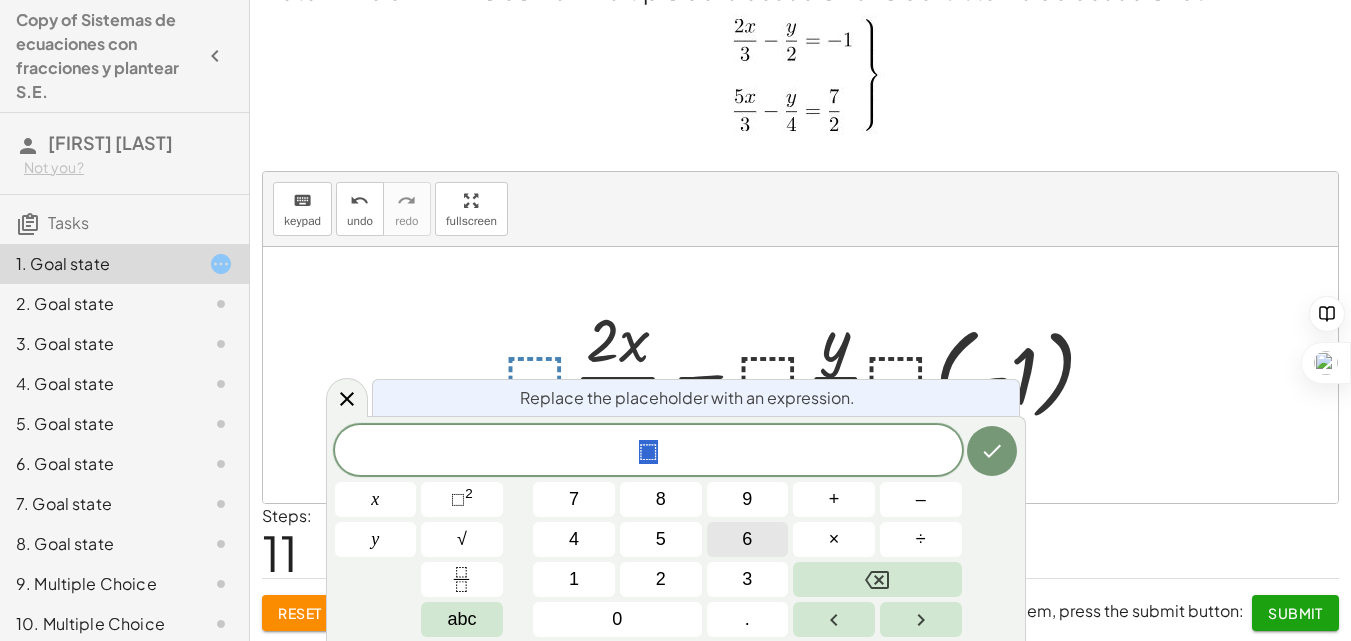 click on "6" at bounding box center (748, 539) 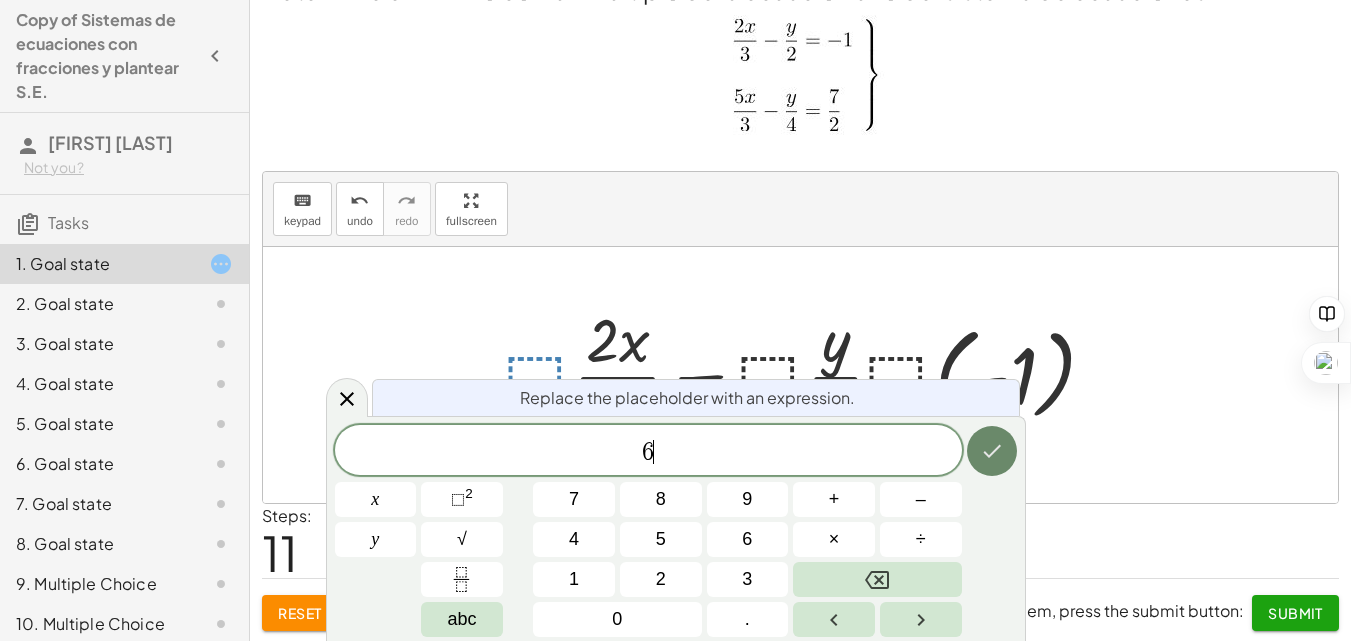 click 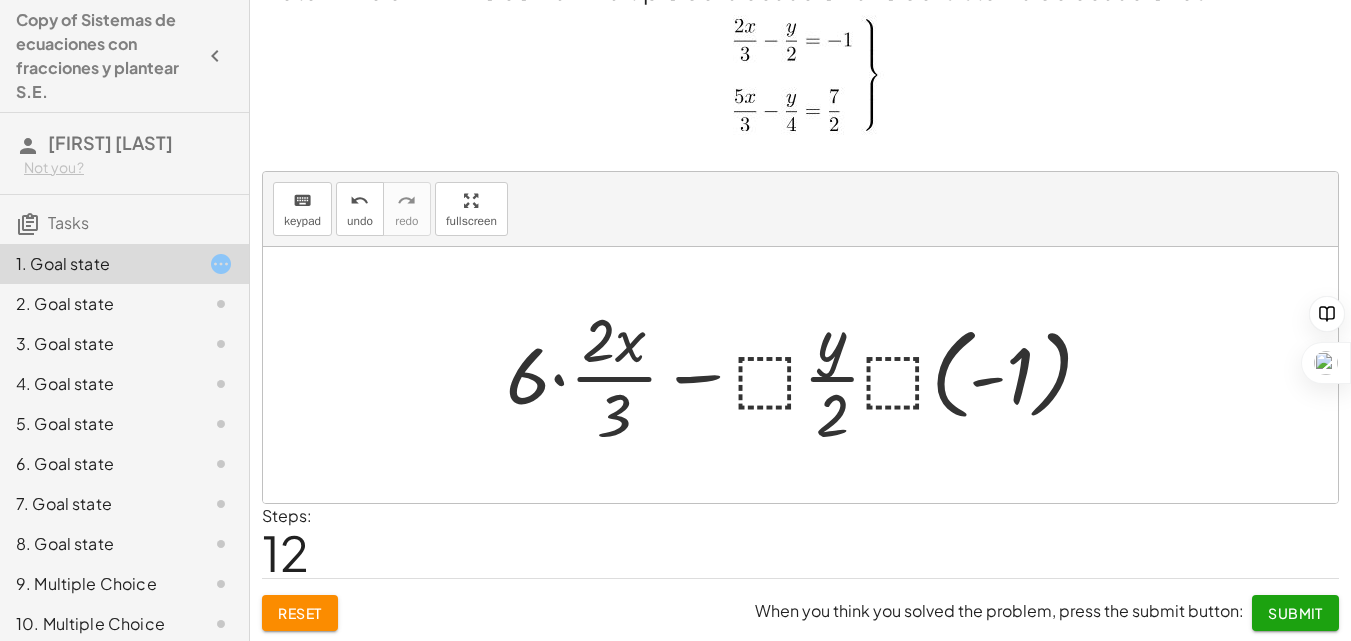 click at bounding box center [807, 375] 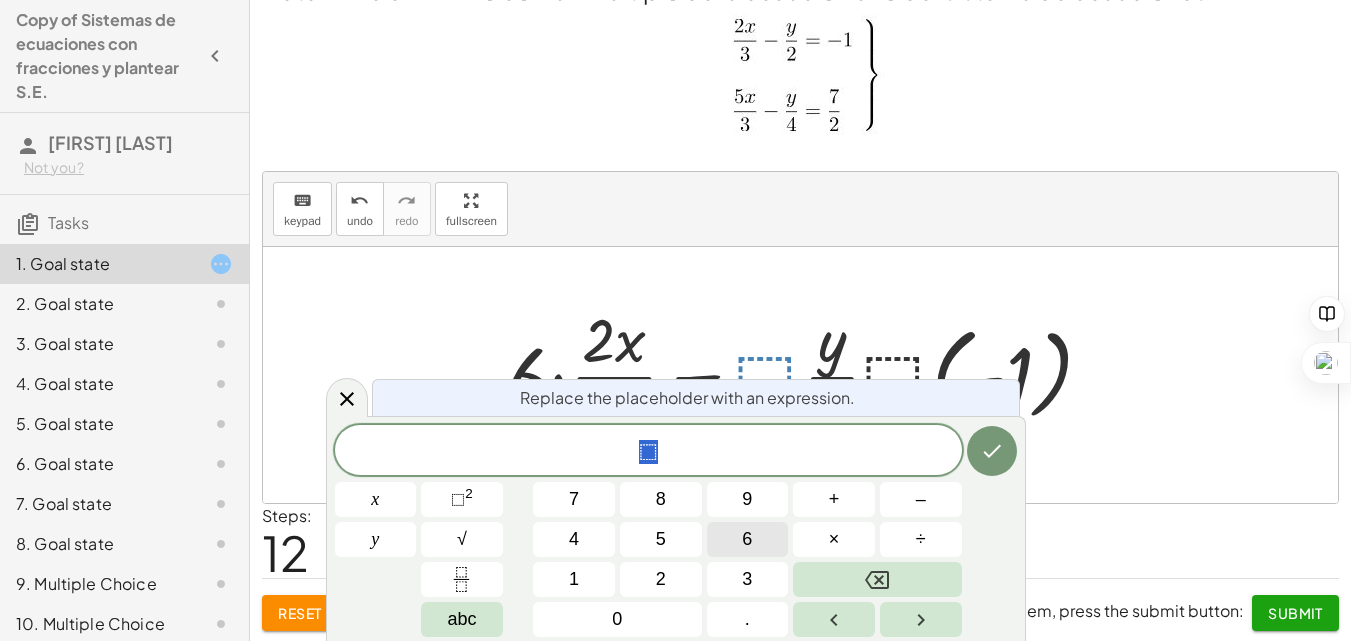 click on "6" at bounding box center (747, 539) 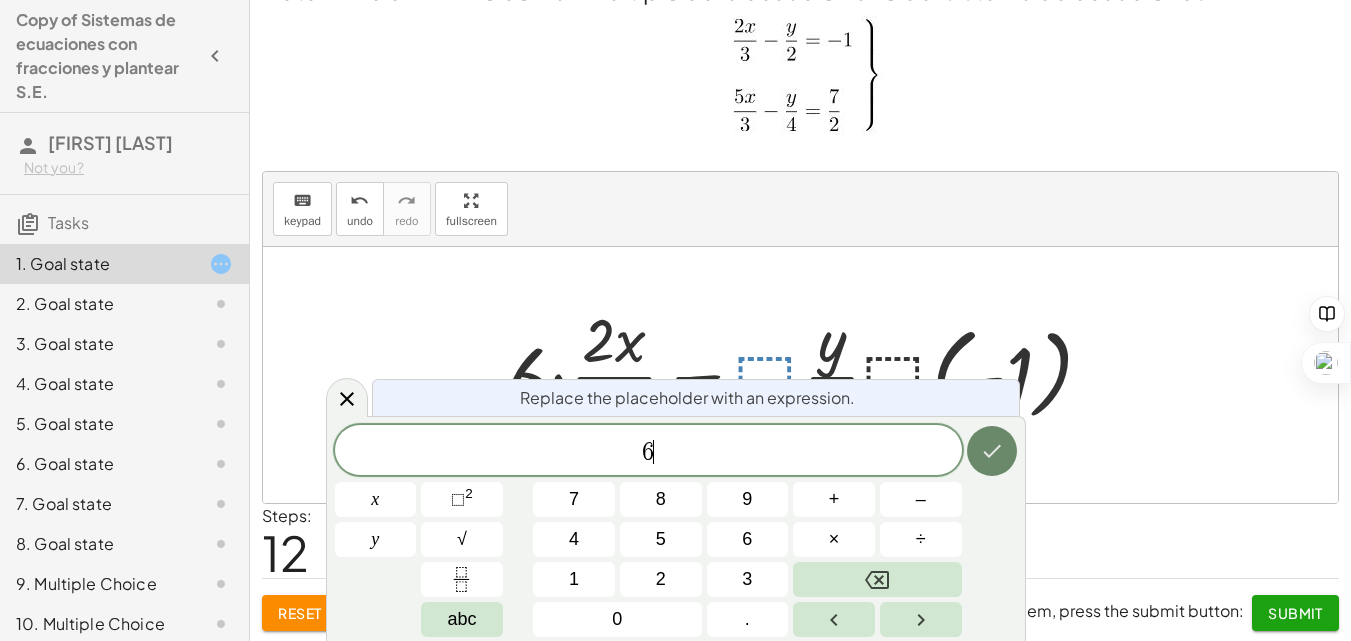 click 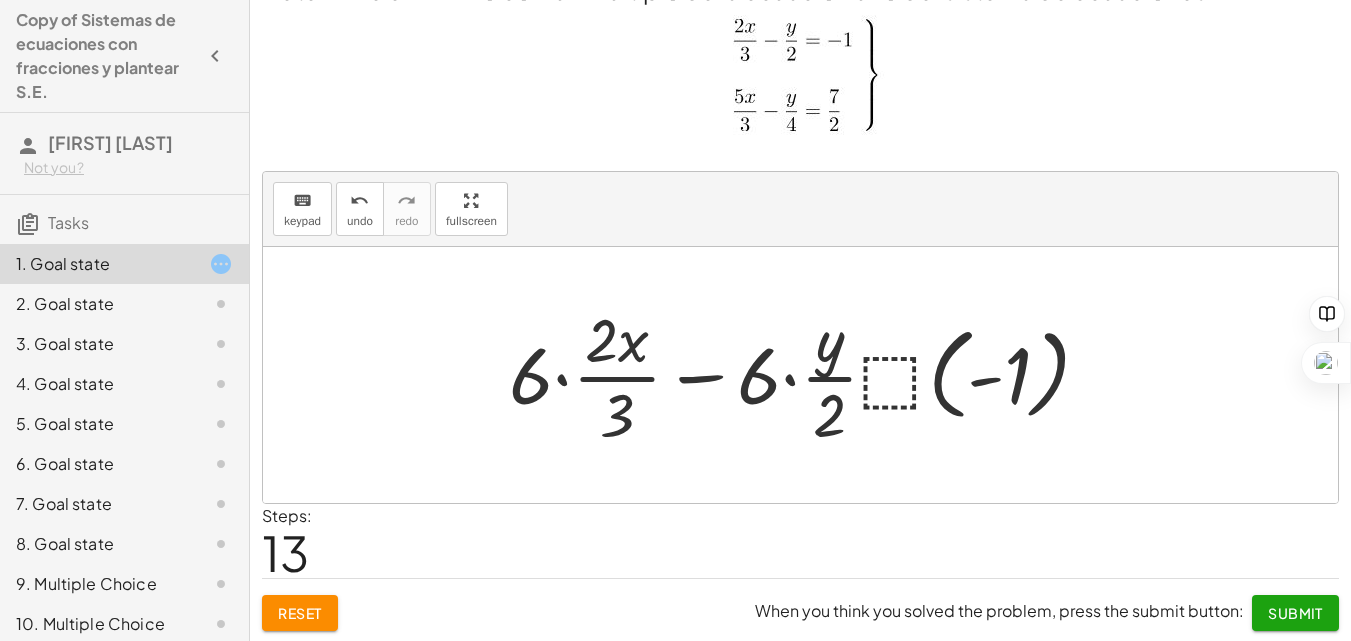 click at bounding box center [808, 375] 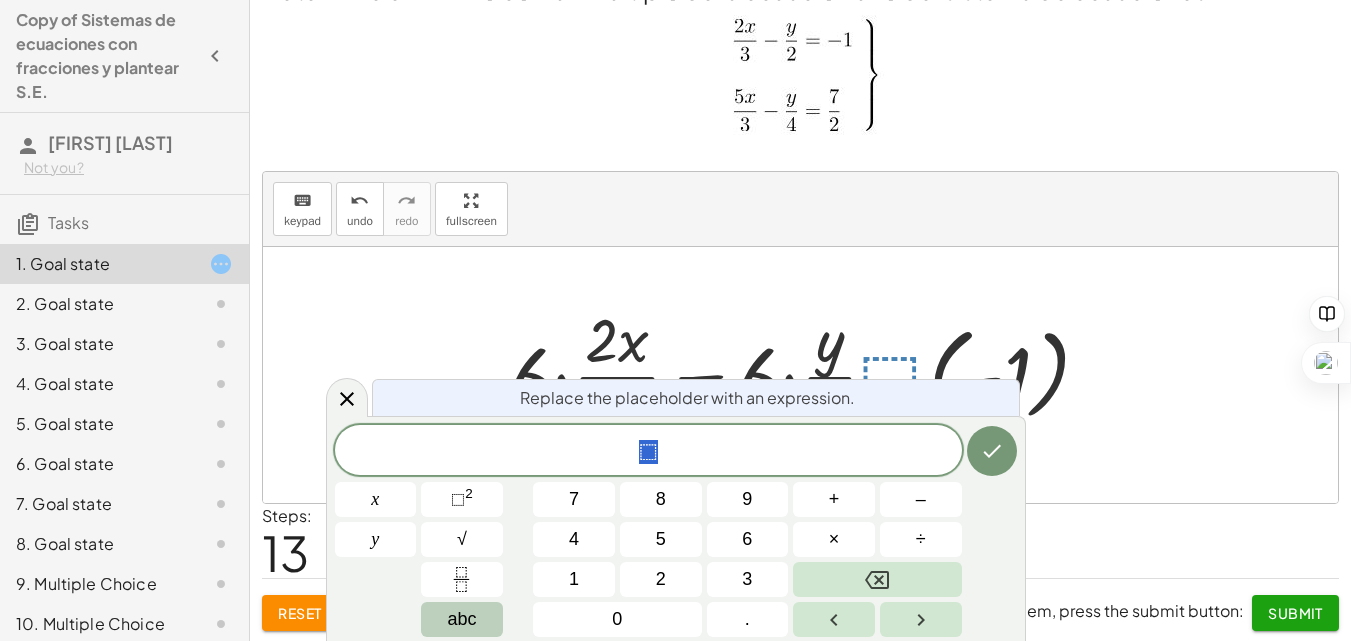 click on "abc" at bounding box center [461, 619] 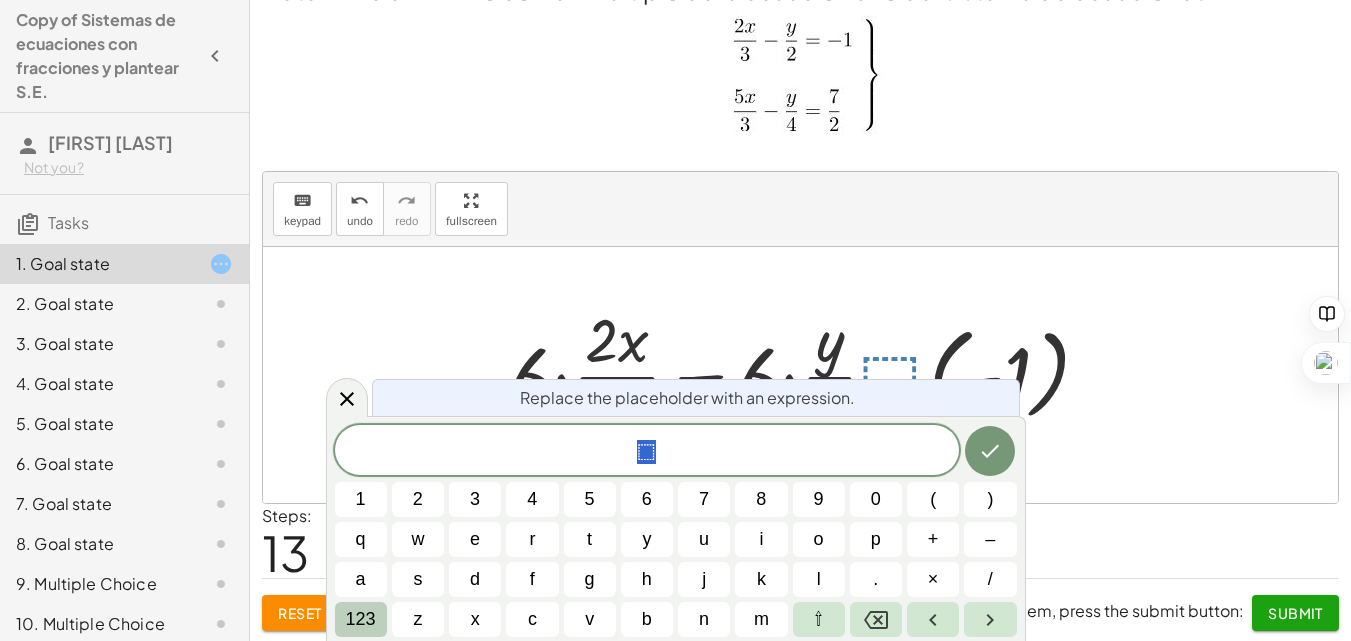 click on "123" at bounding box center (361, 619) 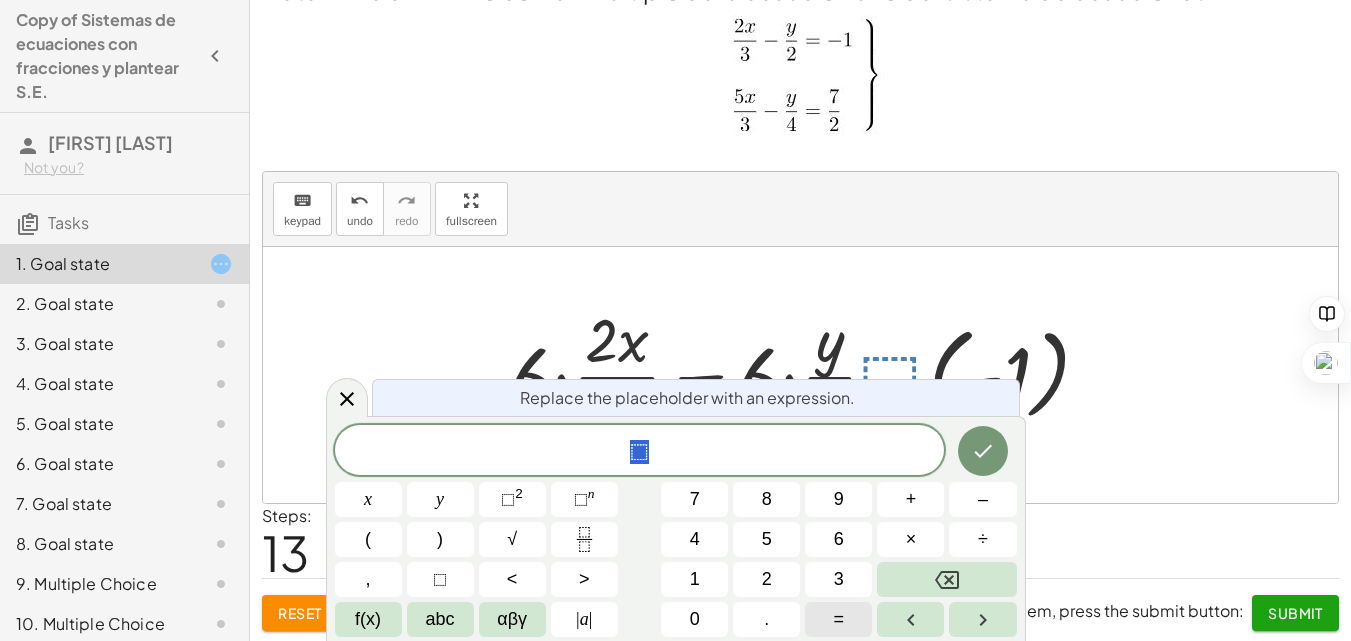 click on "=" at bounding box center [839, 619] 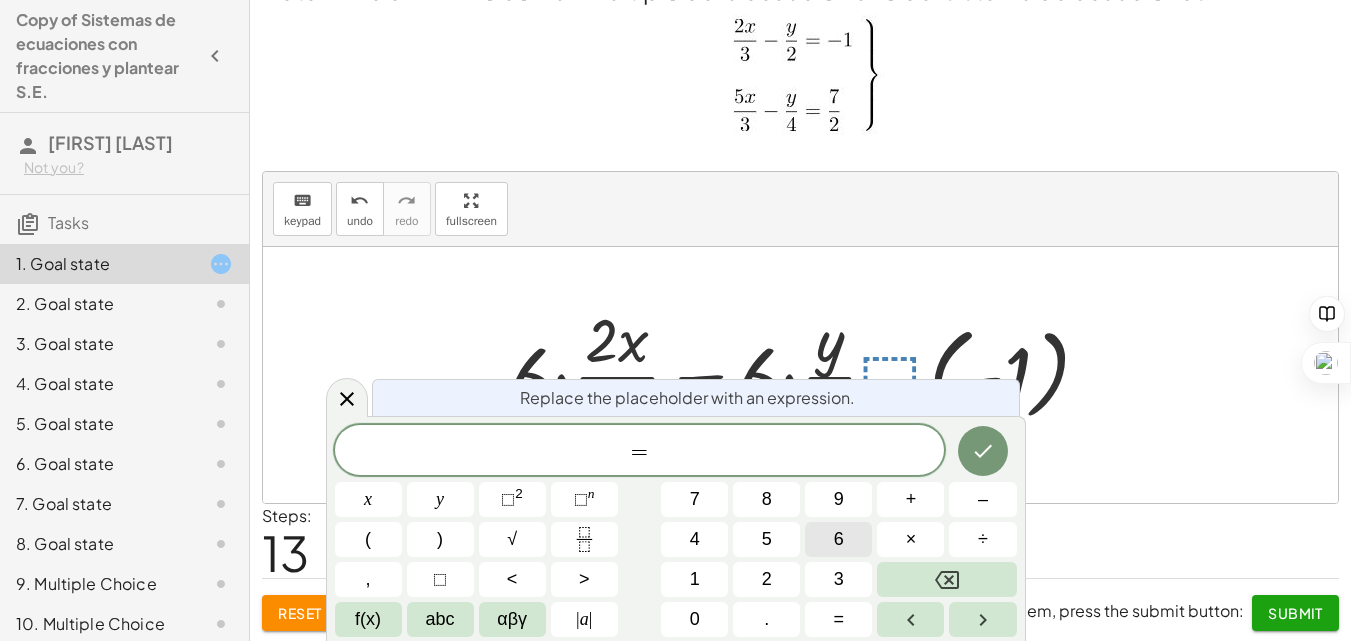 click on "6" at bounding box center [838, 539] 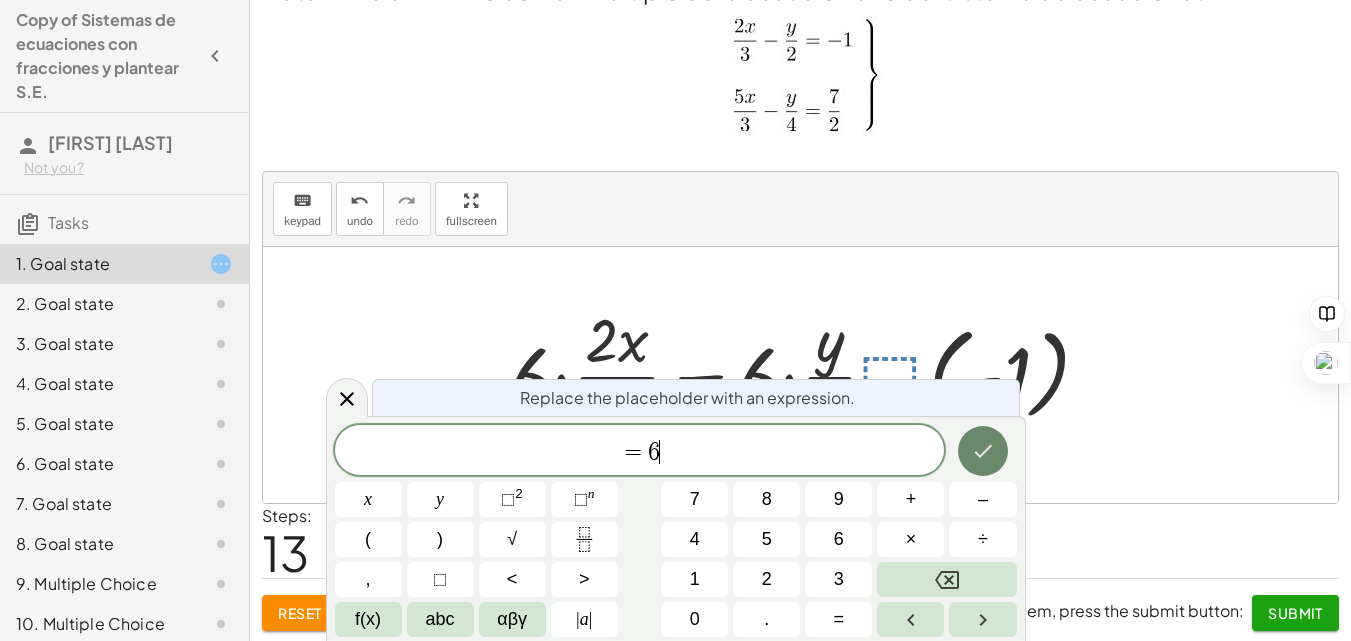 click at bounding box center (983, 451) 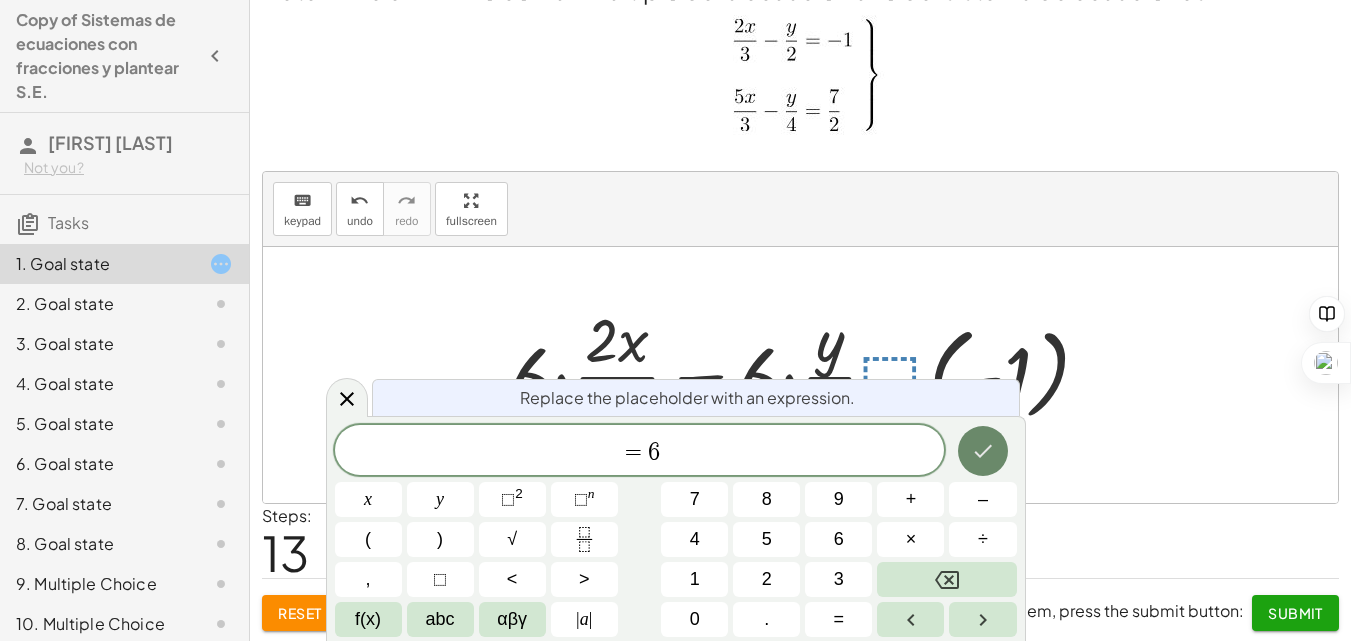 click at bounding box center (983, 451) 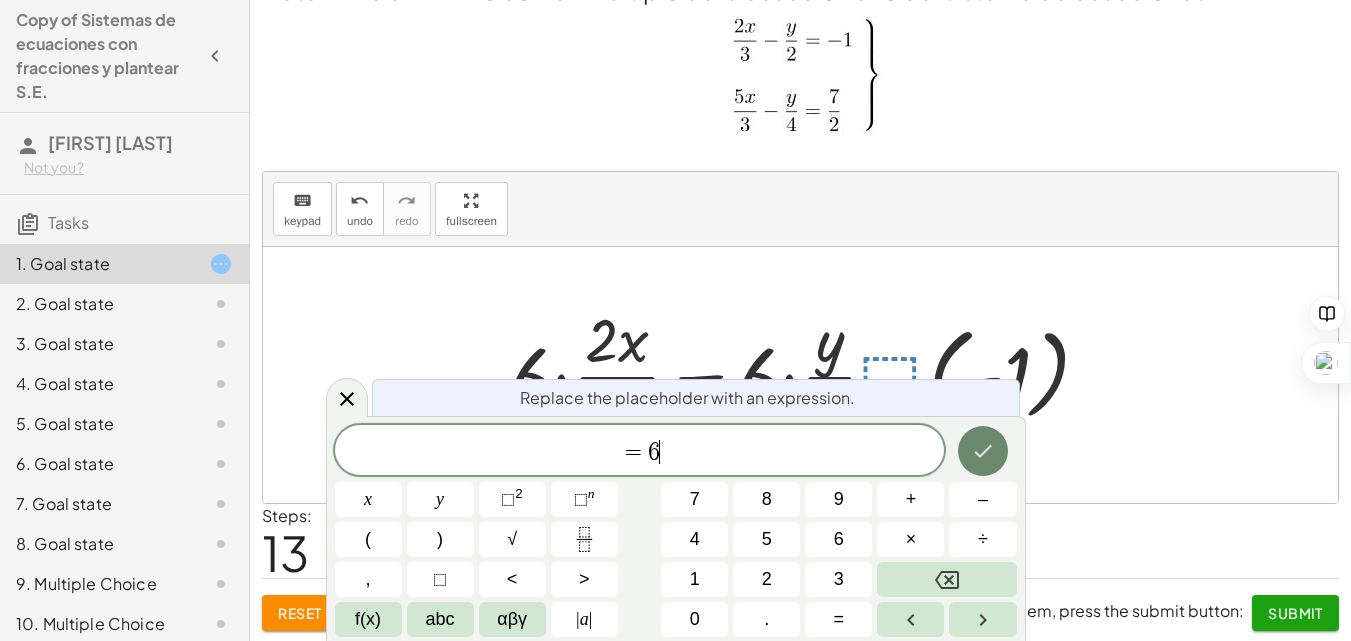 click at bounding box center (983, 451) 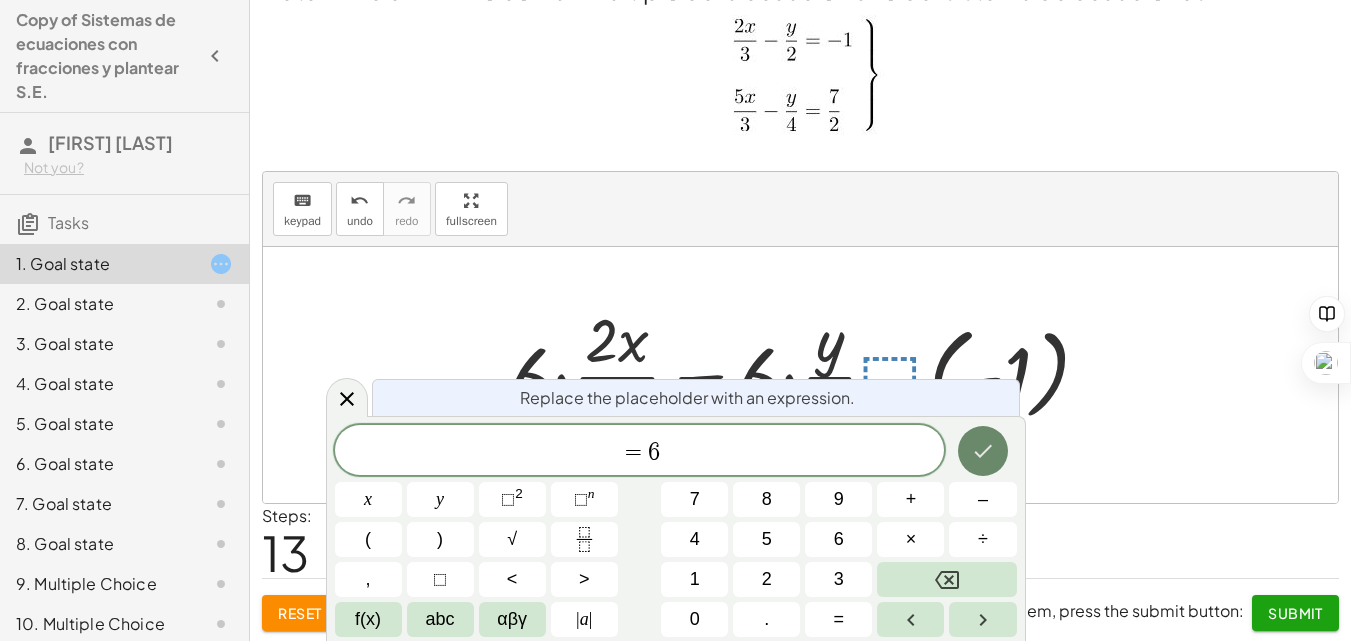 click 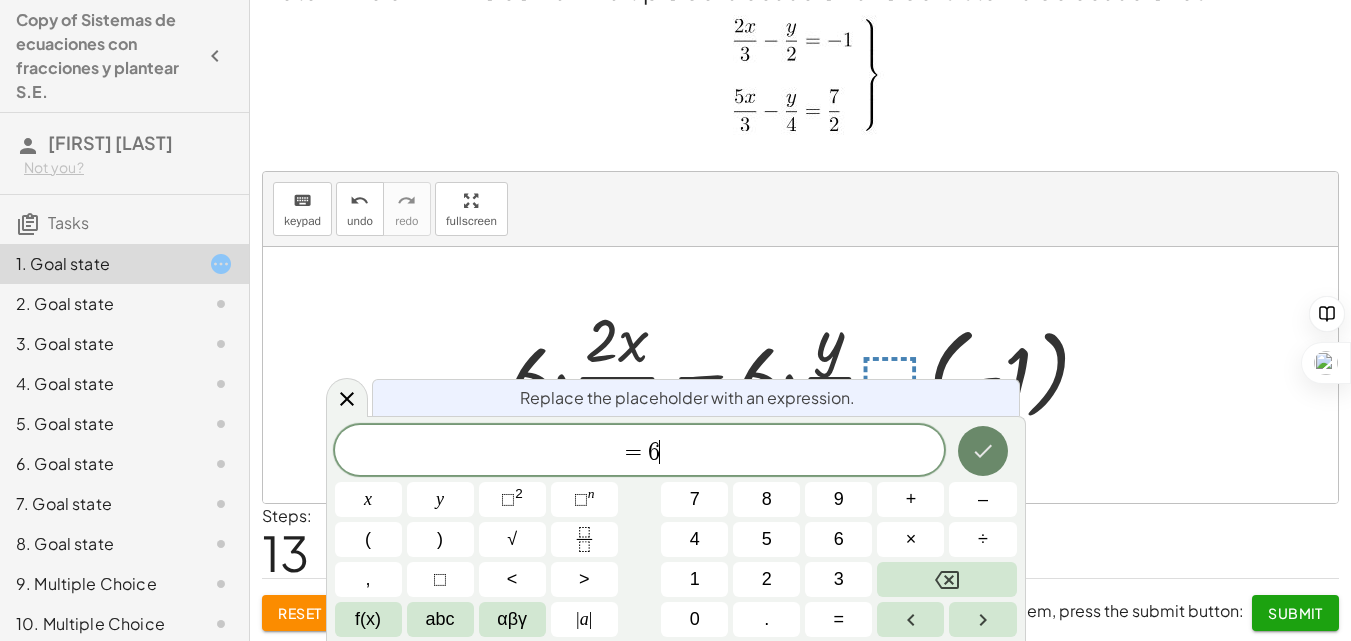click 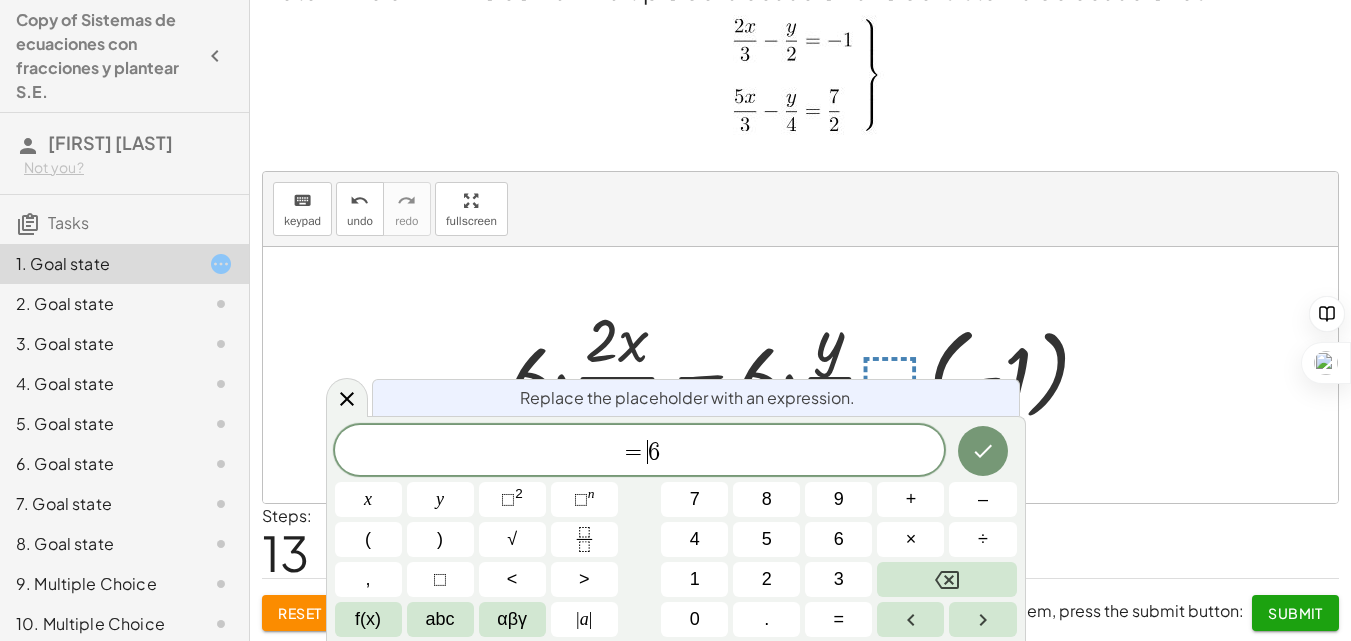click on "=" at bounding box center [633, 452] 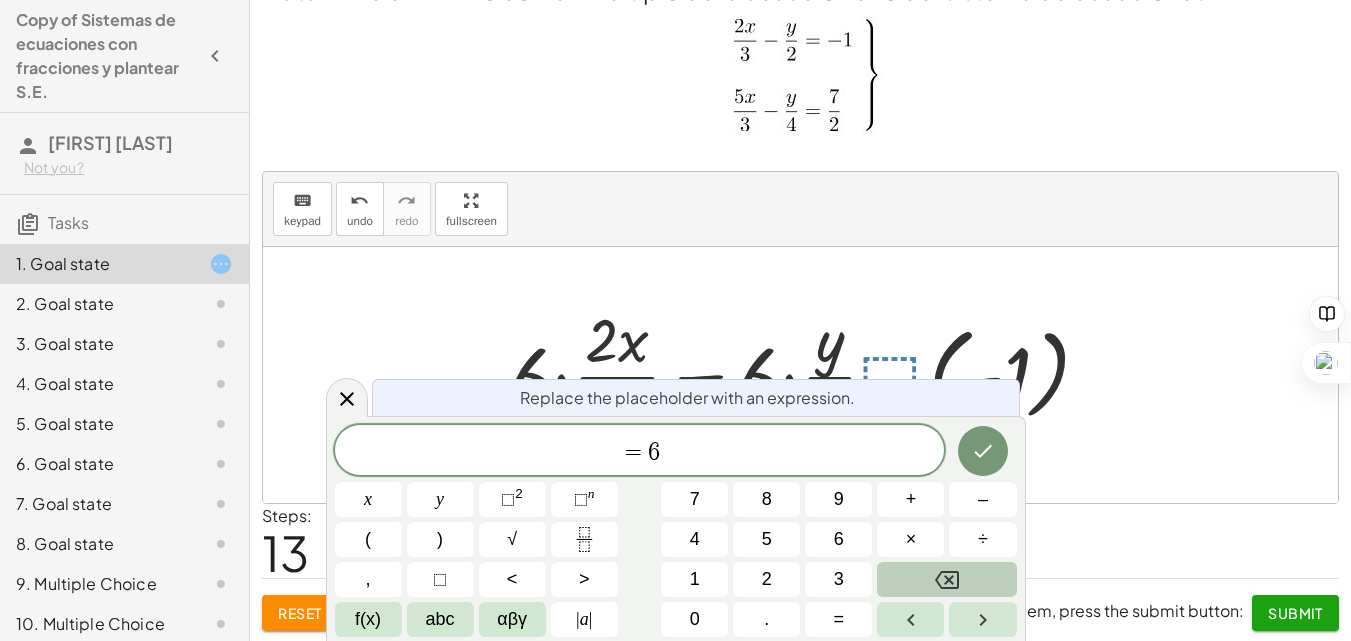 click 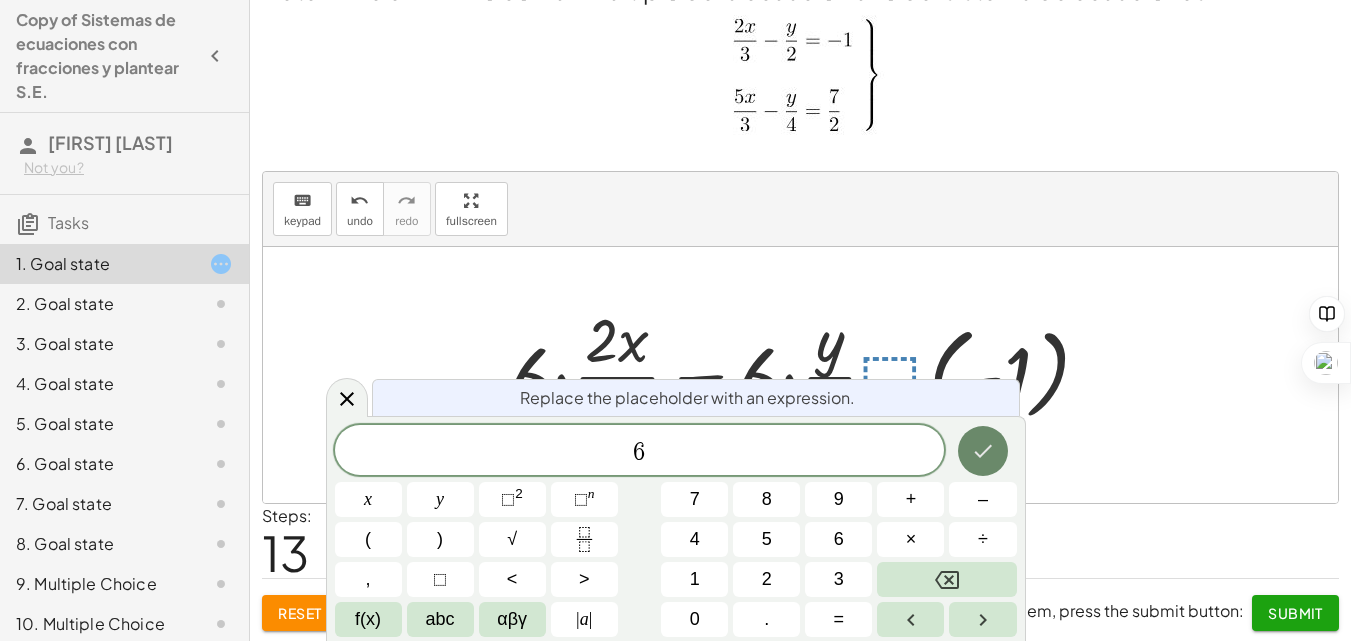 click 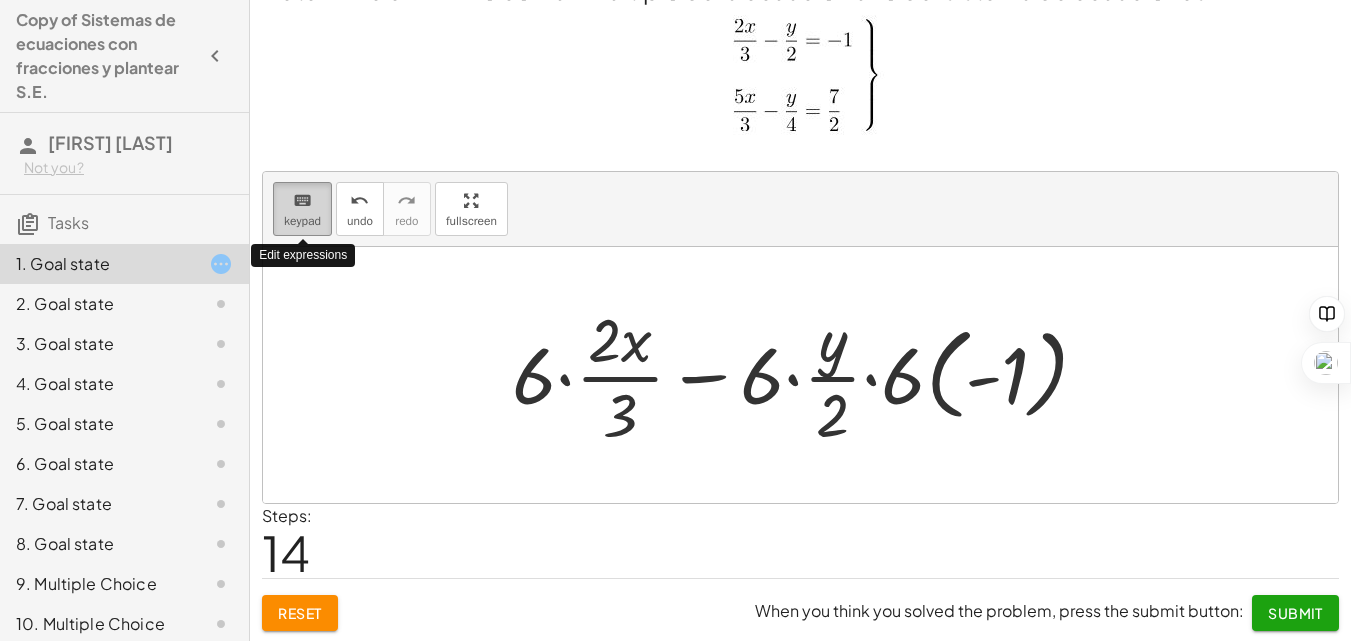 click on "keyboard" at bounding box center (302, 201) 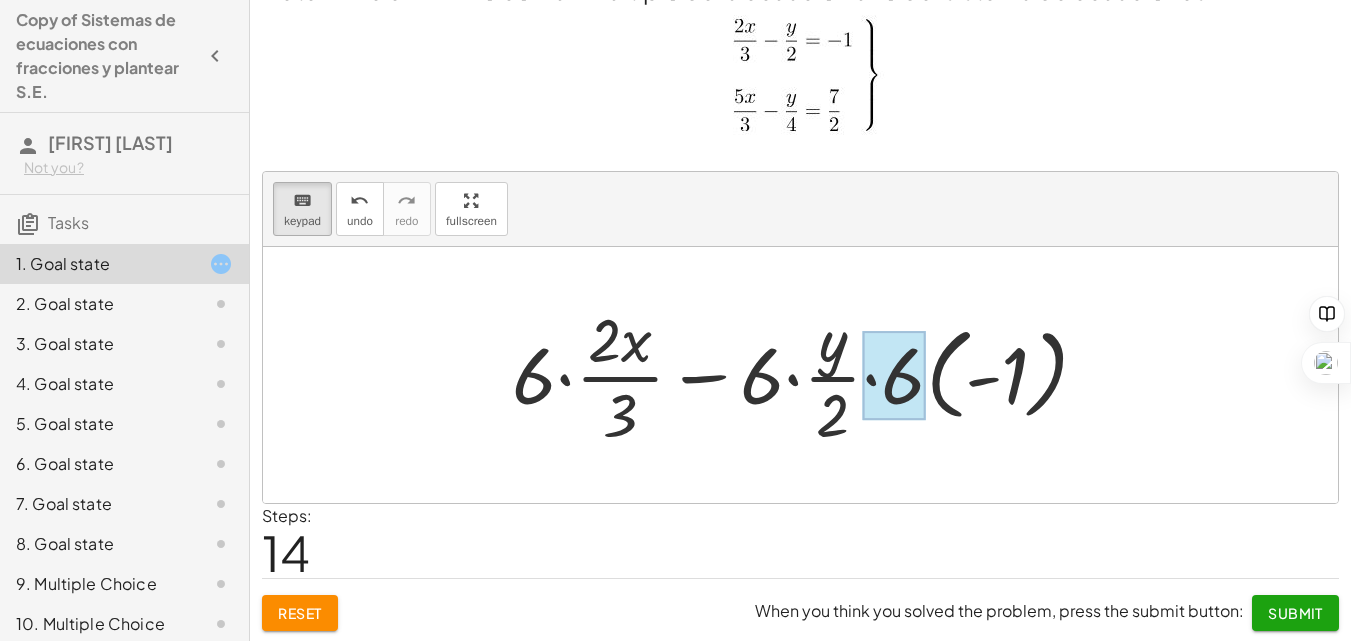 click at bounding box center (893, 375) 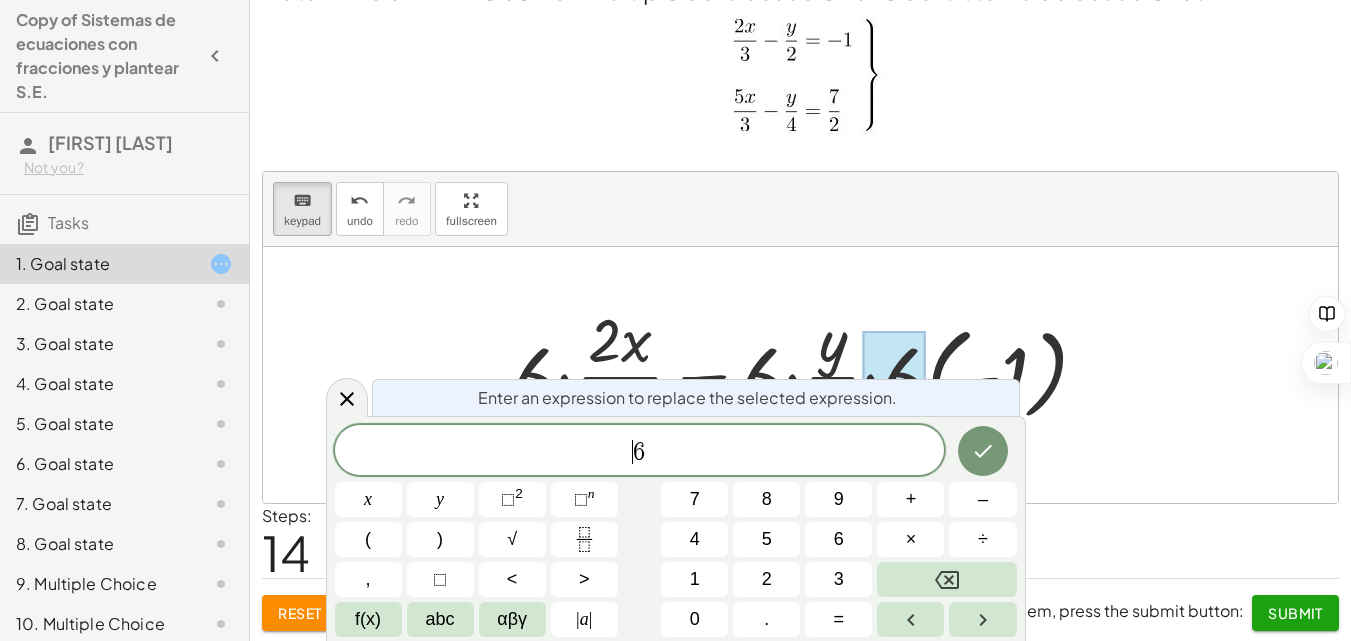 click on "​ 6" at bounding box center (640, 452) 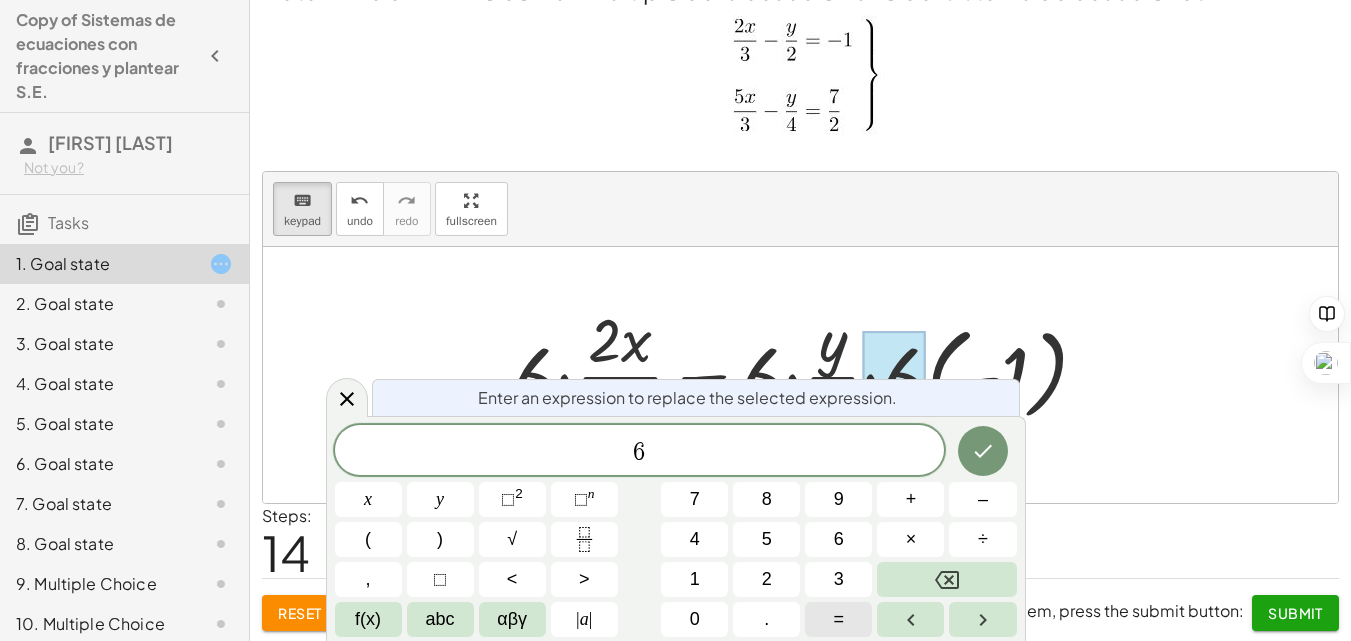 click on "=" at bounding box center [838, 619] 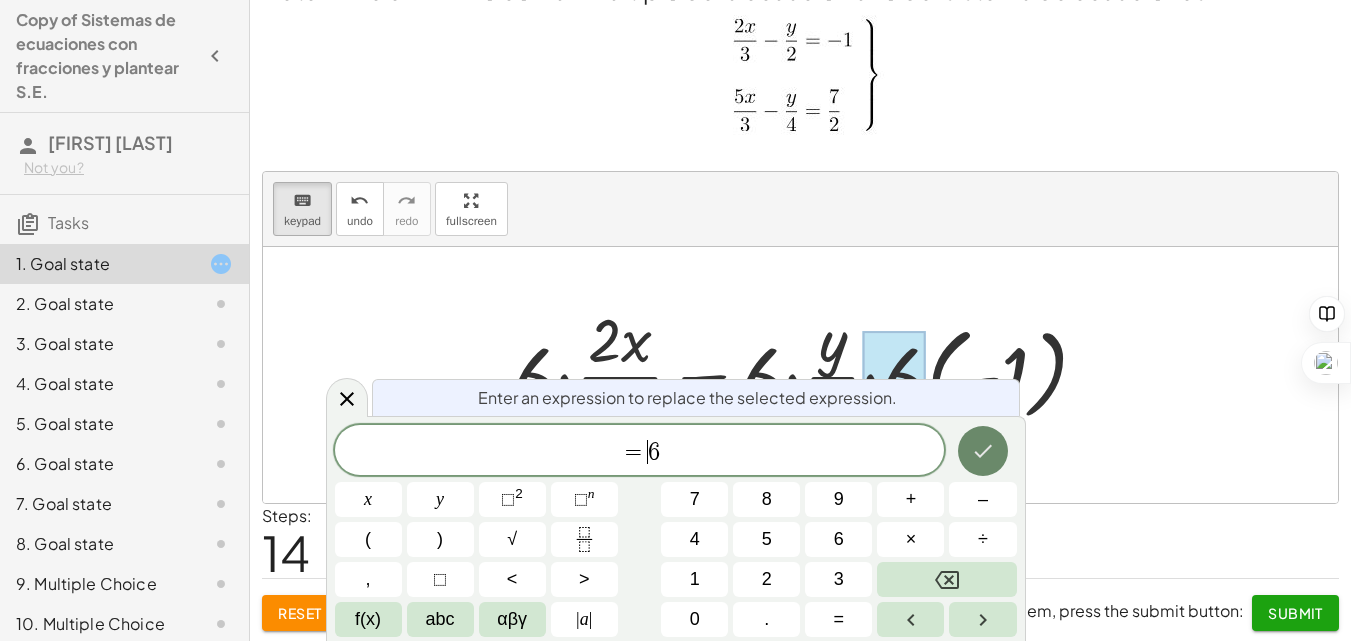 click 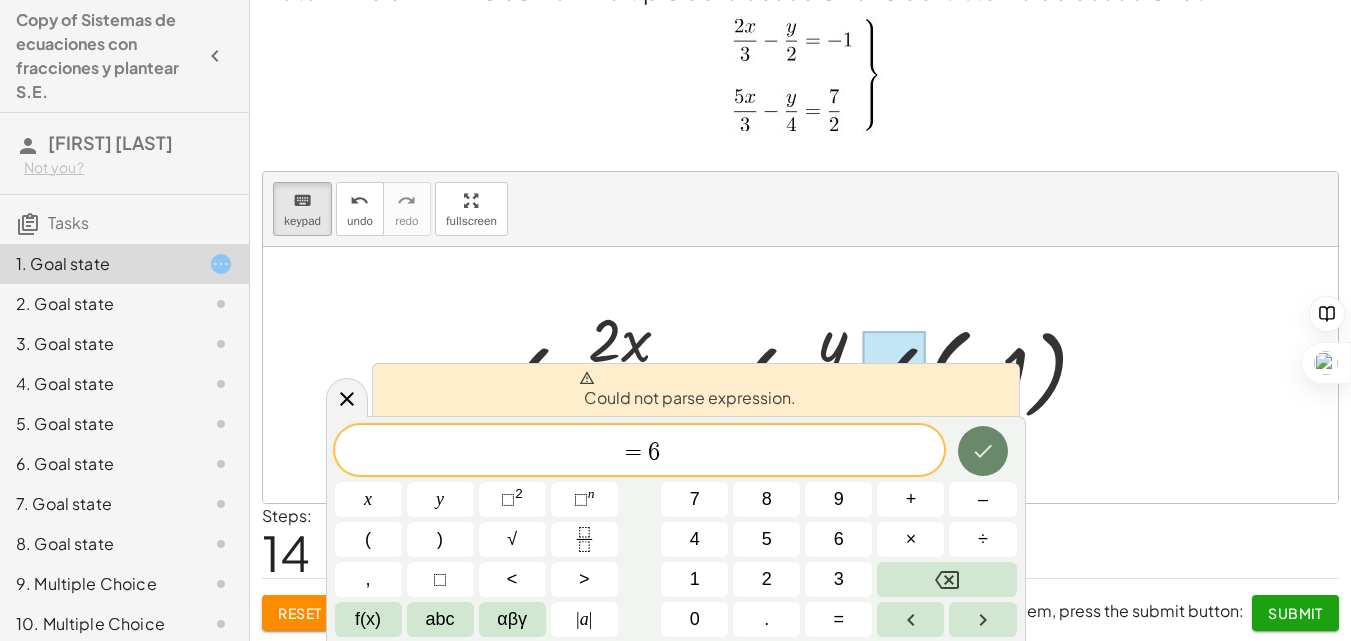 click 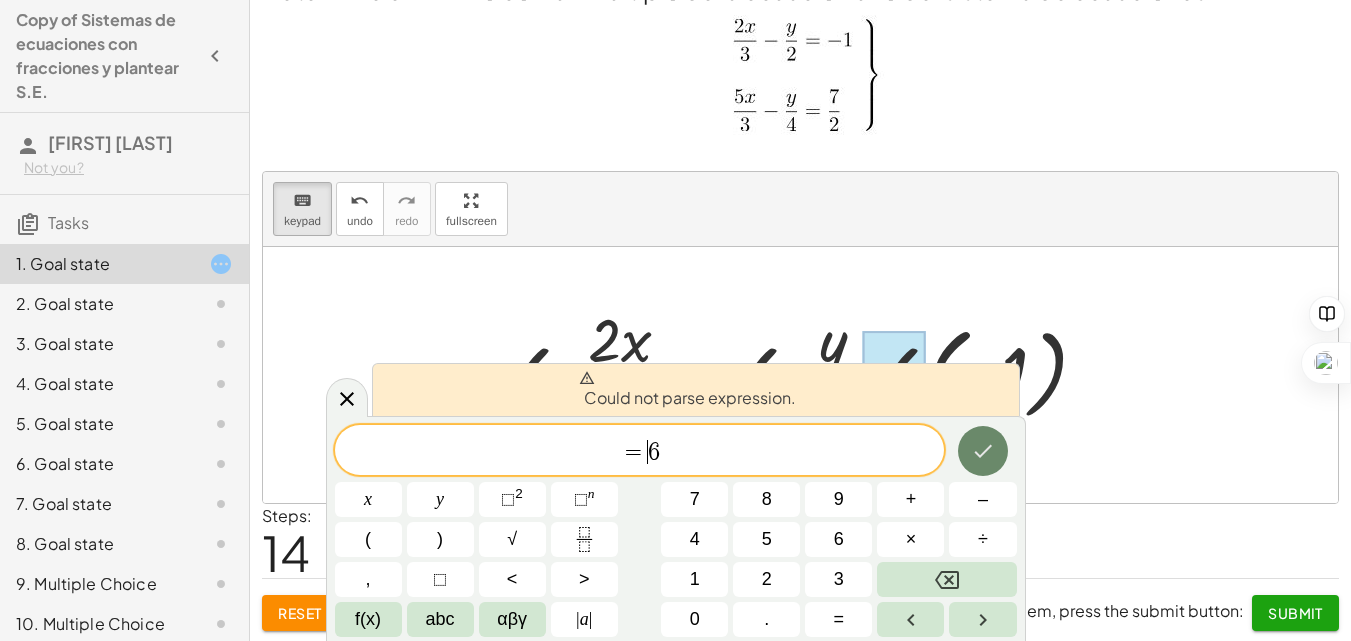 click 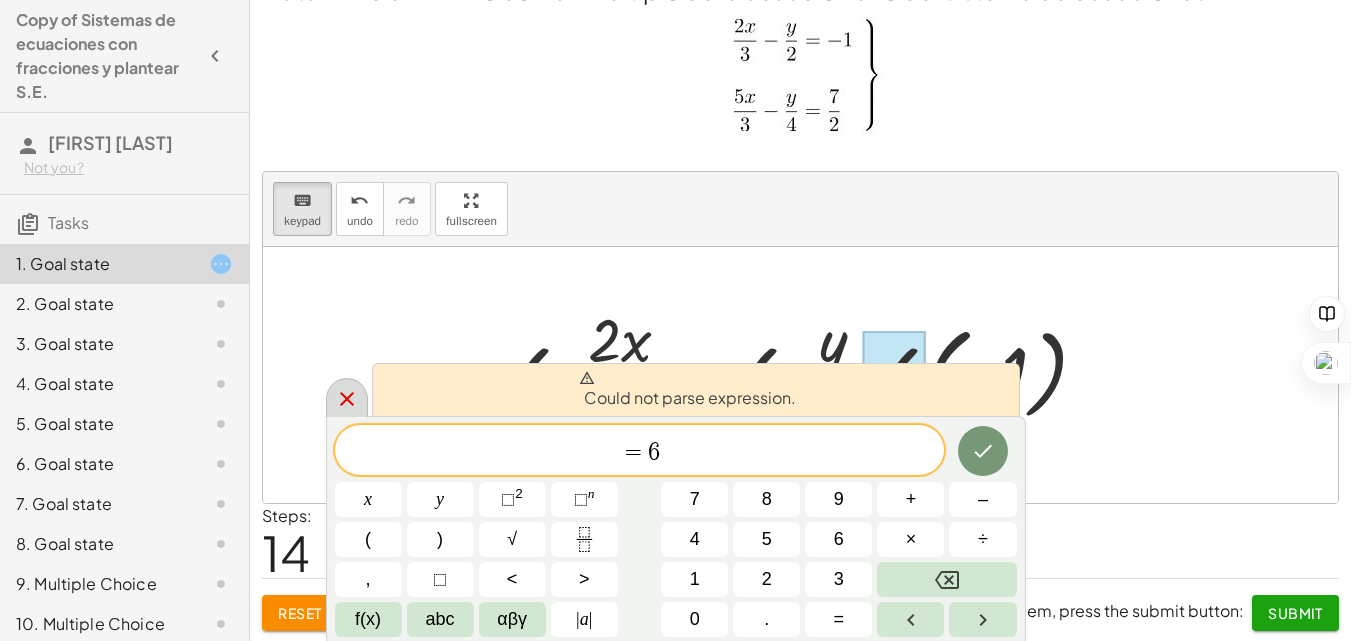 click at bounding box center (347, 397) 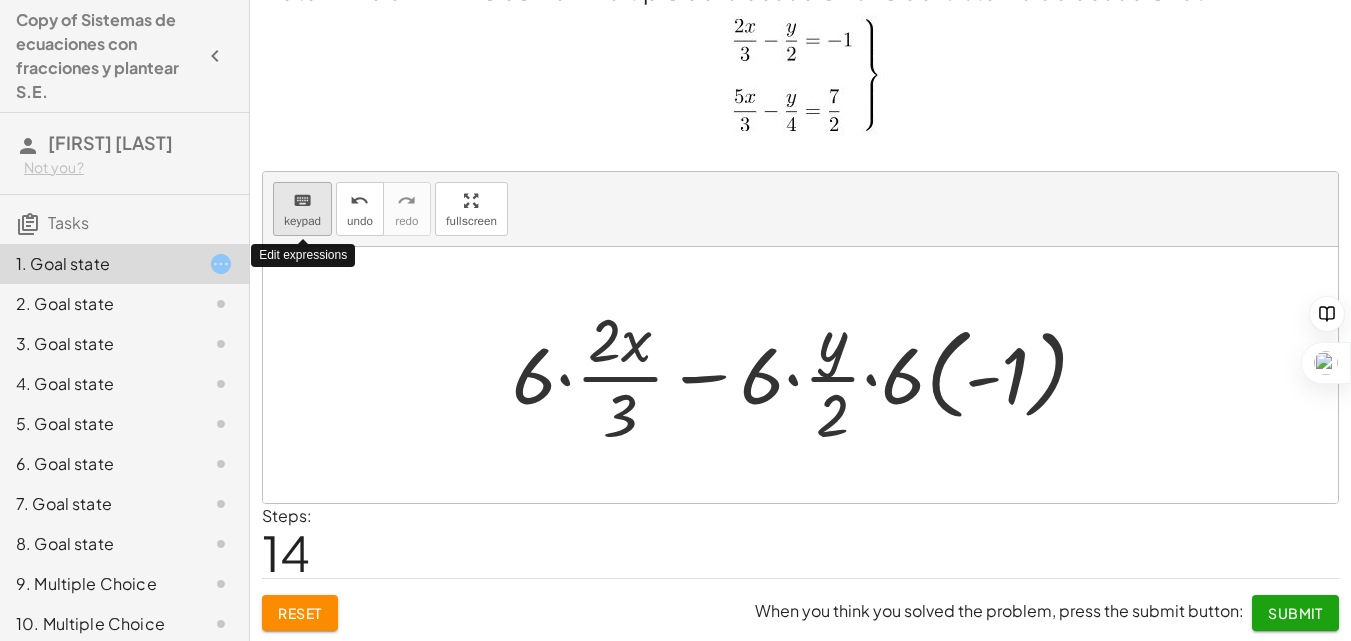 click on "keyboard" at bounding box center [302, 200] 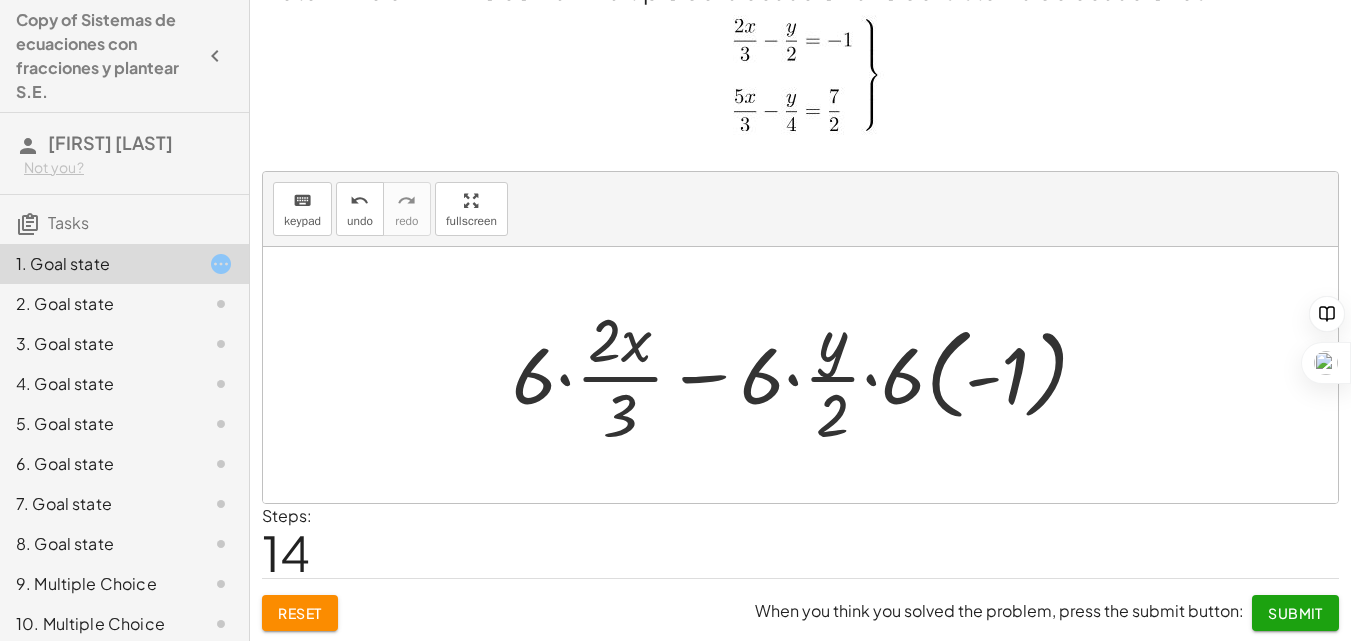 scroll, scrollTop: 41, scrollLeft: 0, axis: vertical 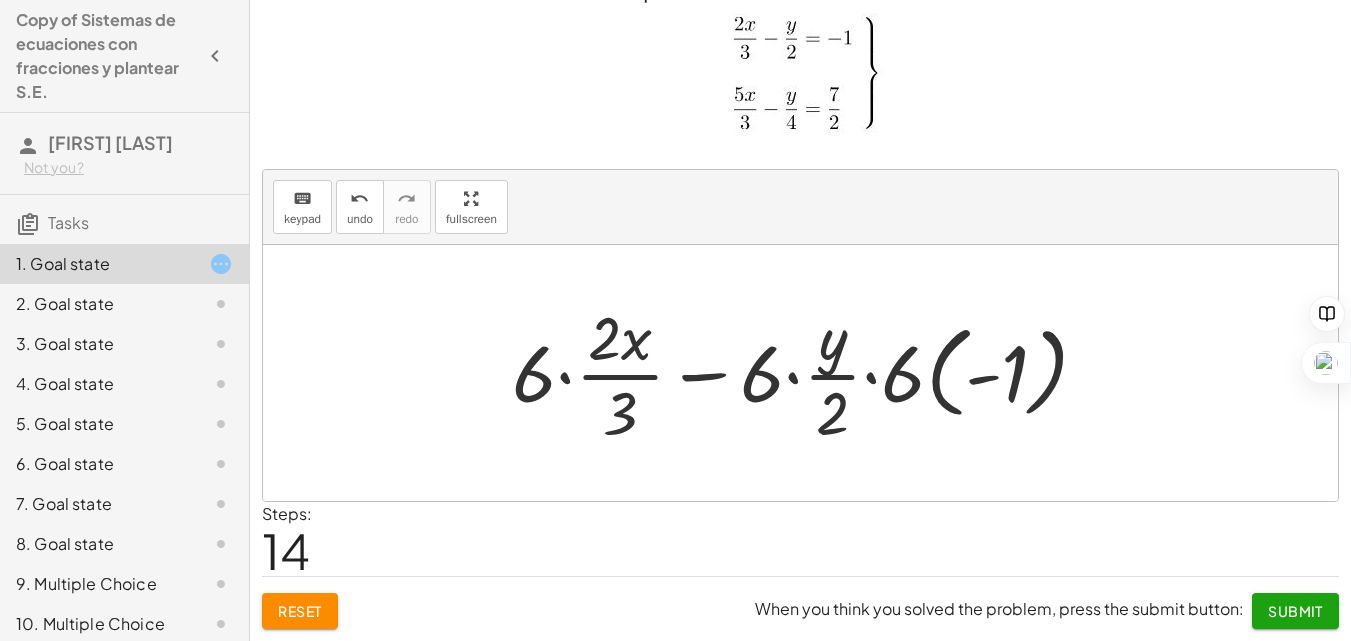 click at bounding box center (808, 373) 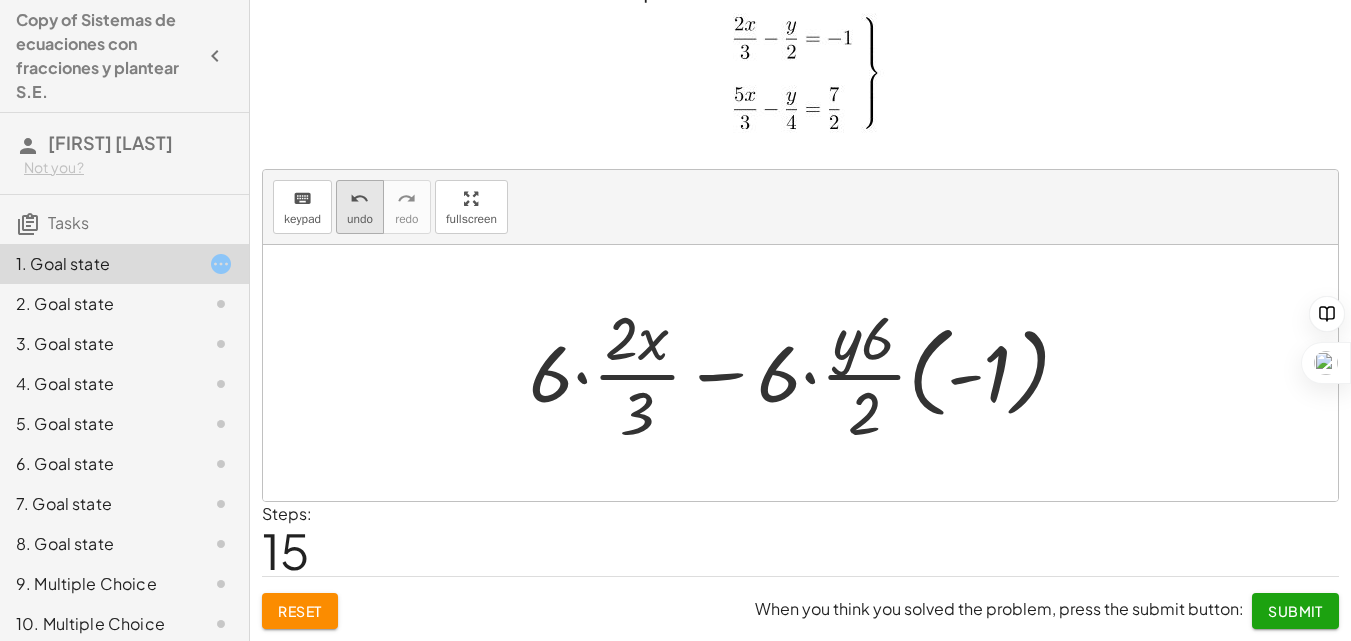 click on "undo" at bounding box center (359, 199) 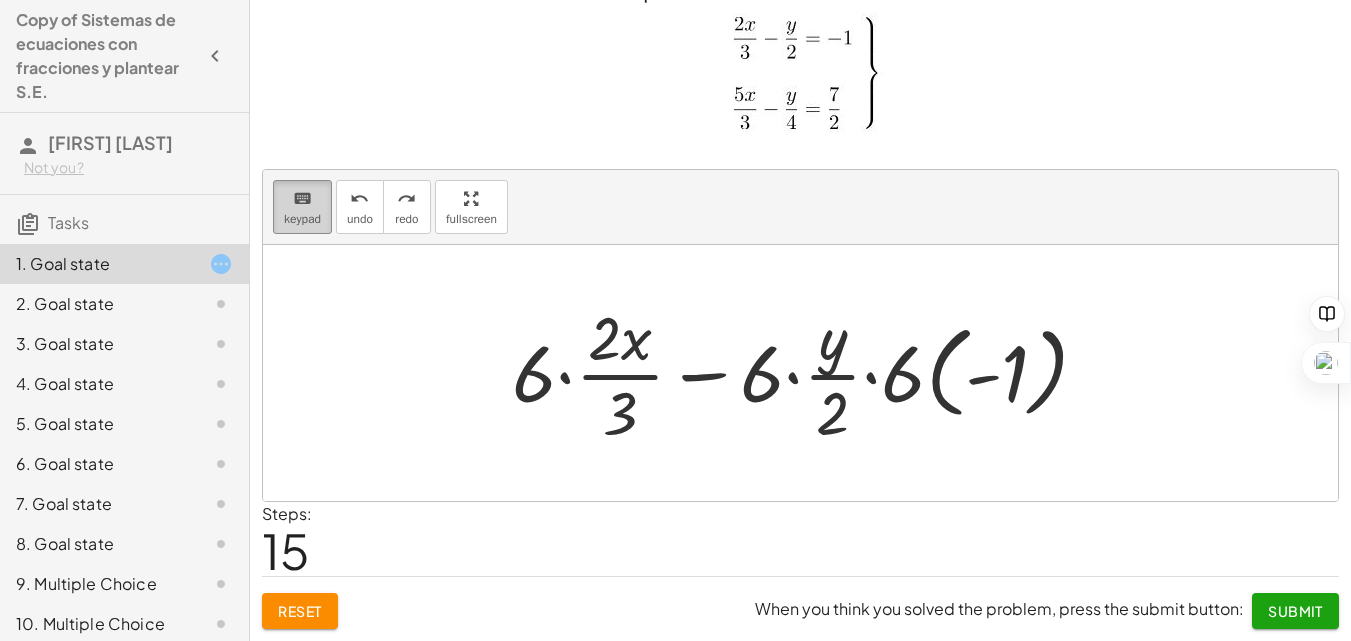click on "keypad" at bounding box center [302, 219] 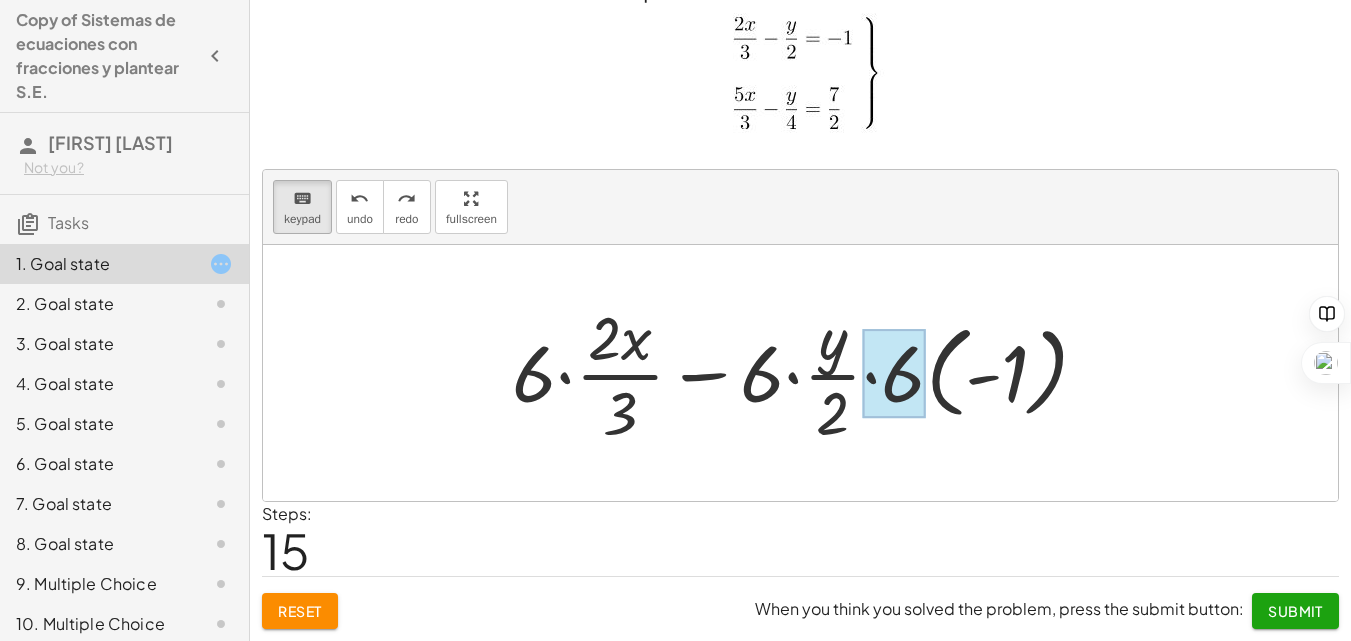 click at bounding box center [893, 373] 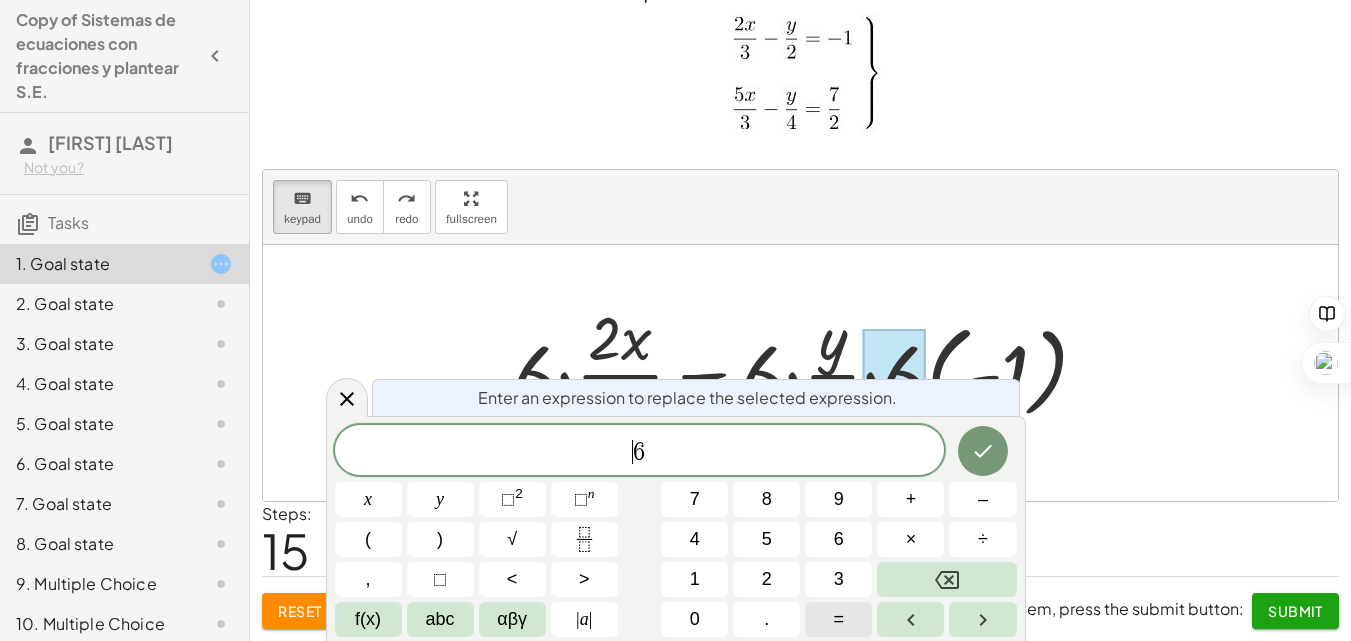click on "=" at bounding box center [838, 619] 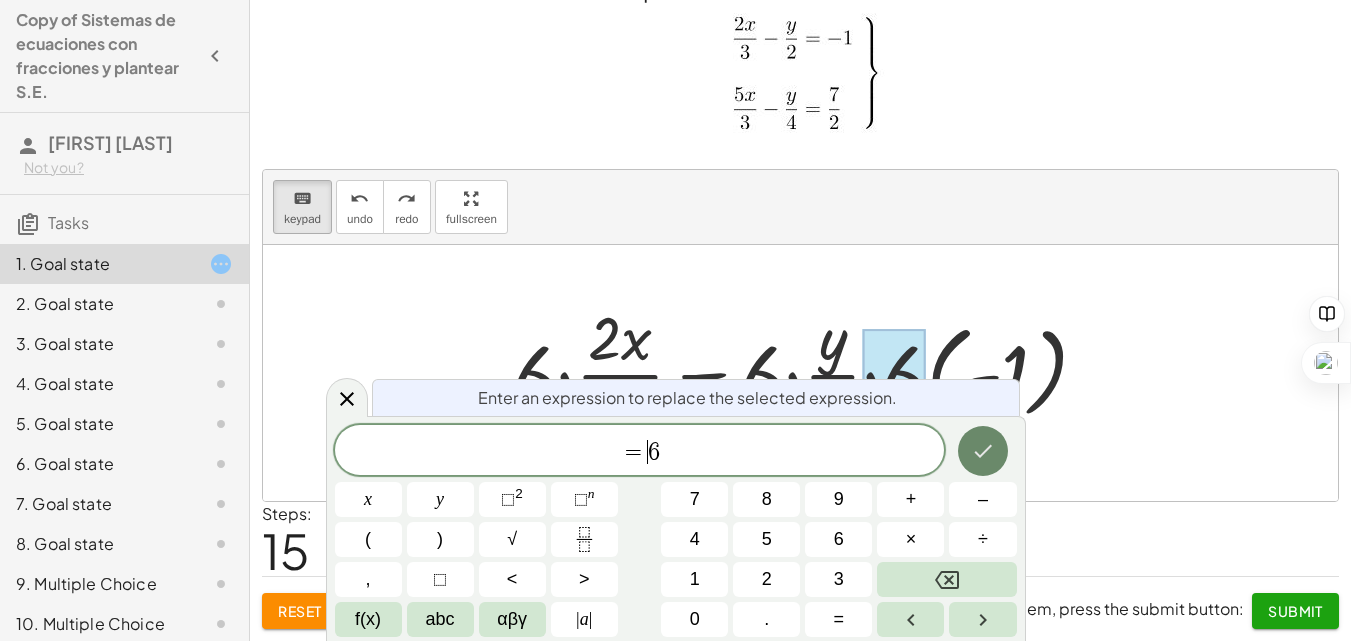 click at bounding box center [983, 451] 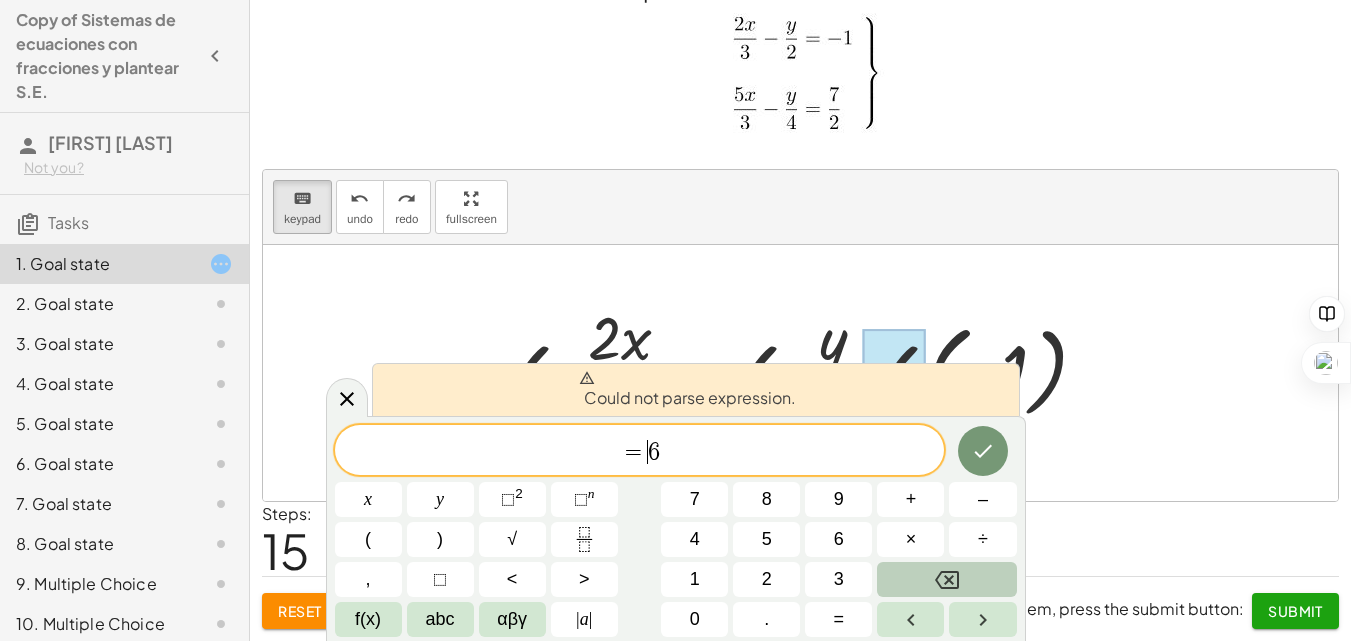 click at bounding box center [946, 579] 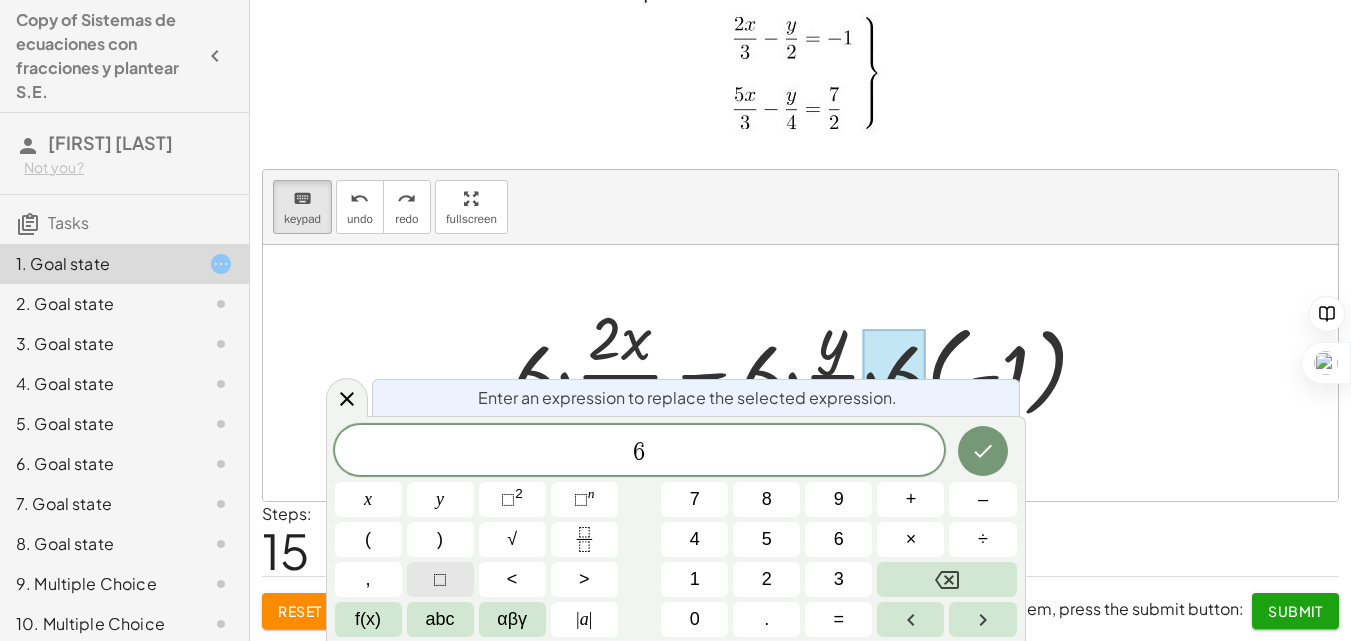 click on "⬚" at bounding box center [440, 579] 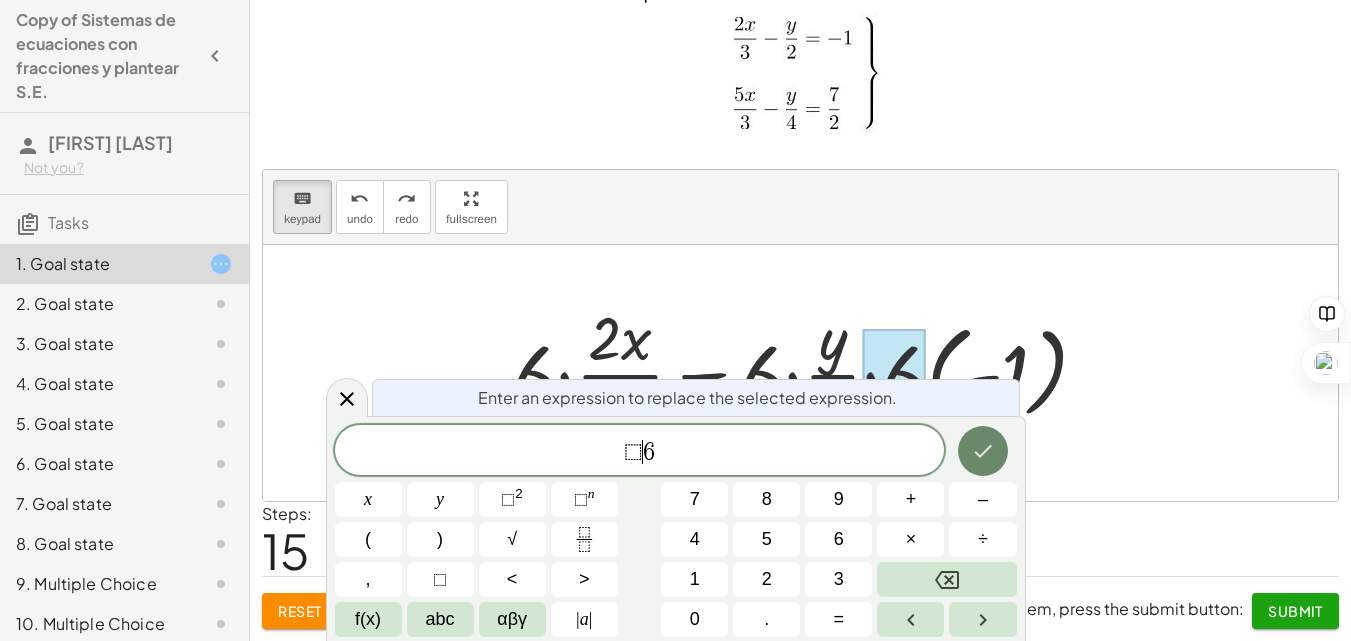 click at bounding box center [983, 451] 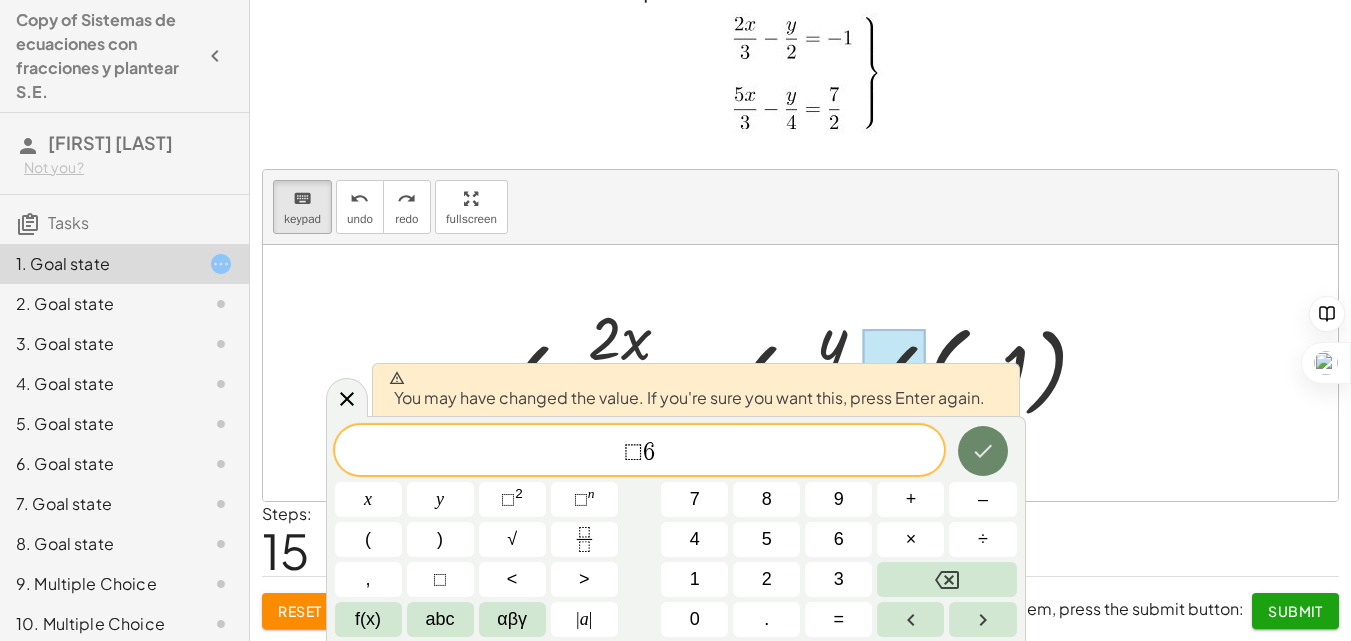 click at bounding box center [983, 451] 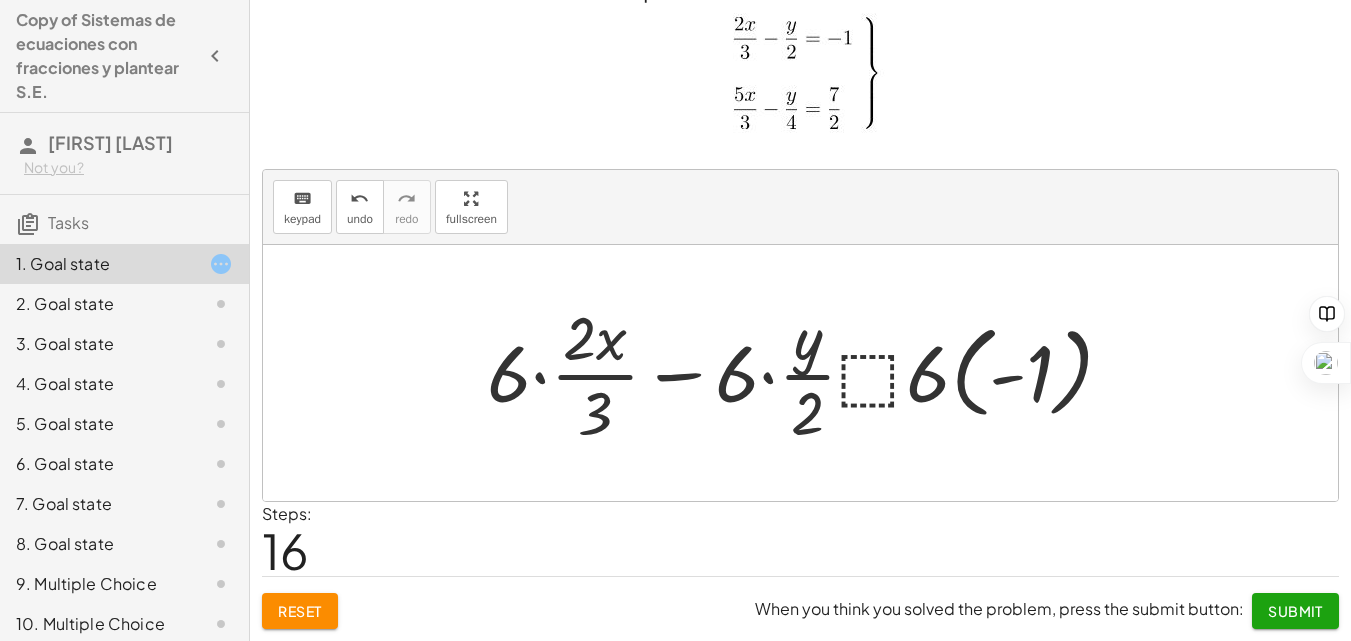 click at bounding box center [808, 373] 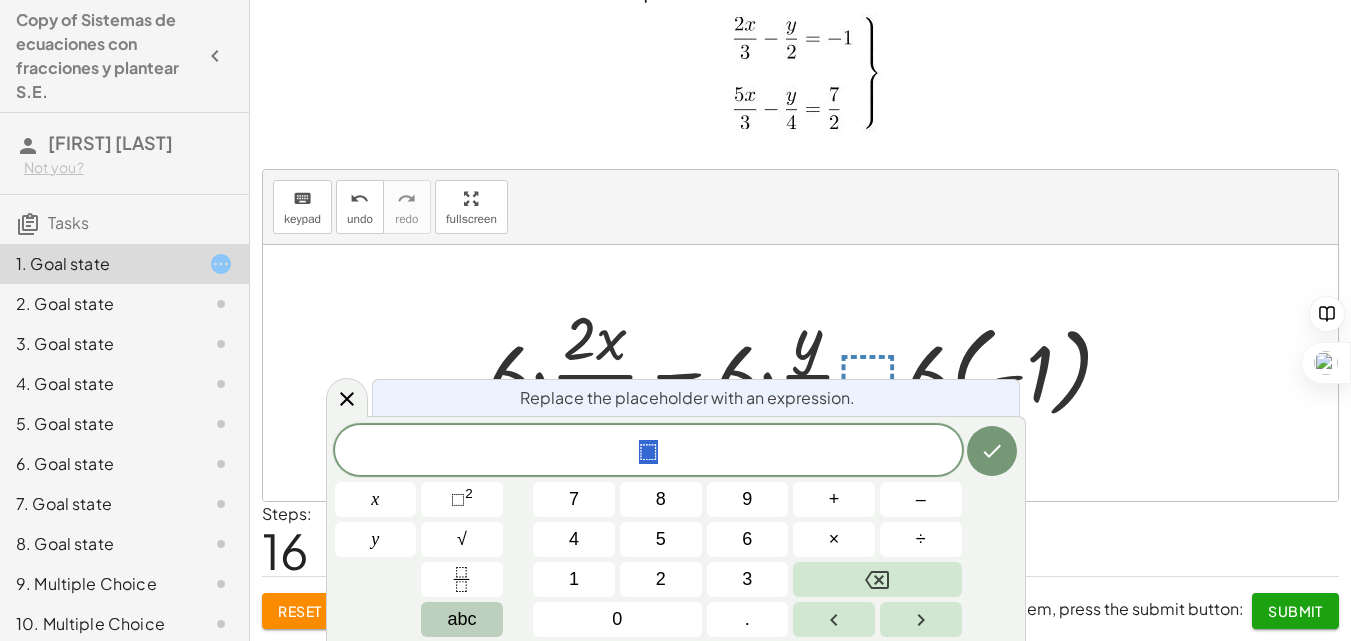 click on "abc" at bounding box center [461, 619] 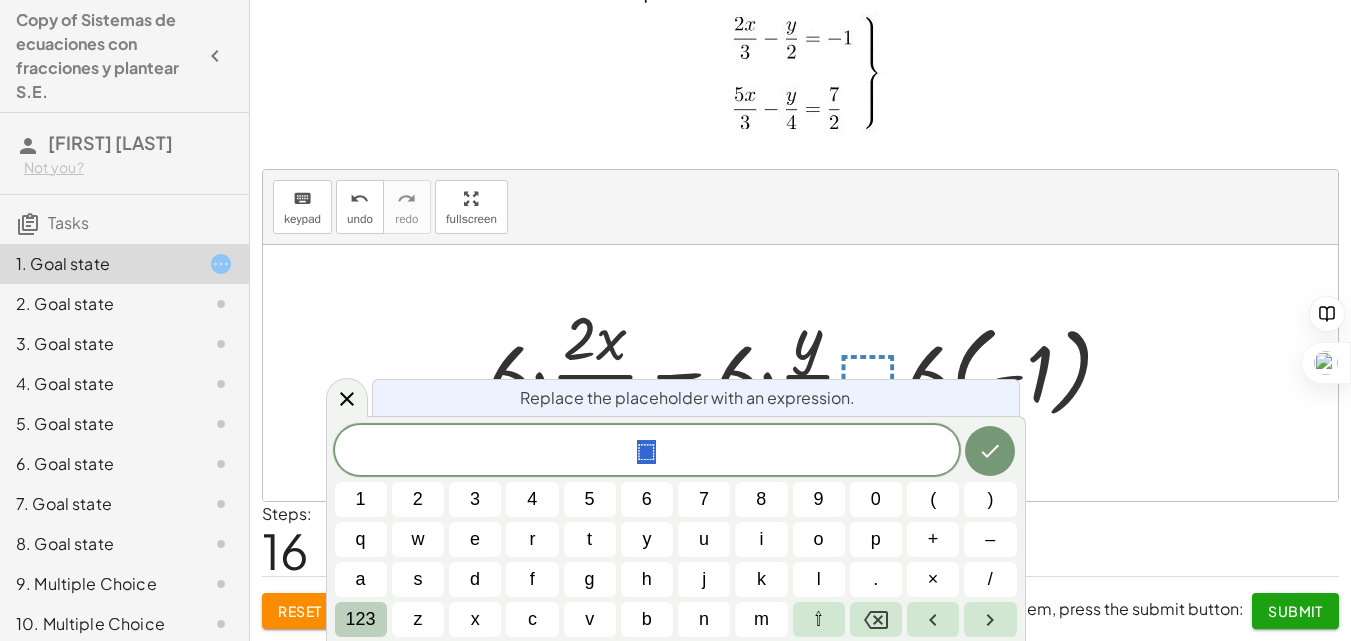 click on "123" at bounding box center [361, 619] 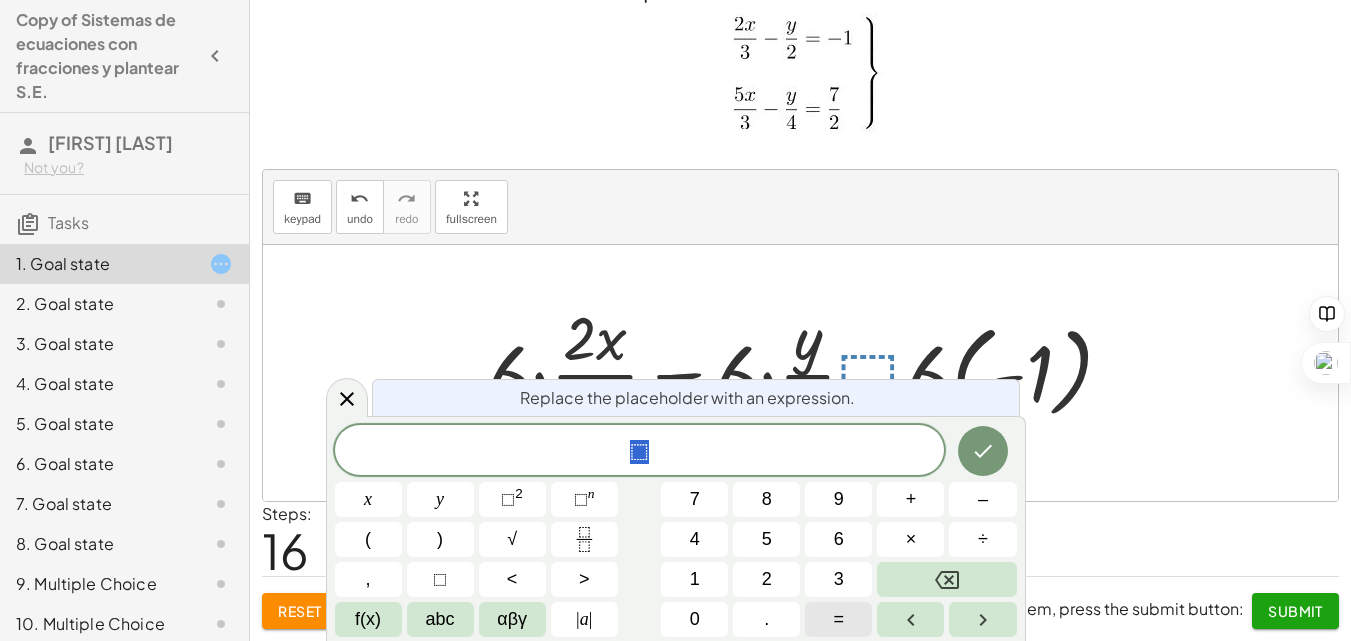 click on "=" at bounding box center (838, 619) 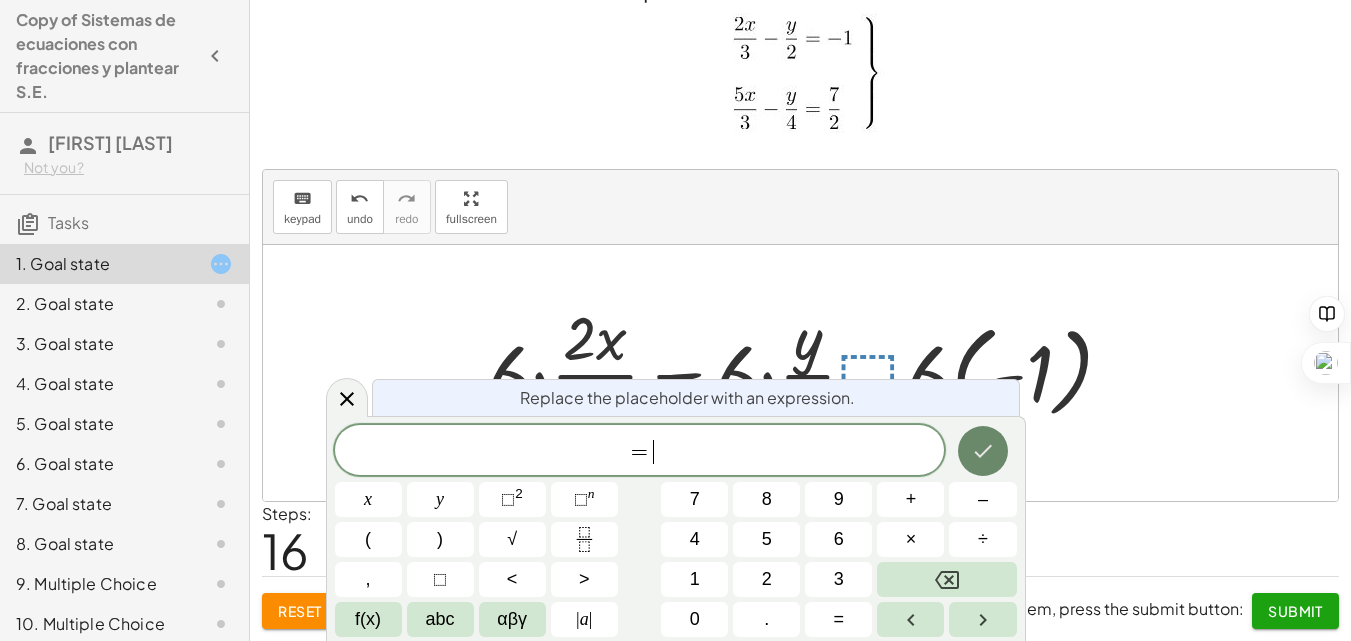 click at bounding box center (983, 451) 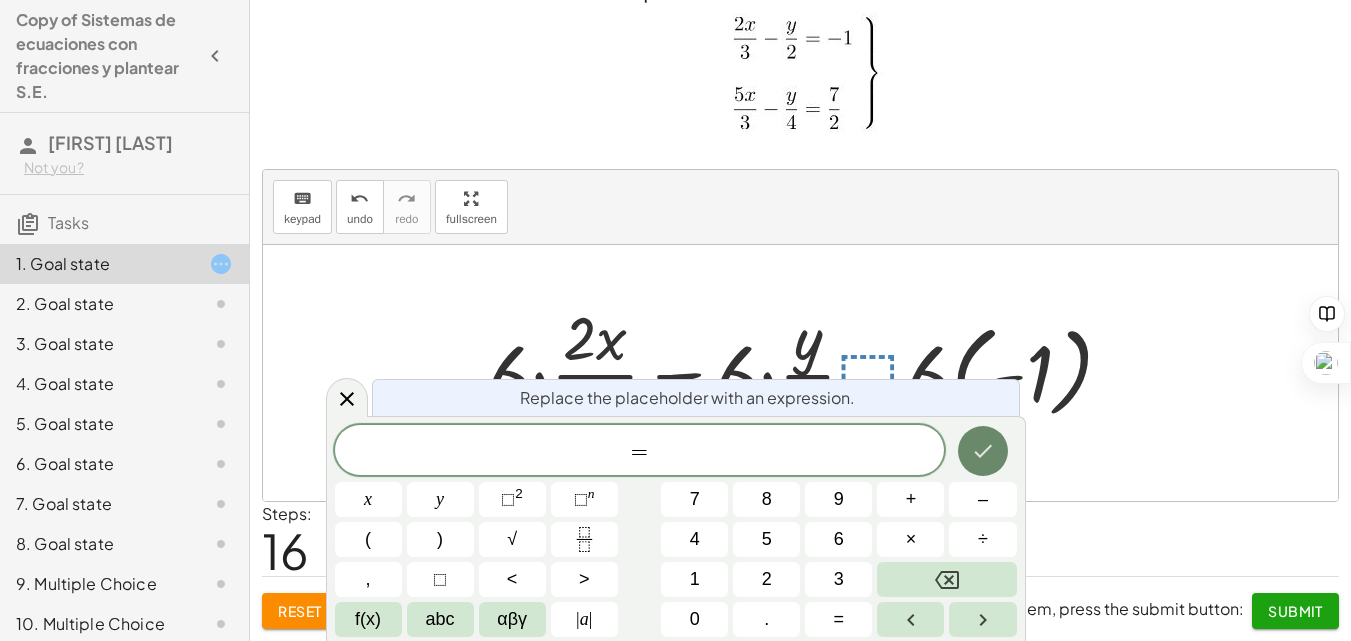 click 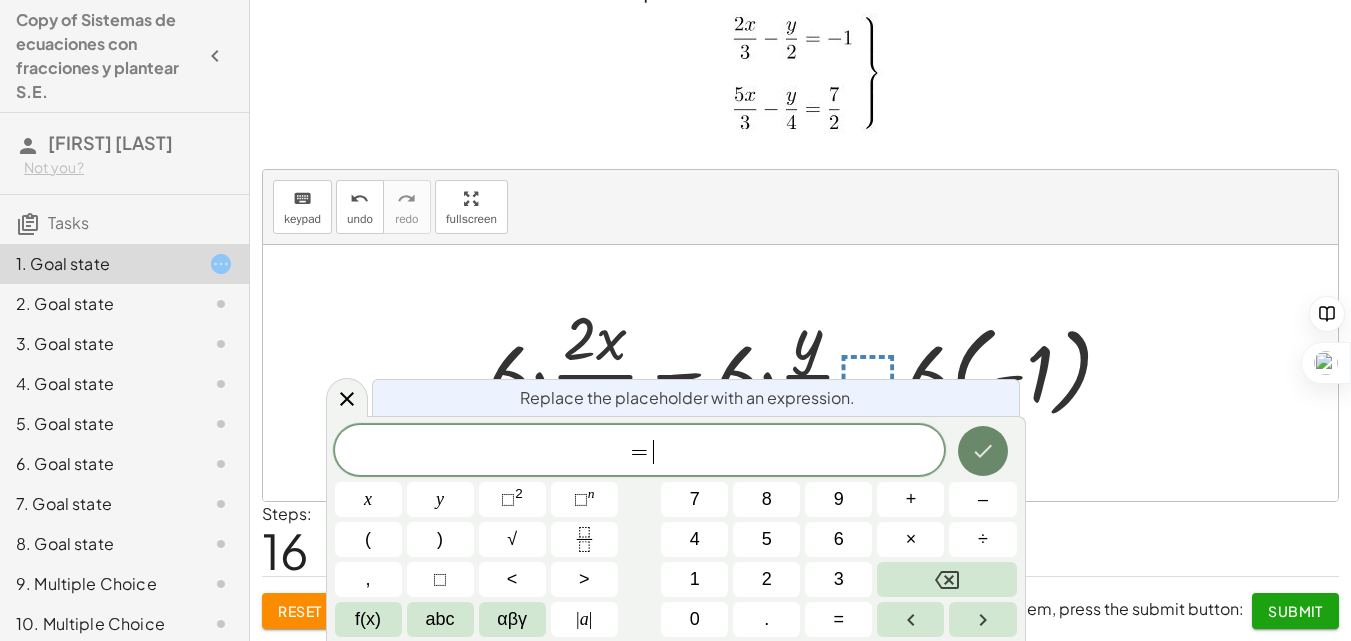 click 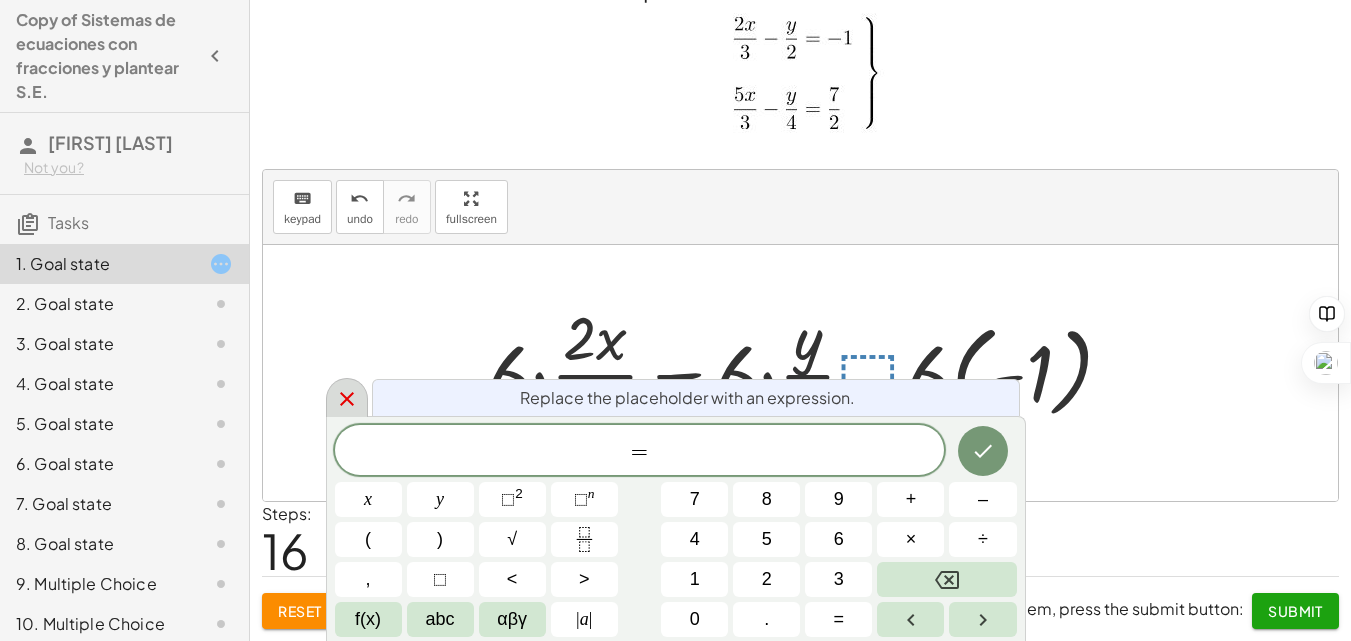 click at bounding box center [347, 397] 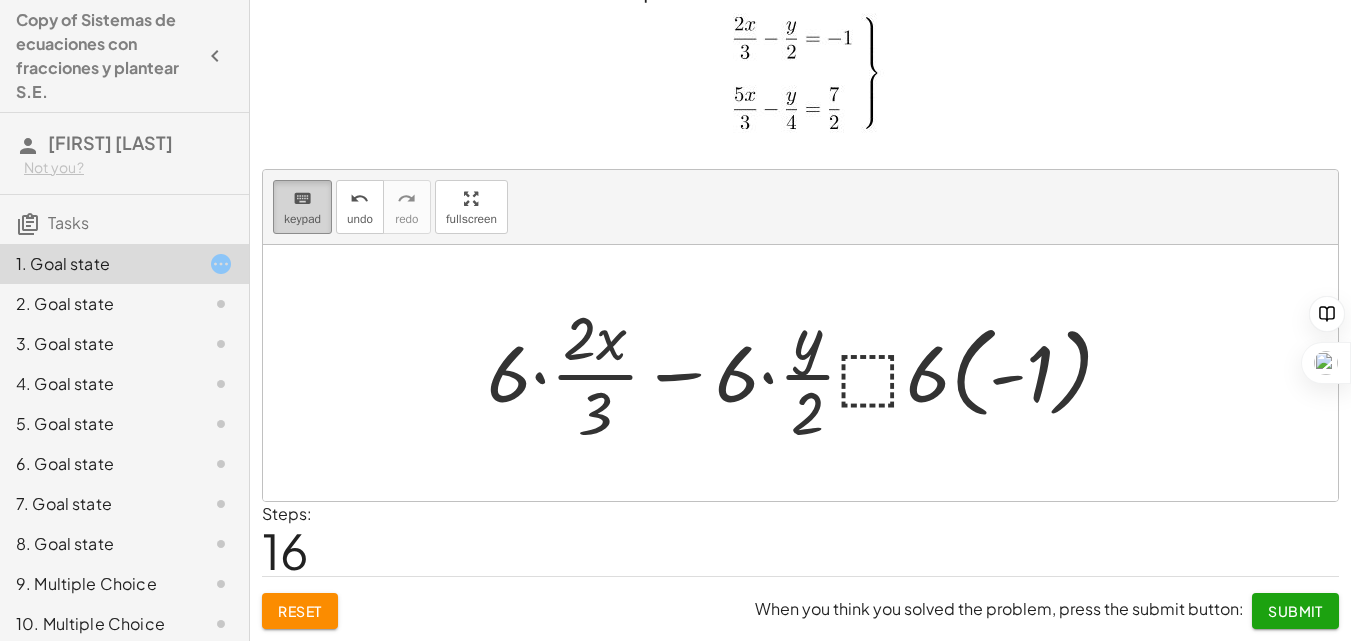 click on "keyboard" at bounding box center (302, 199) 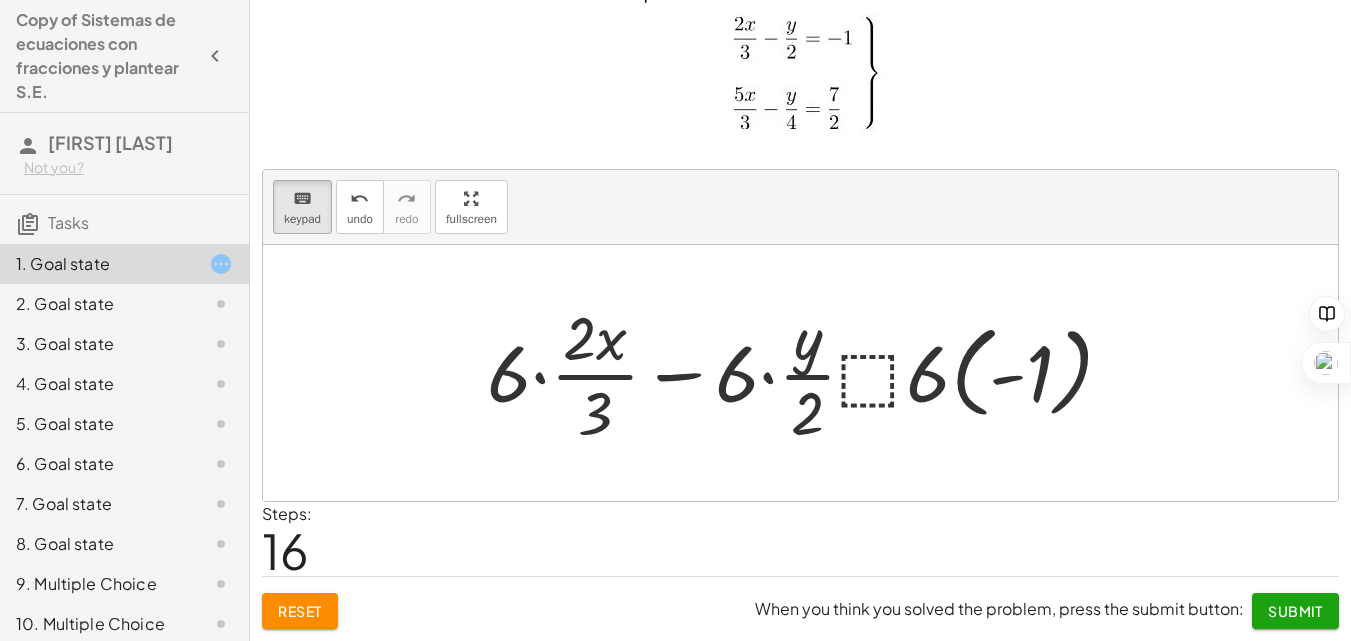 click at bounding box center (808, 373) 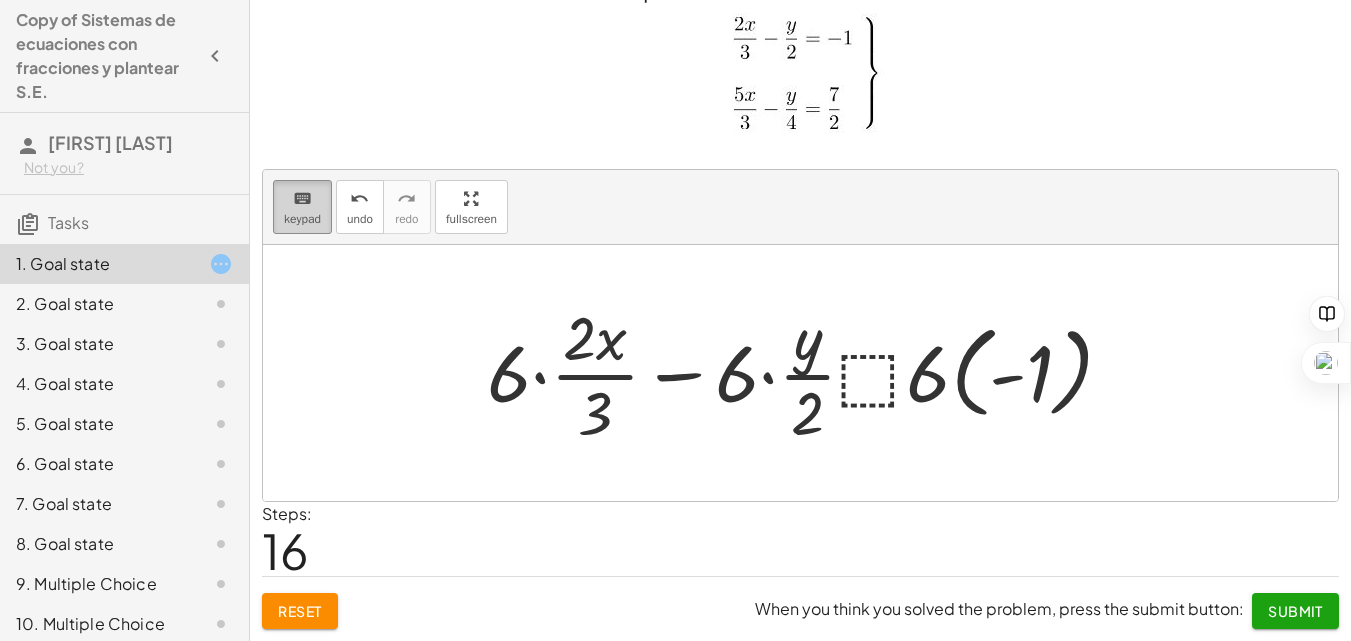 click on "keyboard" at bounding box center [302, 199] 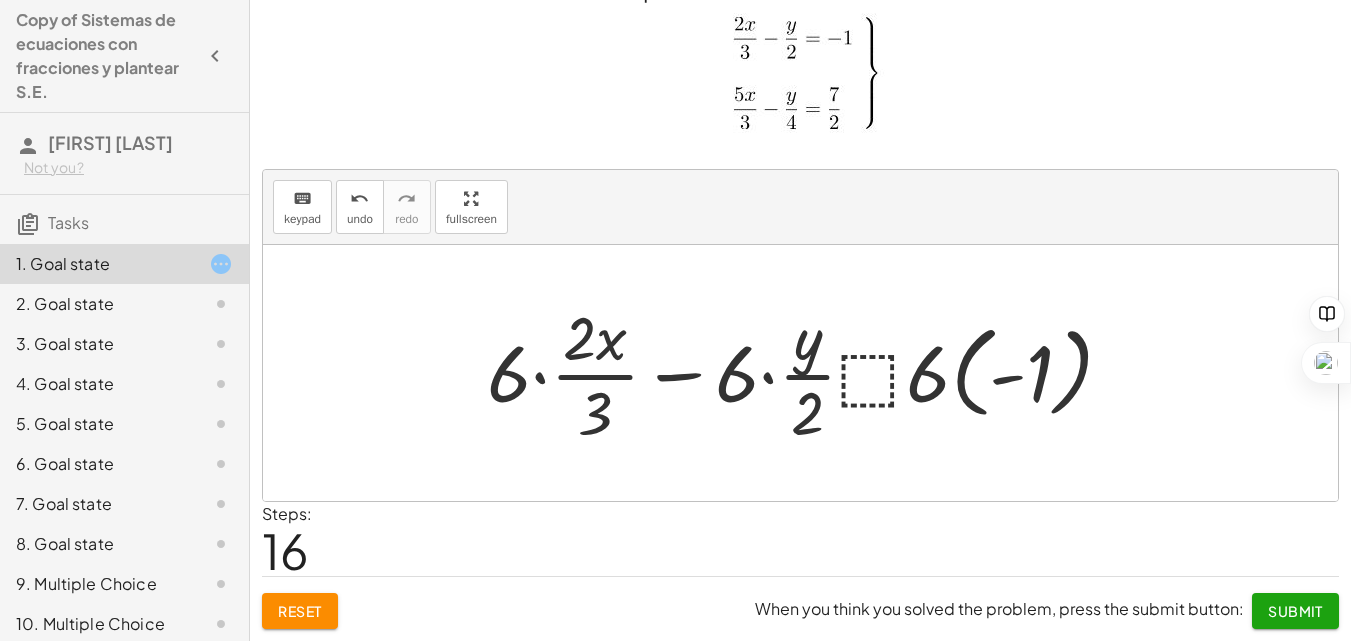 click at bounding box center (808, 373) 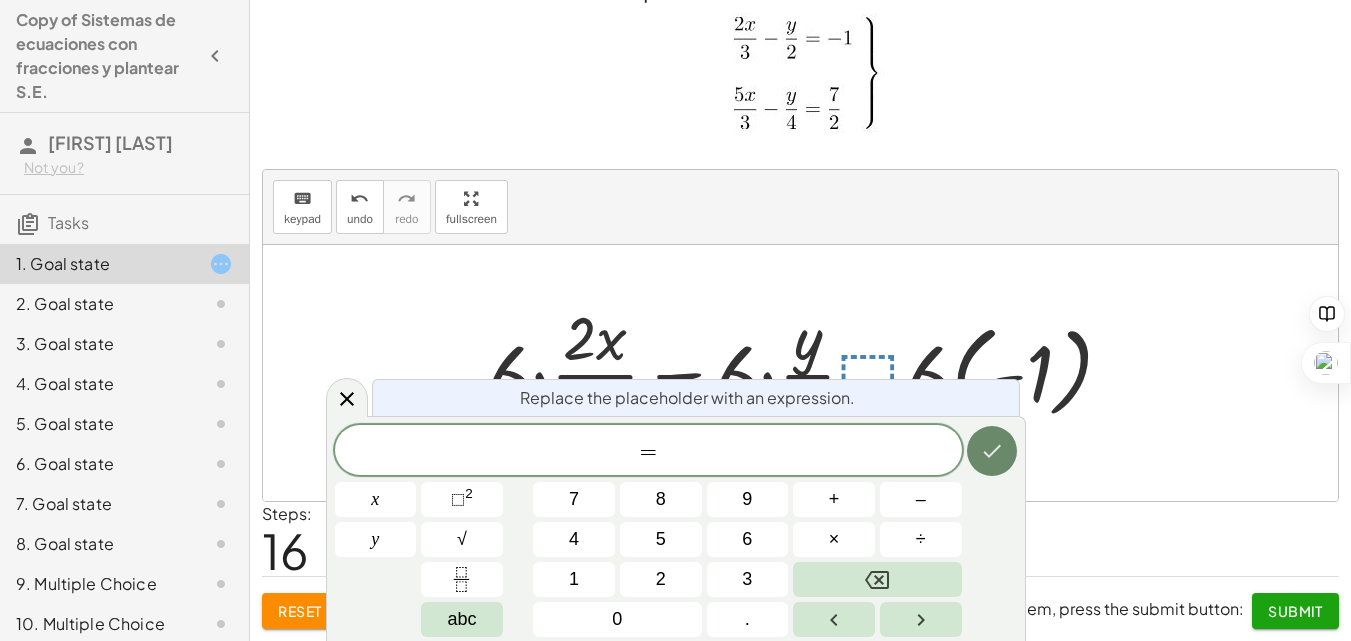 click 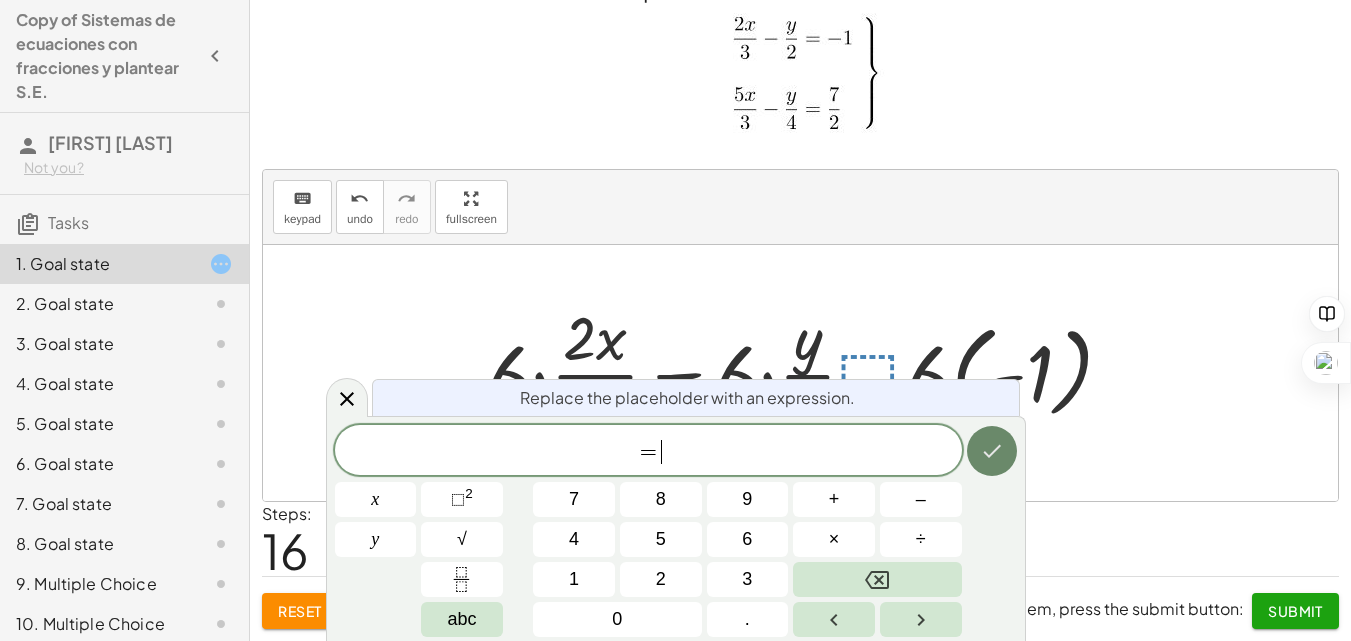 click 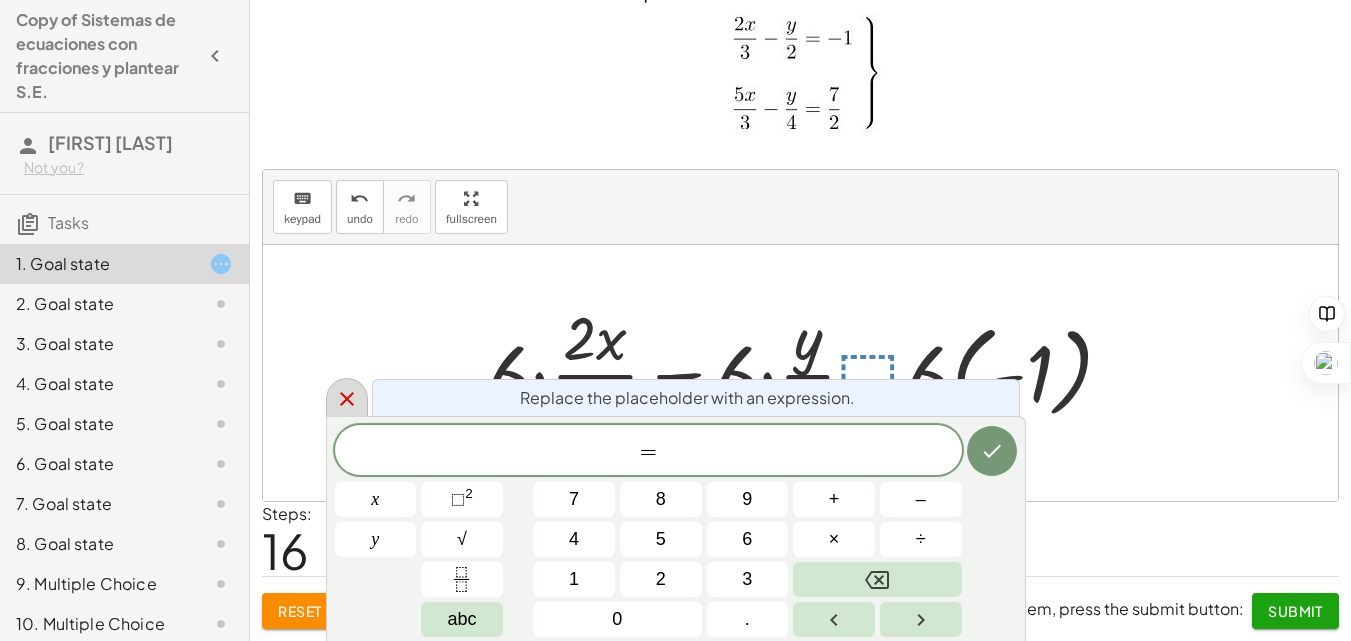 click 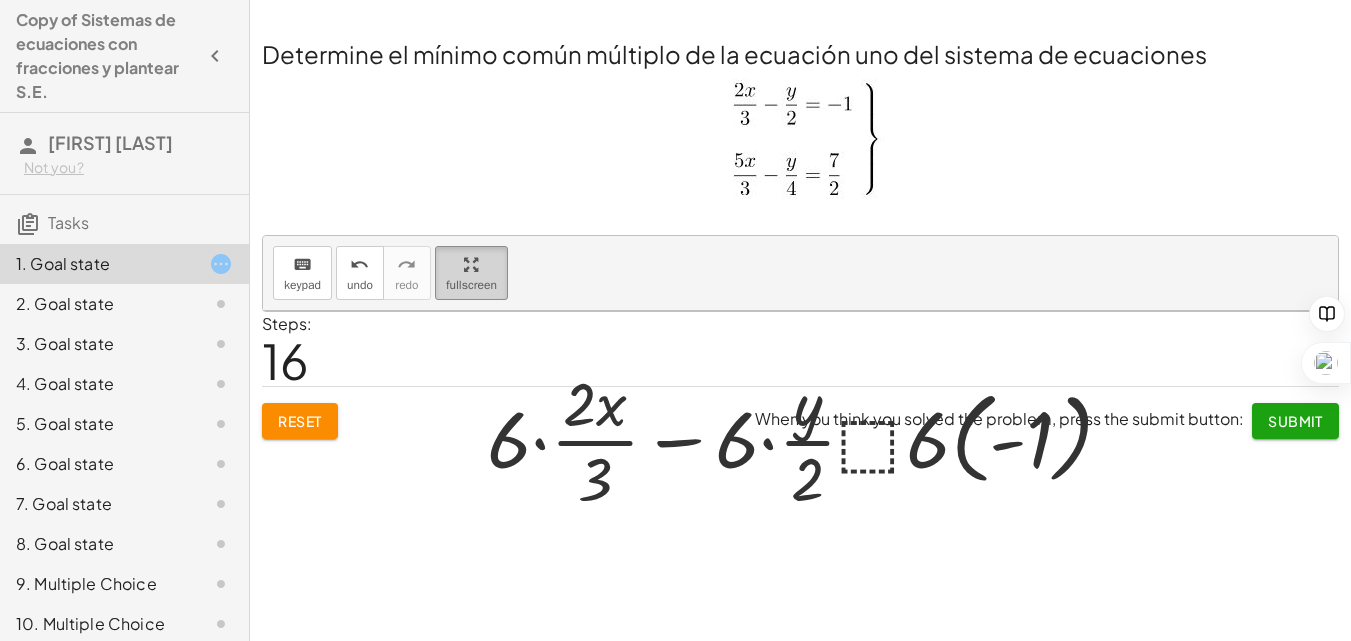 scroll, scrollTop: 0, scrollLeft: 0, axis: both 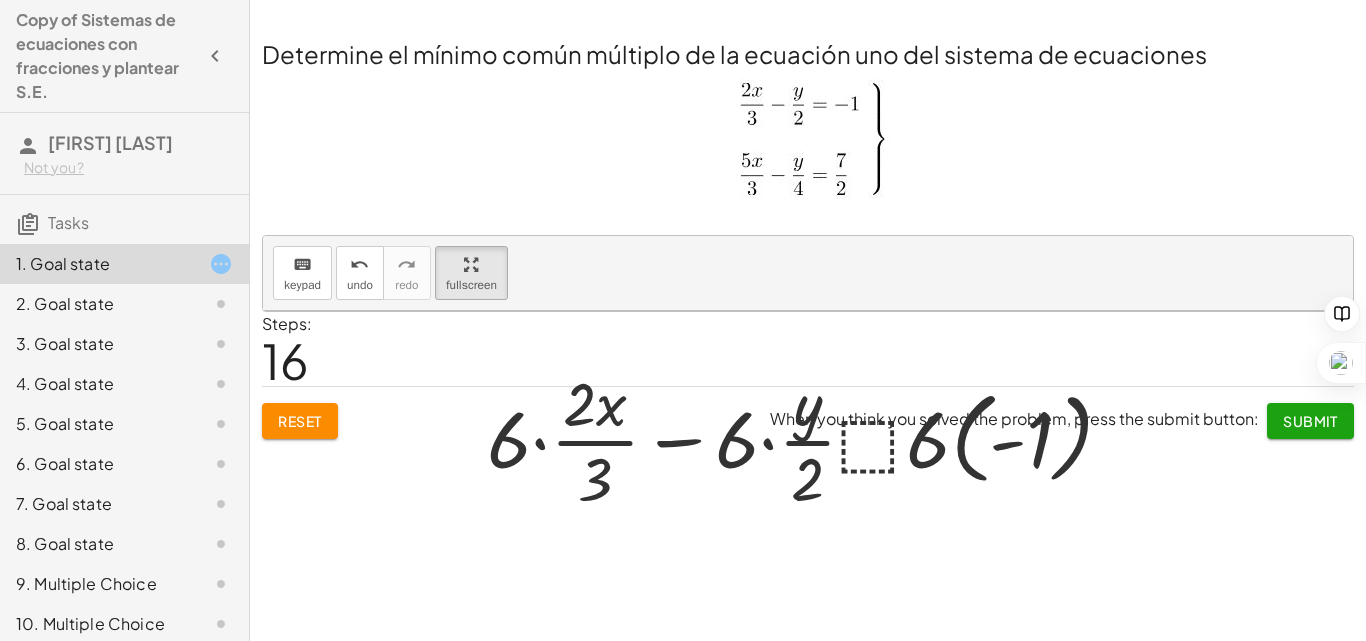 drag, startPoint x: 462, startPoint y: 195, endPoint x: 462, endPoint y: 282, distance: 87 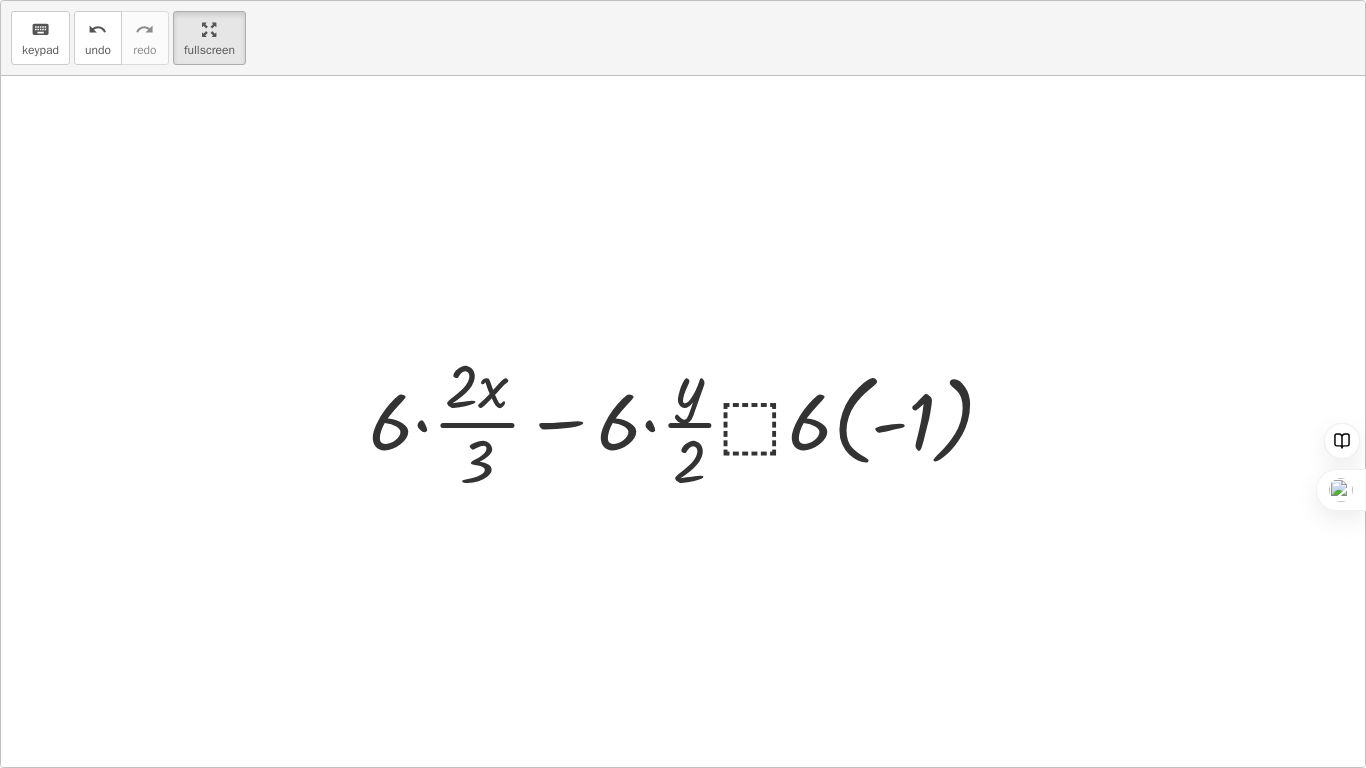 click at bounding box center [690, 421] 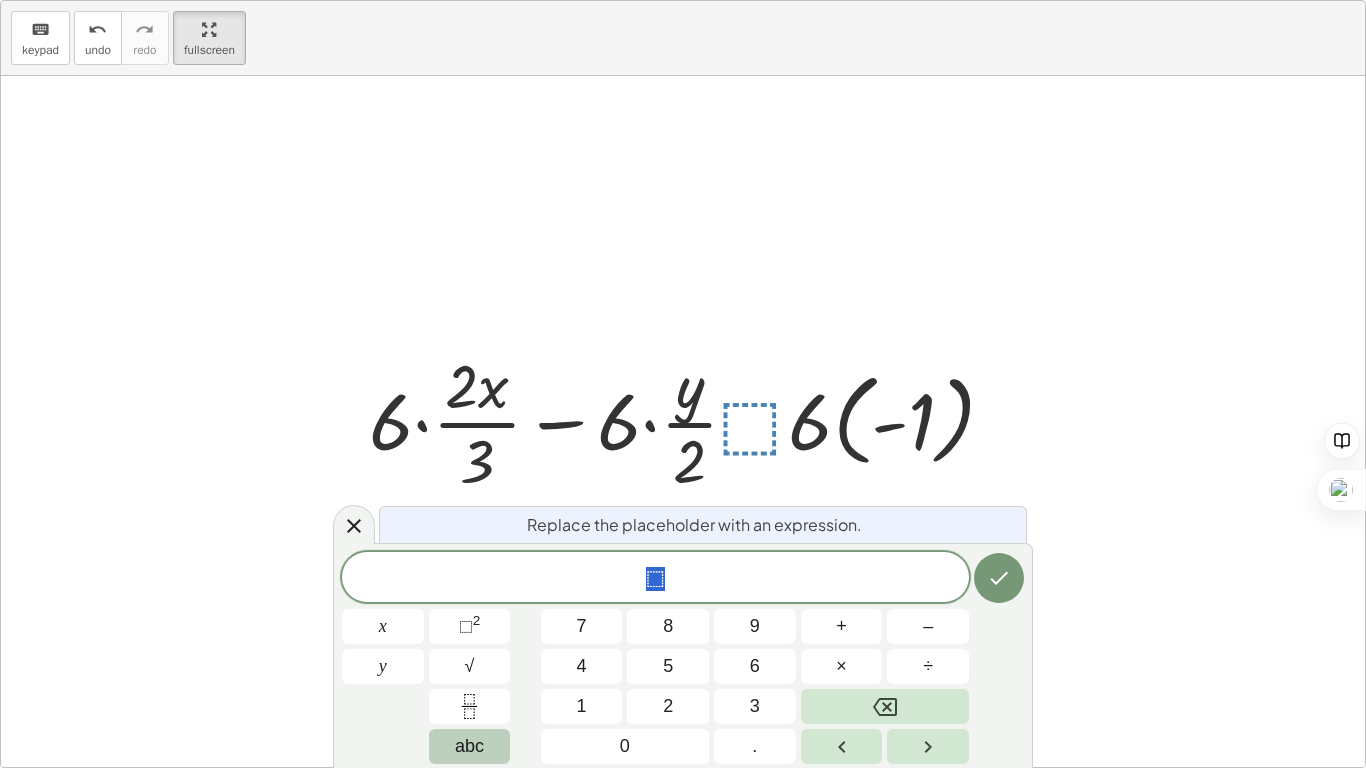 click on "abc" at bounding box center [469, 746] 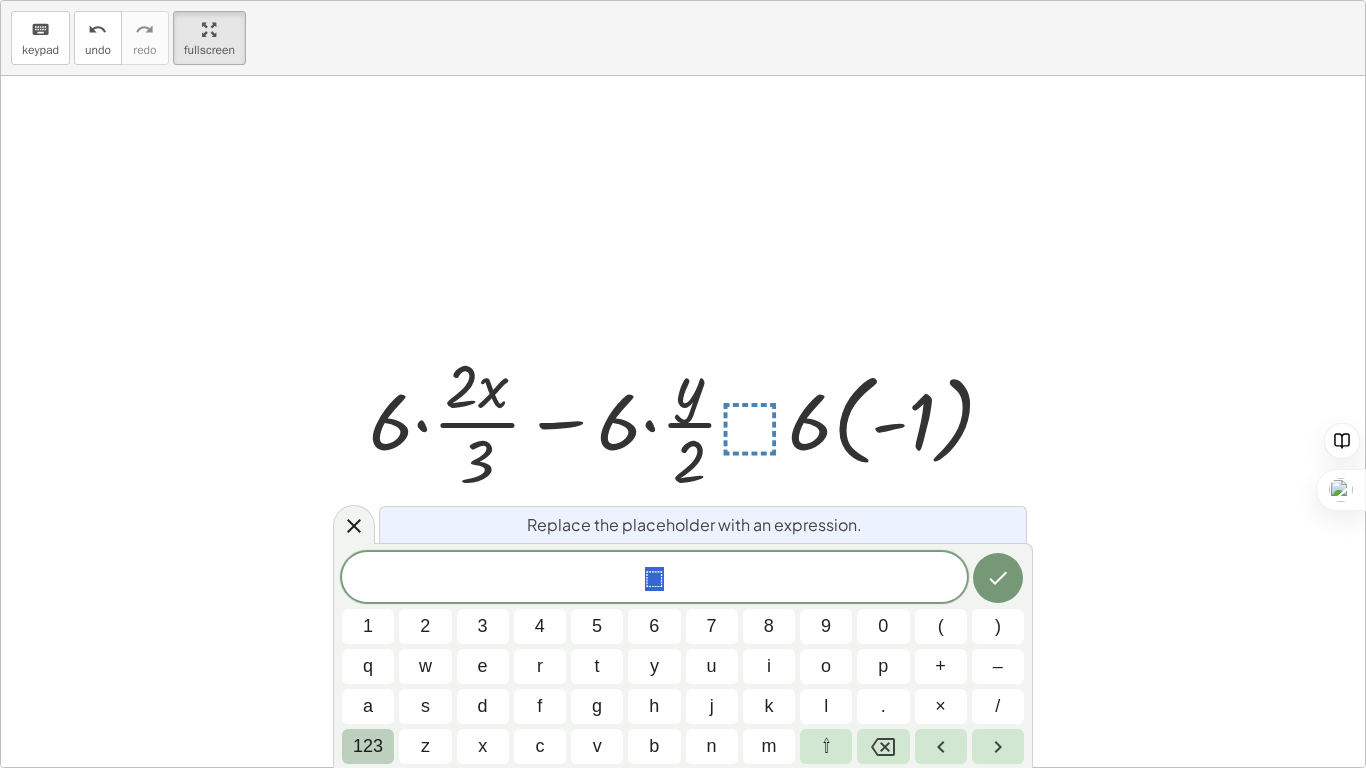 click on "123" at bounding box center [368, 746] 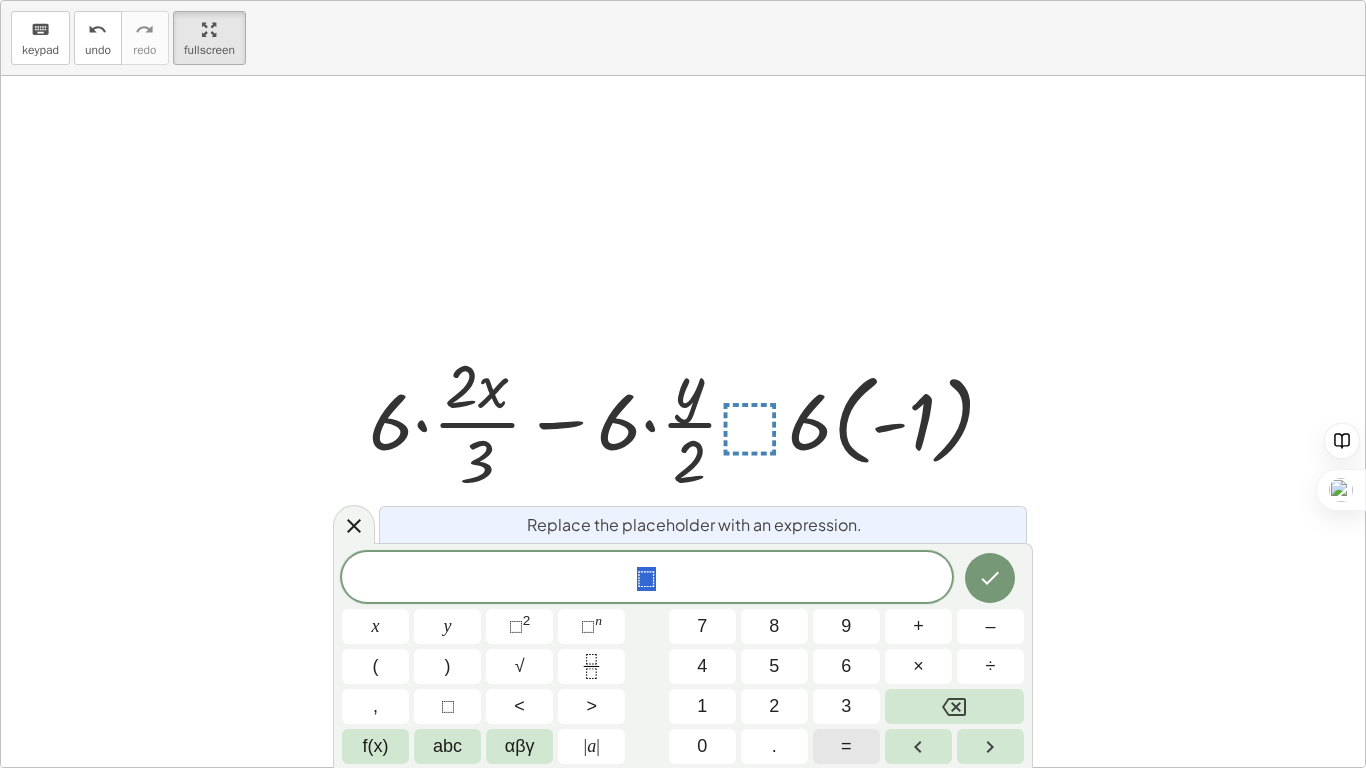 click on "=" at bounding box center [846, 746] 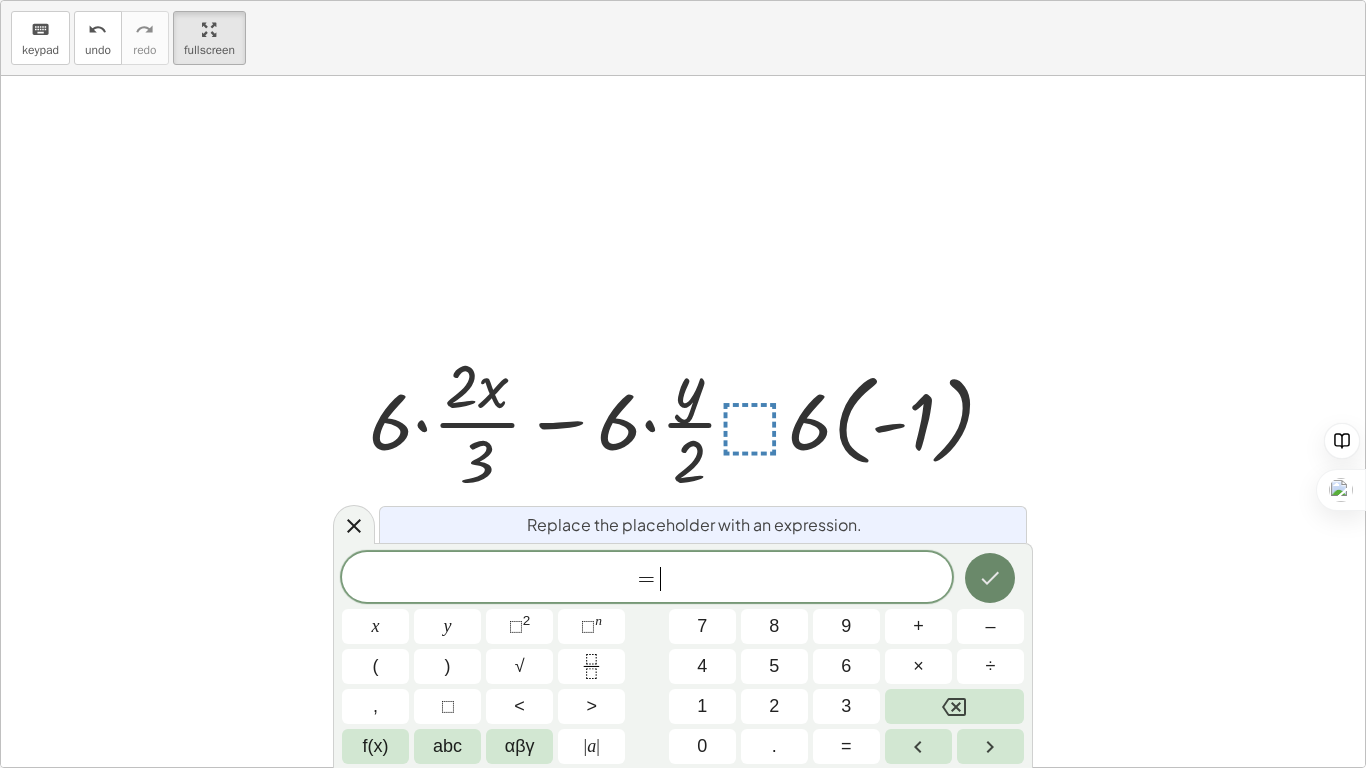 click at bounding box center (990, 578) 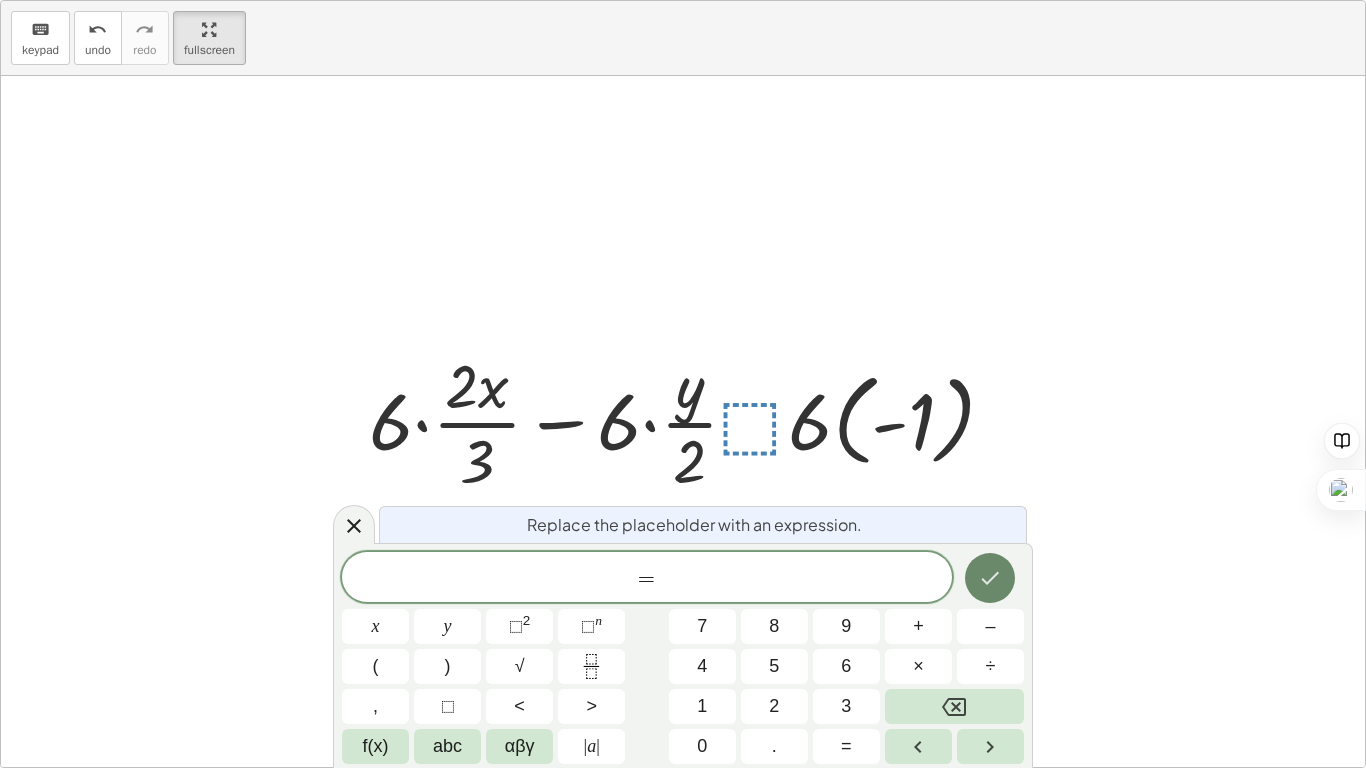 click at bounding box center [990, 578] 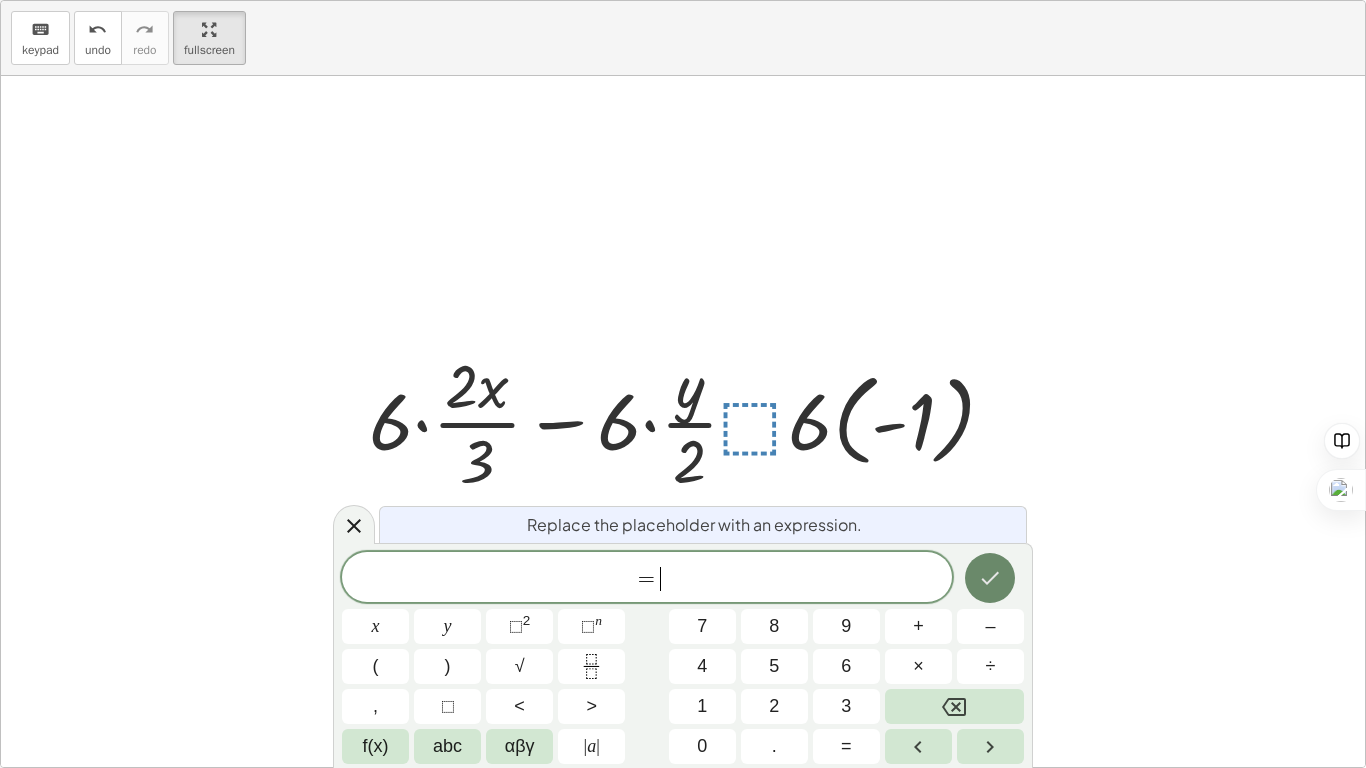 click 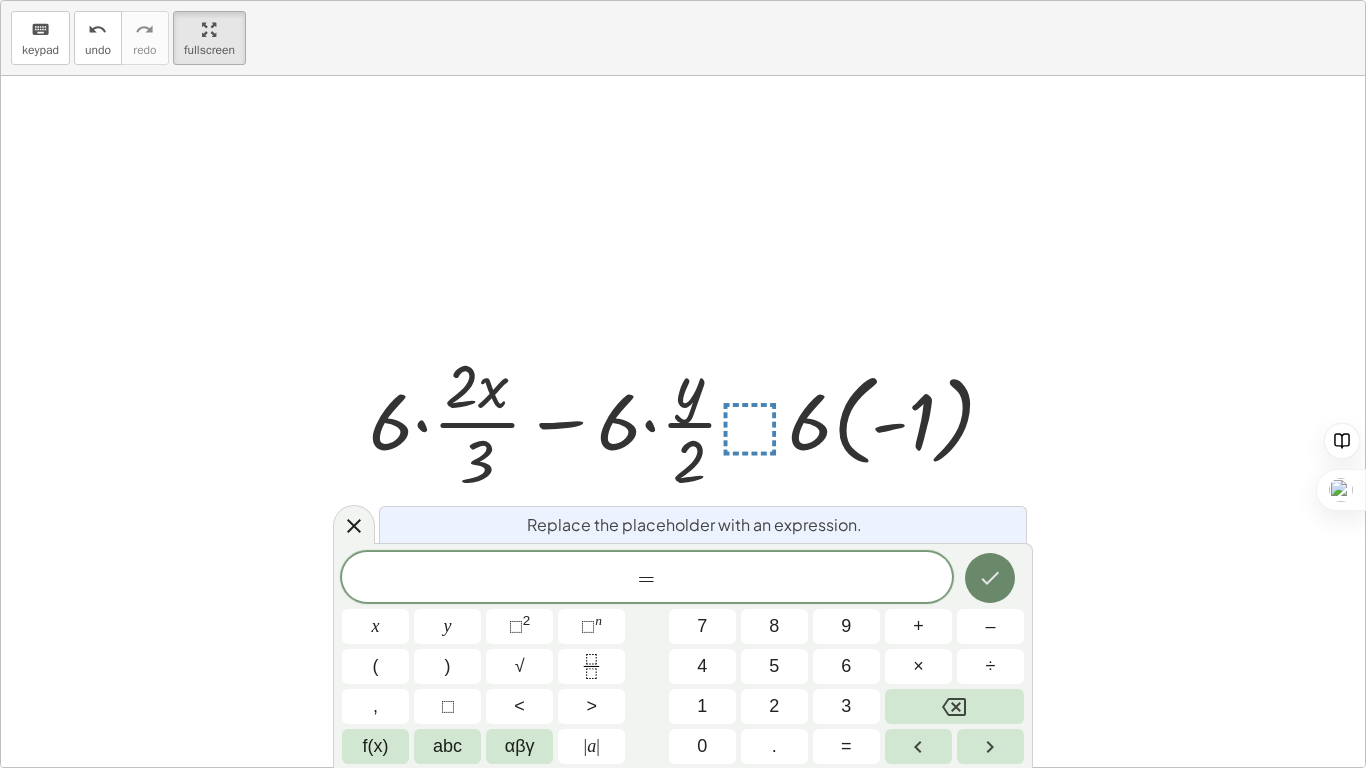 click 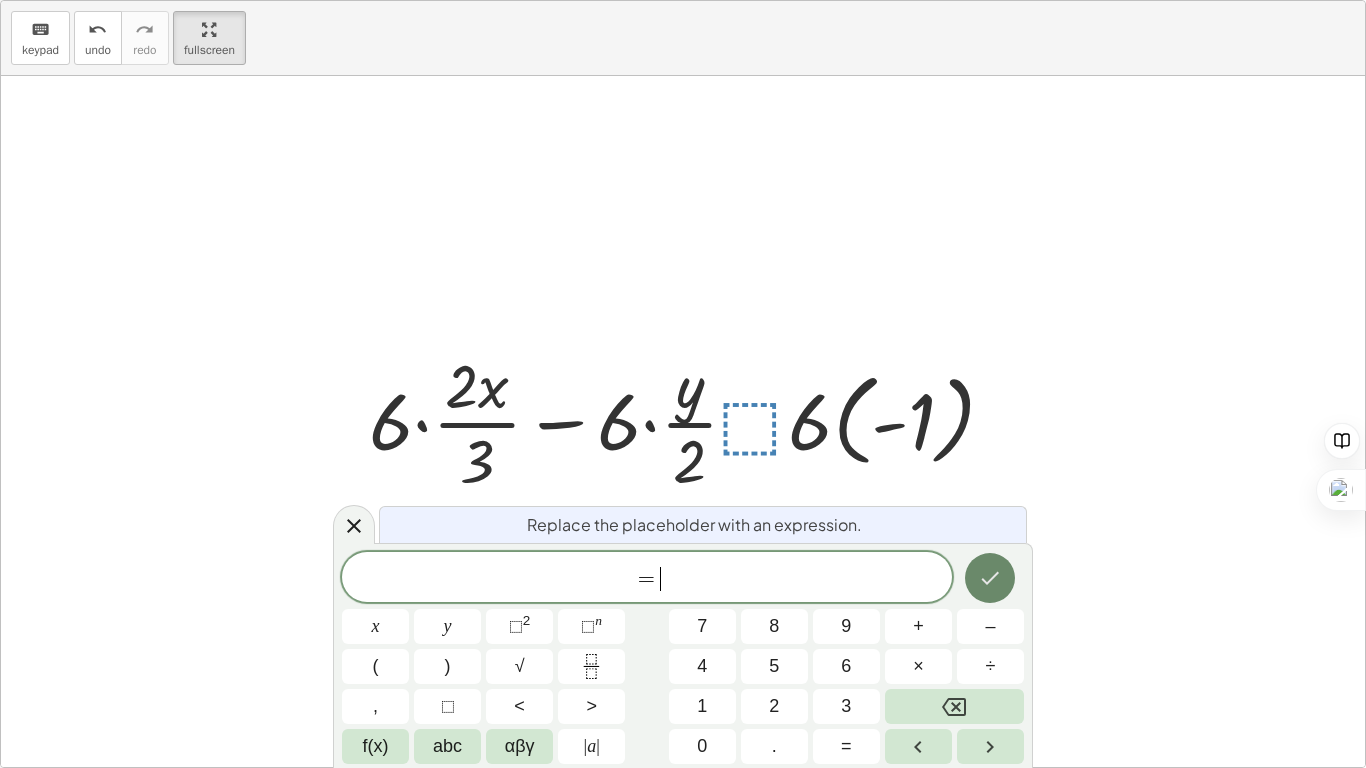 click 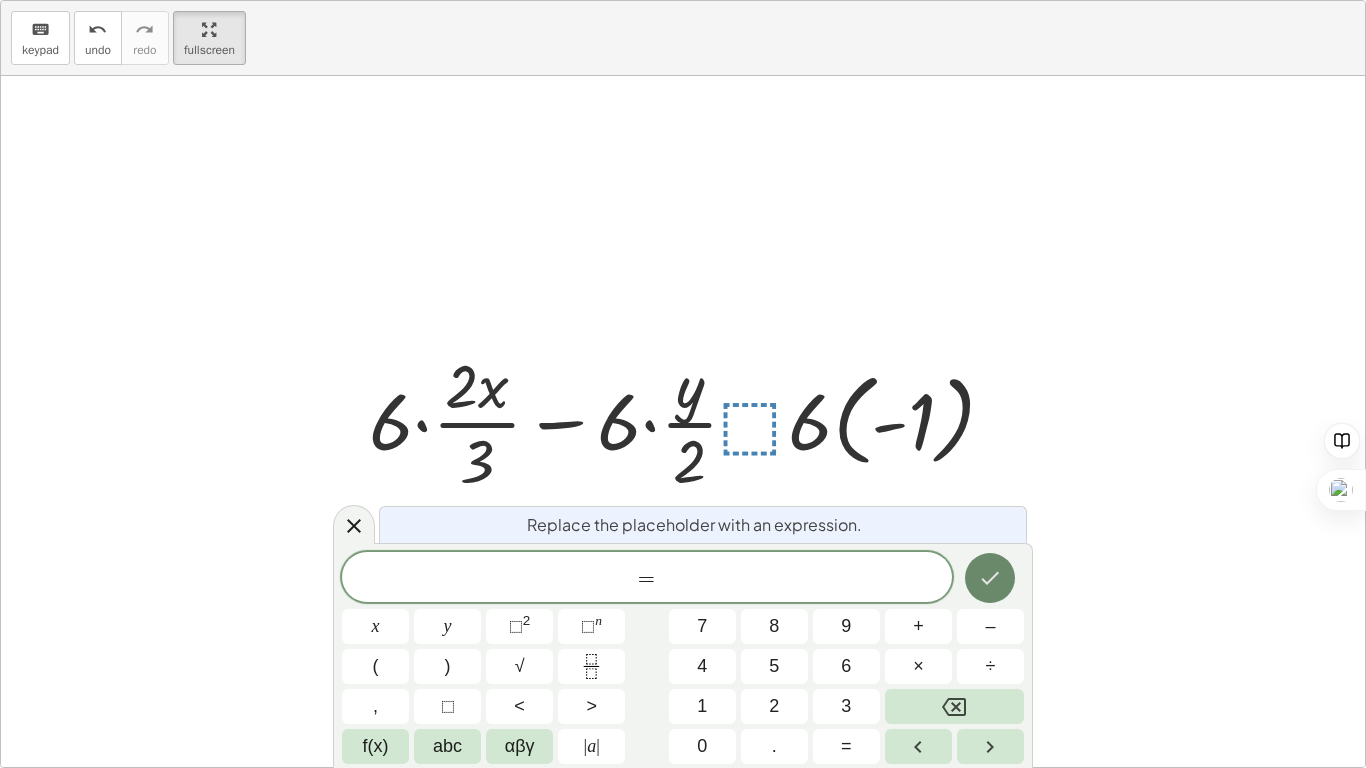 click 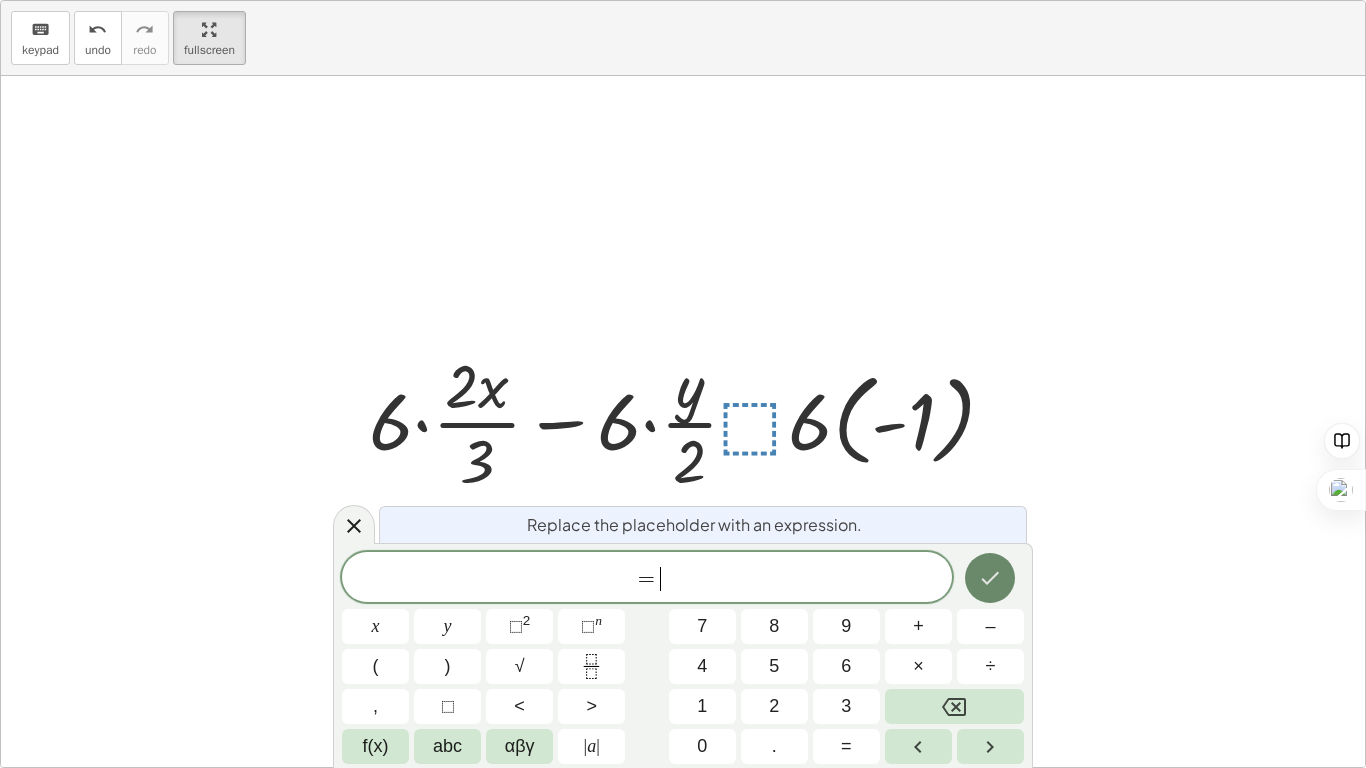 click 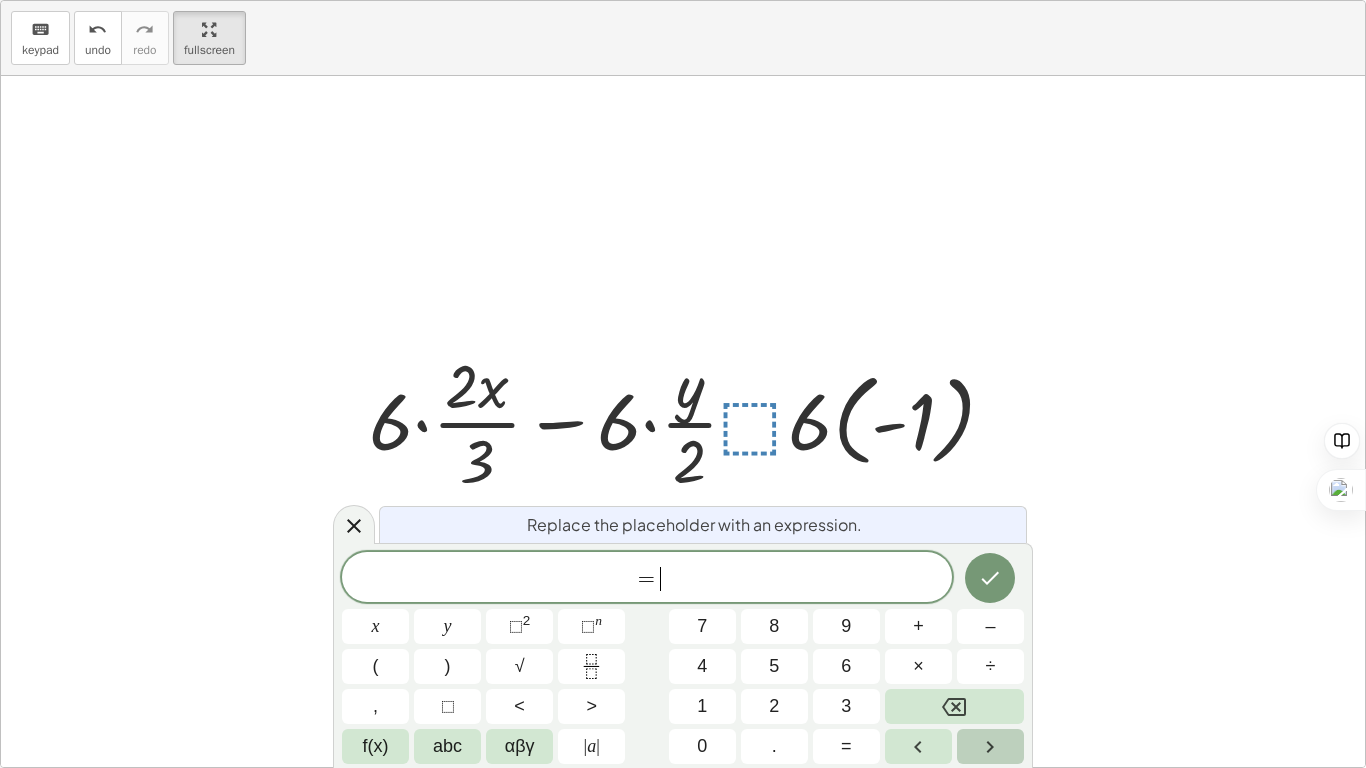 click 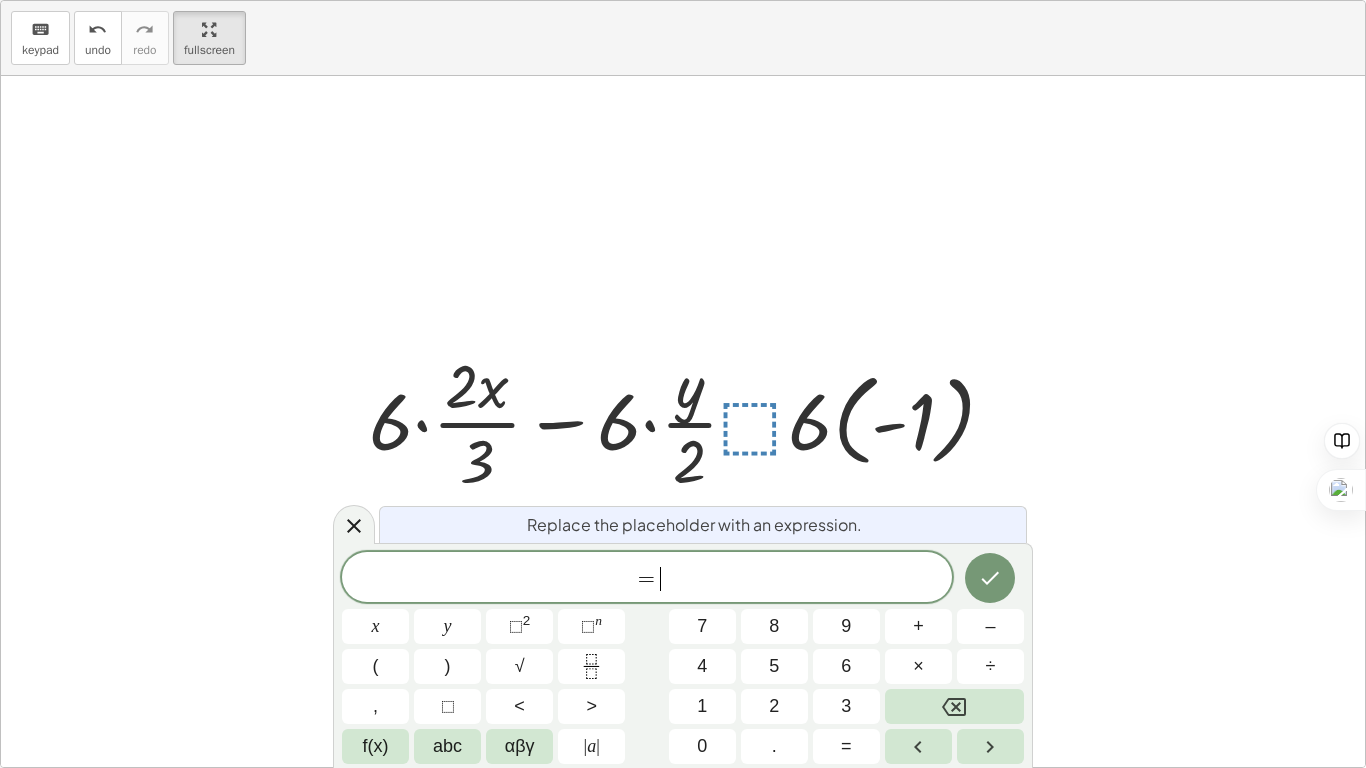 click 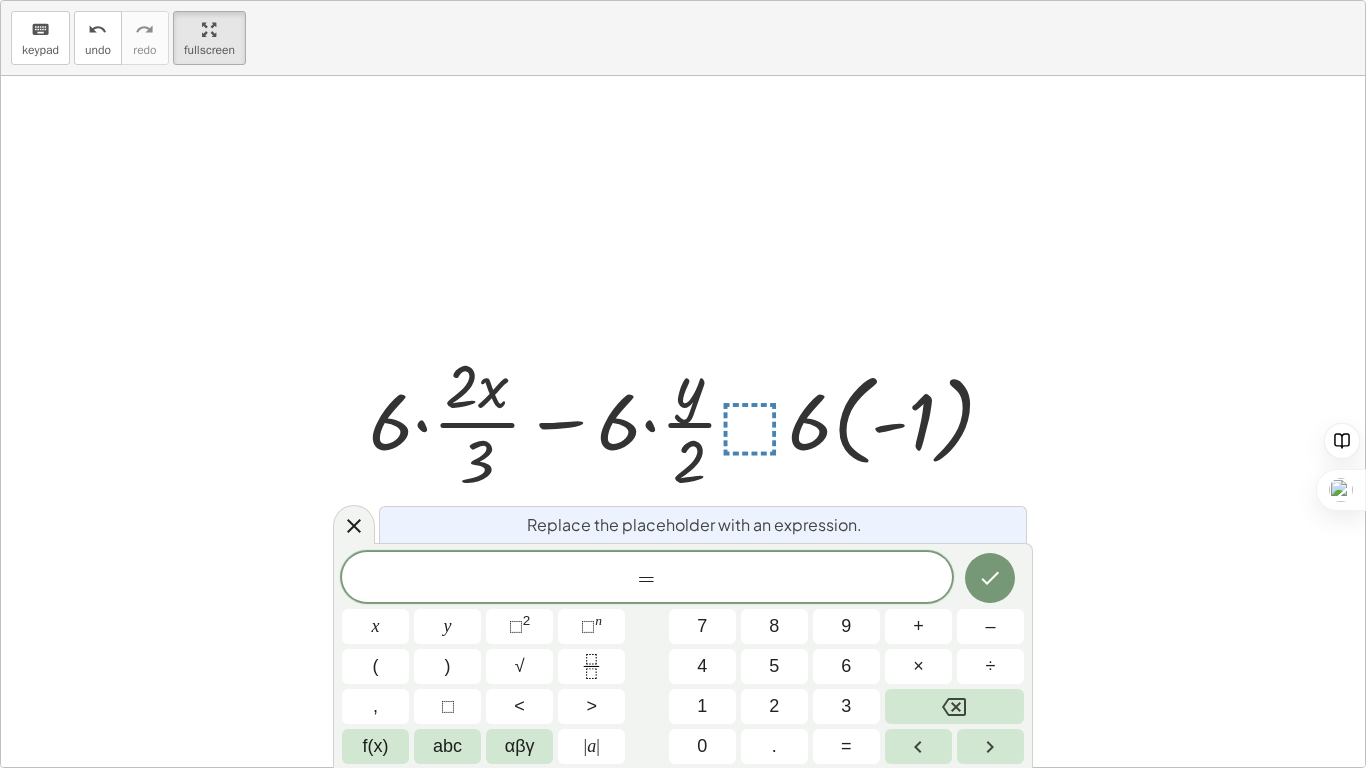 click on "=" at bounding box center [647, 579] 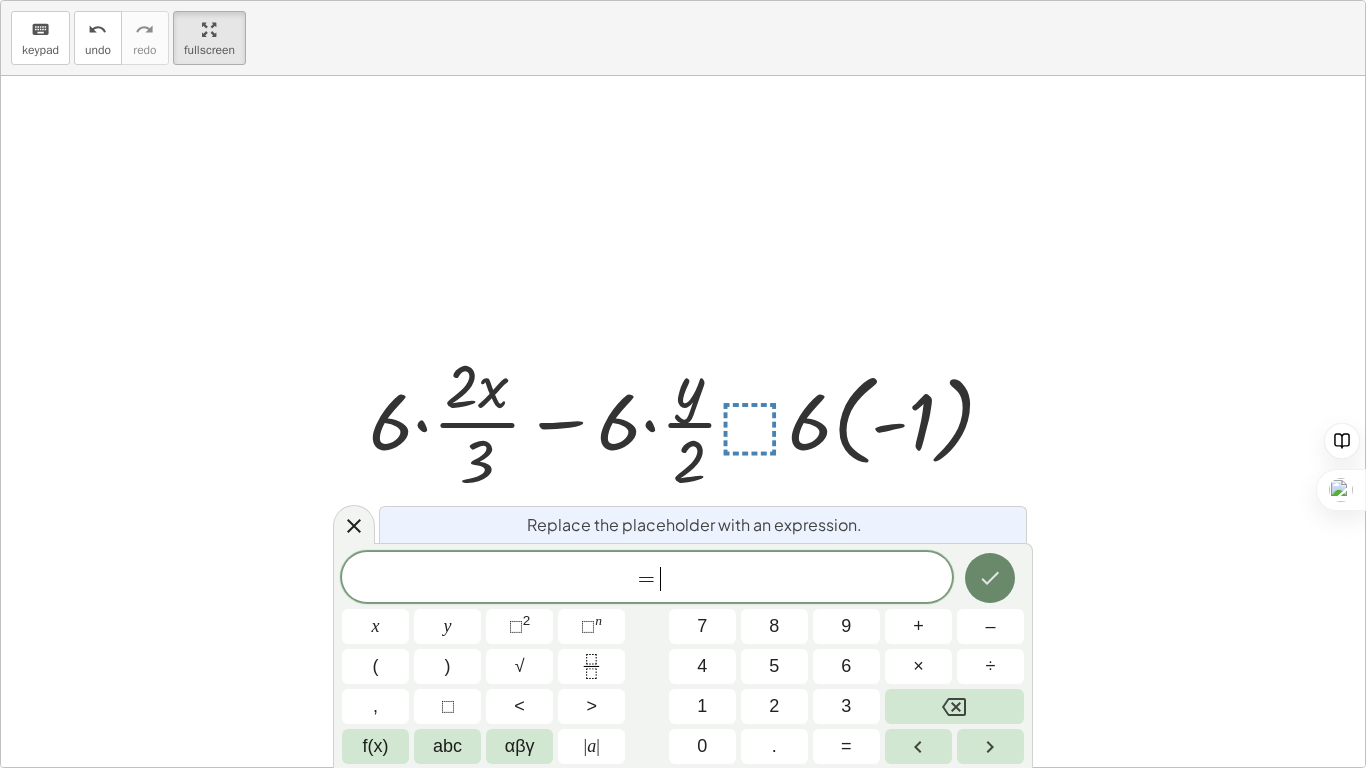 click 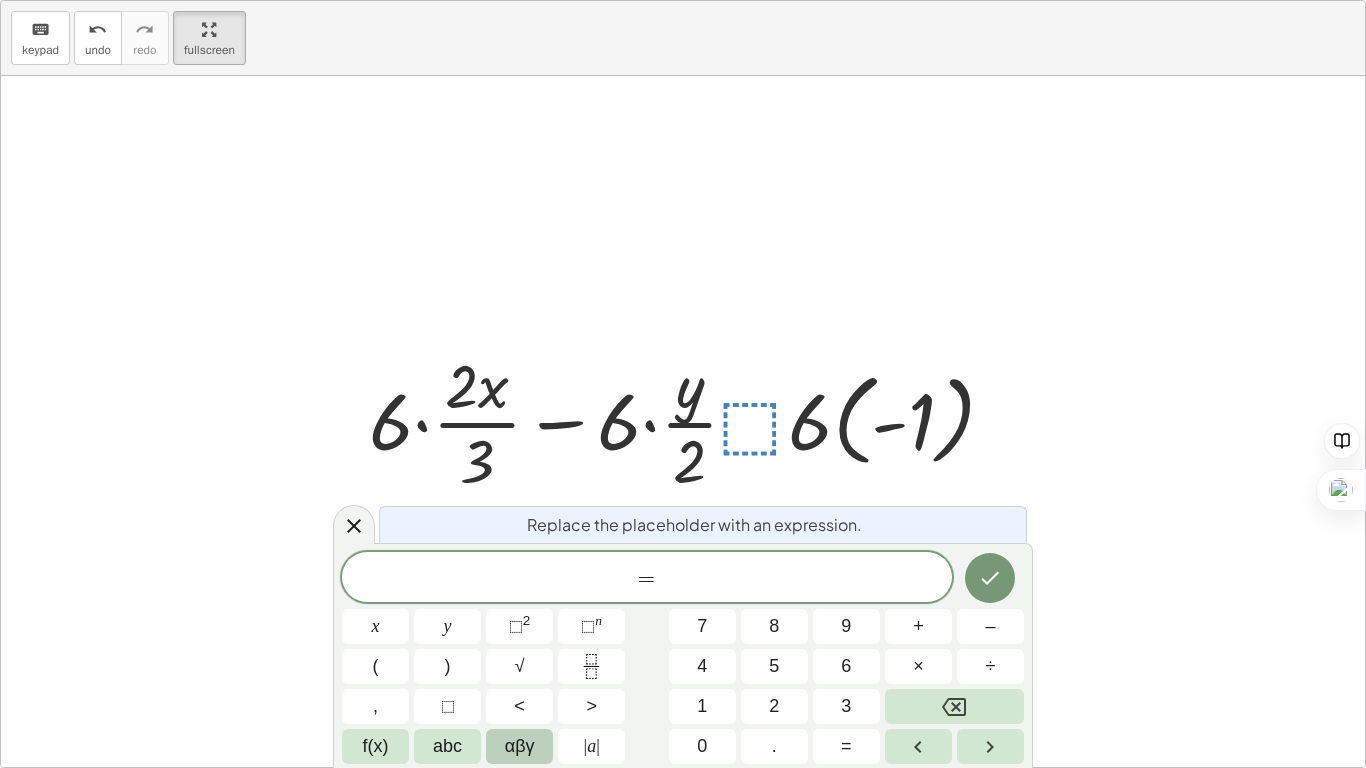 click on "αβγ" at bounding box center [520, 746] 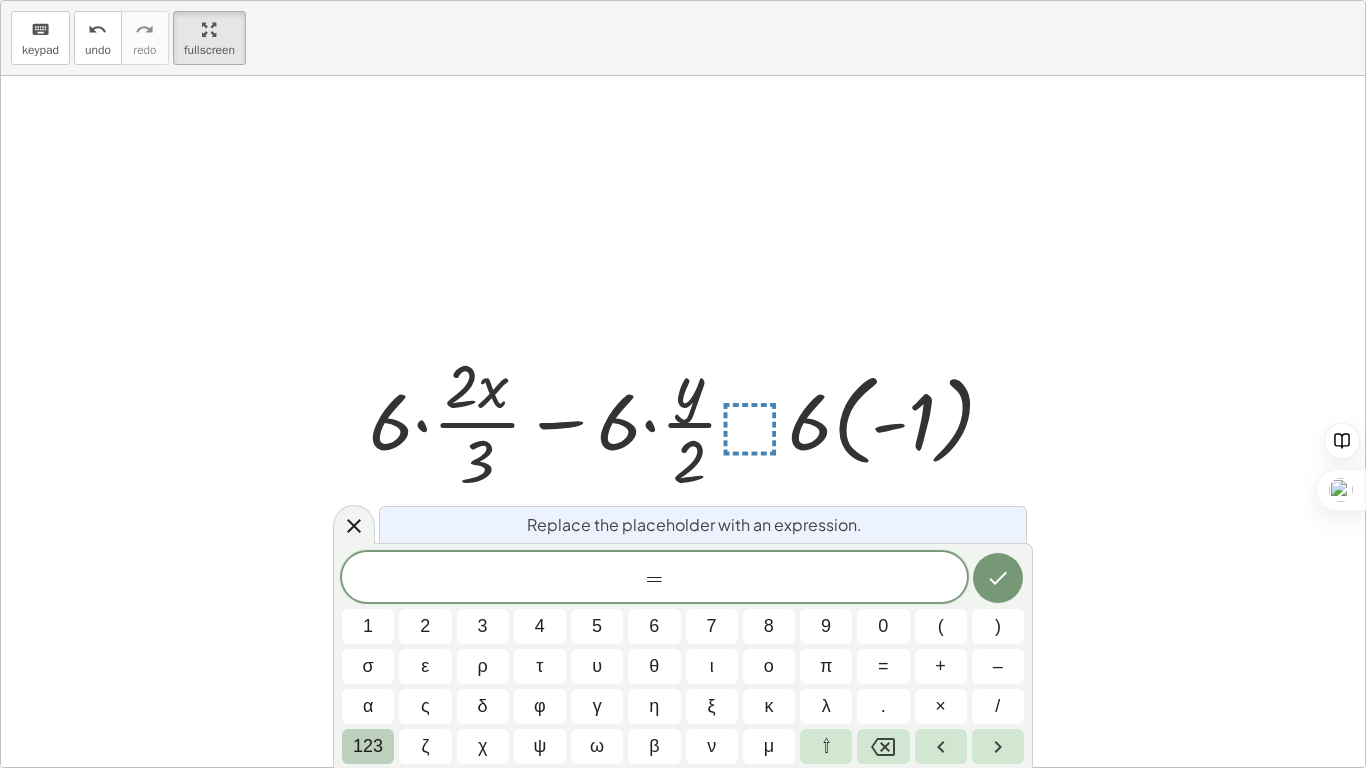 click on "123" at bounding box center (368, 746) 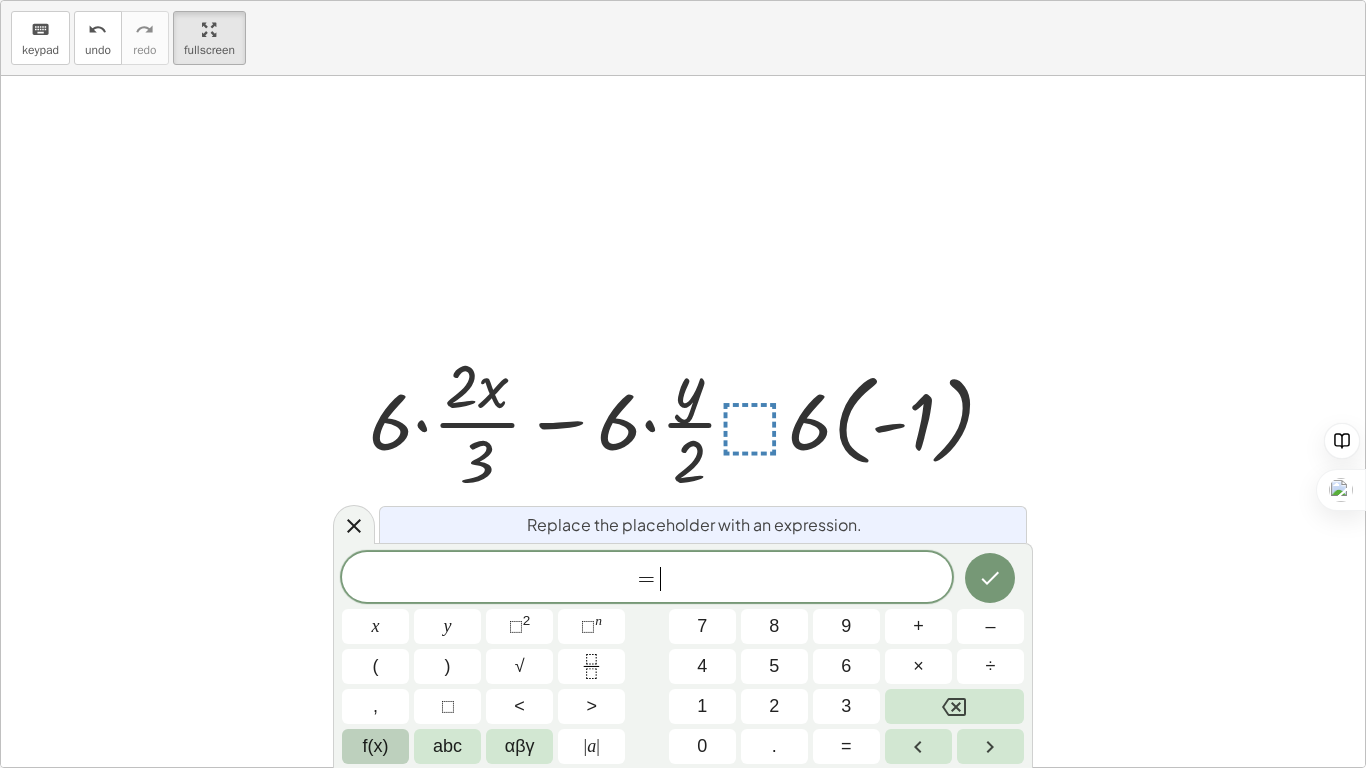 click on "f(x)" at bounding box center (376, 746) 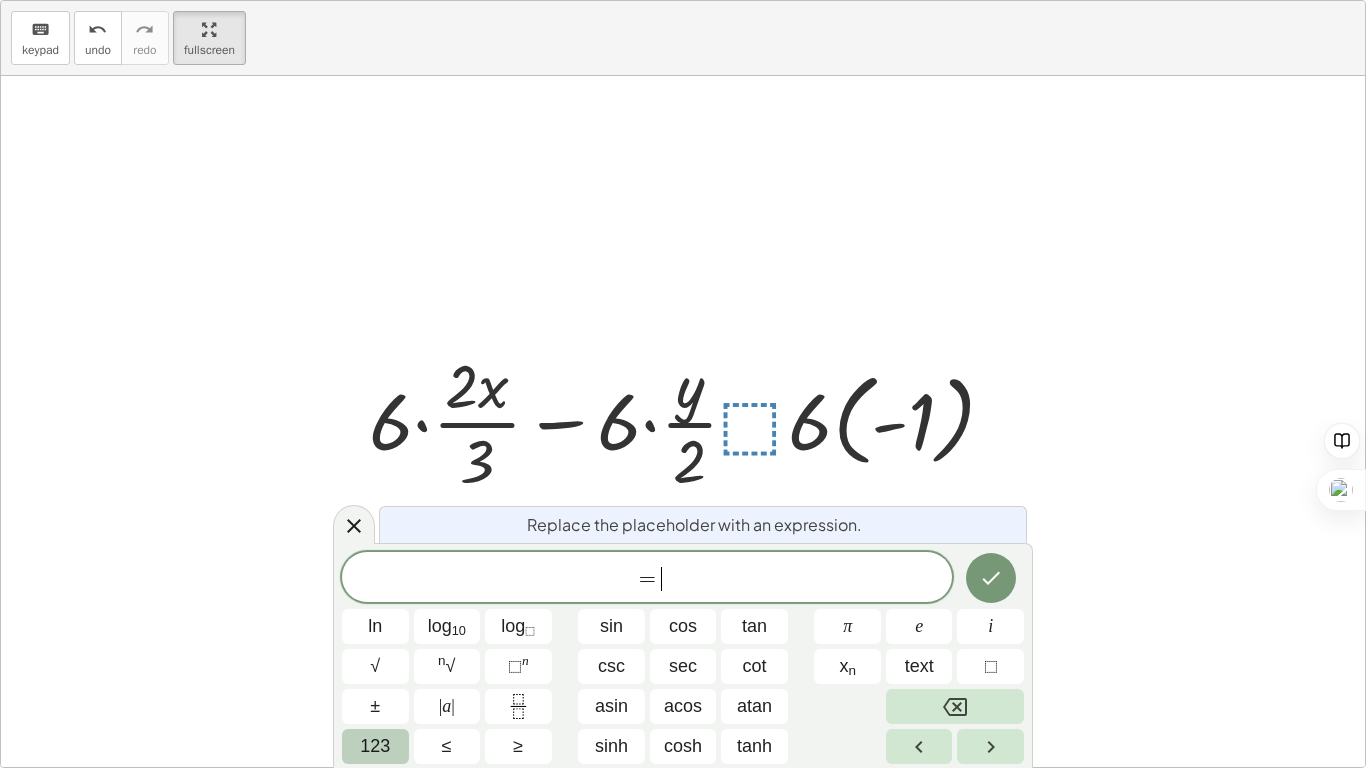 click on "123" at bounding box center (375, 746) 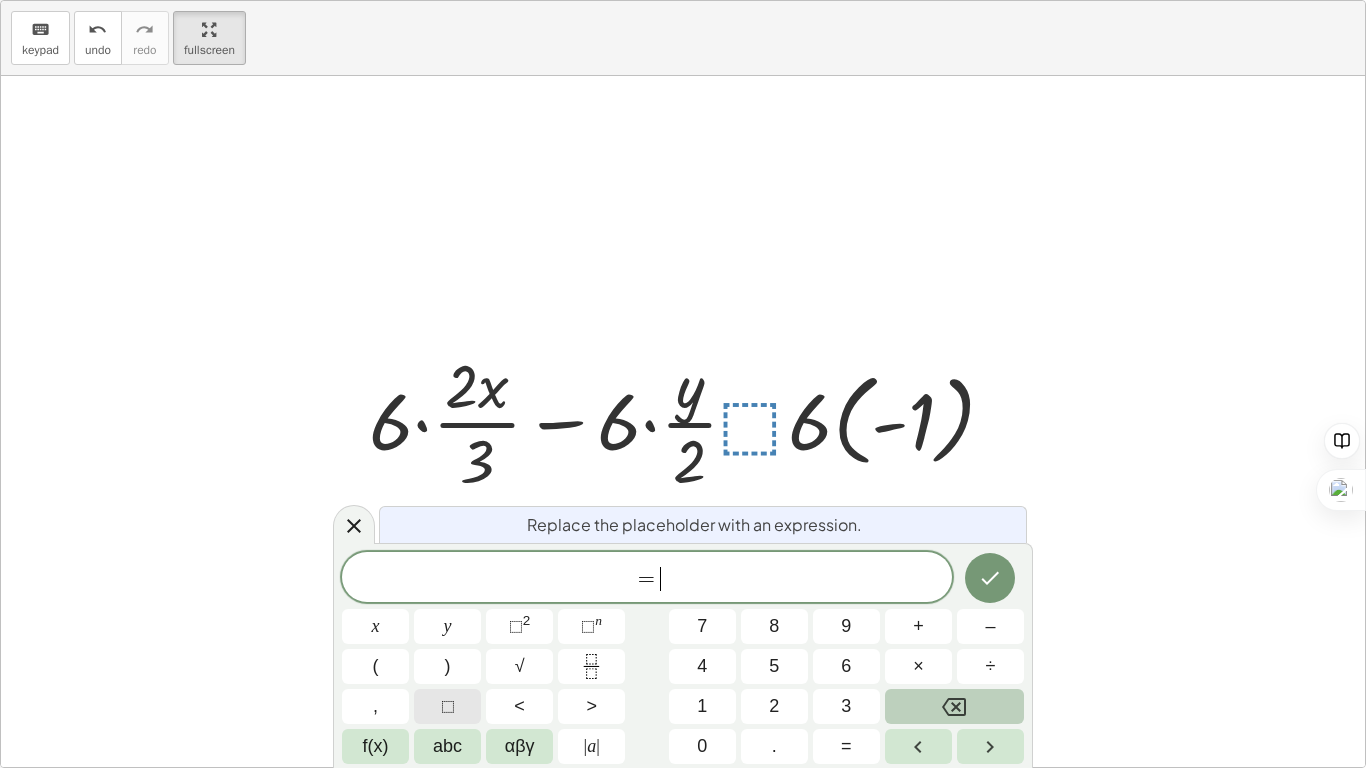 click on "⬚" at bounding box center [448, 706] 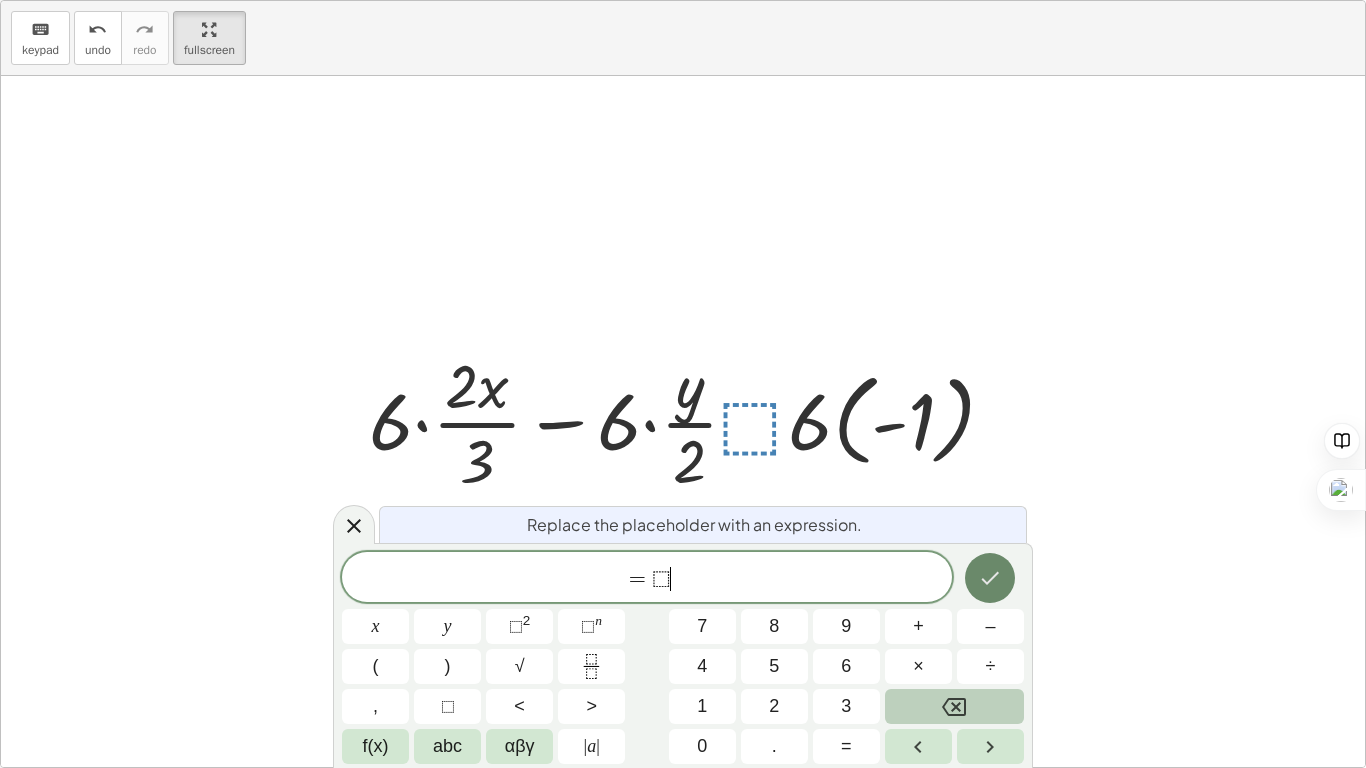 click 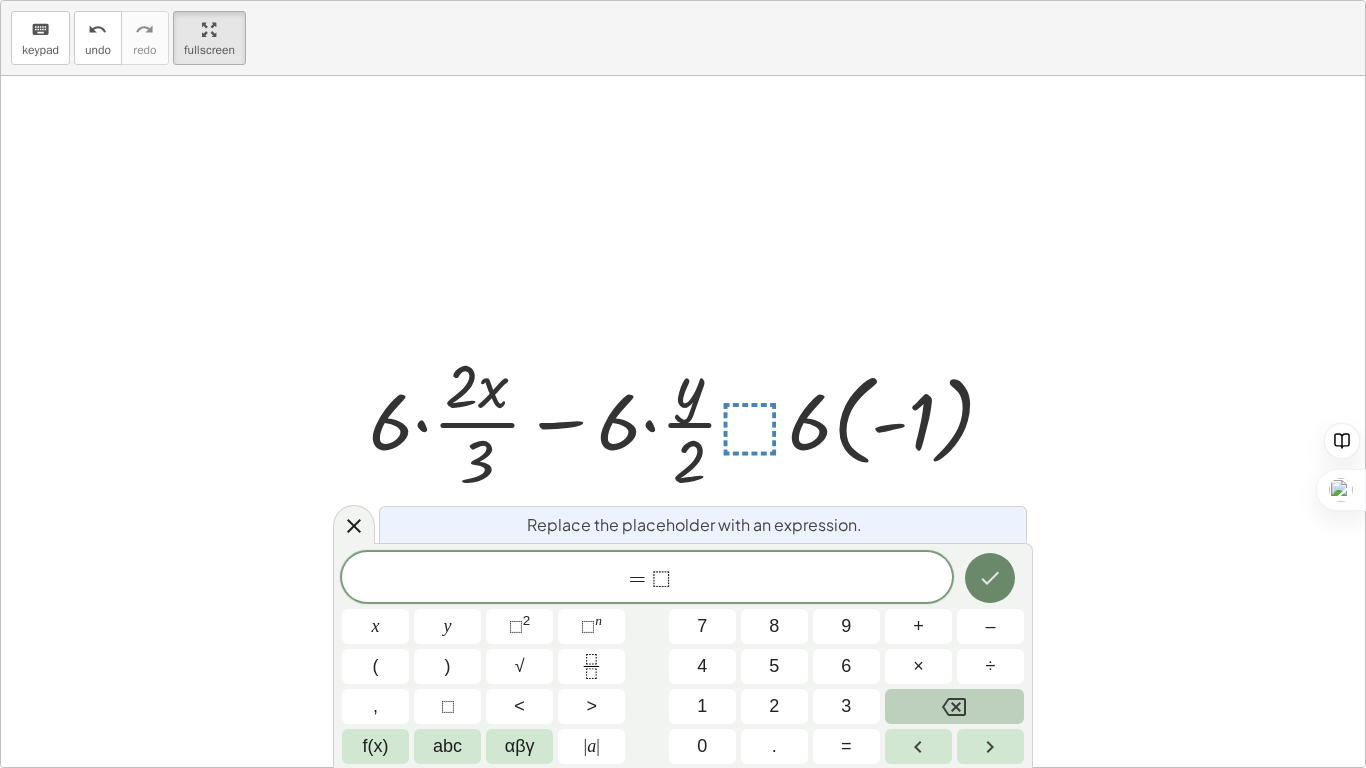 click 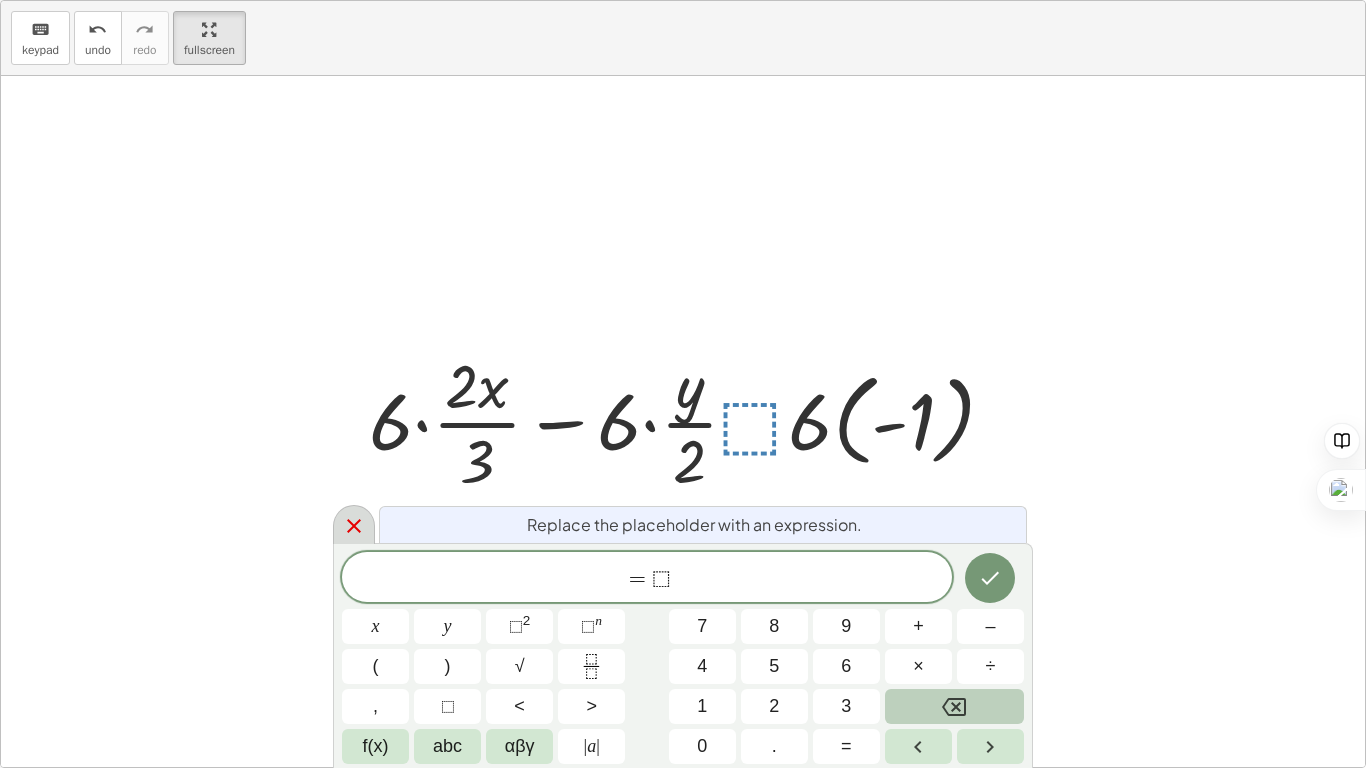click 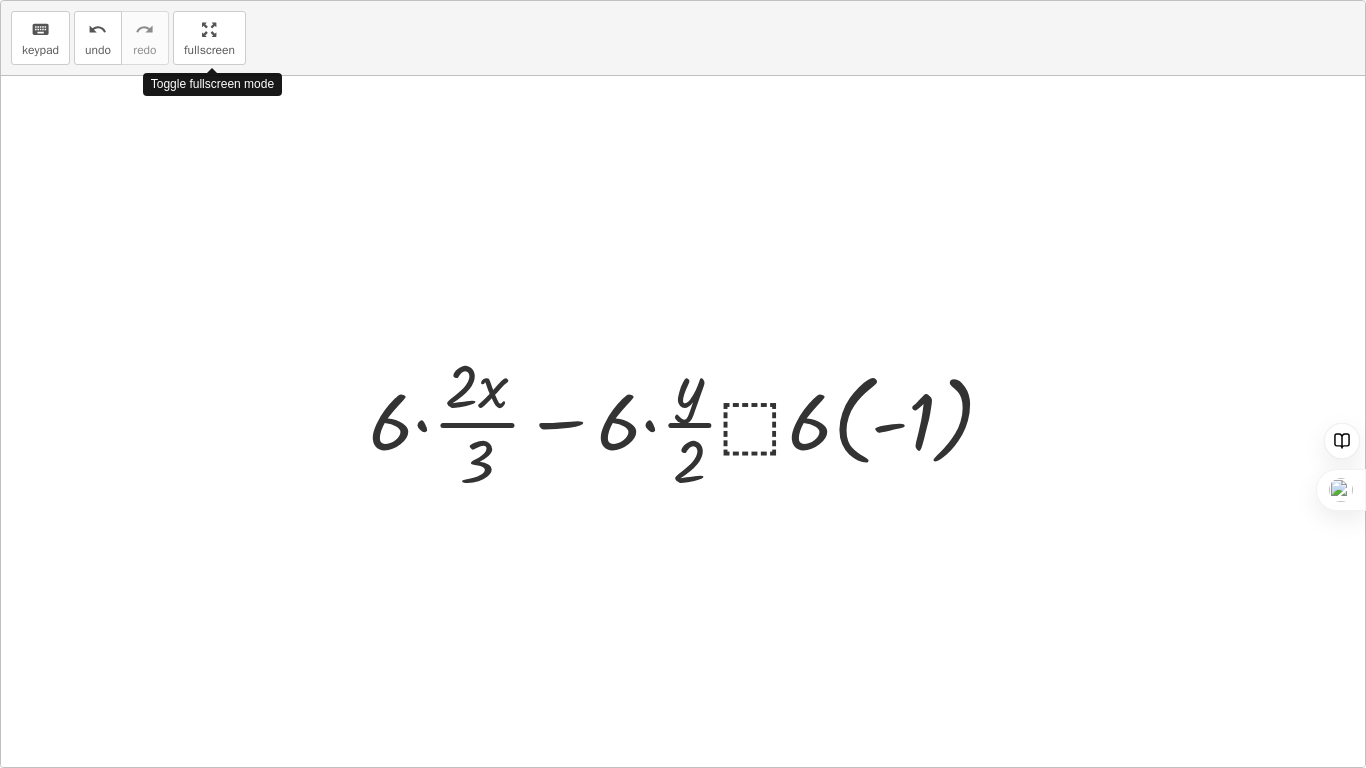 drag, startPoint x: 197, startPoint y: 40, endPoint x: 197, endPoint y: -47, distance: 87 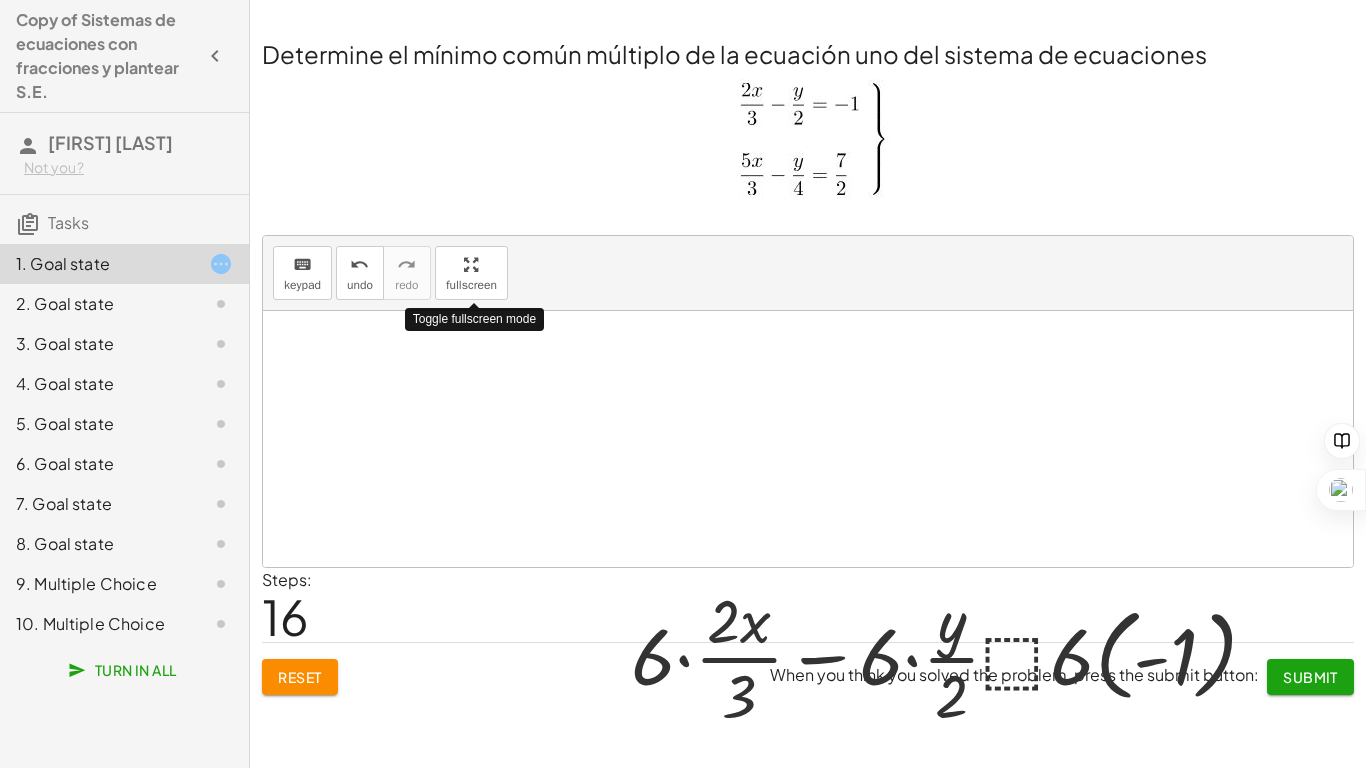 click on "Copy of Sistemas de ecuaciones con fracciones y plantear S.E. [FIRST] [LAST] Not you? Tasks 1. Goal state 2. Goal state 3. Goal state 4. Goal state 5. Goal state 6. Goal state 7. Goal state 8. Goal state 9. Multiple Choice 10. Multiple Choice Turn In All Determine el mínimo común múltiplo de la ecuación uno del sistema de ecuaciones keyboard keypad undo undo redo redo fullscreen ⬚ + · ⬚ · · 2 · x · 3 − ⬚ + · ⬚ · · 2 · x · 3 − · ⬚ · · y · 2 · ⬚ + · ⬚ · · 2 · x · 3 − · ⬚ · · y · 2 · ⬚ · ( - 1 ) + · 6 · · 2 · x · 3 − · ⬚ · · y · 2 · ⬚ · ( - 1 ) + · 6 · · 2 · x · 3 − · 6 · · y · 2 · ⬚ · ( - 1 ) + · 6 · · 2 · x · 3 − · 6 · · y · 2 · 6 · ( - 1 ) + · 6 · · 2 · x · 3 − · 6 · · y · 2 · · ( - 1 ) ⬚ · 6 × Steps: 16 Reset When you think you solved the problem, press the submit button: Submit keyboard keypad undo undo redo redo fullscreen × Steps: 0 Reset undo" at bounding box center [683, 384] 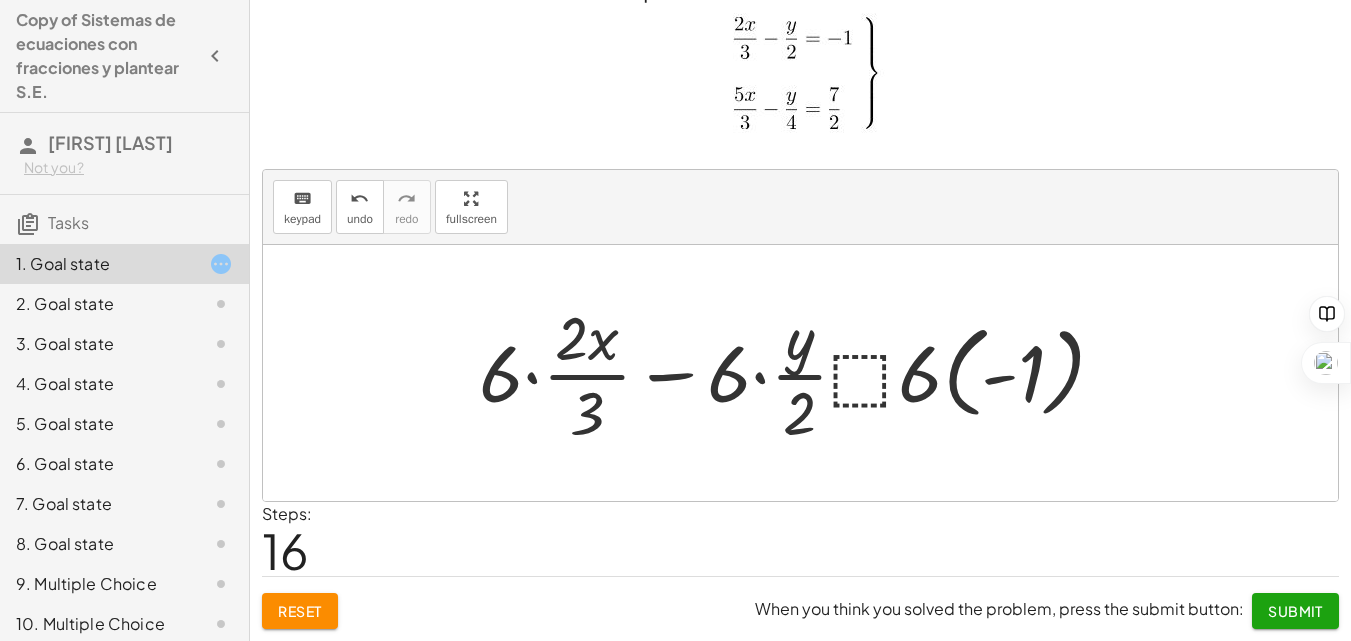 scroll, scrollTop: 40, scrollLeft: 0, axis: vertical 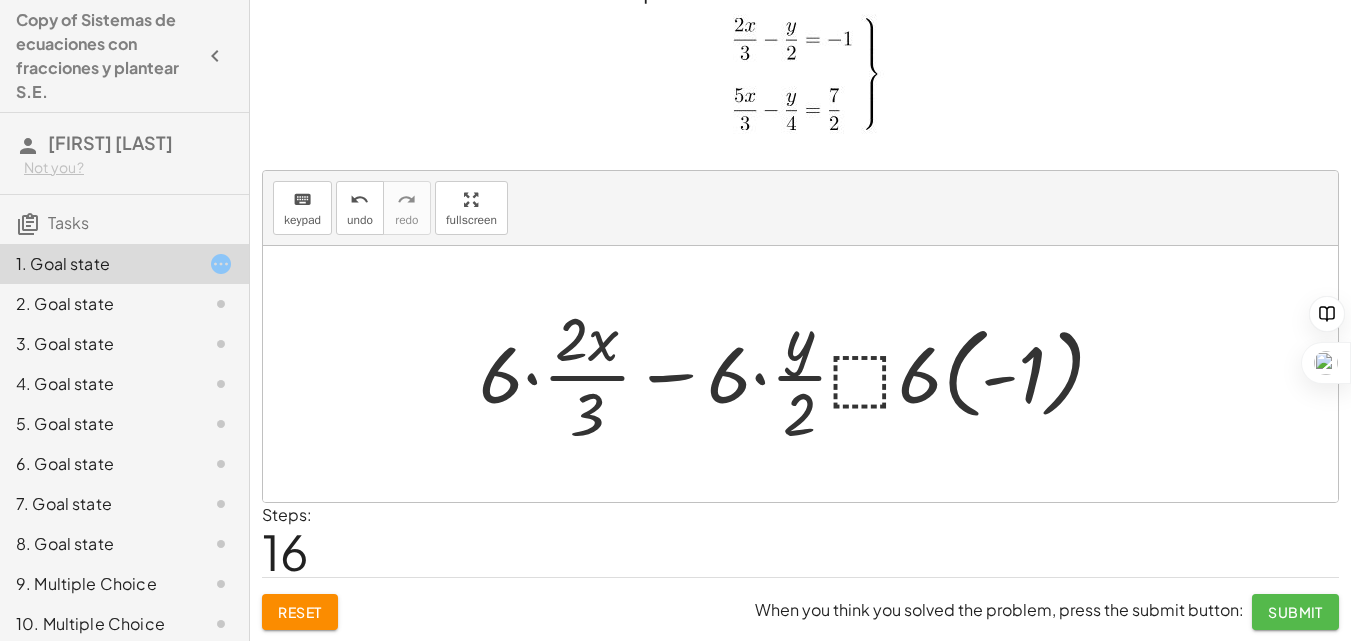 click on "Submit" 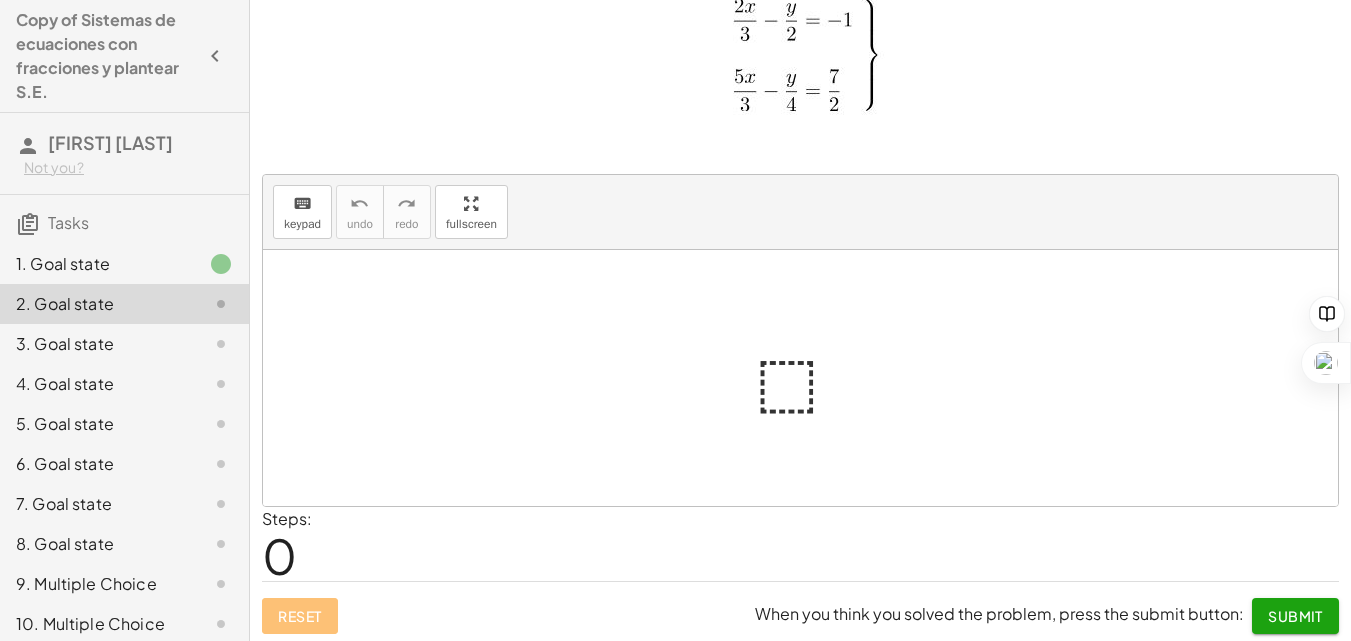scroll, scrollTop: 64, scrollLeft: 0, axis: vertical 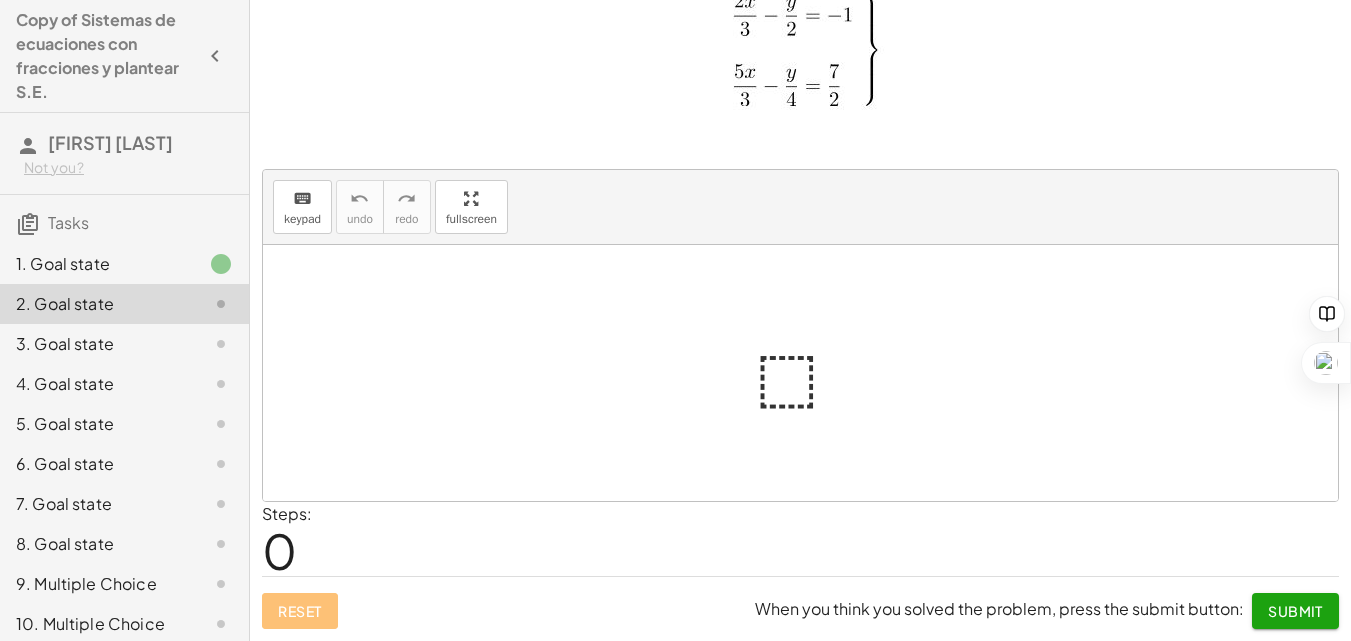 click at bounding box center [808, 373] 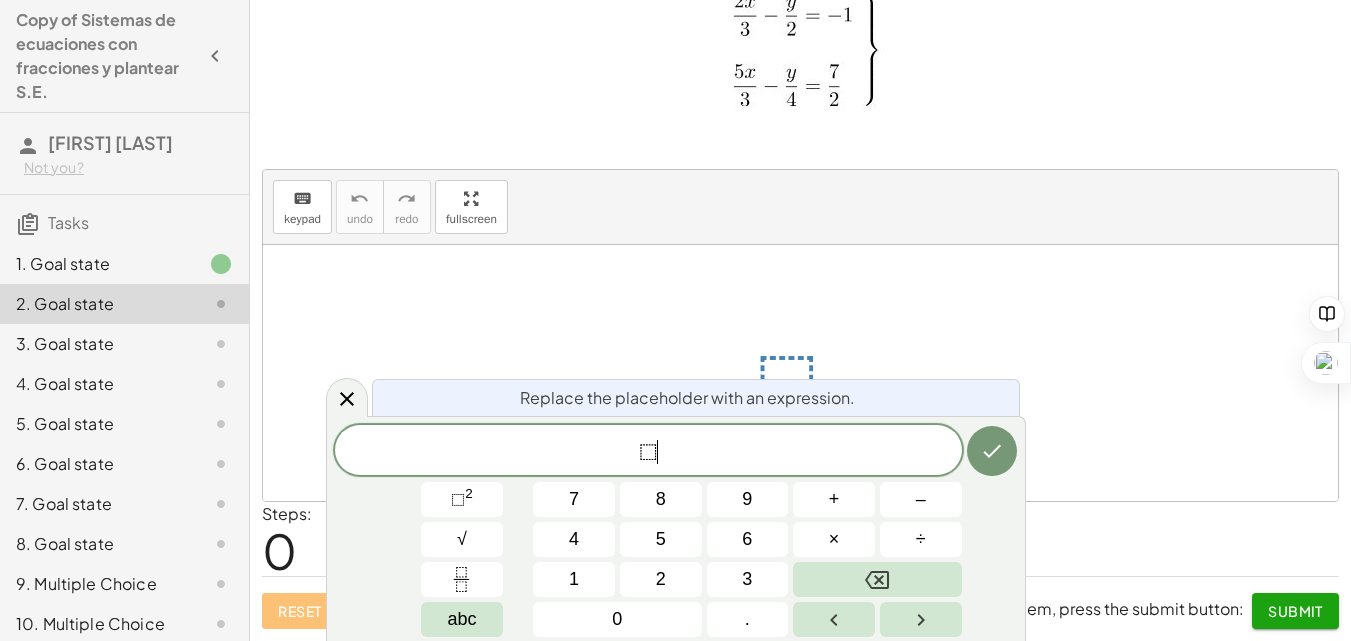 click on "⬚ ​" at bounding box center (648, 452) 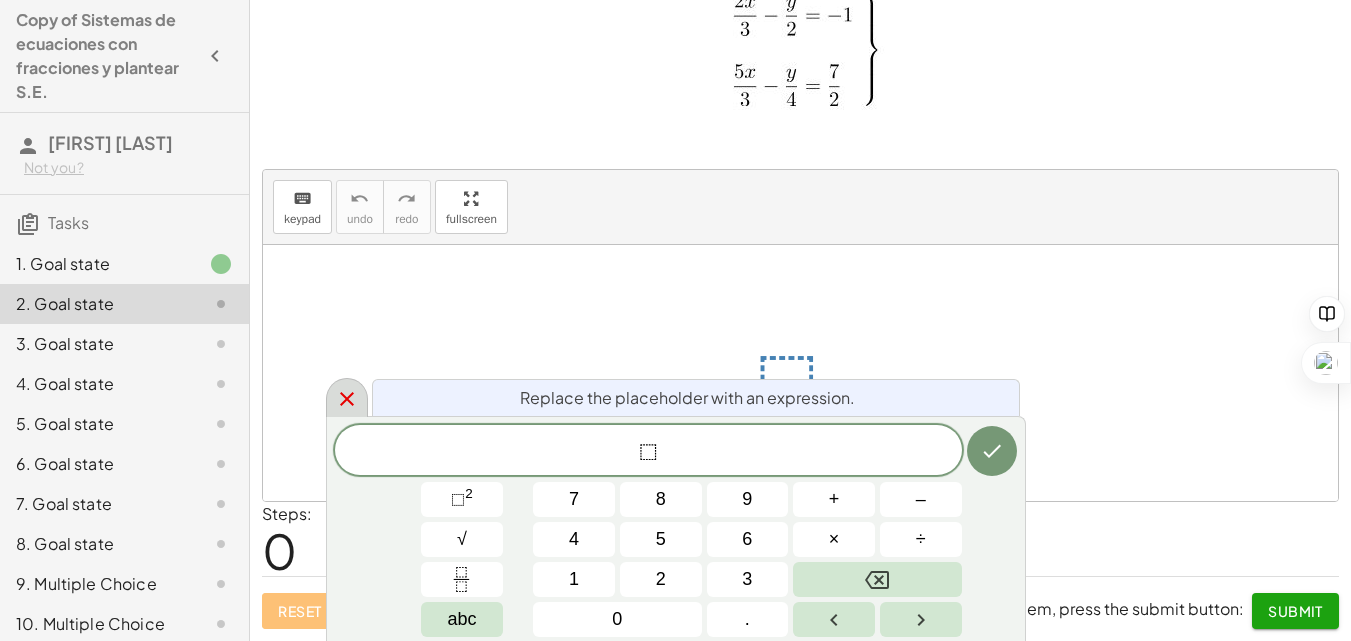 click 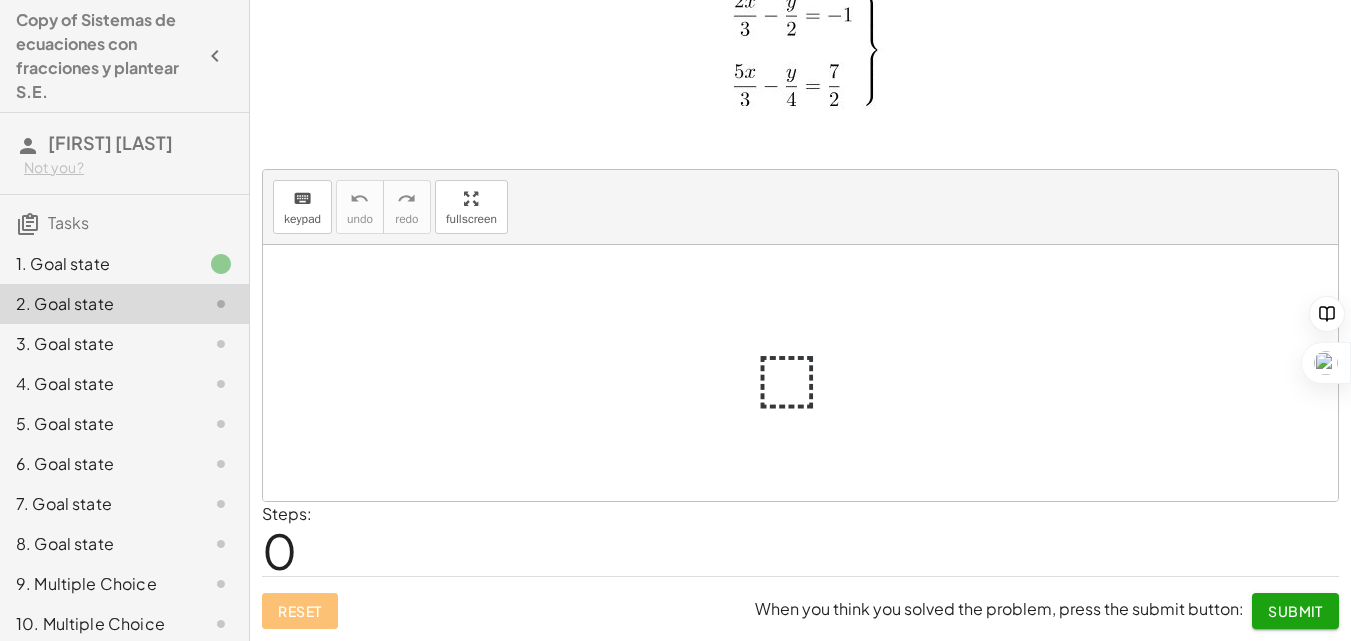 scroll, scrollTop: 0, scrollLeft: 0, axis: both 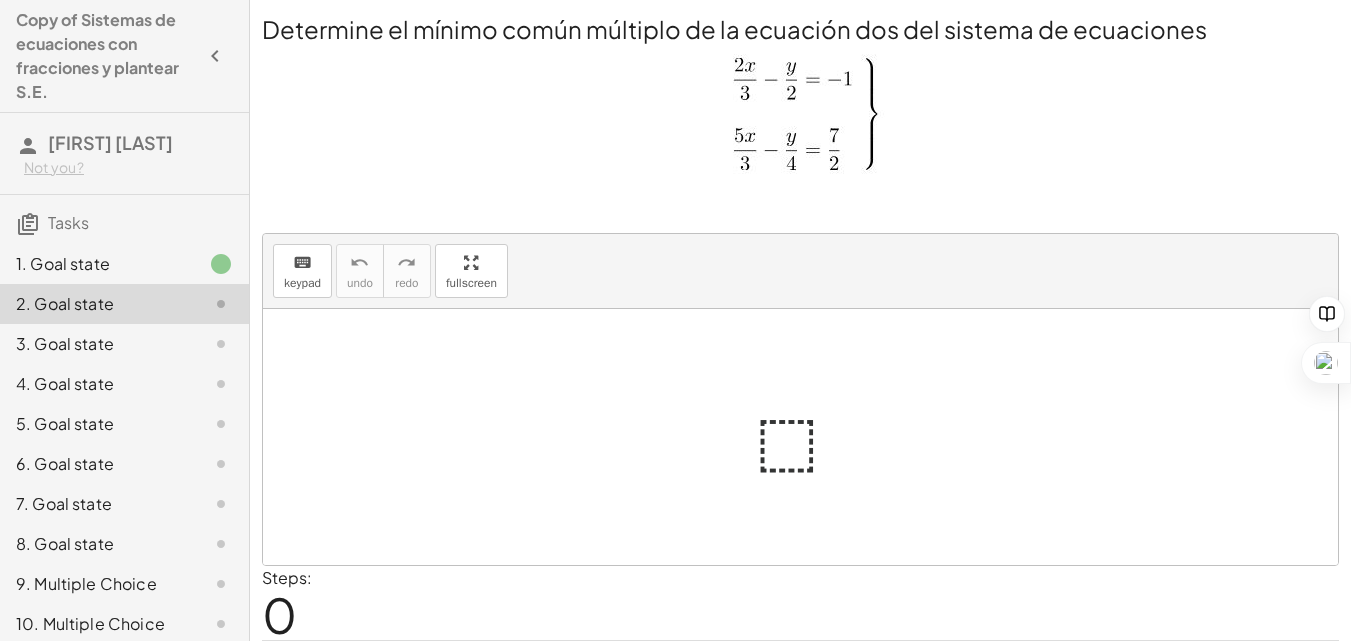 click at bounding box center [808, 437] 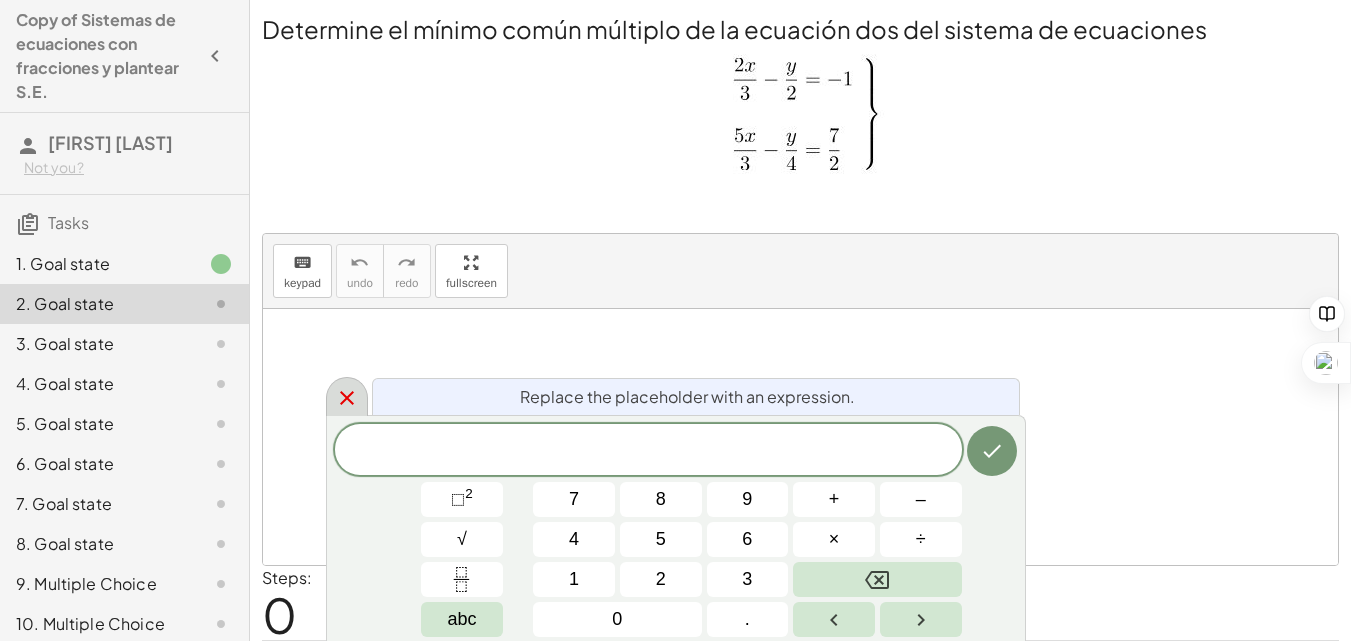 click 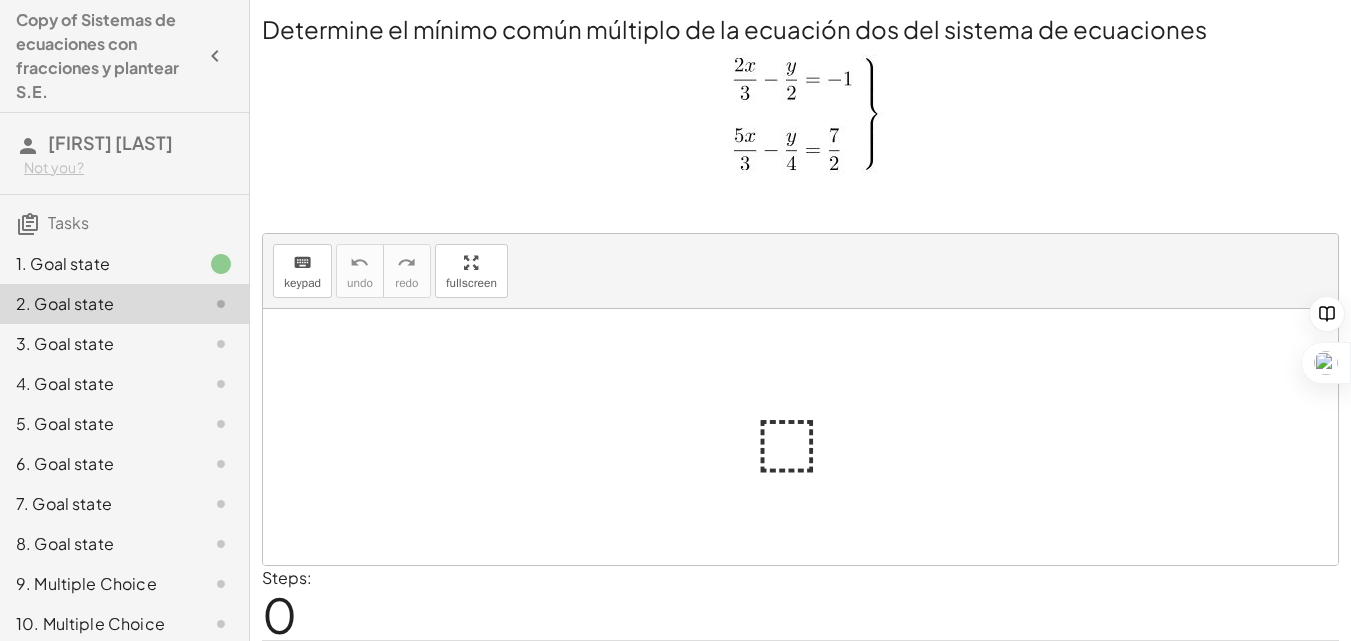click at bounding box center (808, 437) 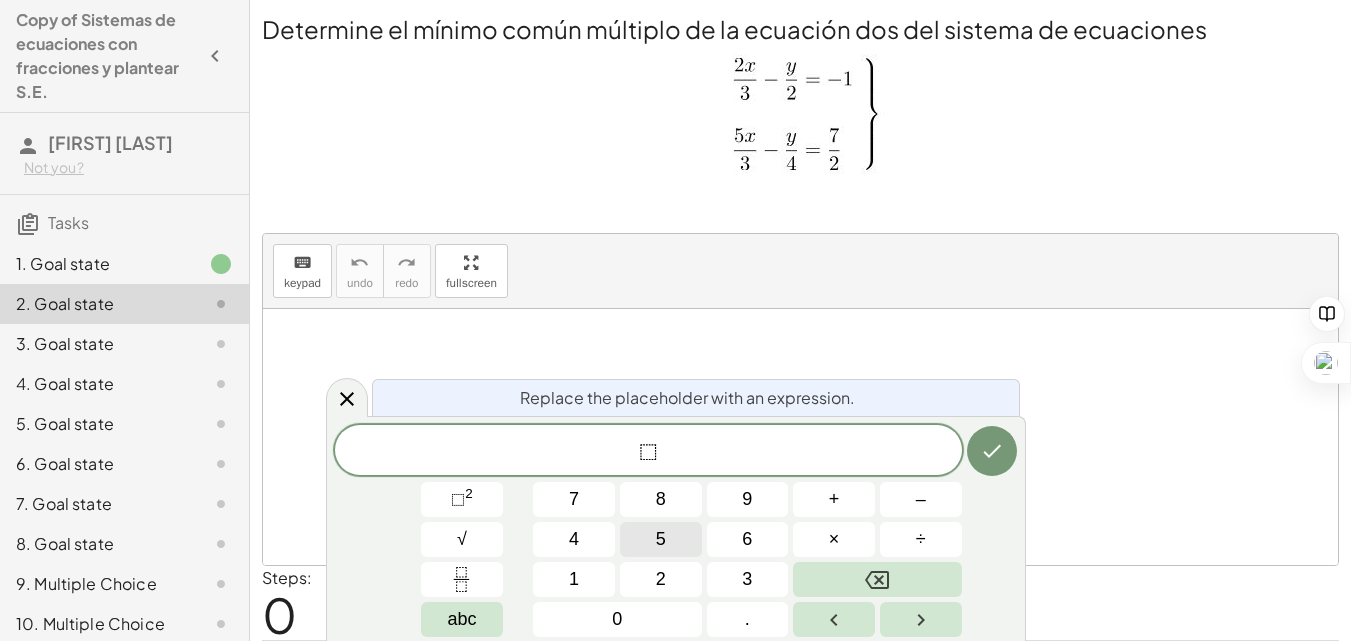 click on "5" at bounding box center (661, 539) 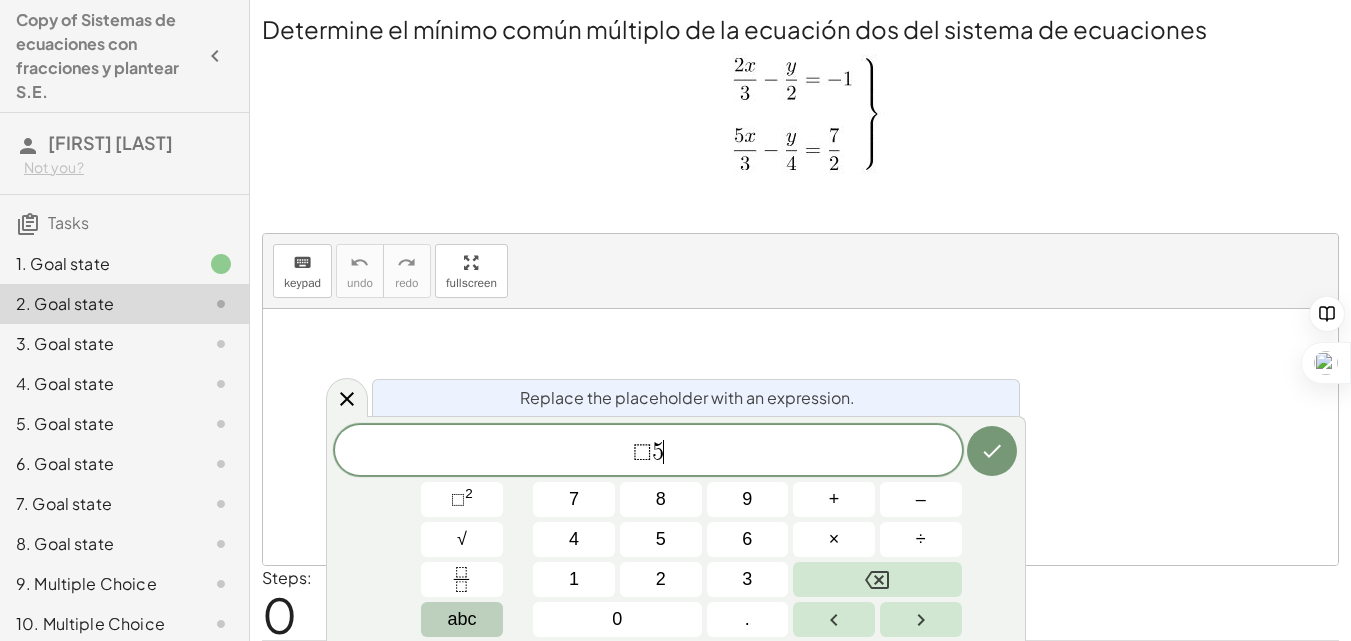 click on "abc" at bounding box center (461, 619) 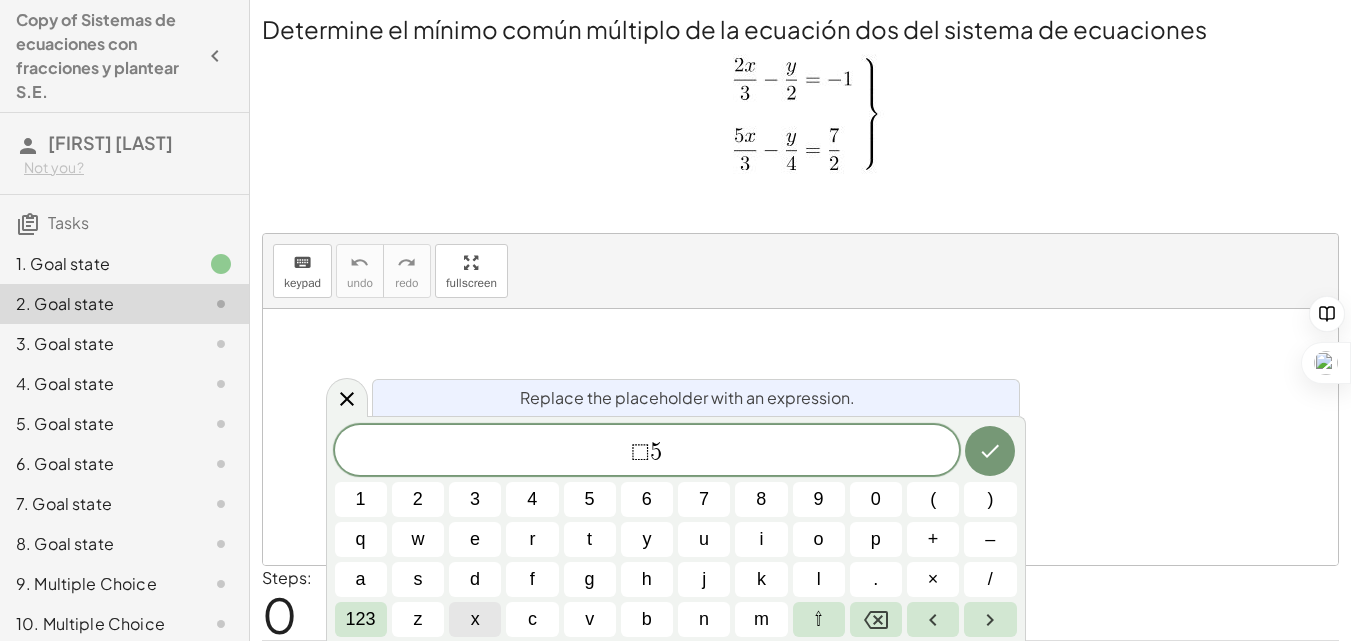 click on "x" at bounding box center [475, 619] 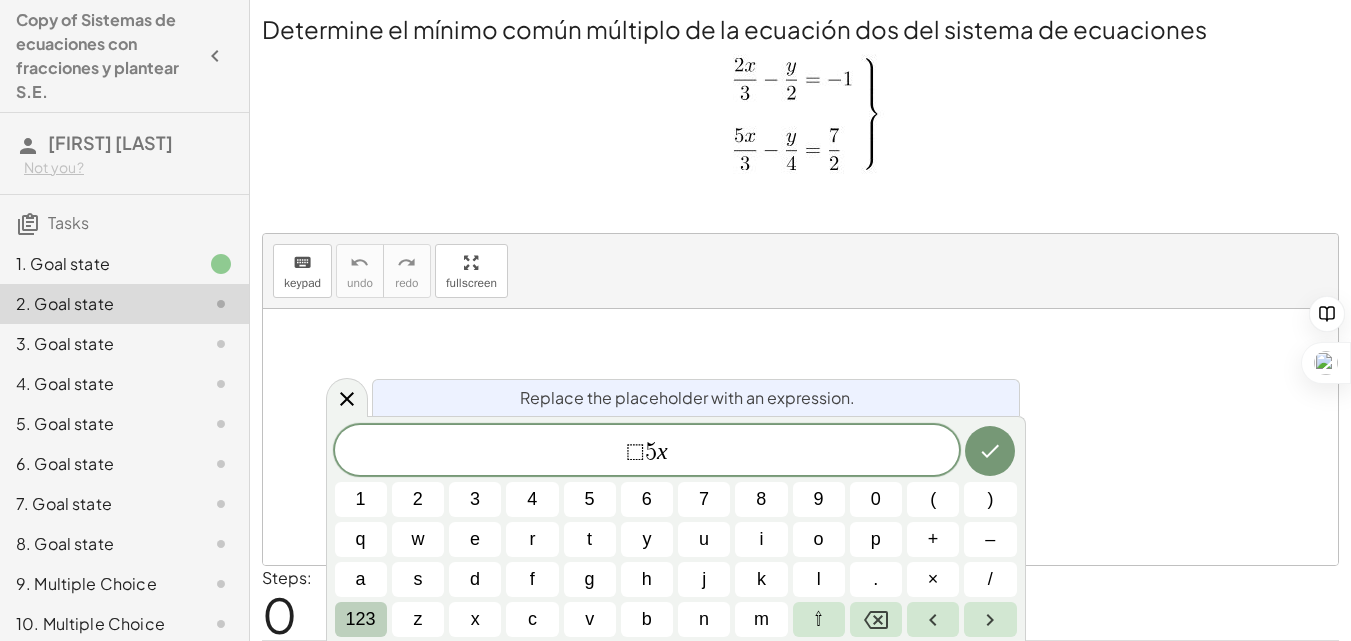 click on "123" at bounding box center (361, 619) 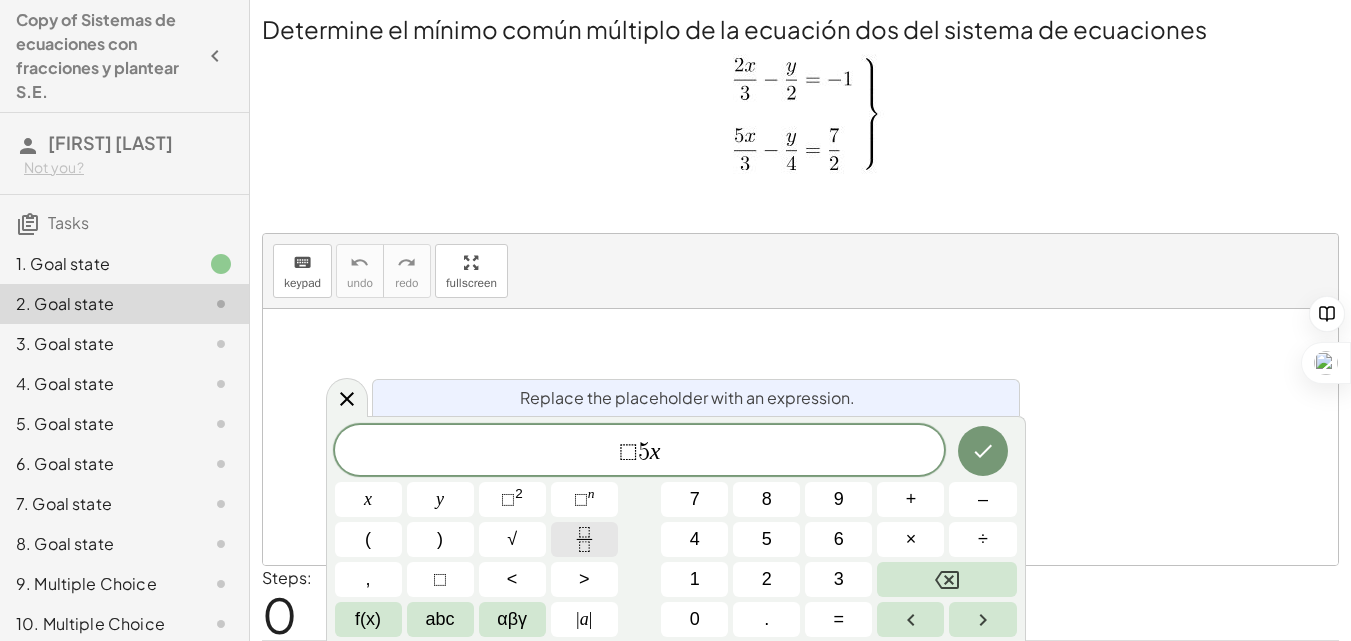 click 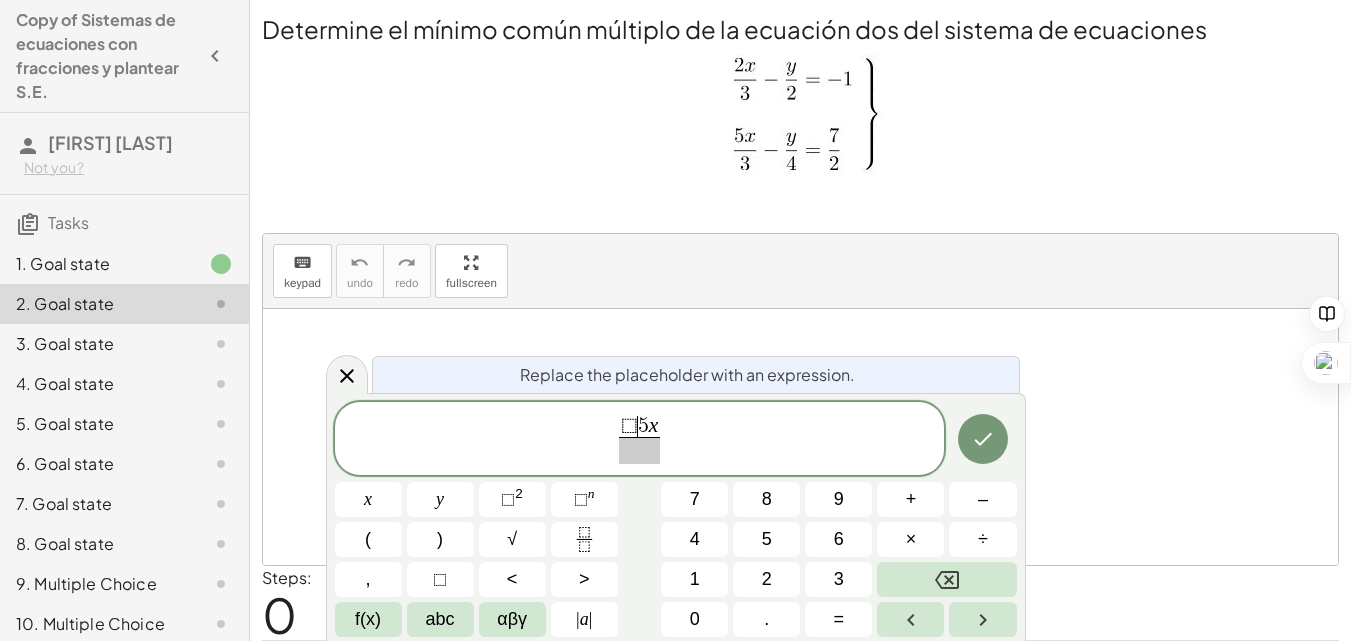click on "⬚" at bounding box center (629, 426) 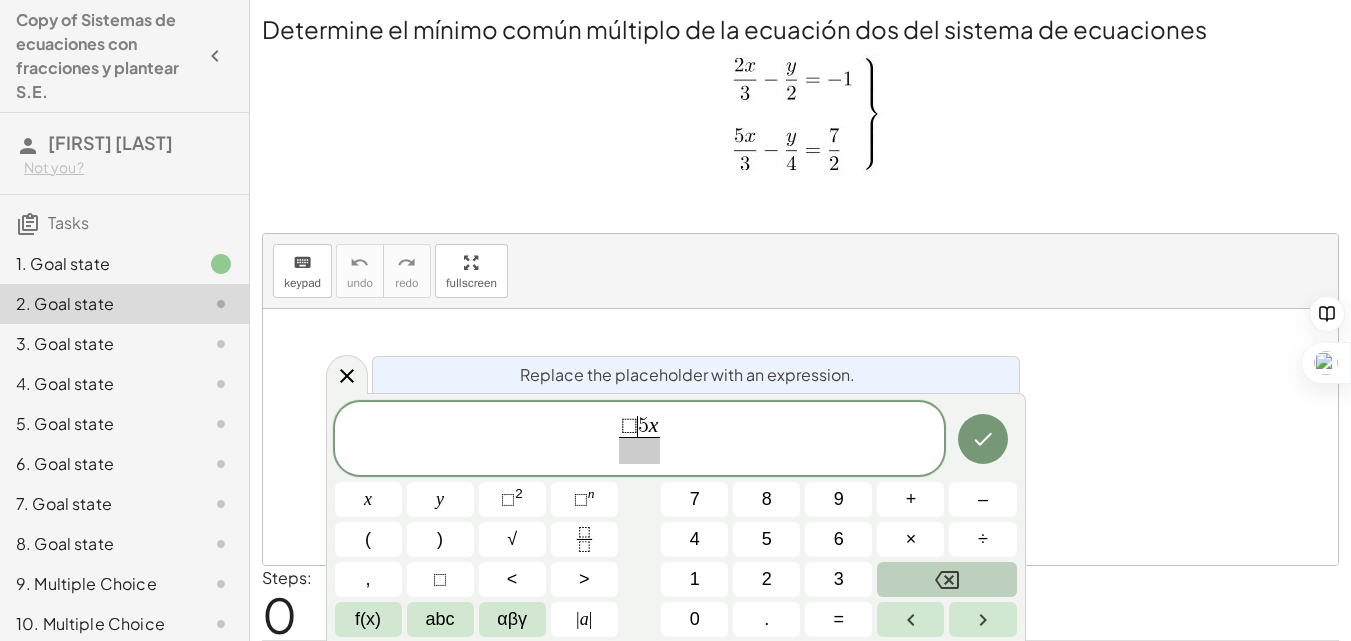 click at bounding box center (946, 579) 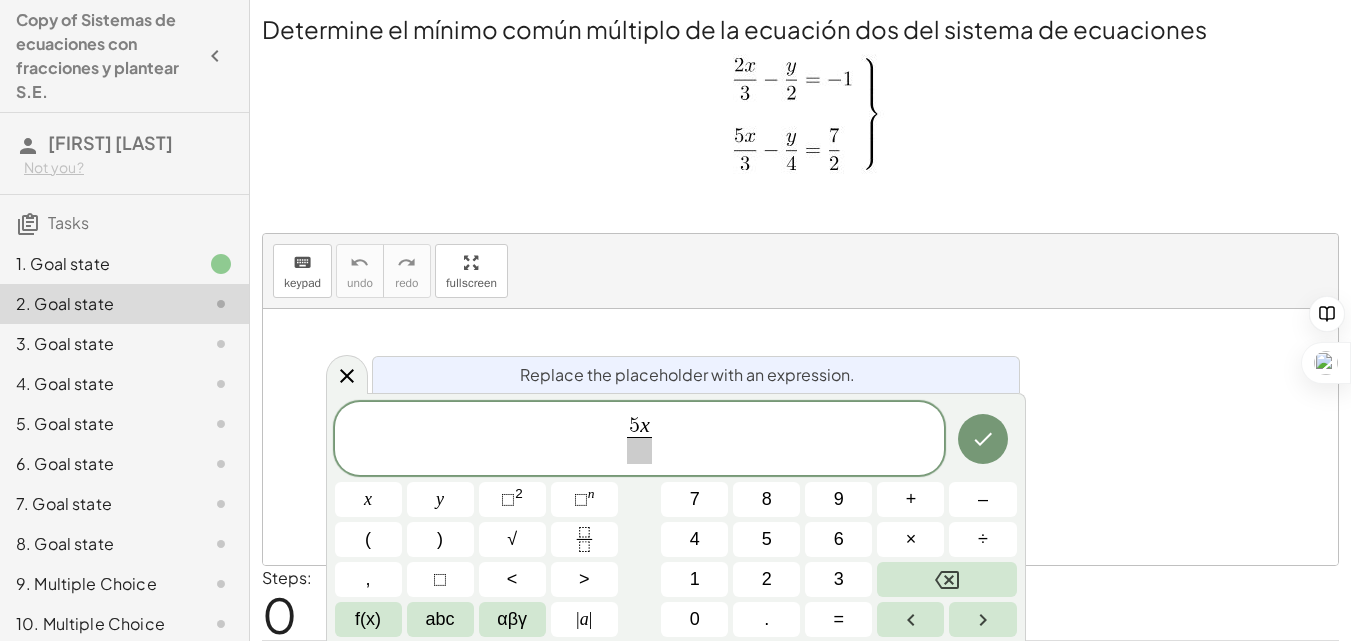 click on "​ 5 x ​" at bounding box center (640, 440) 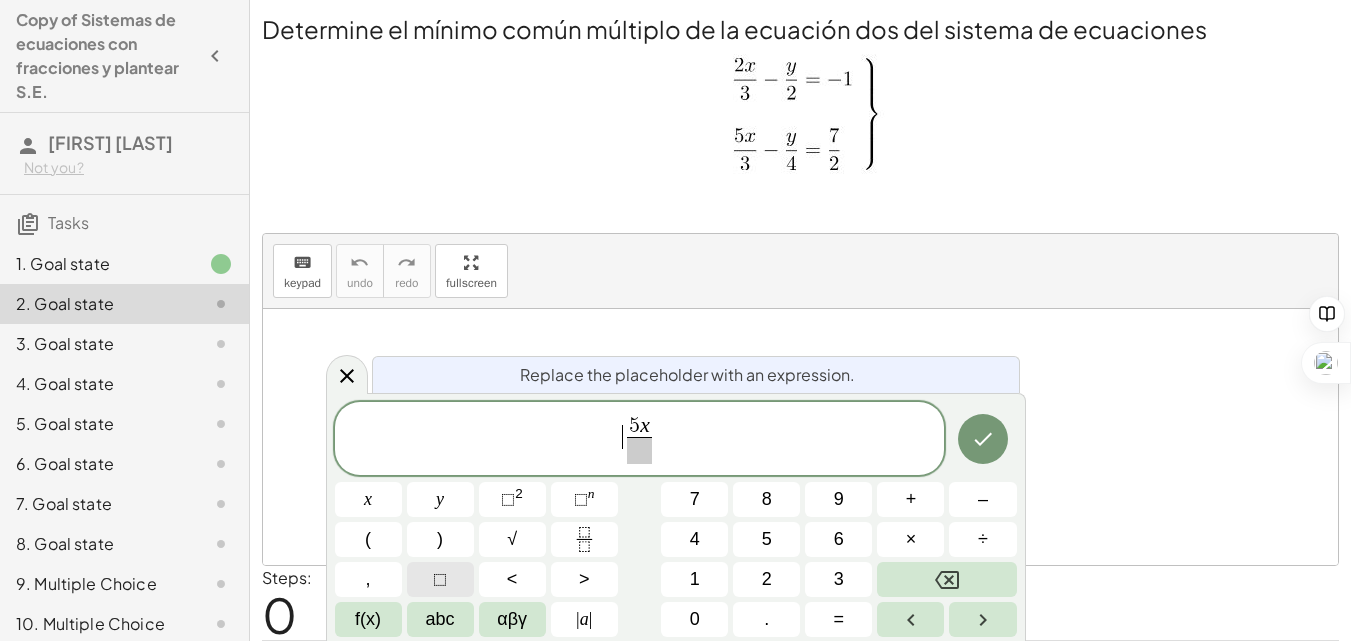 click on "⬚" at bounding box center (440, 579) 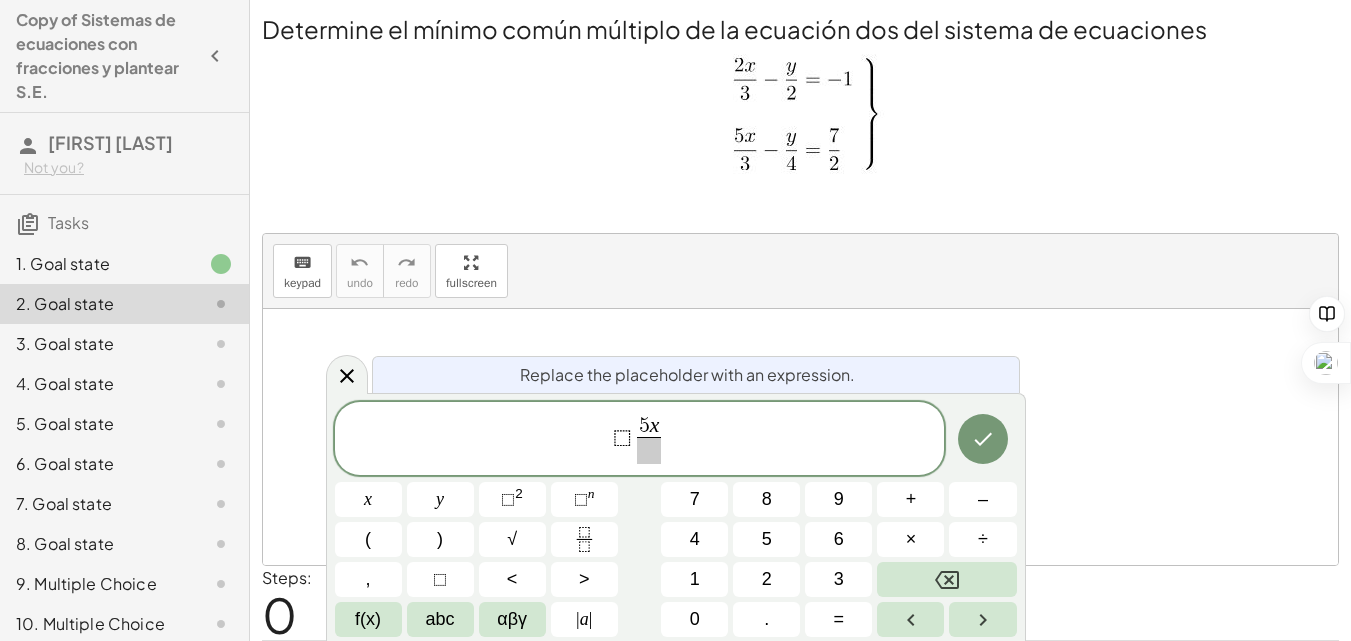 click at bounding box center (649, 450) 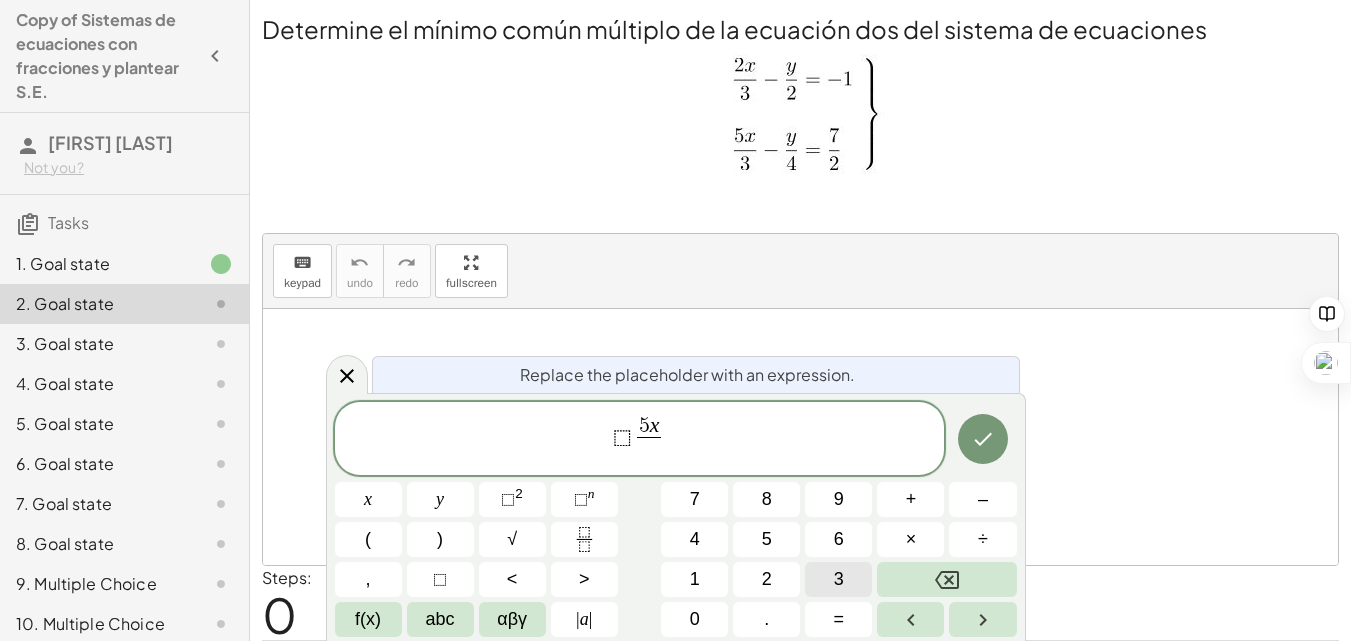 click on "3" at bounding box center [838, 579] 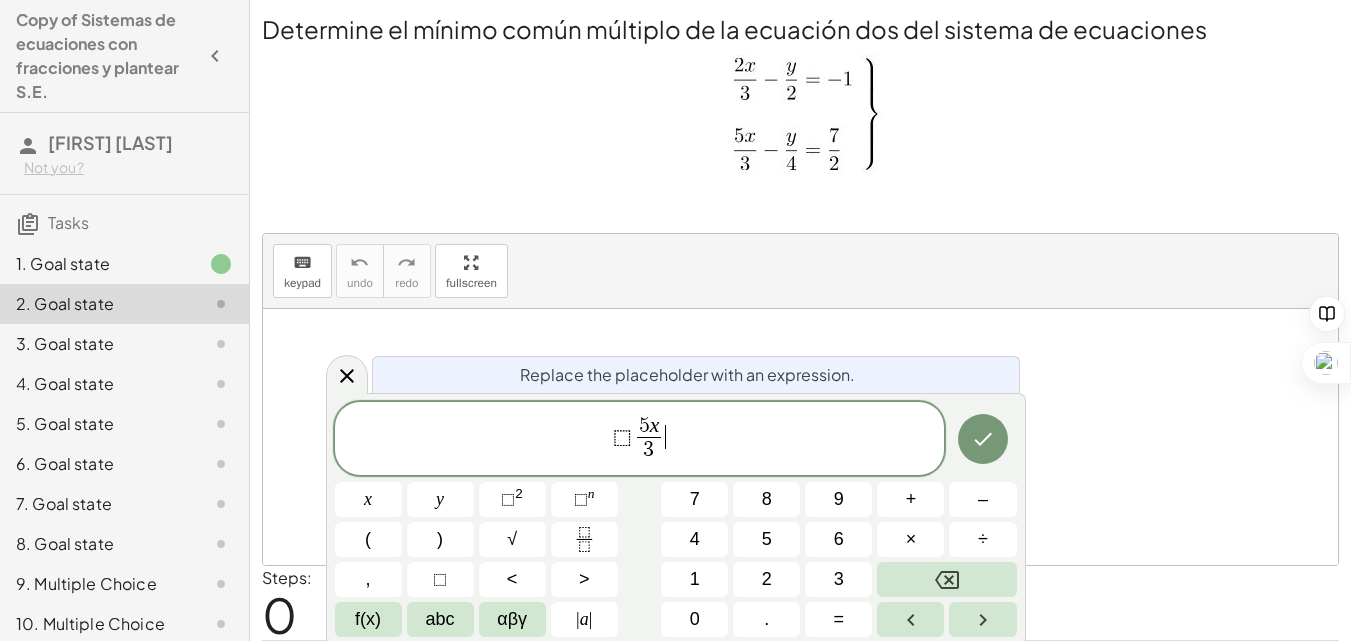 click on "⬚ 5 x 3 ​ ​" at bounding box center [640, 440] 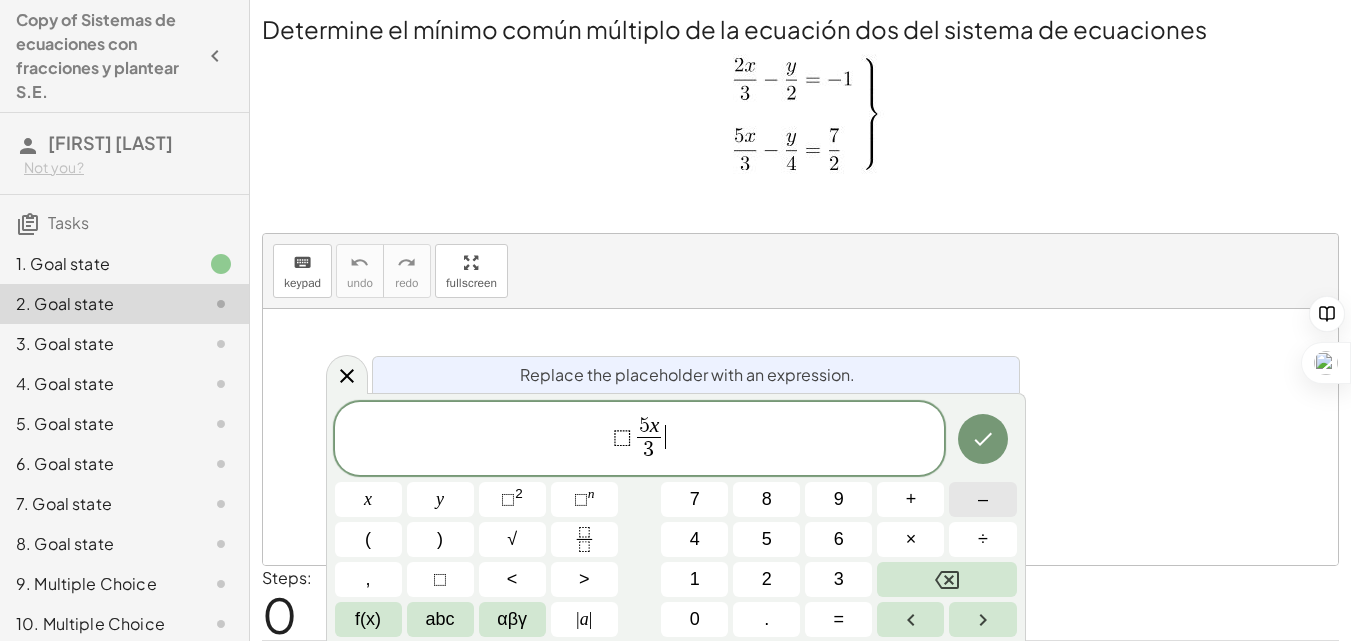 click on "–" at bounding box center (982, 499) 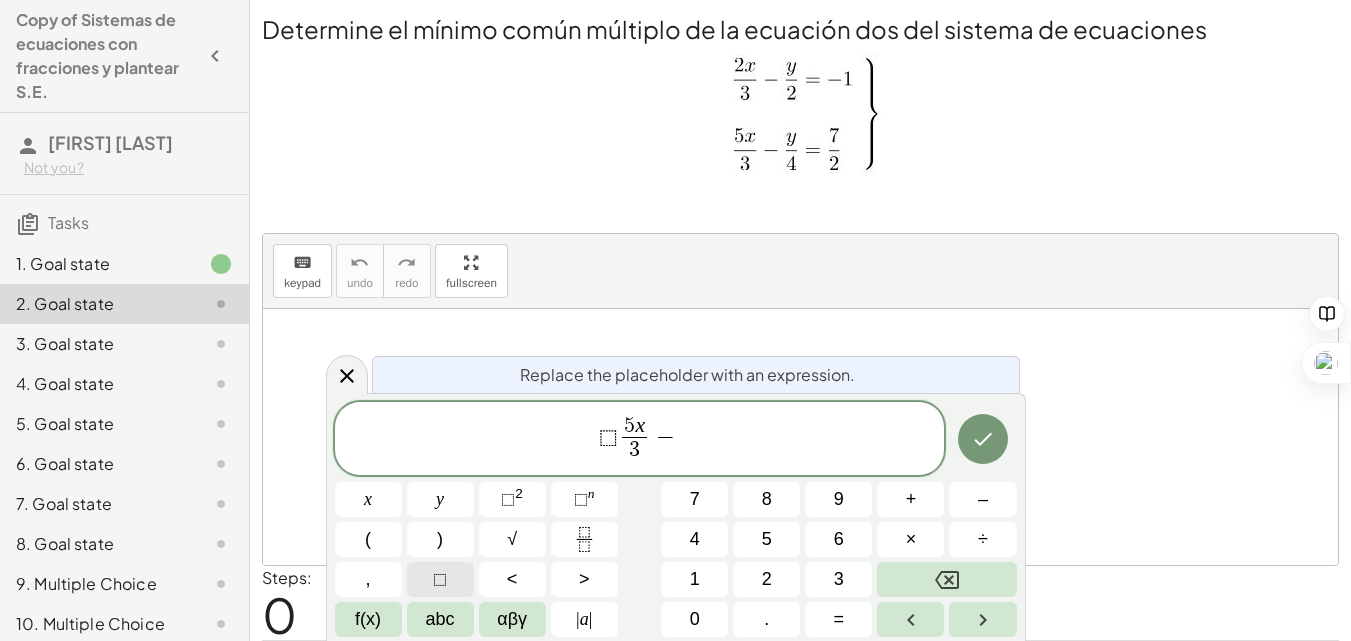 click on "⬚" at bounding box center [440, 579] 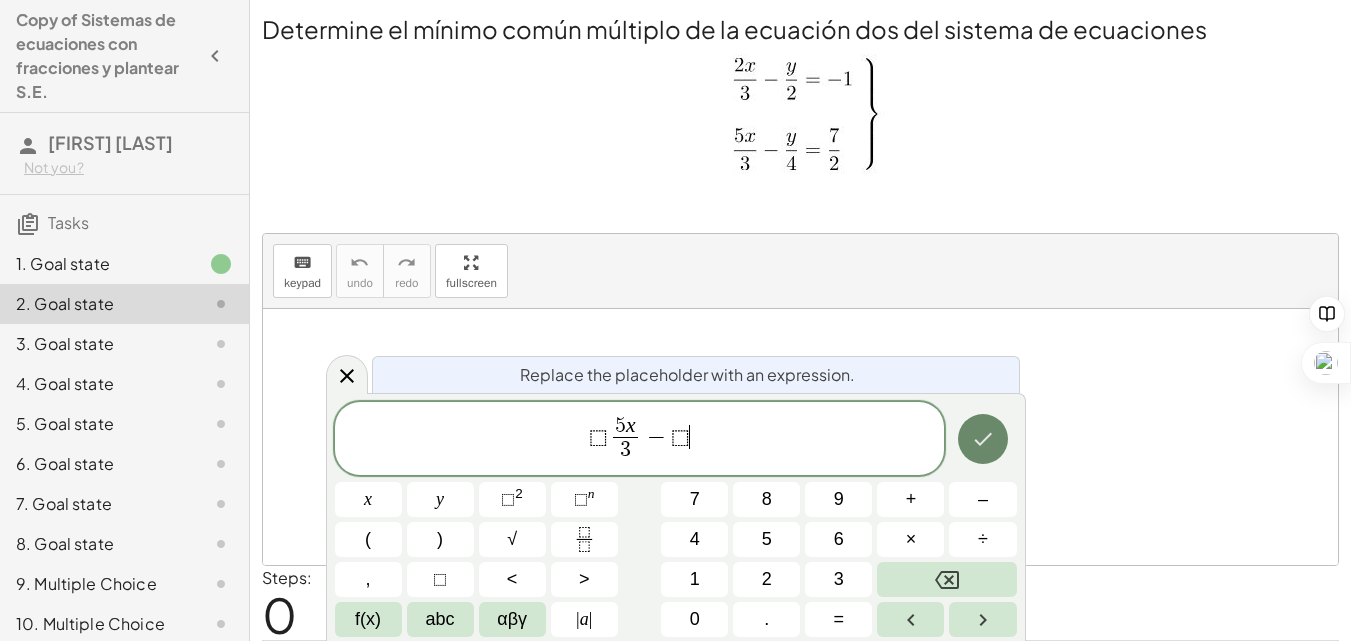 click 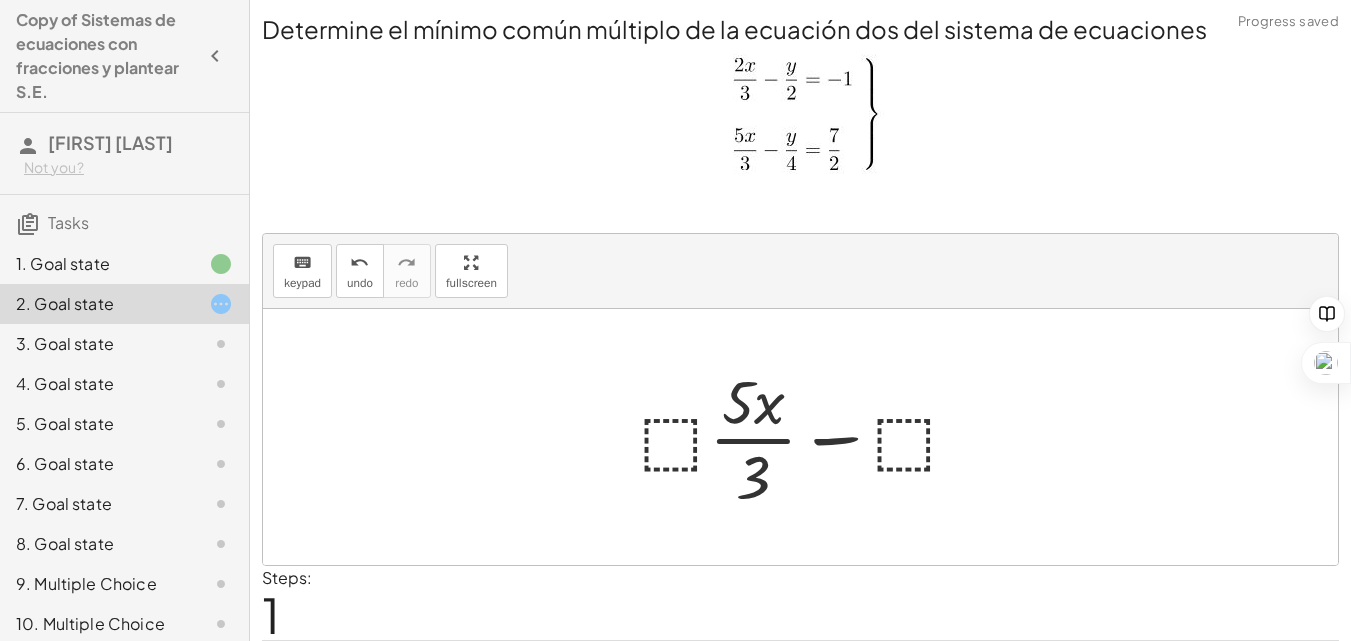 click at bounding box center [808, 437] 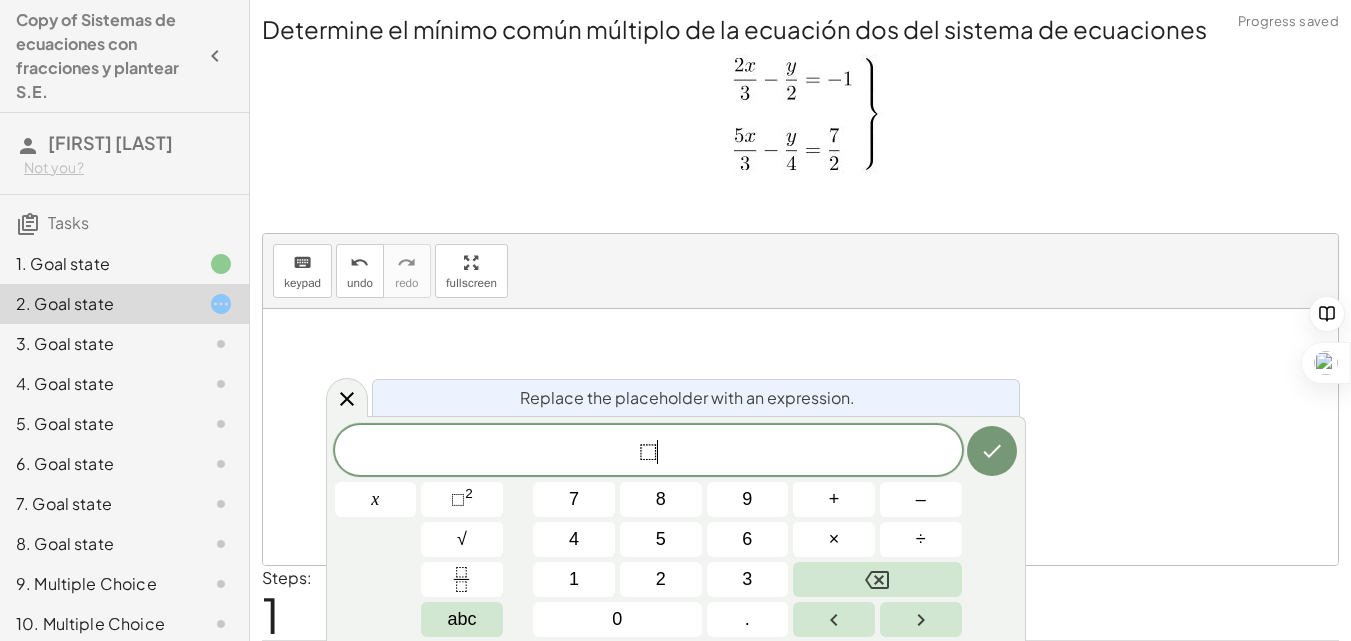 click on "⬚ ​" at bounding box center [648, 452] 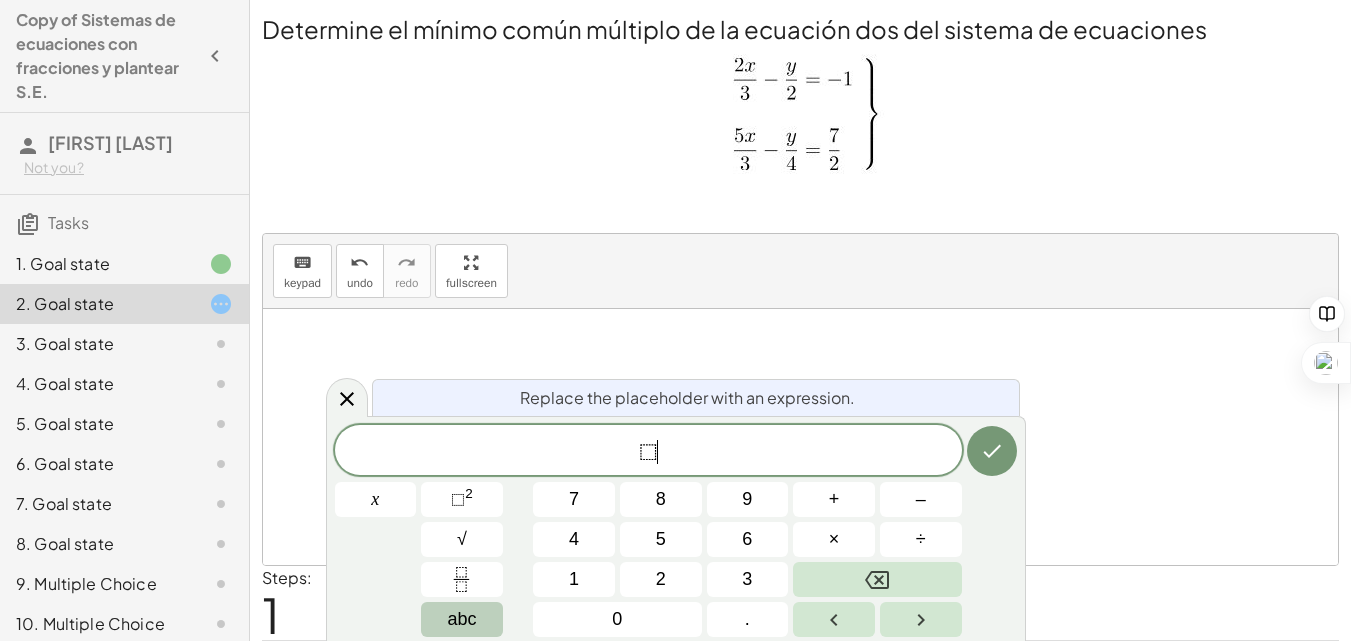 click on "abc" at bounding box center [461, 619] 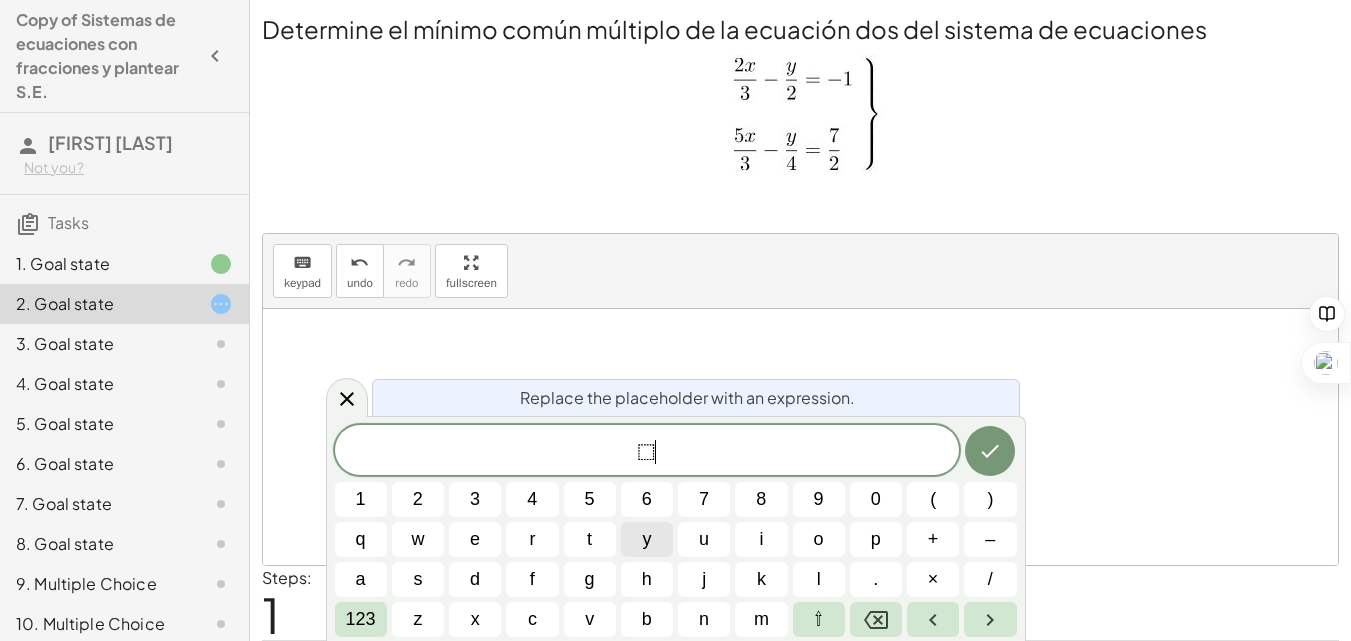 click on "y" at bounding box center [647, 539] 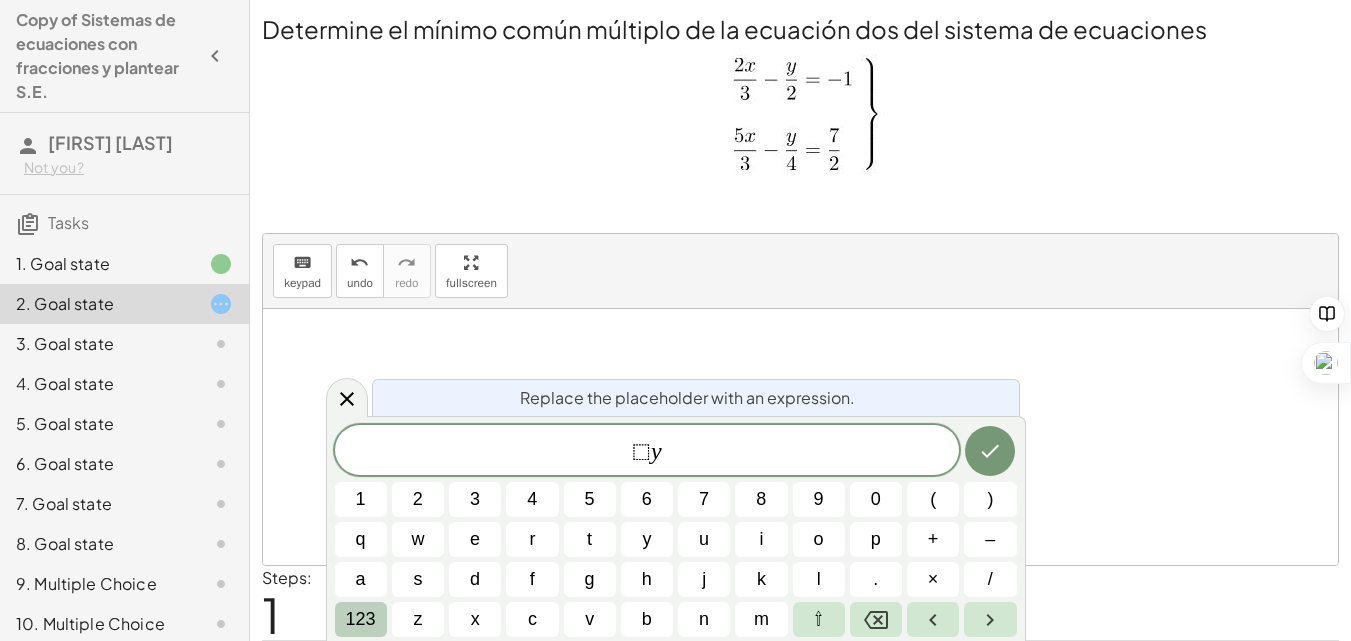 click on "123" at bounding box center (361, 619) 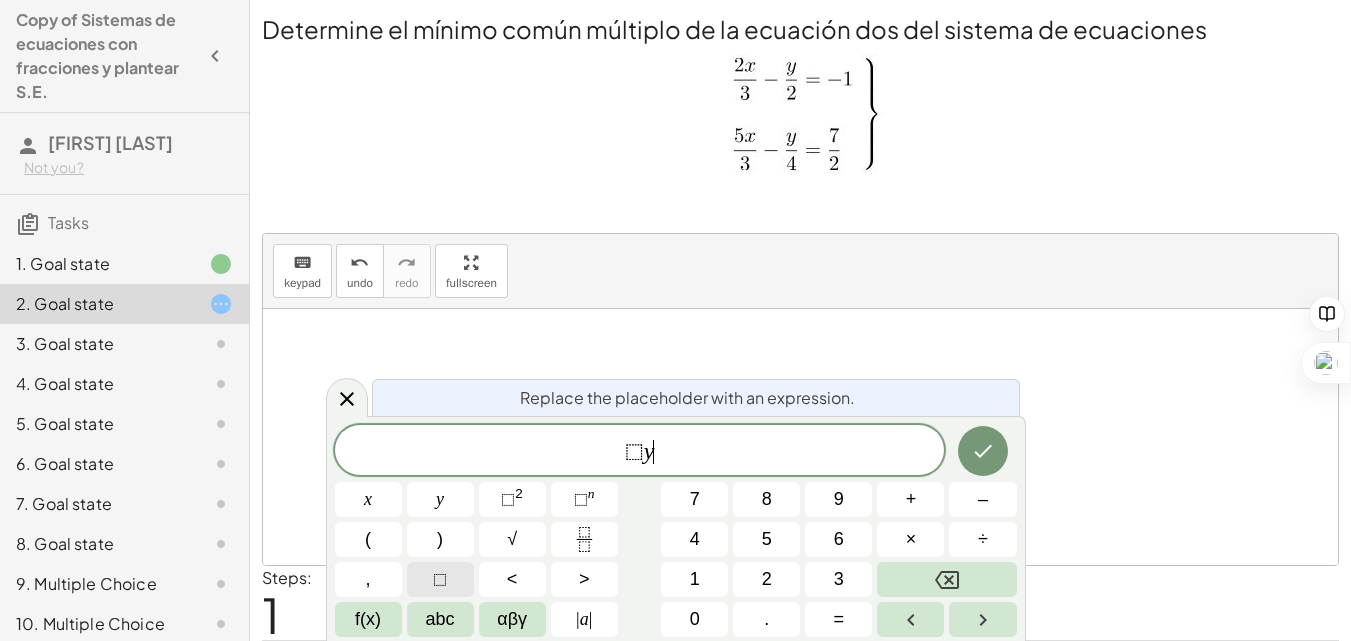 click on "⬚" at bounding box center (440, 579) 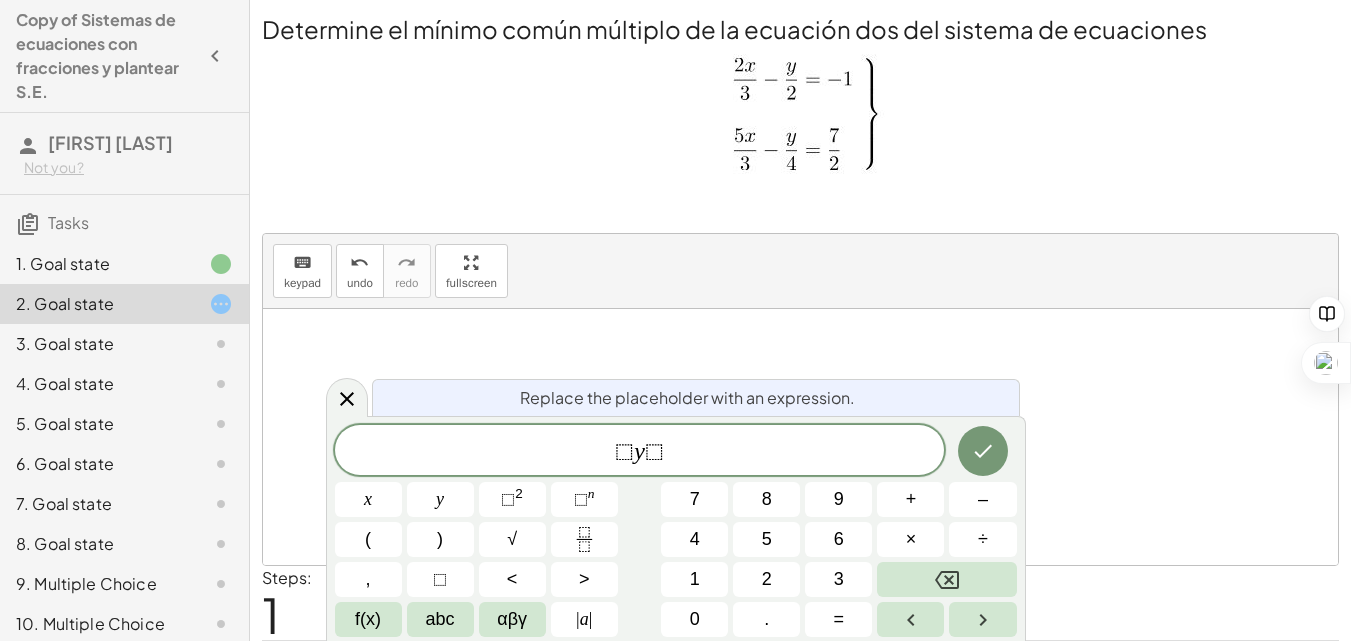 click on "⬚ y ⬚ x y ⬚ 2 ⬚ n 7 8 9 + – ( ) √ 4 5 6 × ÷ , ⬚ < > 1 2 3 f(x) abc αβγ | a | 0 . =" at bounding box center (676, 531) 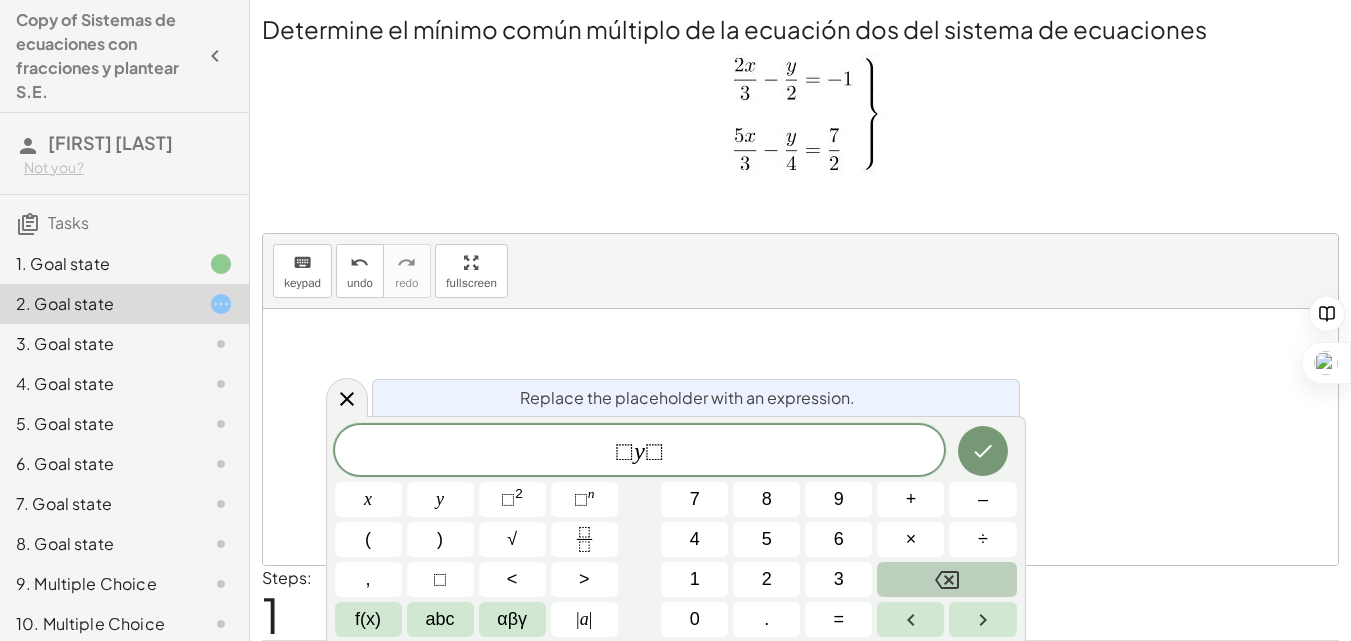 click 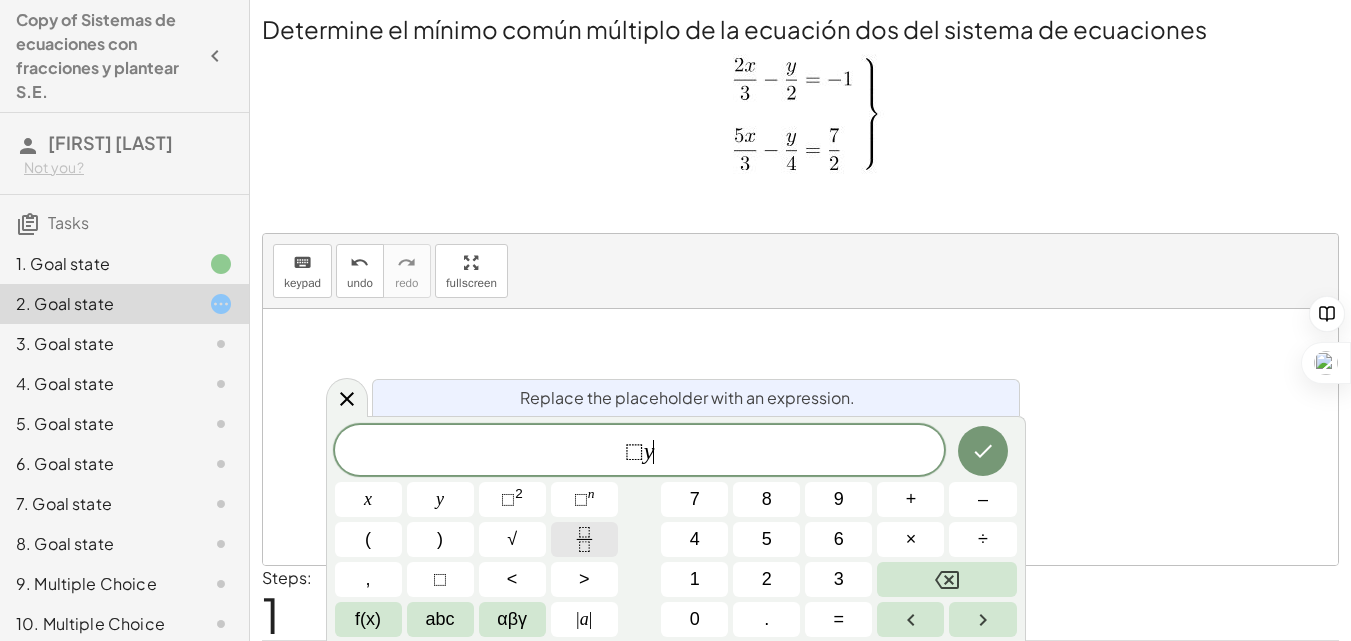 click 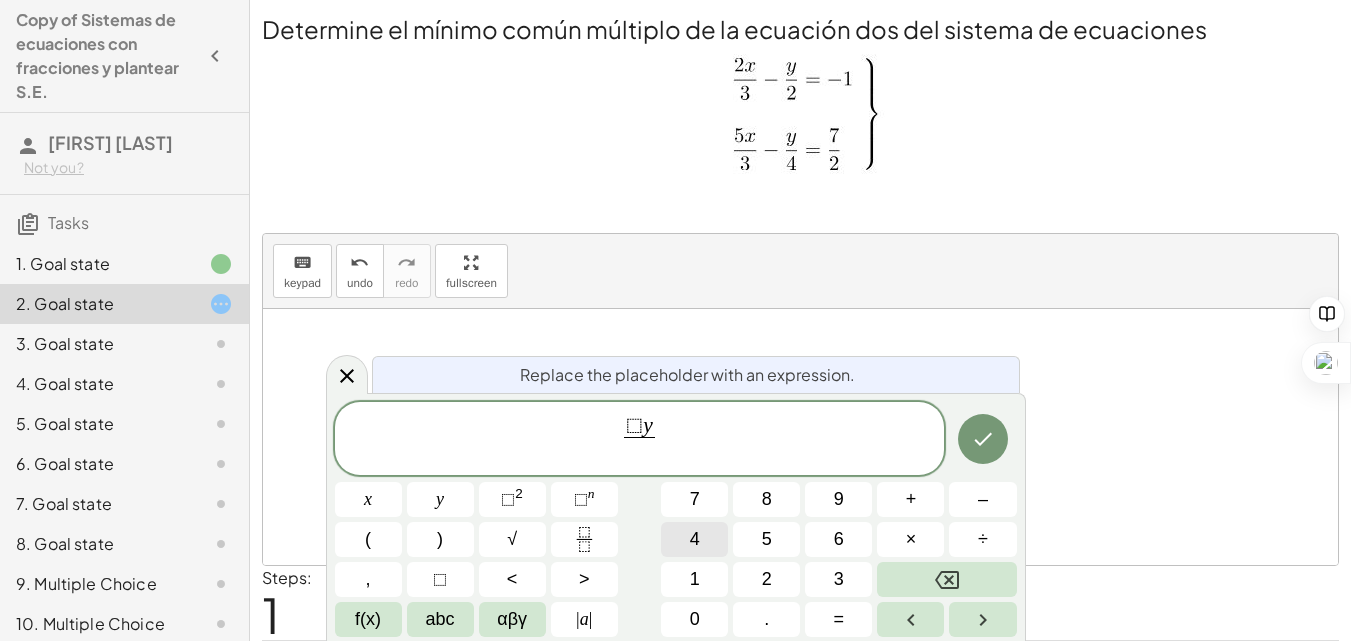 click on "4" at bounding box center (694, 539) 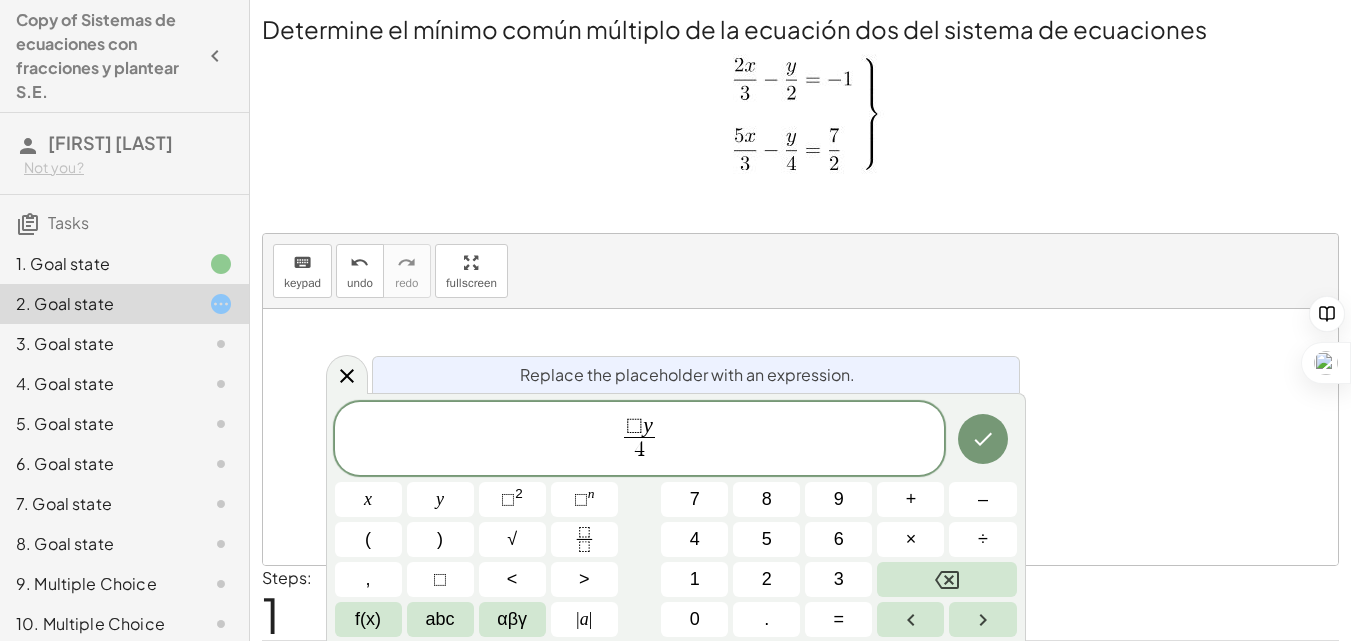 click on "⬚" at bounding box center (634, 426) 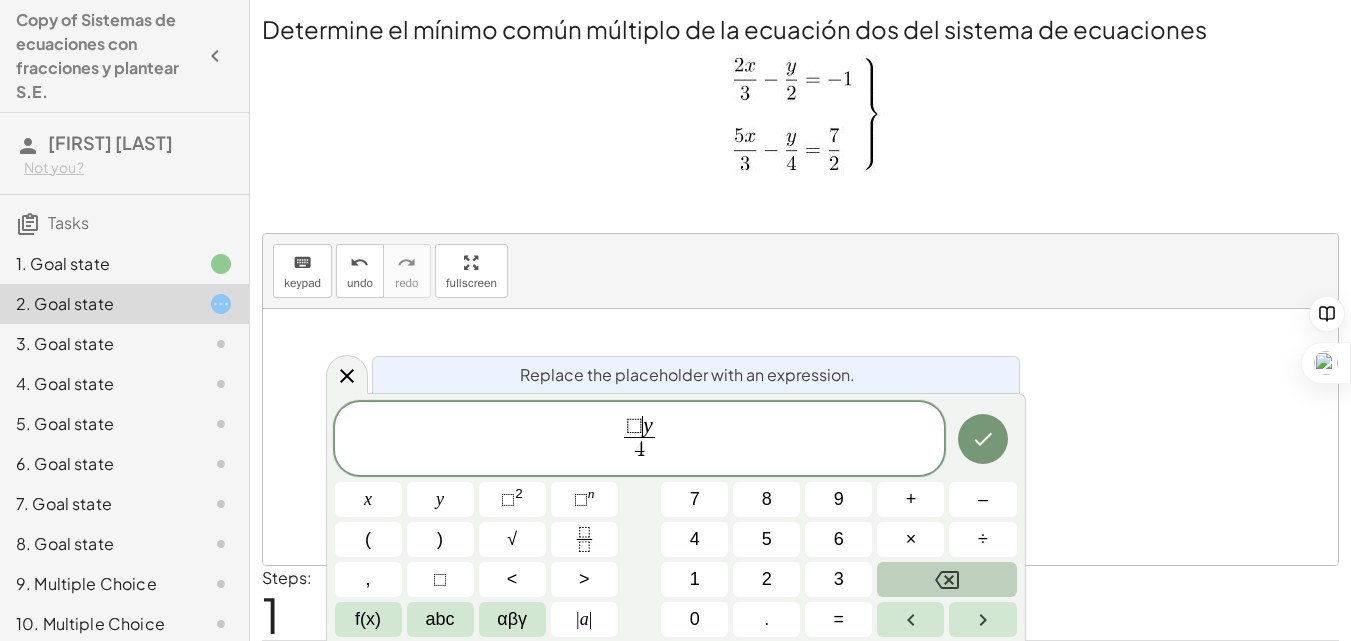 click 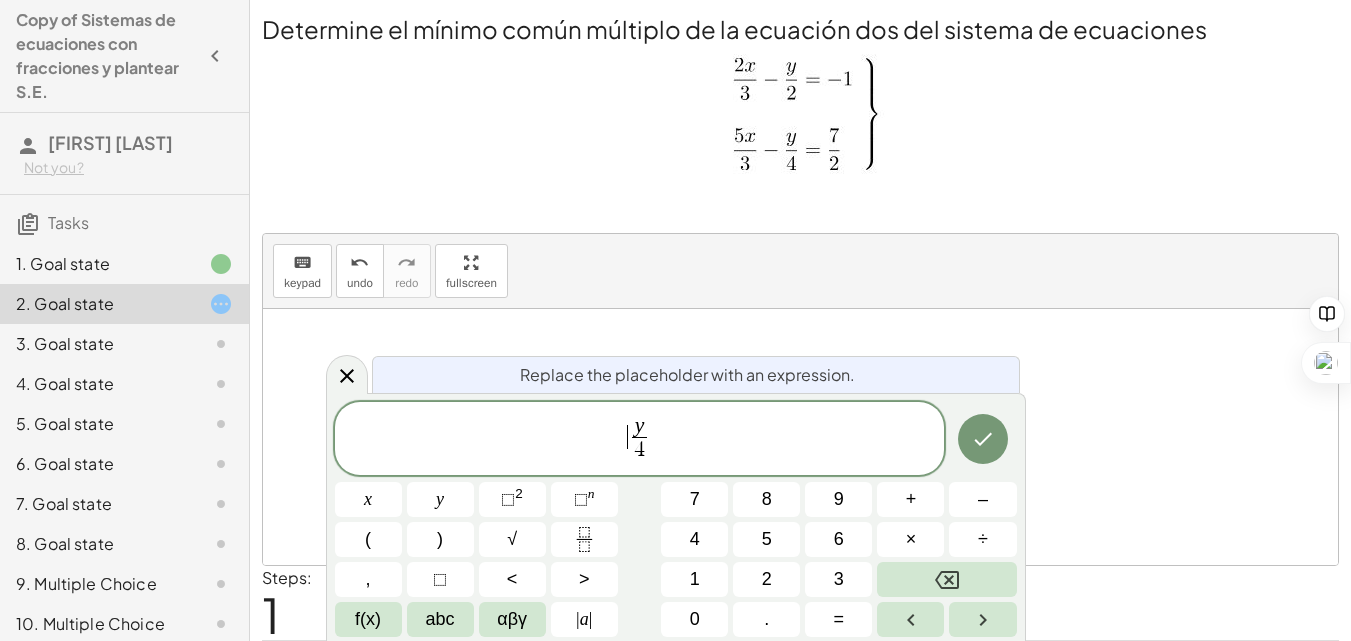 click on "​ y 4 ​" at bounding box center [640, 440] 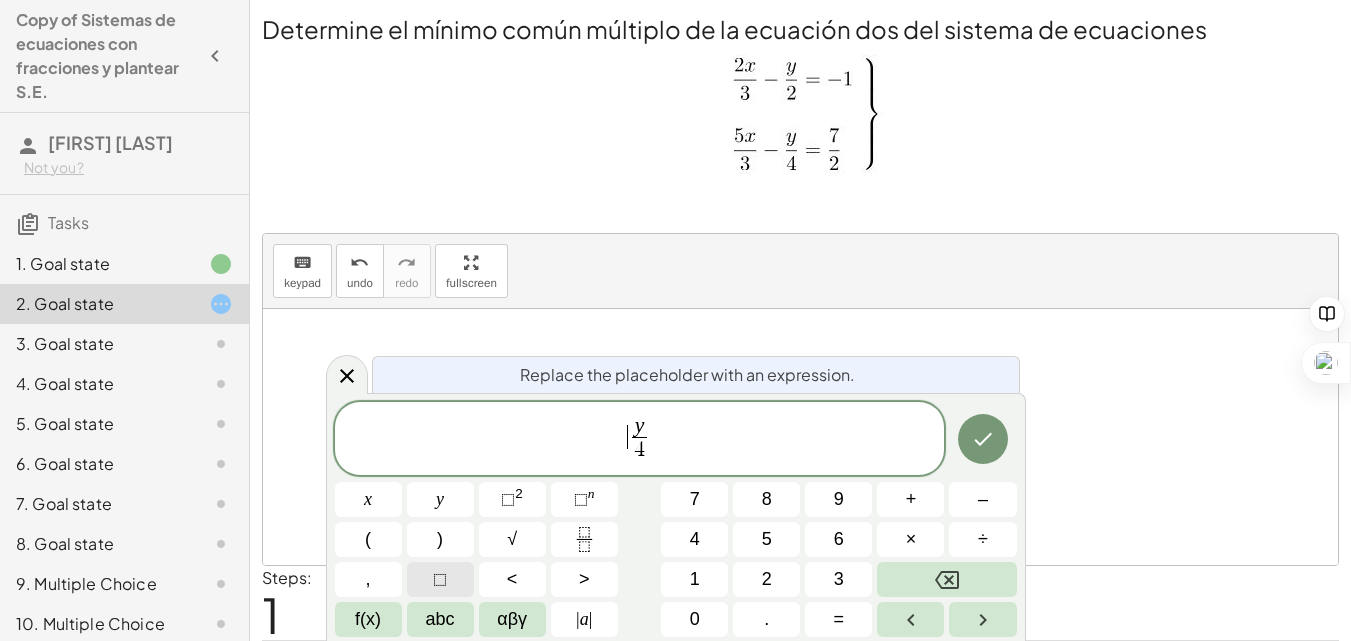click on "⬚" at bounding box center (440, 579) 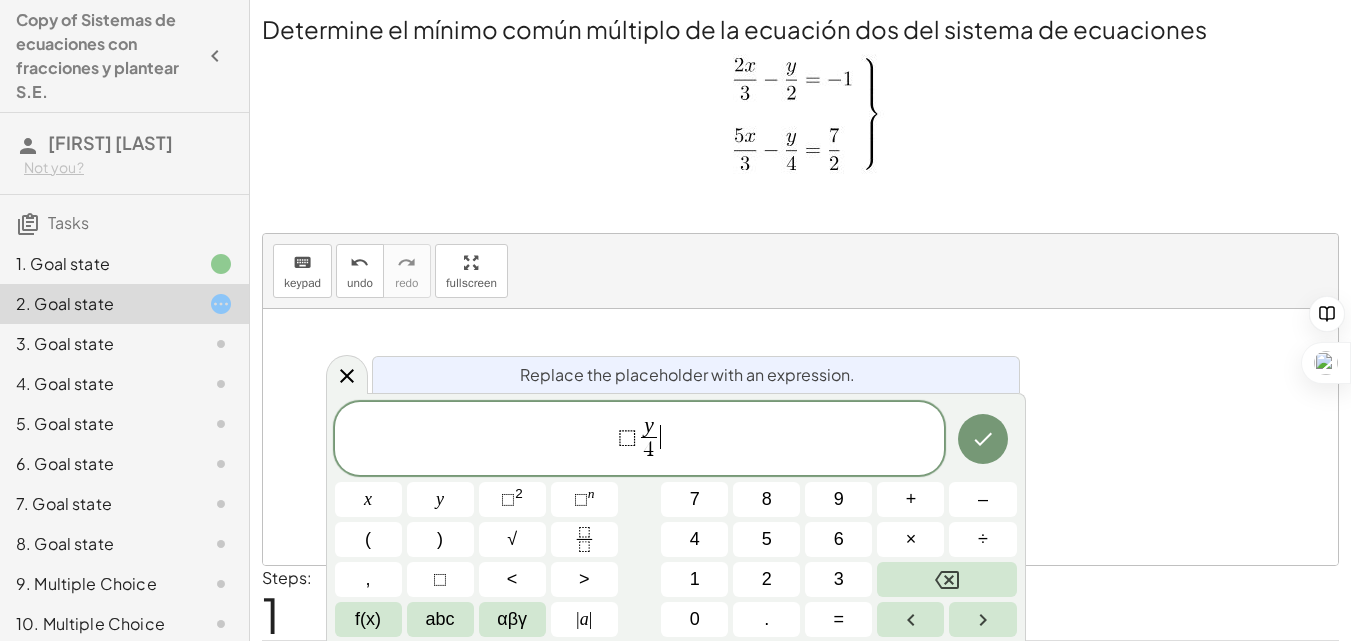 click on "⬚ y 4 ​ ​" at bounding box center (640, 440) 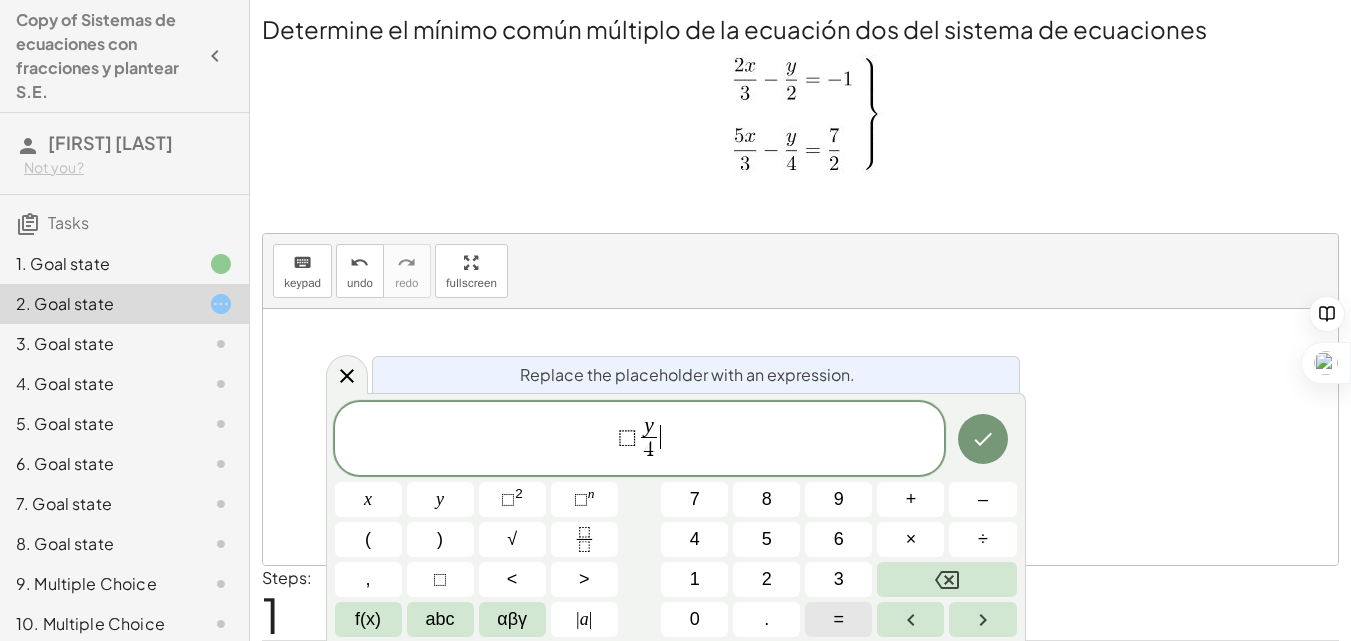 click on "=" at bounding box center [838, 619] 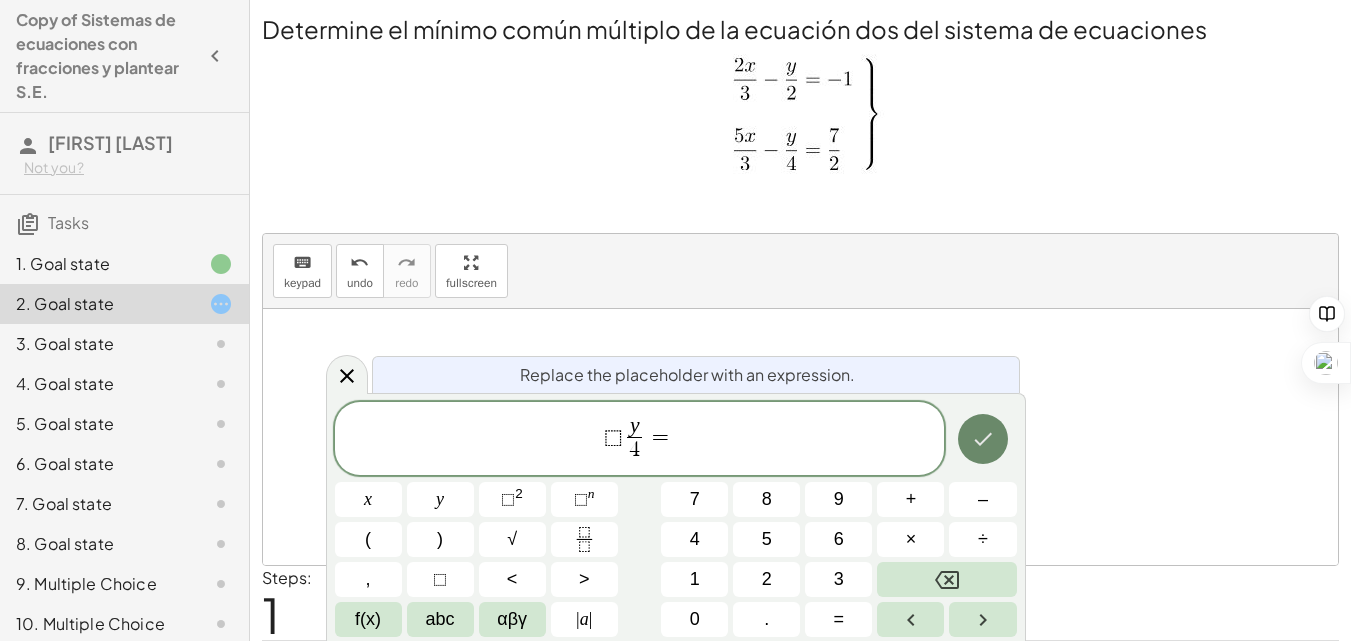click at bounding box center (983, 439) 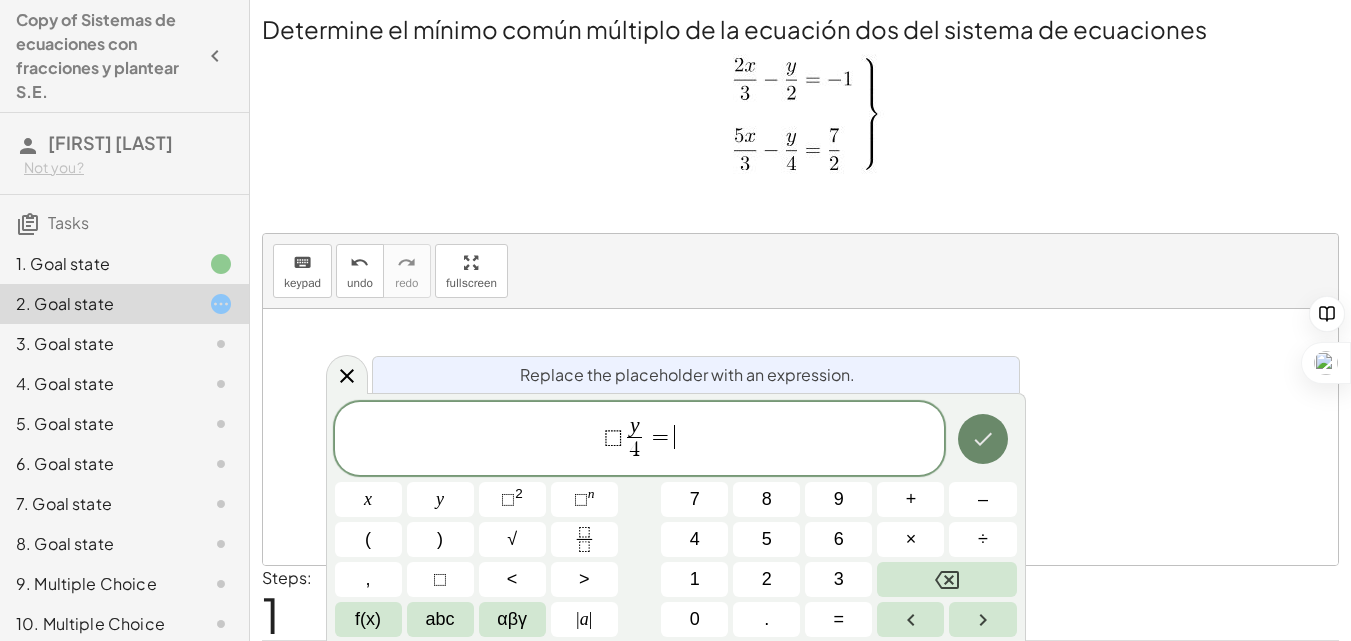 click at bounding box center (983, 439) 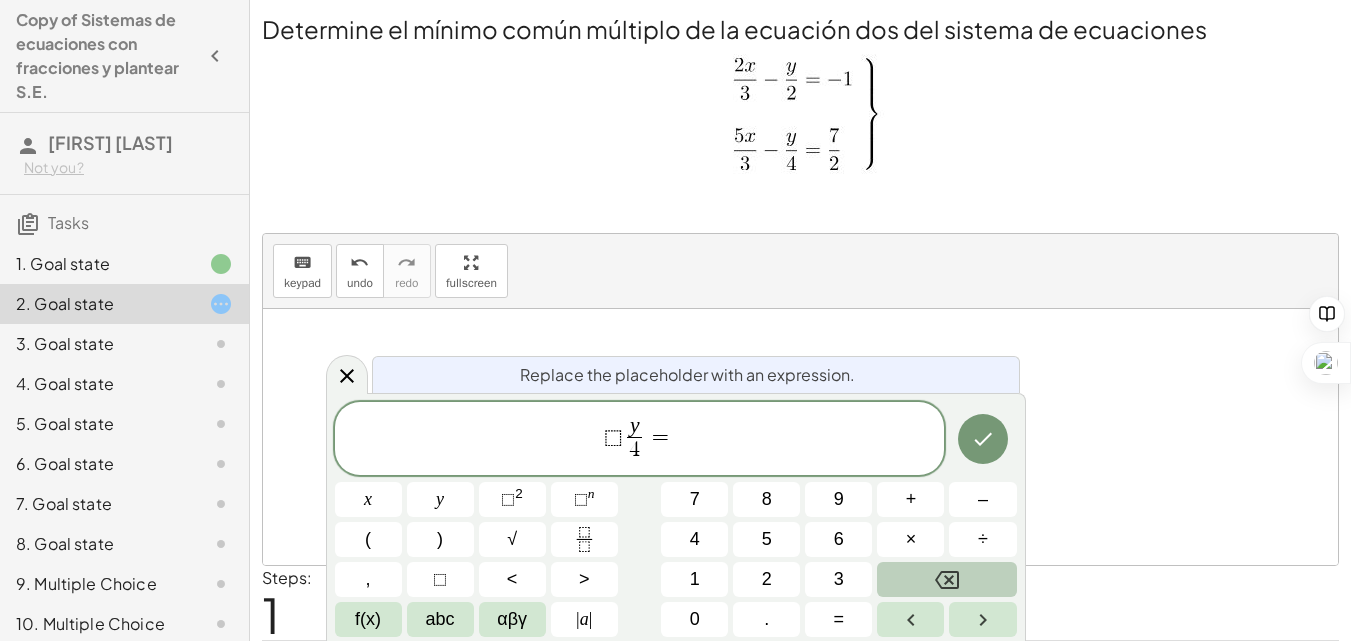 click 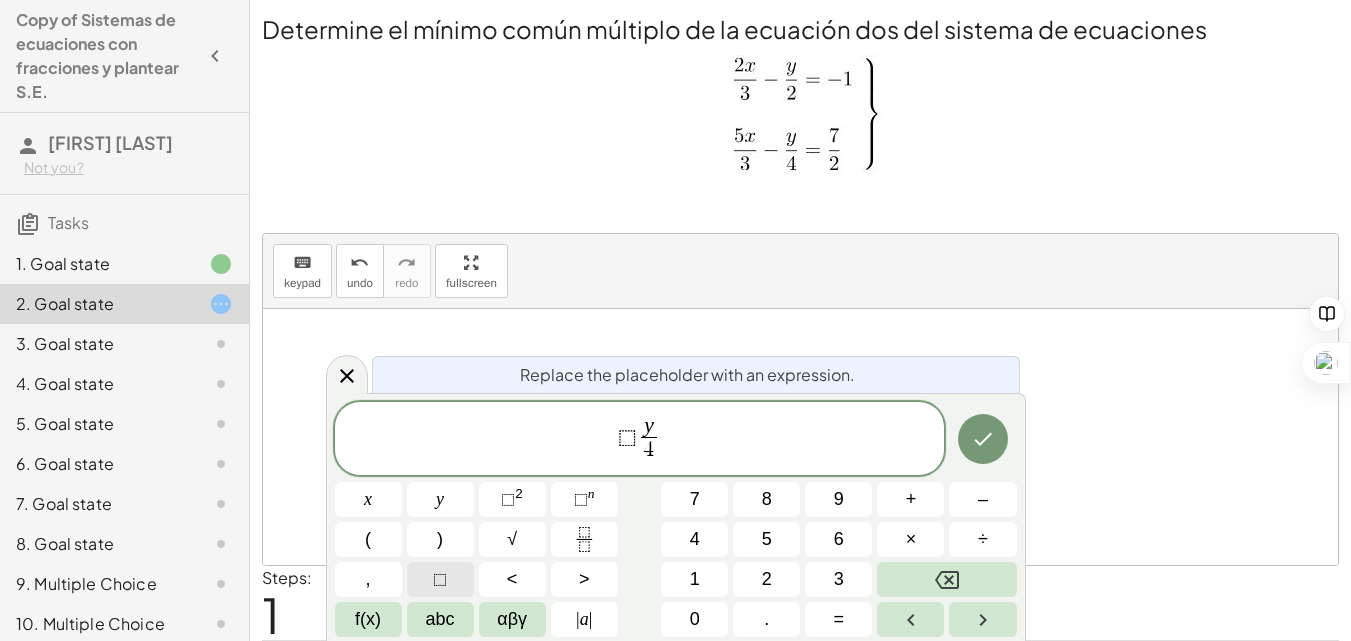 click on "⬚" at bounding box center [440, 579] 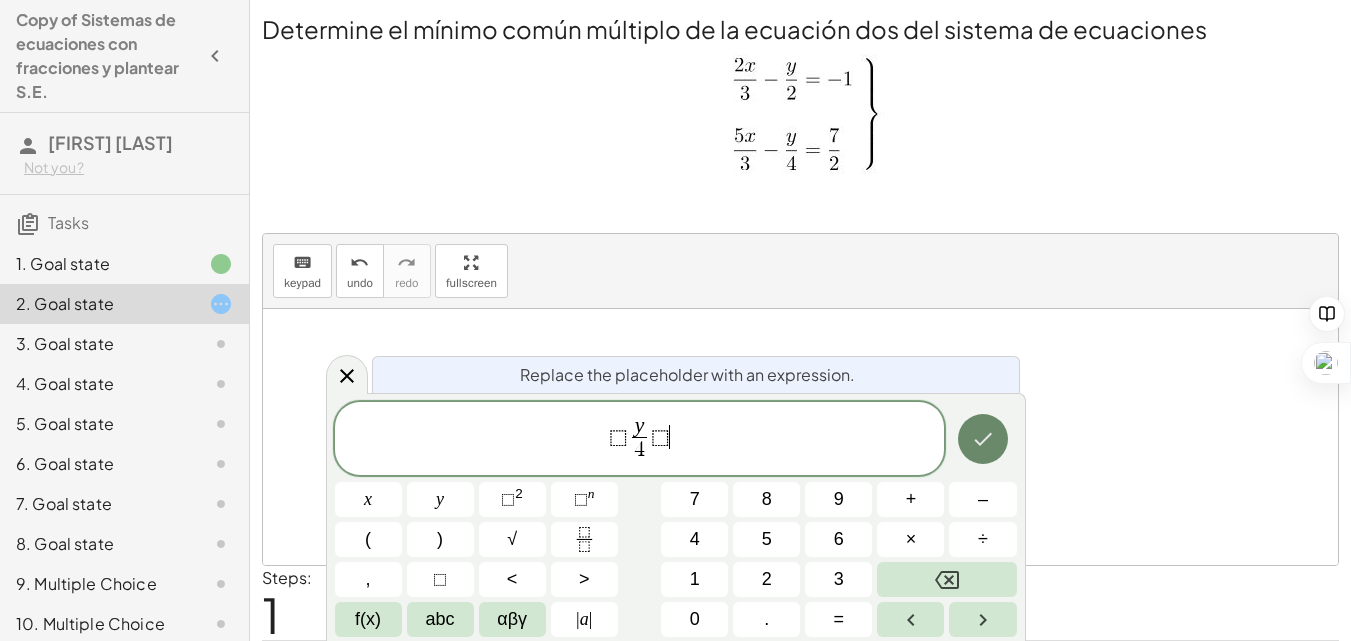 click 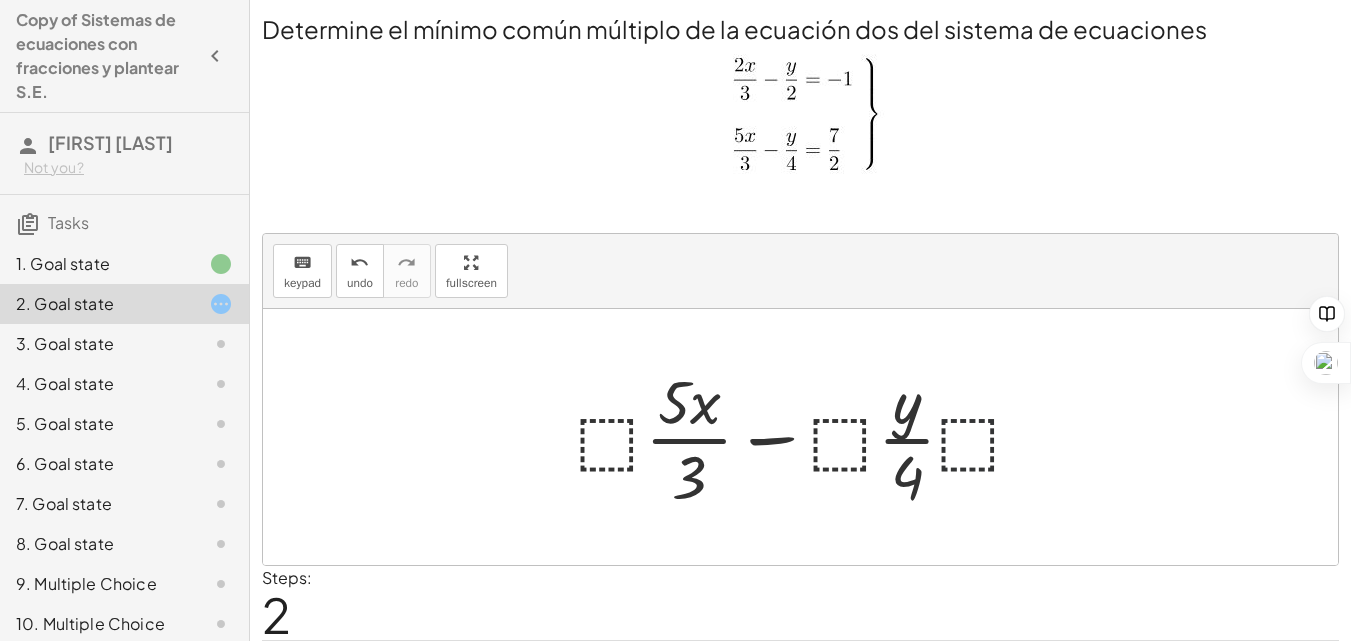click at bounding box center (808, 437) 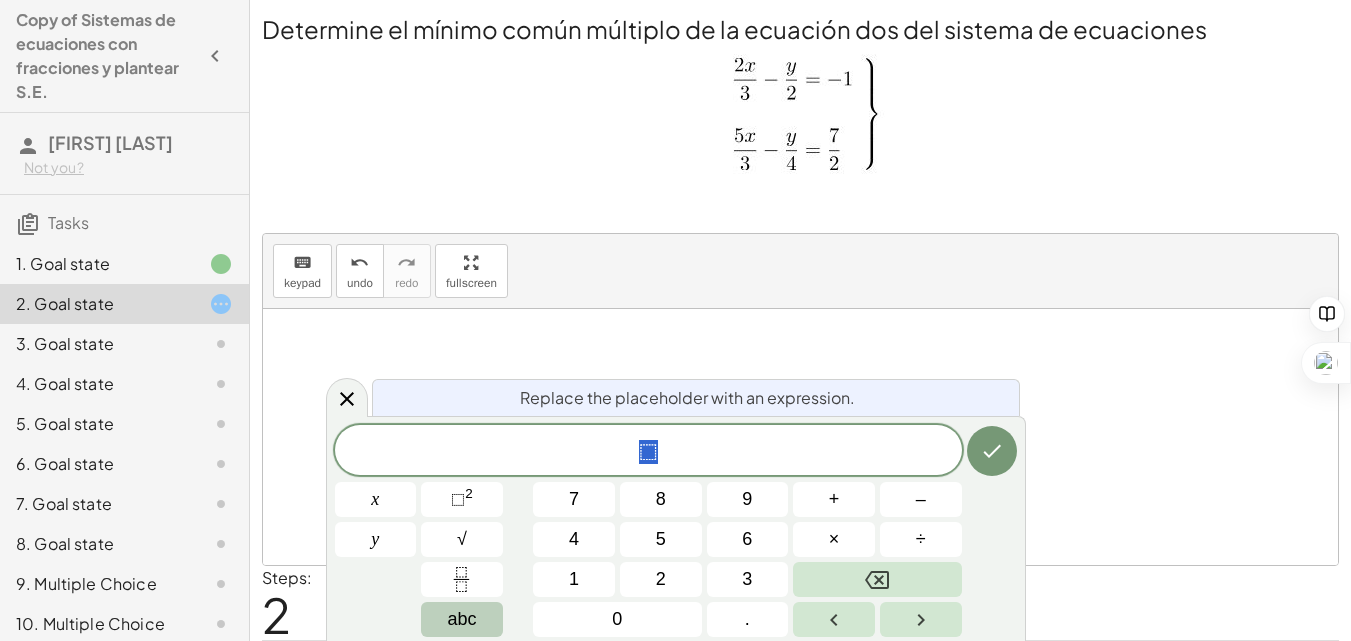 click on "abc" at bounding box center [461, 619] 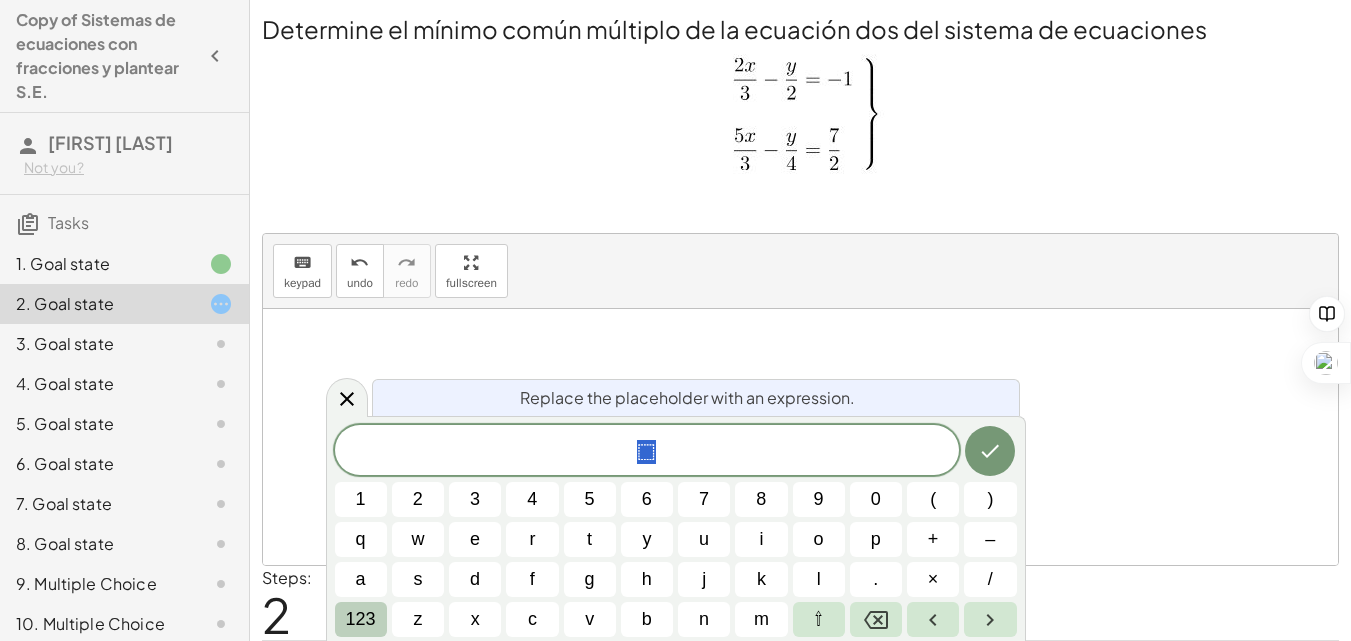 click on "123" at bounding box center (361, 619) 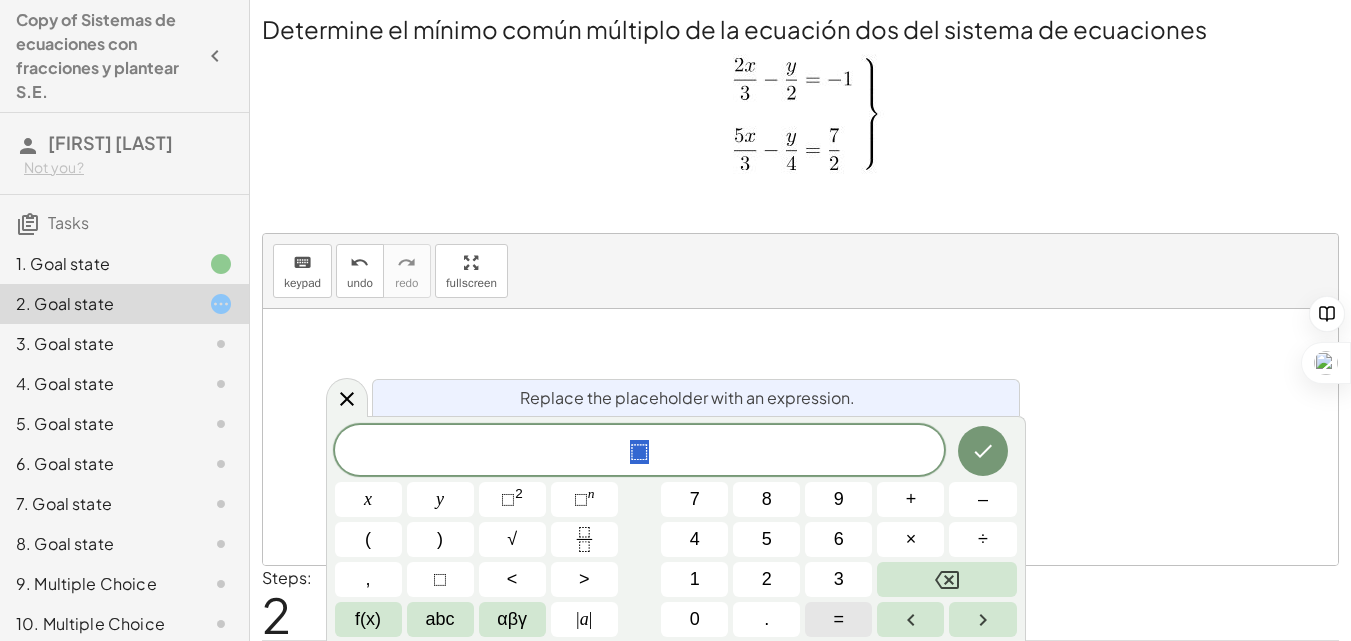 click on "=" at bounding box center [838, 619] 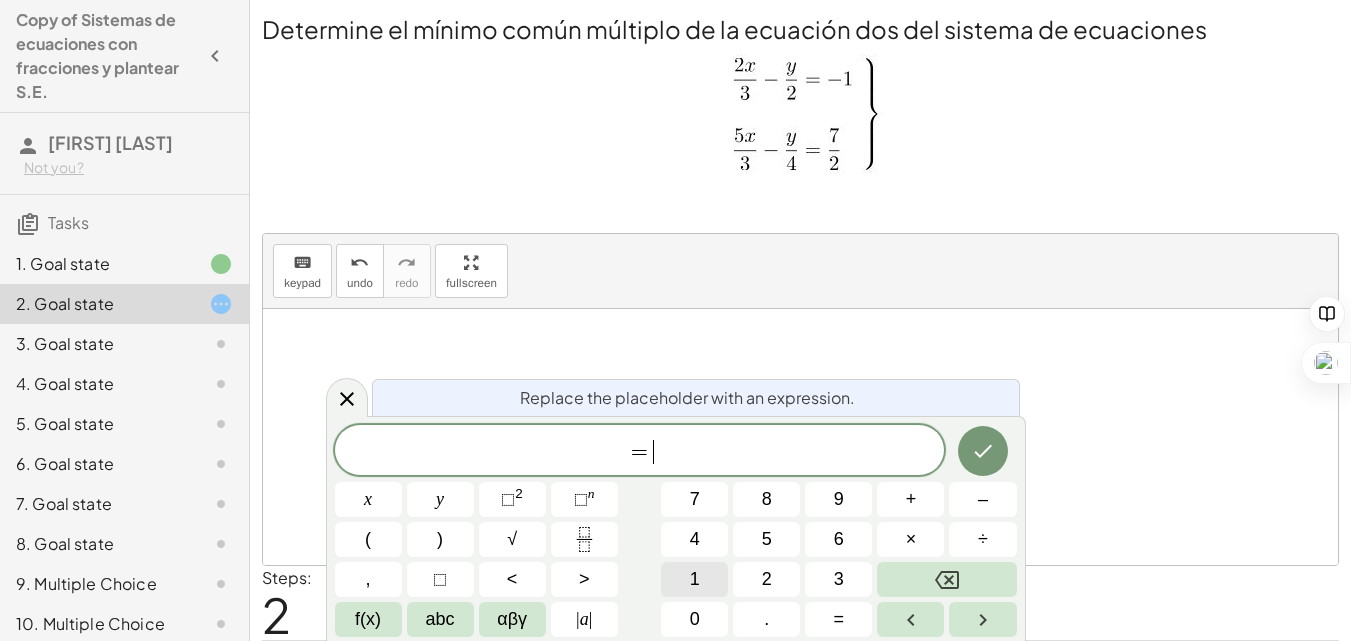 click on "1" at bounding box center (694, 579) 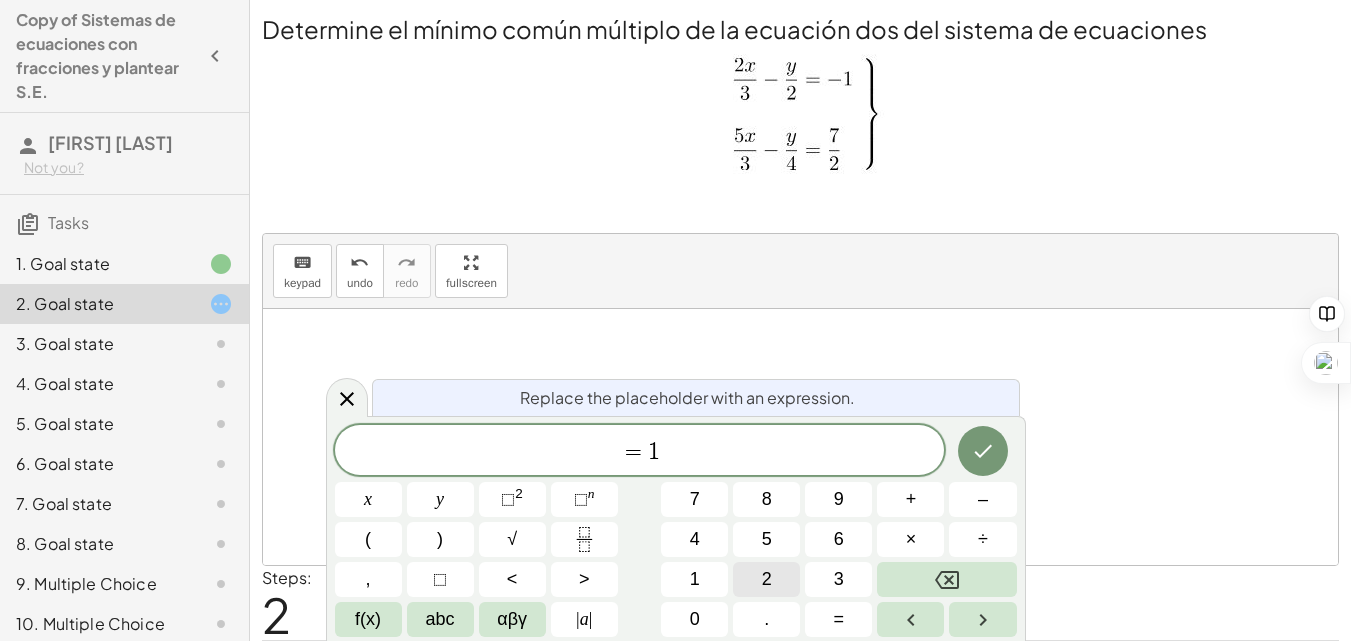 click on "2" at bounding box center (767, 579) 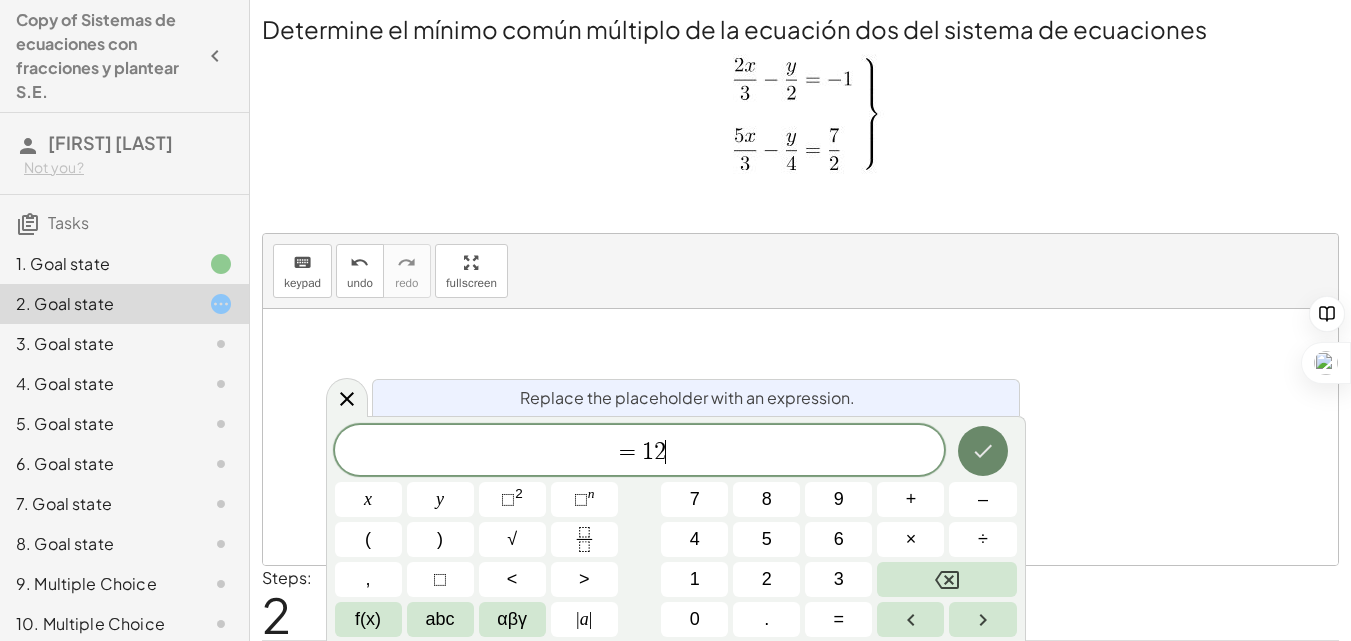 click 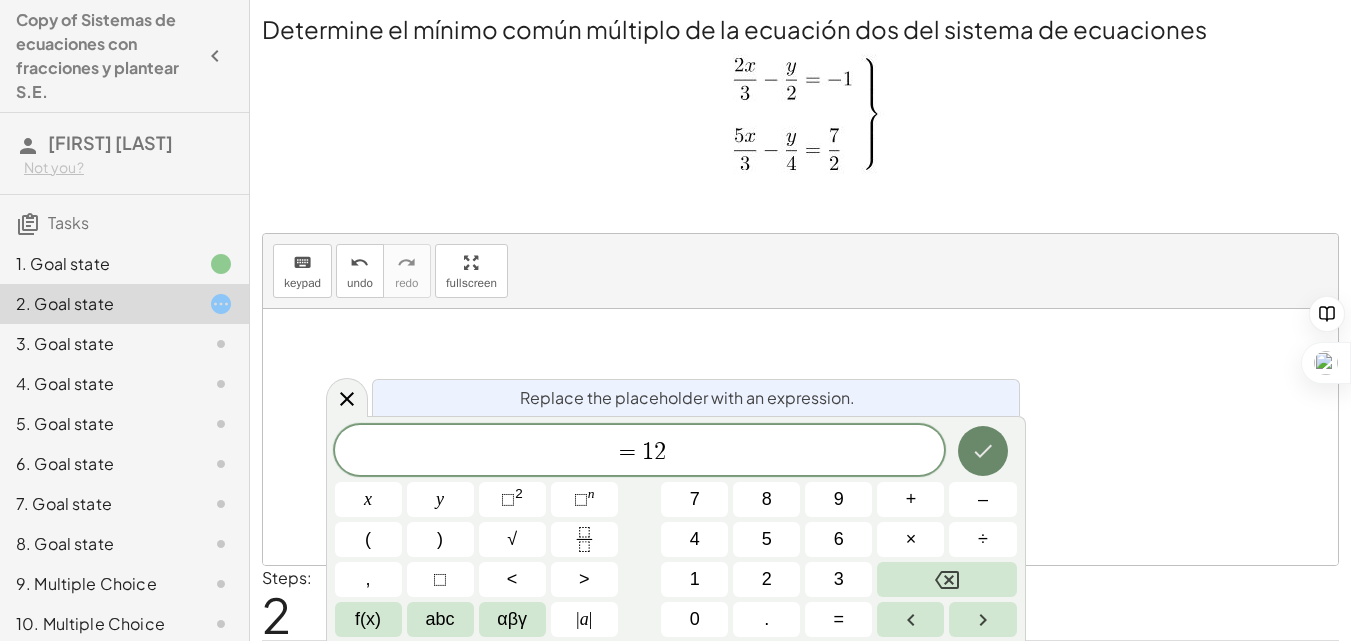 click on "Replace the placeholder with an expression. = 1 2 ​ x y ⬚ 2 ⬚ n 7 8 9 + – ( ) √ 4 5 6 × ÷ , ⬚ < > 1 2 3 f(x) abc αβγ | a | 0 . =" at bounding box center [676, 528] 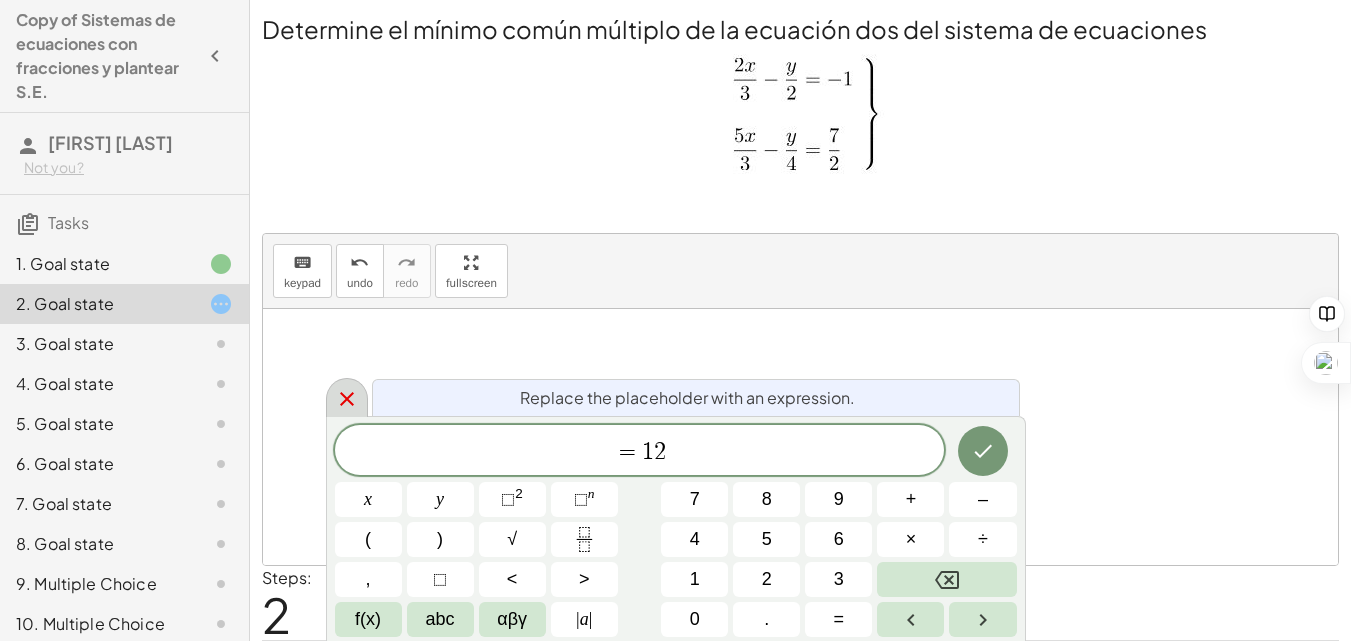 click 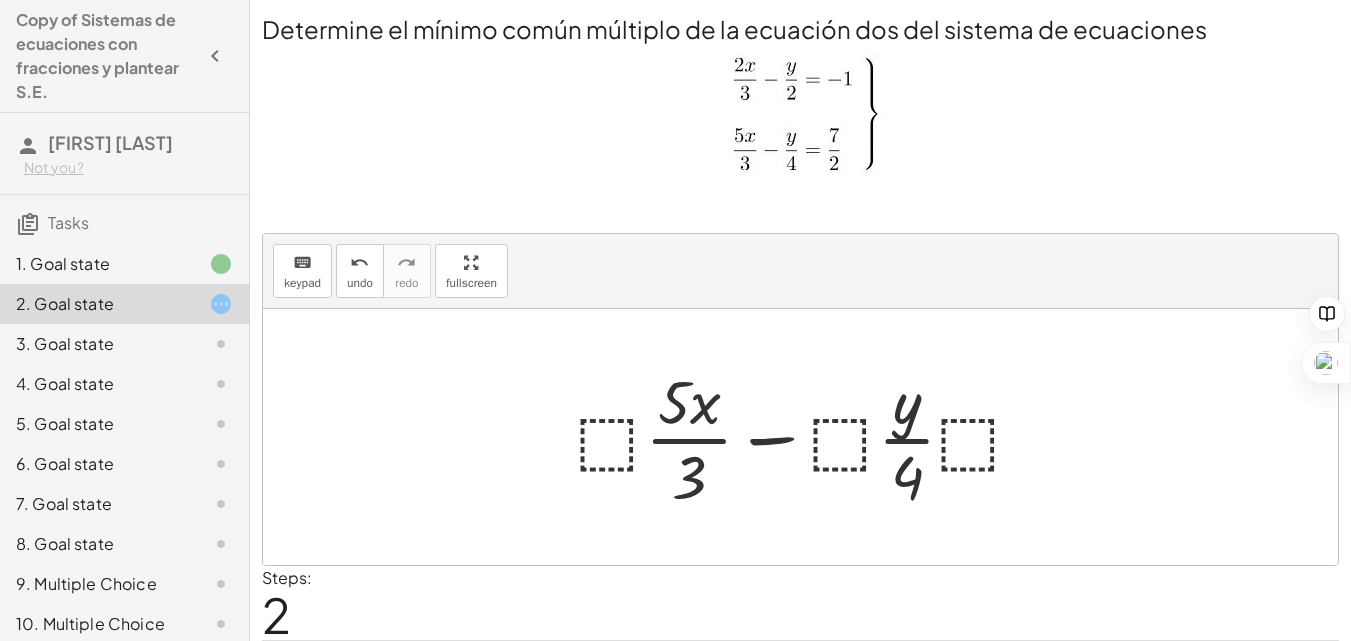 click at bounding box center (808, 437) 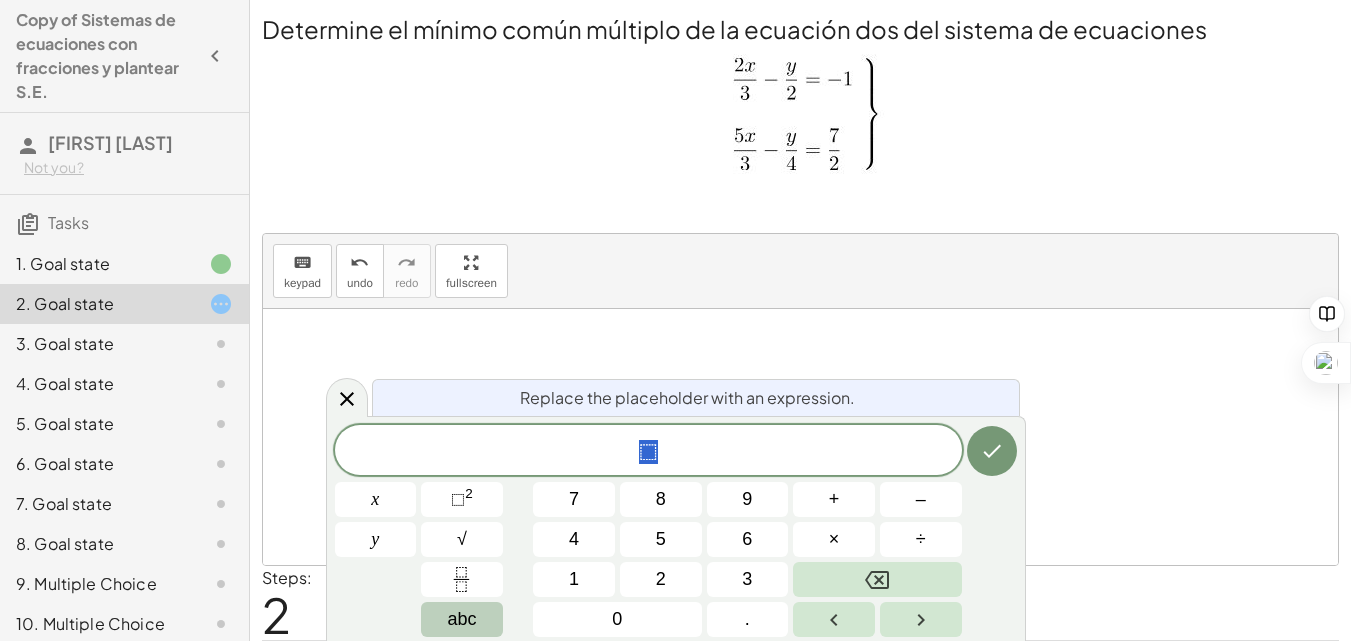 click on "abc" at bounding box center [461, 619] 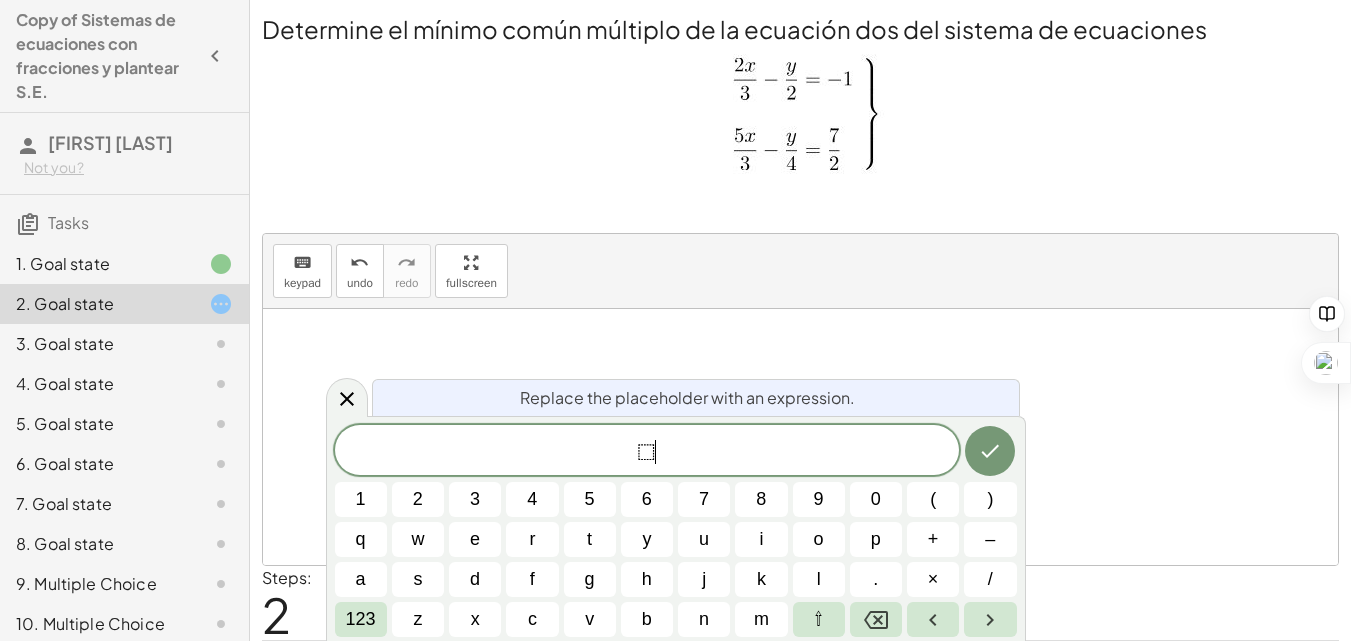 click on "⬚ ​" at bounding box center (647, 452) 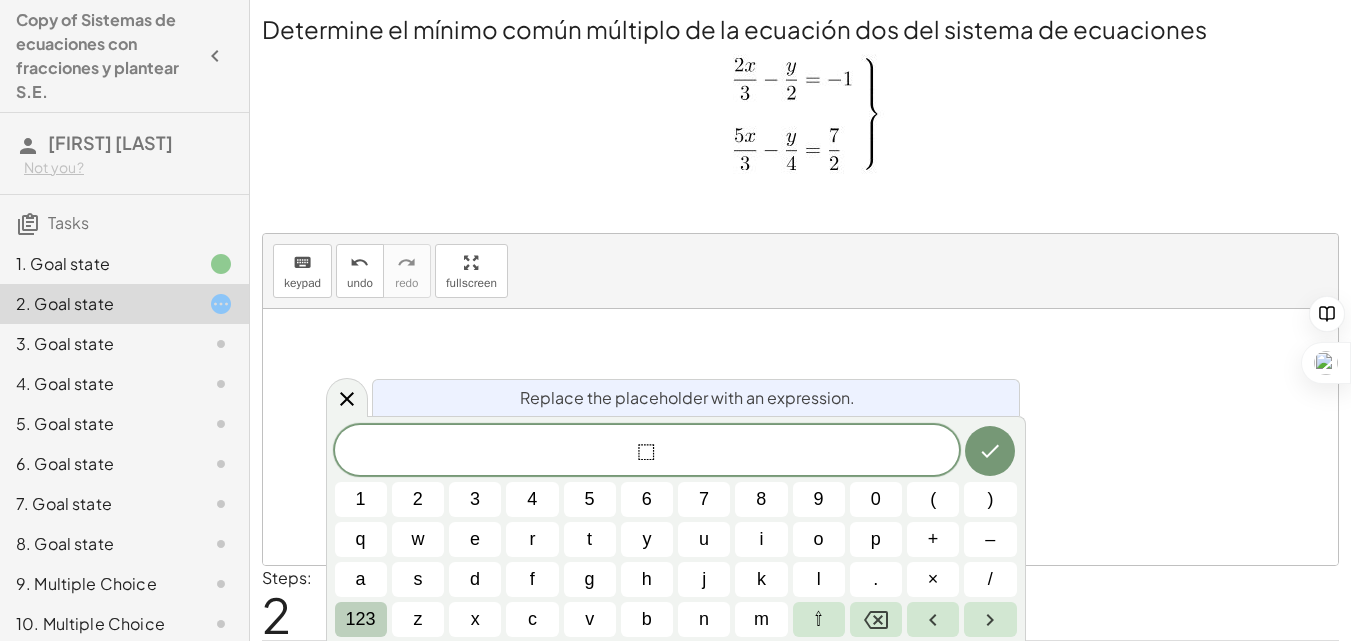 click on "123" at bounding box center (361, 619) 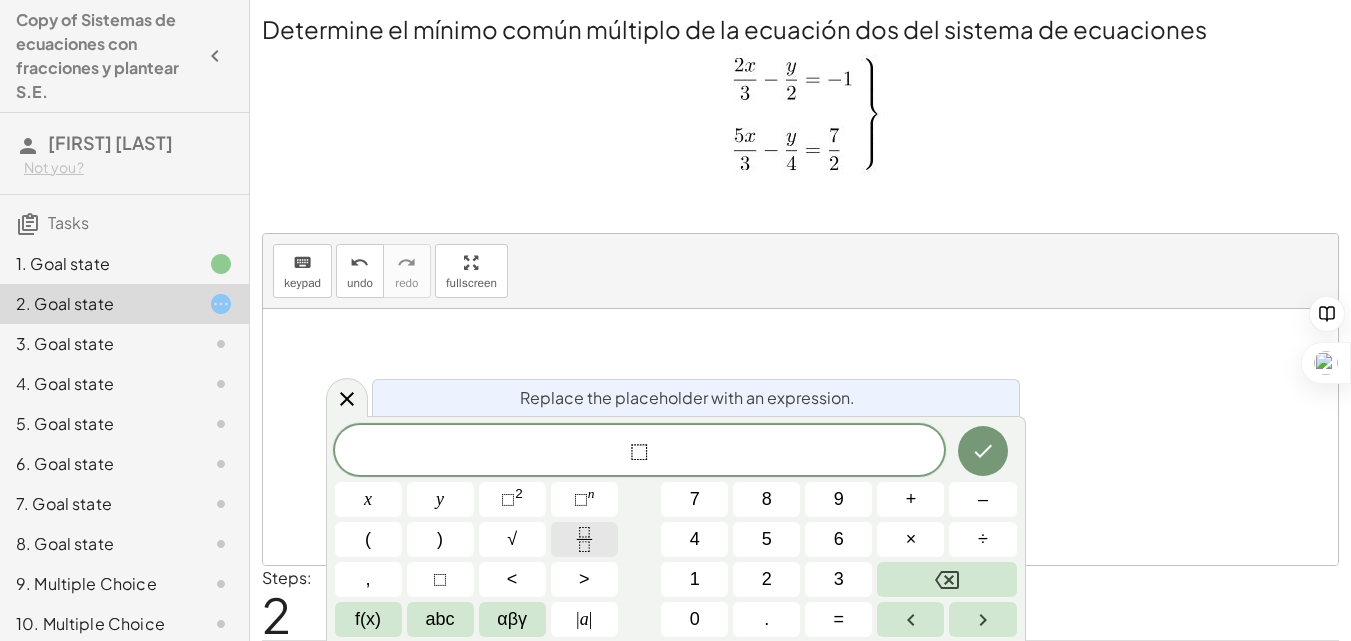 click on "7" at bounding box center (695, 499) 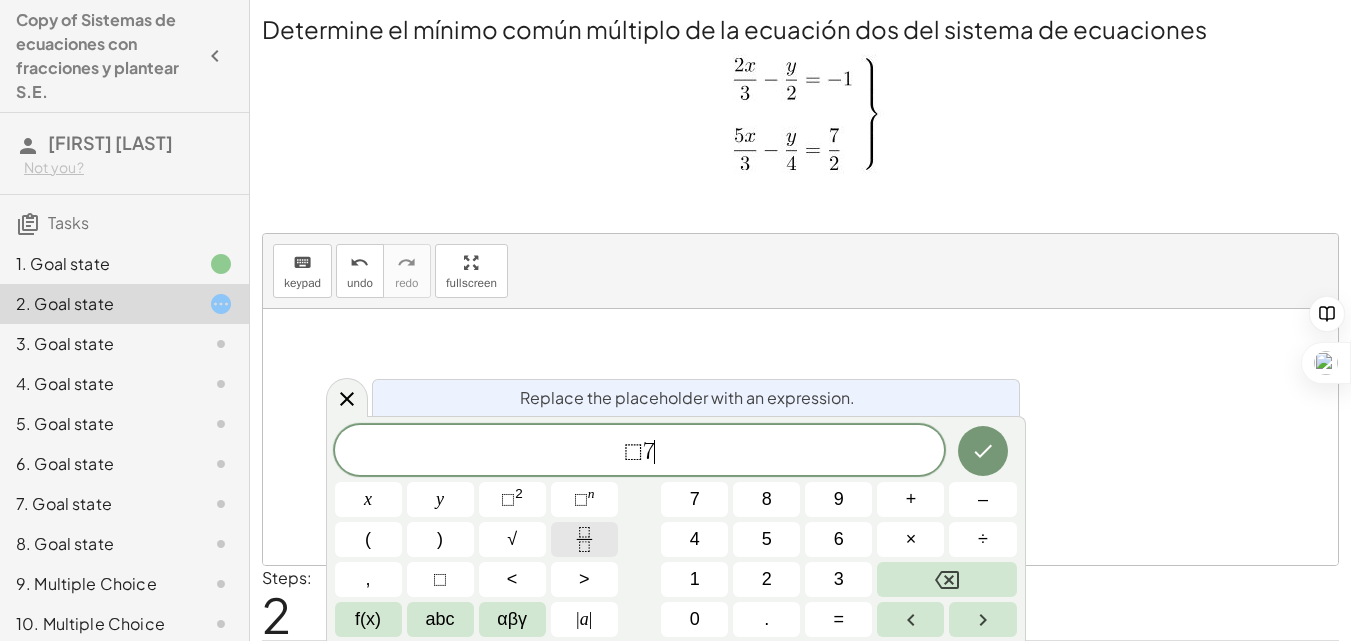 click 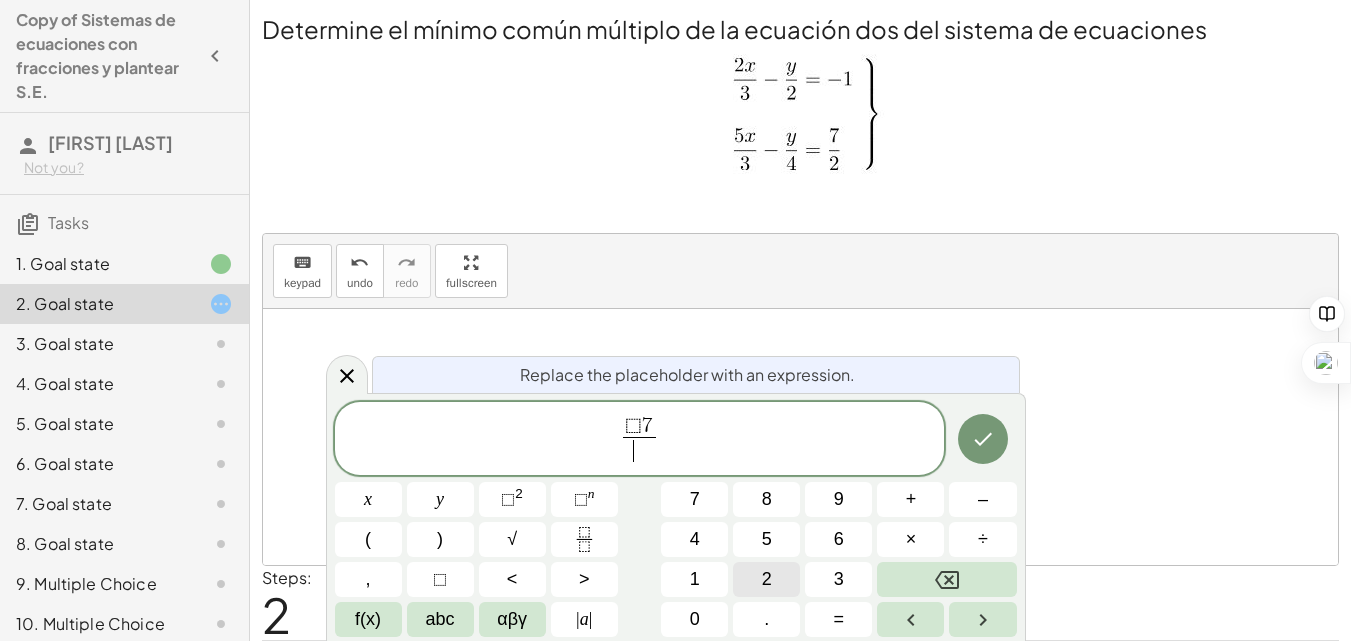 click on "2" at bounding box center [766, 579] 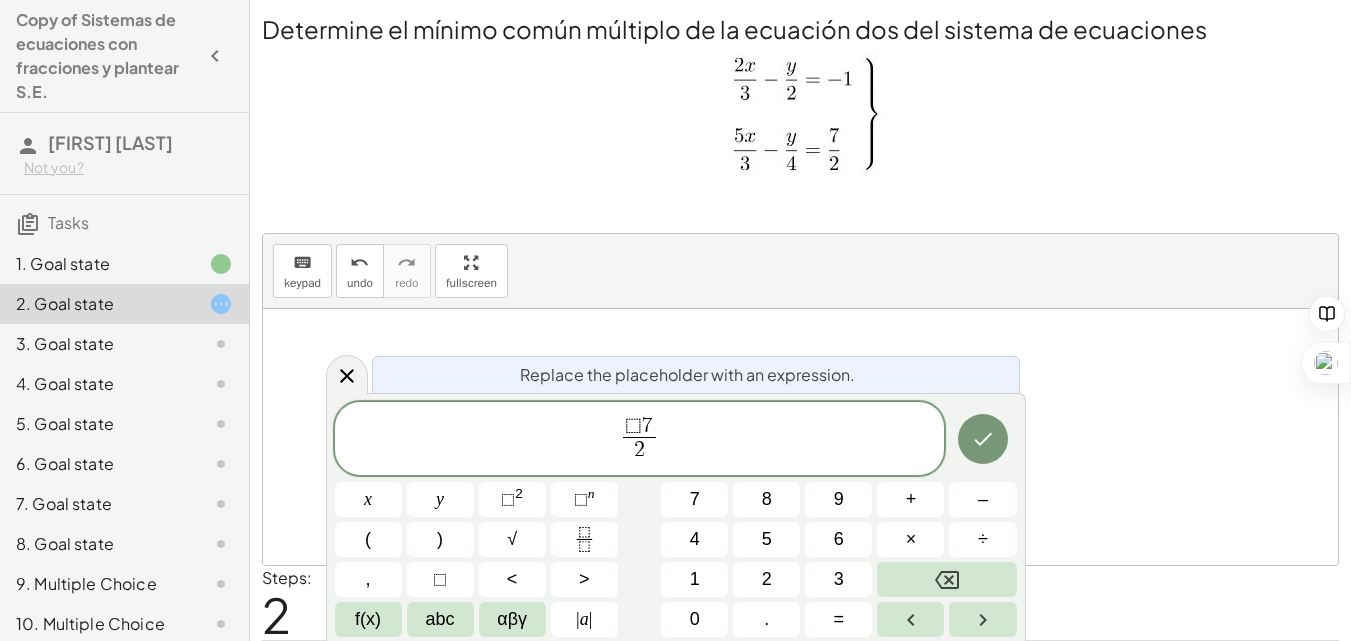 click on "⬚" at bounding box center (633, 426) 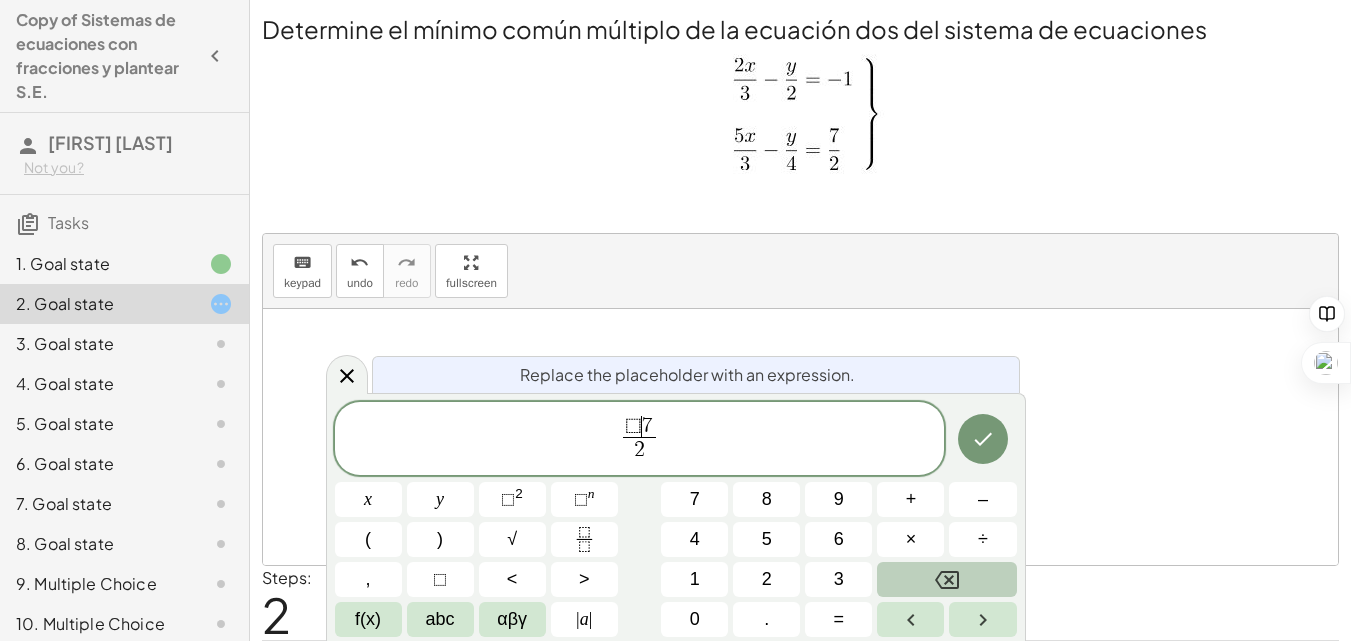 click at bounding box center [946, 579] 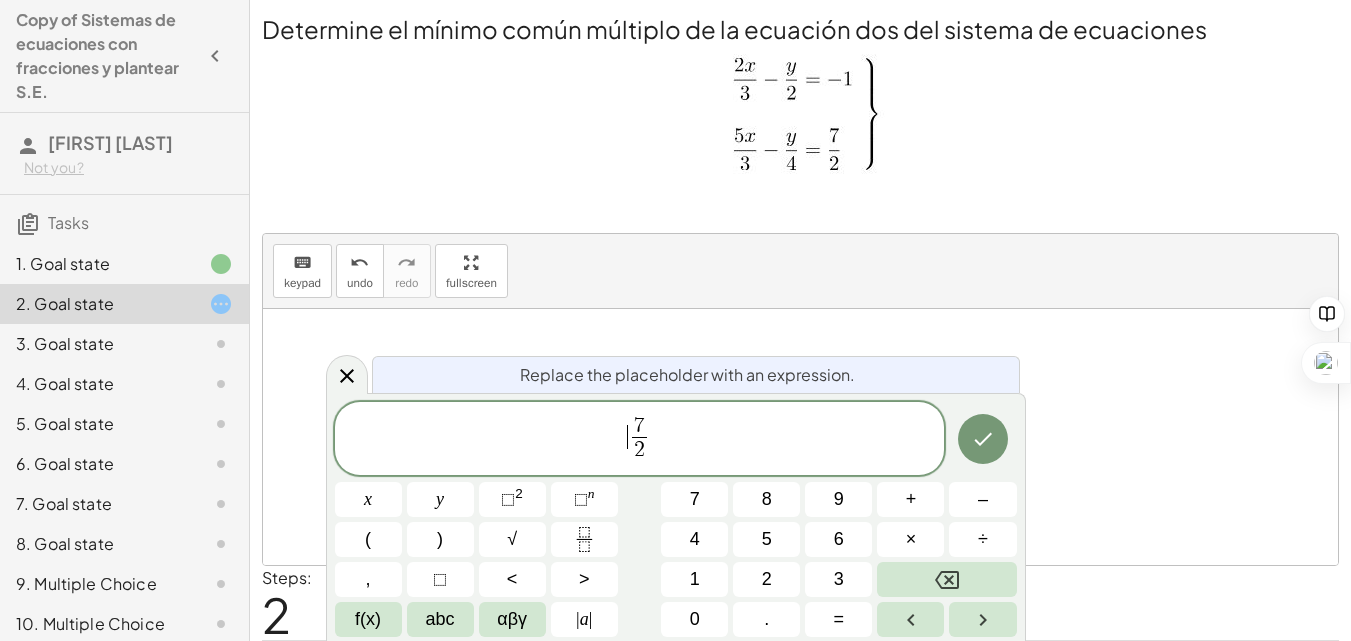 click on "​ 7 2 ​" at bounding box center [640, 440] 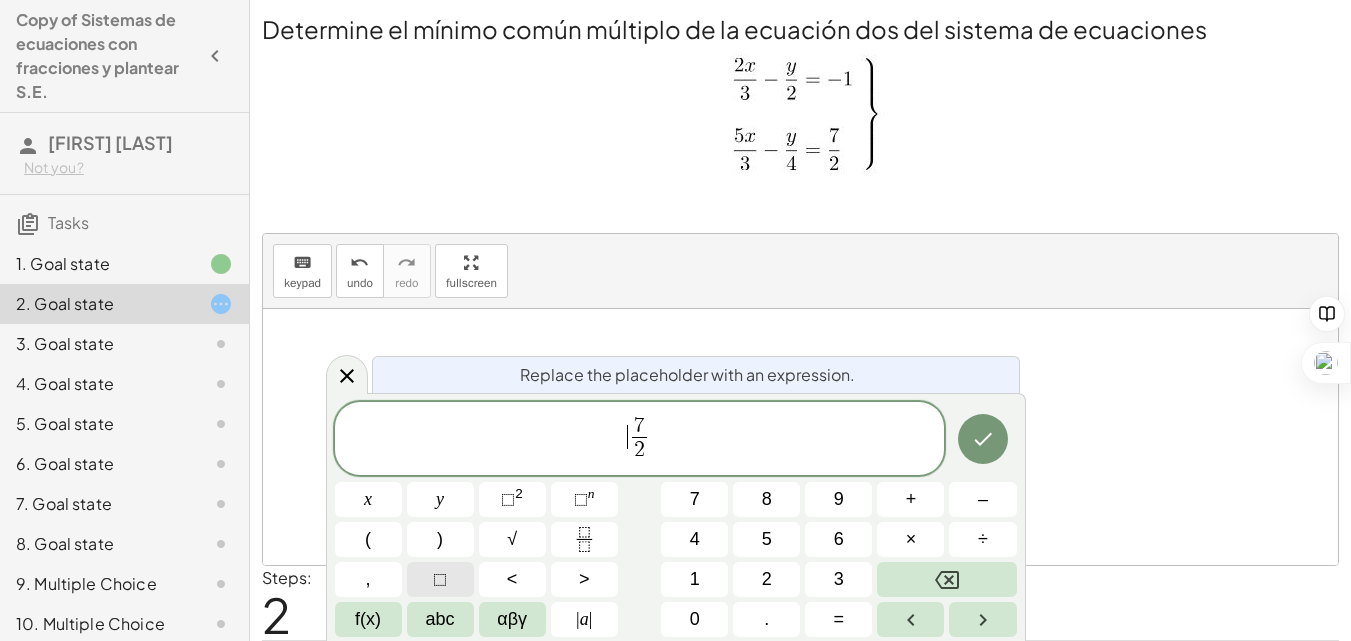 click on "⬚" at bounding box center (440, 579) 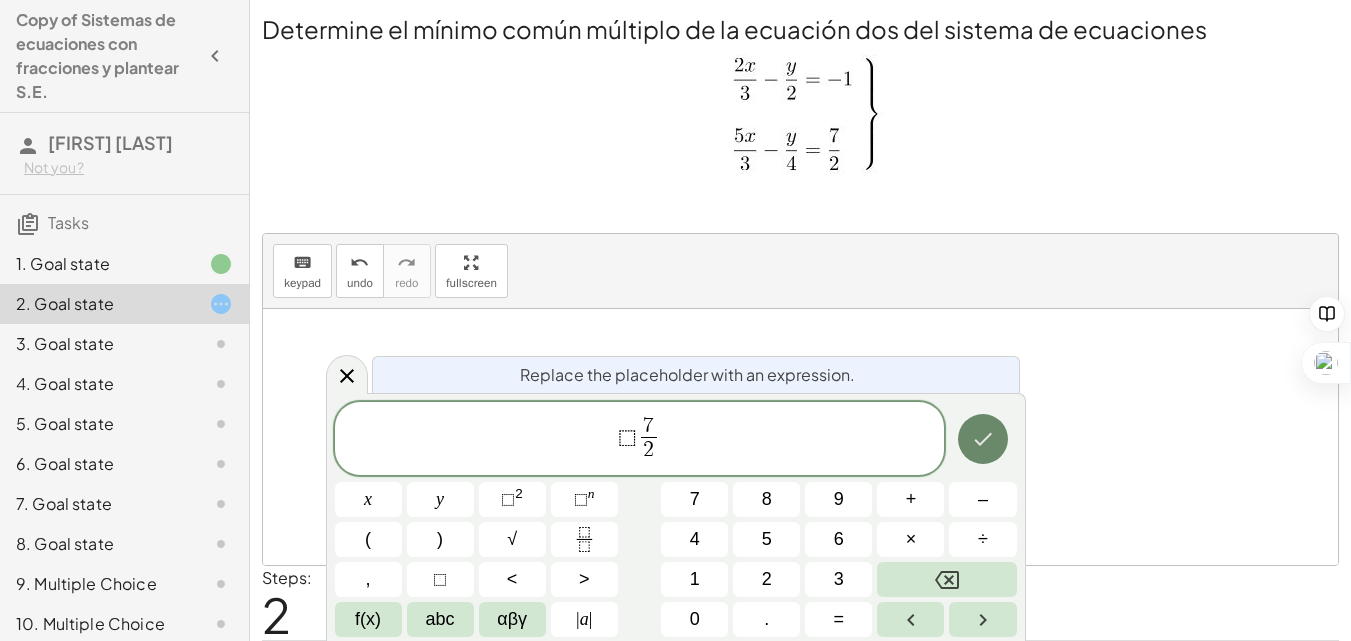 click 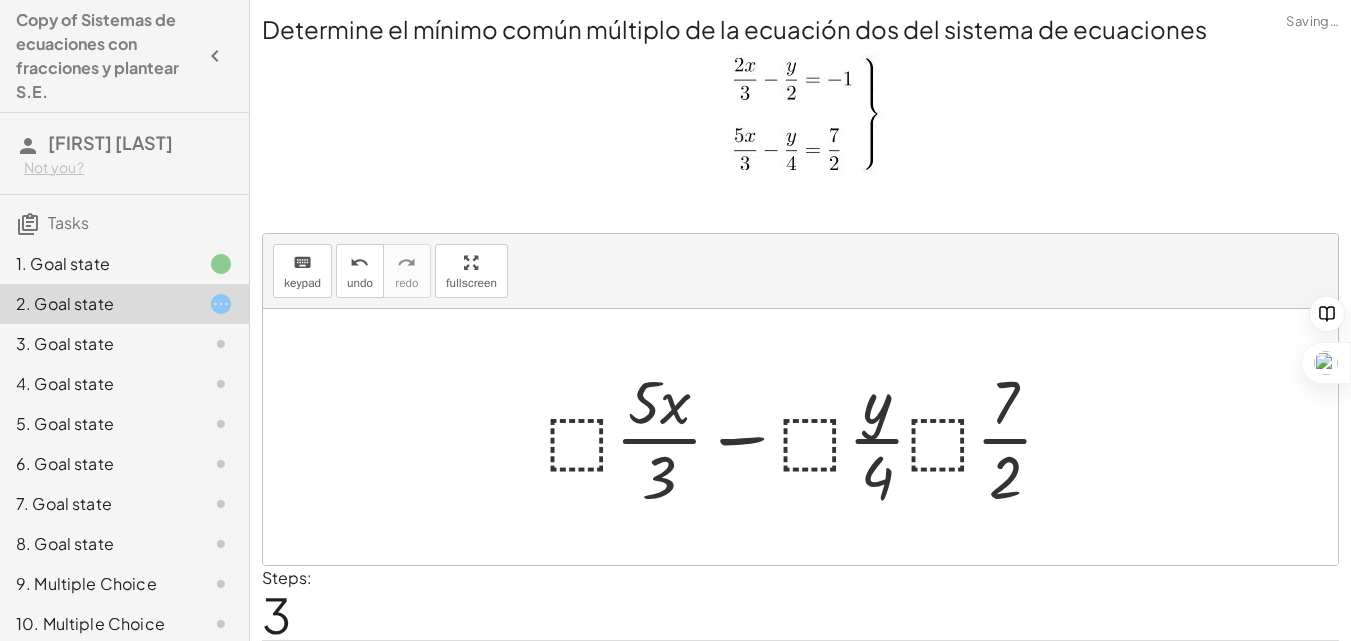 click at bounding box center (807, 437) 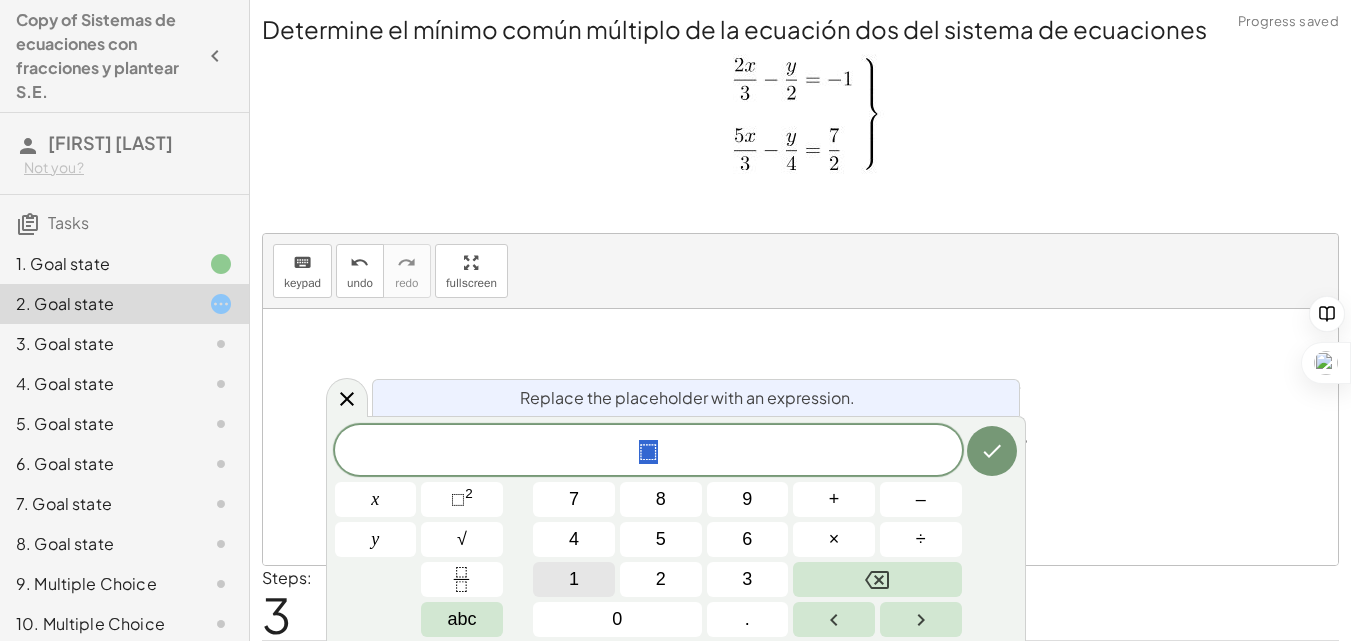 click on "1" at bounding box center [574, 579] 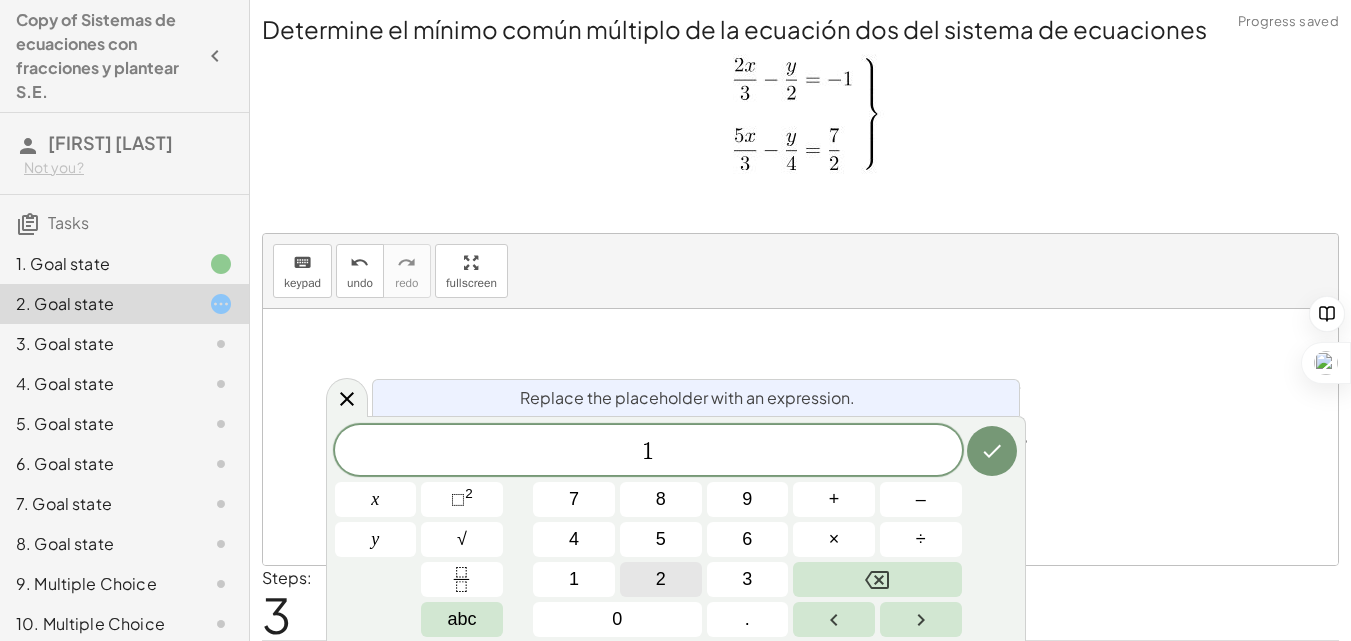 click on "2" at bounding box center (661, 579) 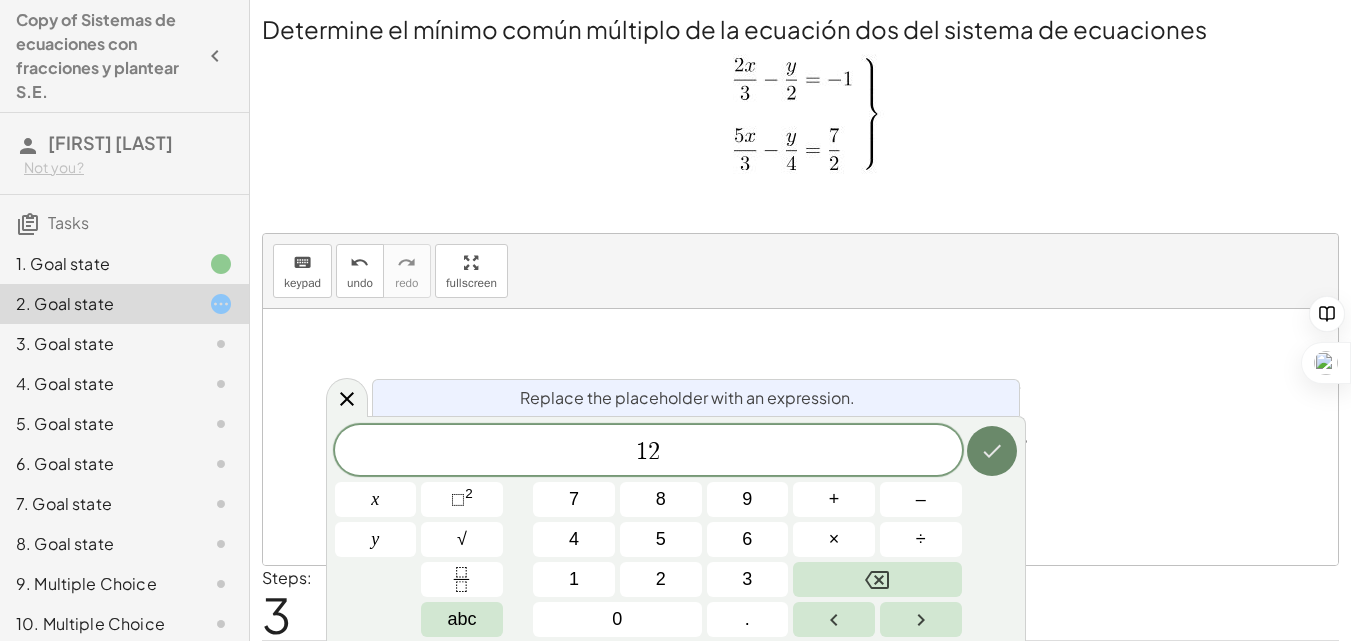 click 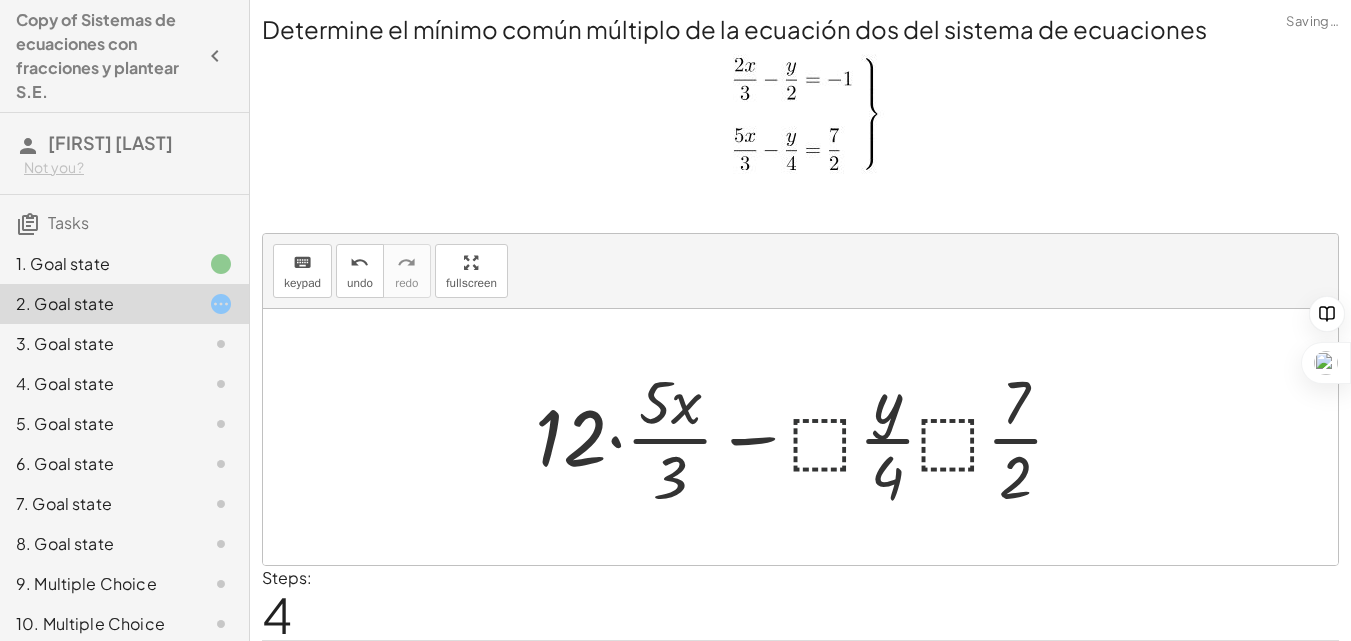 click at bounding box center (807, 437) 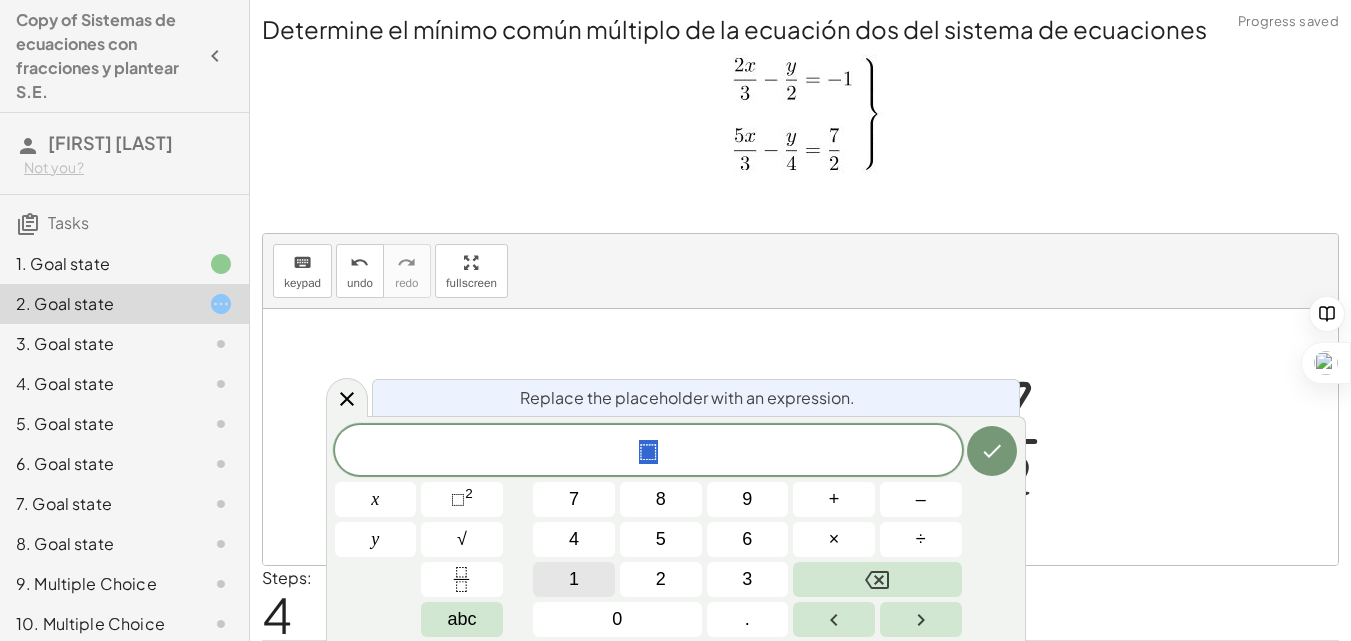 click on "1" at bounding box center [574, 579] 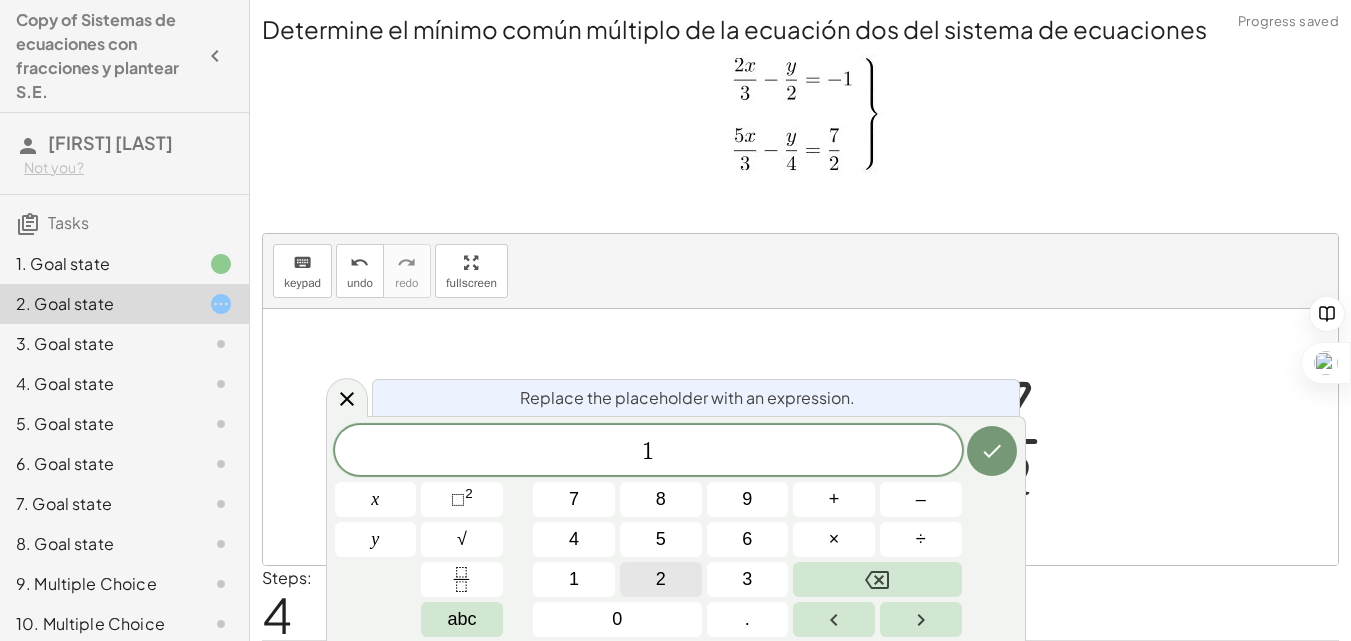 click on "2" at bounding box center [661, 579] 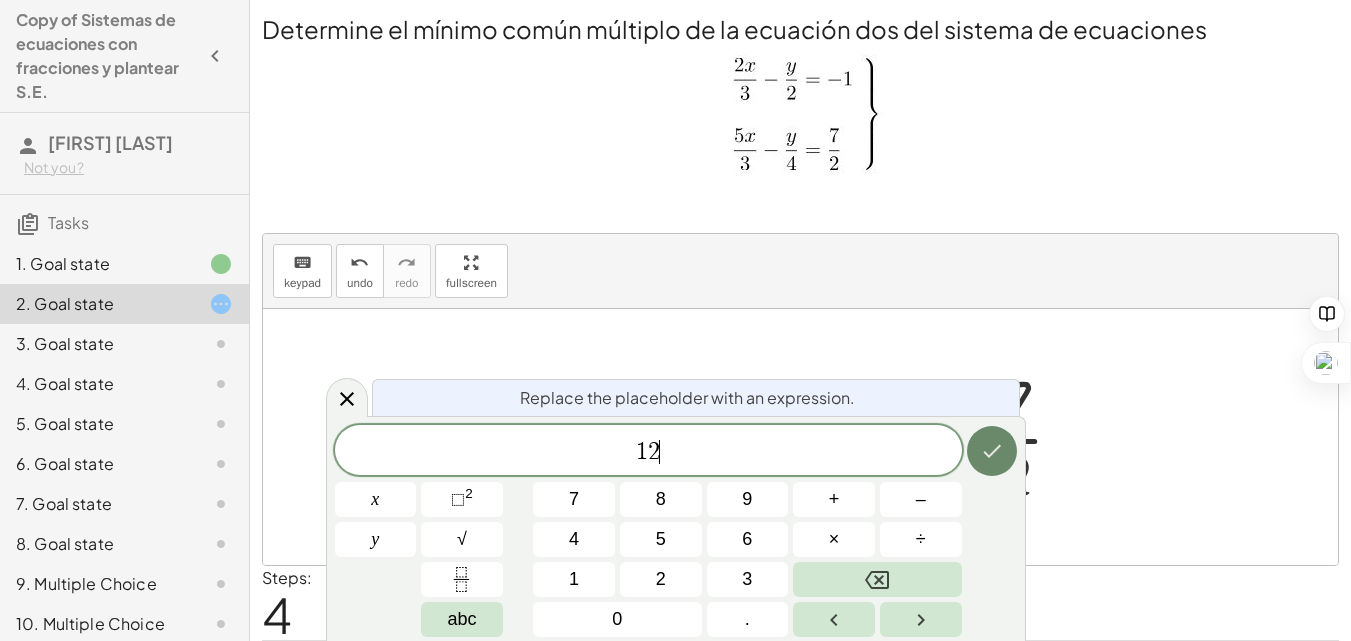 click 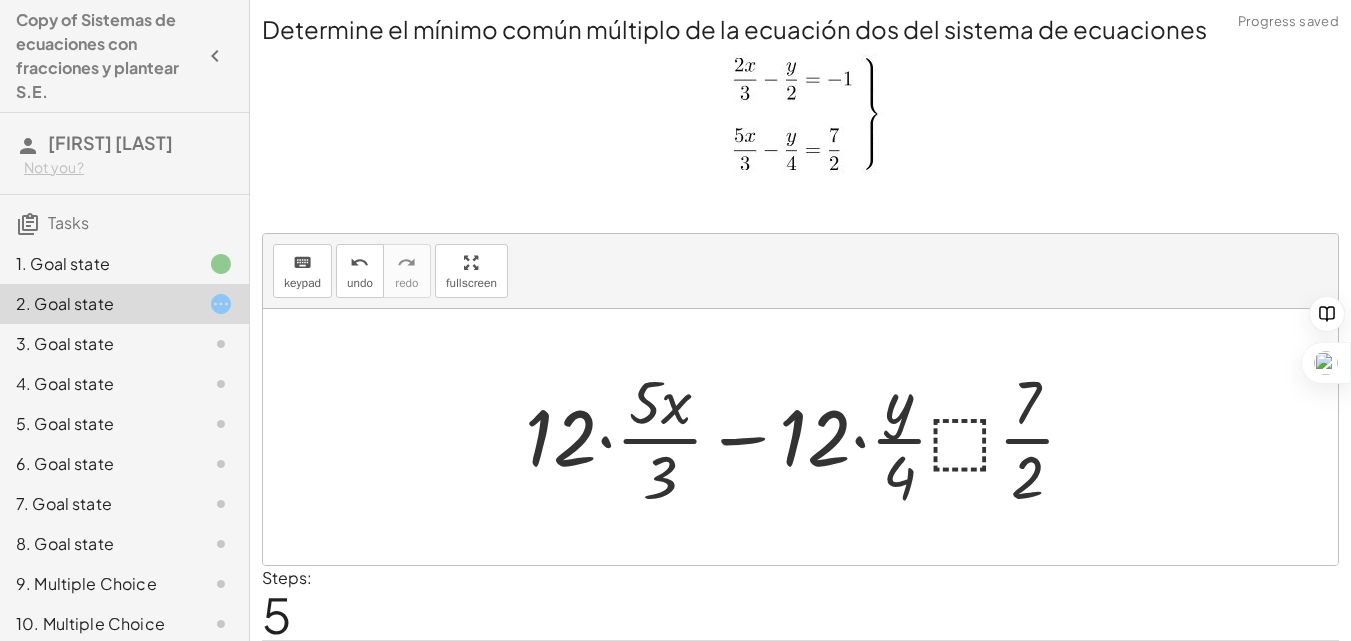 click at bounding box center [808, 437] 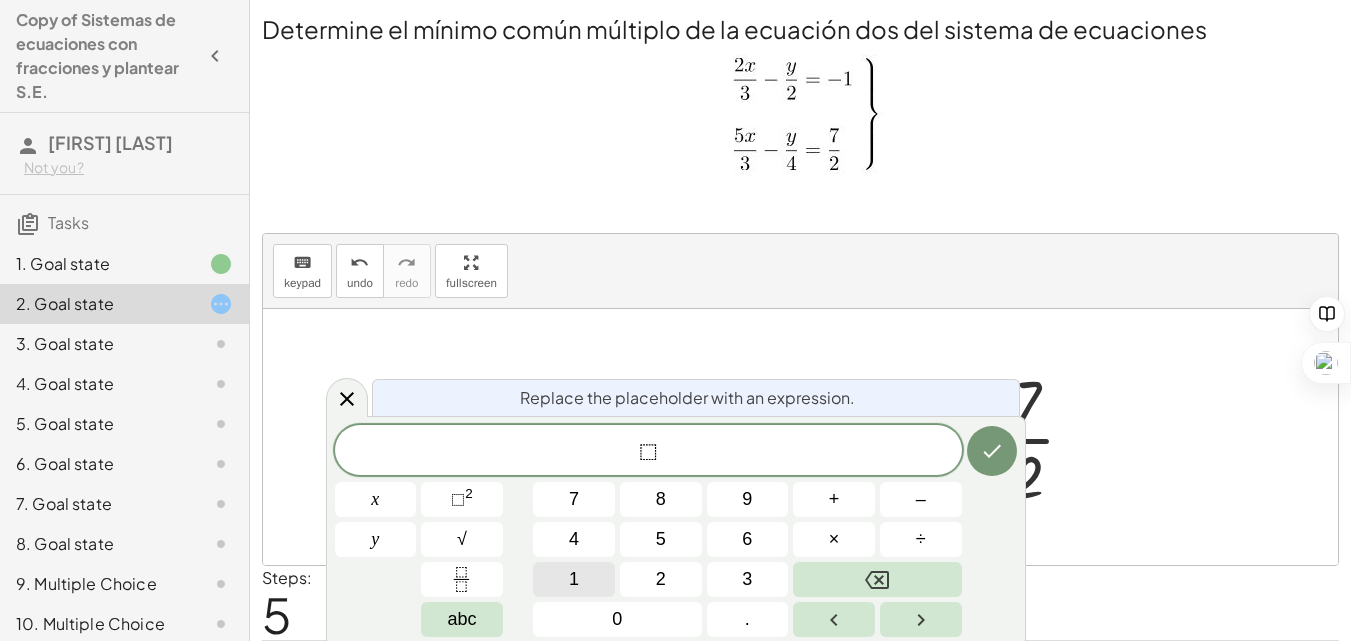 drag, startPoint x: 573, startPoint y: 600, endPoint x: 579, endPoint y: 584, distance: 17.088007 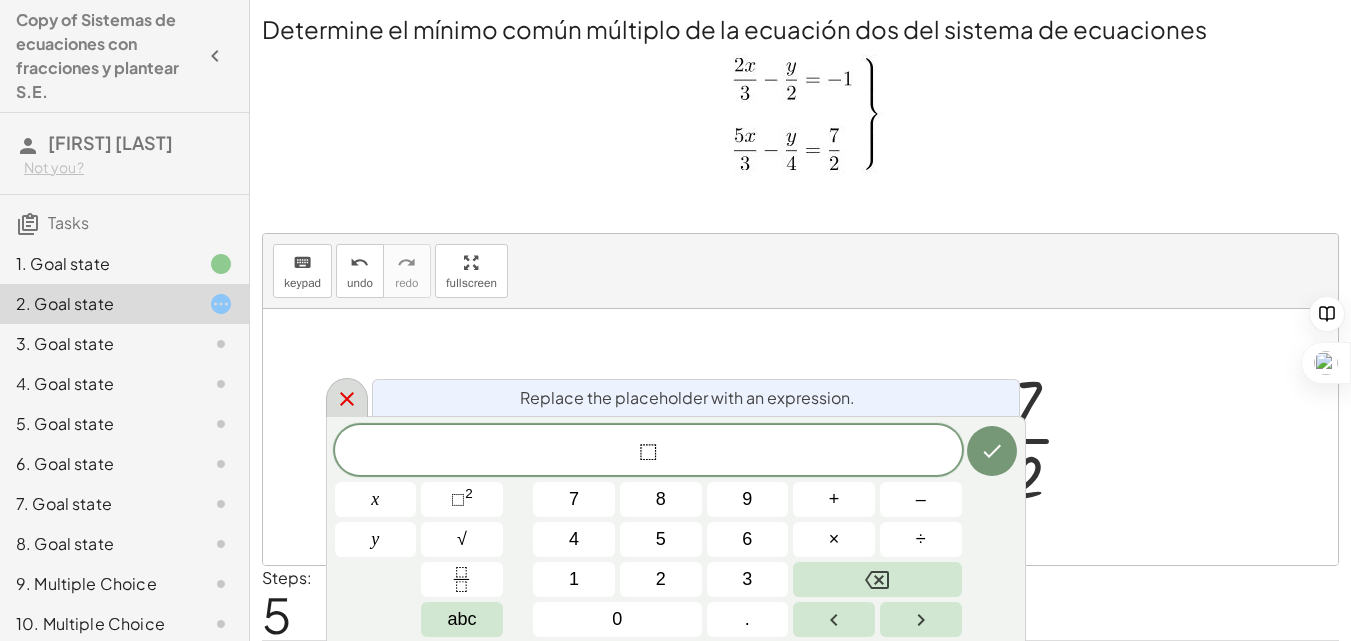 click 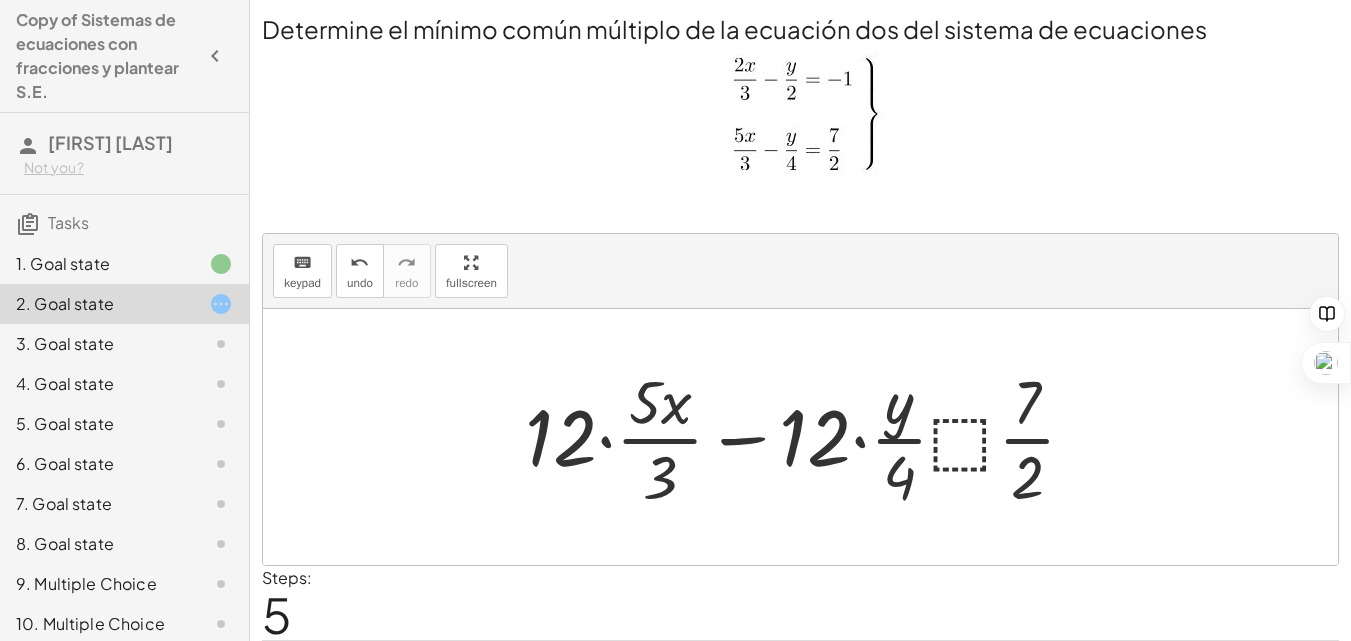 click at bounding box center [808, 437] 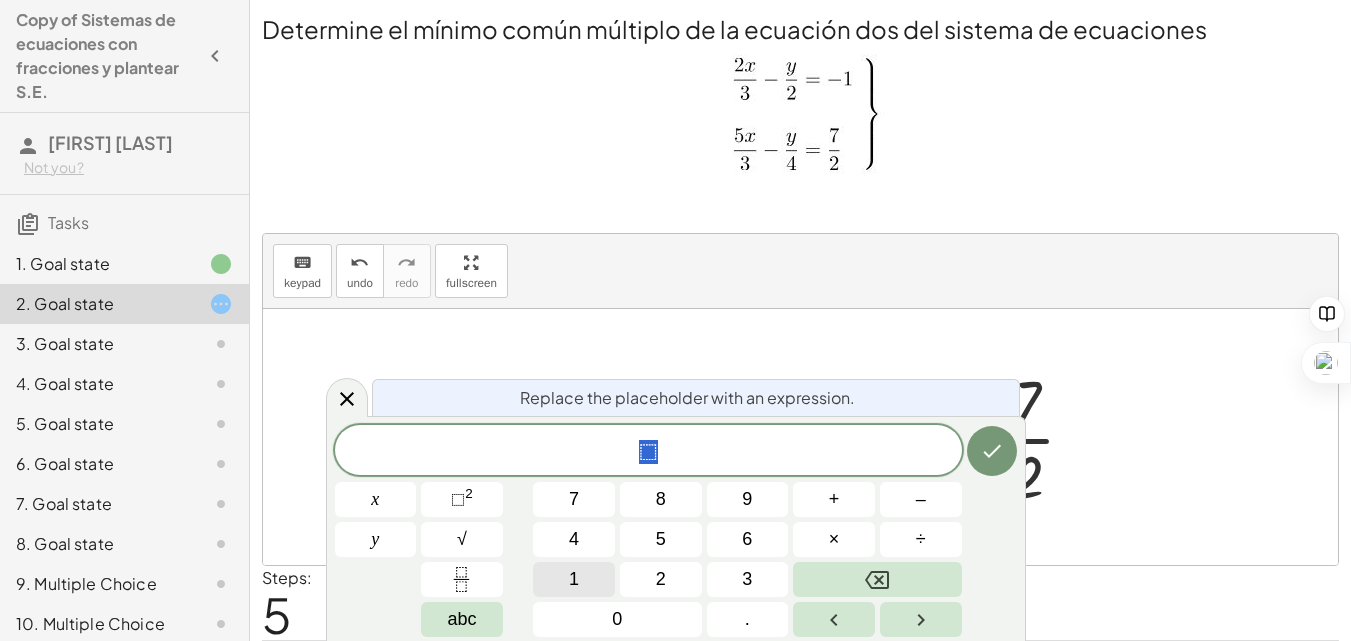 click on "1" at bounding box center (574, 579) 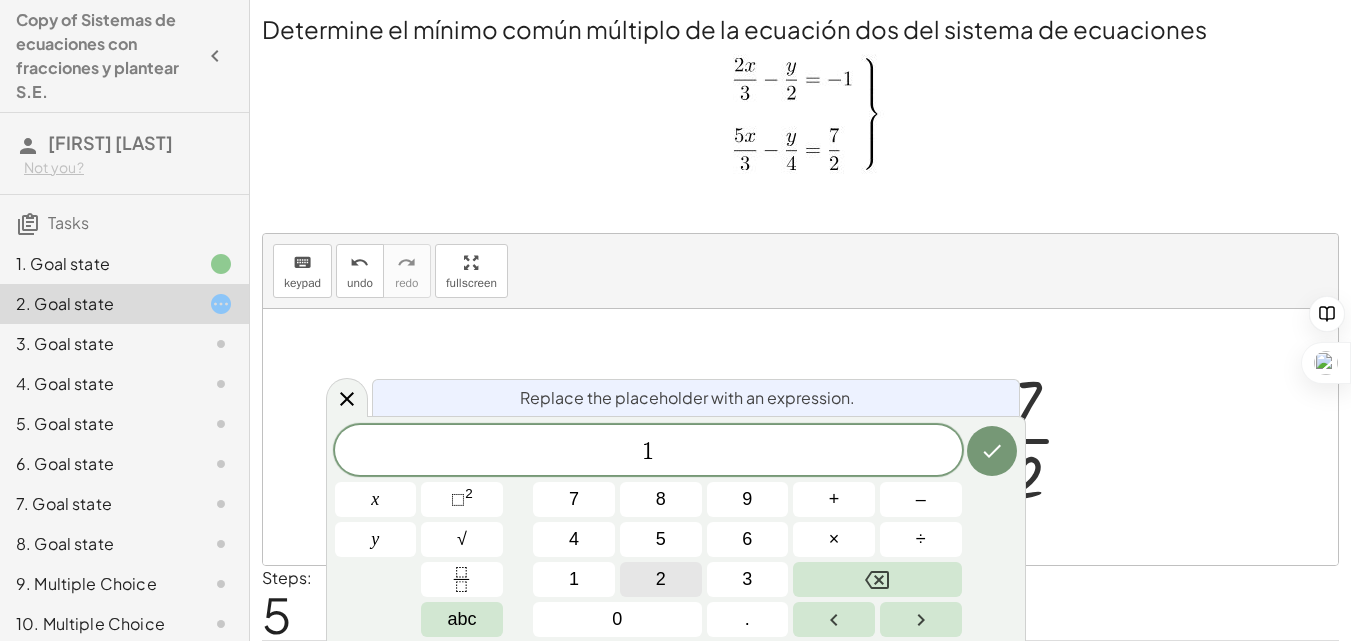drag, startPoint x: 651, startPoint y: 559, endPoint x: 664, endPoint y: 572, distance: 18.384777 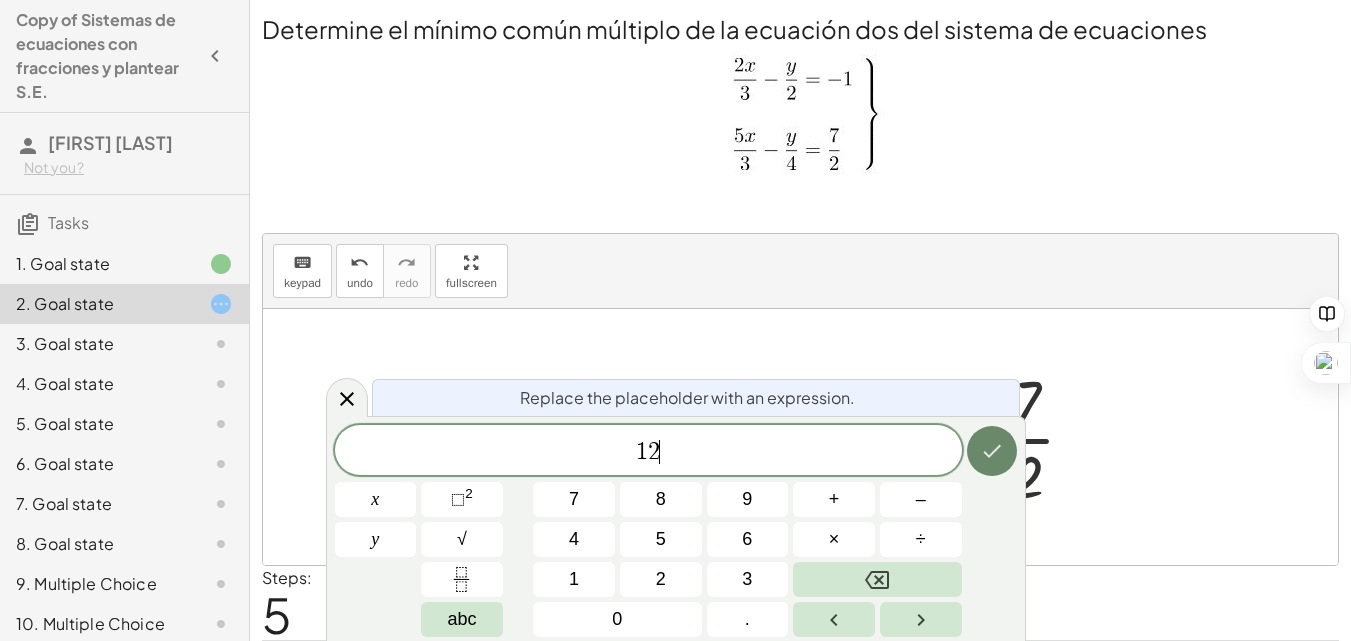 click 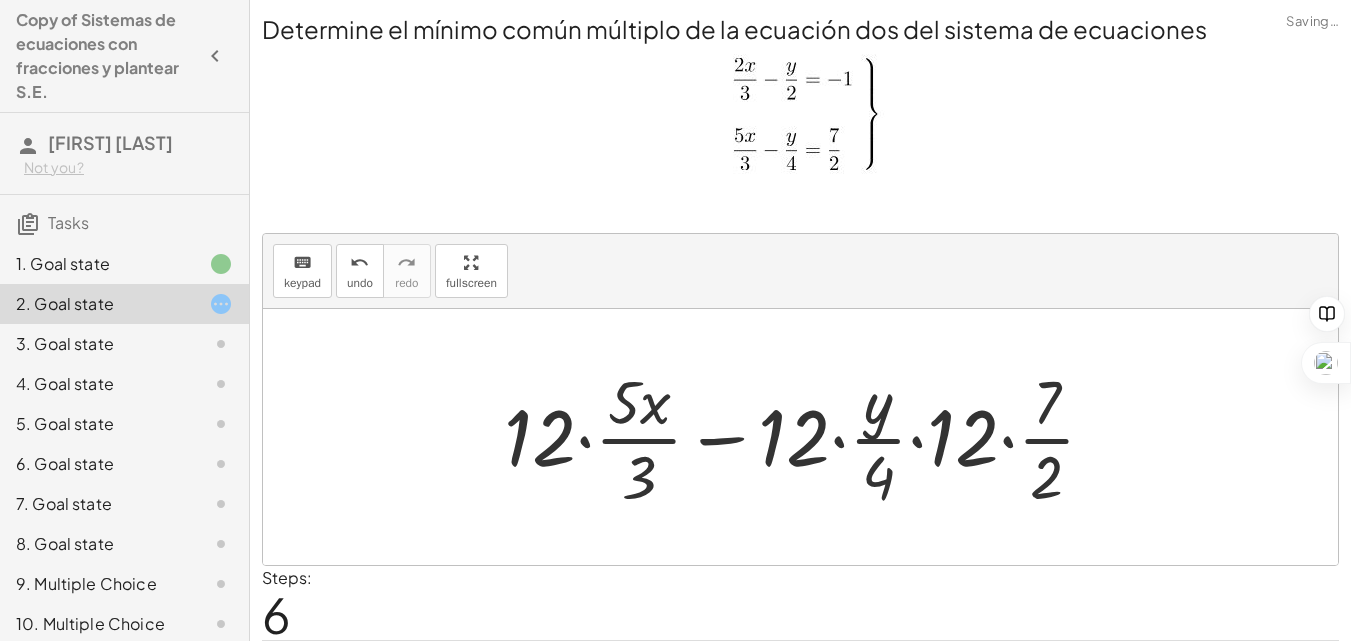 scroll, scrollTop: 64, scrollLeft: 0, axis: vertical 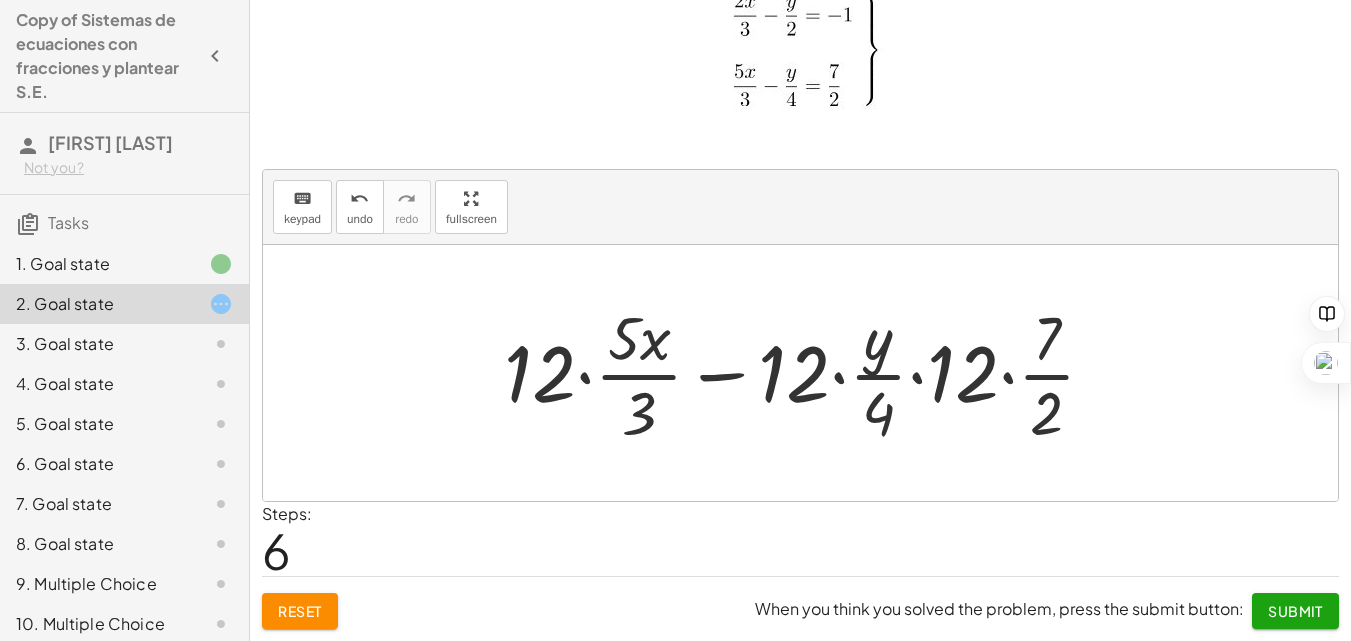 click on "Submit" at bounding box center [1295, 611] 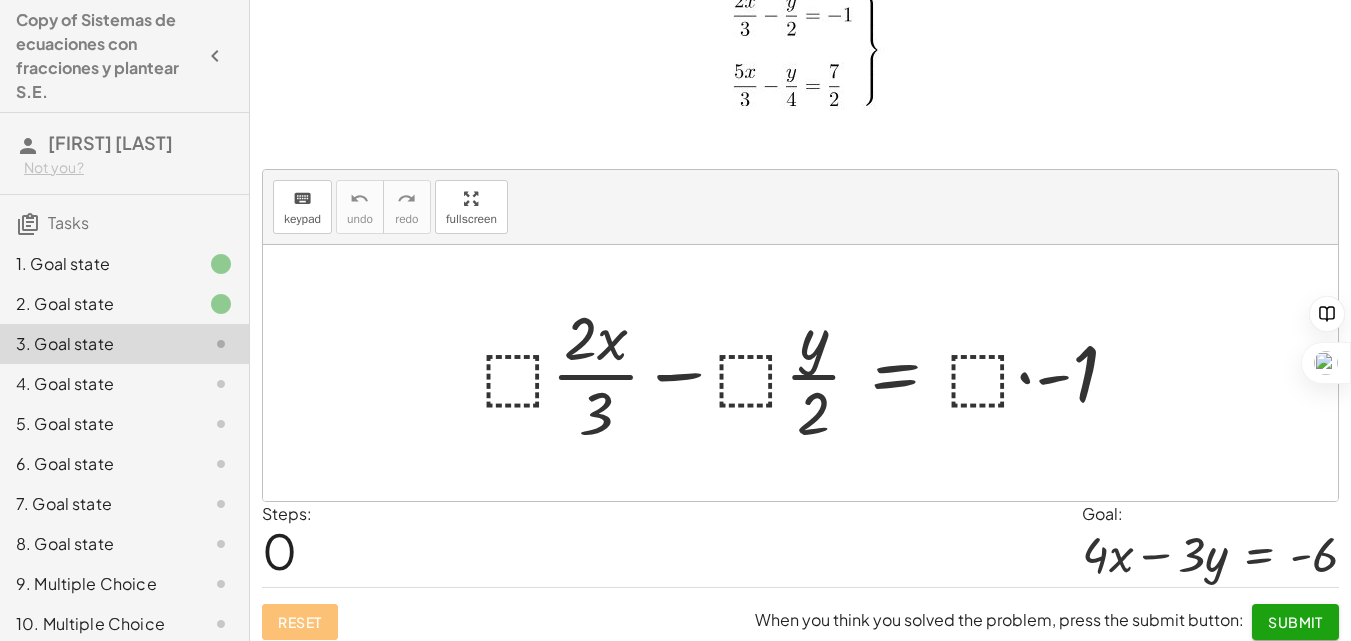 click at bounding box center [808, 373] 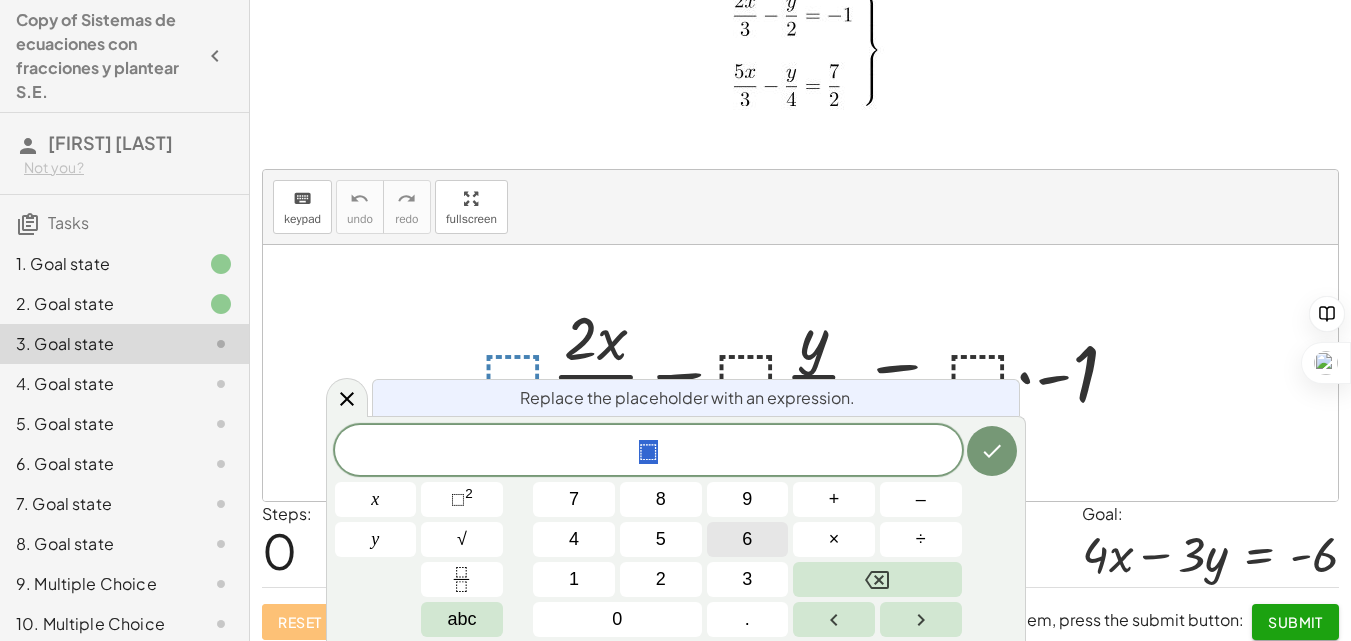 click on "6" at bounding box center [748, 539] 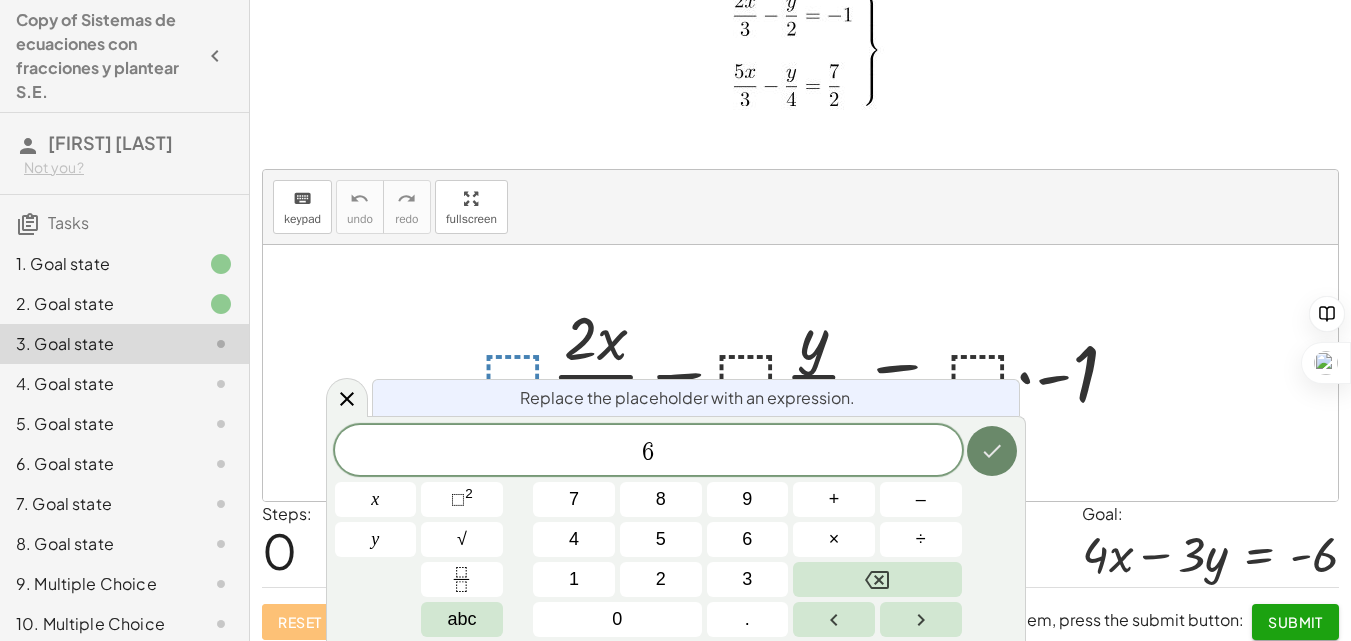 click 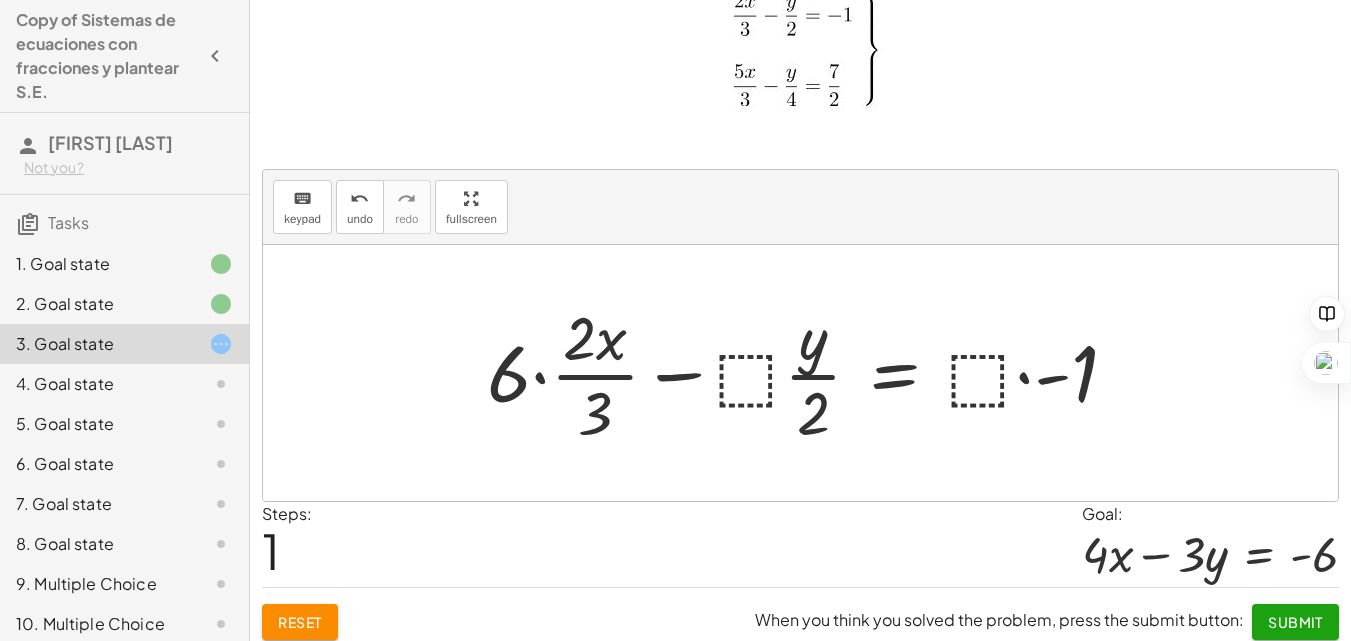 click at bounding box center [810, 373] 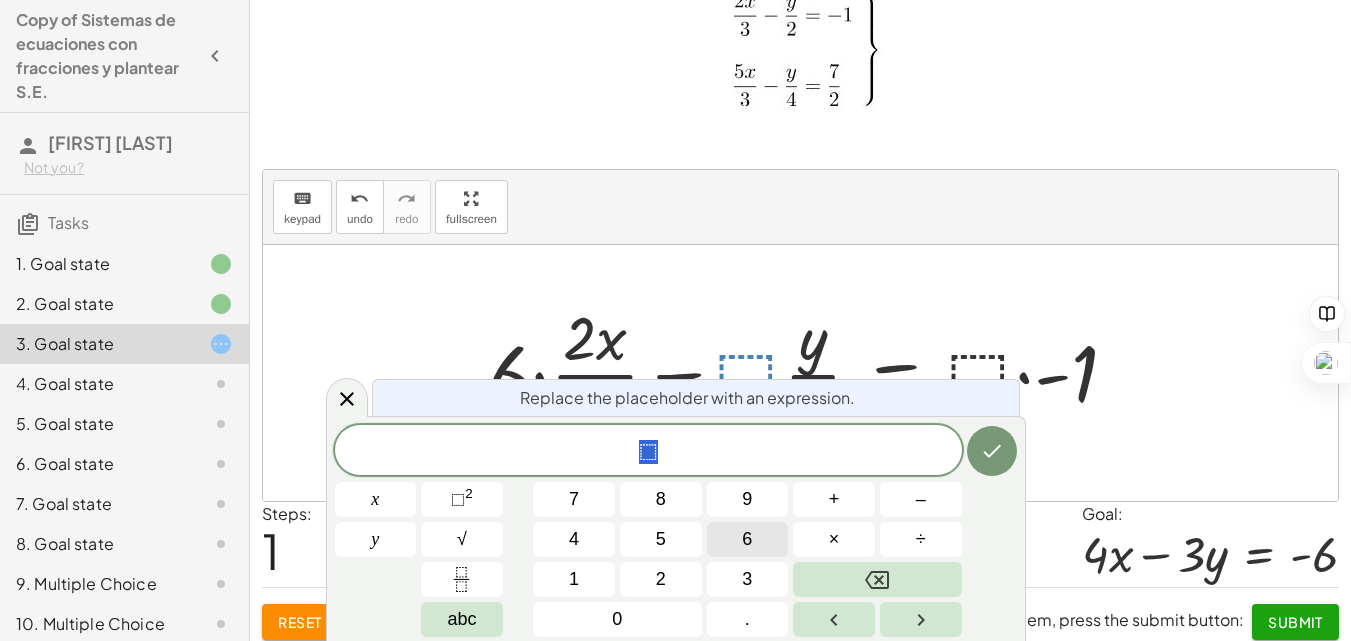 click on "6" at bounding box center (748, 539) 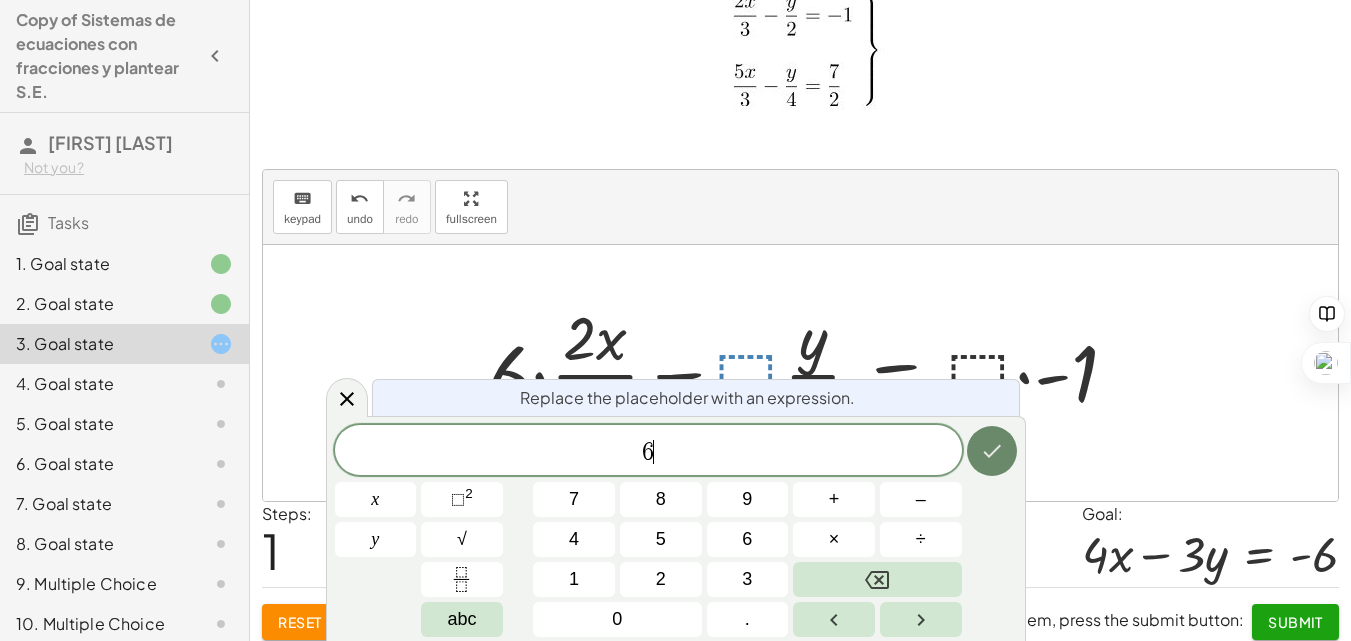 click 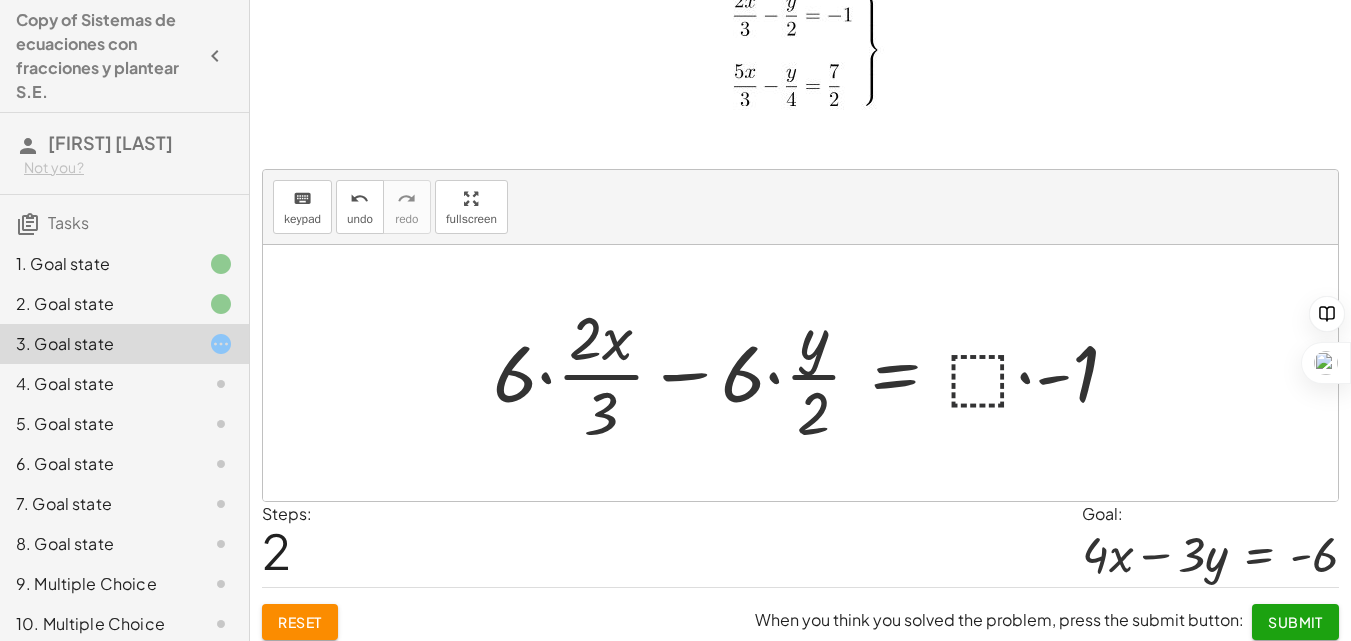 click at bounding box center (813, 373) 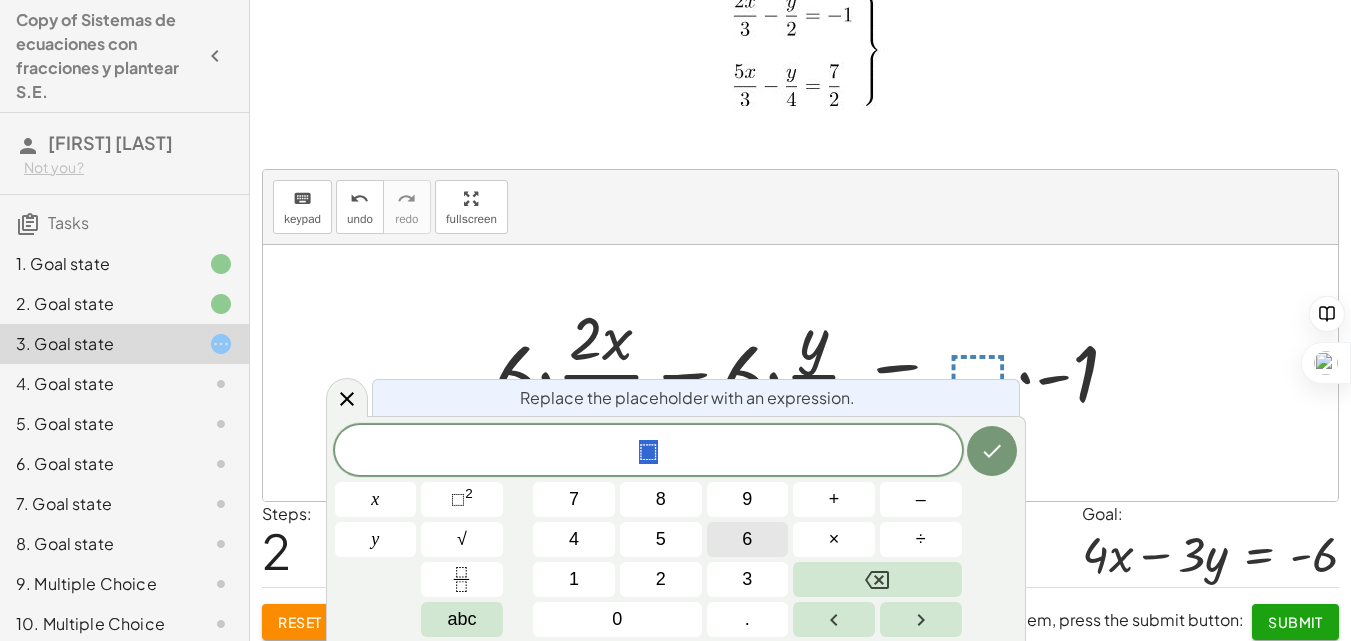click on "6" at bounding box center [748, 539] 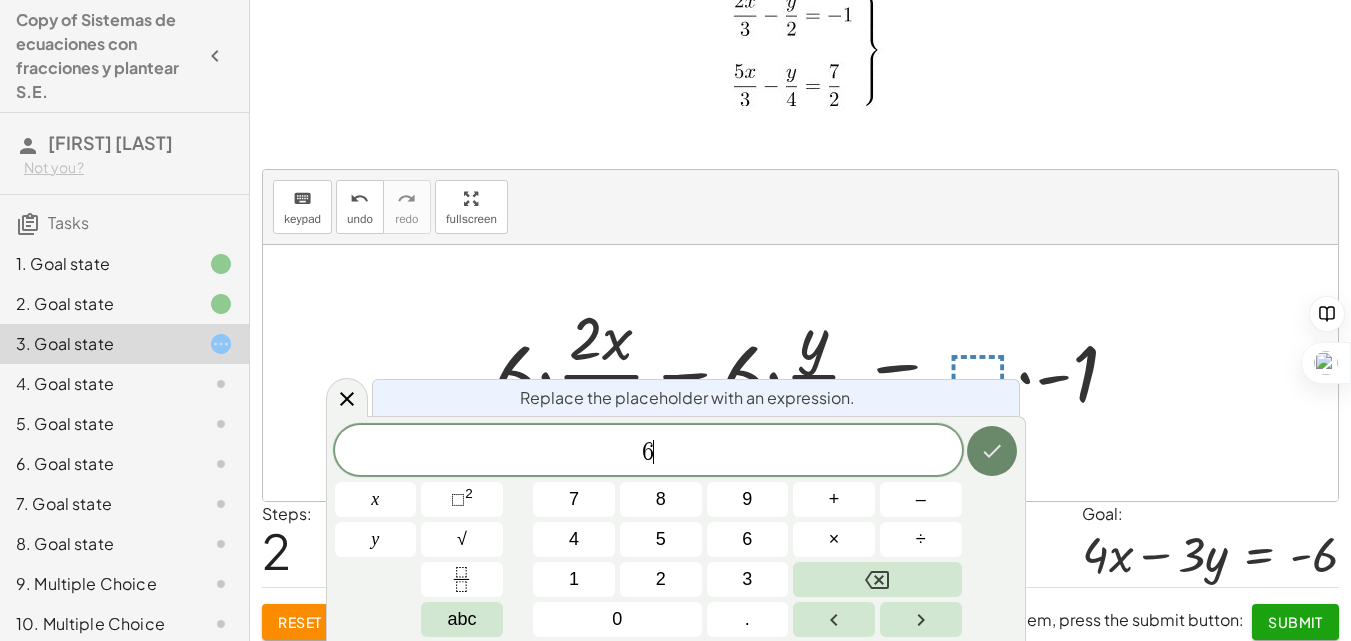 click 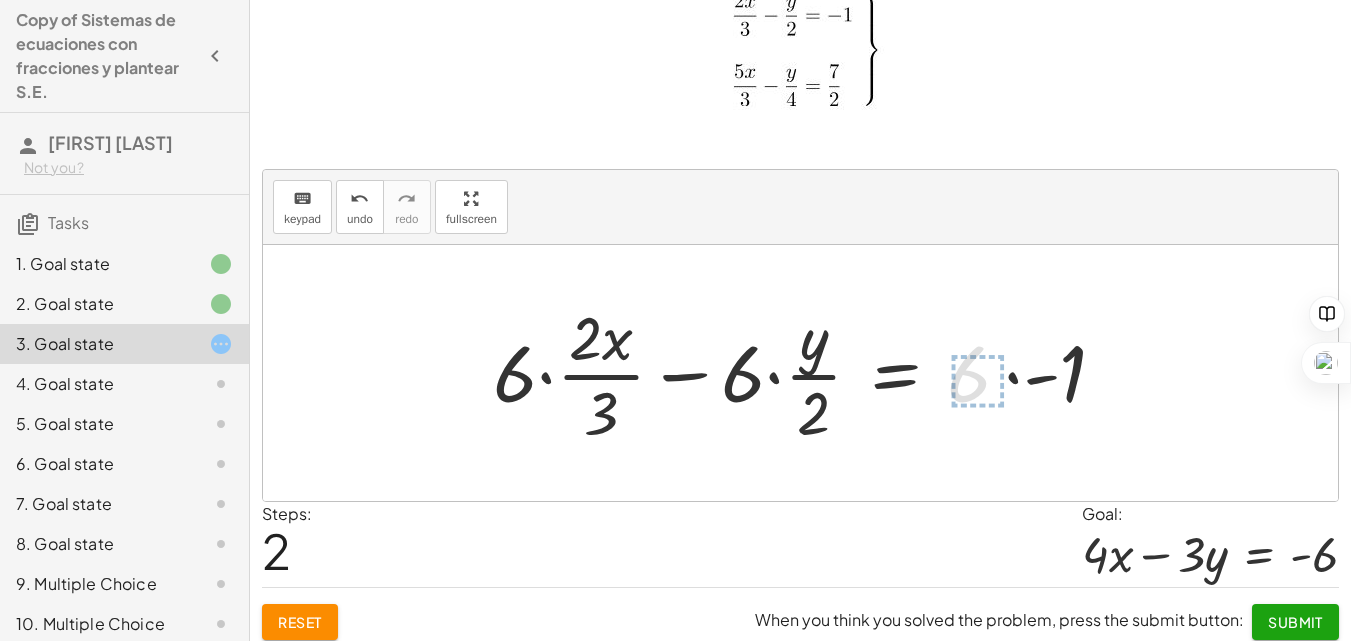 click at bounding box center [801, 373] 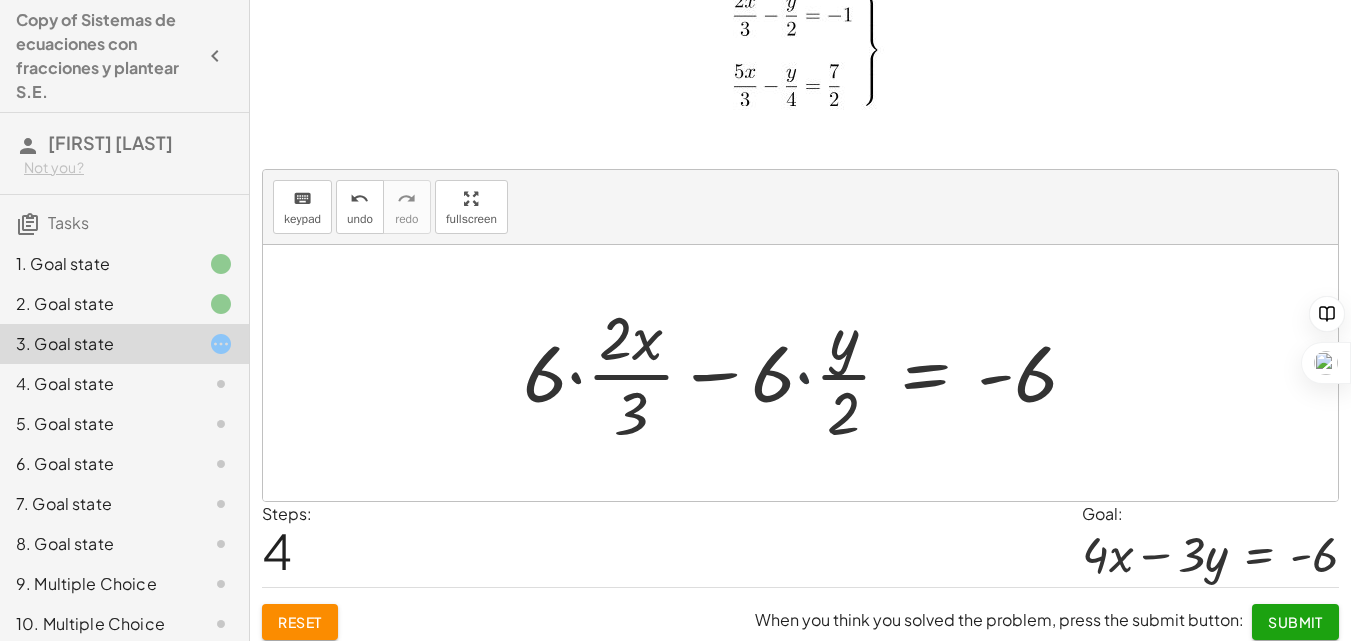 click at bounding box center [808, 373] 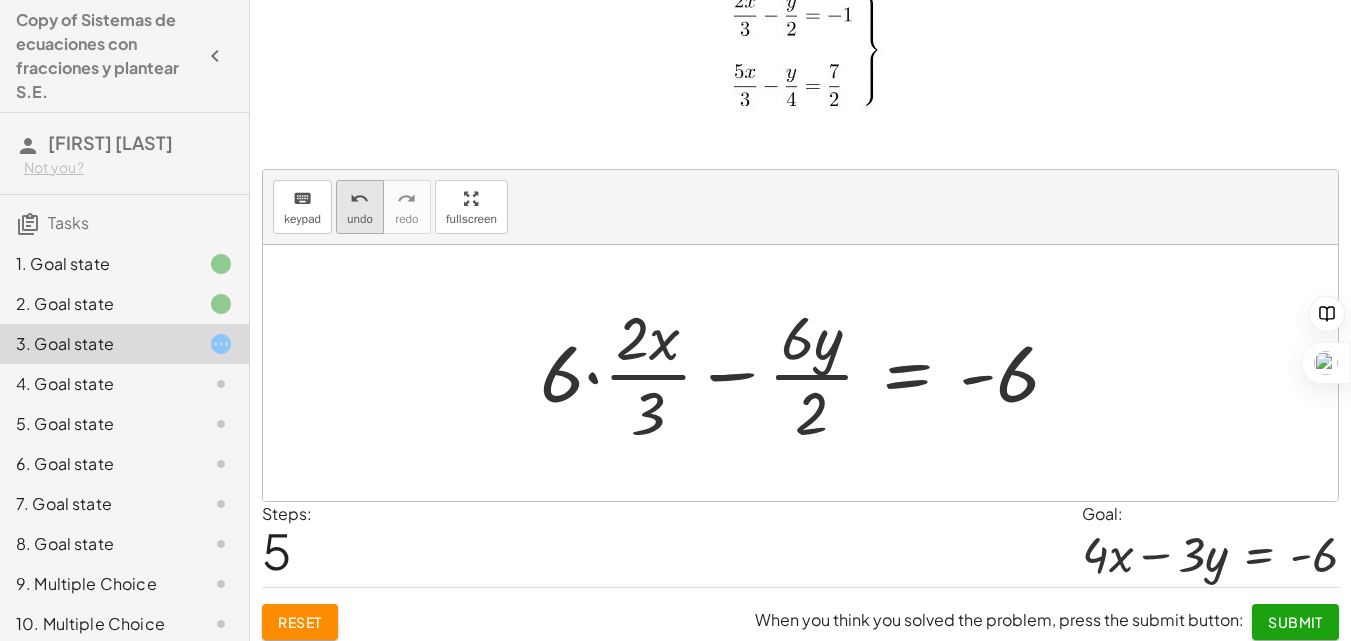 click on "undo" at bounding box center (359, 199) 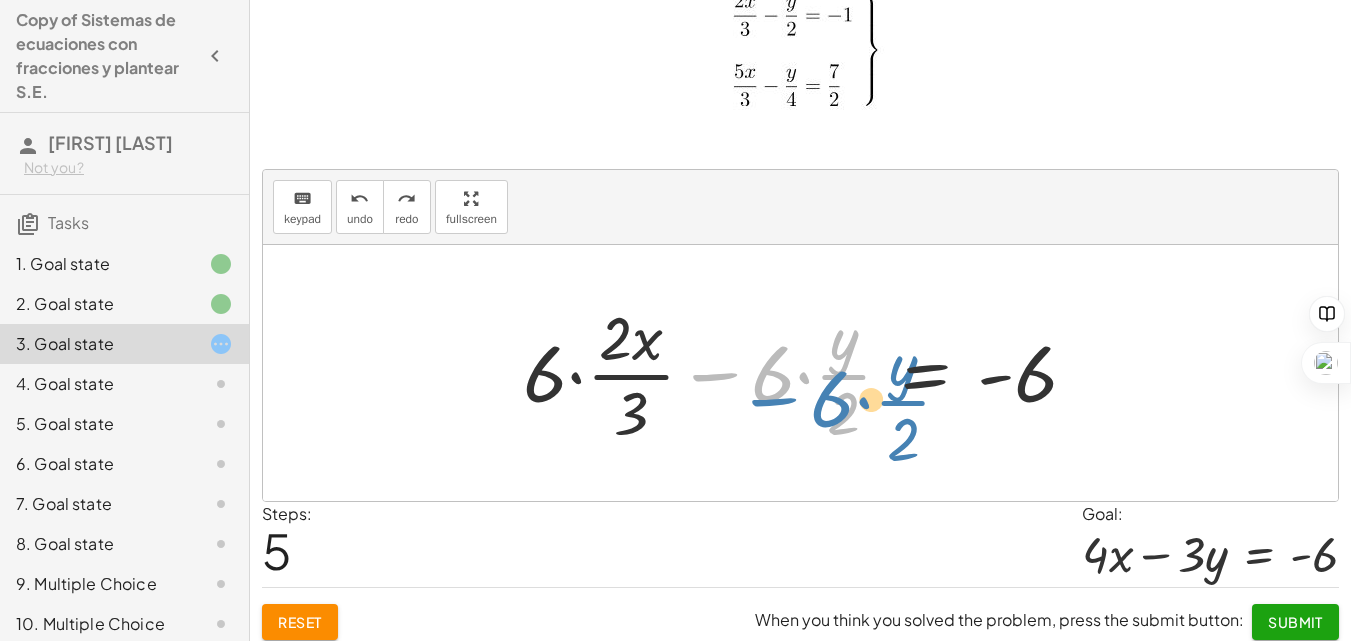 drag, startPoint x: 748, startPoint y: 378, endPoint x: 709, endPoint y: 334, distance: 58.796257 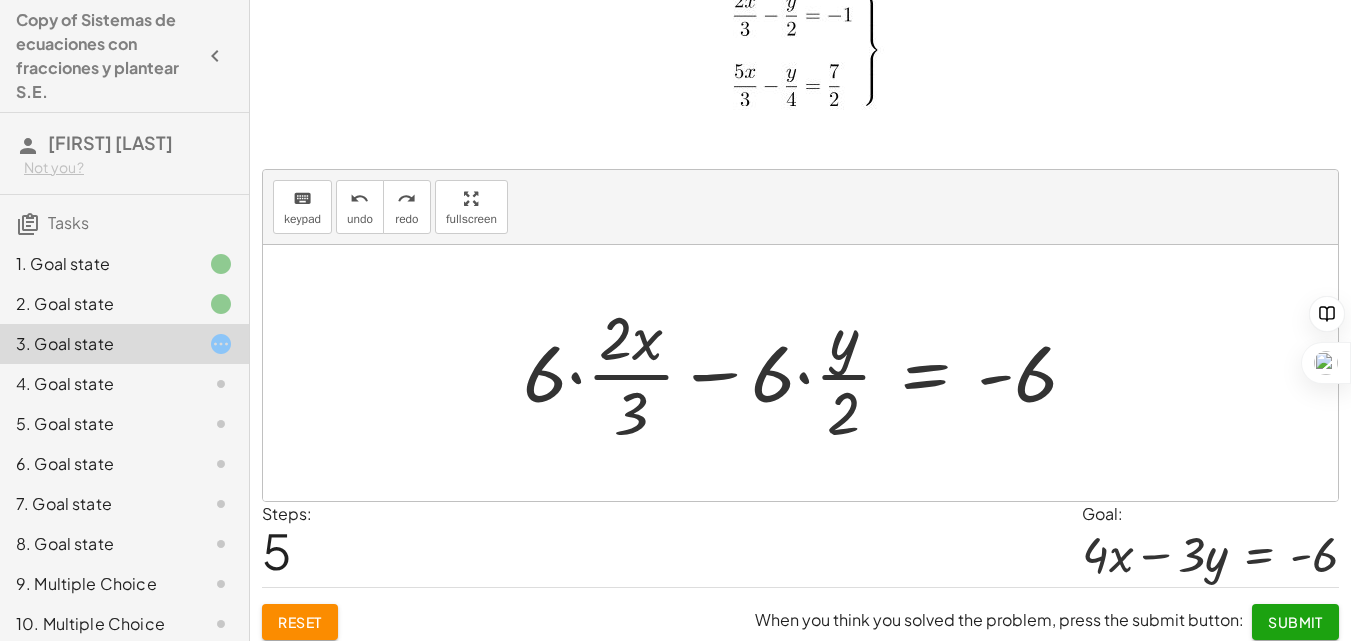 click at bounding box center (808, 373) 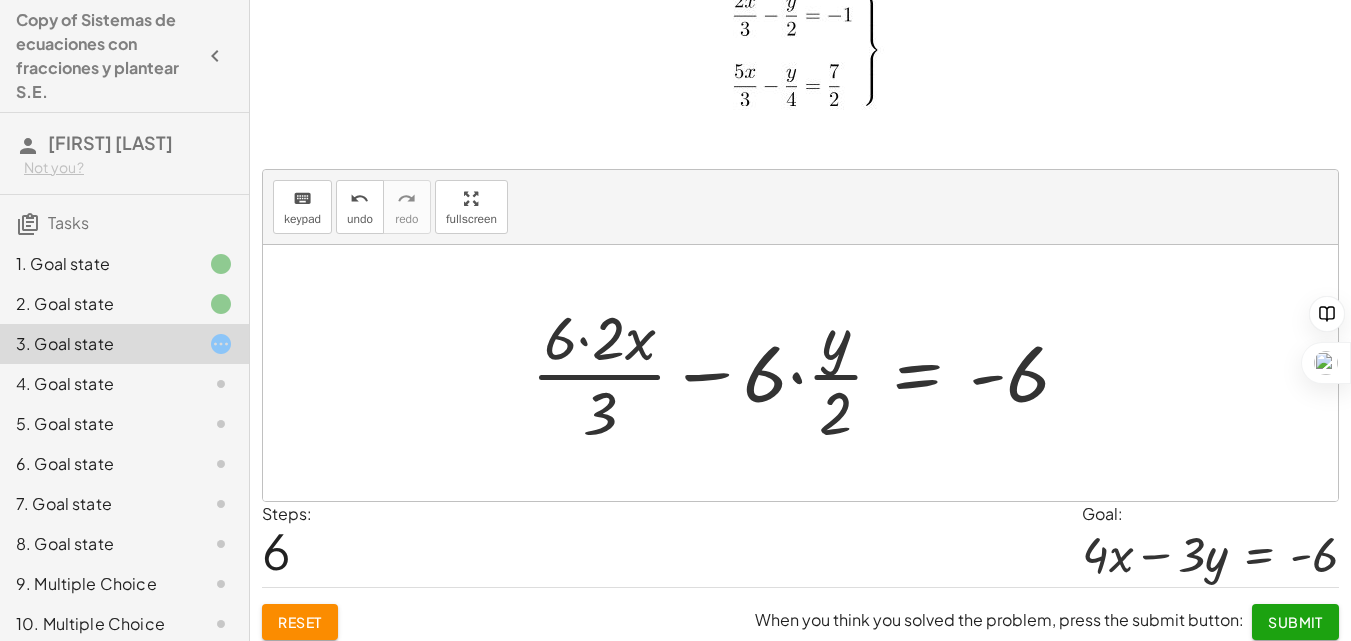 click at bounding box center [808, 373] 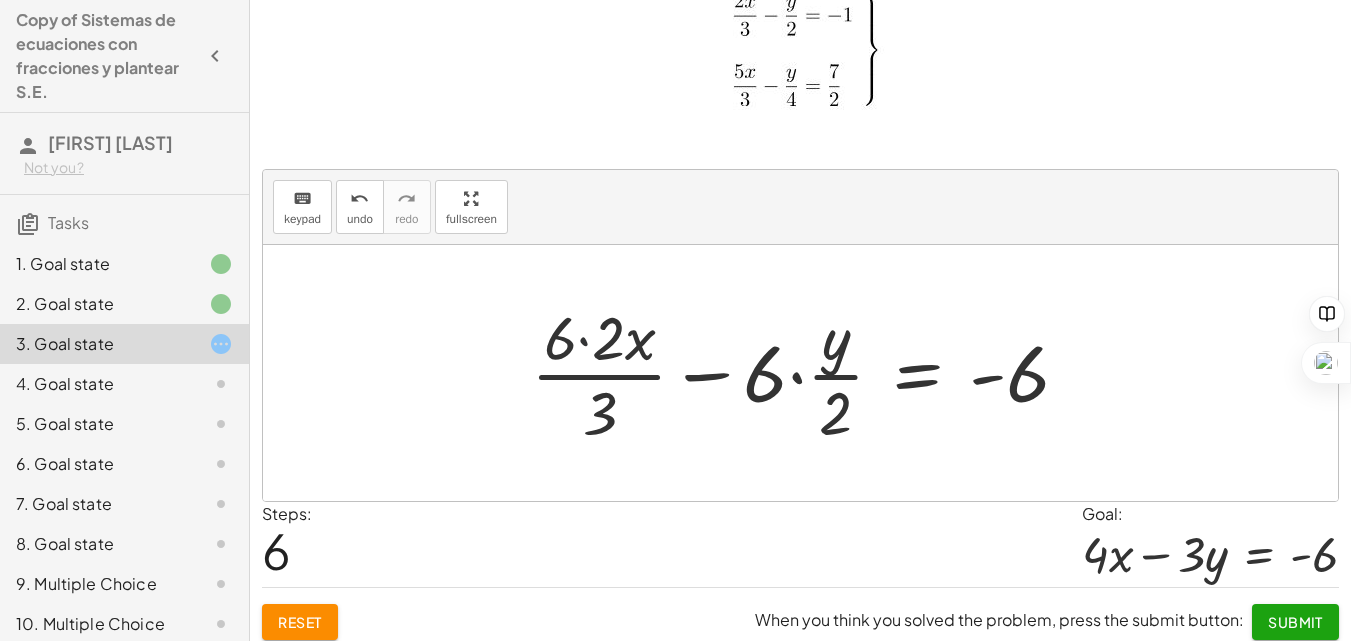 click at bounding box center (808, 373) 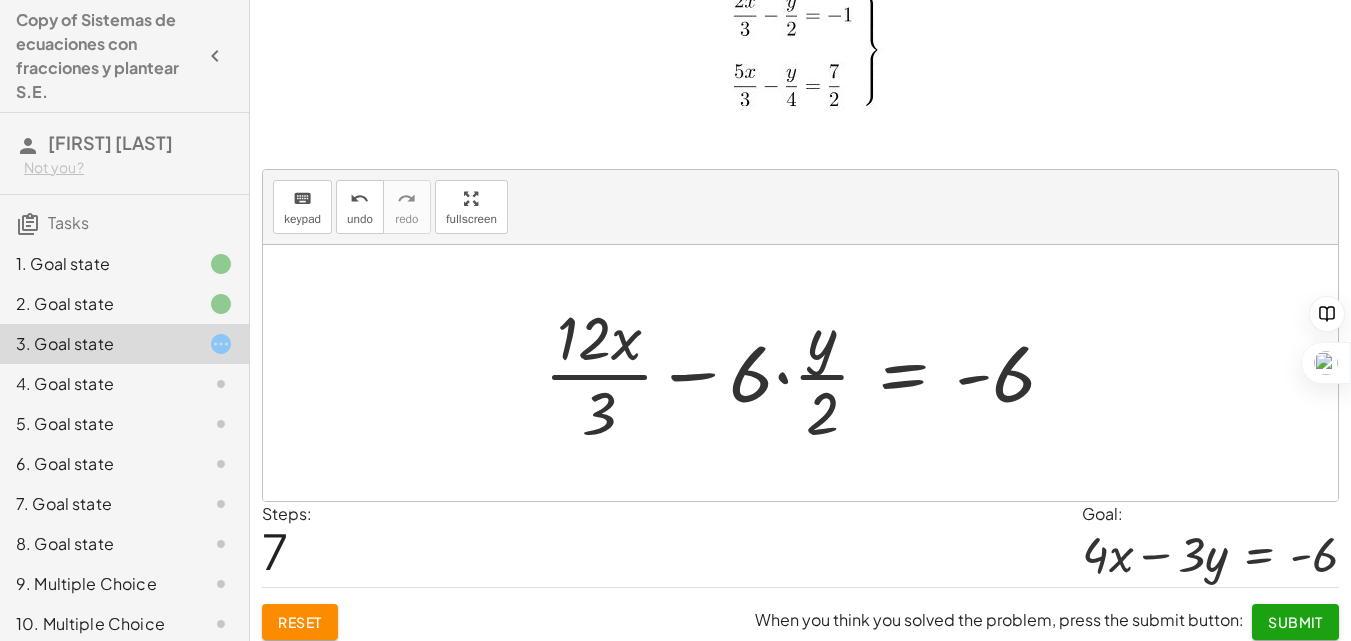 click at bounding box center [808, 373] 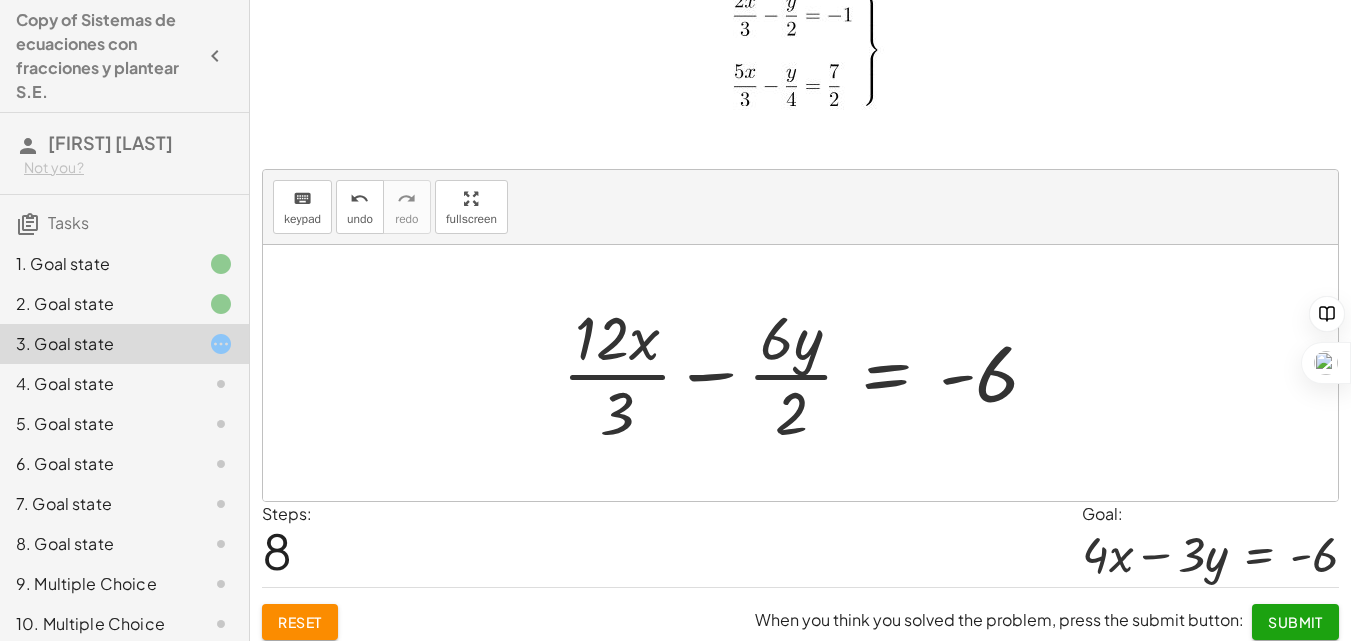 click 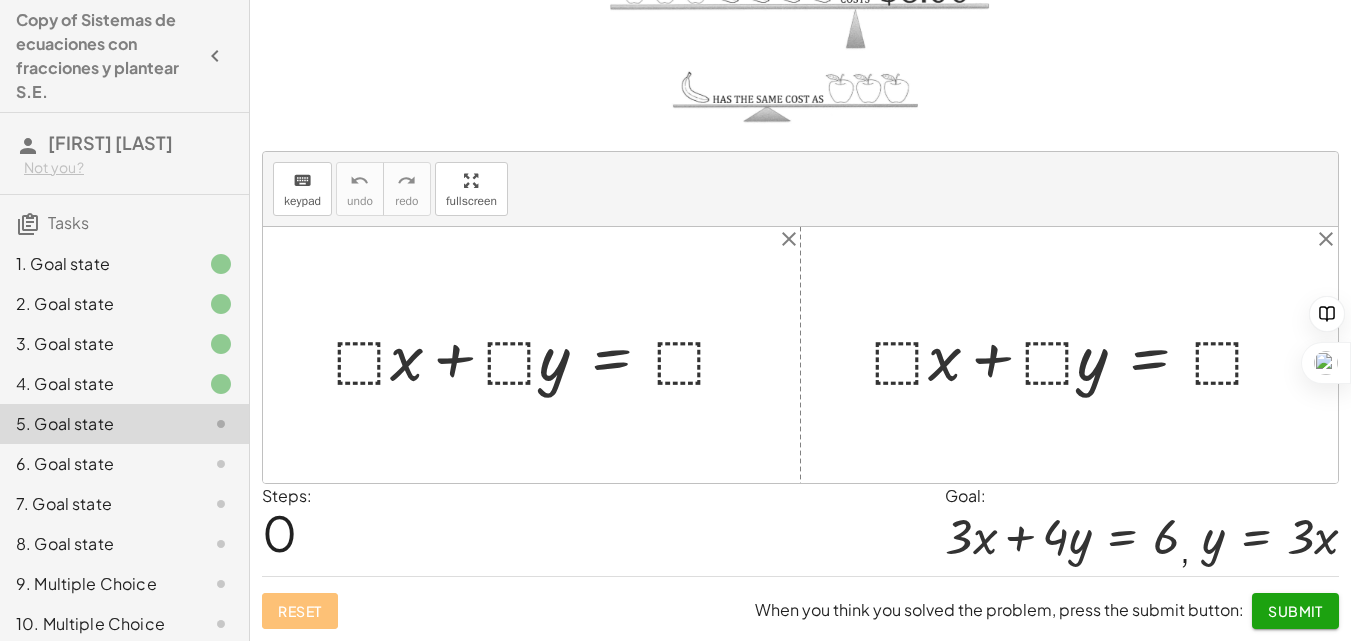 scroll, scrollTop: 203, scrollLeft: 0, axis: vertical 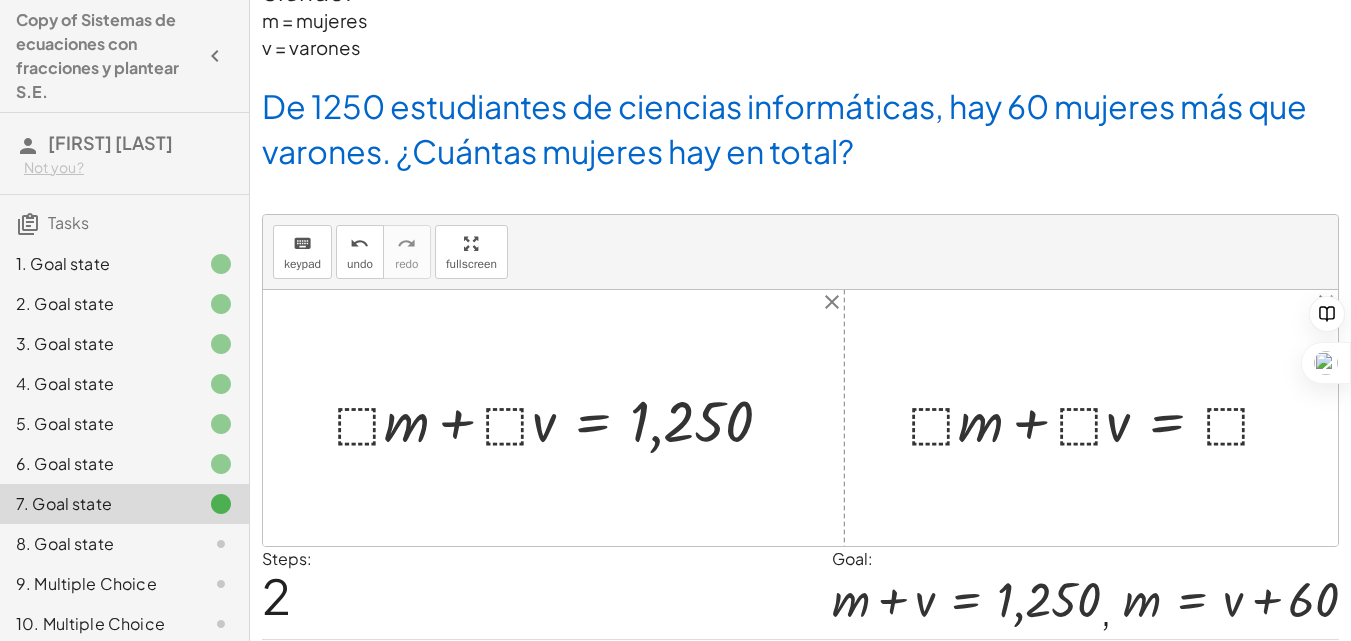 click at bounding box center (1098, 418) 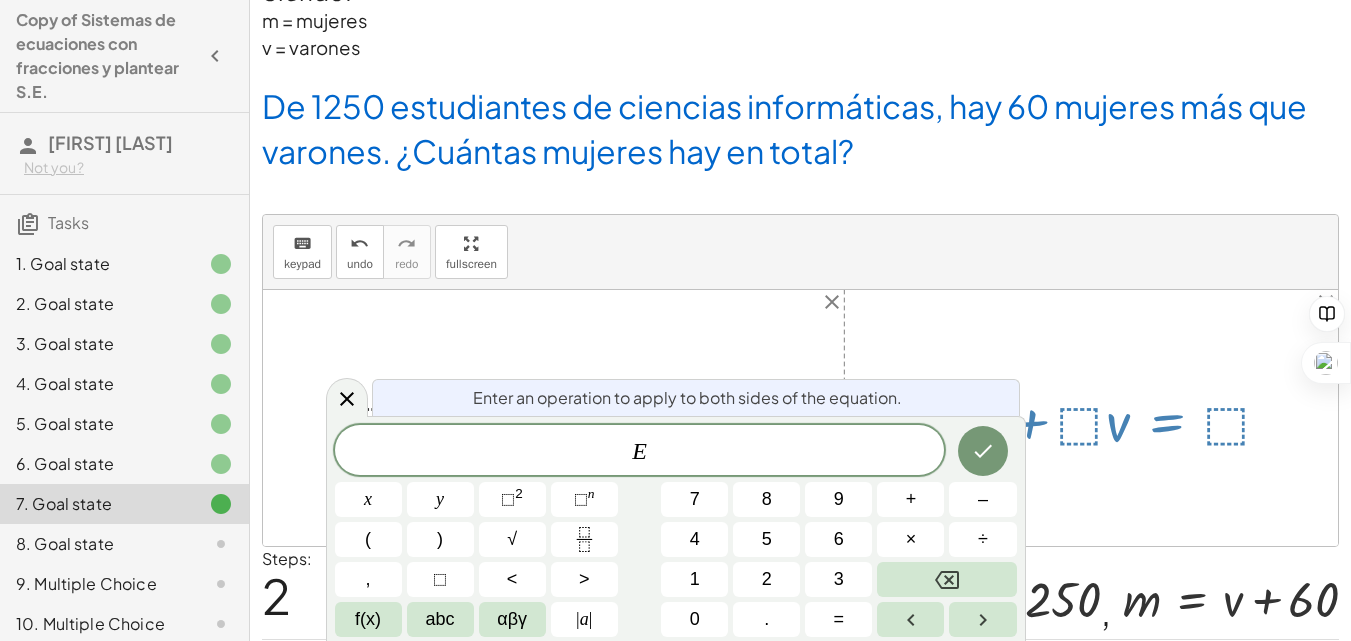 click at bounding box center (1098, 418) 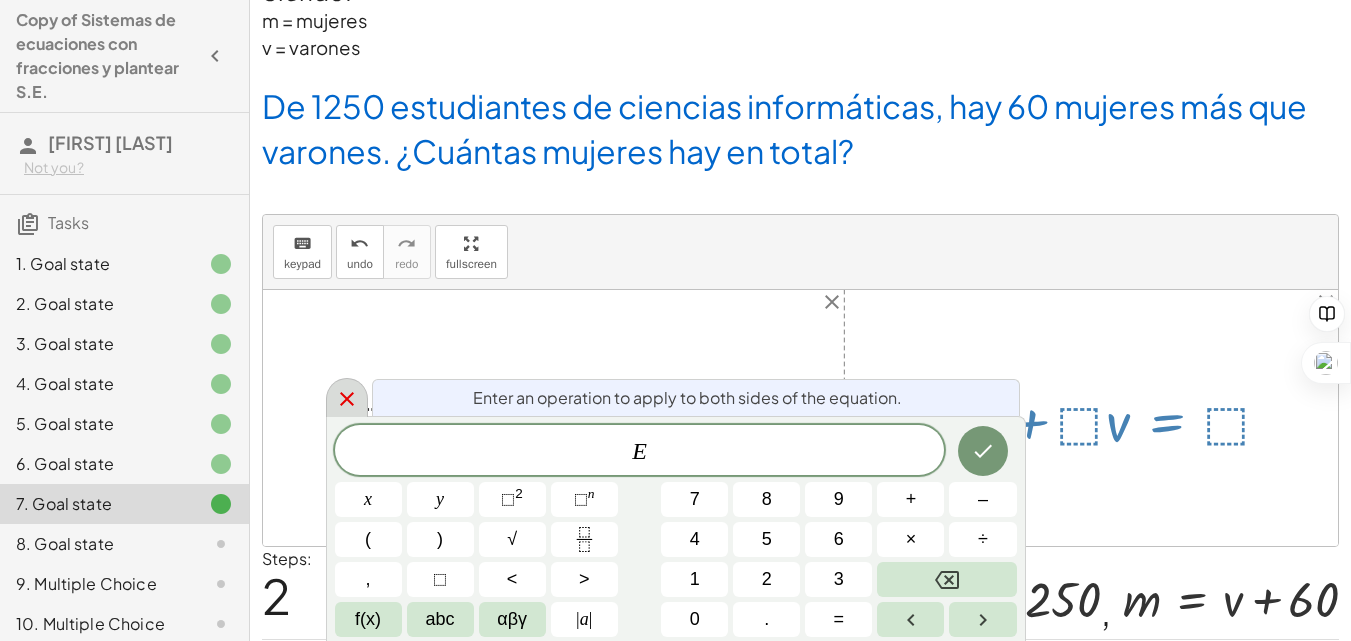 click 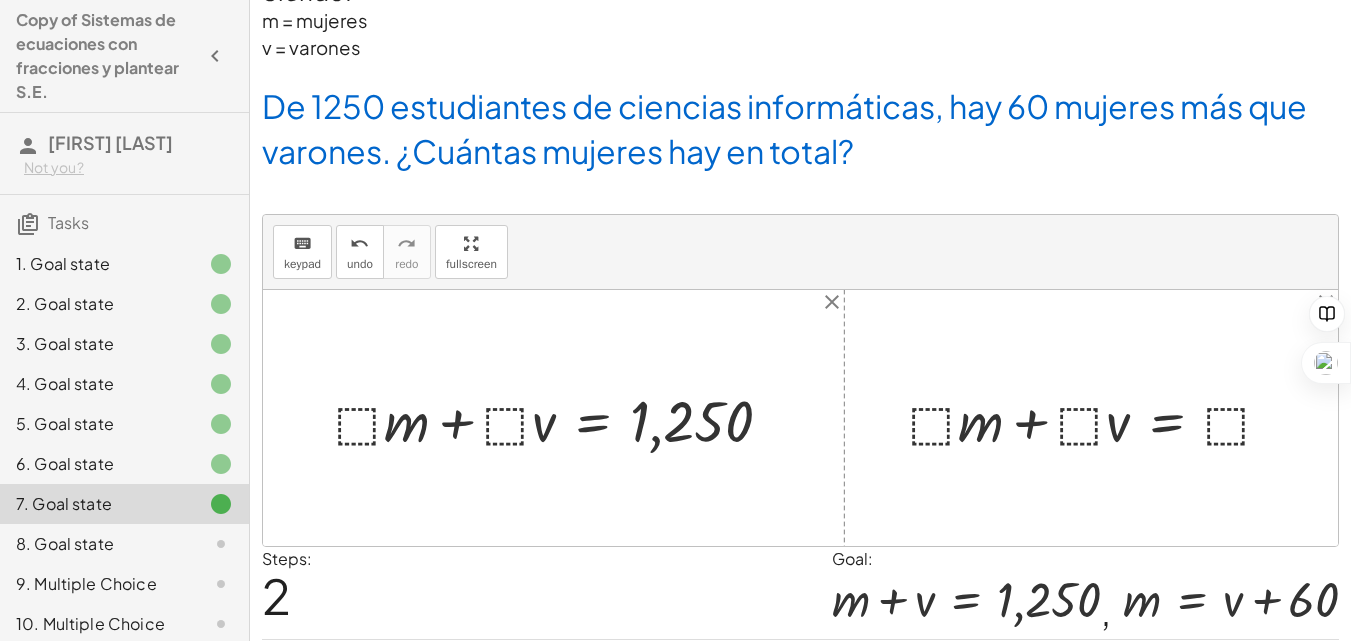 click at bounding box center (1098, 418) 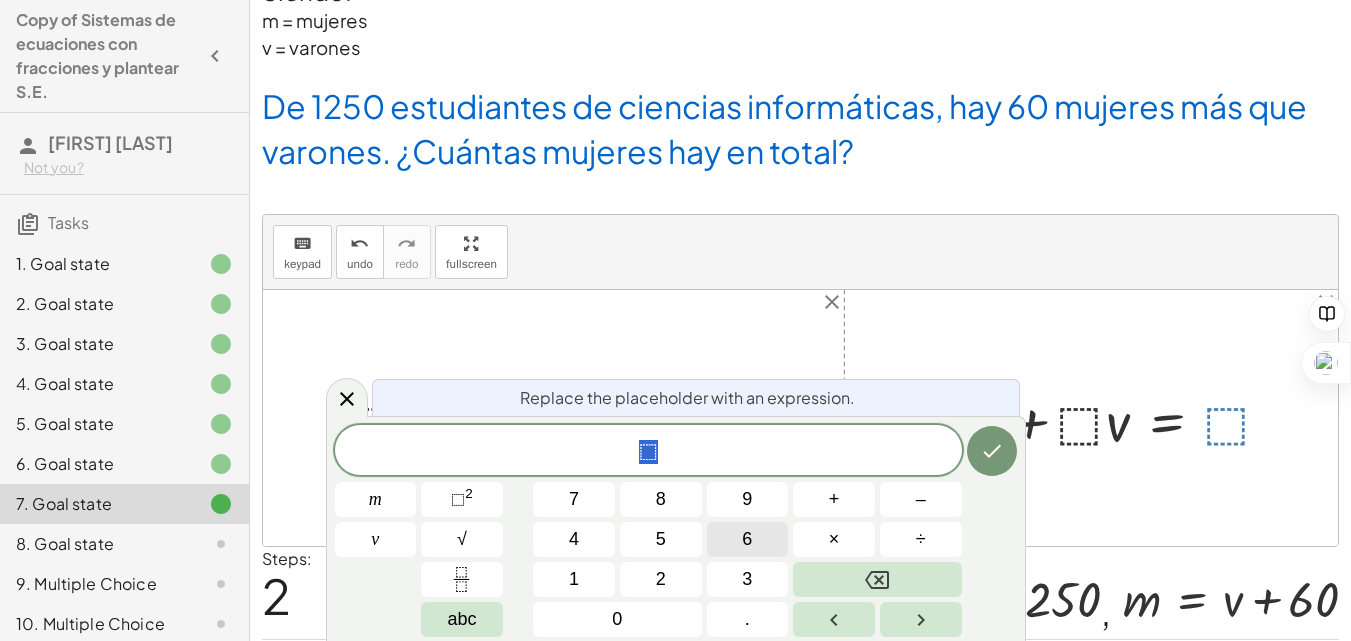 click on "6" at bounding box center (748, 539) 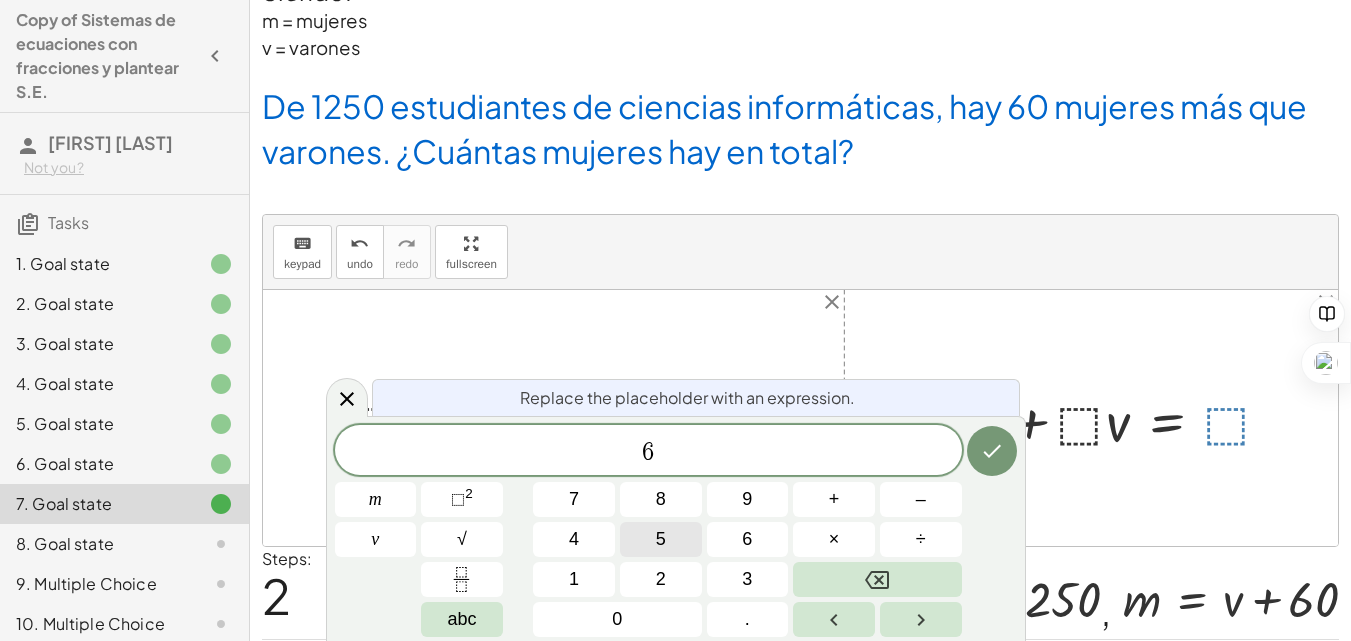 click on "5" at bounding box center [661, 539] 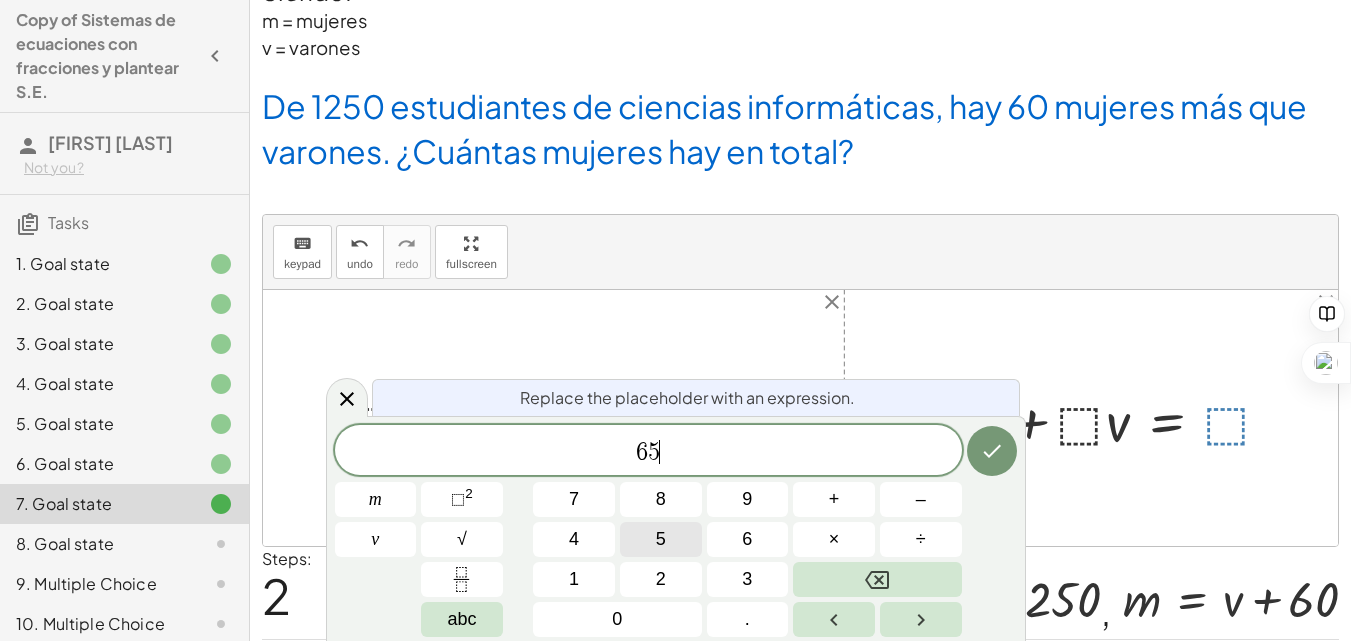 click on "5" at bounding box center (661, 539) 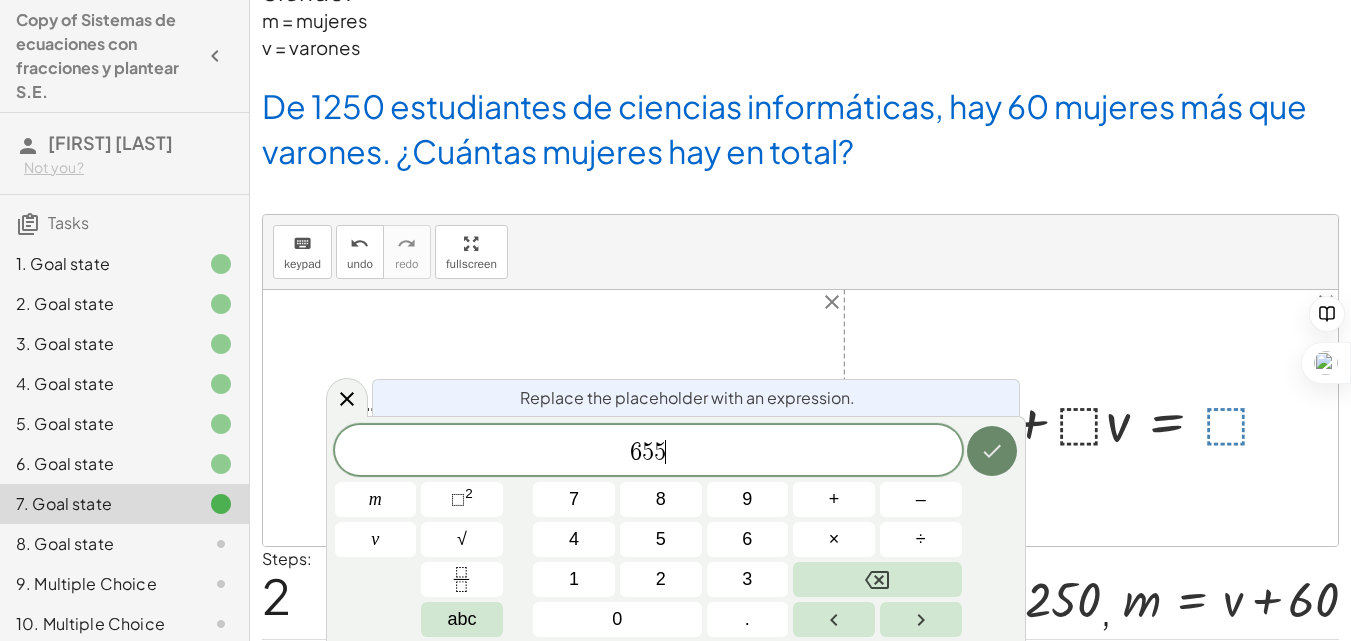 click 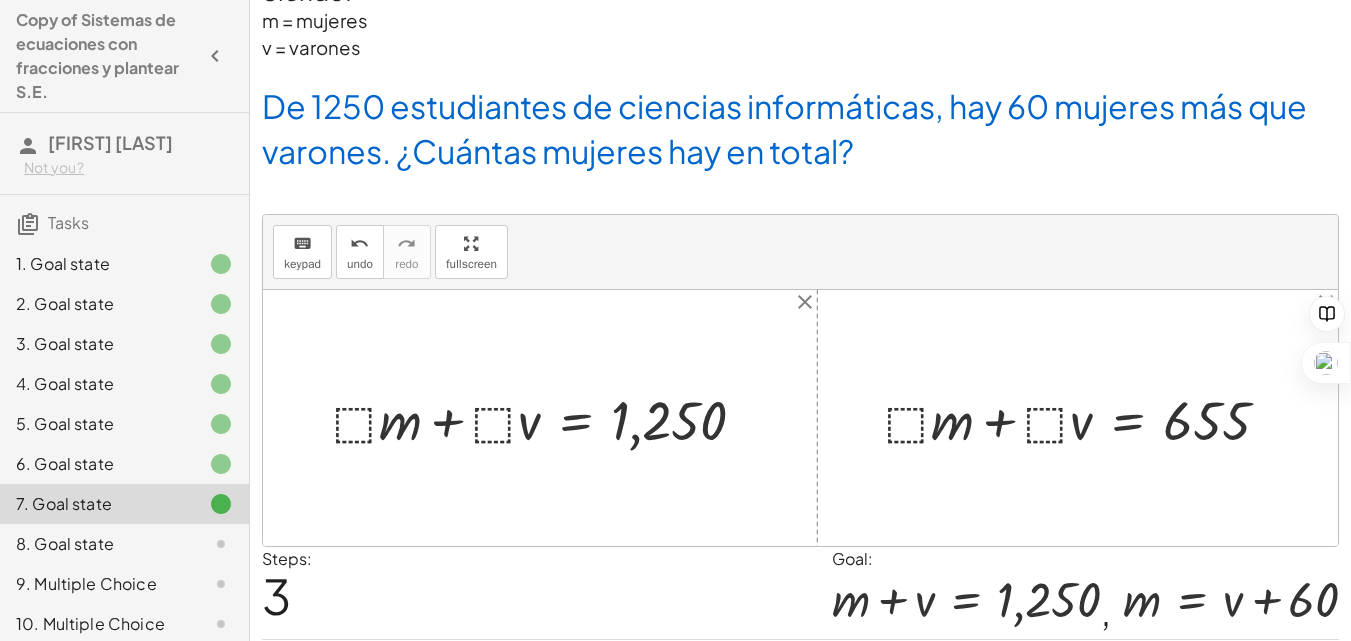 scroll, scrollTop: 135, scrollLeft: 0, axis: vertical 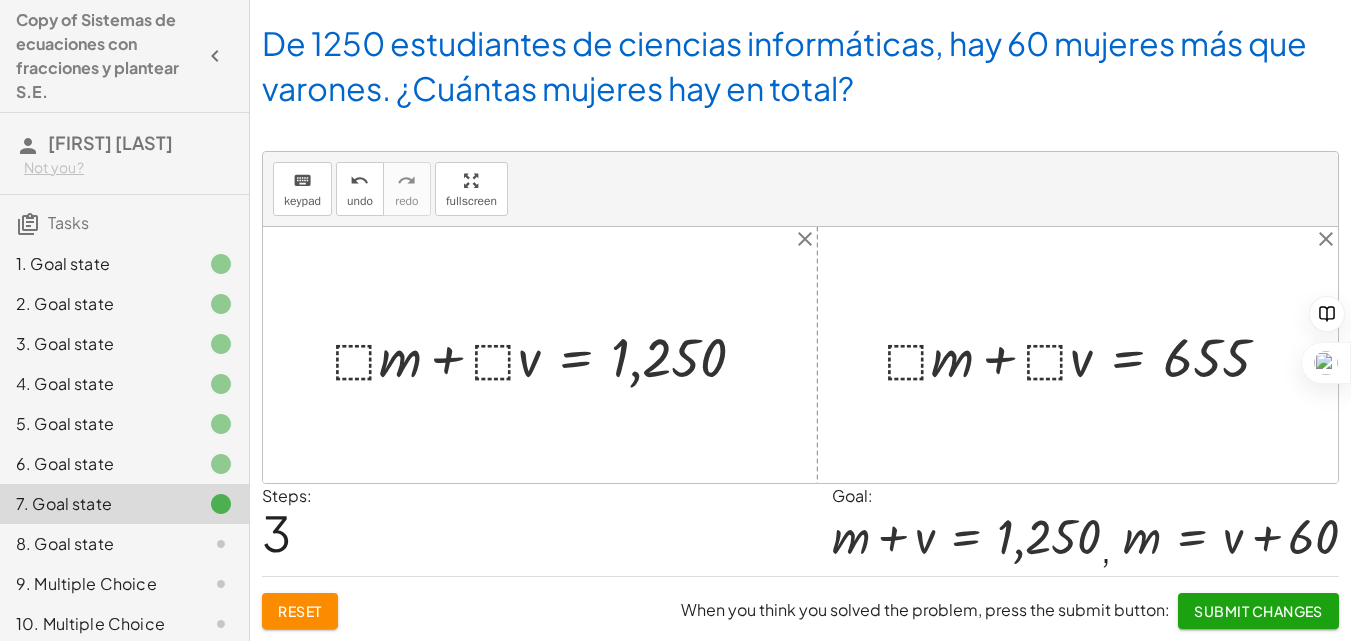 click on "Submit Changes" 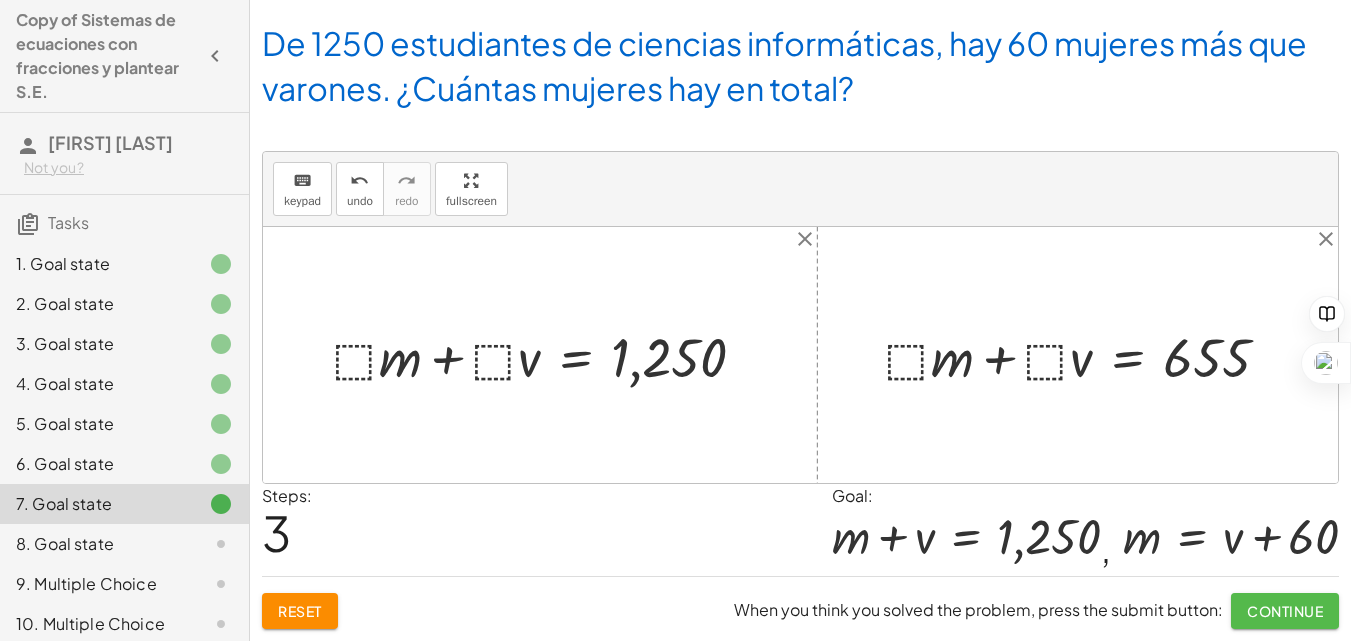 click on "Continue" 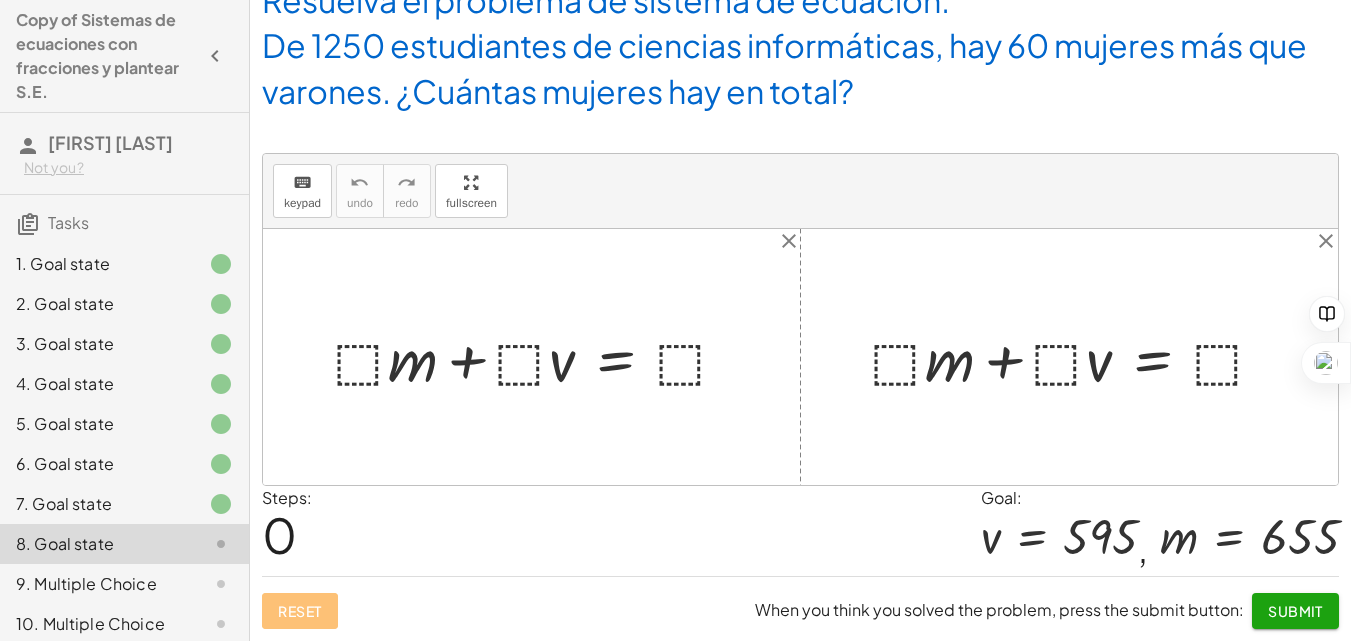scroll, scrollTop: 32, scrollLeft: 0, axis: vertical 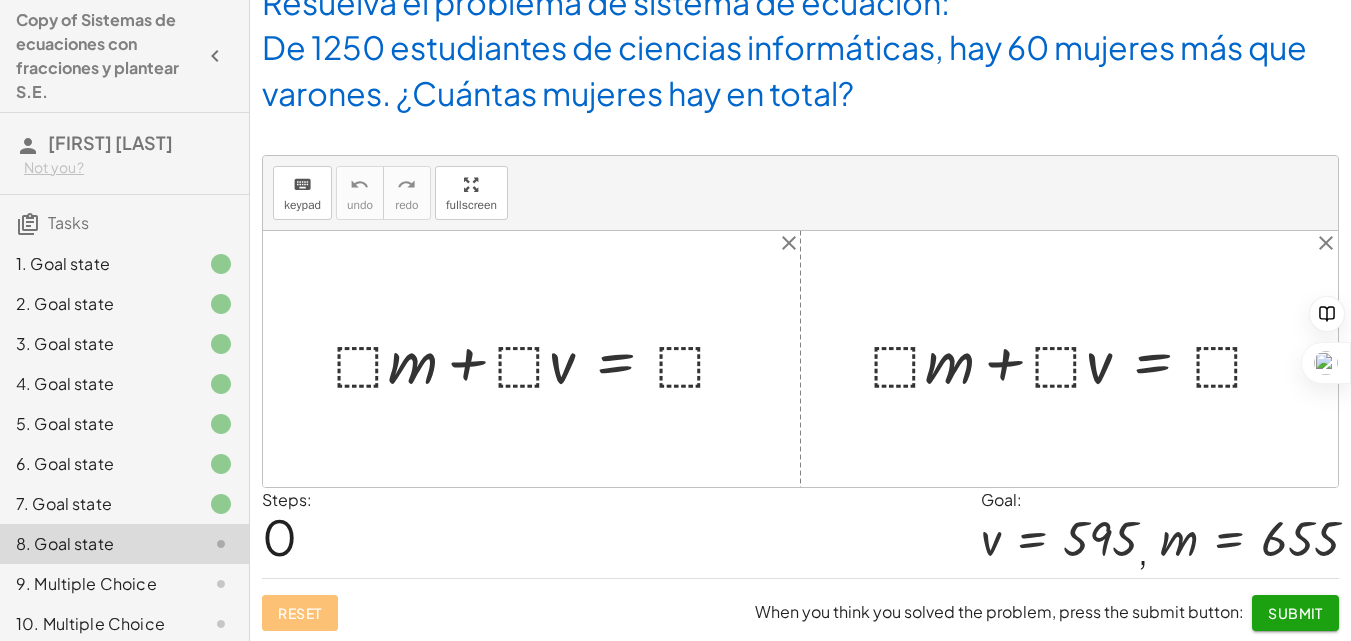 click at bounding box center (539, 359) 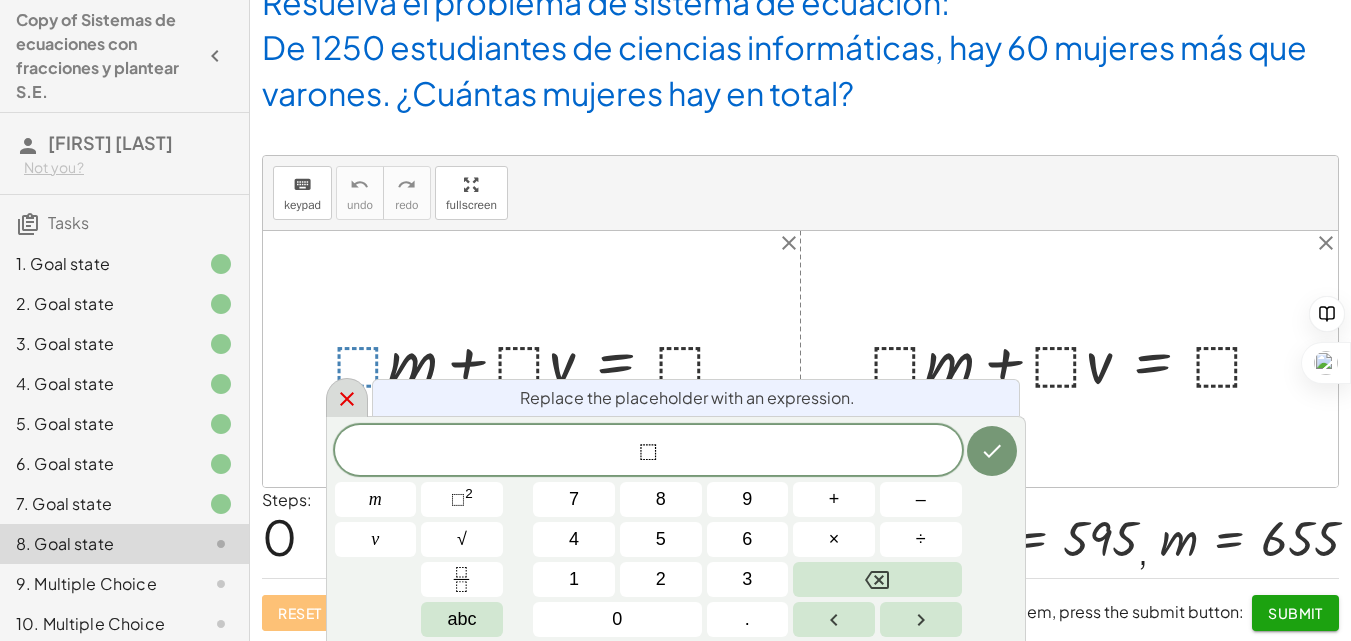click at bounding box center (347, 397) 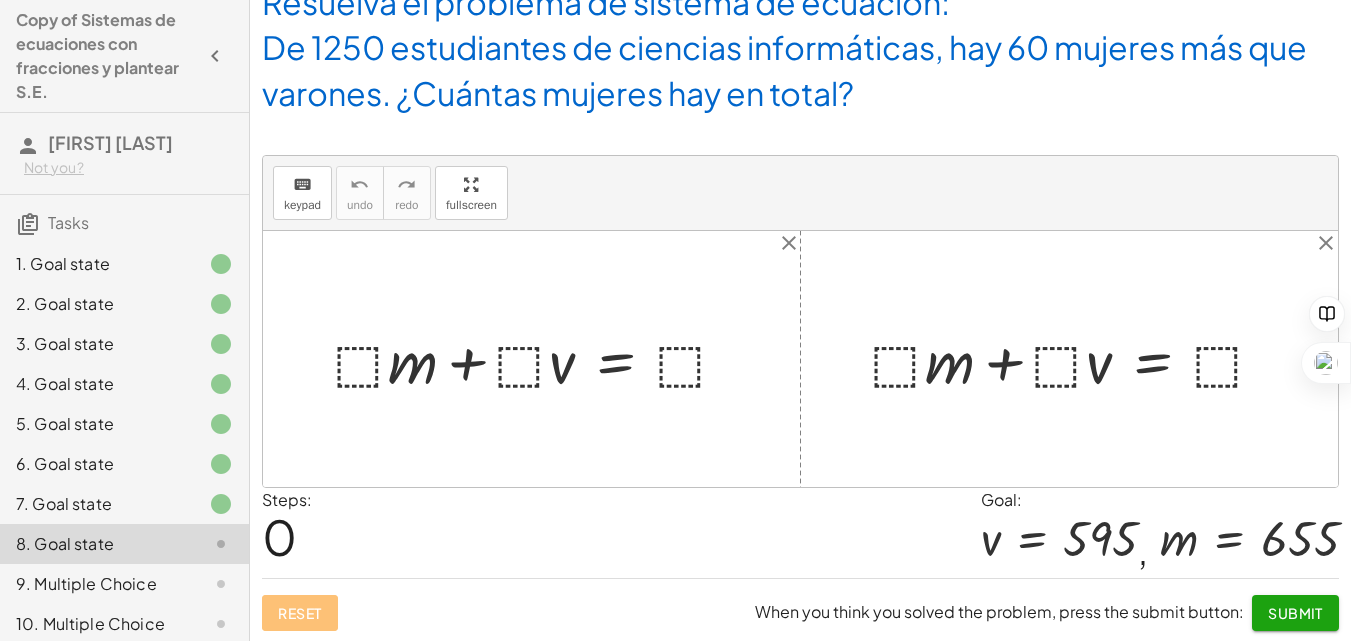 click at bounding box center [539, 359] 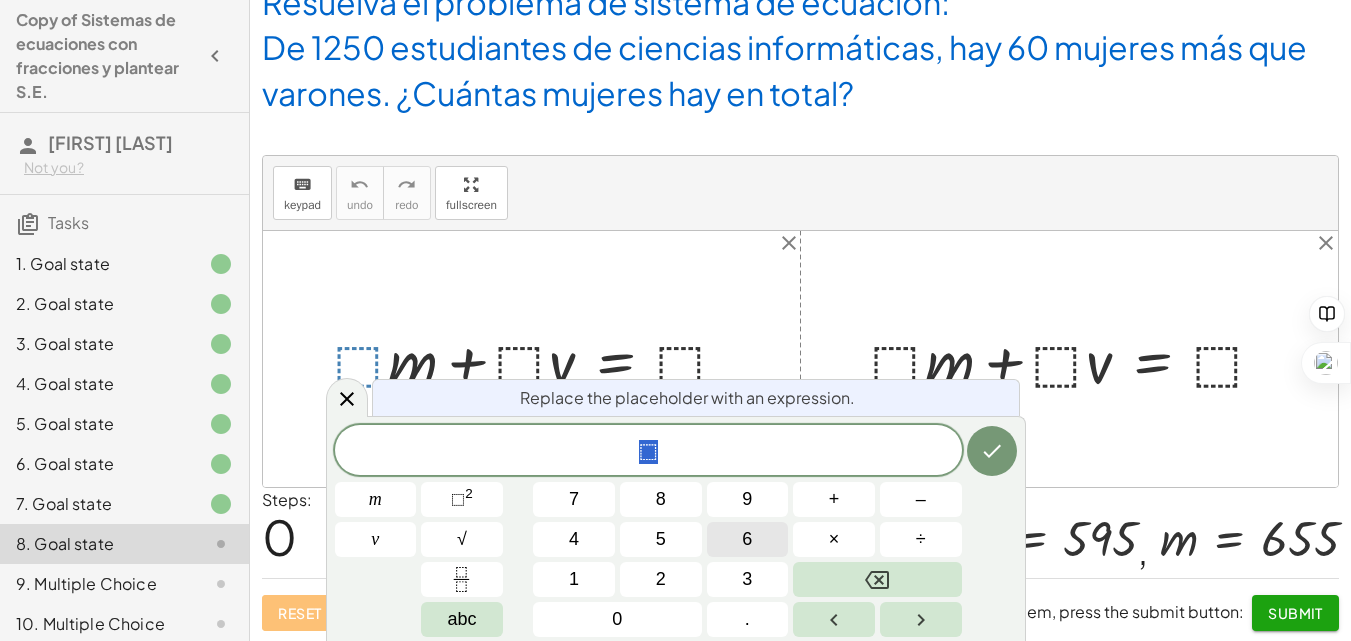 click on "6" at bounding box center [748, 539] 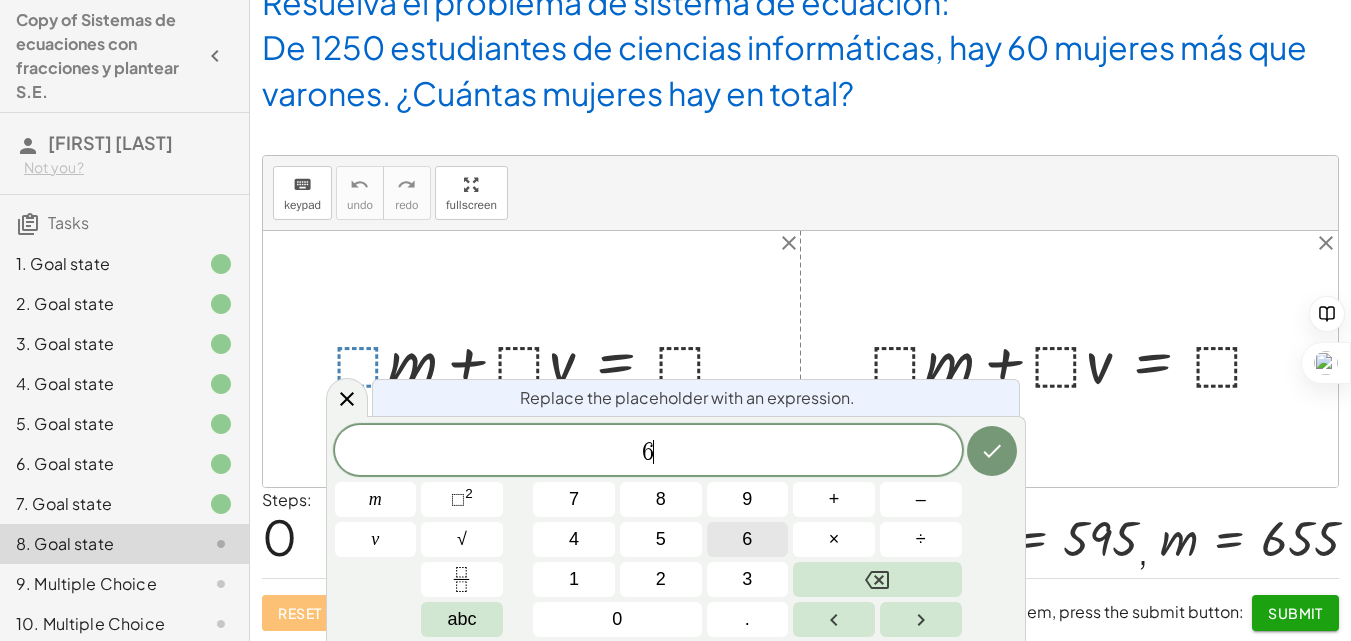 click on "6" at bounding box center (747, 539) 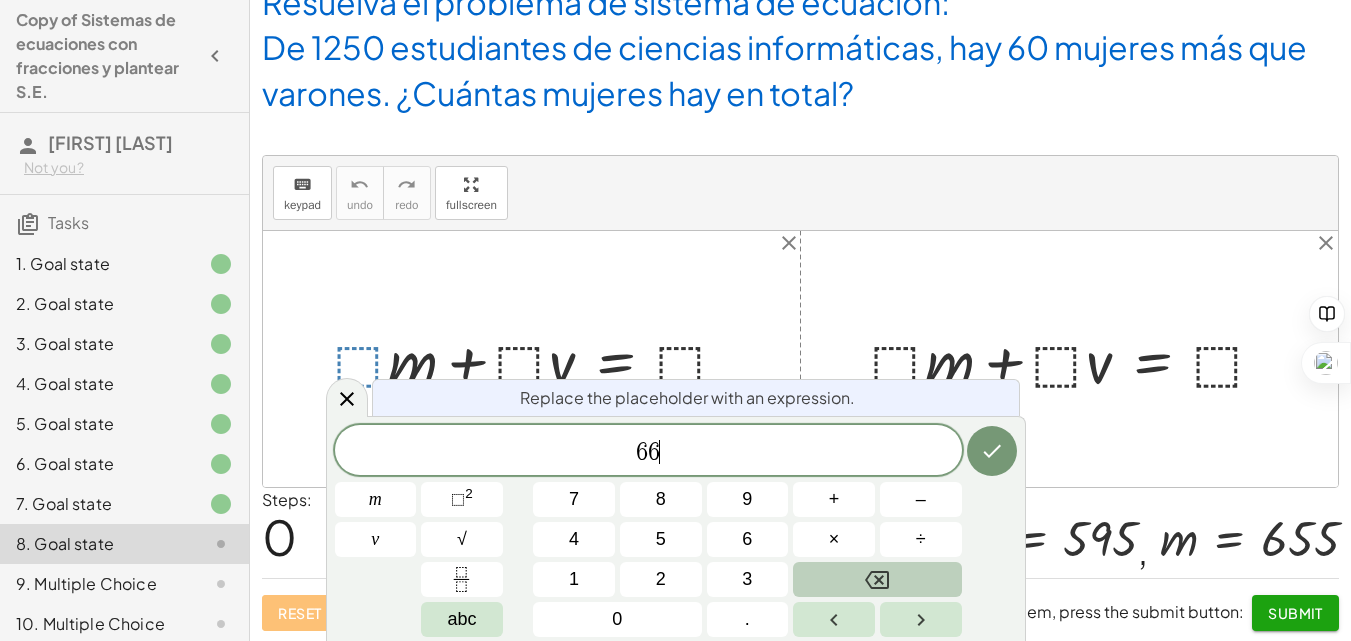 click on "6 6 ​ m v 7 8 9 + – 4 5 6 × ÷ ⬚ 2 √ abc 1 2 3 0 ." at bounding box center [676, 531] 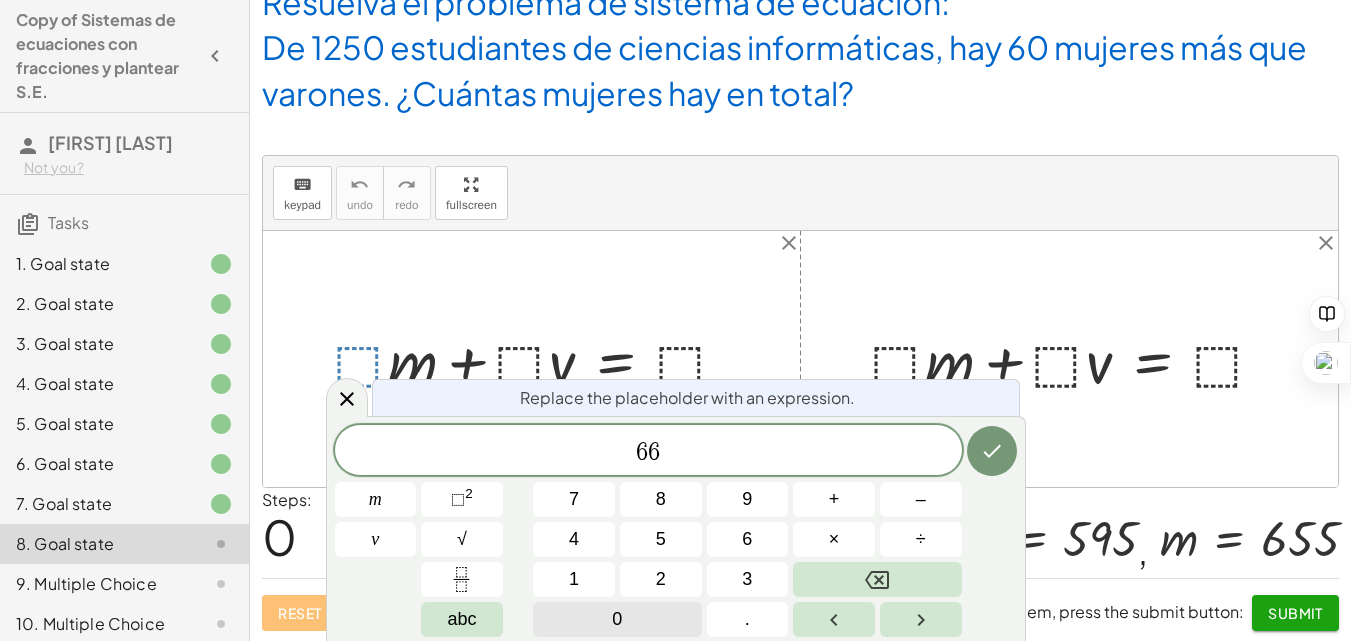 click on "0" at bounding box center (617, 619) 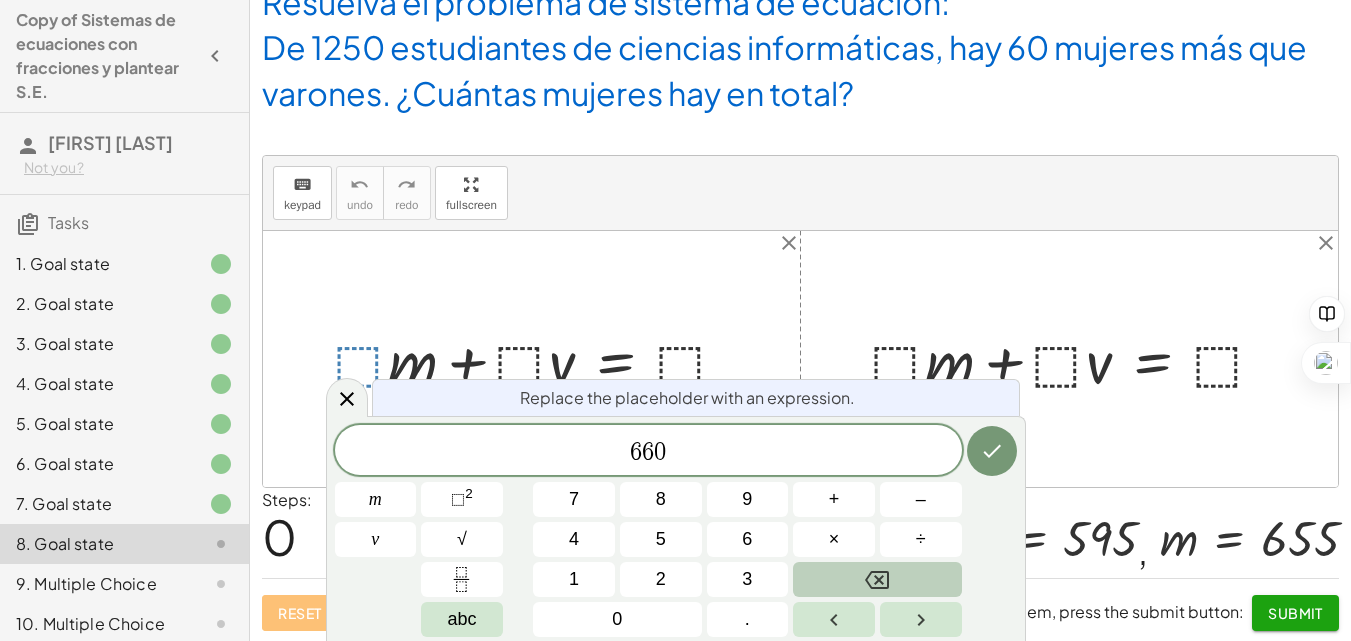 click at bounding box center [877, 579] 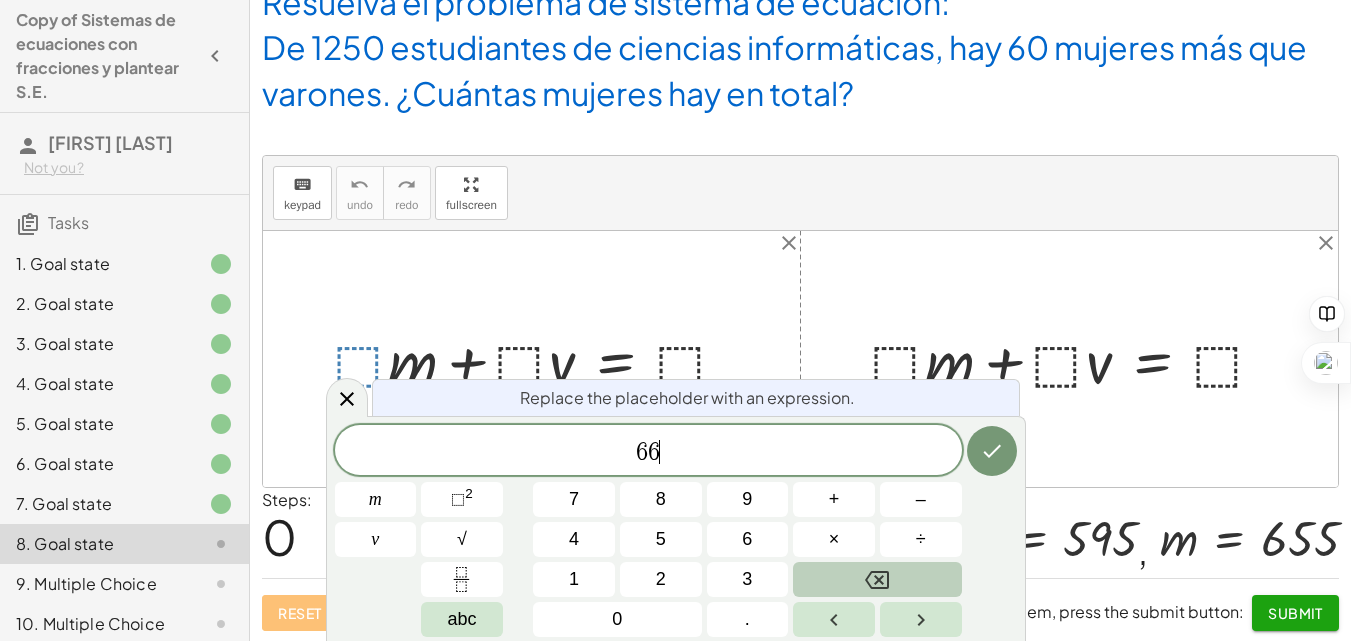click at bounding box center [877, 579] 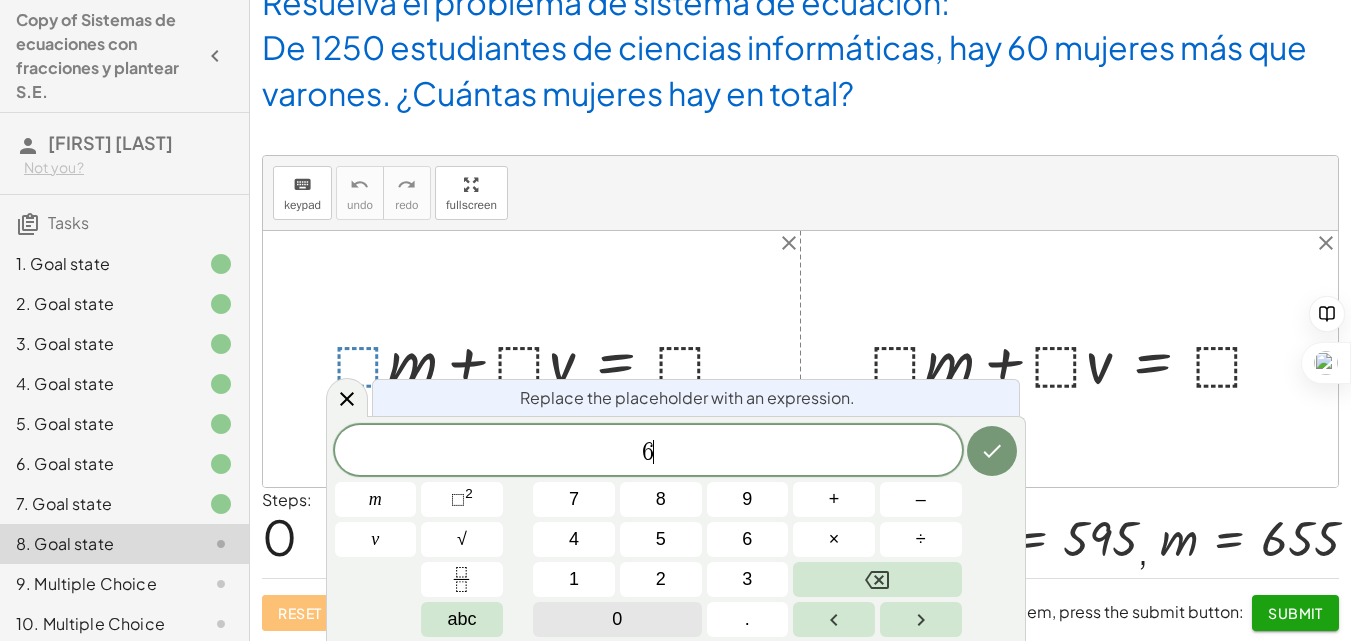 click on "0" at bounding box center [617, 619] 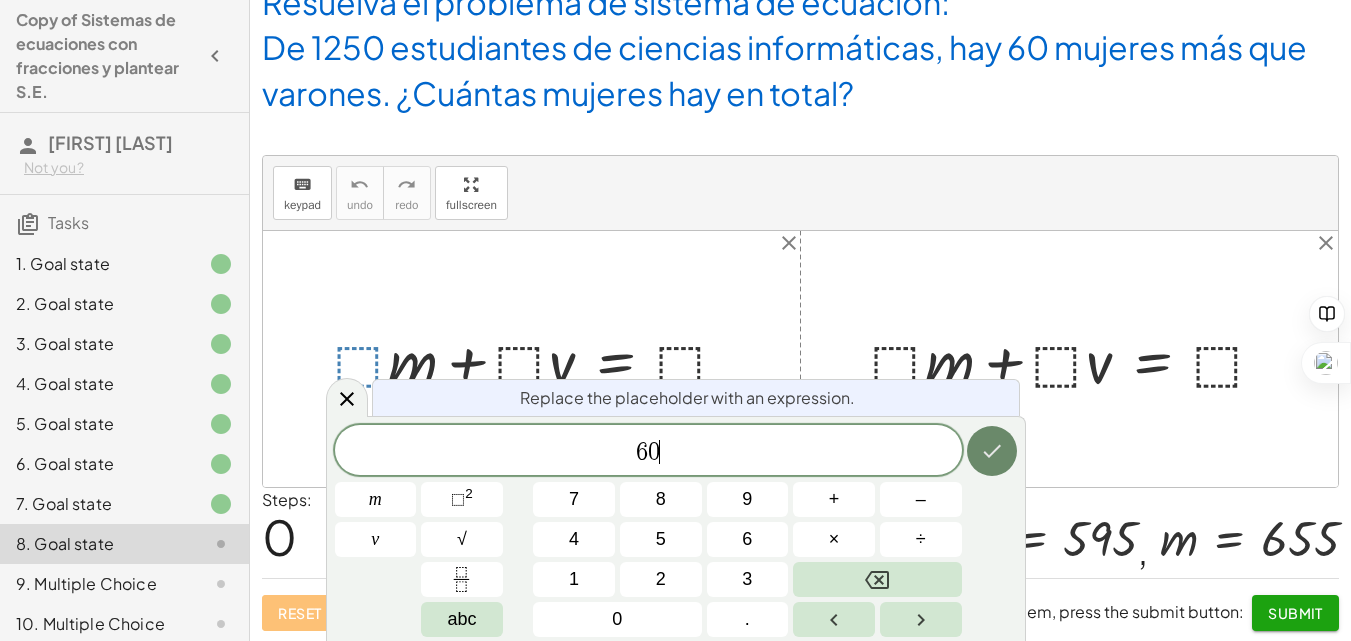 click 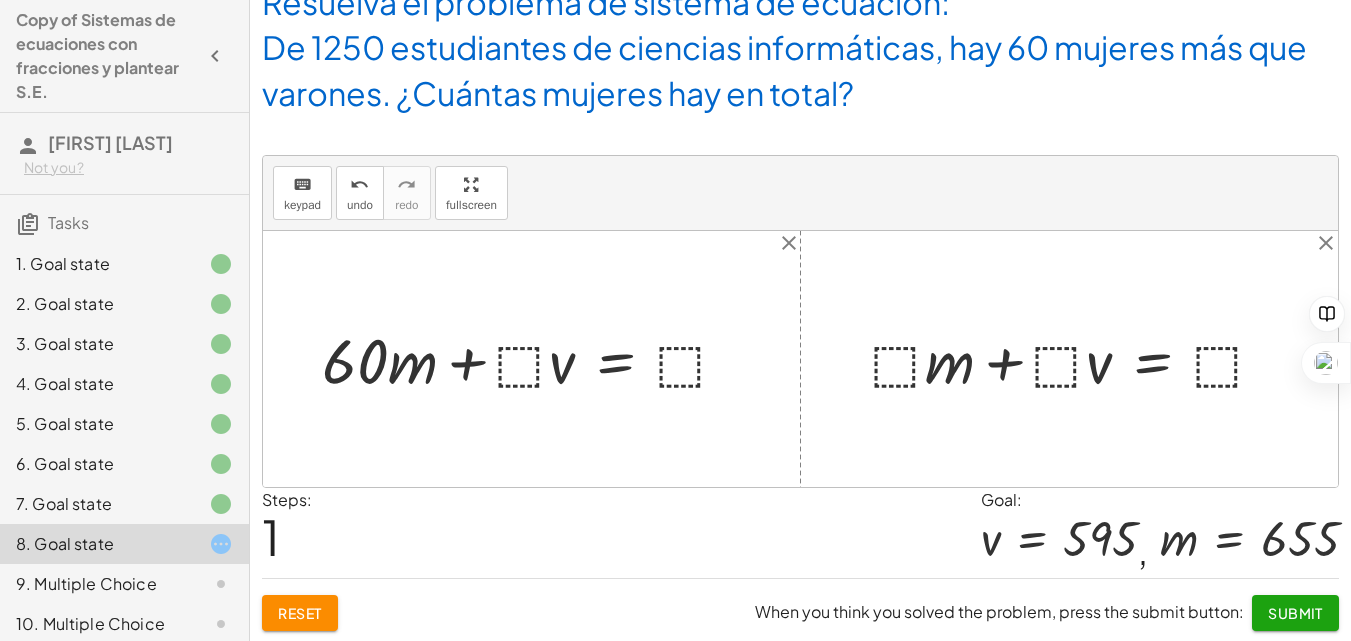 click at bounding box center (533, 359) 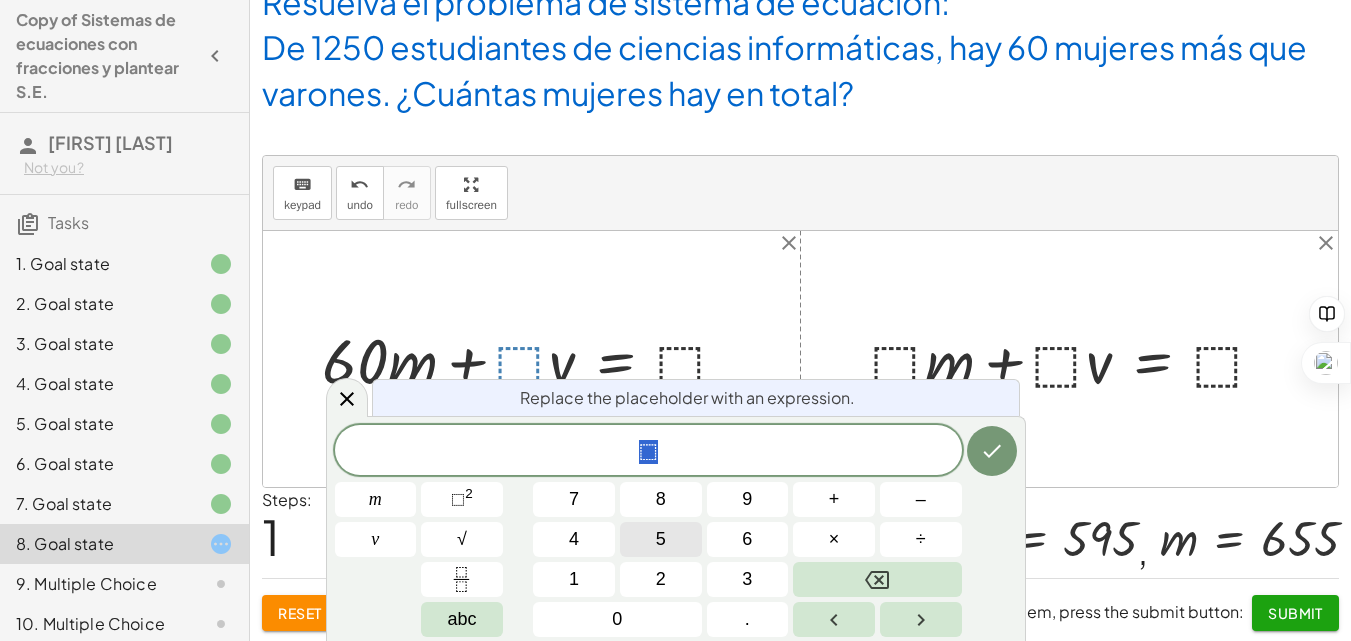 click on "5" at bounding box center (661, 539) 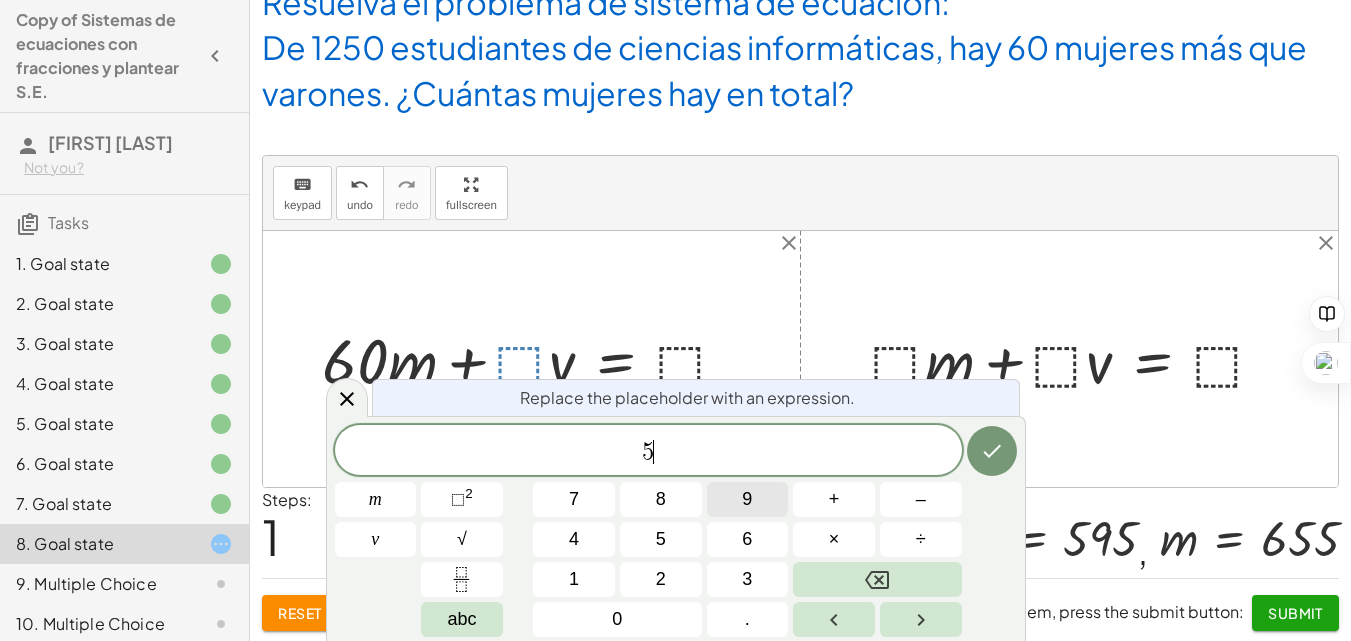 click on "9" at bounding box center [748, 499] 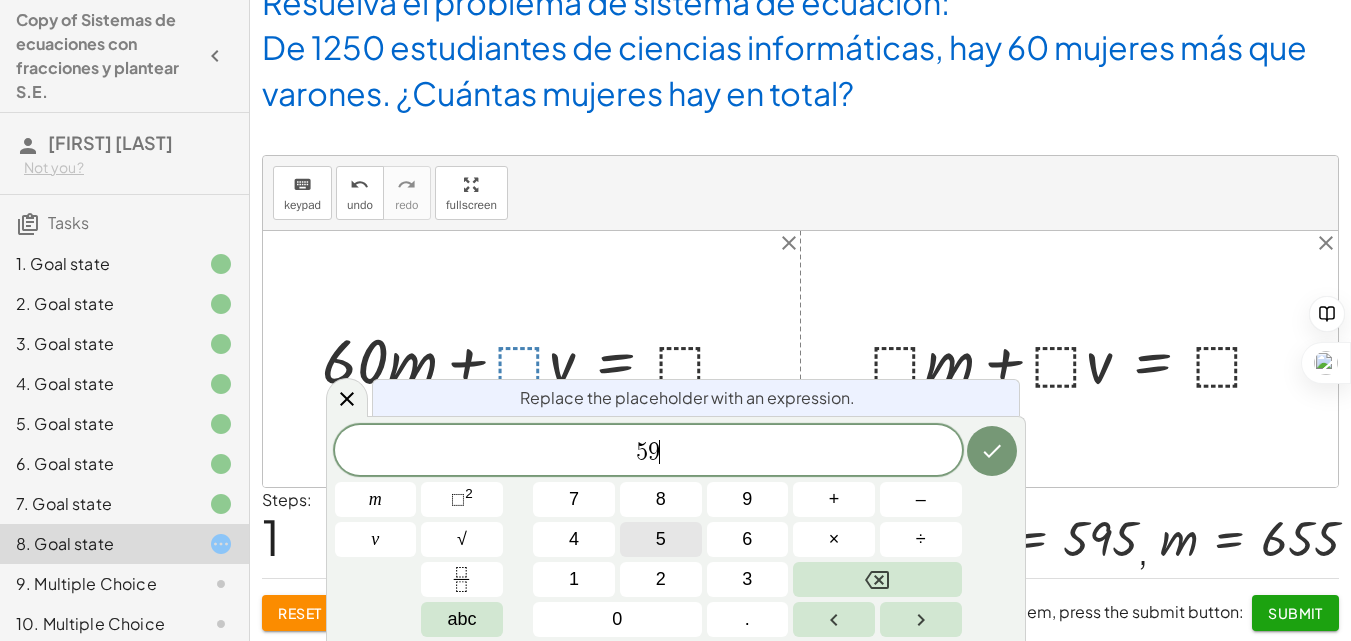 click on "5" at bounding box center [661, 539] 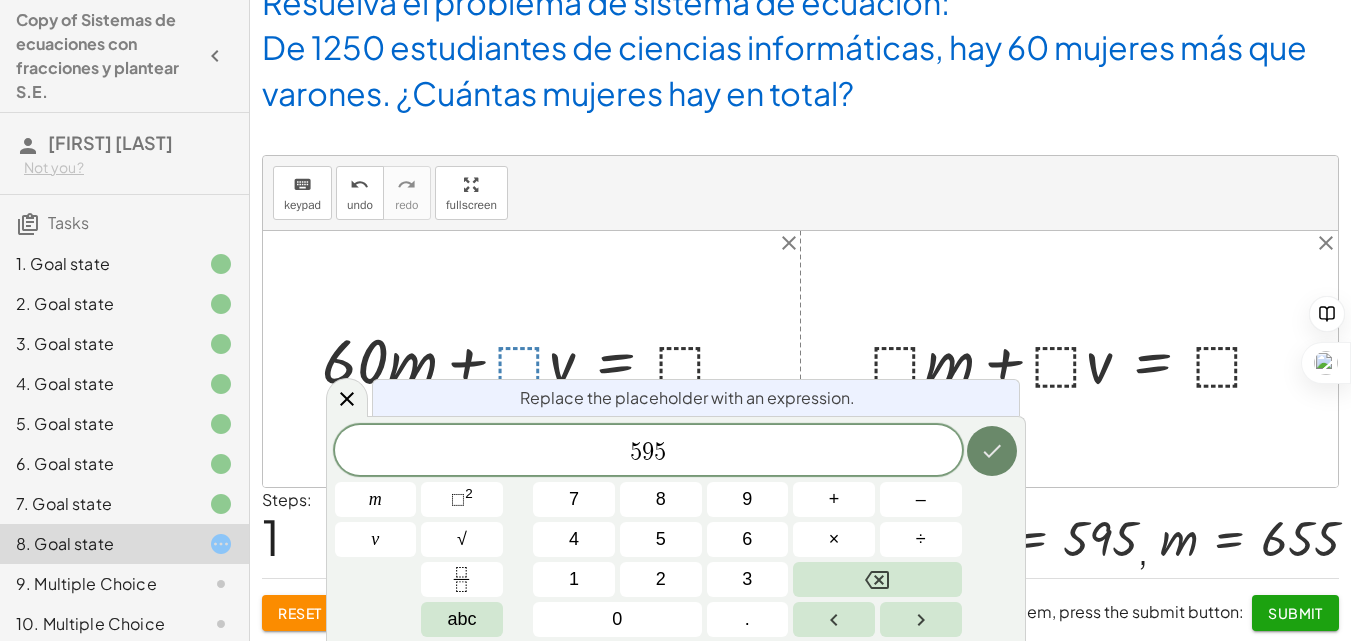 click 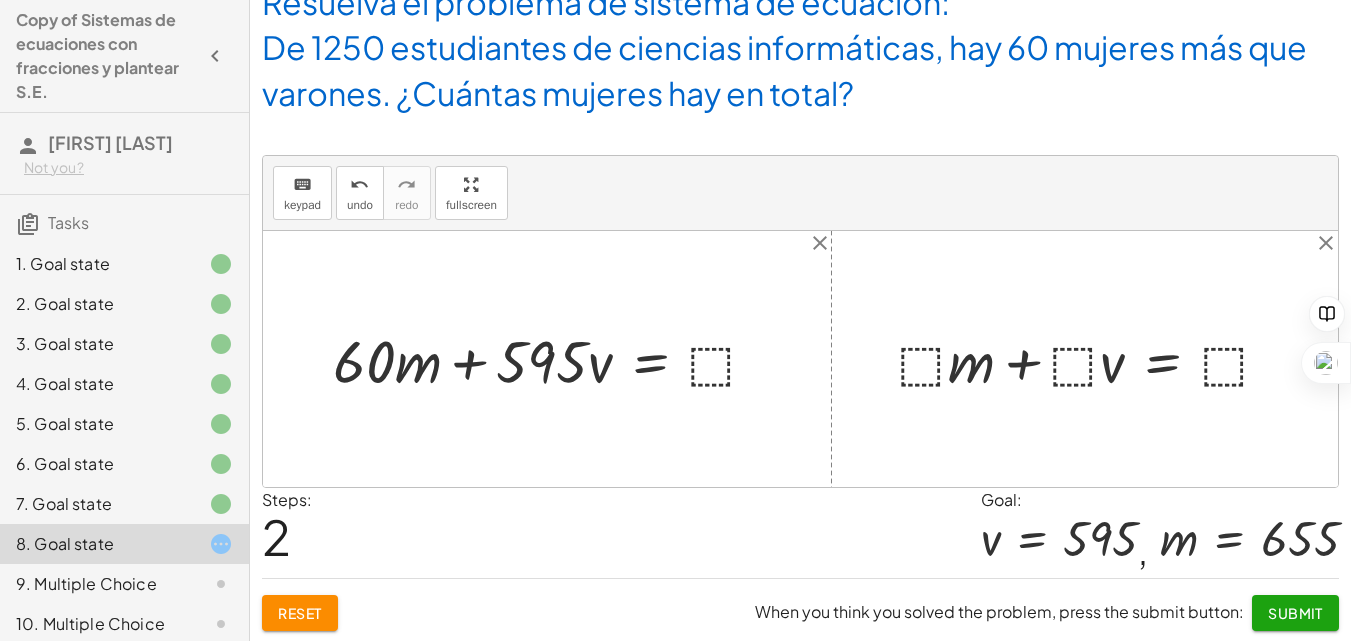 click at bounding box center (553, 359) 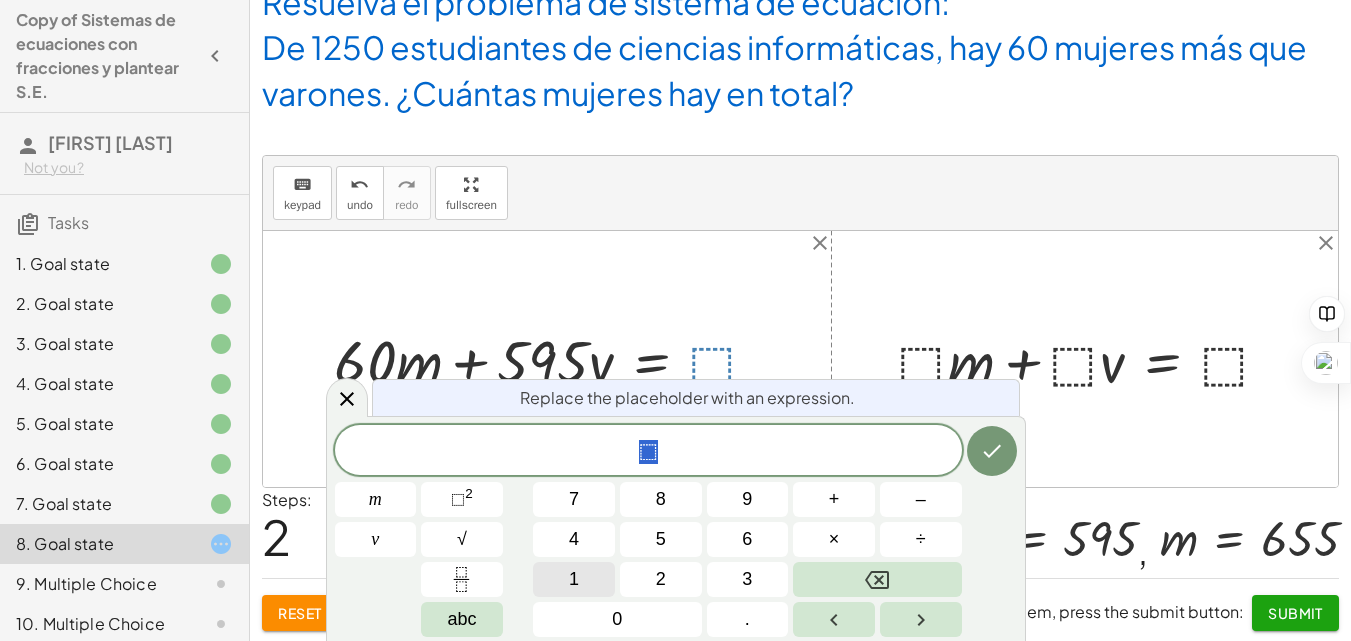 click on "1" at bounding box center (574, 579) 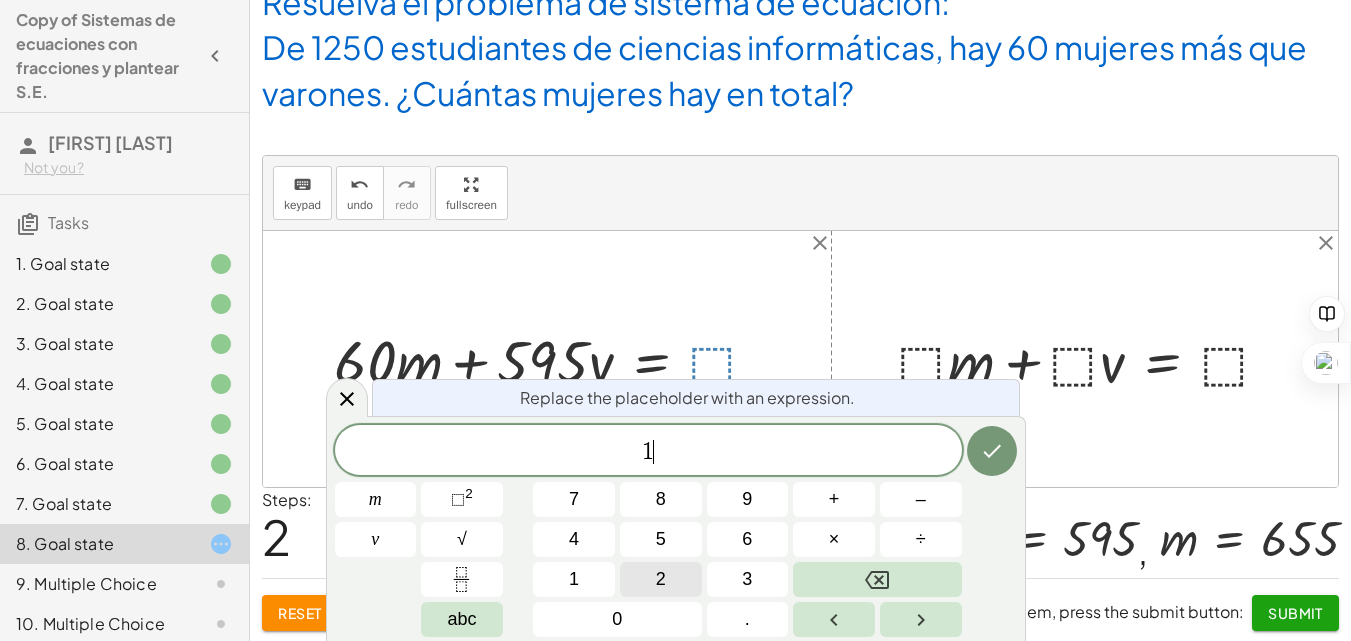 click on "2" at bounding box center (661, 579) 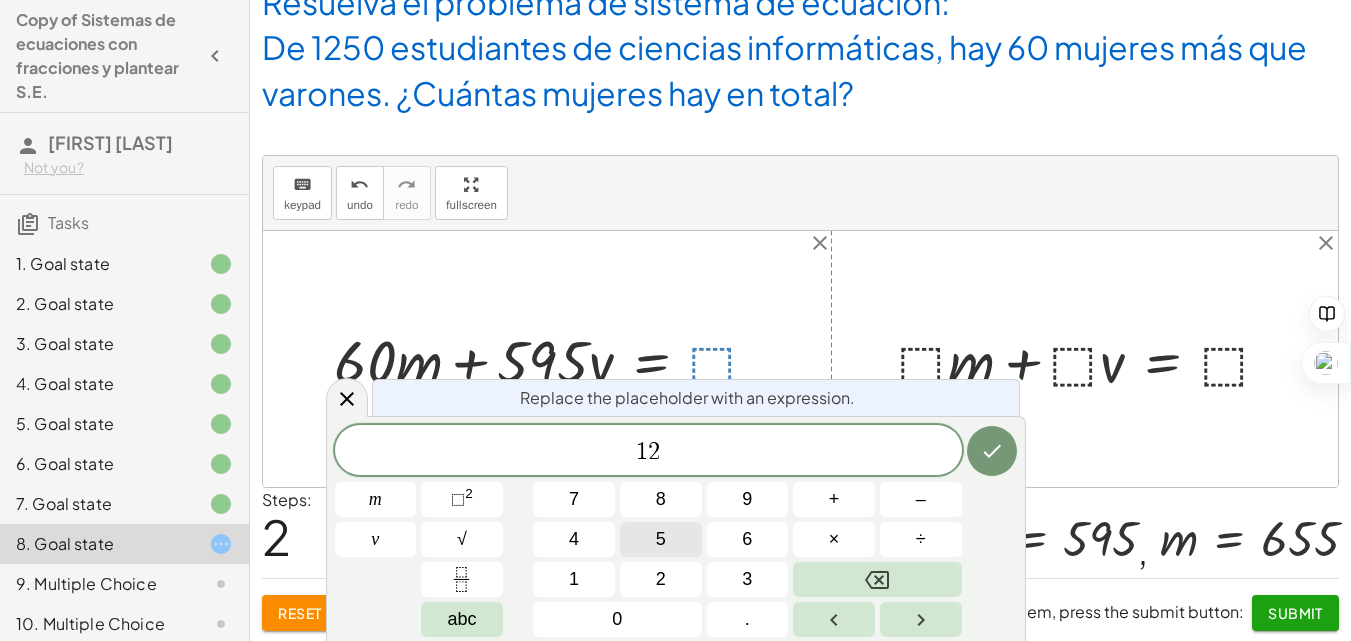 click on "5" at bounding box center (661, 539) 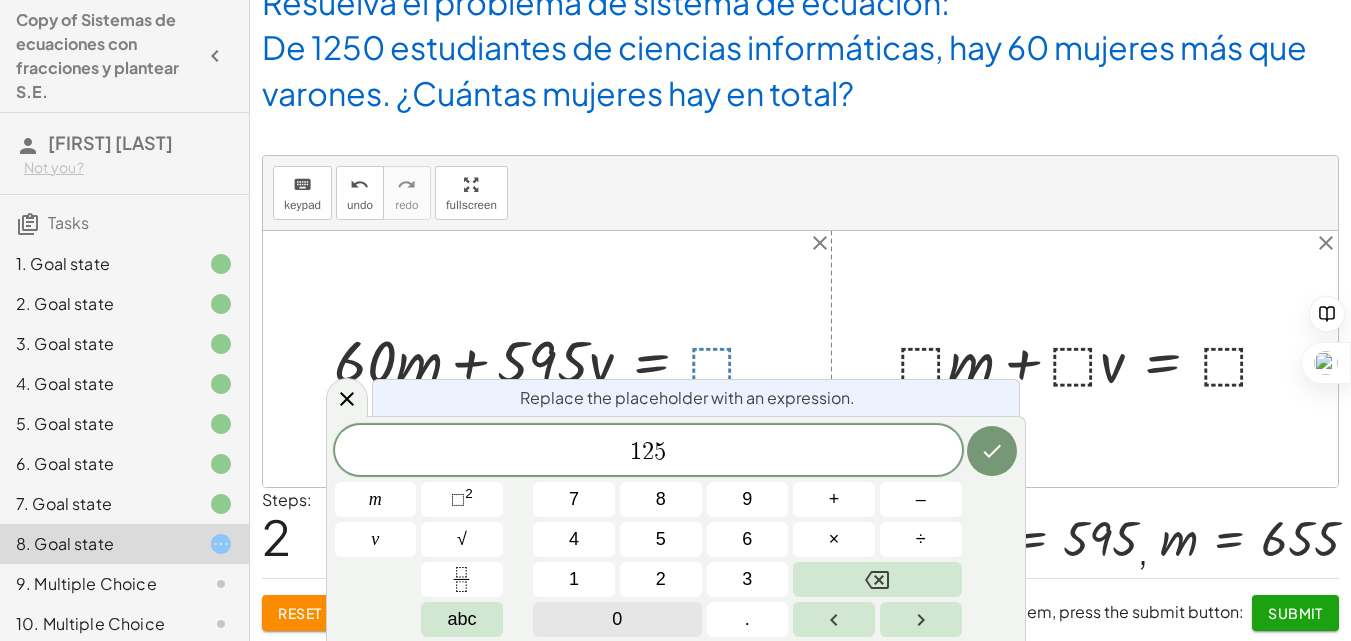 click on "0" at bounding box center (617, 619) 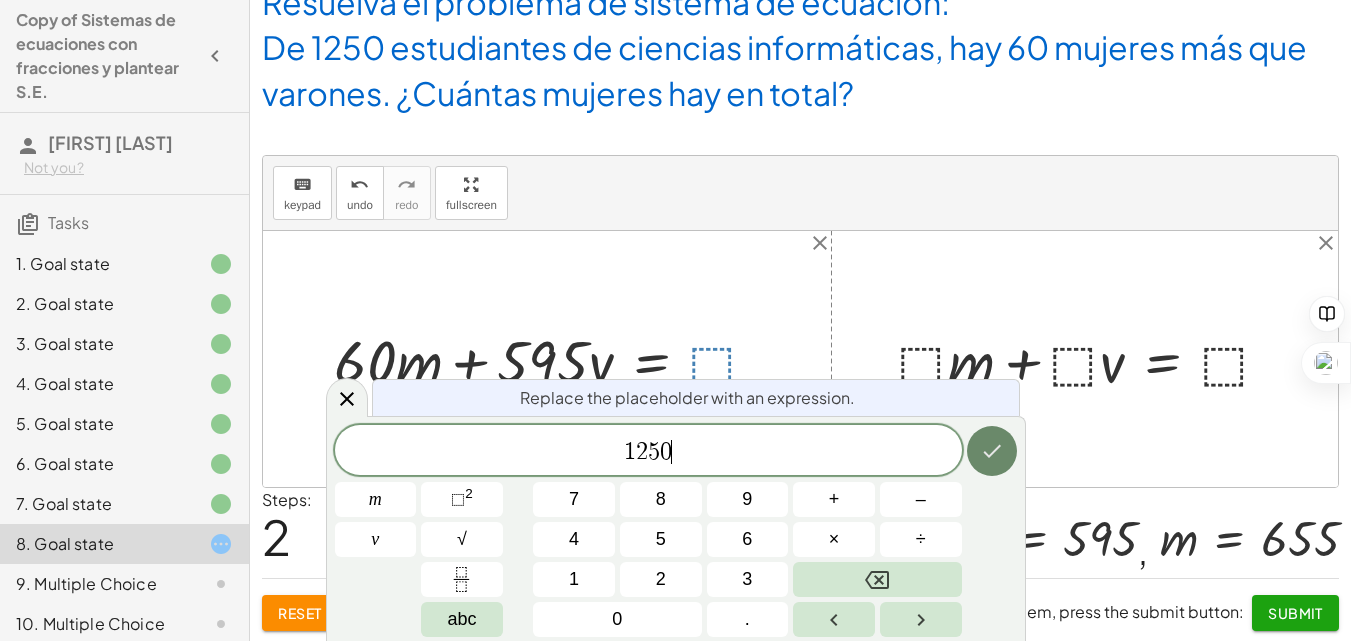 click at bounding box center [992, 451] 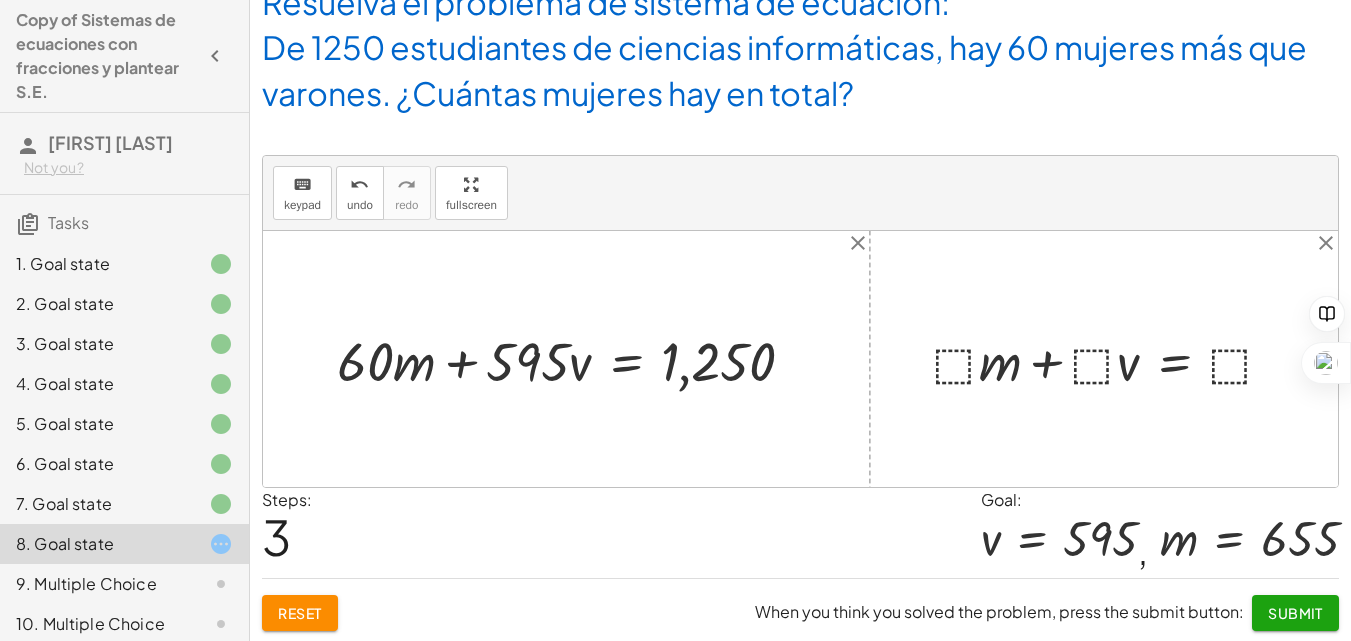 click on "+ · ⬚ · m + · ⬚ · v = ⬚" at bounding box center (1104, 359) 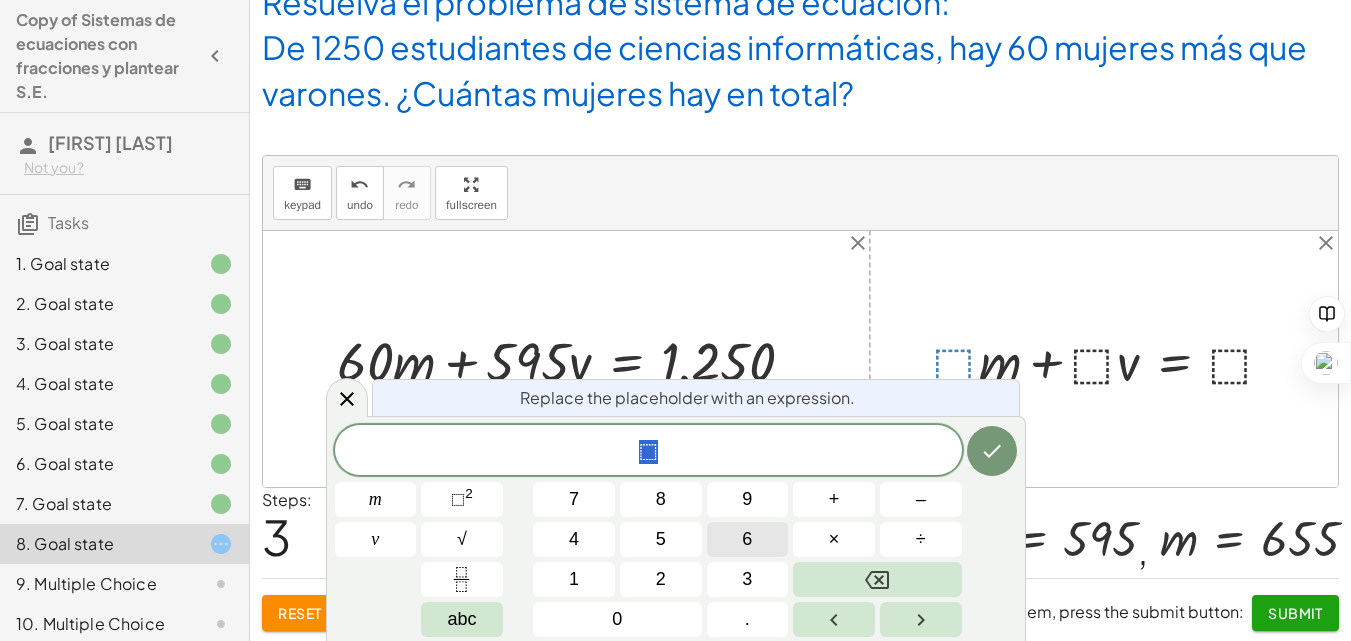 click on "6" at bounding box center [747, 539] 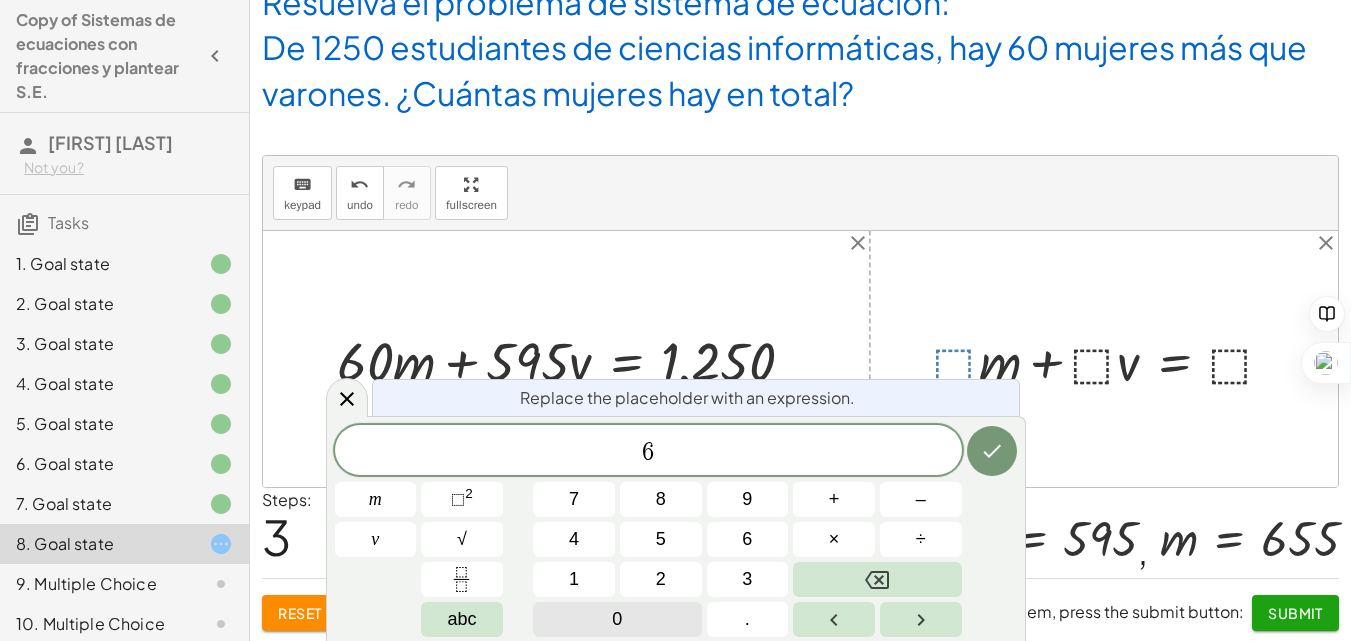 click on "0" at bounding box center (617, 619) 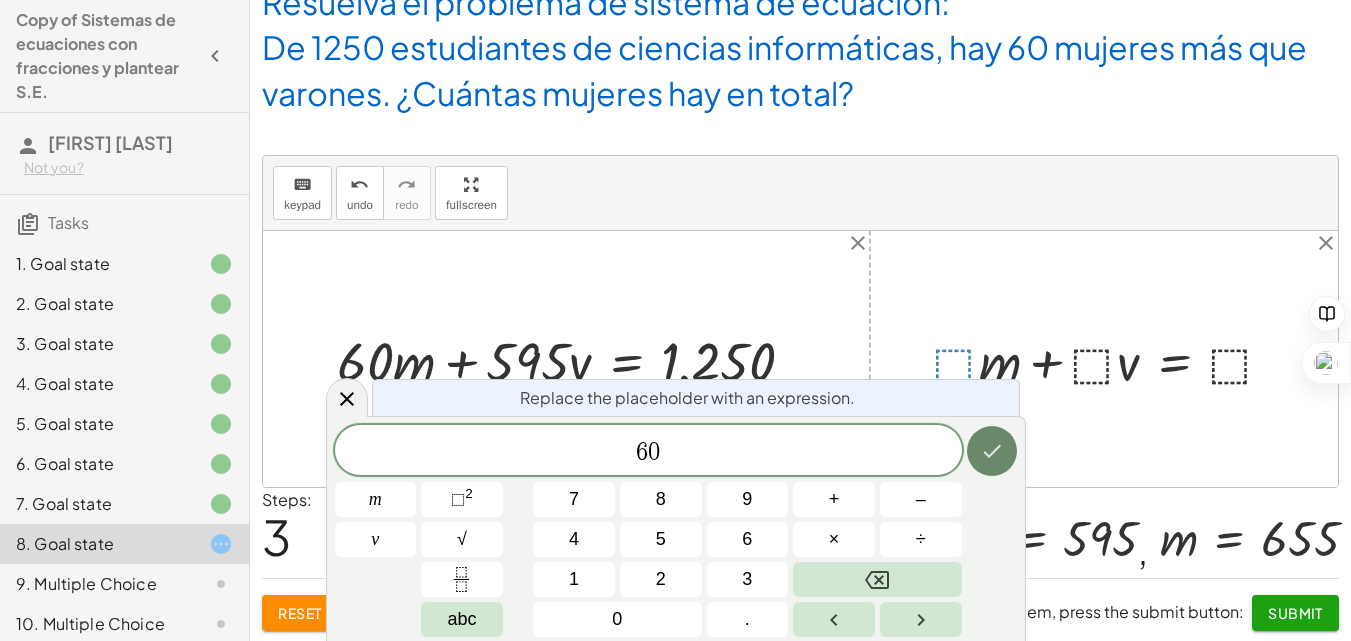 click at bounding box center (992, 451) 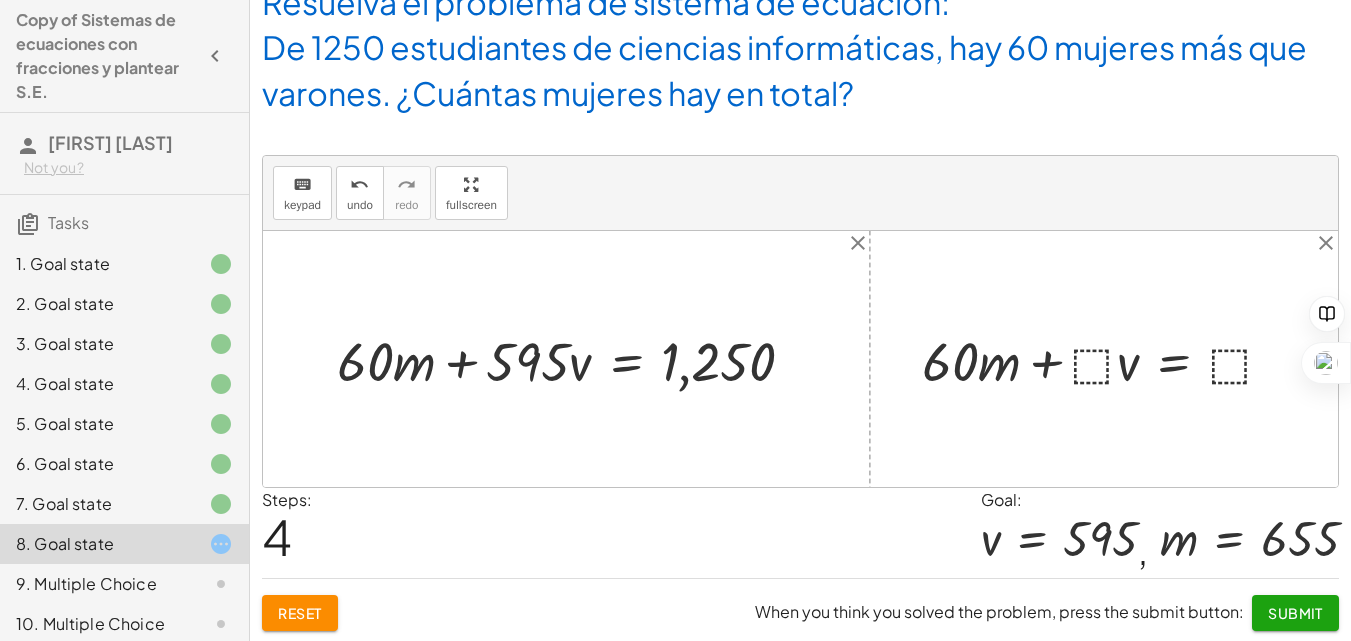 click at bounding box center (1106, 359) 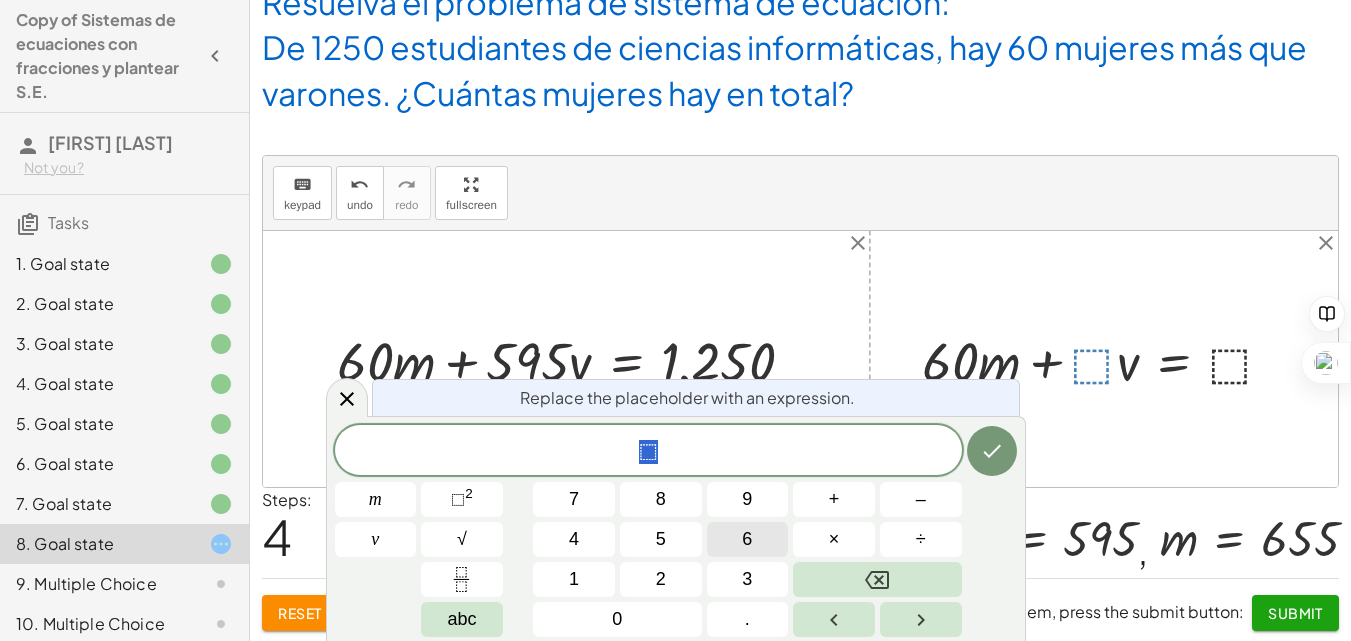 click on "6" at bounding box center (748, 539) 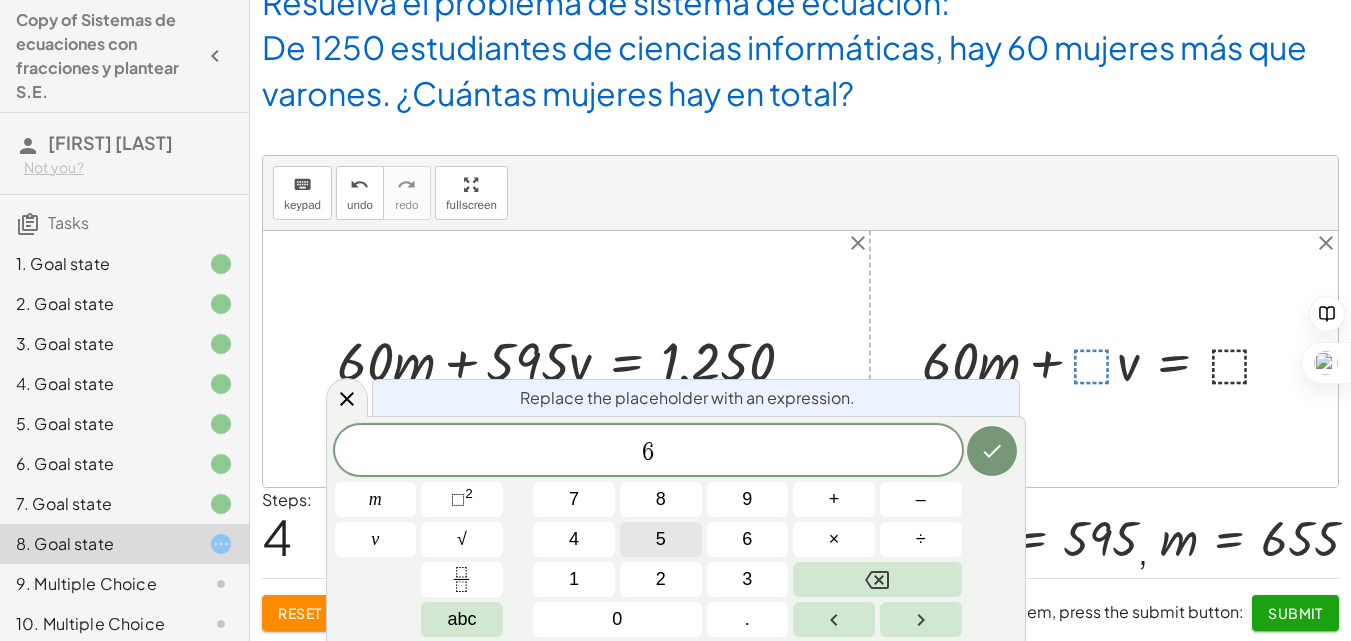 click on "5" at bounding box center (661, 539) 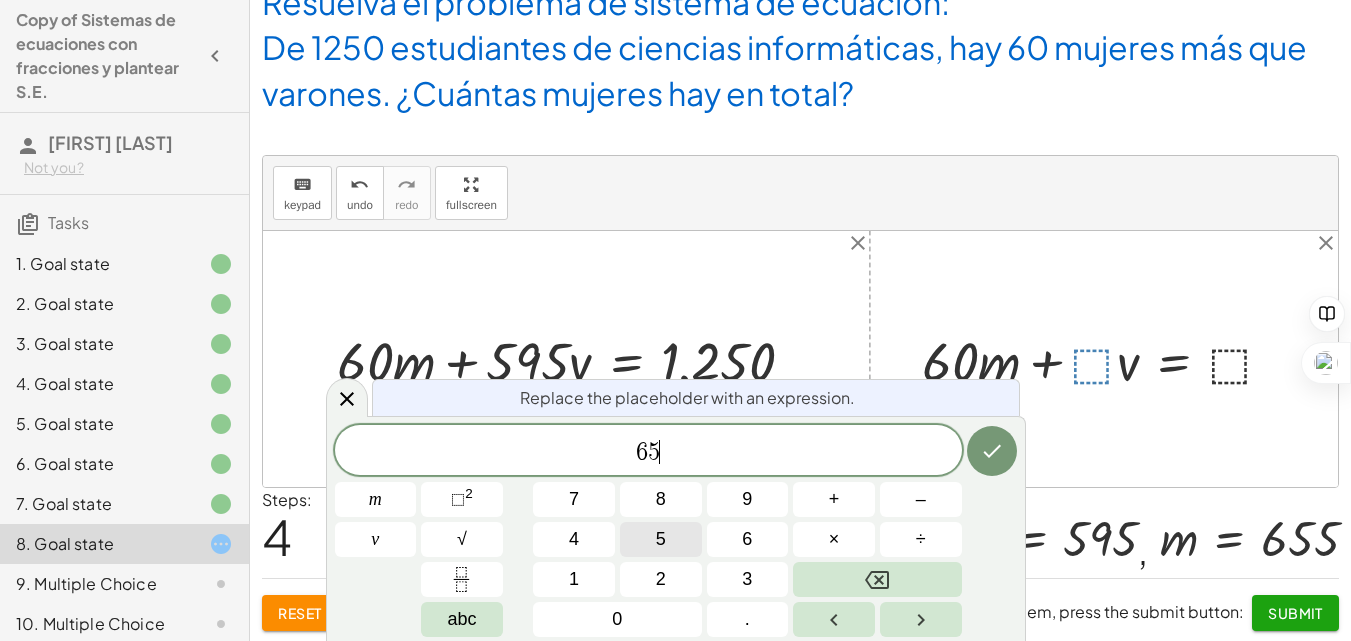 click on "5" at bounding box center [661, 539] 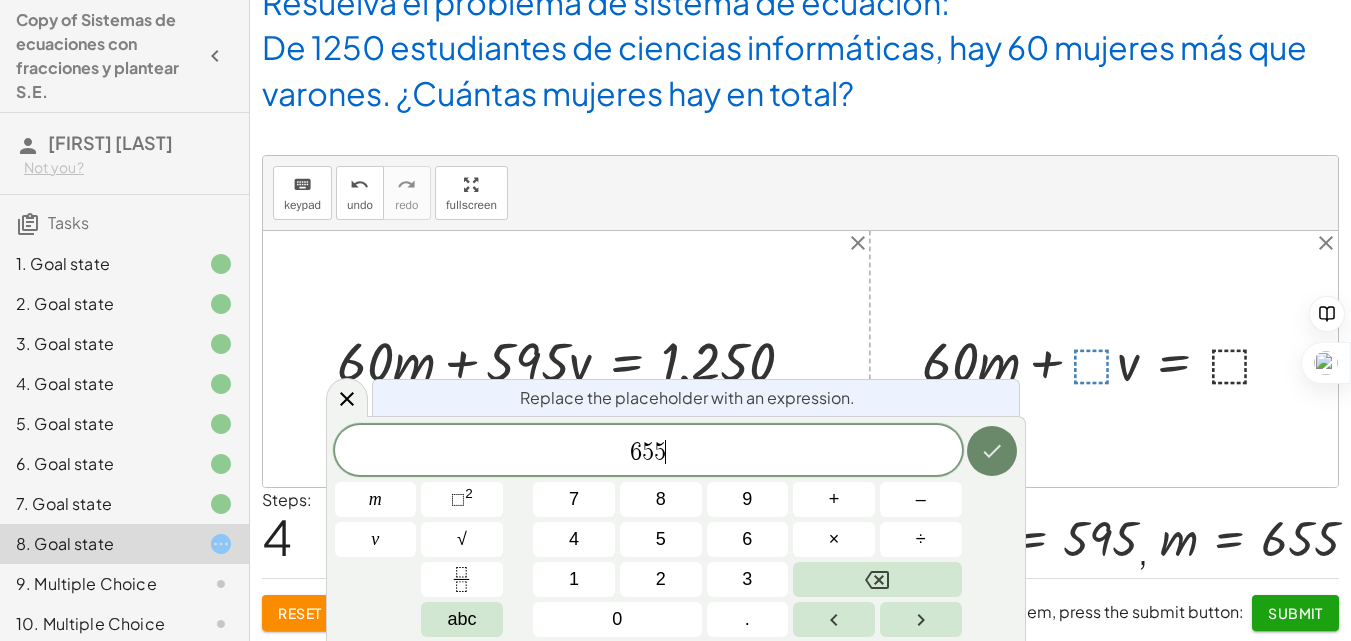 click 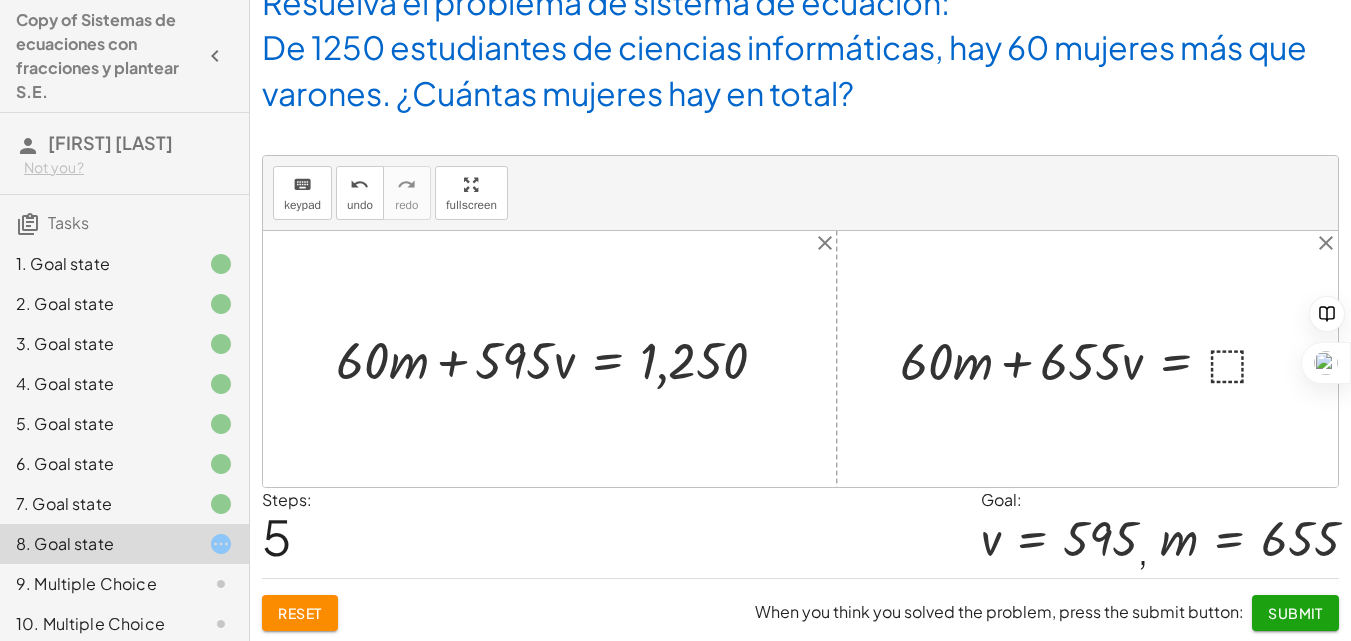 click at bounding box center (1094, 359) 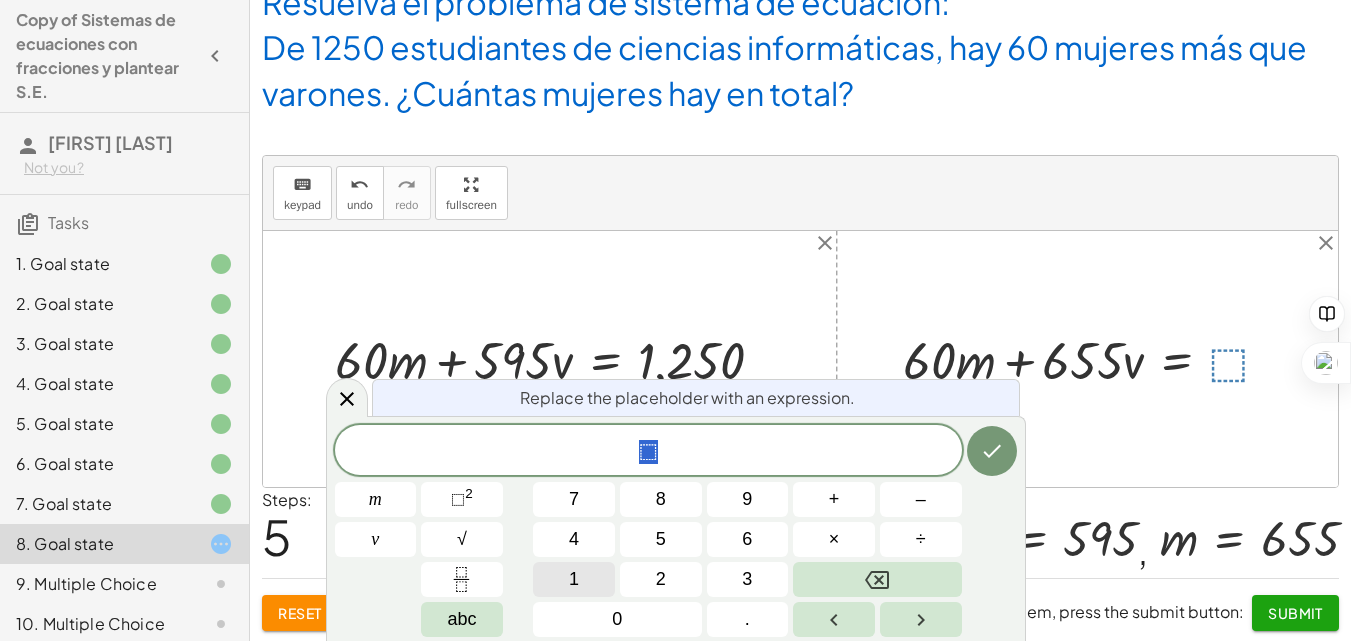 click on "1" at bounding box center [574, 579] 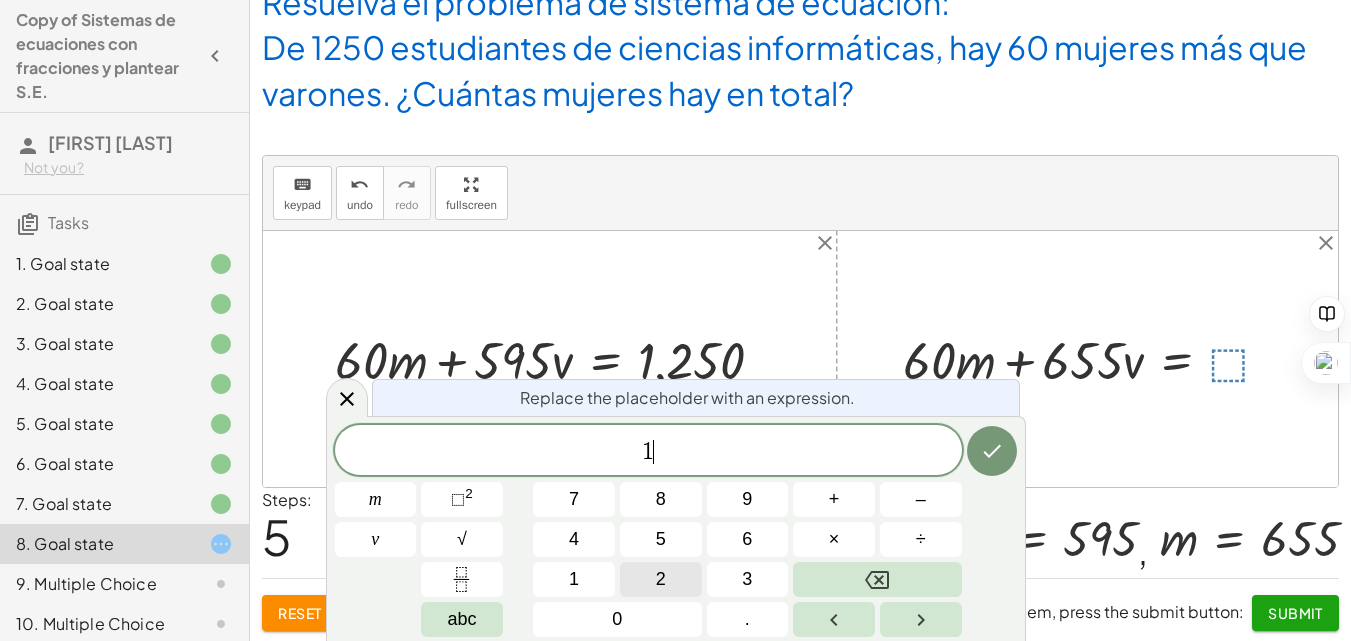 click on "2" at bounding box center [661, 579] 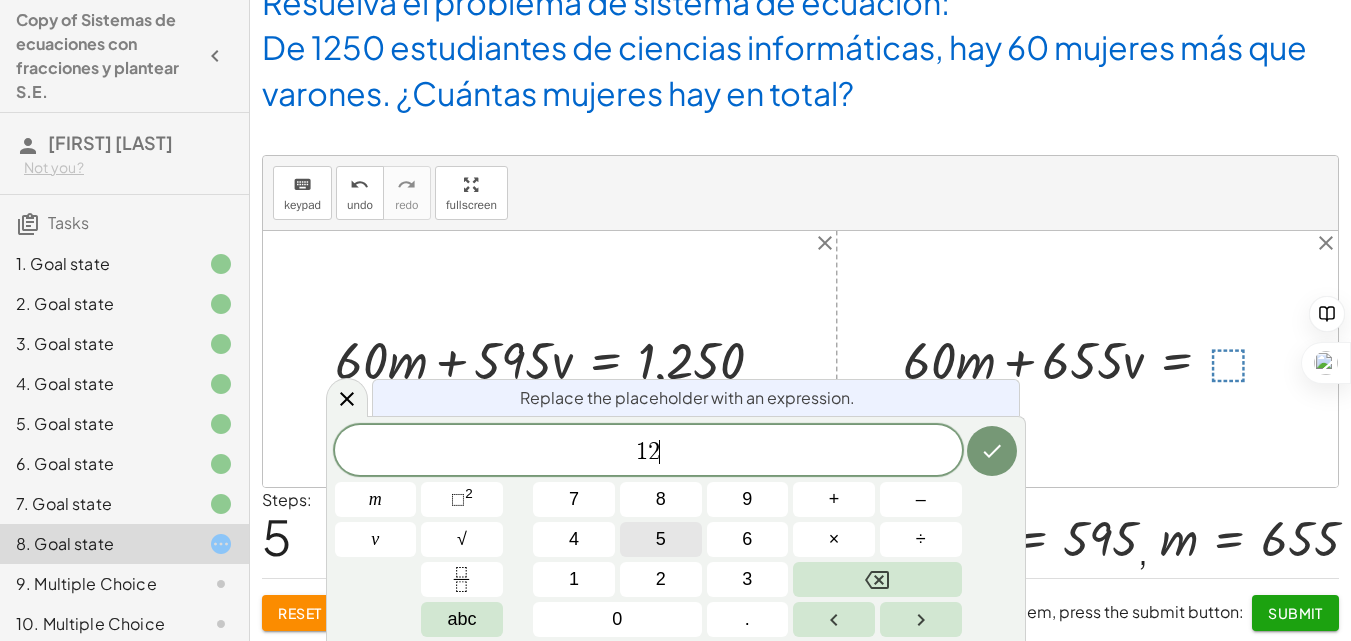 click on "5" at bounding box center (661, 539) 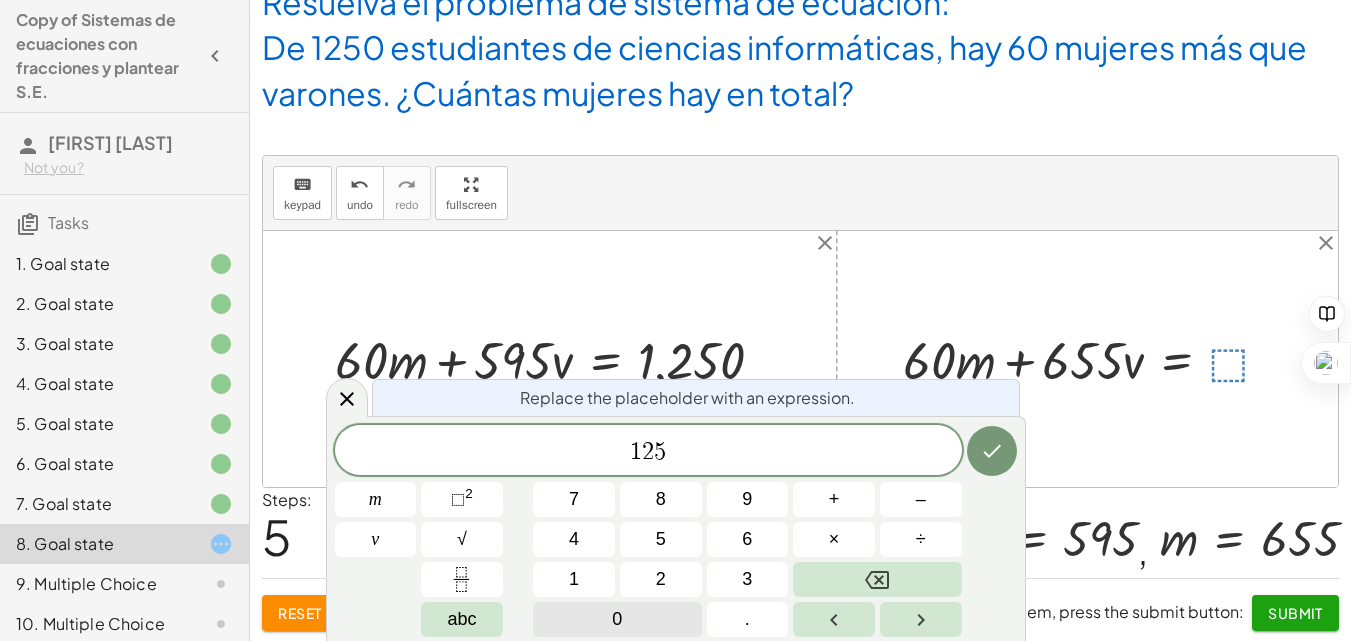 click on "0" at bounding box center [617, 619] 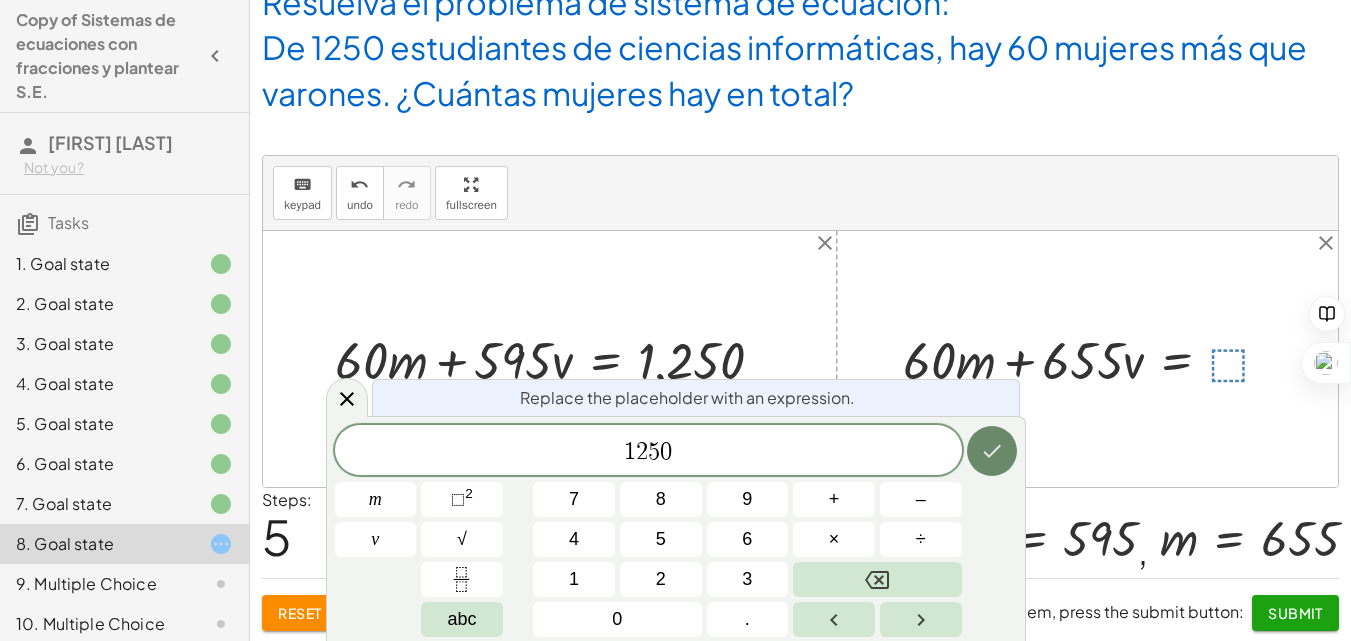 click 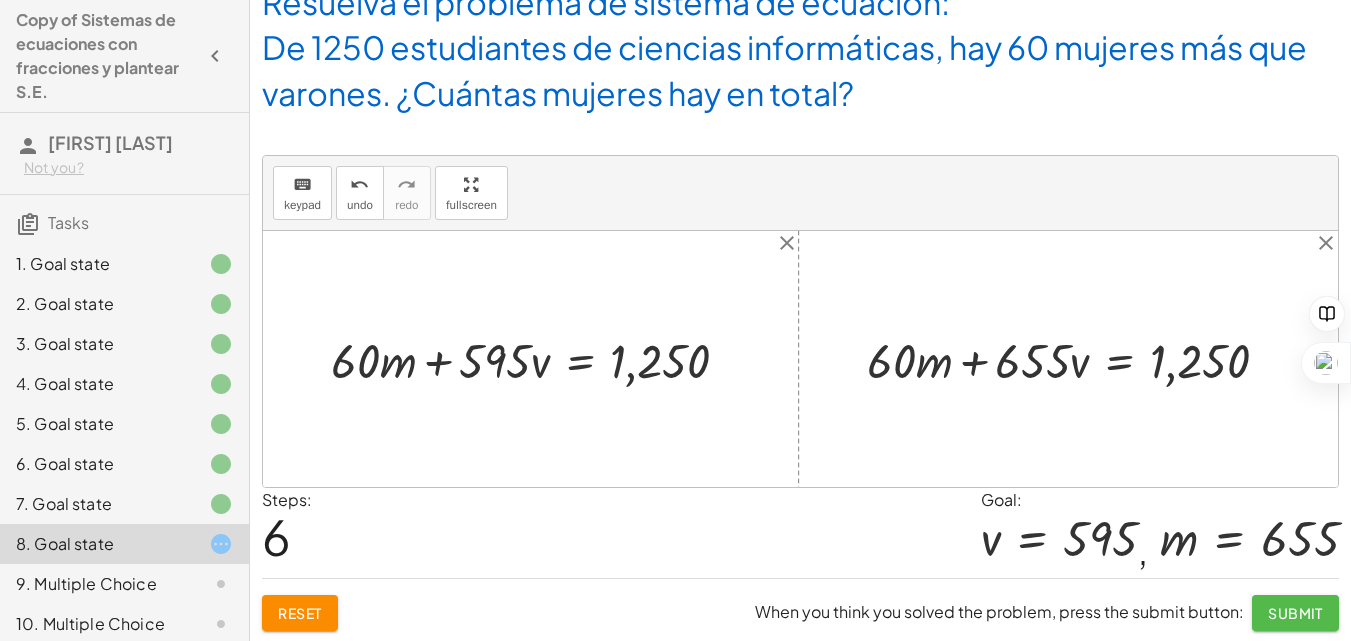 click on "Submit" at bounding box center (1295, 613) 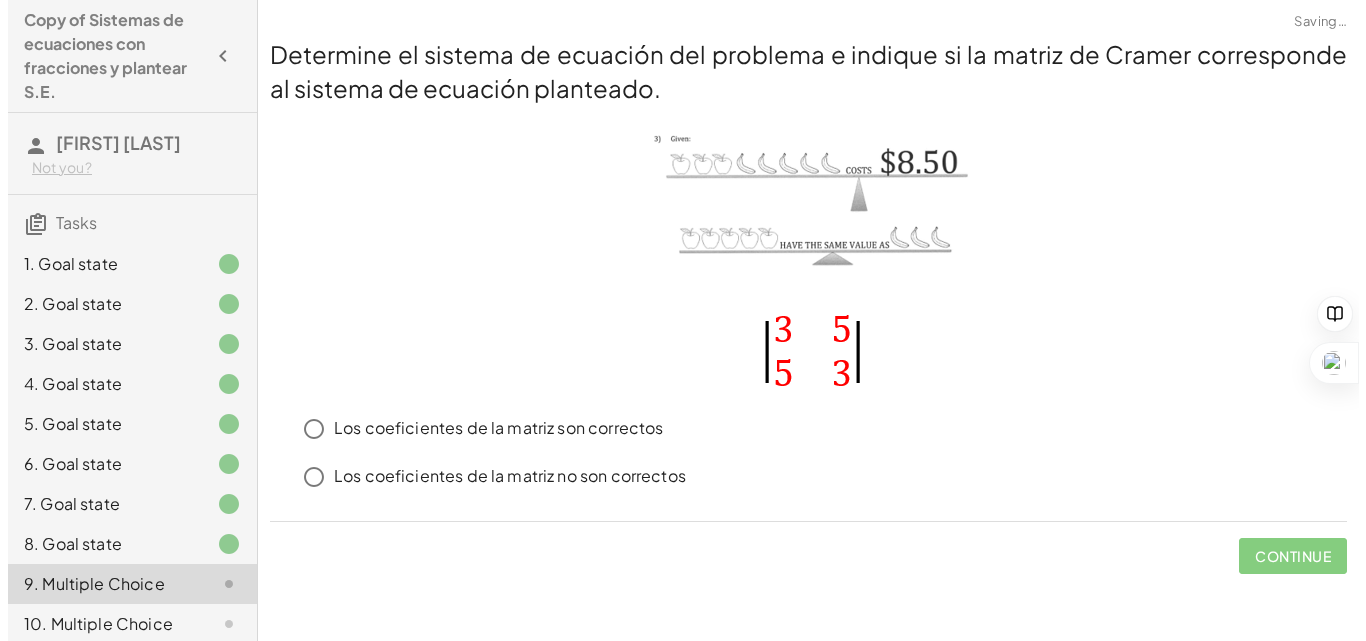 scroll, scrollTop: 0, scrollLeft: 0, axis: both 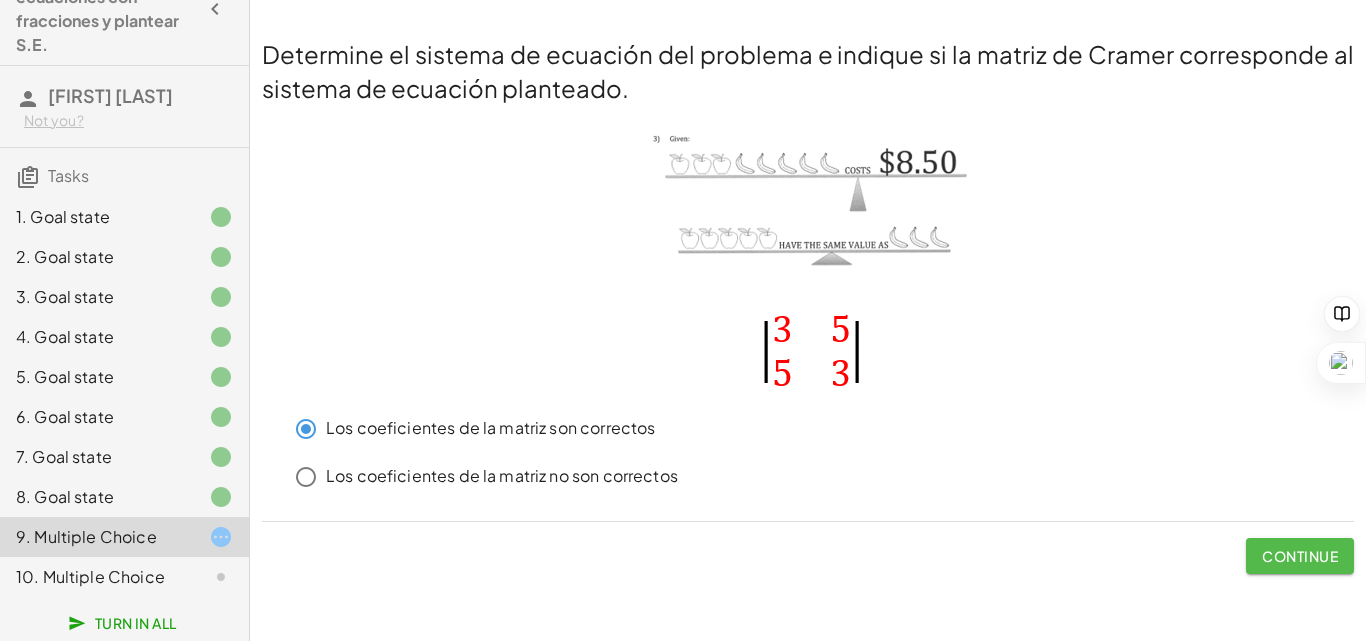 click on "Continue" 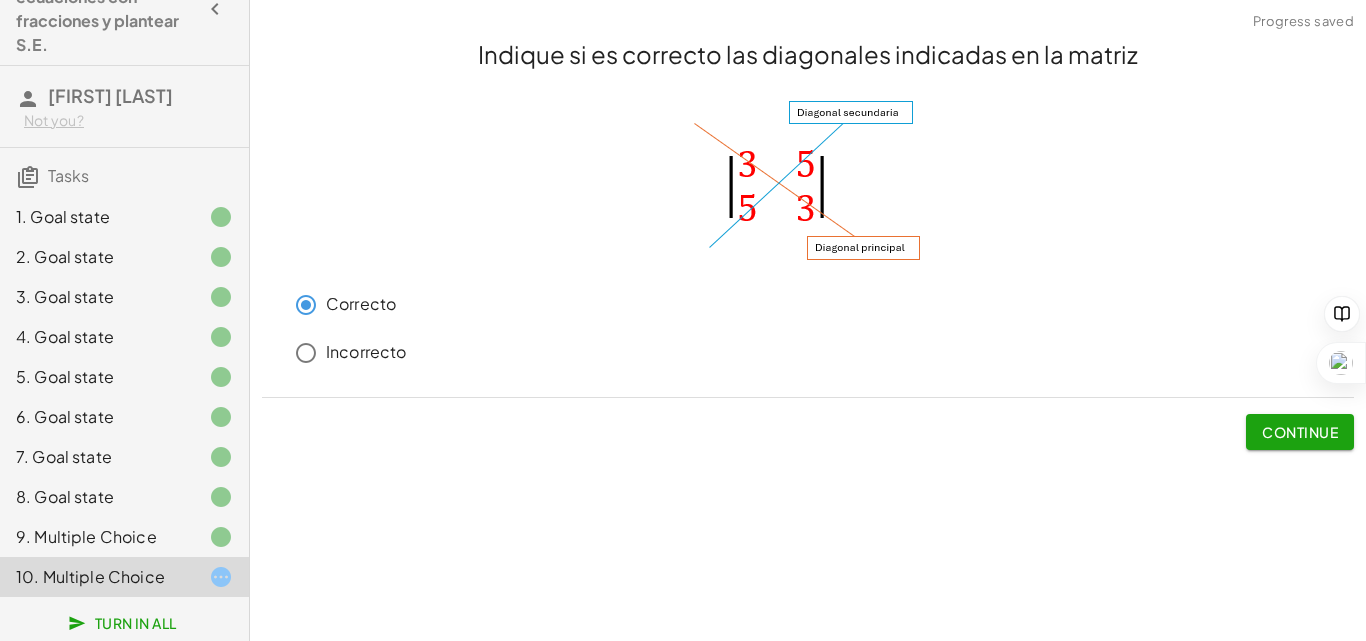 click on "Continue" at bounding box center (1300, 432) 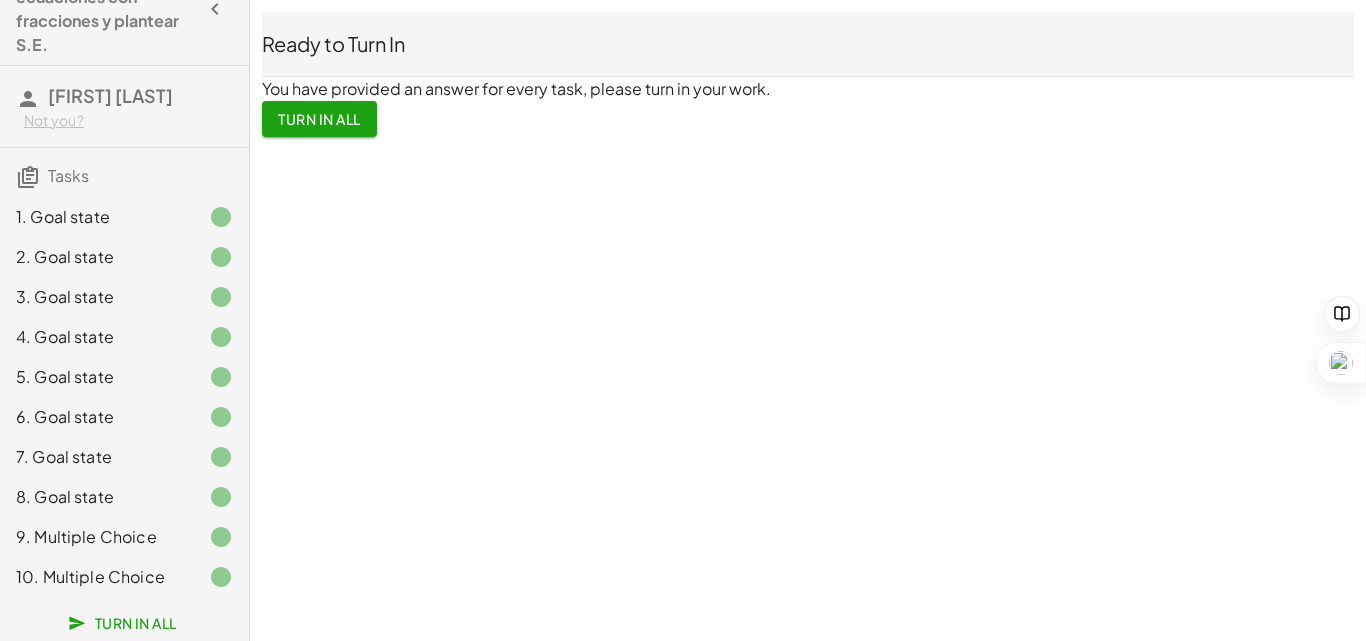 click on "Copy of Sistemas de ecuaciones con fracciones y plantear S.E. [FIRST] [LAST] Not you? Tasks 1. Goal state 2. Goal state 3. Goal state 4. Goal state 5. Goal state 6. Goal state 7. Goal state 8. Goal state 9. Multiple Choice 10. Multiple Choice Turn In All  Ready to Turn In   You have provided an answer for every task, please turn in your work.  Turn In All  Progress saved" 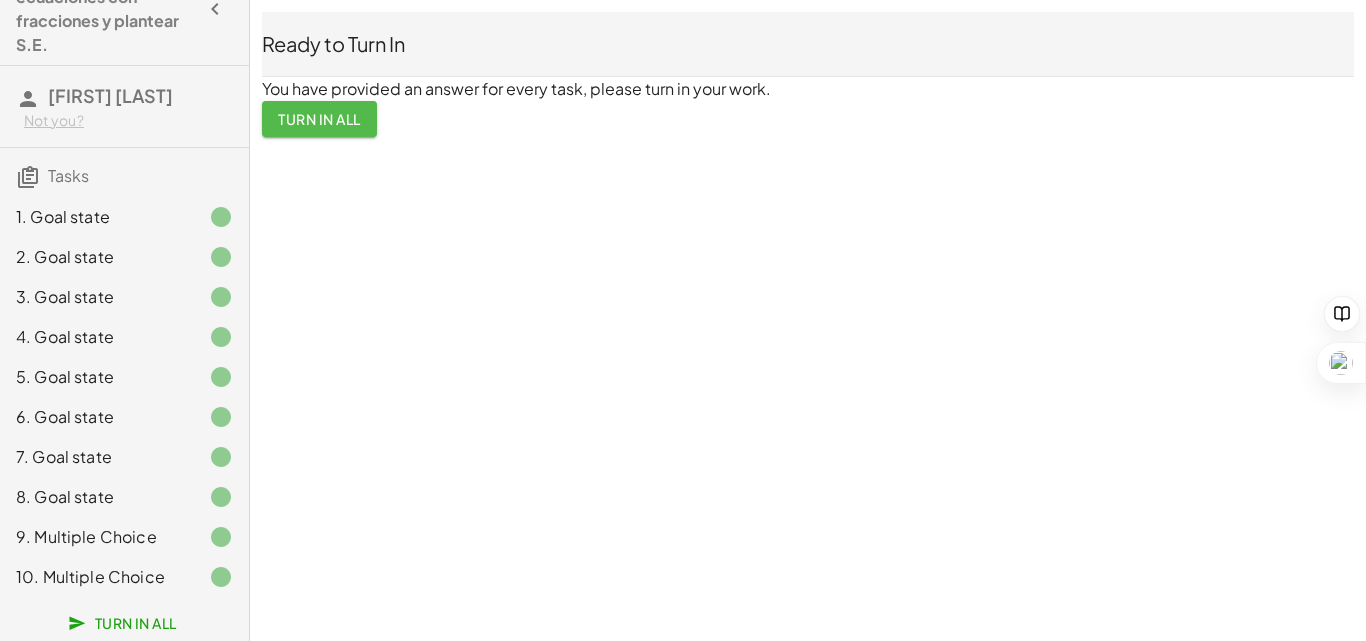 click on "Turn In All" 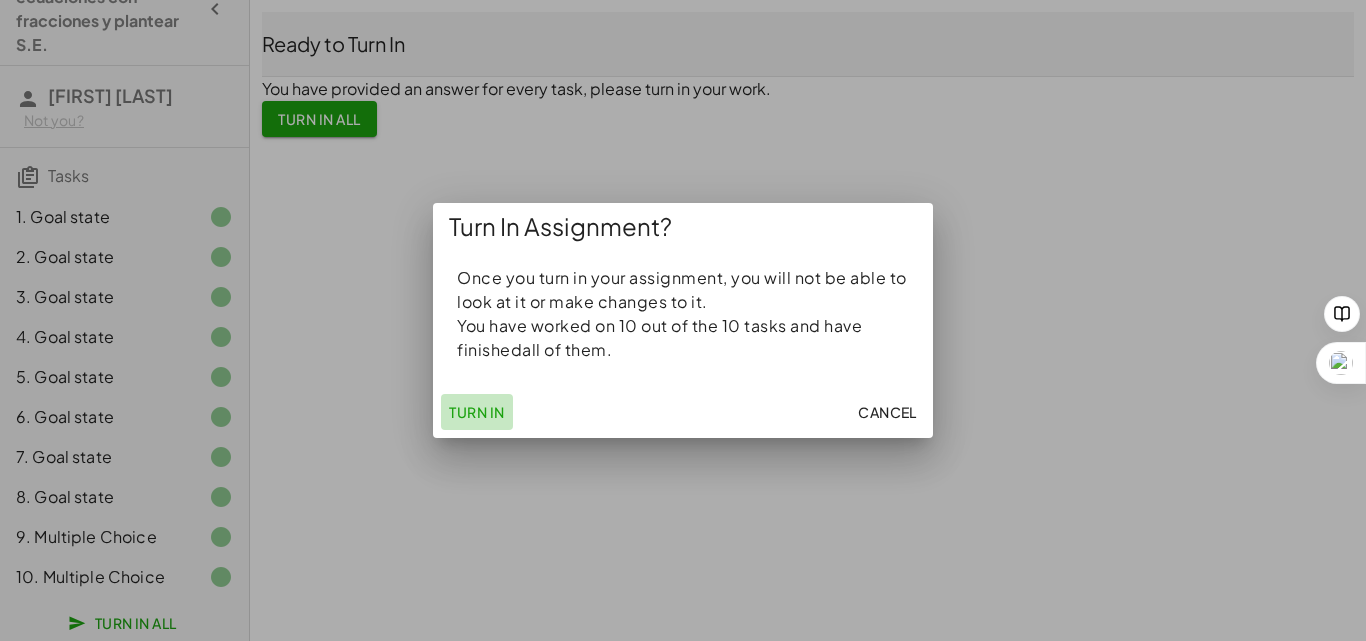 click on "Turn In" 